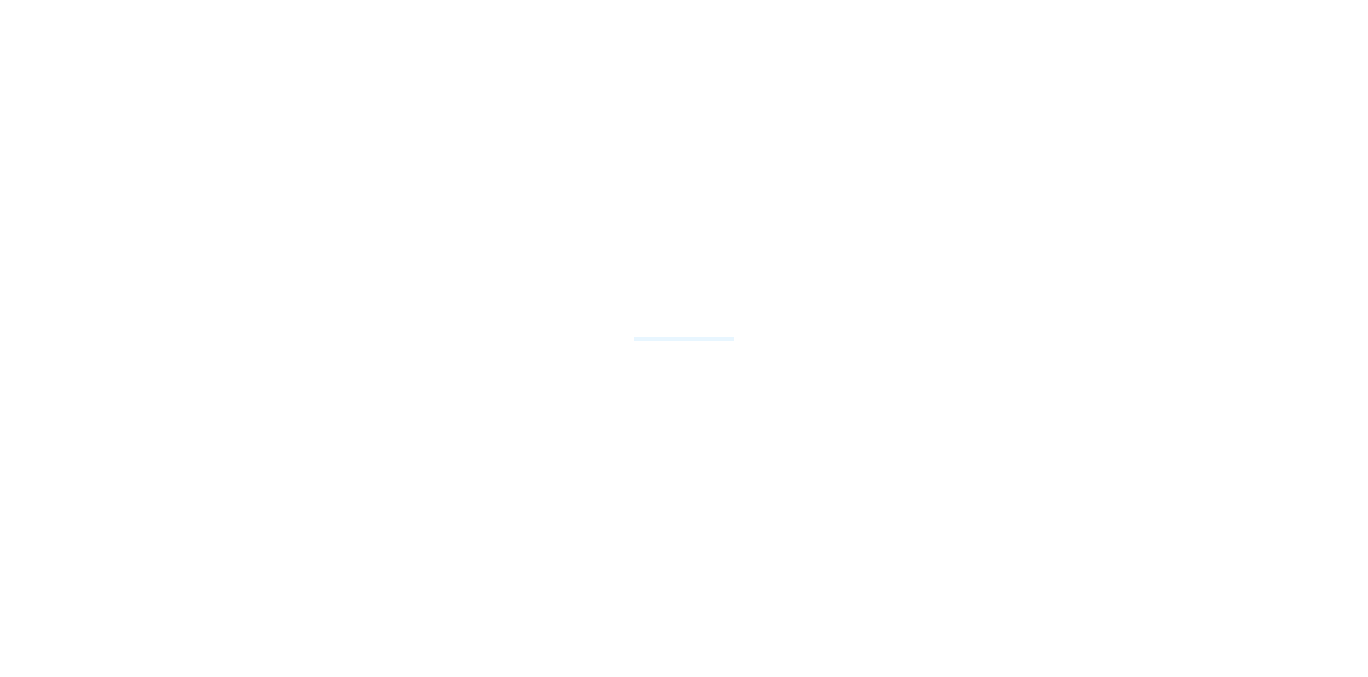 scroll, scrollTop: 0, scrollLeft: 0, axis: both 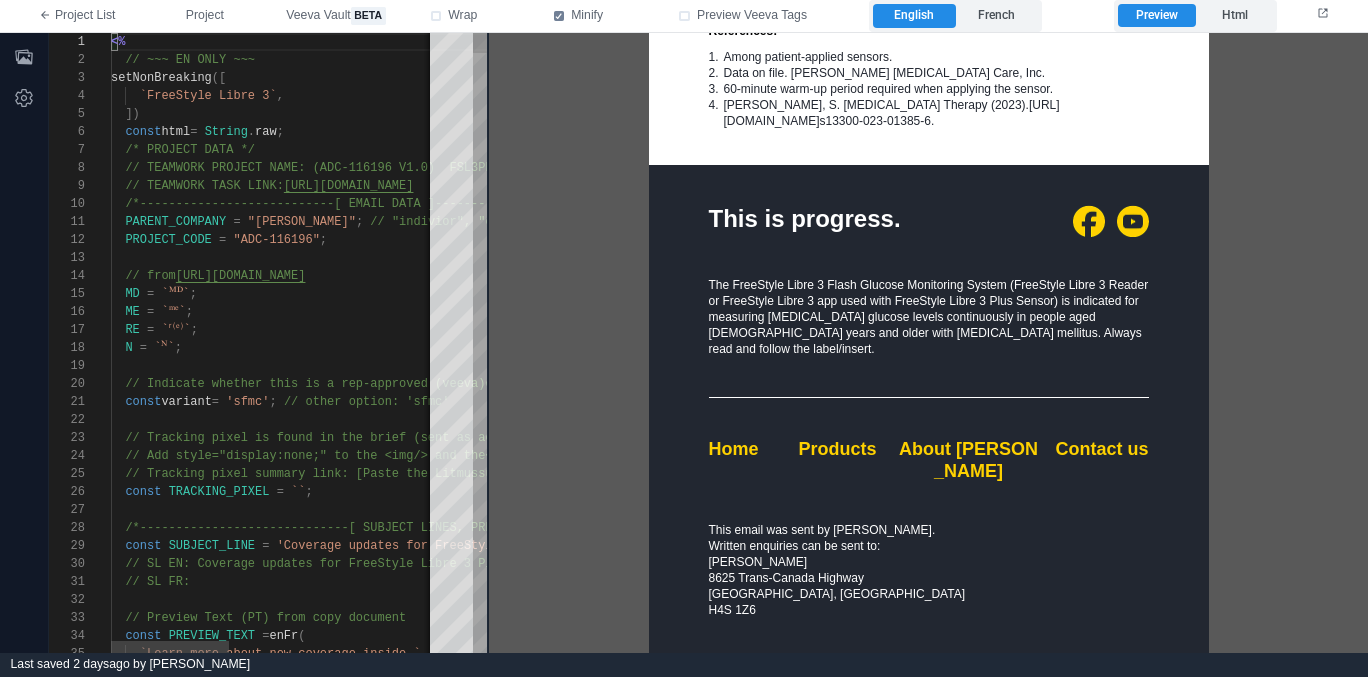 type on "**********" 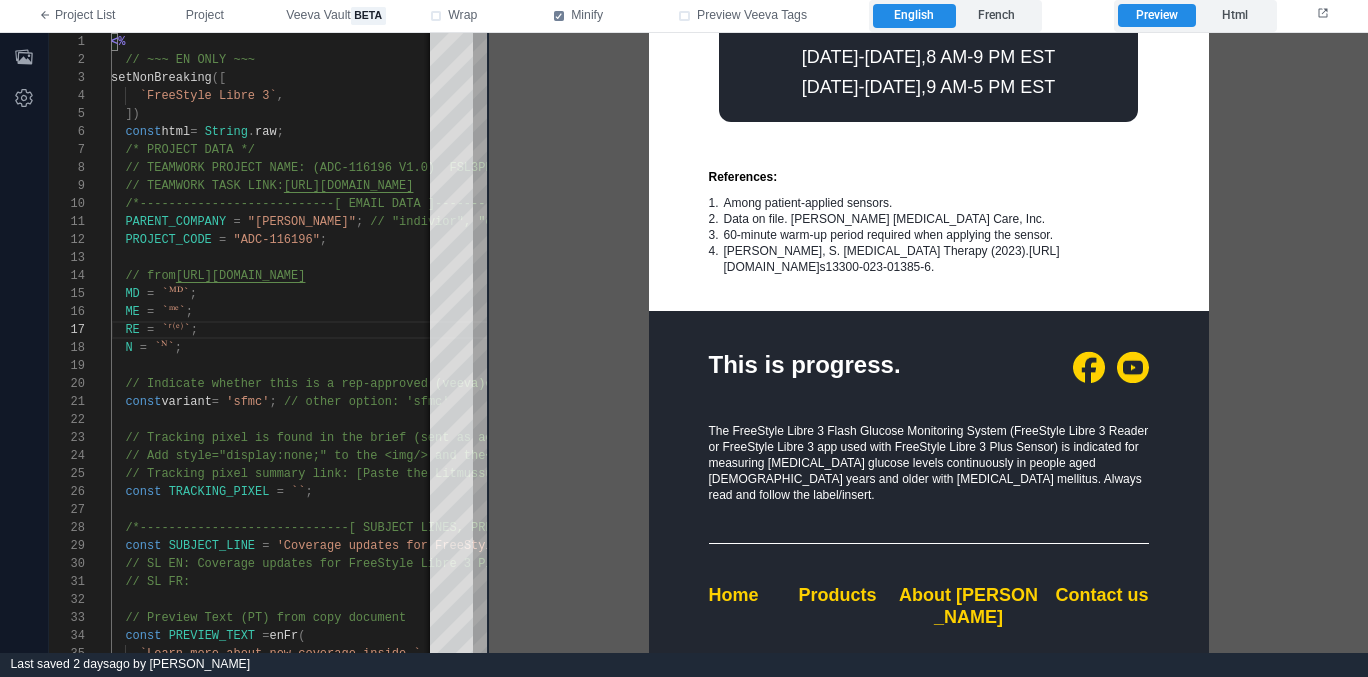 scroll, scrollTop: 3073, scrollLeft: 0, axis: vertical 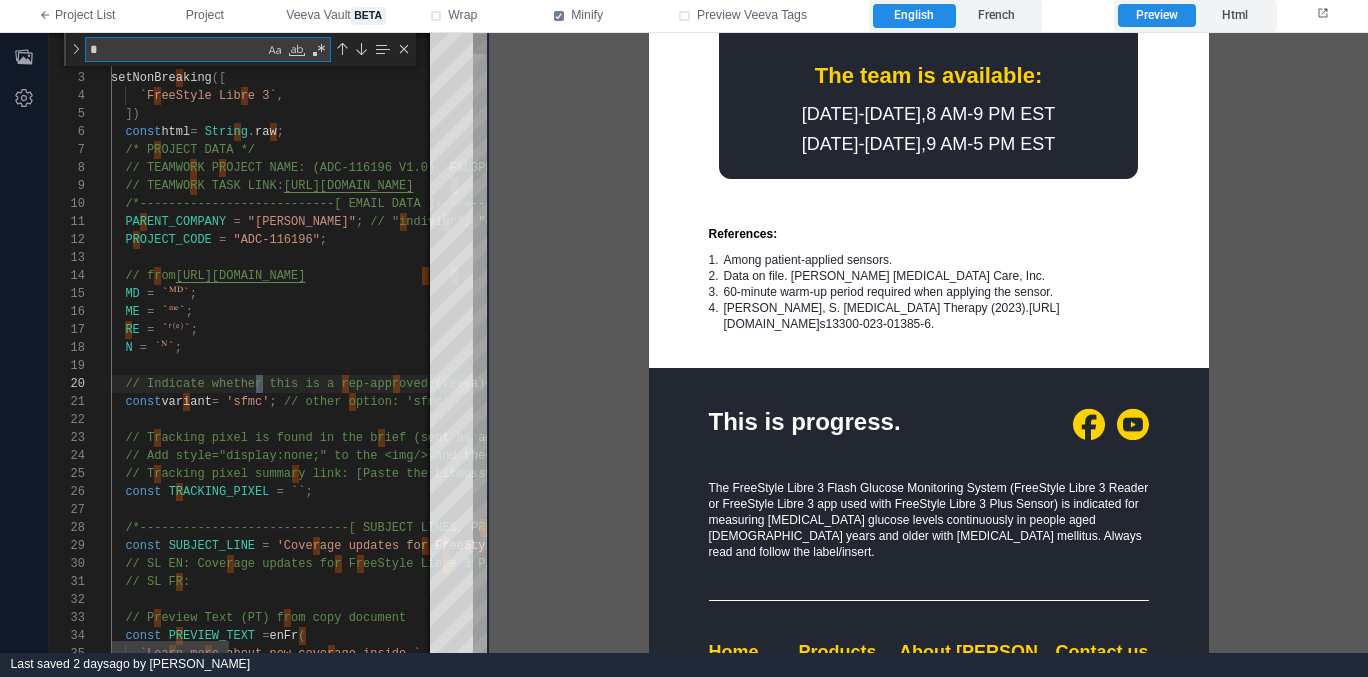 type on "**" 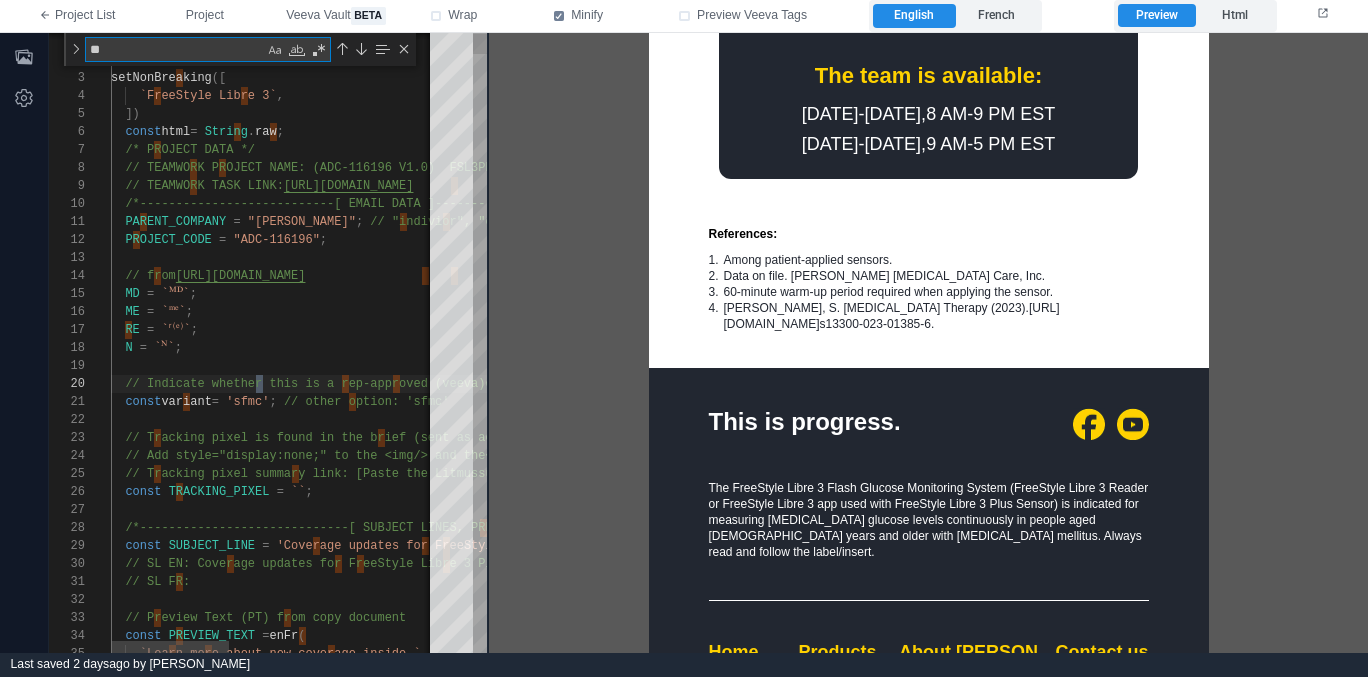 type on "**********" 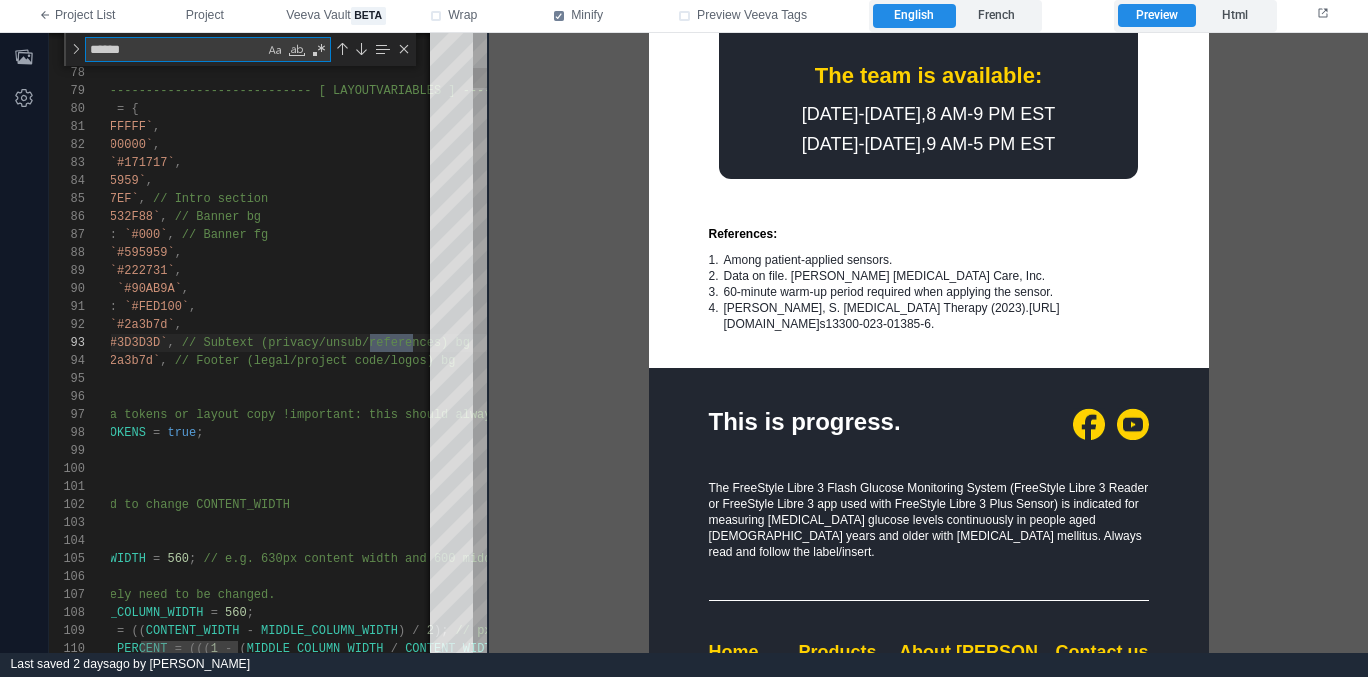 scroll, scrollTop: 180, scrollLeft: 405, axis: both 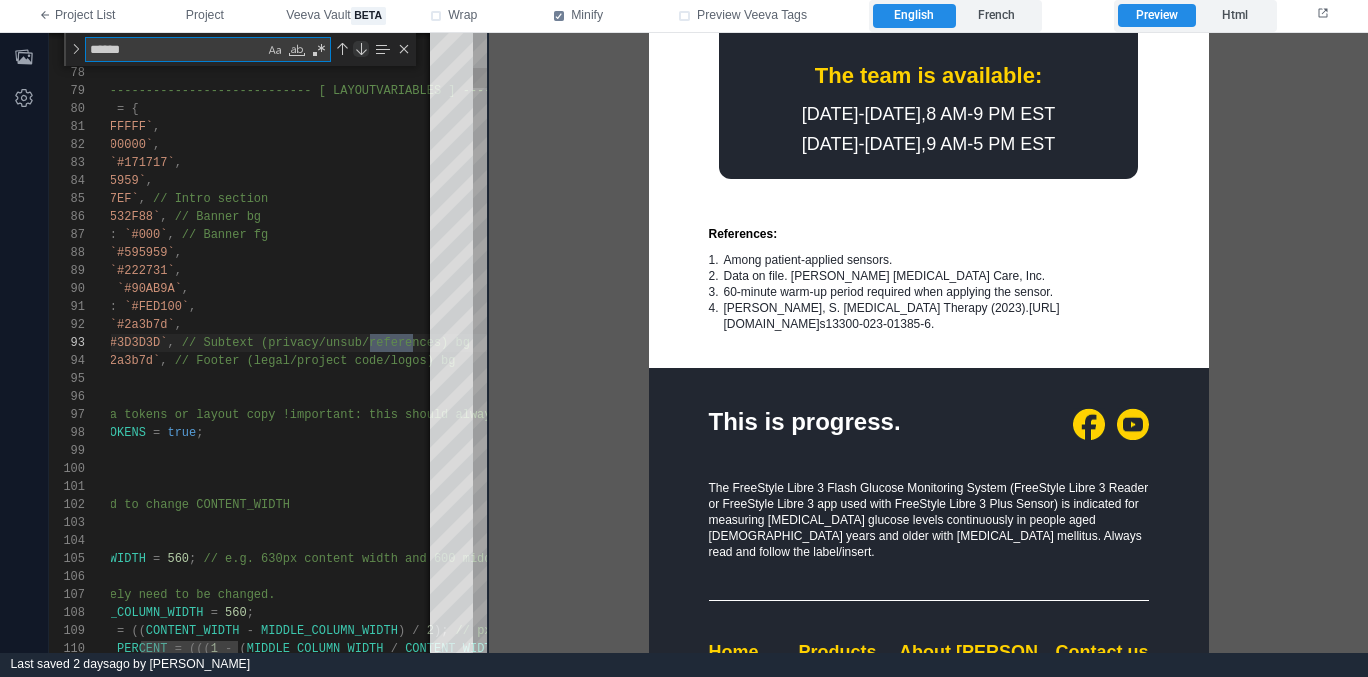 type on "******" 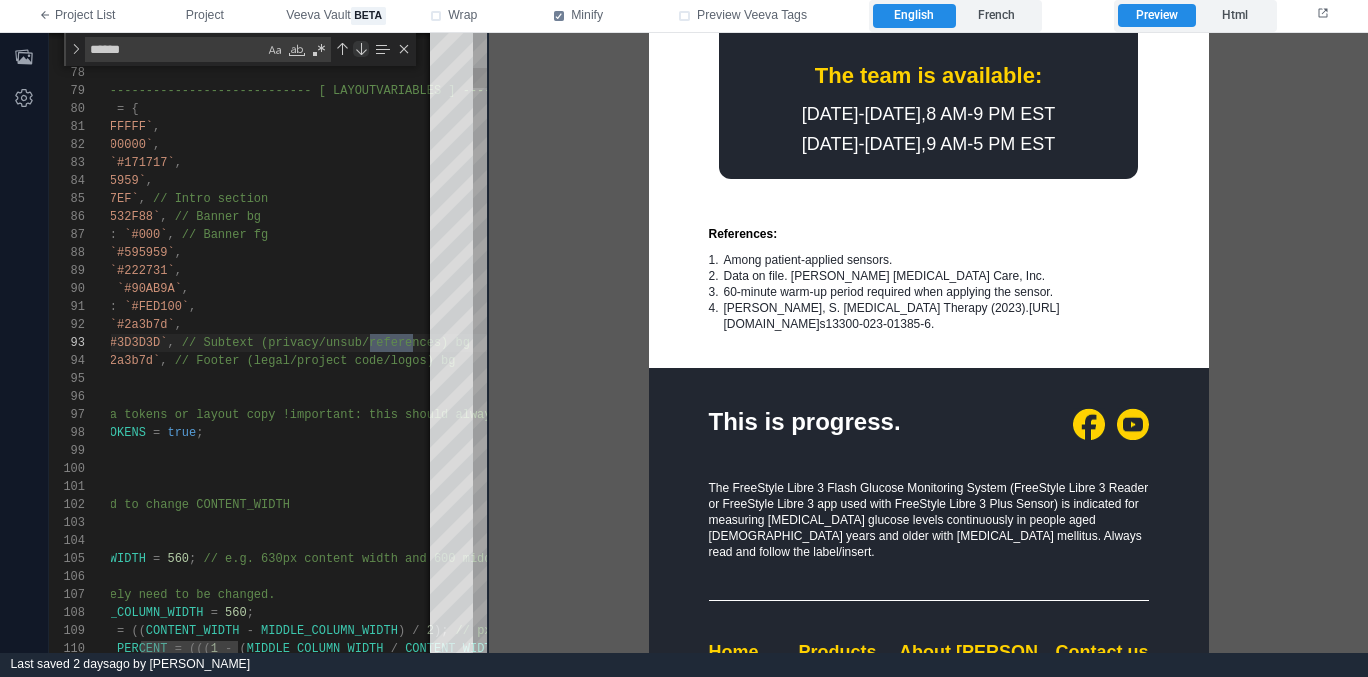 click at bounding box center (361, 49) 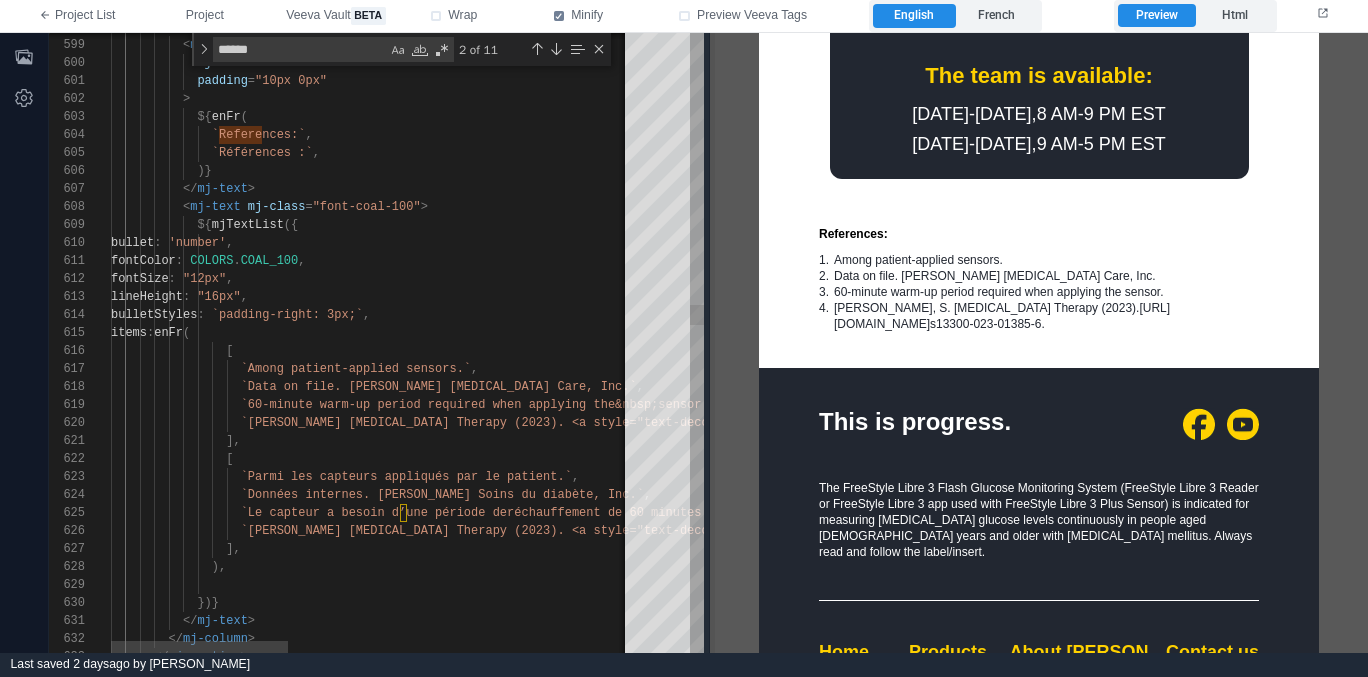 drag, startPoint x: 487, startPoint y: 420, endPoint x: 748, endPoint y: 398, distance: 261.92557 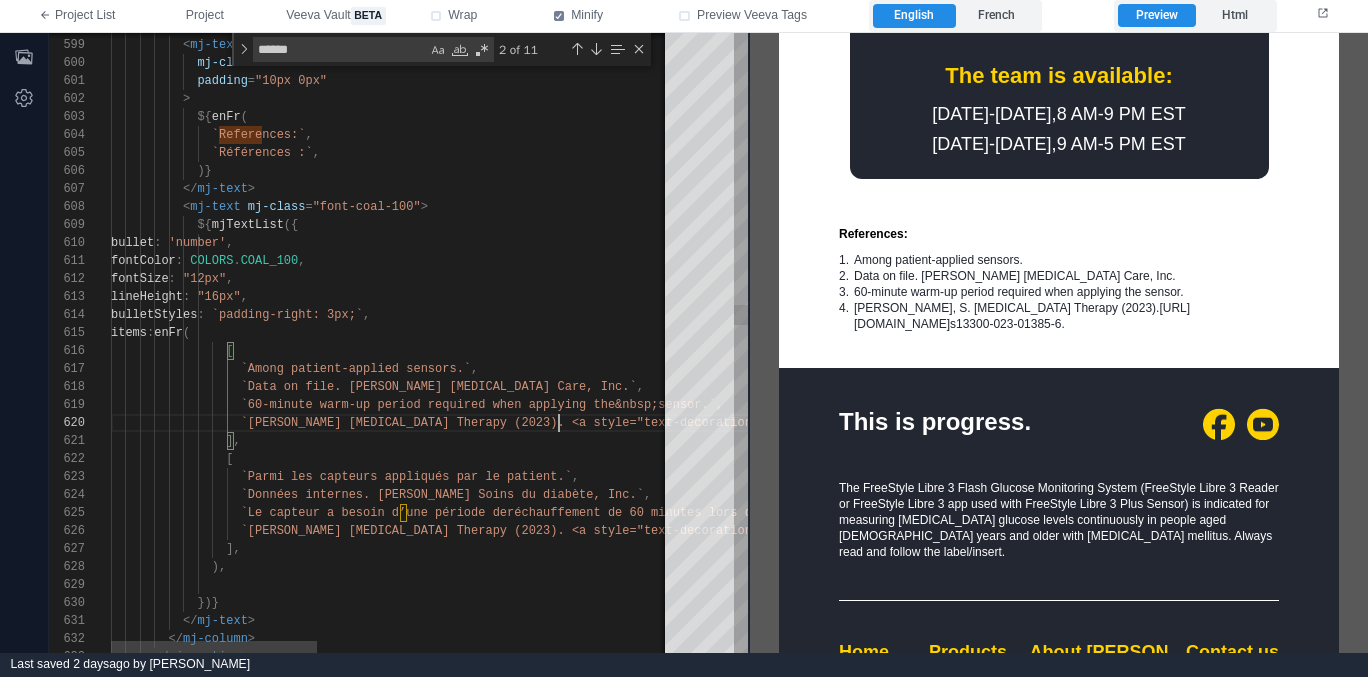 click on "`[PERSON_NAME] [MEDICAL_DATA] Therapy (2023). <a style="text-" at bounding box center (460, 423) 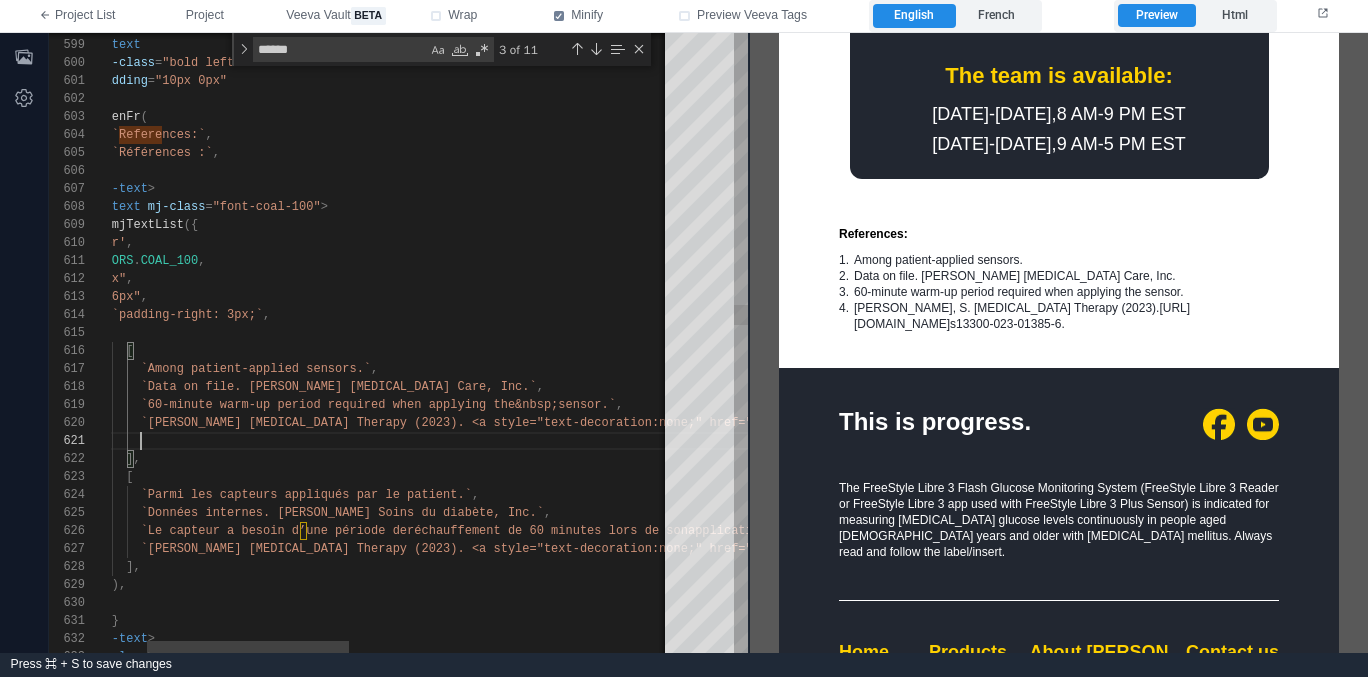 scroll, scrollTop: 0, scrollLeft: 0, axis: both 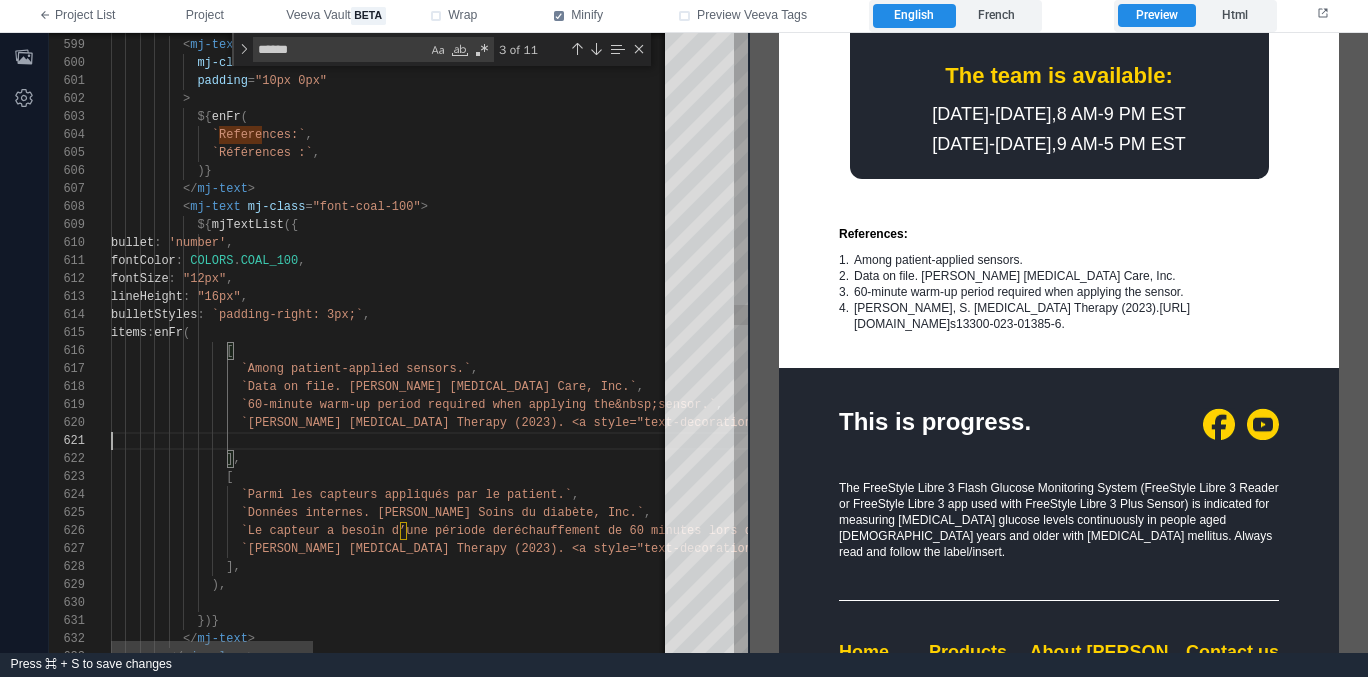 paste on "**********" 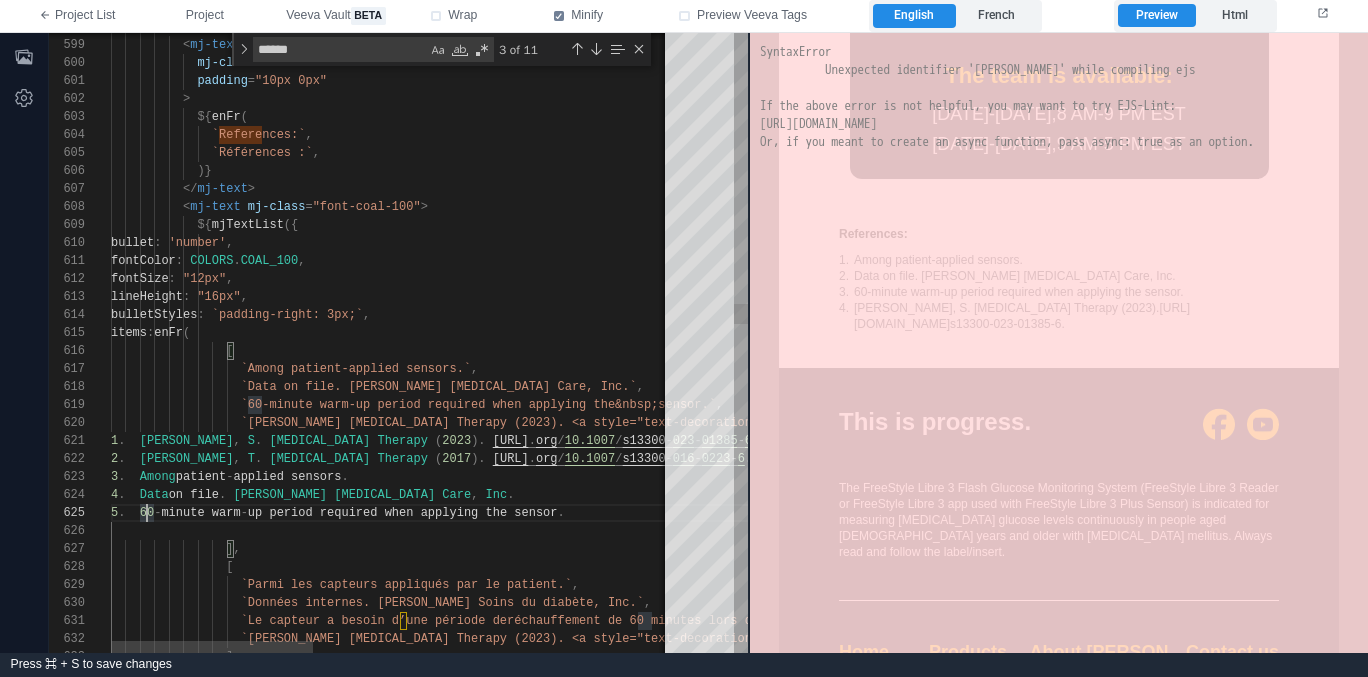 scroll, scrollTop: 72, scrollLeft: 29, axis: both 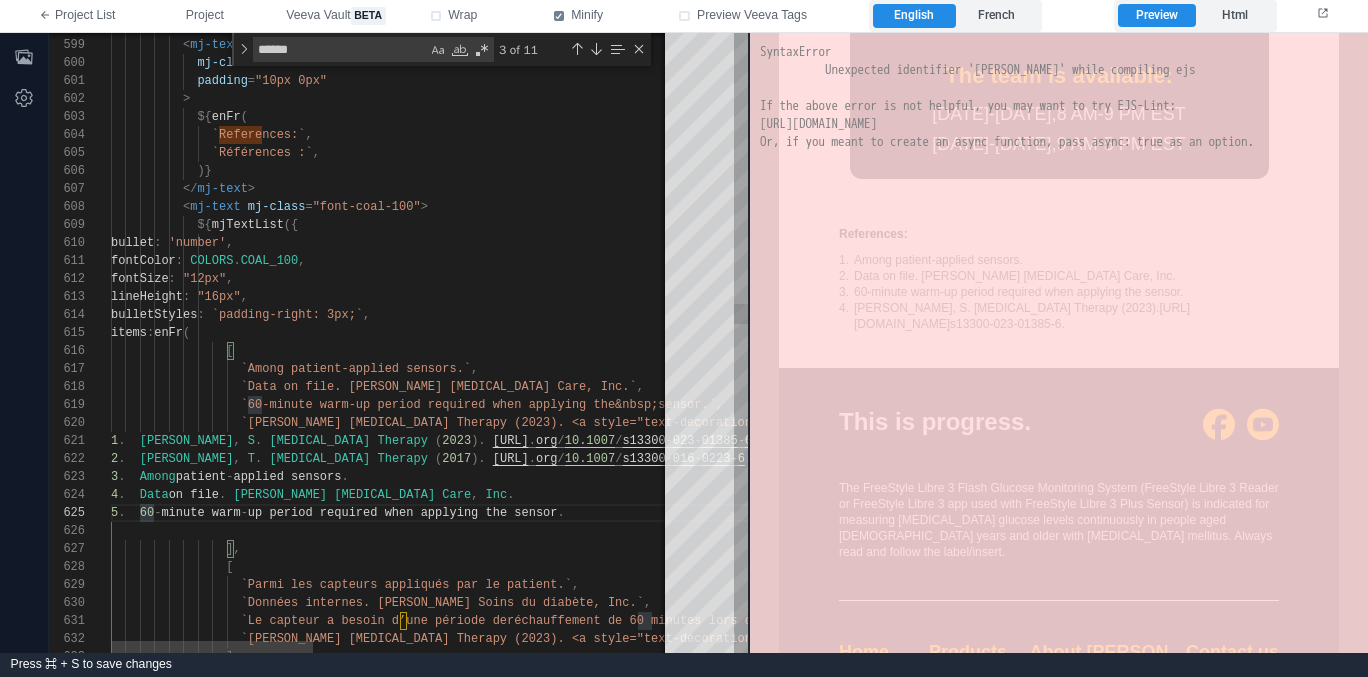 click on "`[PERSON_NAME] [MEDICAL_DATA] Therapy (2023). <a style="text-" at bounding box center (460, 423) 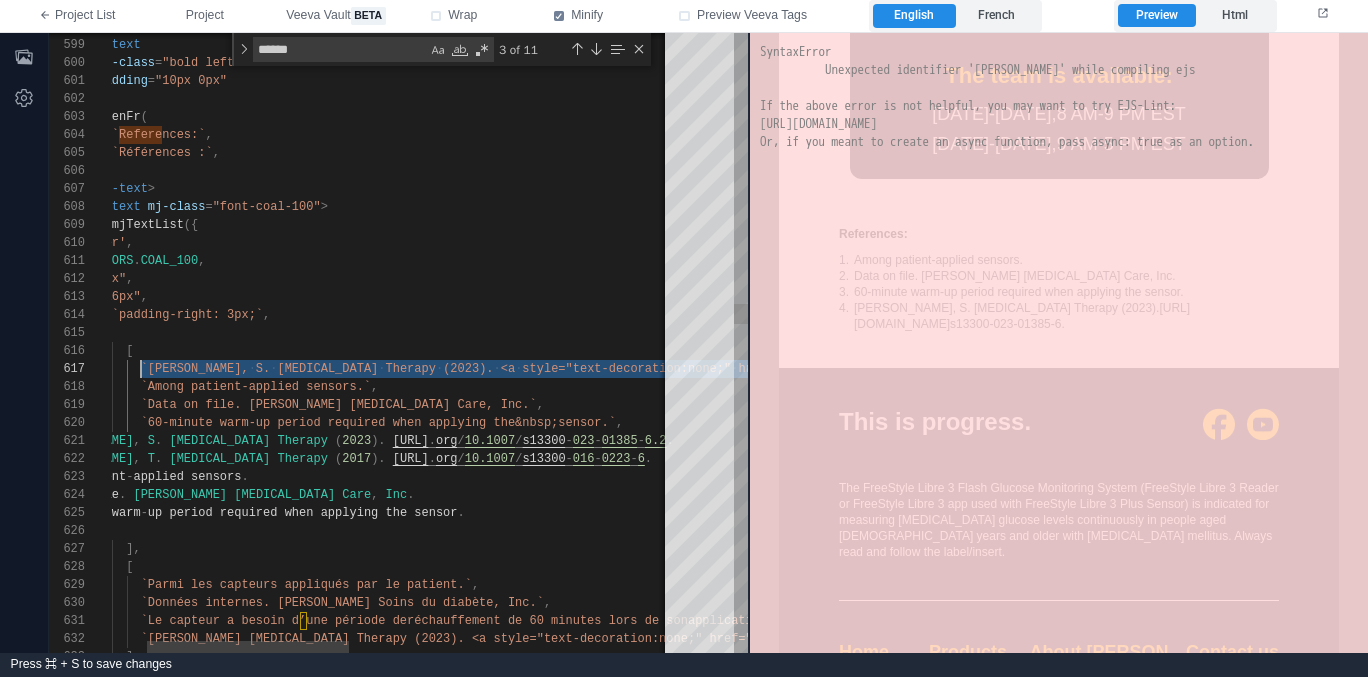 scroll, scrollTop: 108, scrollLeft: 130, axis: both 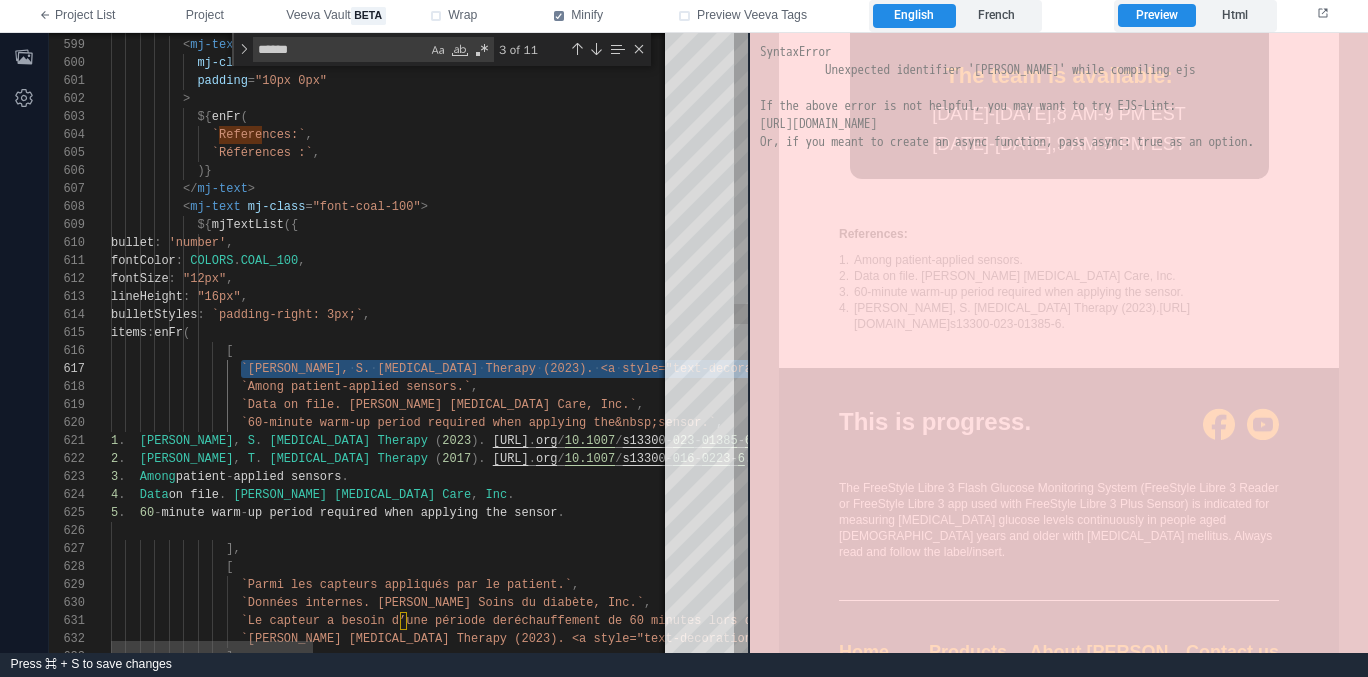 click on "3 .    Among  patient - applied sensors ." at bounding box center (888, 477) 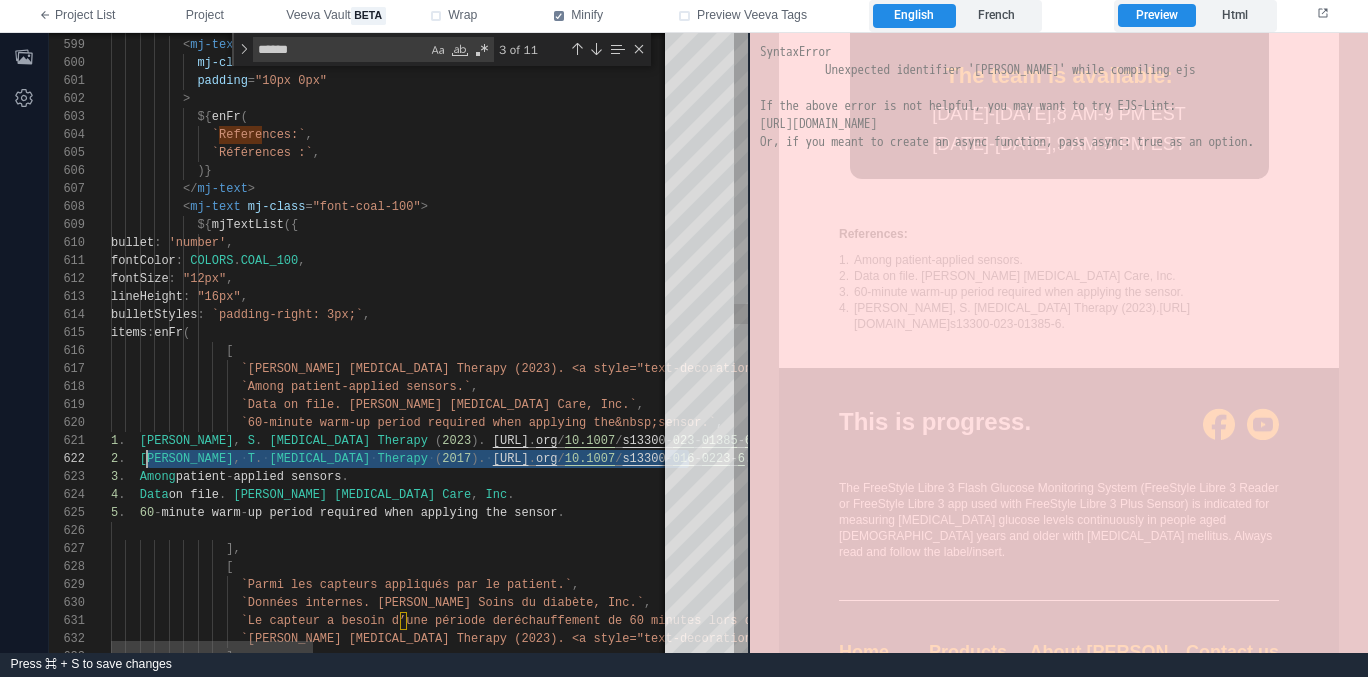scroll, scrollTop: 18, scrollLeft: 29, axis: both 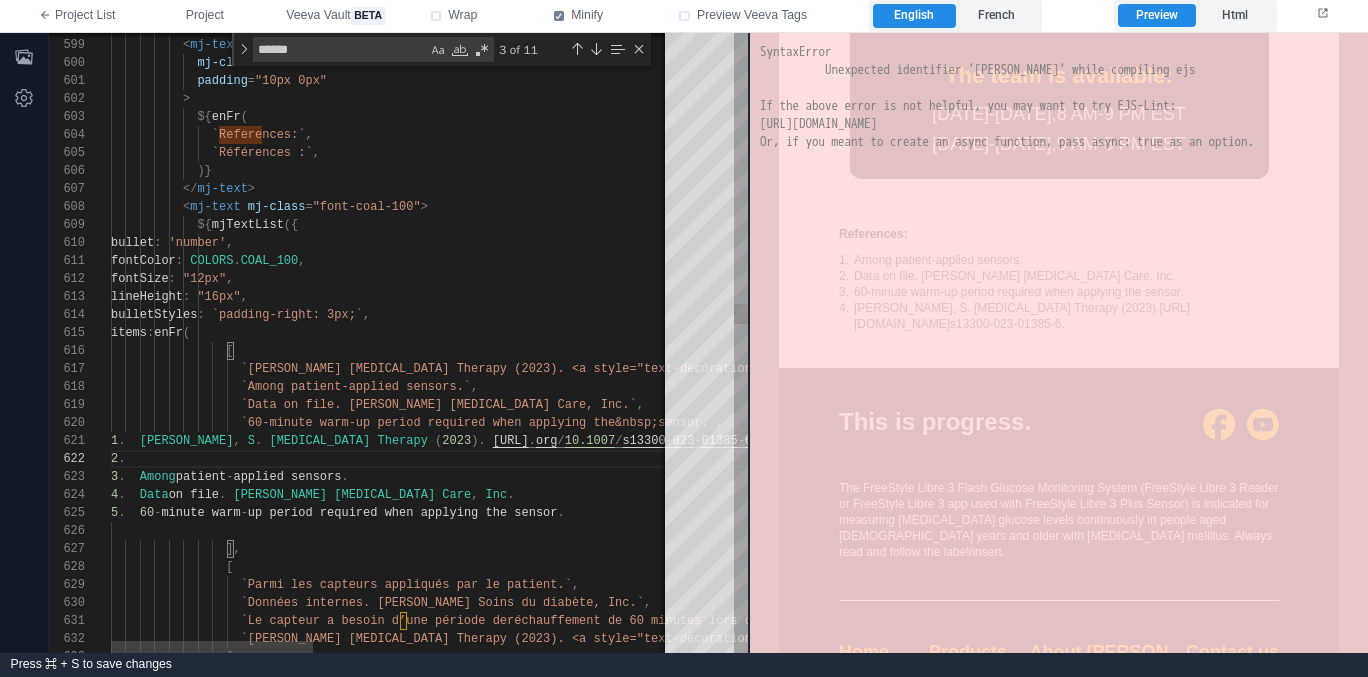 click on "`[PERSON_NAME] [MEDICAL_DATA] Therapy (2023). <a style="text-" at bounding box center [460, 369] 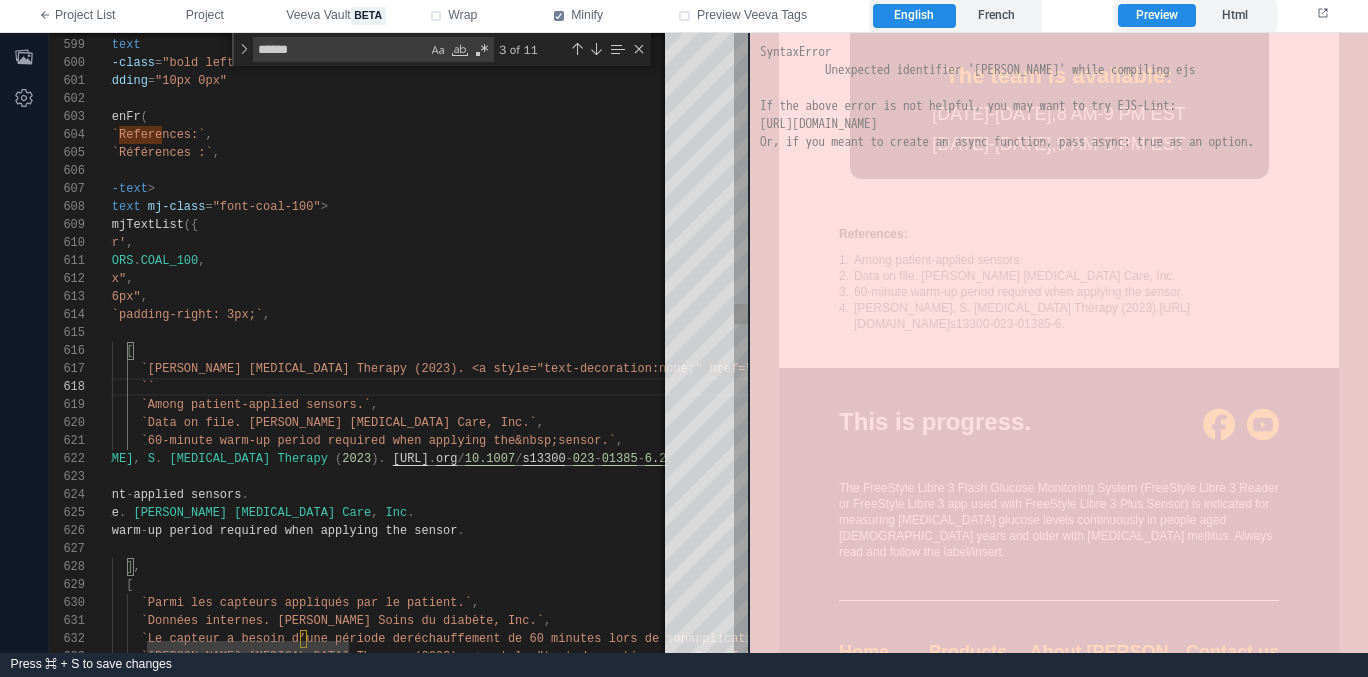 paste on "**********" 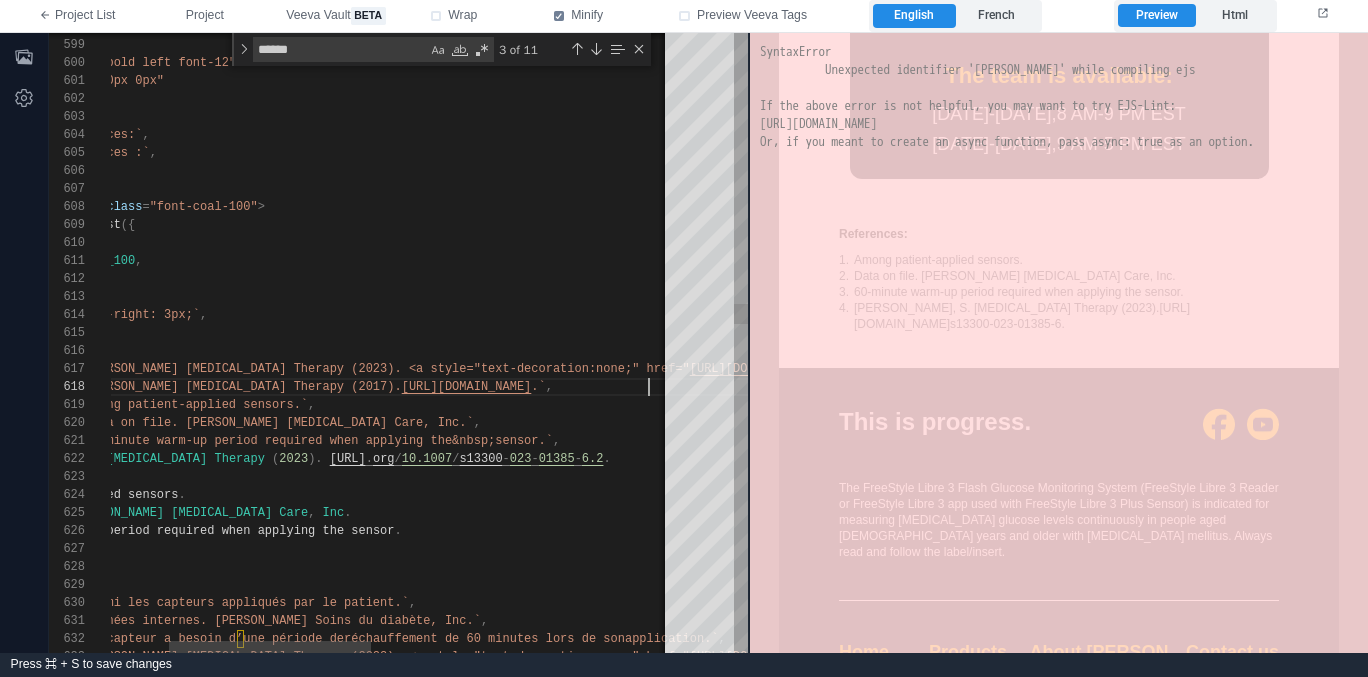 scroll, scrollTop: 126, scrollLeft: 701, axis: both 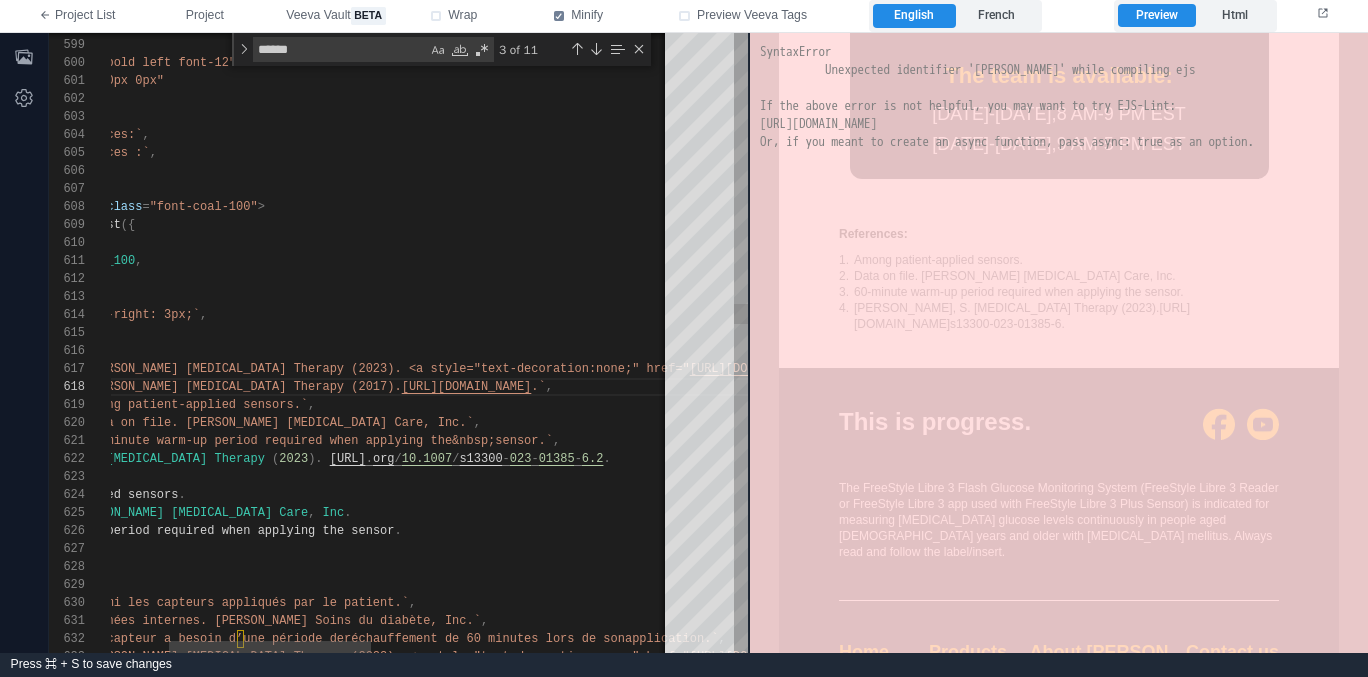 click on "`[PERSON_NAME] [MEDICAL_DATA] Therapy (2023). <a style="text-" at bounding box center [297, 369] 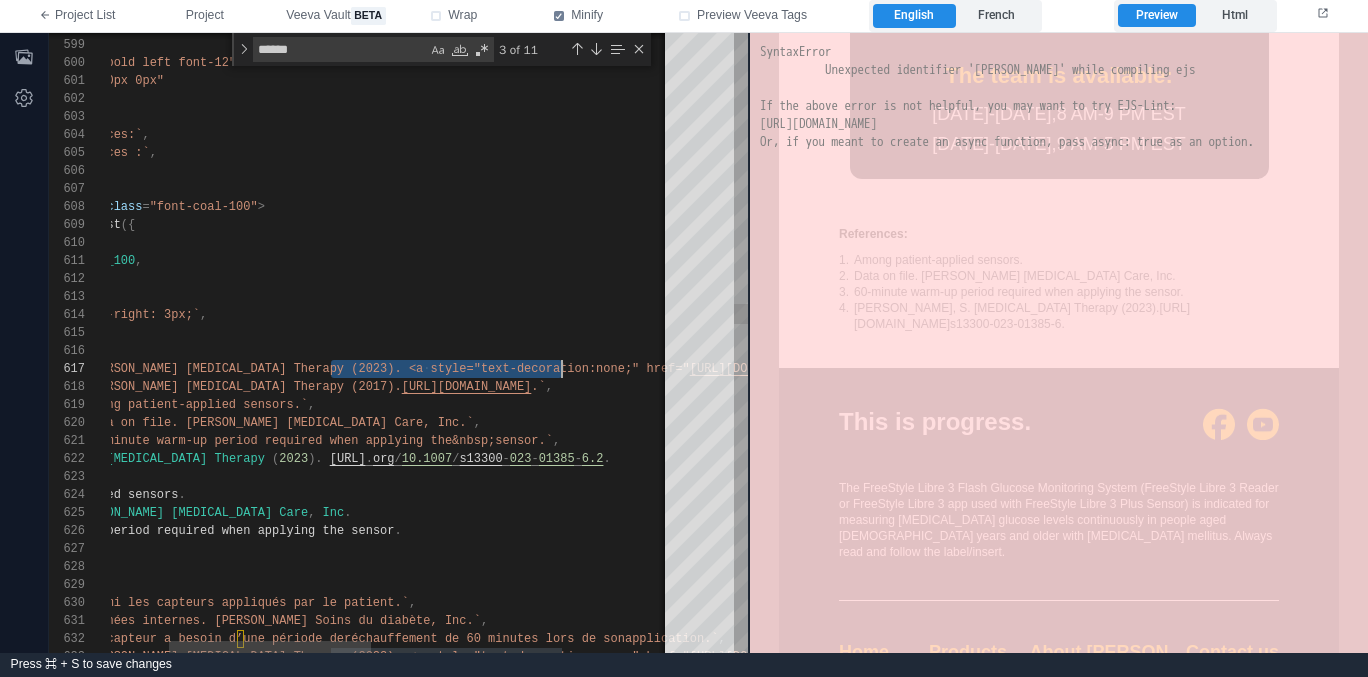 scroll, scrollTop: 108, scrollLeft: 614, axis: both 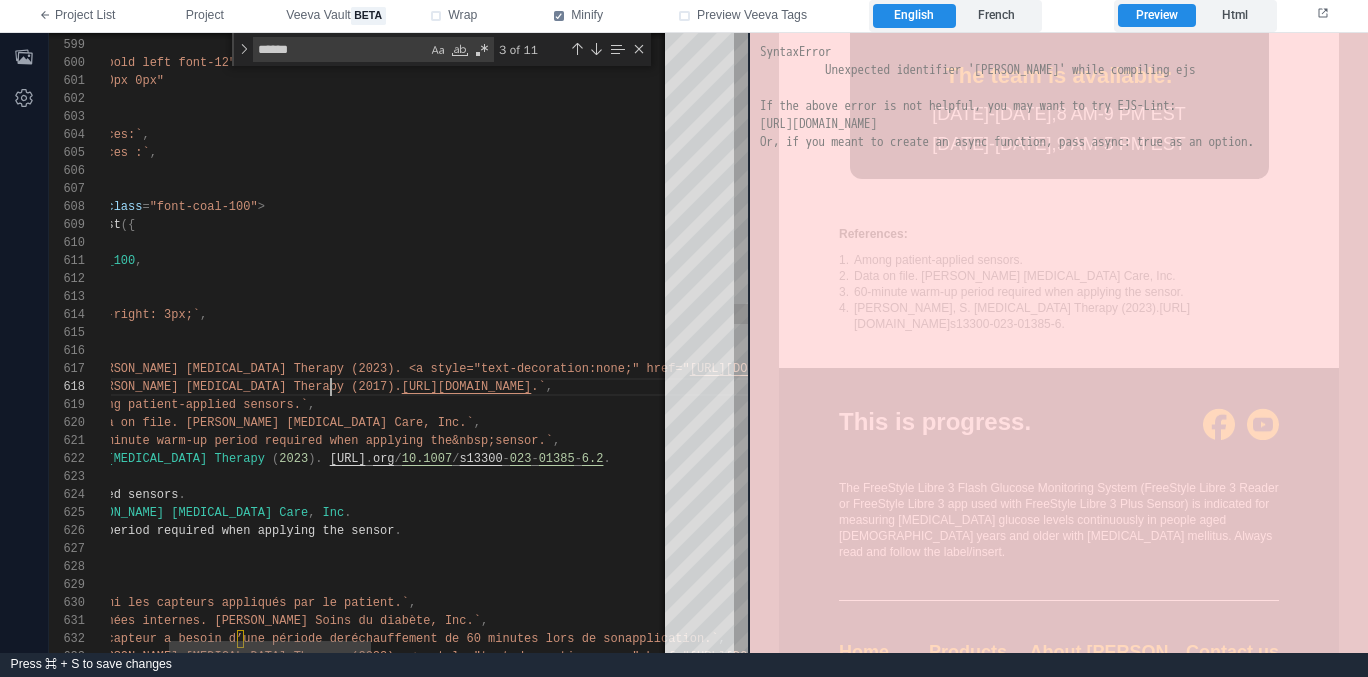 click on "[CREDIT_CARD_NUMBER] 602 603 604 605 606 607 608 609 610 611 612 613 614 615 616 617 628 629 630 631 632 633 622 623 624 625 626 627 621 620 619 618          < mj-column   padding = "0px 60px"   css-class = "${mobileColPadding(0, 20, 0, 20)}" >            < mj-text                mj-class = "bold left font-12"              padding = "10px 0px"            >              ${ enFr (                `References:` ,                `Références :` ,              )}            </ mj-text >            < mj-text   mj-class = "font-coal-100" >              ${ mjTextList ({               bullet :   'number' ,               fontColor :   COLORS . COAL_100 ,               fontSize :   "12px" ,               lineHeight :   "16px" ,               bulletStyles :   `padding-right: 3px;` , :  enFr ( [ , ], [ , ," at bounding box center (398, 343) 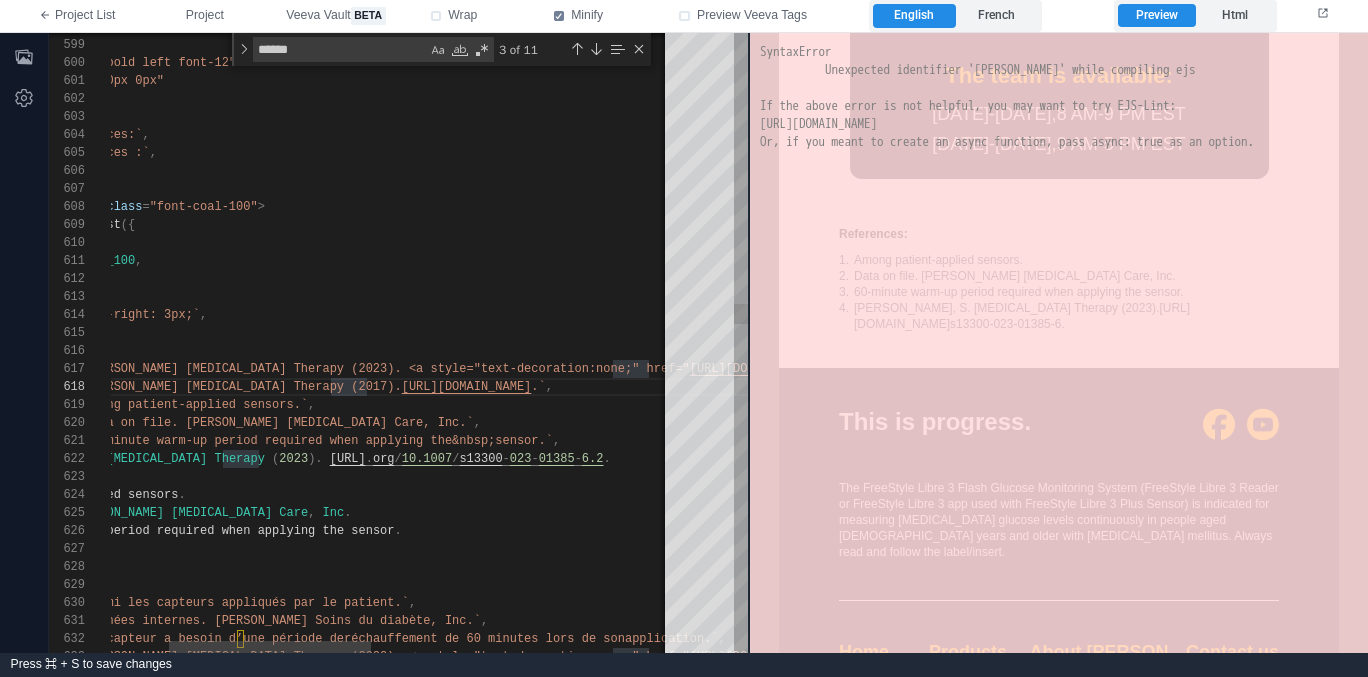 paste on "**********" 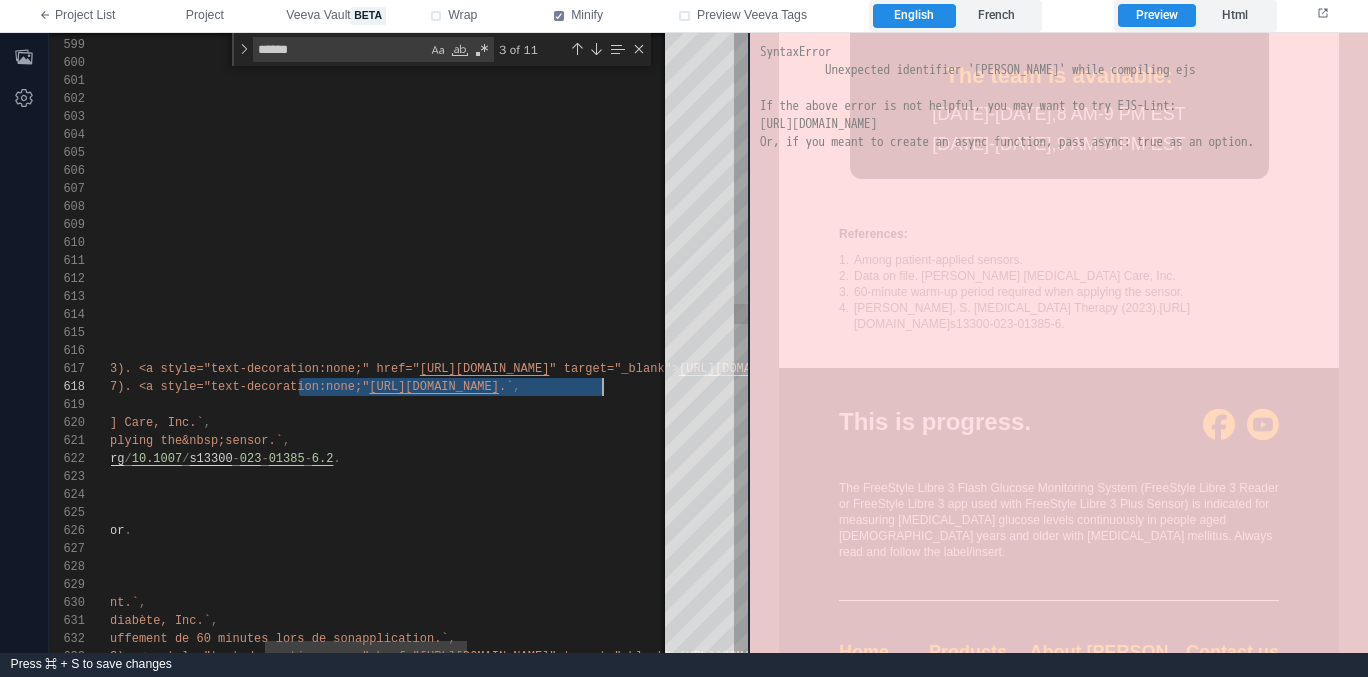 scroll, scrollTop: 126, scrollLeft: 918, axis: both 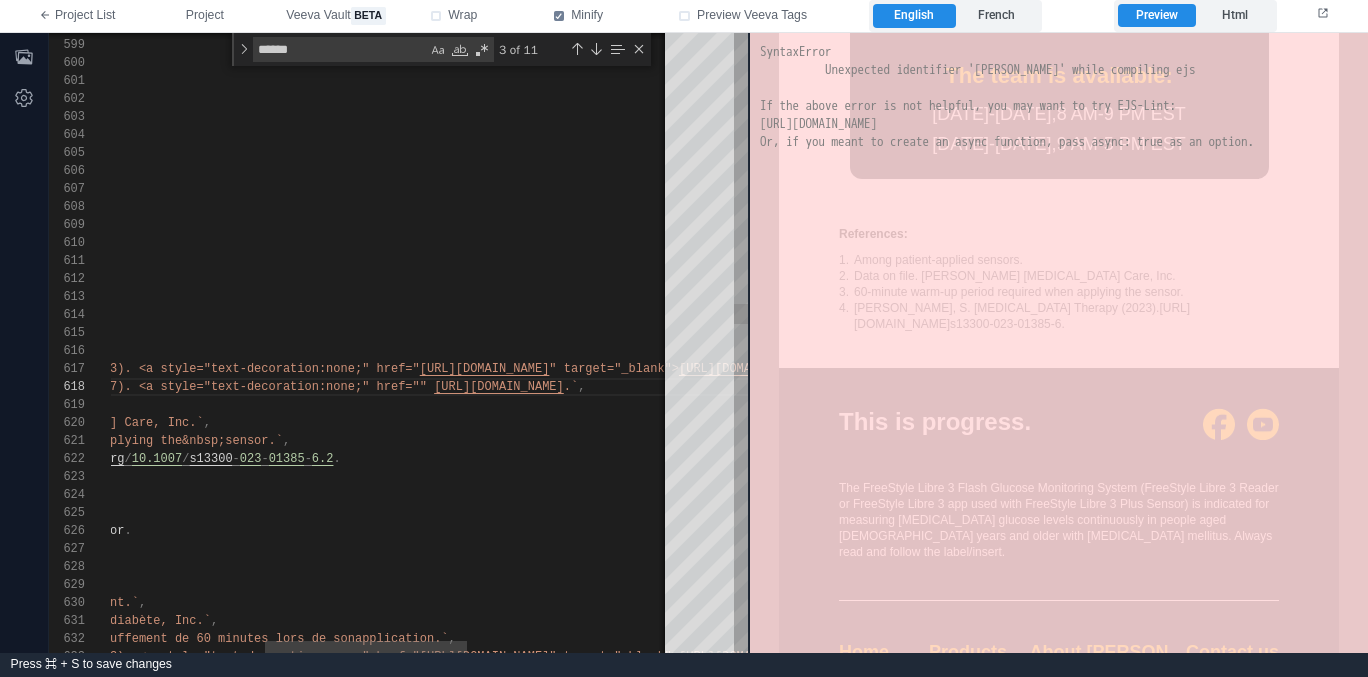 paste on "**********" 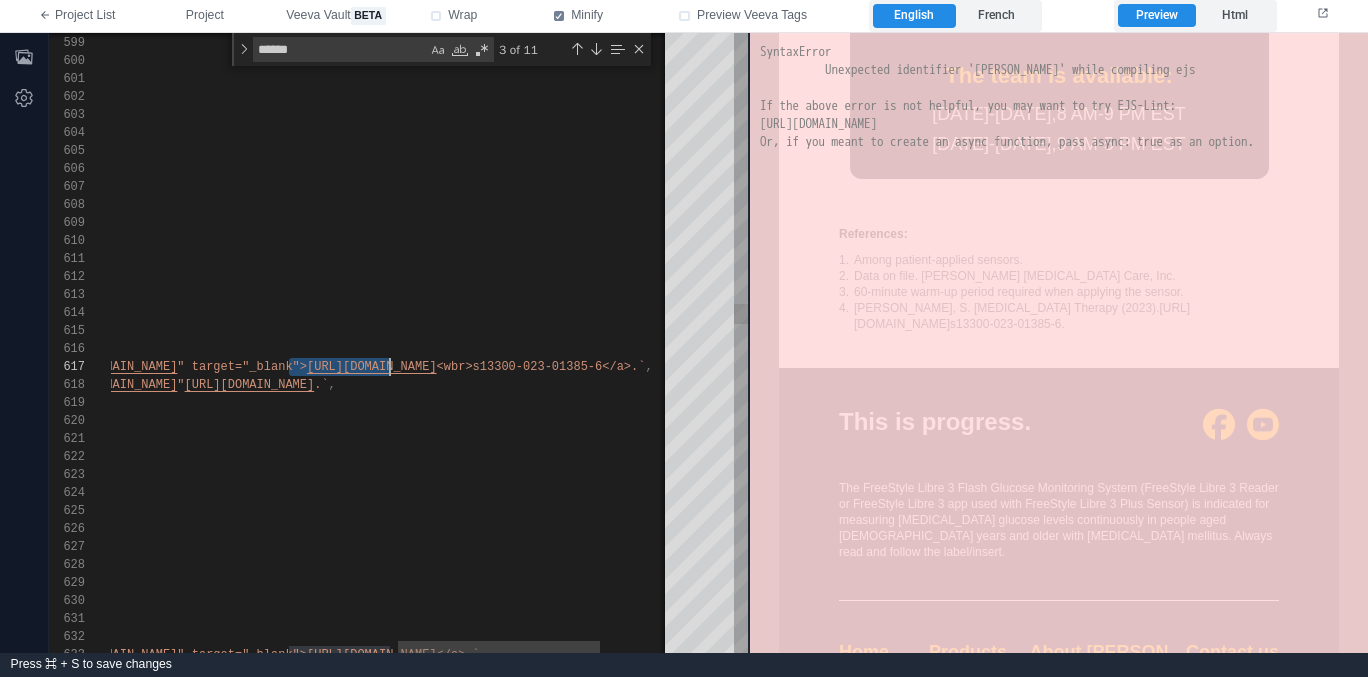 scroll, scrollTop: 108, scrollLeft: 1091, axis: both 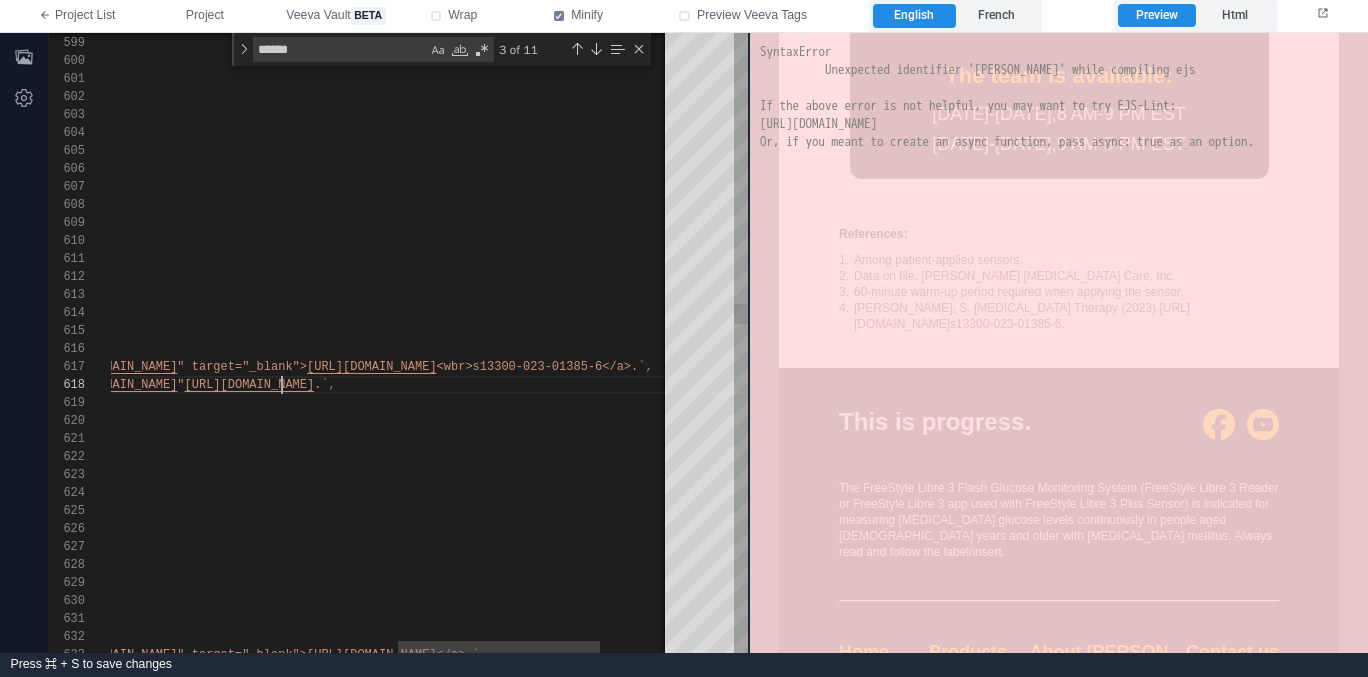 paste on "**********" 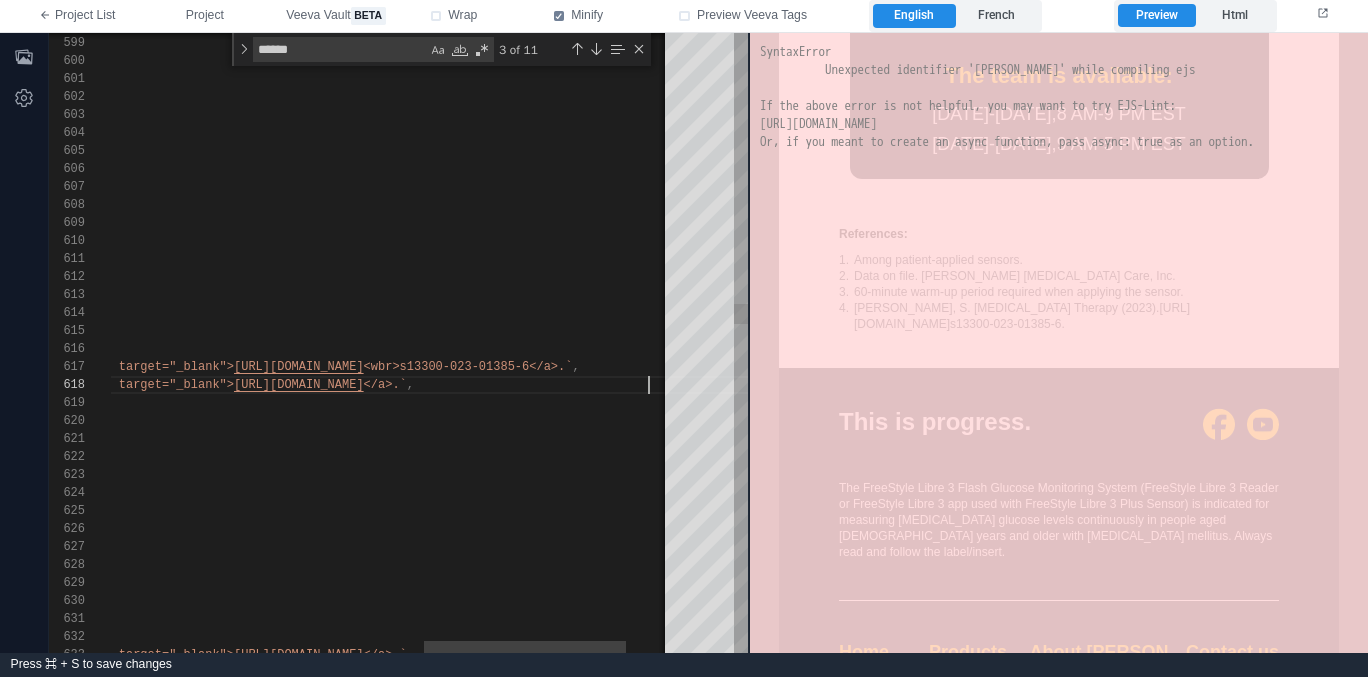 scroll, scrollTop: 72, scrollLeft: 1424, axis: both 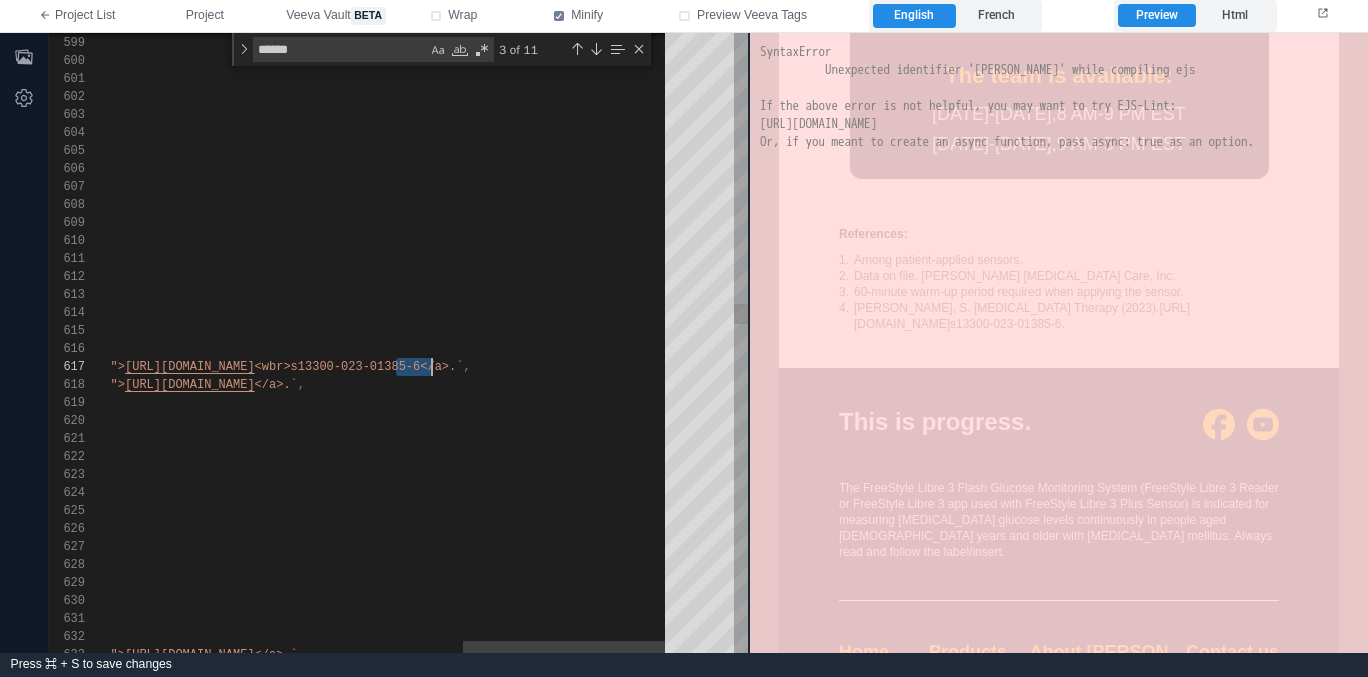drag, startPoint x: 396, startPoint y: 368, endPoint x: 431, endPoint y: 369, distance: 35.014282 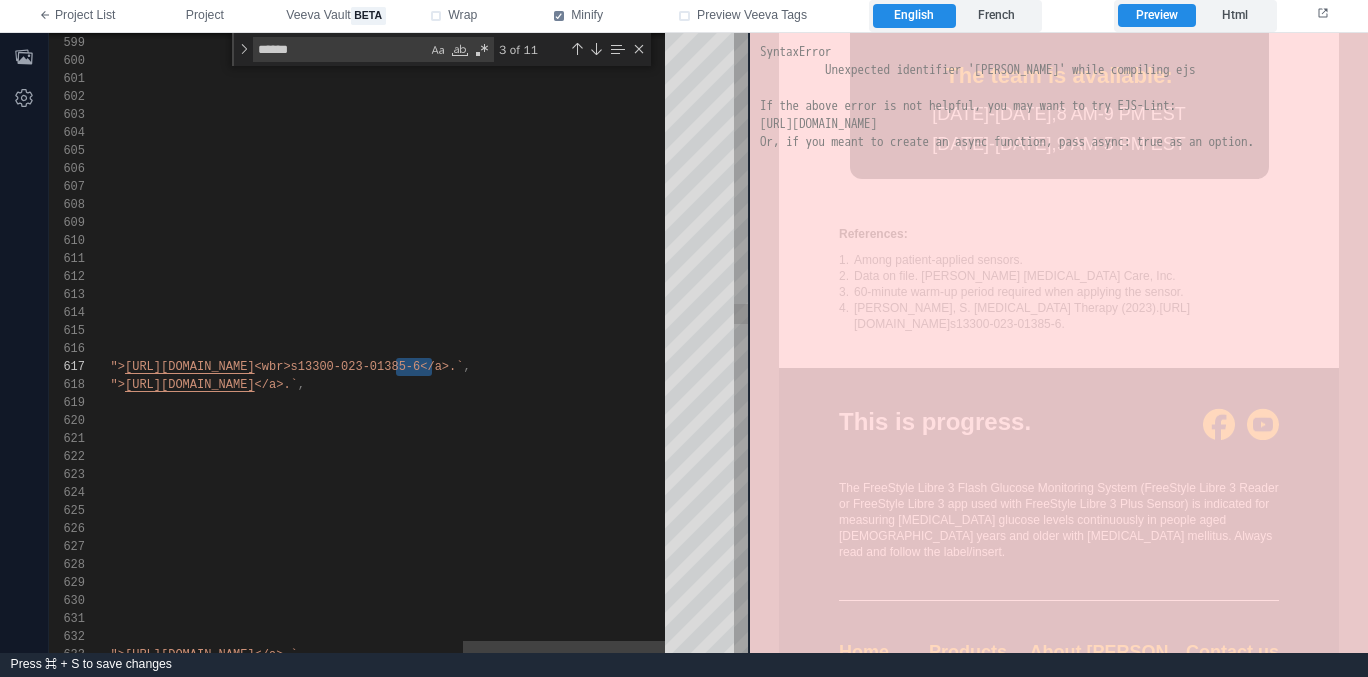 click on "[CREDIT_CARD_NUMBER] 602 603 604 605 606 607 608 609 610 611 612 613 614 615 616 617 628 629 630 631 632 633 622 623 624 625 626 627 621 620 619 618          < mj-column   padding = "0px 60px"   css-class = "${mobileColPadding(0, 20, 0, 20)}" >            < mj-text                mj-class = "bold left font-12"              padding = "10px 0px"            >              ${ enFr (                `References:` ,                `Références :` ,              )}            </ mj-text >            < mj-text   mj-class = "font-coal-100" >              ${ mjTextList ({               bullet :   'number' ,               fontColor :   COLORS . COAL_100 ,               fontSize :   "12px" ,               lineHeight :   "16px" ,               bulletStyles :   `padding-right: 3px;` , :  enFr ( [ , ], [ , ," at bounding box center (398, 343) 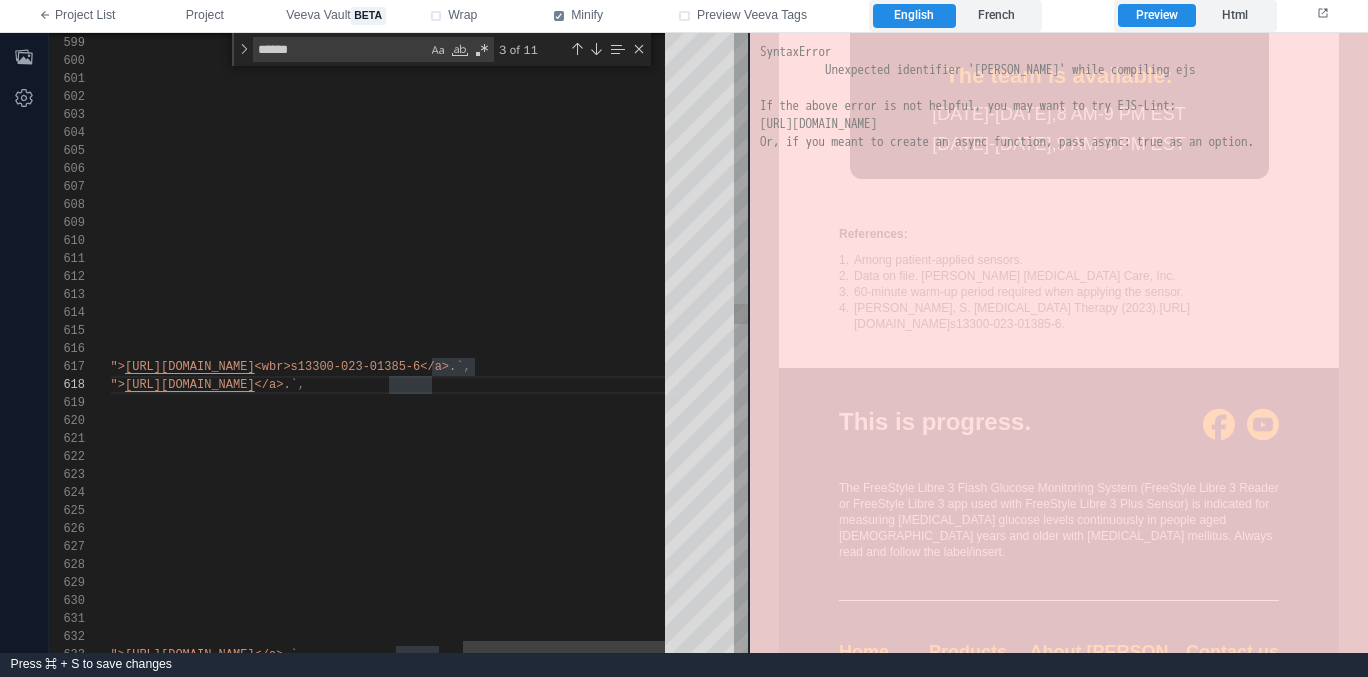 paste on "**********" 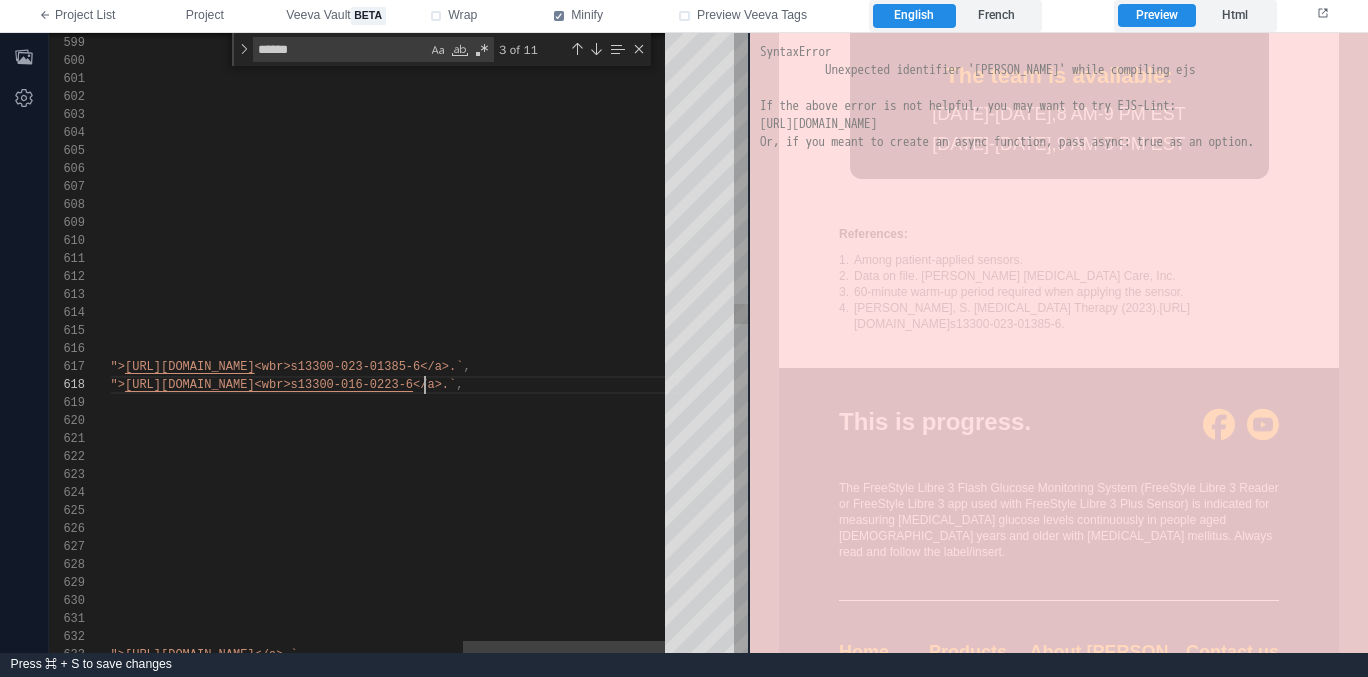 scroll, scrollTop: 90, scrollLeft: 1301, axis: both 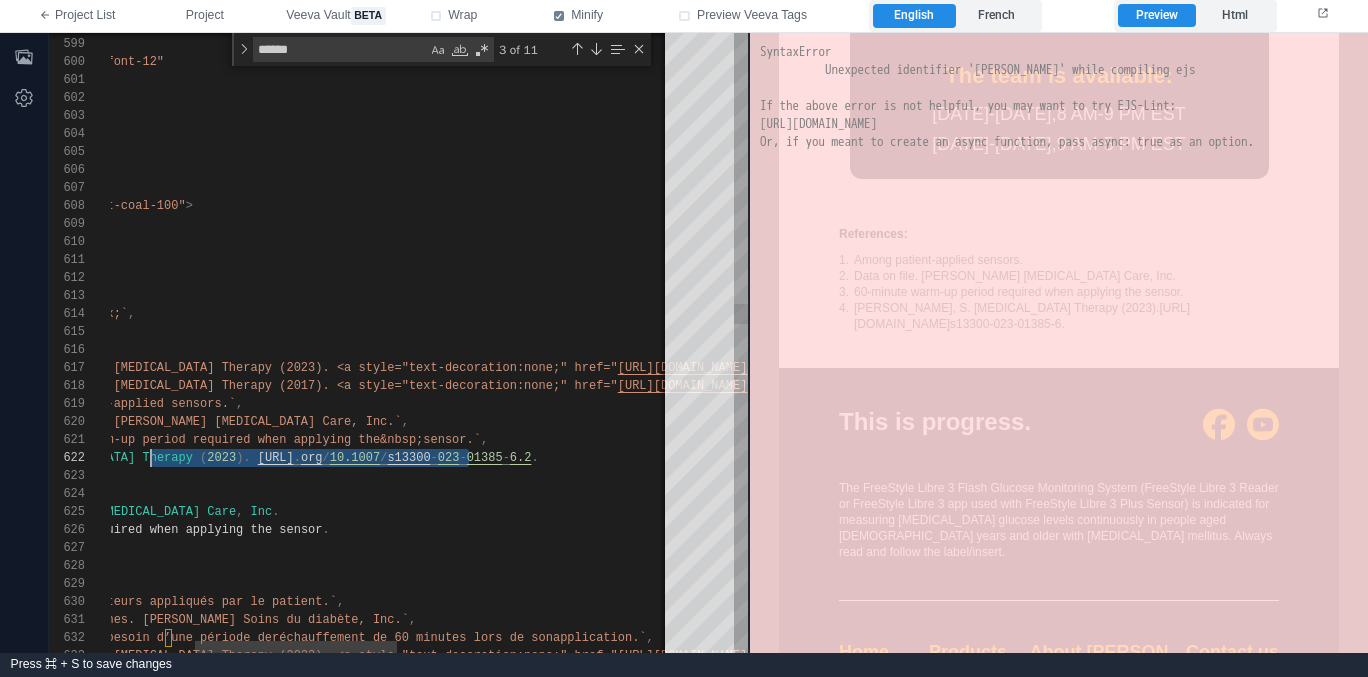 drag, startPoint x: 468, startPoint y: 456, endPoint x: 151, endPoint y: 460, distance: 317.02524 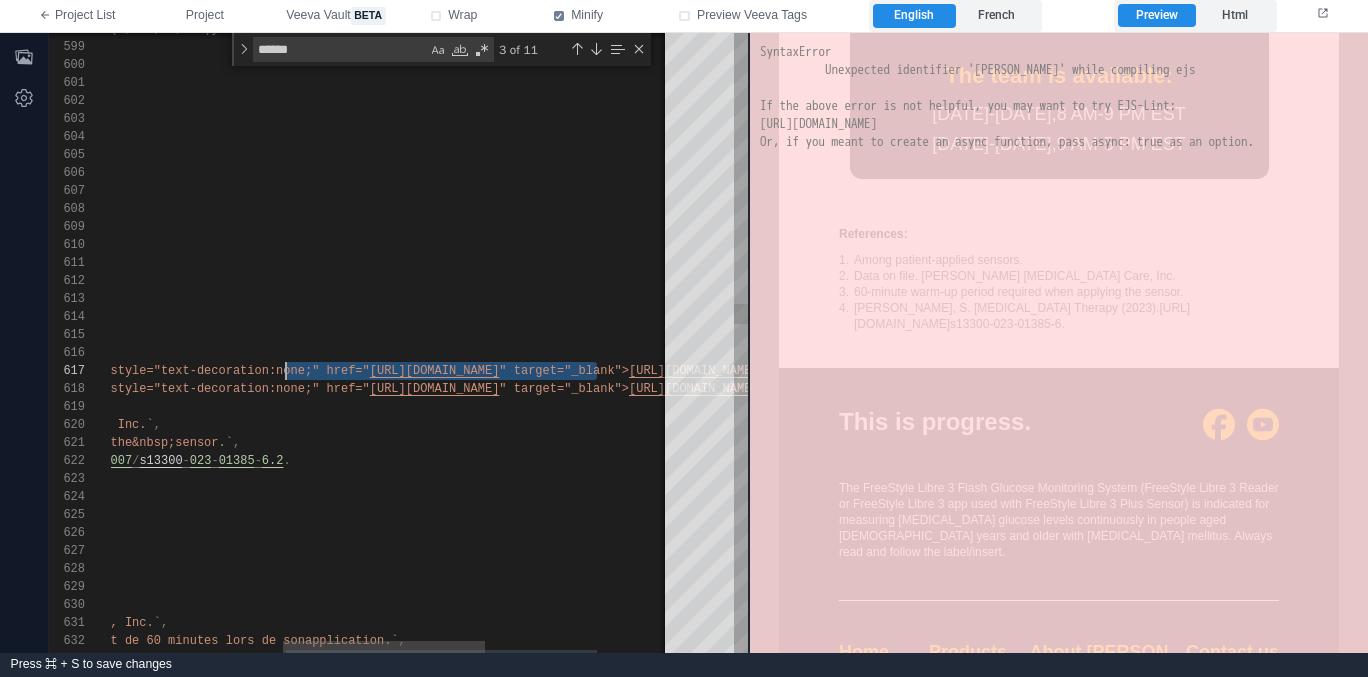 drag, startPoint x: 599, startPoint y: 370, endPoint x: 292, endPoint y: 375, distance: 307.0407 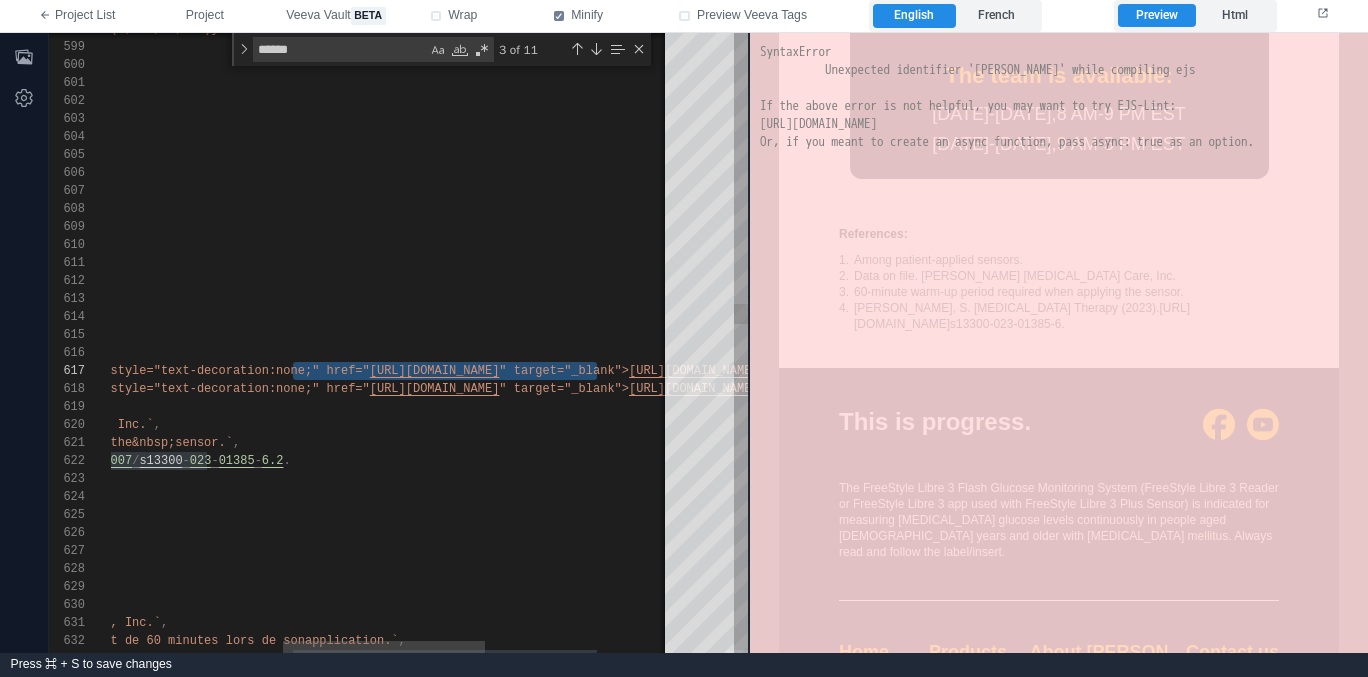 paste on "**" 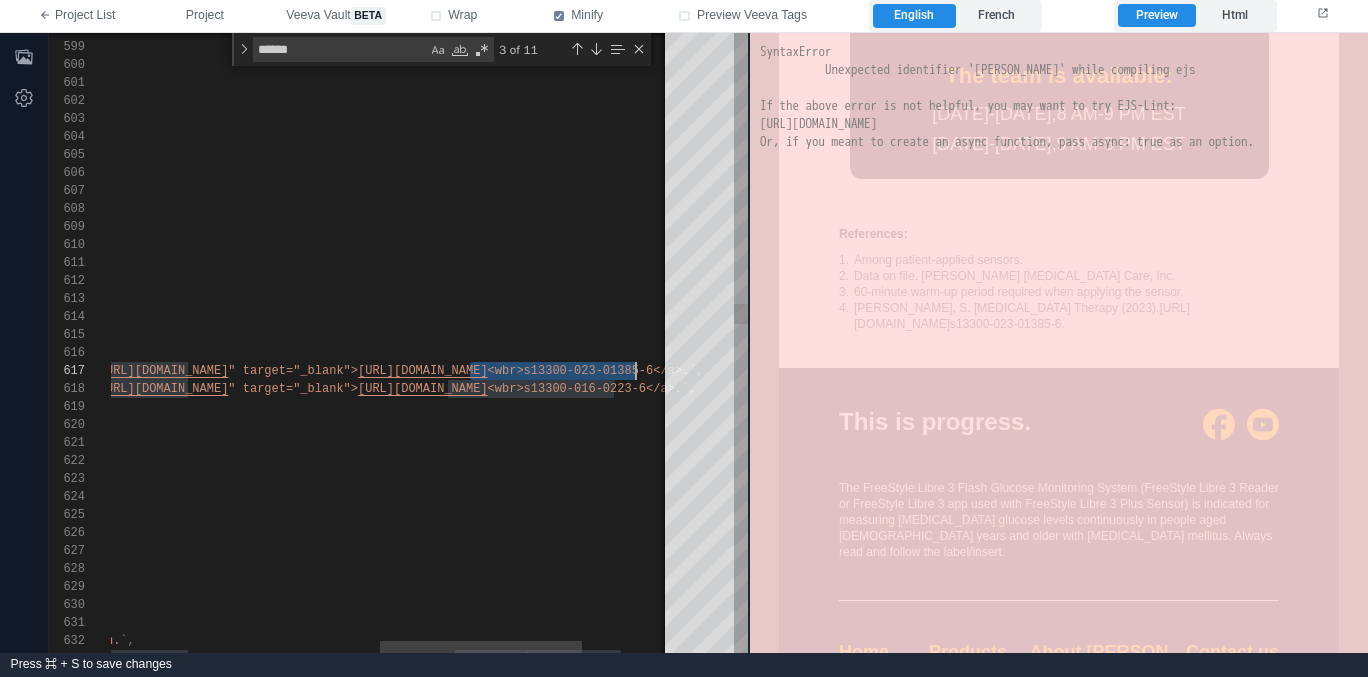 scroll, scrollTop: 108, scrollLeft: 1286, axis: both 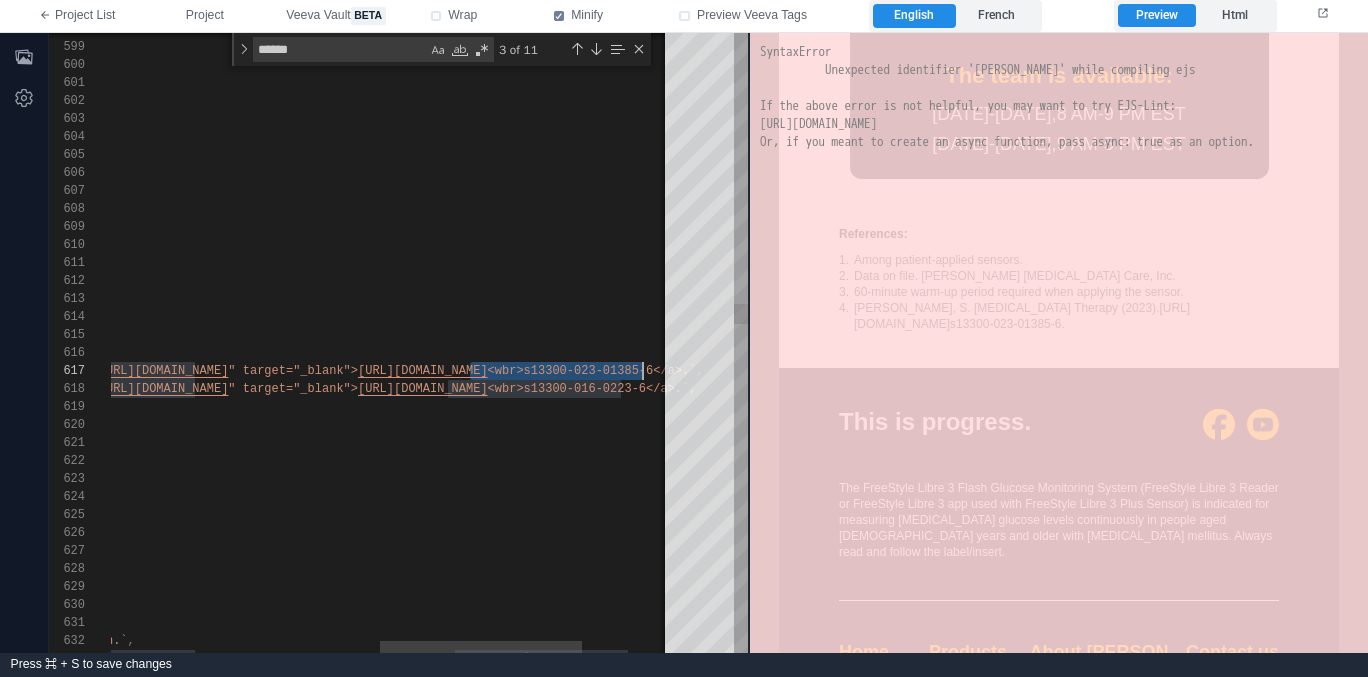 drag, startPoint x: 470, startPoint y: 369, endPoint x: 640, endPoint y: 380, distance: 170.35551 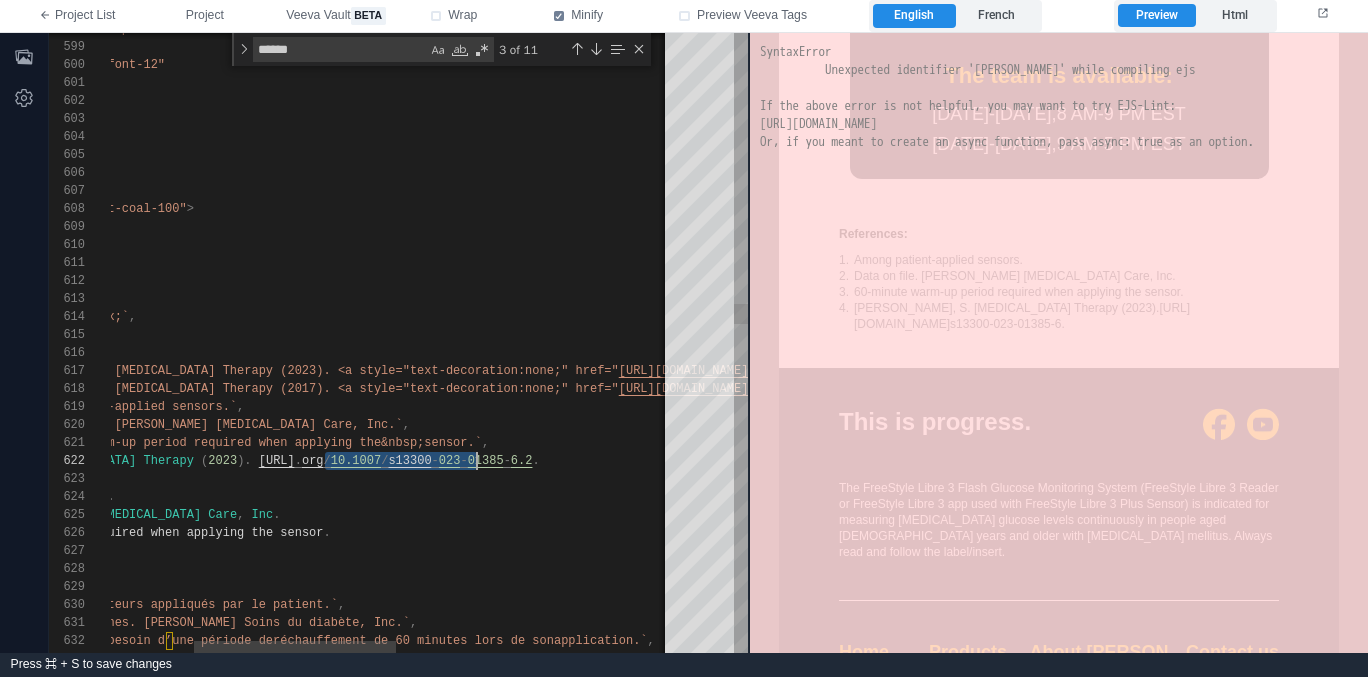 scroll, scrollTop: 18, scrollLeft: 593, axis: both 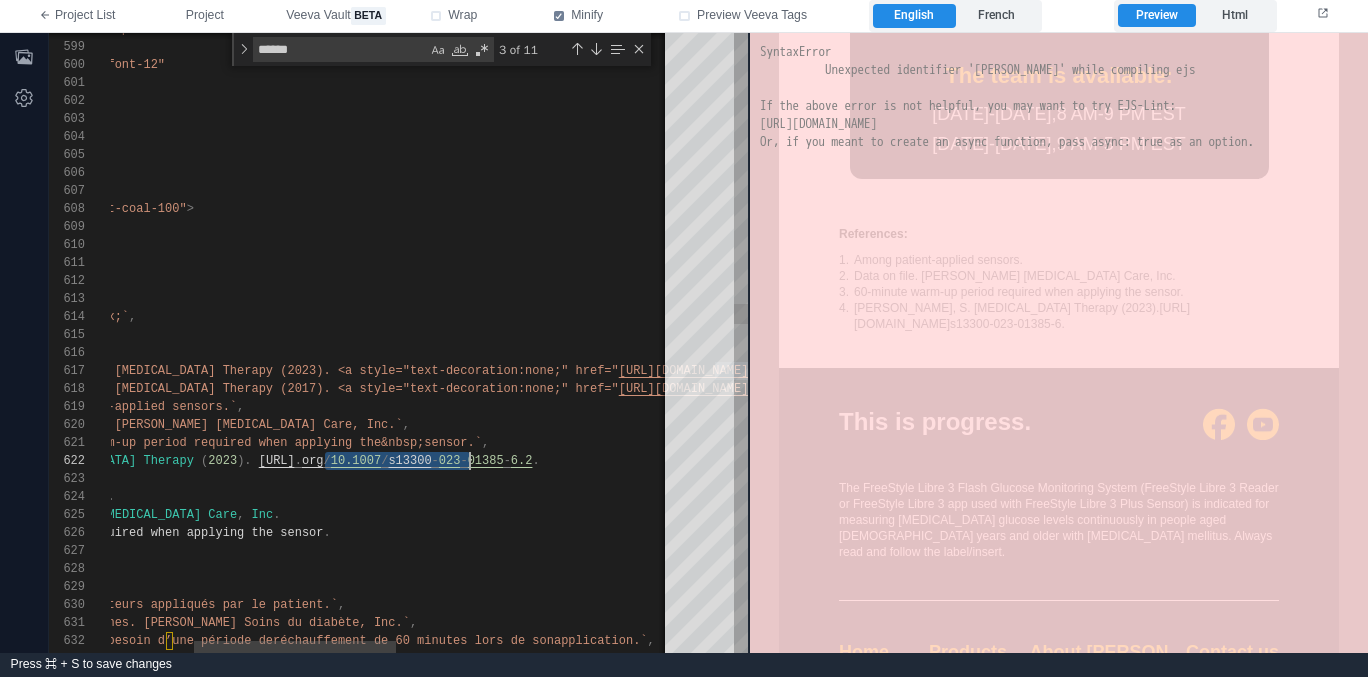 drag, startPoint x: 325, startPoint y: 462, endPoint x: 468, endPoint y: 462, distance: 143 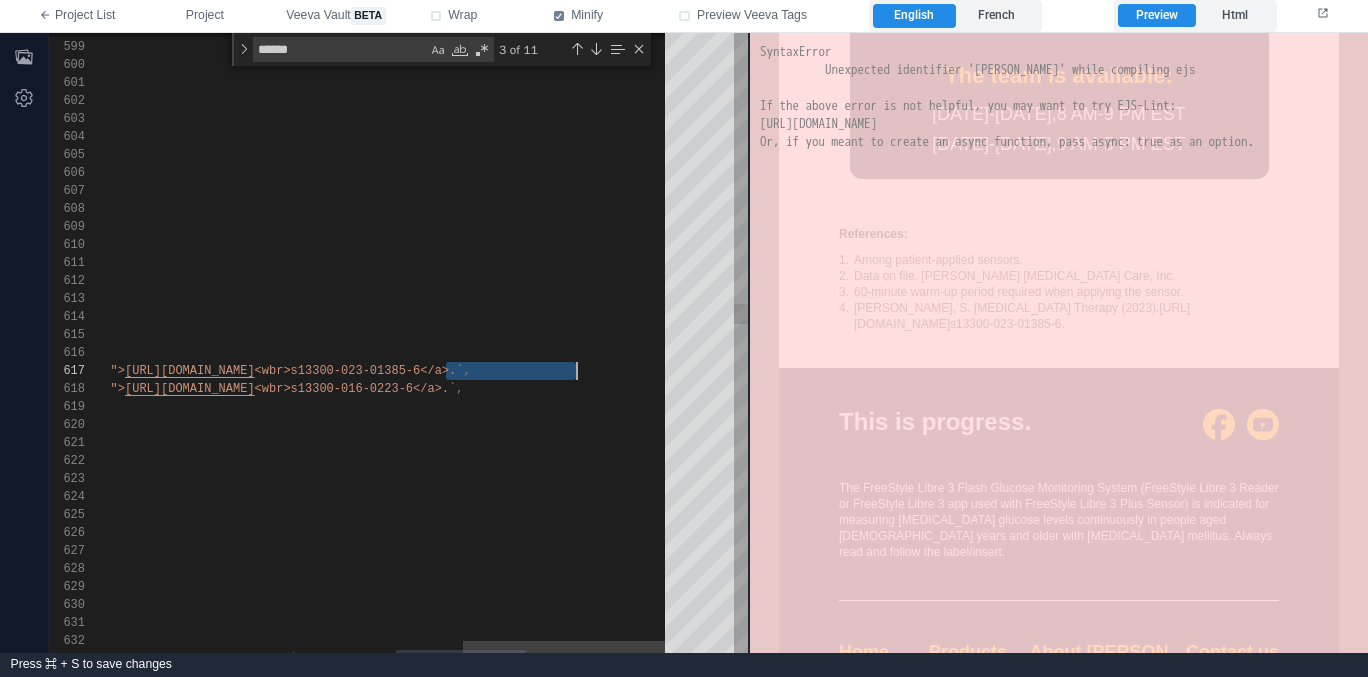 drag, startPoint x: 448, startPoint y: 371, endPoint x: 576, endPoint y: 371, distance: 128 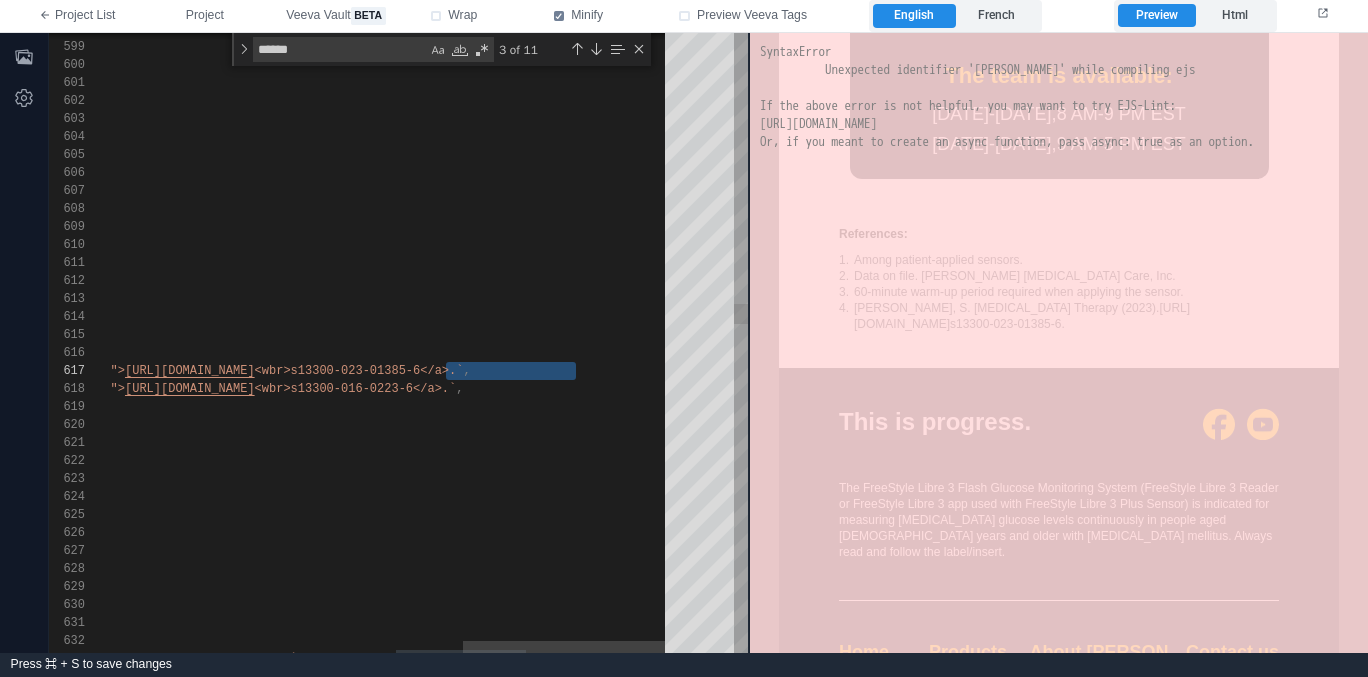 paste on "**" 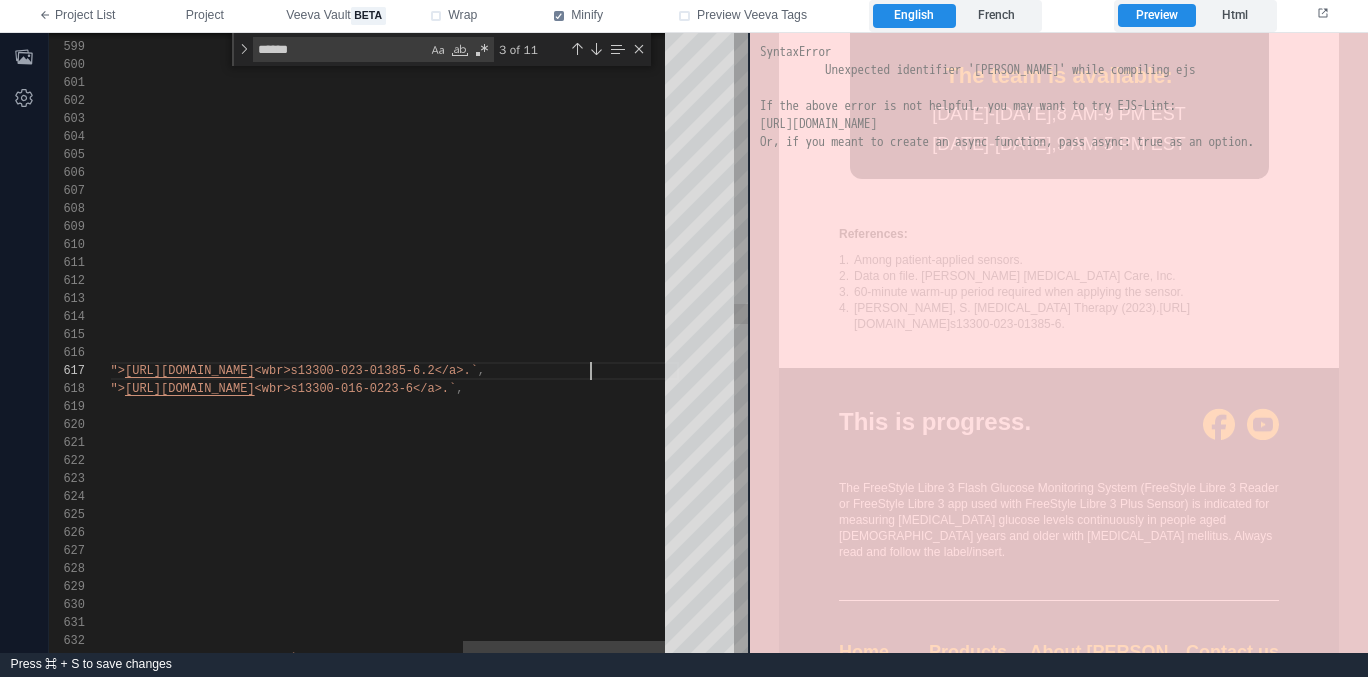 scroll, scrollTop: 108, scrollLeft: 1467, axis: both 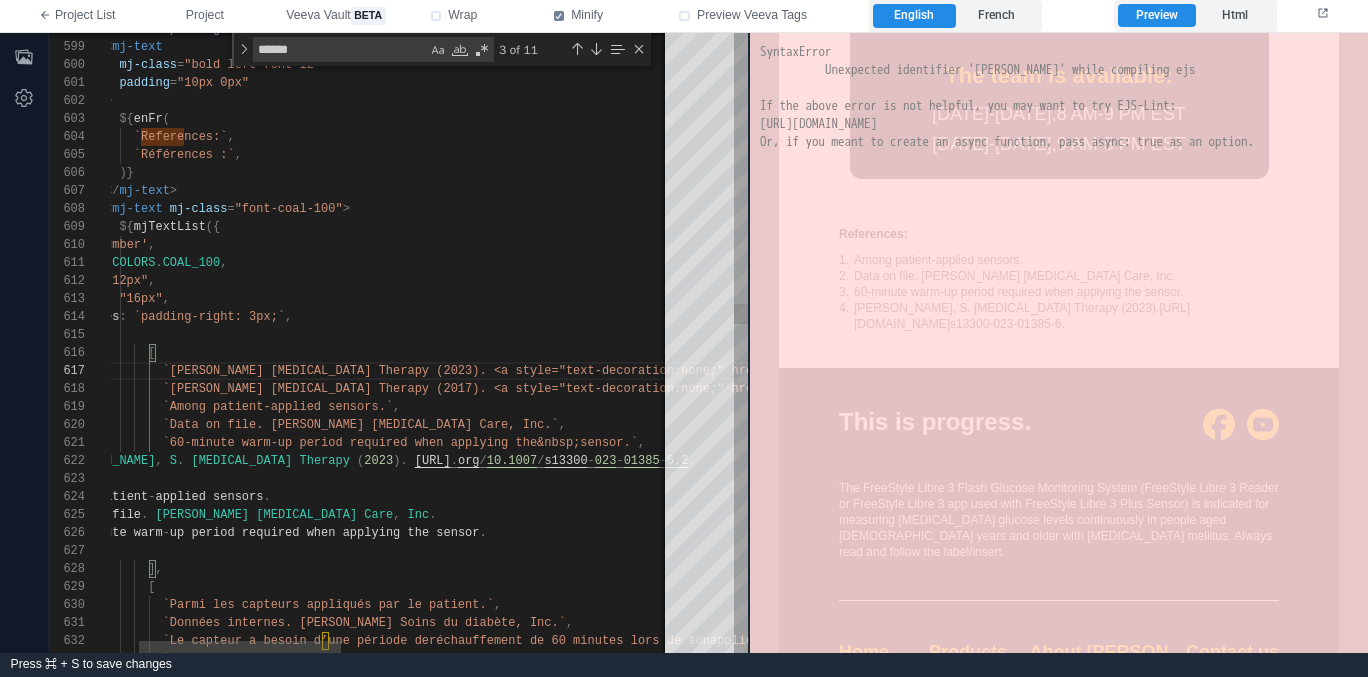 click on "1 .    [PERSON_NAME]   [MEDICAL_DATA]   Therapy   ( 2023 ).   [URL] . org / 10.1007 / s13300 - 023 - 01385 - 6.2 ." at bounding box center [810, 461] 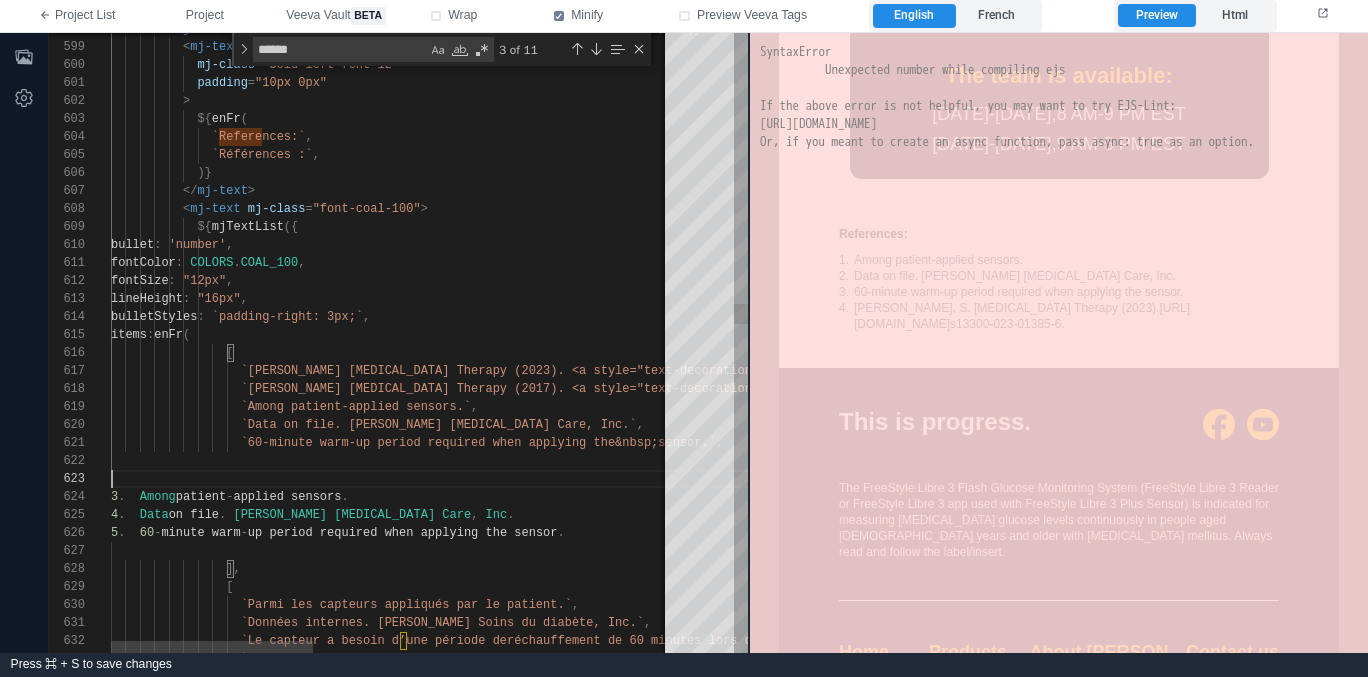 scroll, scrollTop: 18, scrollLeft: 0, axis: vertical 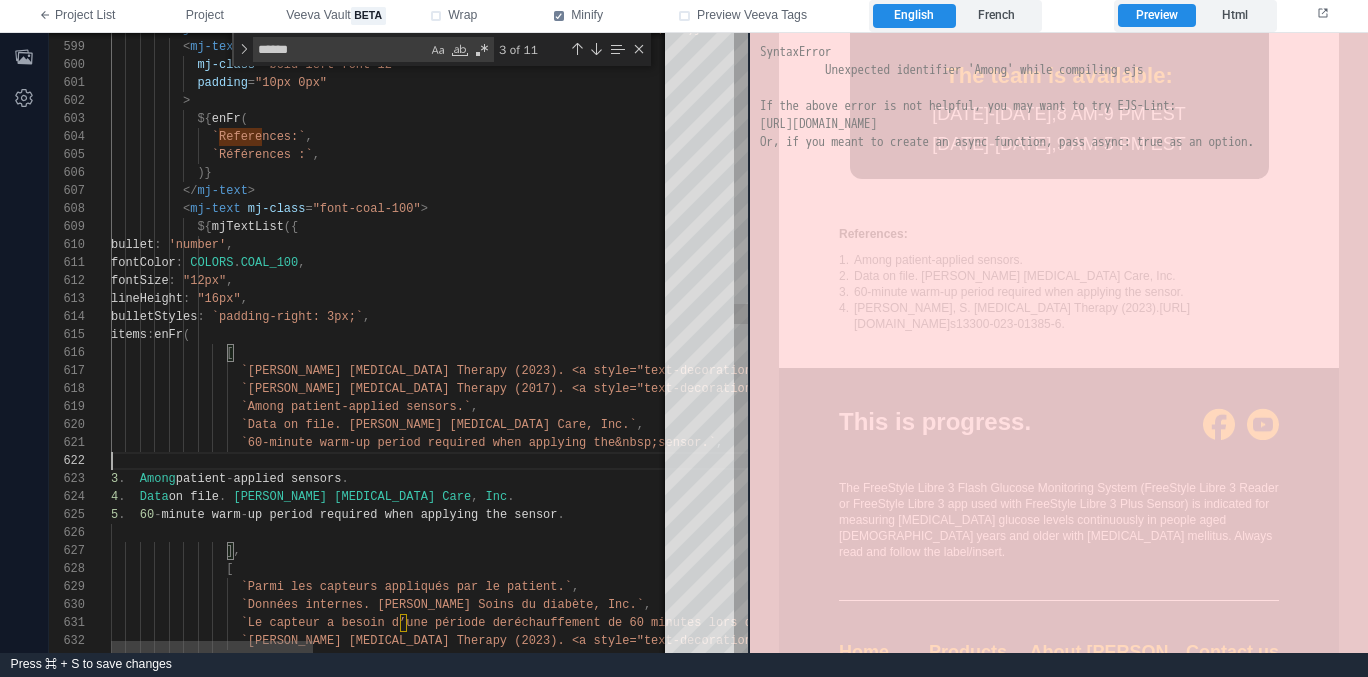 click on "5 .    60 - minute warm - up period required when applying the sensor ." at bounding box center [888, 515] 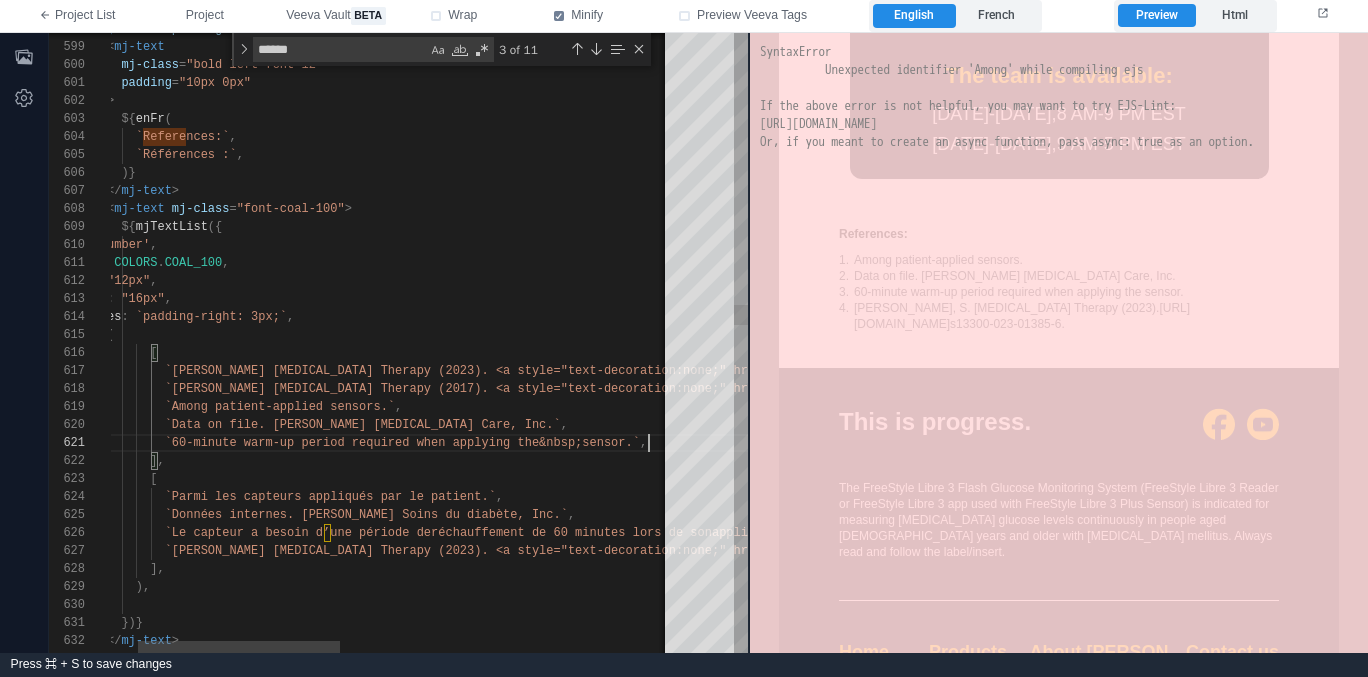 scroll, scrollTop: 0, scrollLeft: 614, axis: horizontal 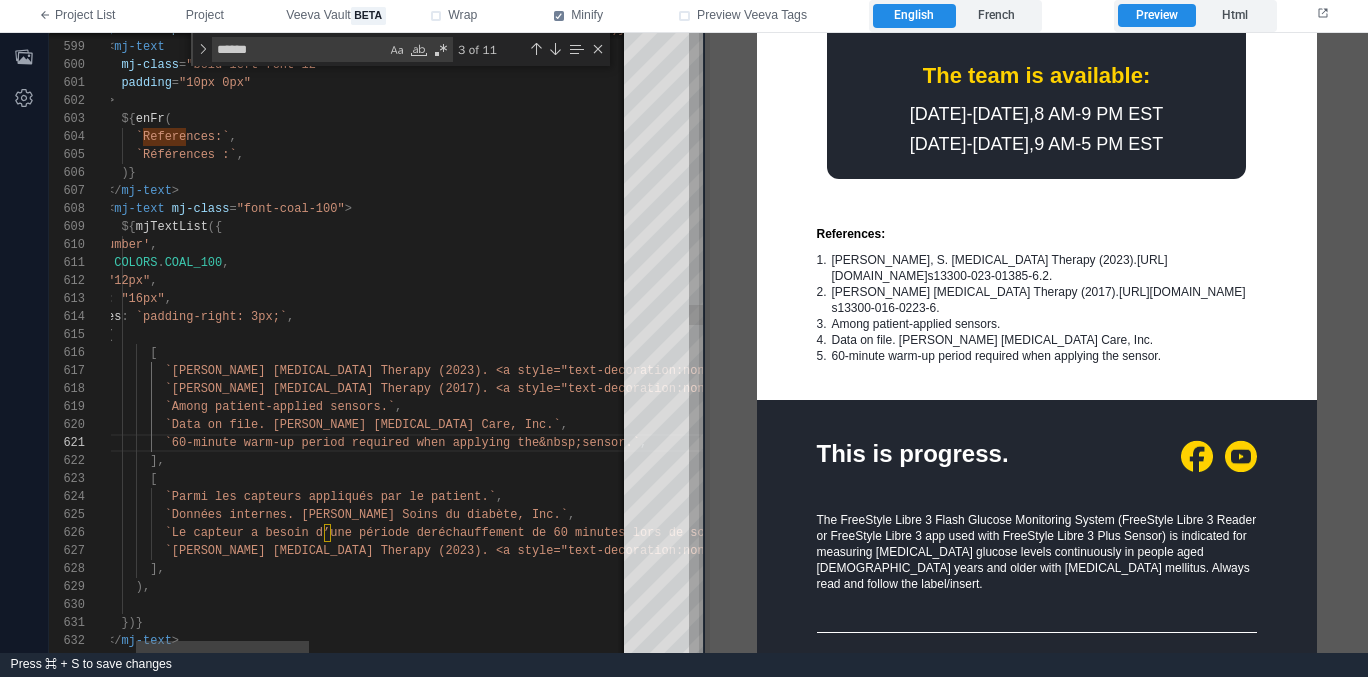 drag, startPoint x: 744, startPoint y: 440, endPoint x: 699, endPoint y: 445, distance: 45.276924 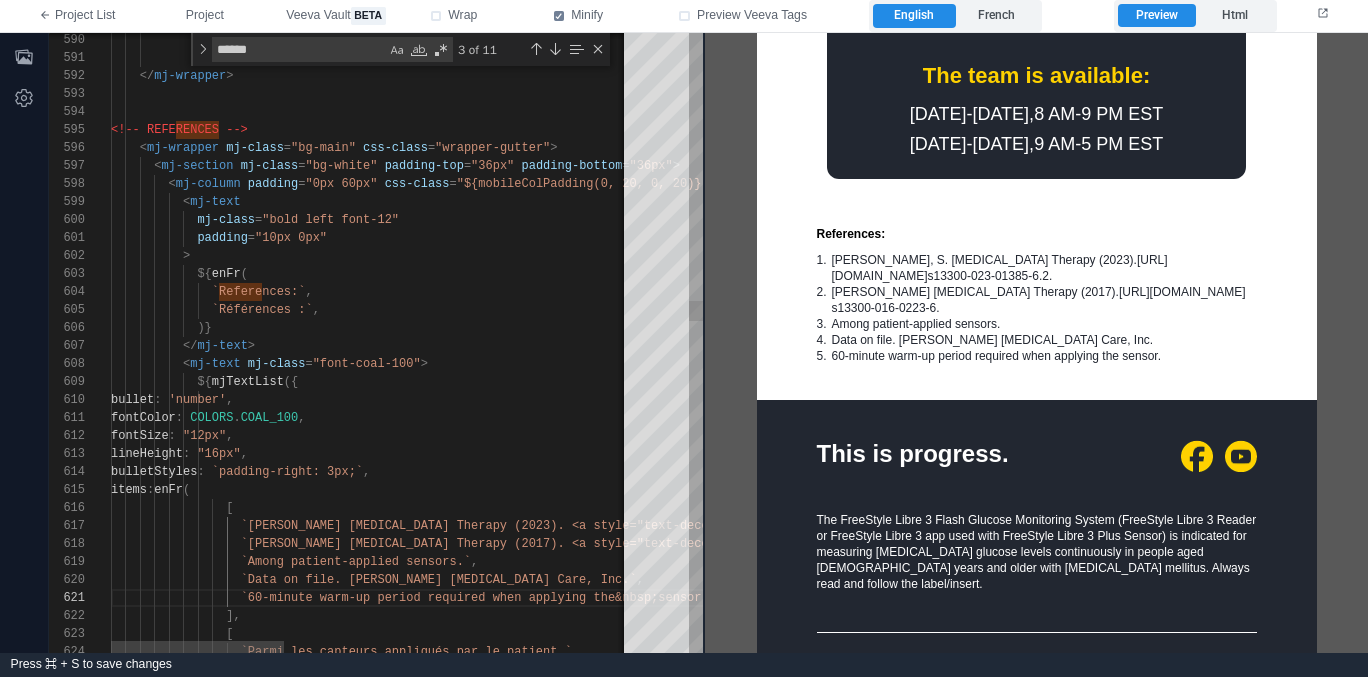 click on ""0px 60px"" at bounding box center [341, 184] 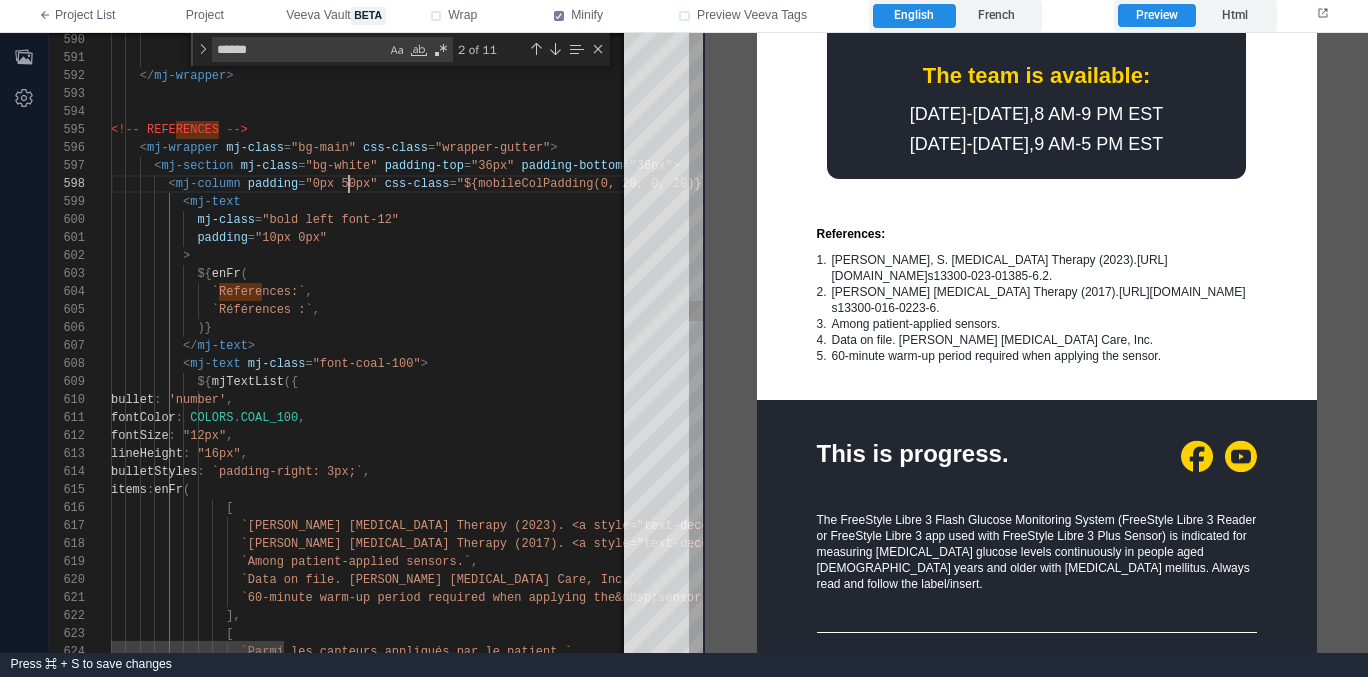 scroll, scrollTop: 126, scrollLeft: 238, axis: both 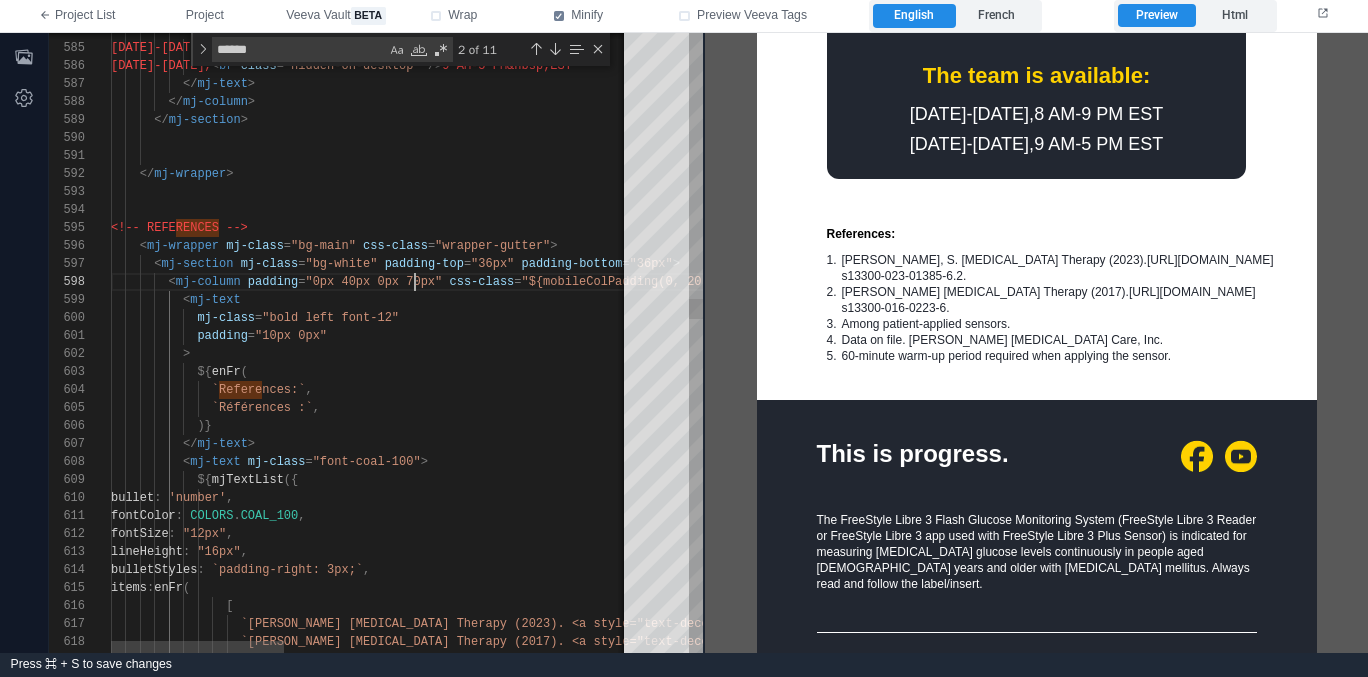 click on ""bold left font-12"" at bounding box center [330, 318] 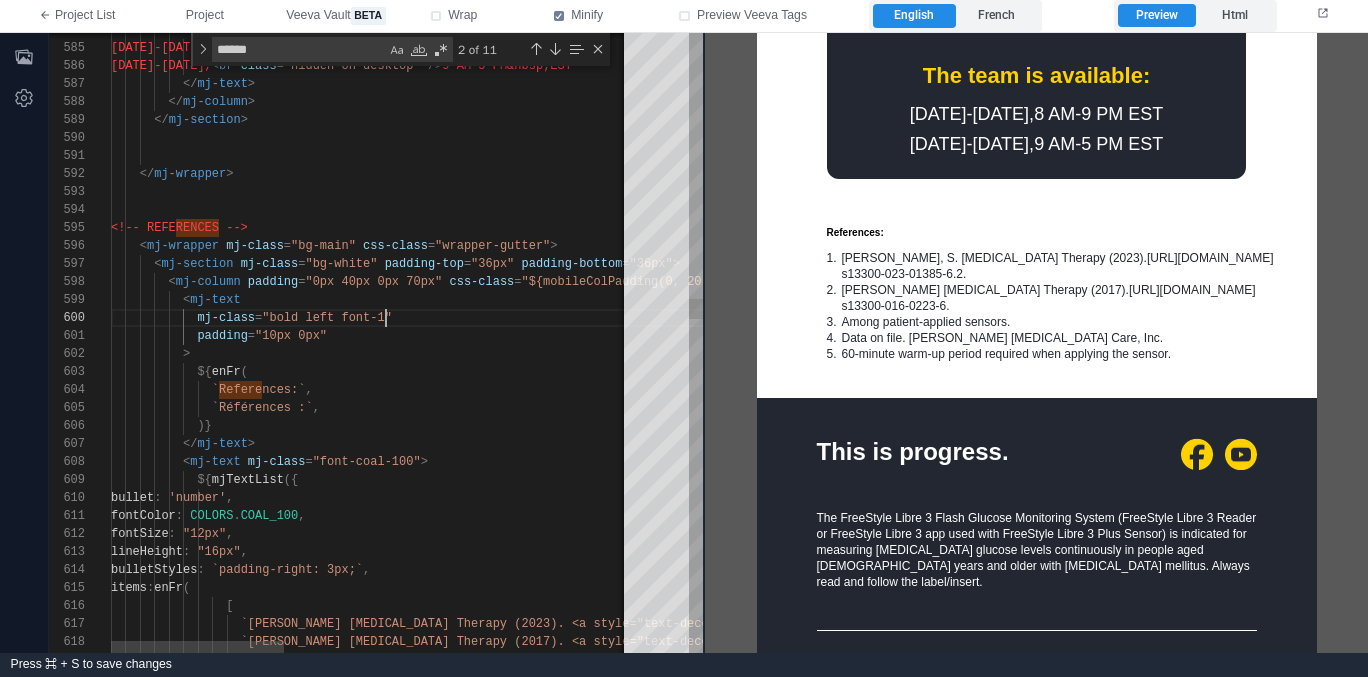 scroll, scrollTop: 162, scrollLeft: 282, axis: both 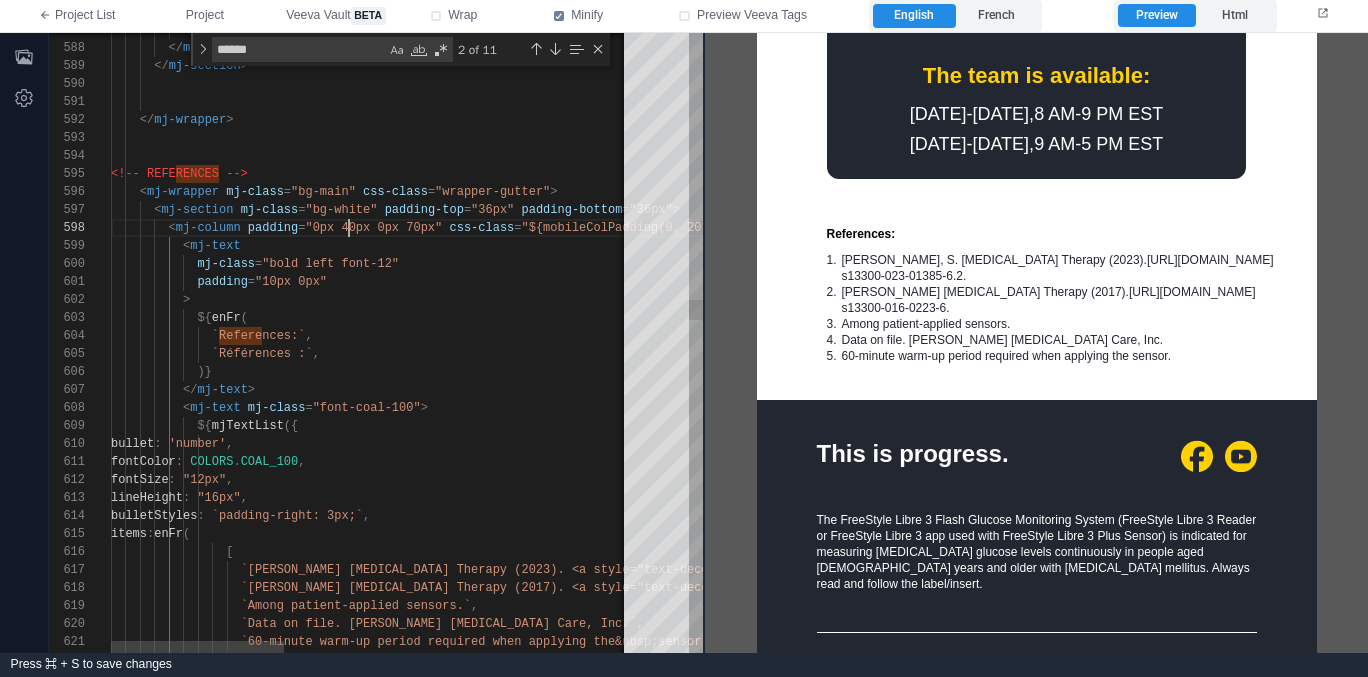 click on ""0px 40px 0px 70px"" at bounding box center (373, 228) 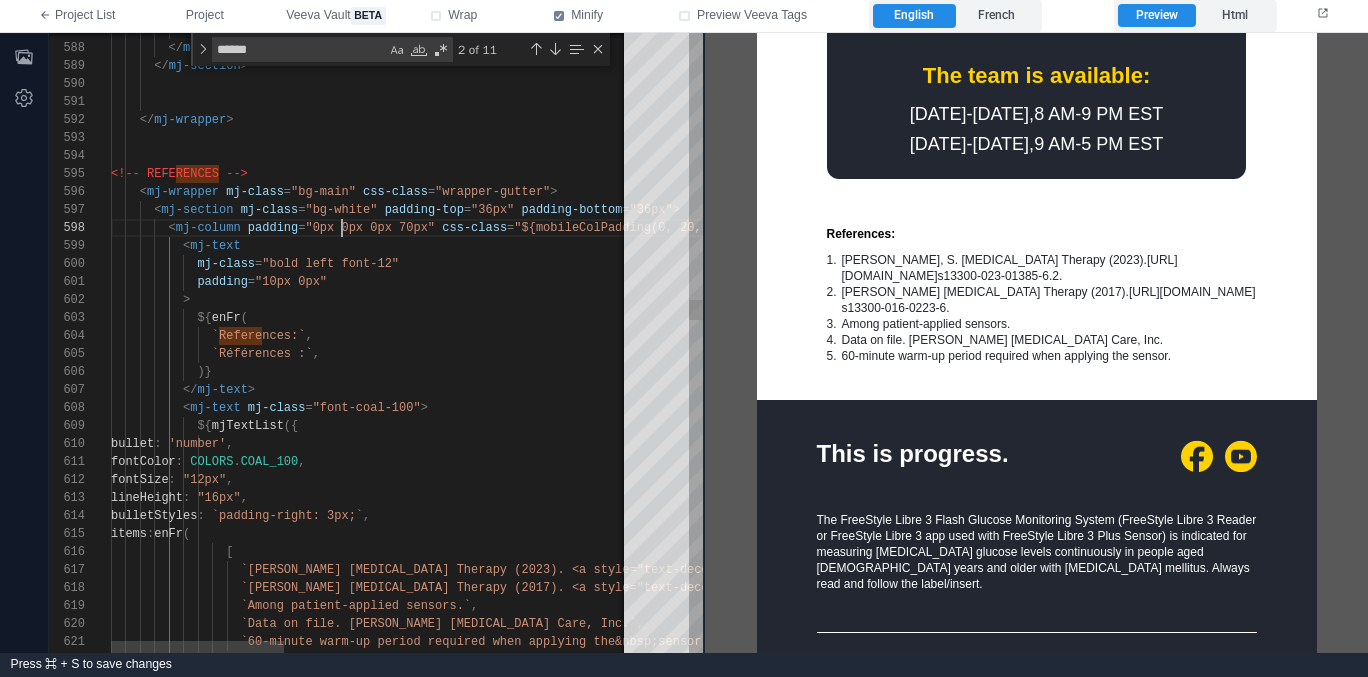 scroll, scrollTop: 126, scrollLeft: 238, axis: both 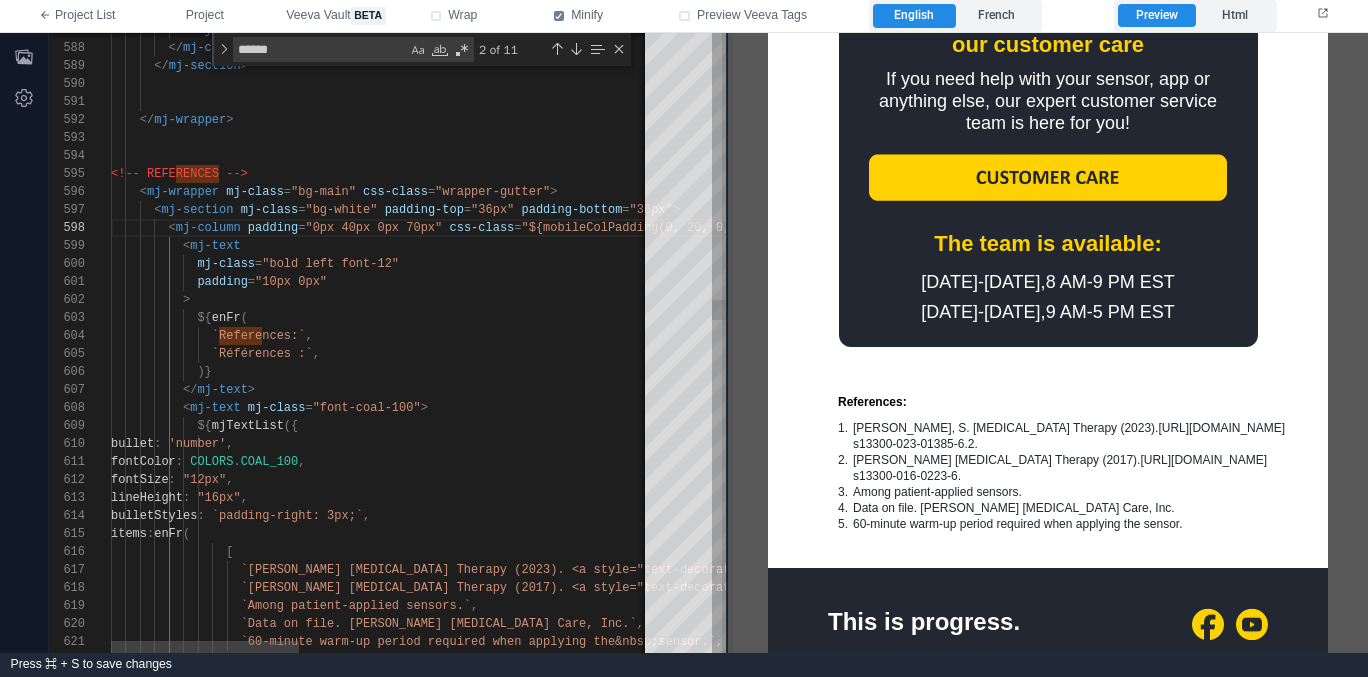 drag, startPoint x: 701, startPoint y: 307, endPoint x: 724, endPoint y: 379, distance: 75.58439 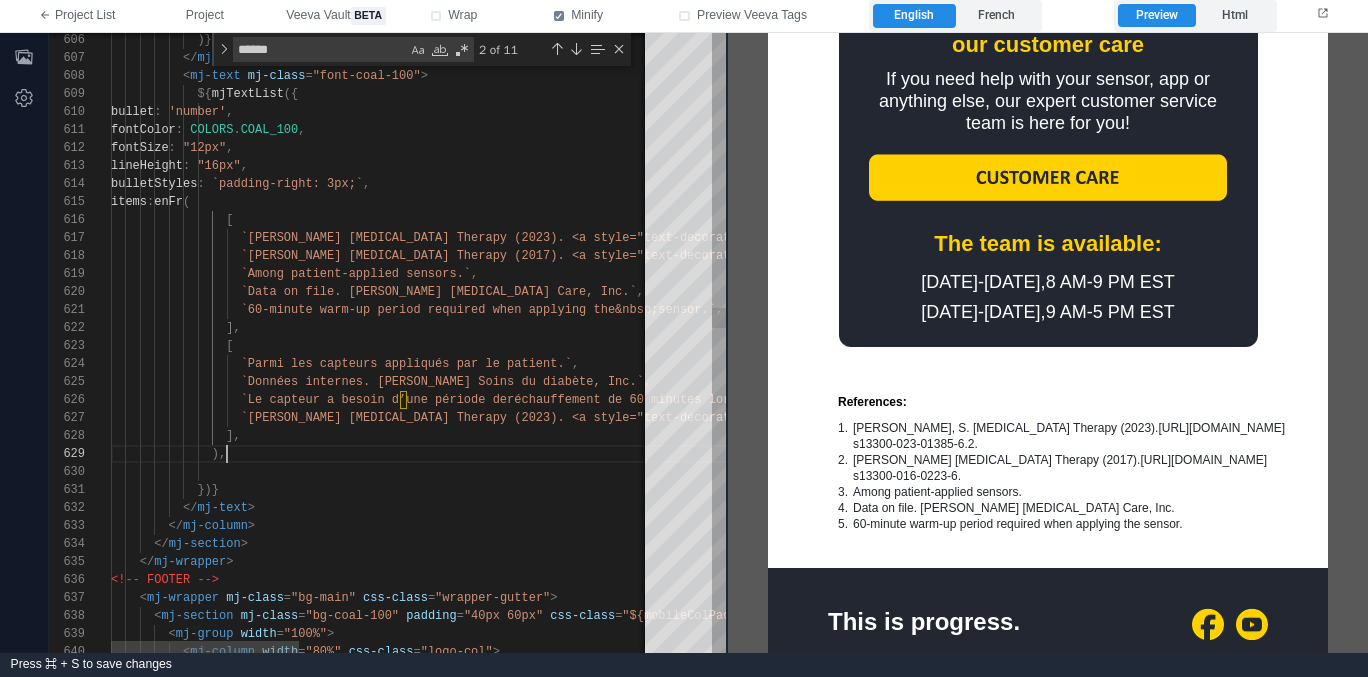 click on ")," at bounding box center (888, 454) 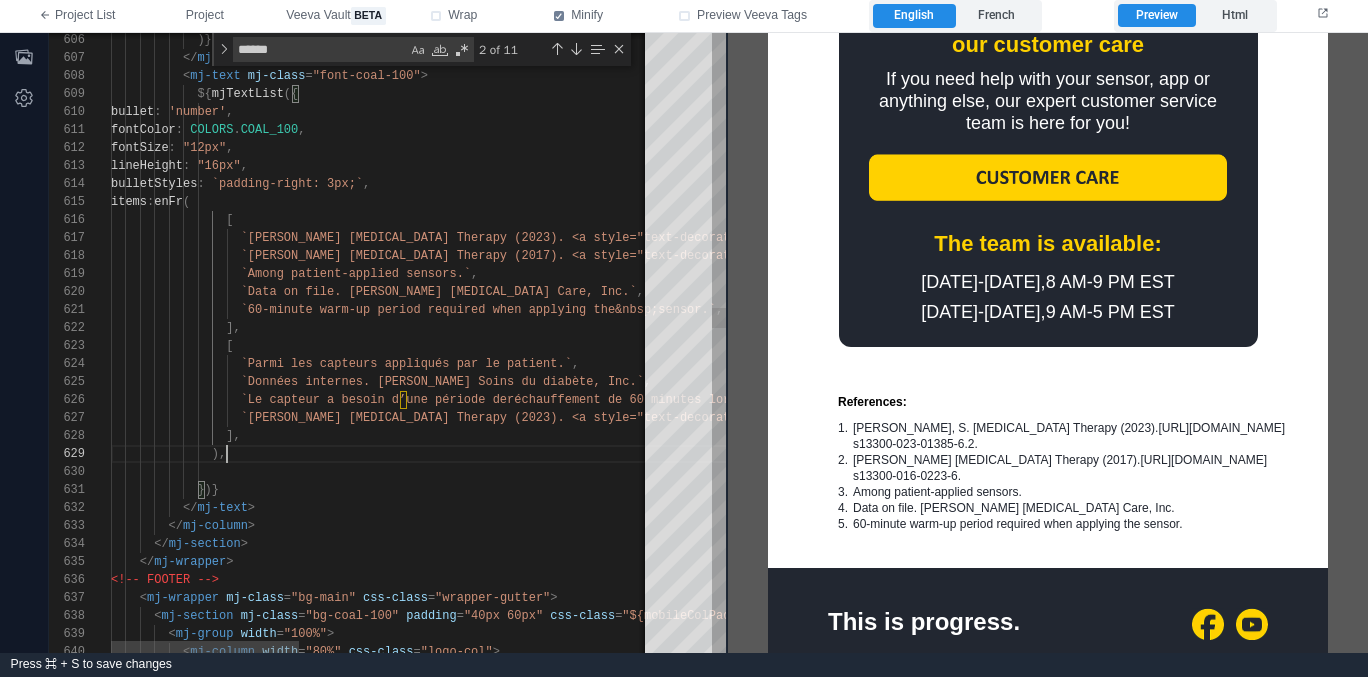click on "]," at bounding box center [888, 436] 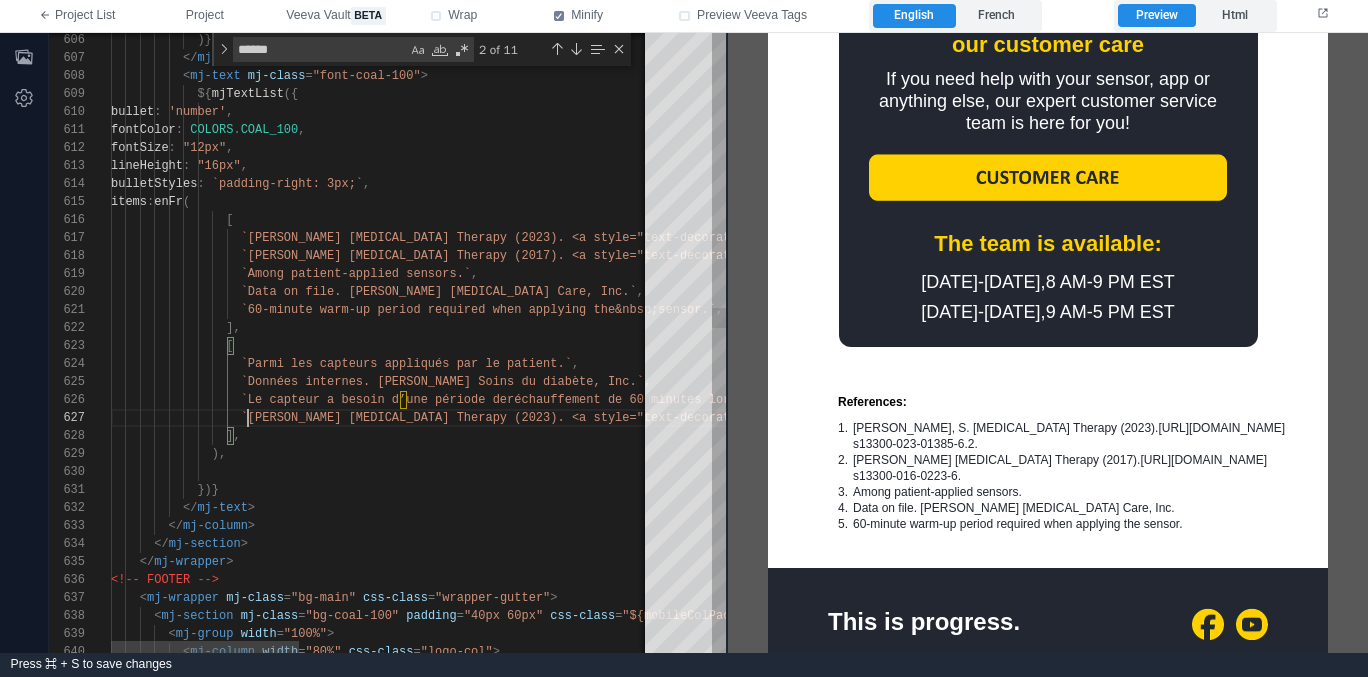 scroll, scrollTop: 108, scrollLeft: 137, axis: both 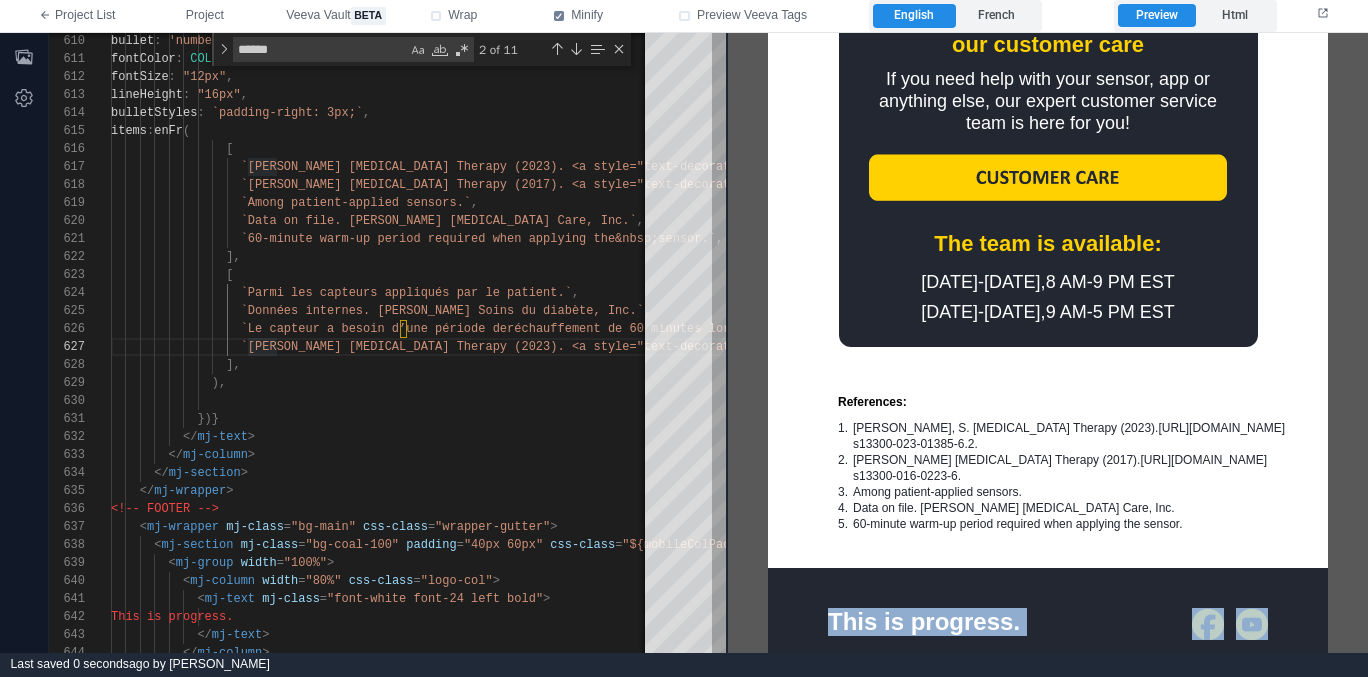 drag, startPoint x: 882, startPoint y: 603, endPoint x: 878, endPoint y: 475, distance: 128.06248 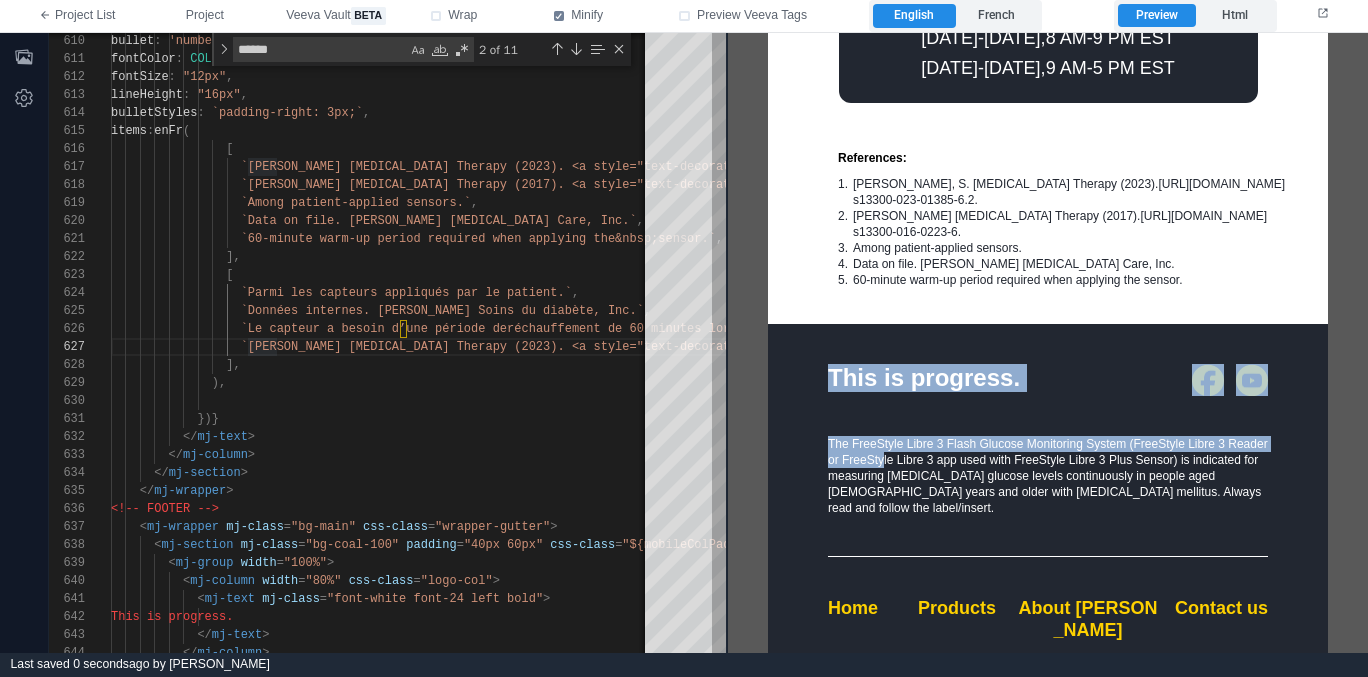 scroll, scrollTop: 3252, scrollLeft: 0, axis: vertical 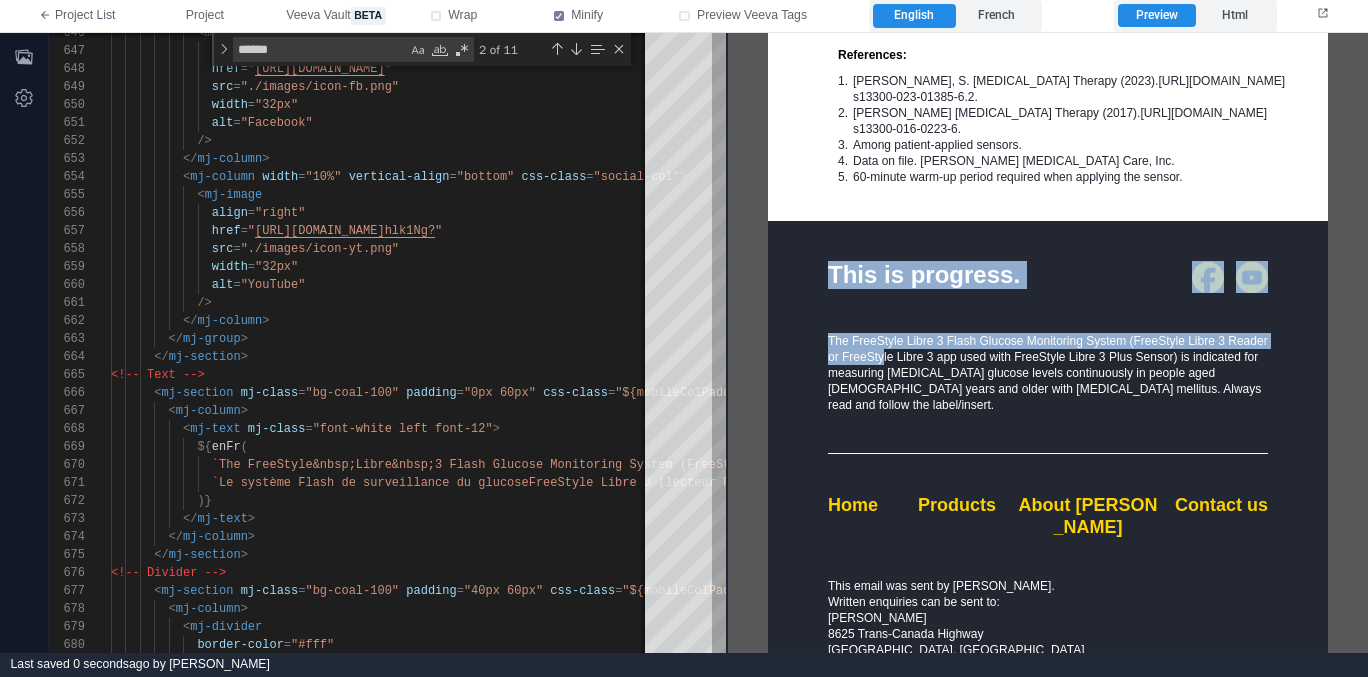 click at bounding box center [1047, 452] 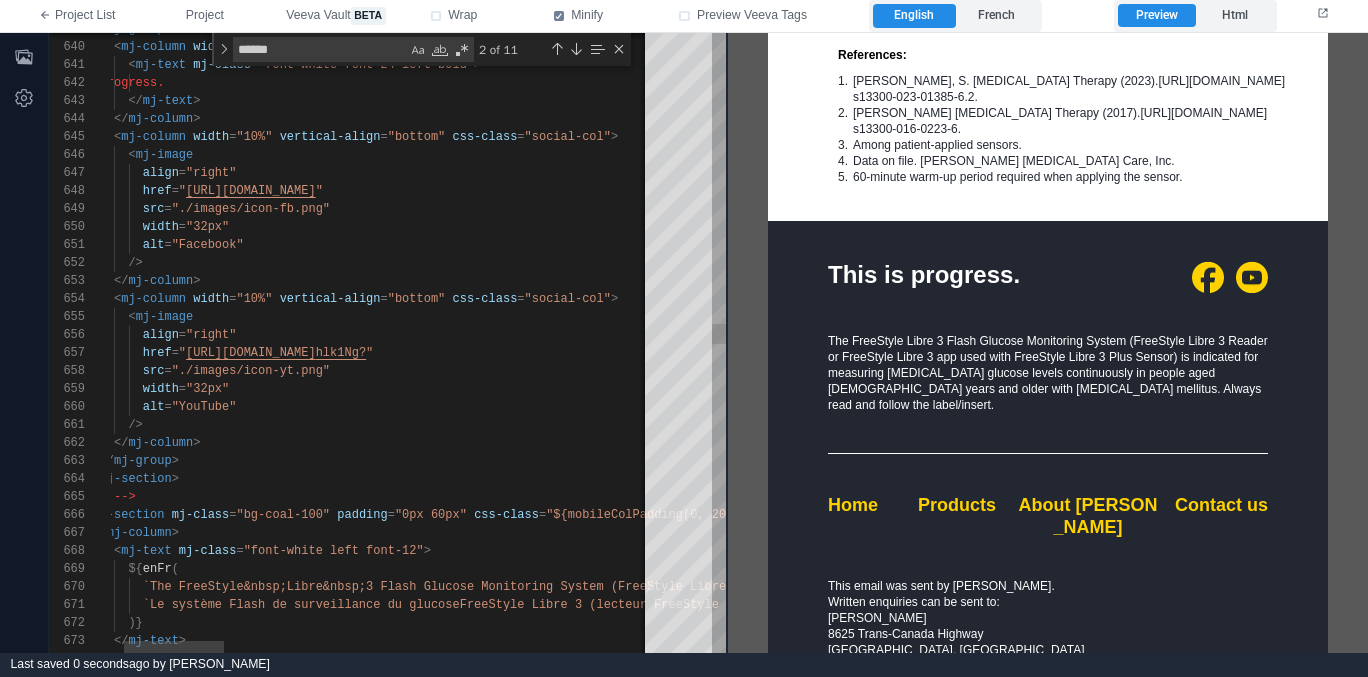 click on "< mj-group   width = "100%" >            < mj-column   width = "80%"   css-class = "logo-col" >              < mj-text   mj-class = "font-white font-24 left bold" >               This is progress.              </ mj-text >            </ mj-column >            < mj-column   width = "10%"   vertical-align = "bottom"   css-class = "social-col" >              < mj-image                align = "right"                href = " [URL][DOMAIN_NAME] "                src = "./images/icon-fb.png"                width = "32px"                alt = "Facebook"              />            </ mj-column >            < mj-column   width = "10%"   vertical-align = "bottom"   css-class = "social-col" >              < mj-image                align = "right" href = " "" at bounding box center [500042, 488503] 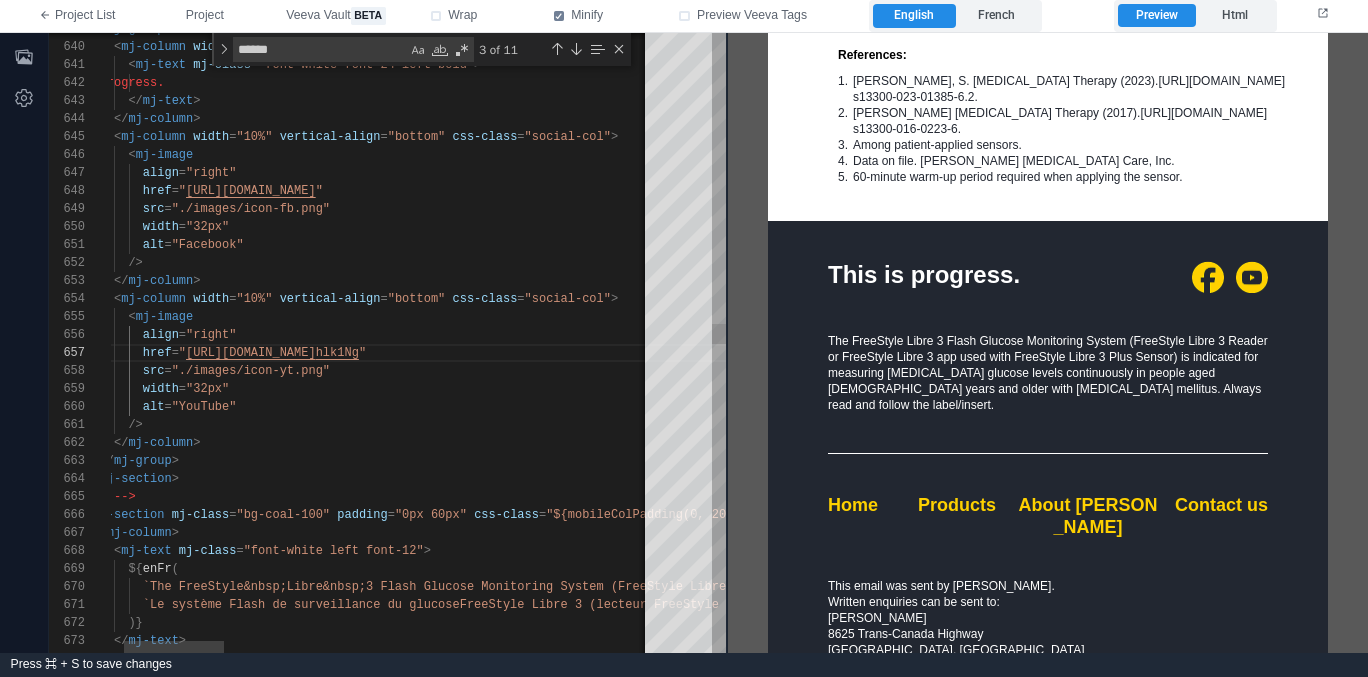 click on "alt = "YouTube"" at bounding box center (1501, 407) 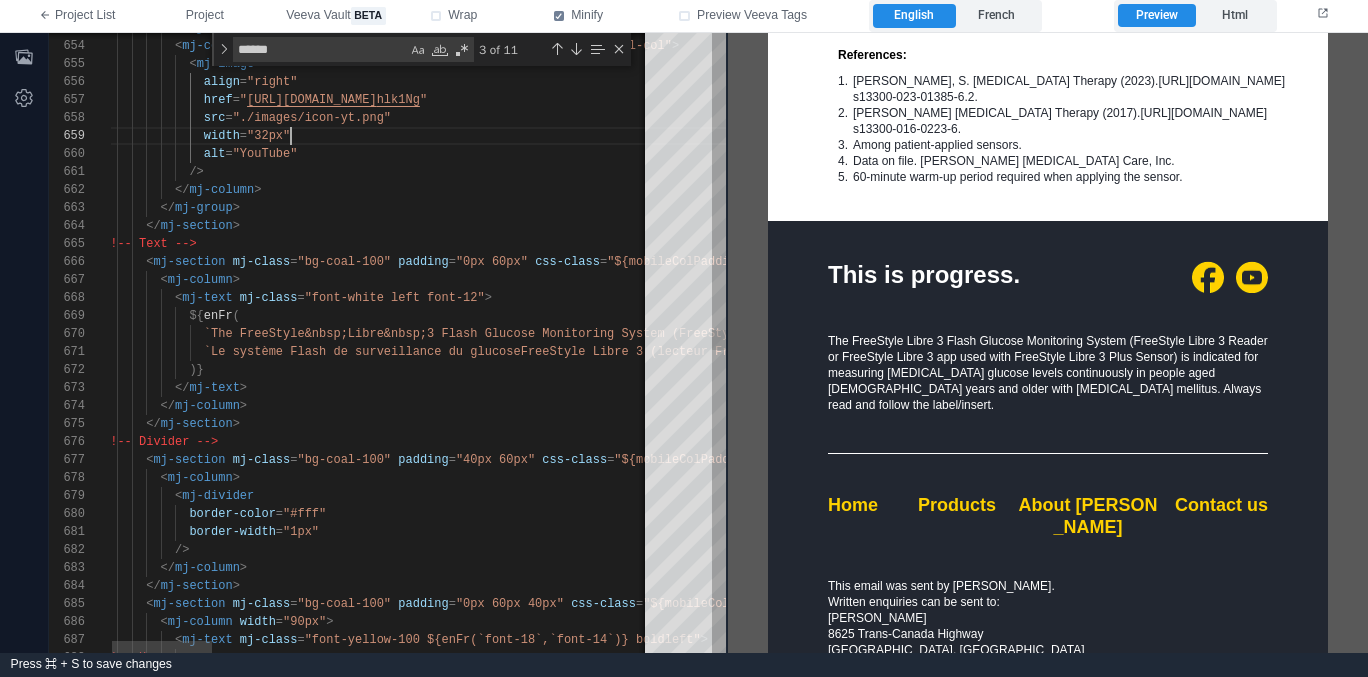 click on "</ mj-text >" at bounding box center (1562, 388) 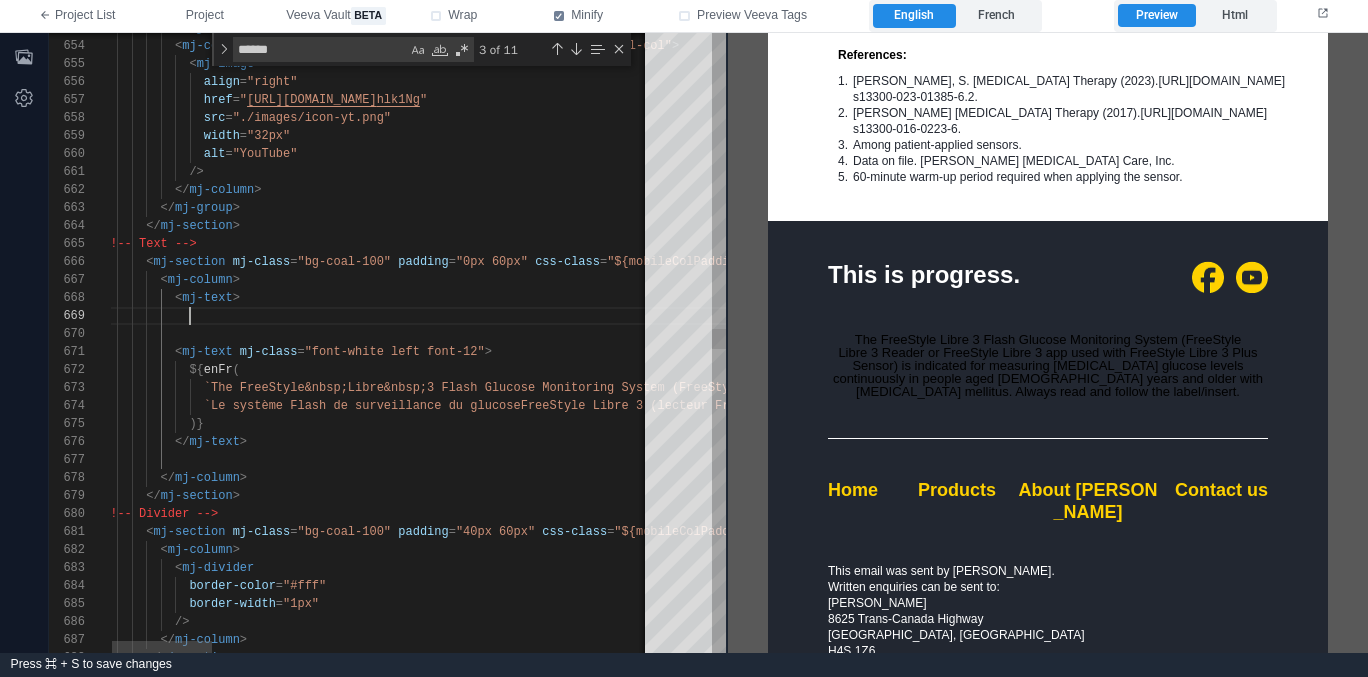 scroll, scrollTop: 144, scrollLeft: 87, axis: both 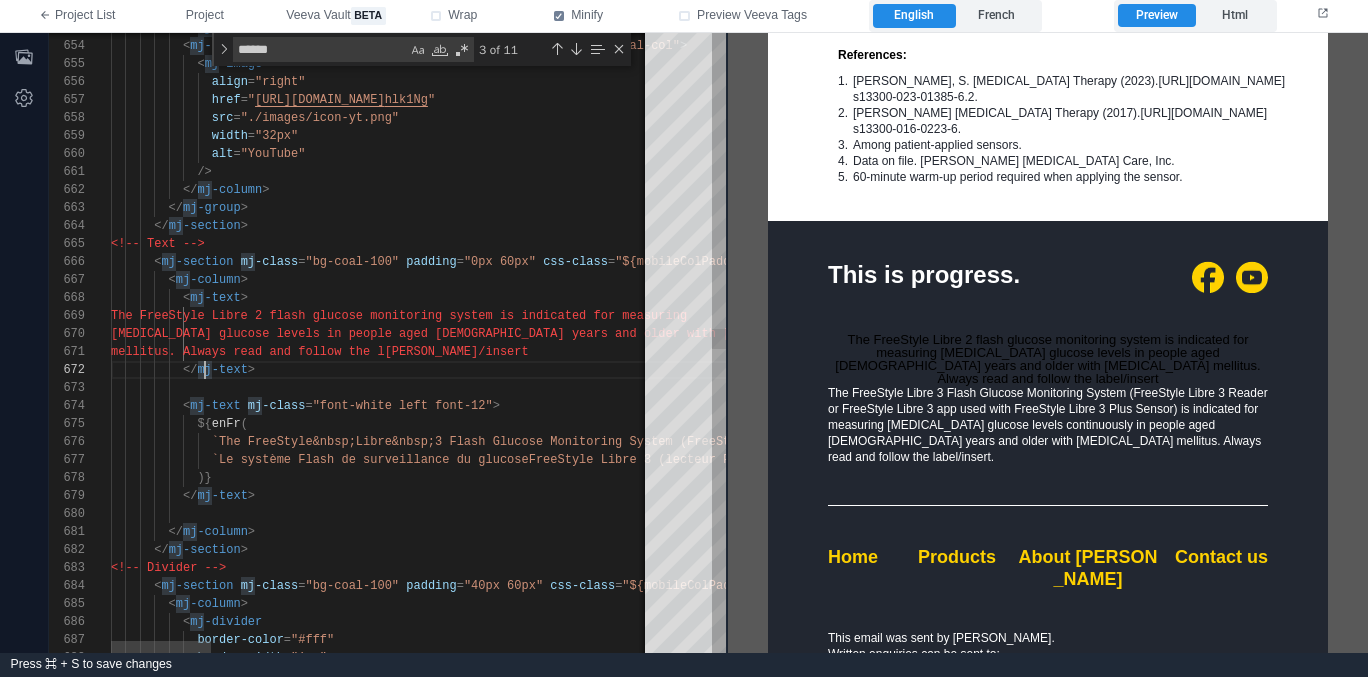 click at bounding box center [244, 406] 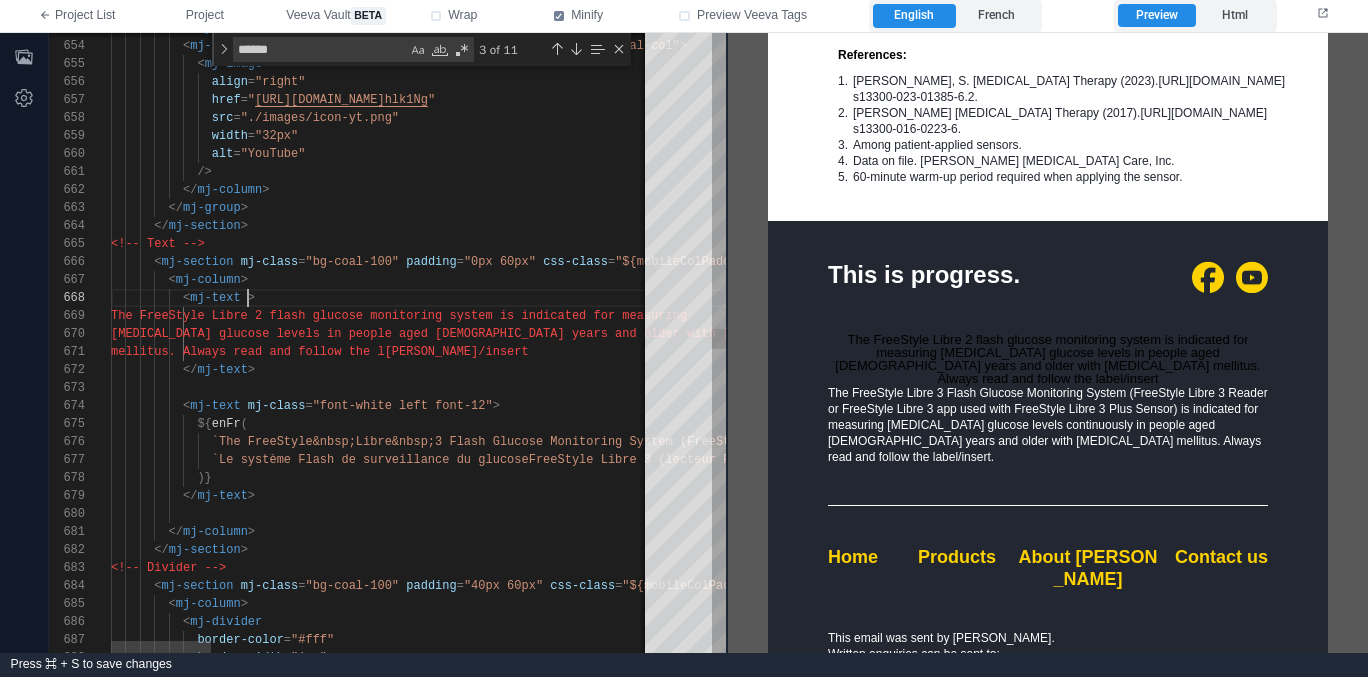 paste on "**********" 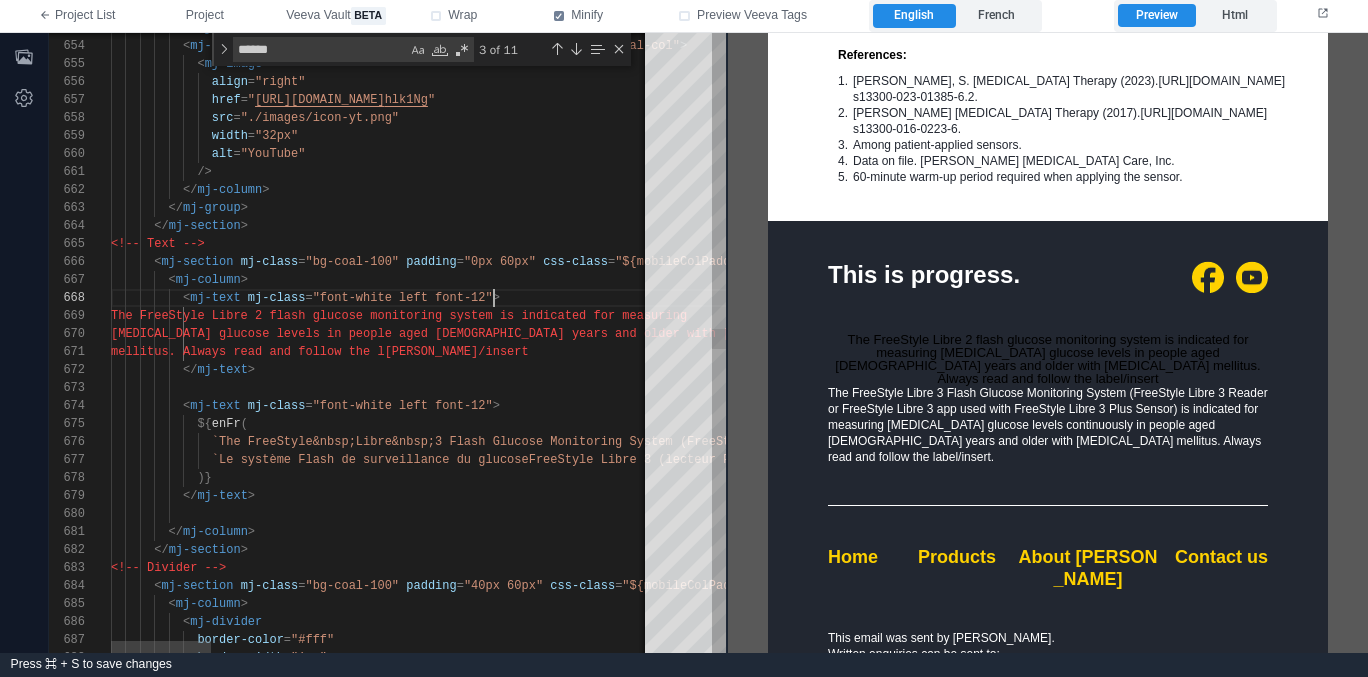 scroll, scrollTop: 126, scrollLeft: 383, axis: both 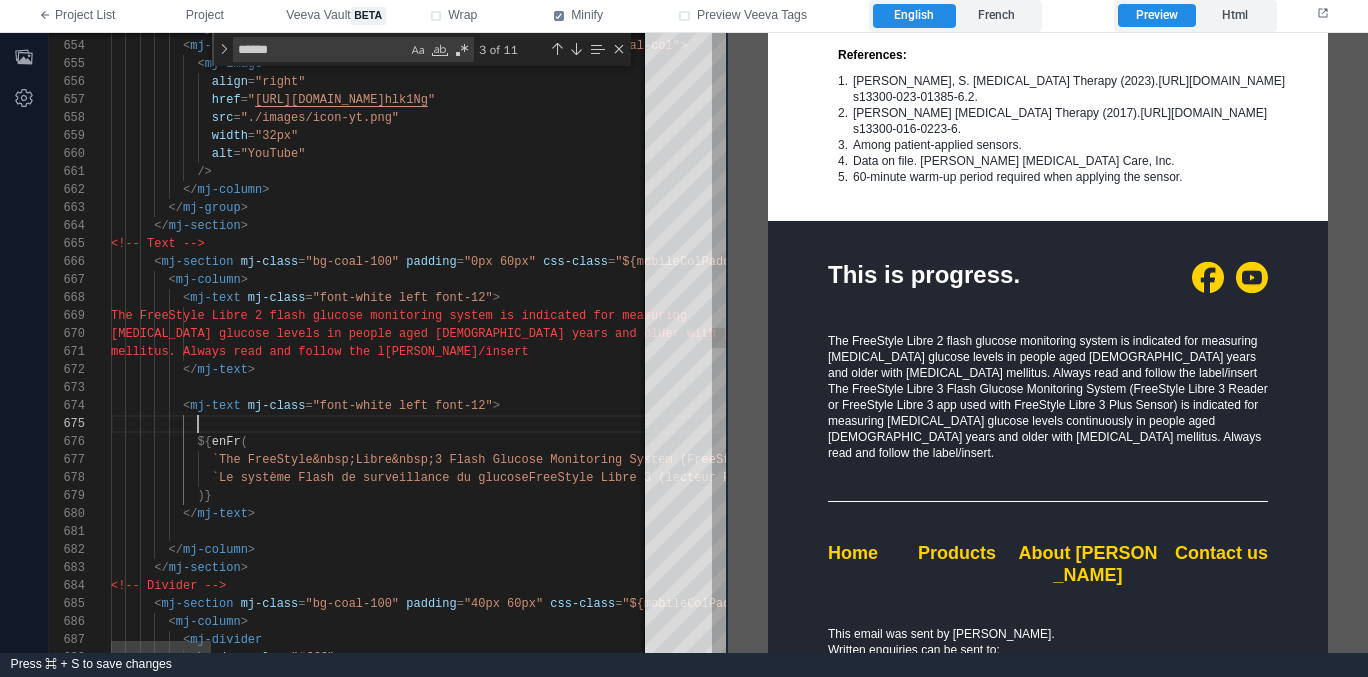 paste on "**********" 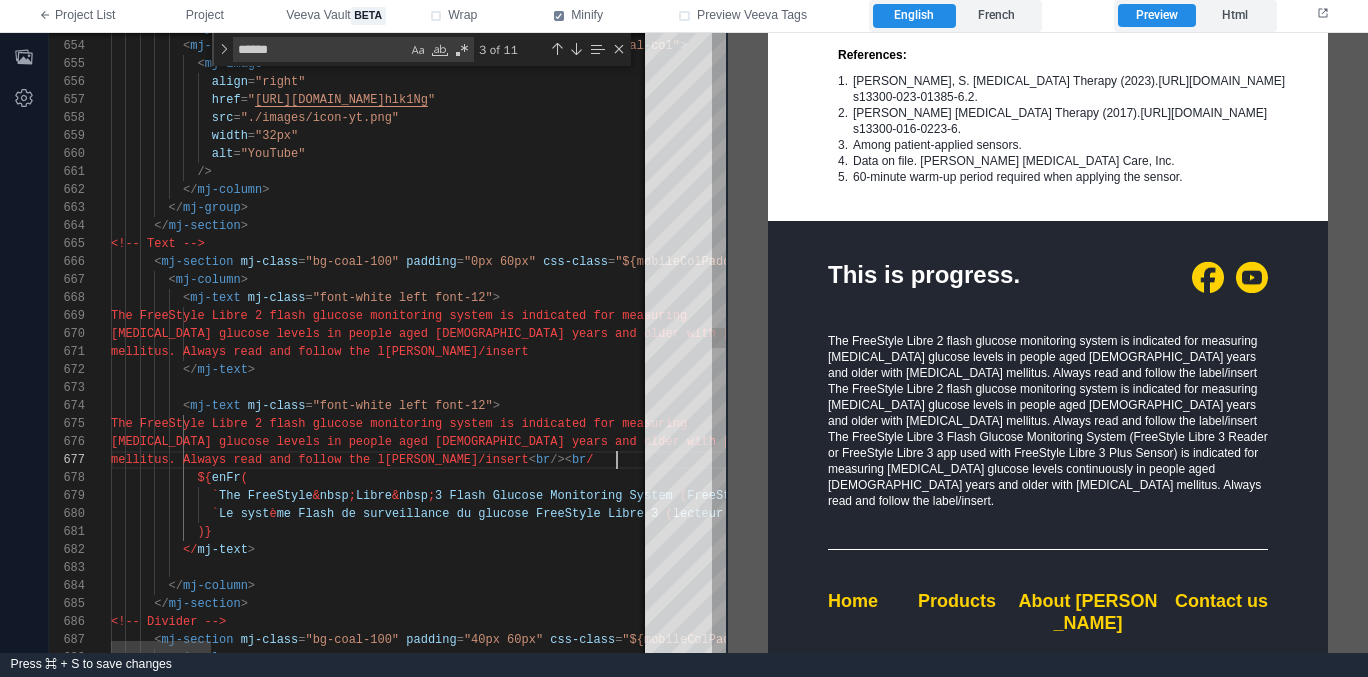 scroll, scrollTop: 108, scrollLeft: 513, axis: both 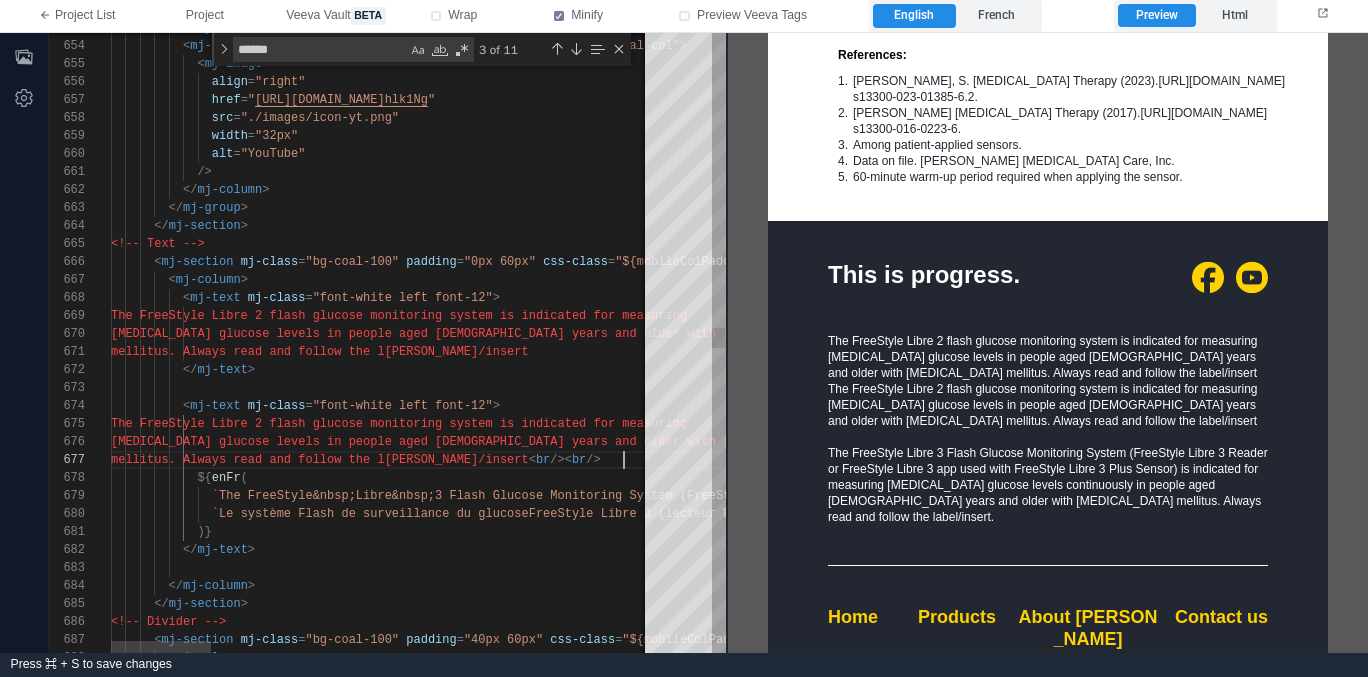 click on "</ mj-text >" at bounding box center [1570, 370] 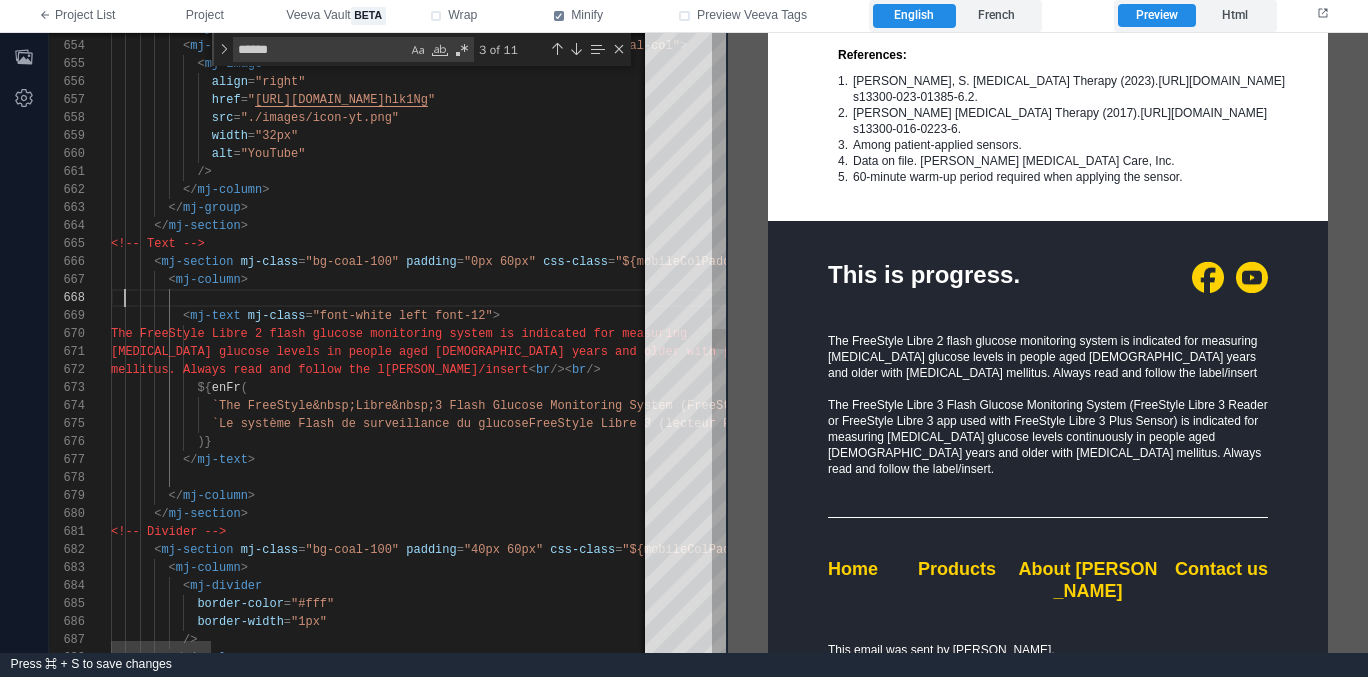 scroll, scrollTop: 126, scrollLeft: 0, axis: vertical 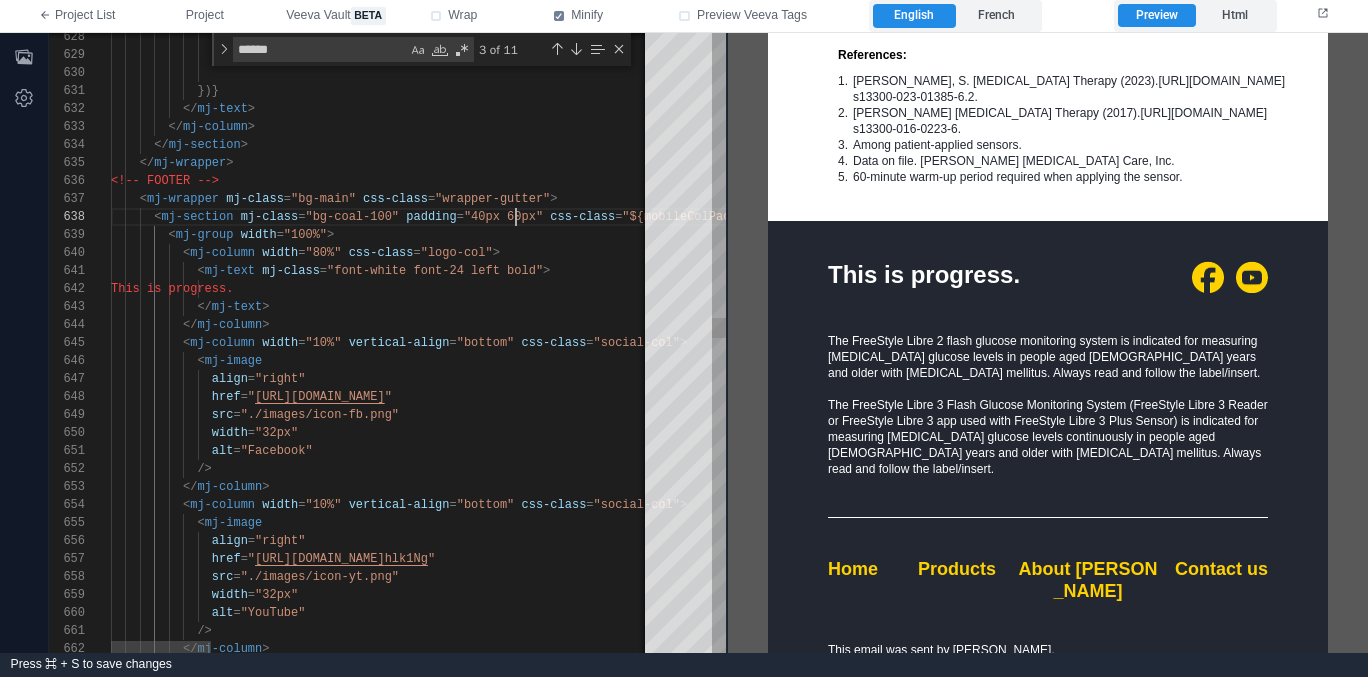 click on "</ mj-column >            < mj-column   width = "10%"   vertical-align = "bottom"   css-class = "social-col" >              < mj-image                align = "right"                href = " [URL][DOMAIN_NAME] hlk1Ng "                src = "./images/icon-yt.png"                width = "32px"                alt = "YouTube"              />            </ mj-column >              />                alt = "Facebook"                width = "32px"                src = "./images/icon-fb.png"                href = " [URL][DOMAIN_NAME] "                align = "right"              < mj-image            < mj-column   width = "10%"   vertical-align = "bottom"   css-class = "social-col" >            </ mj-column" at bounding box center (500111, 488709) 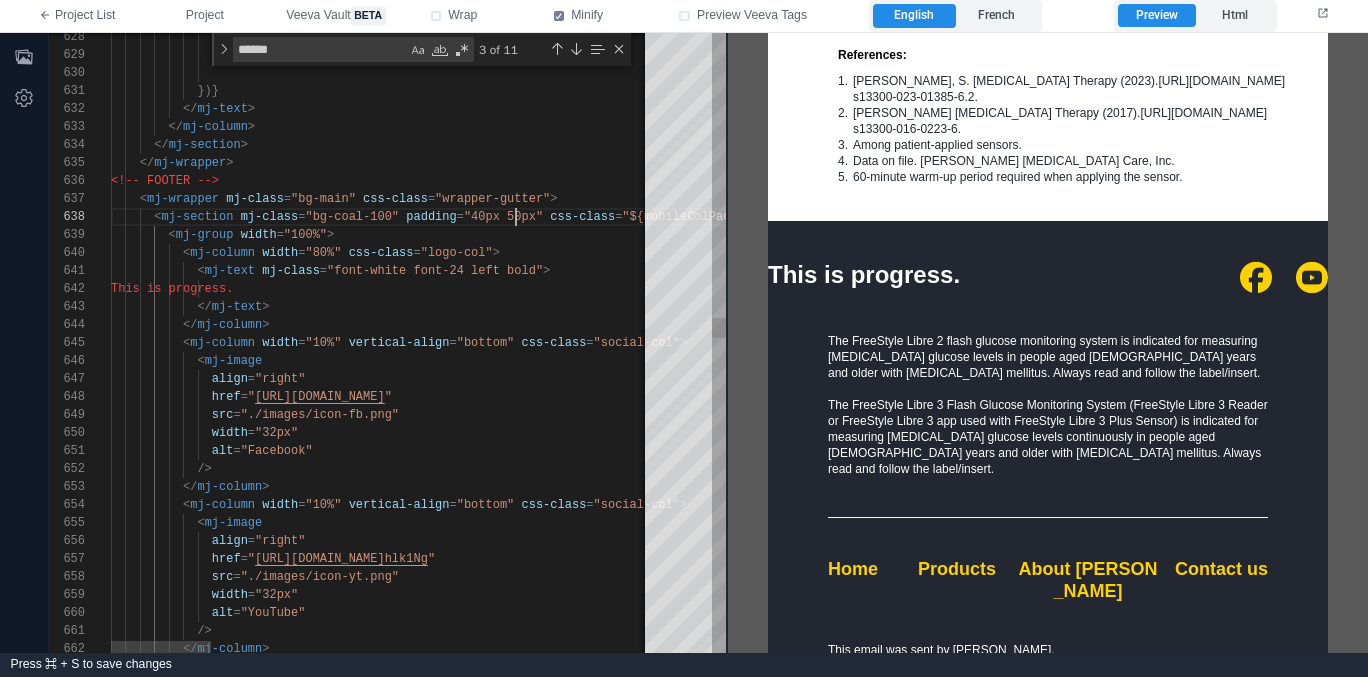 scroll, scrollTop: 126, scrollLeft: 405, axis: both 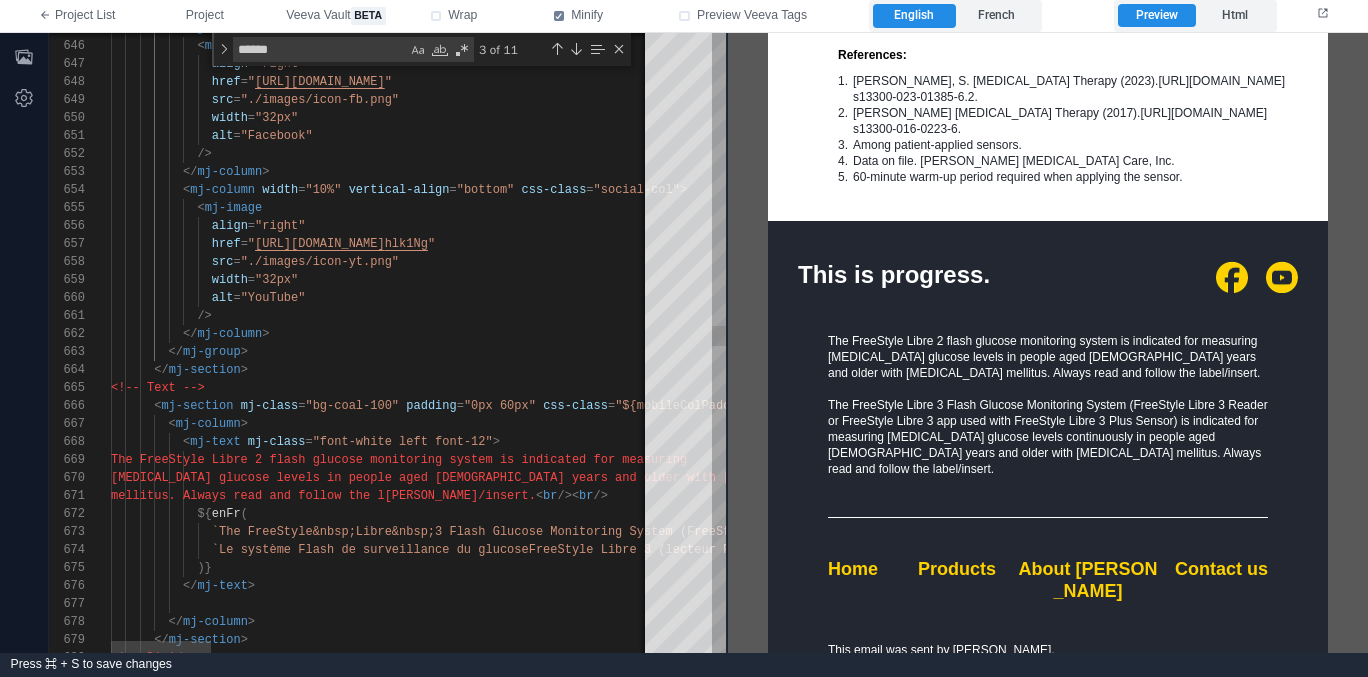 click on ""0px 60px"" at bounding box center [500, 406] 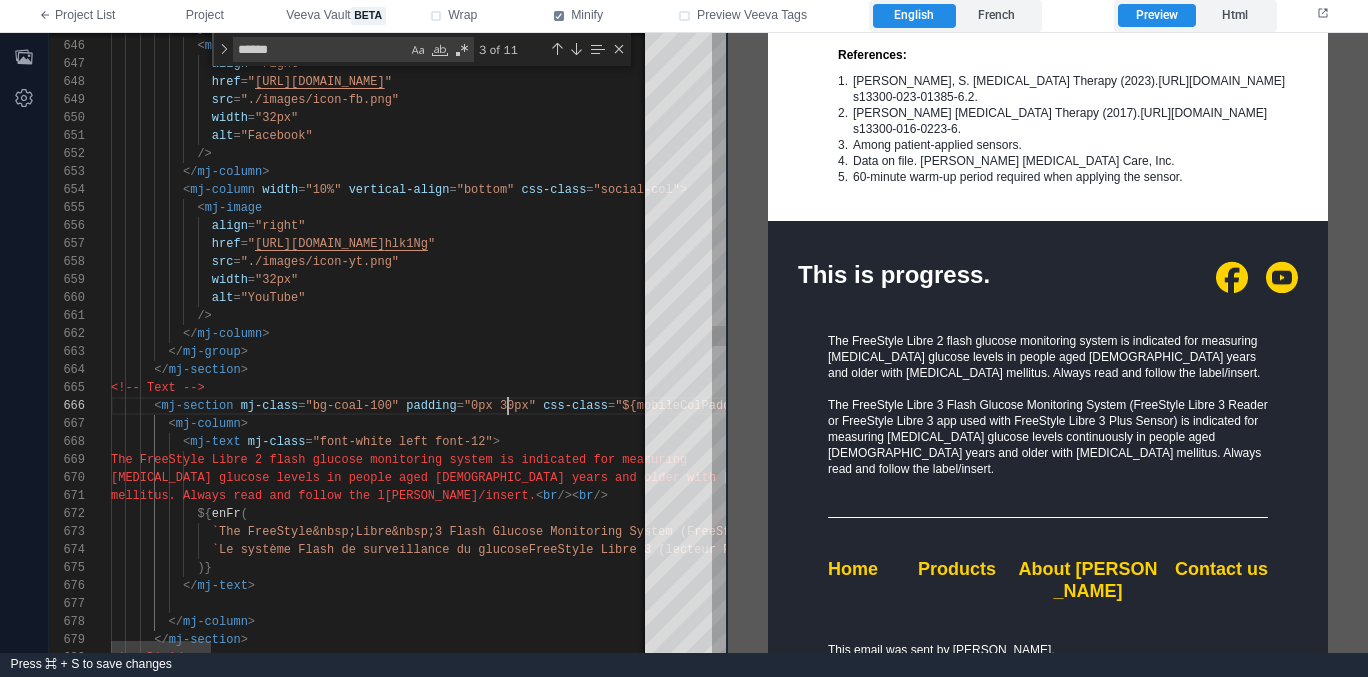 scroll, scrollTop: 90, scrollLeft: 397, axis: both 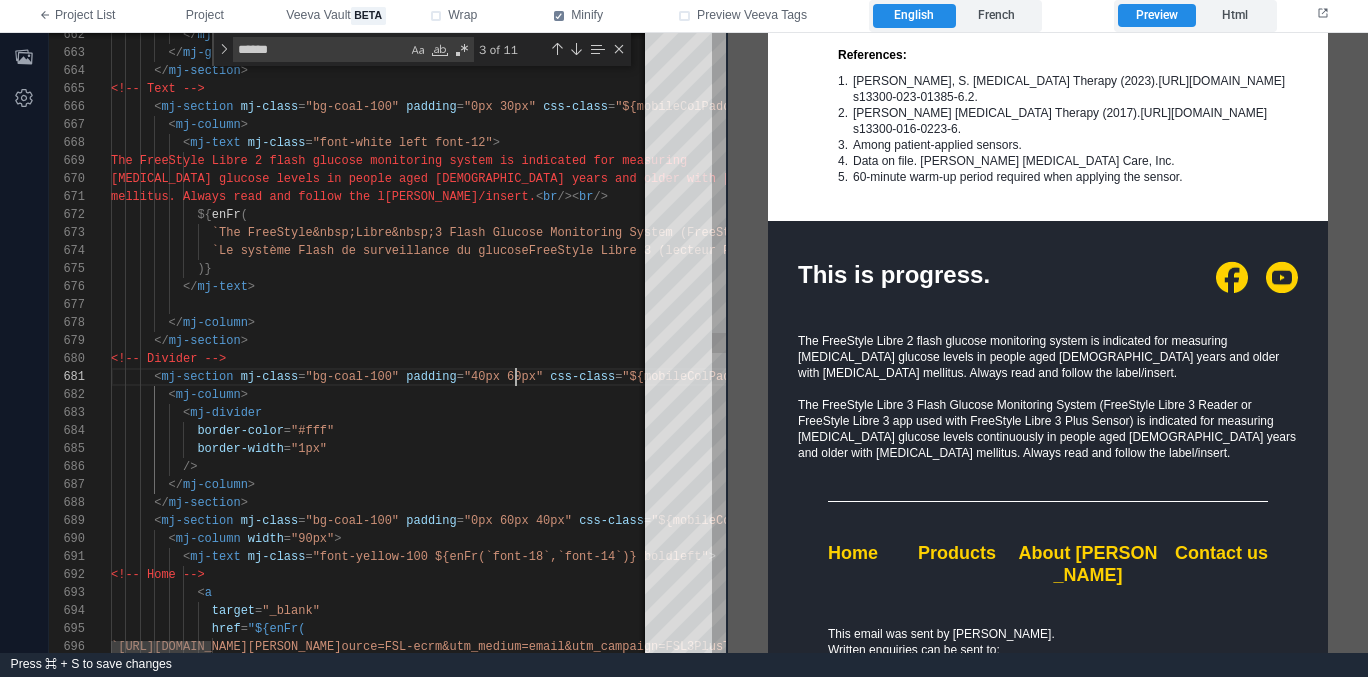 click on "662 663 664 665 666 667 668 669 670 671 672 673 674 675 676 677 678 679 680 681 682 683 684 685 686 687 688 689 690 691 692 693 694 695 696            </ mj-column >          </ mj-group >        </ mj-section >       <!-- Text -->        < mj-section   mj-class = "bg-coal-100"   padding = "0px 30px"   css-class = "${mobileColPadding(0, 20, 0, 20)}" >          < mj-column >            < mj-text   mj-class = "font-white left font-12" >             The FreeStyle Libre 2 flash glucose mo nitoring system is indicated for measuring              [MEDICAL_DATA] glucose levels in p eople aged [DEMOGRAPHIC_DATA] years and older with [MEDICAL_DATA]              mellitus. Always read and follow the l [PERSON_NAME]/insert. < br />< br />              ${ enFr (                `The FreeStyle&nbsp;Libre&nbsp;3 Flash Glucose Mon itoring System (FreeStyle Libre&nbsp;3 Reader or F , , )}" at bounding box center [387, 343] 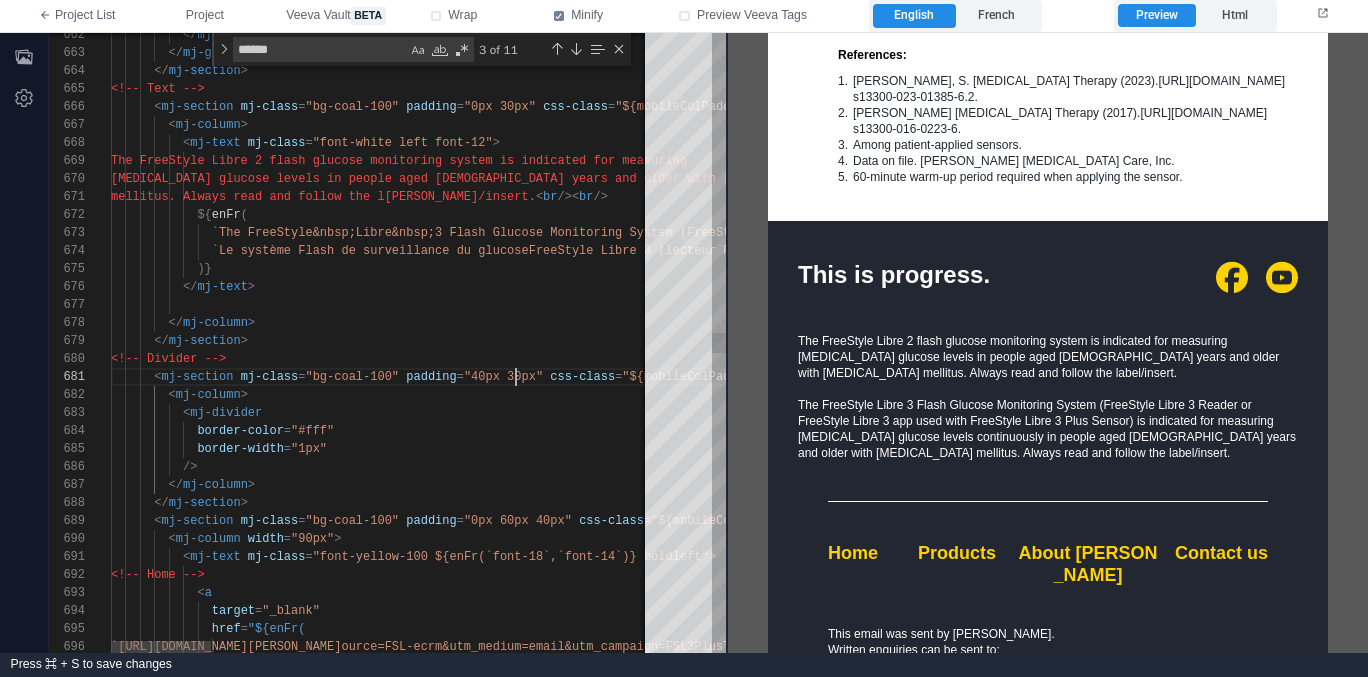 scroll, scrollTop: 0, scrollLeft: 405, axis: horizontal 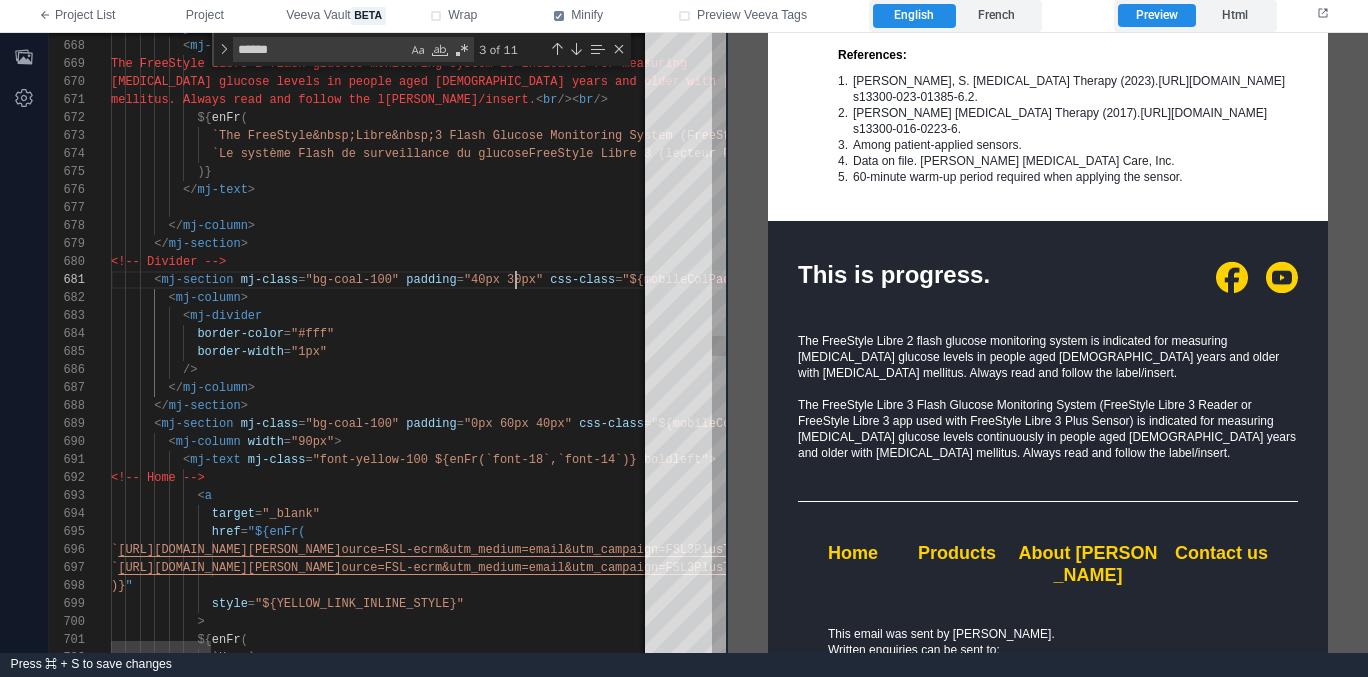 click on ""0px 60px 40px"" at bounding box center (518, 424) 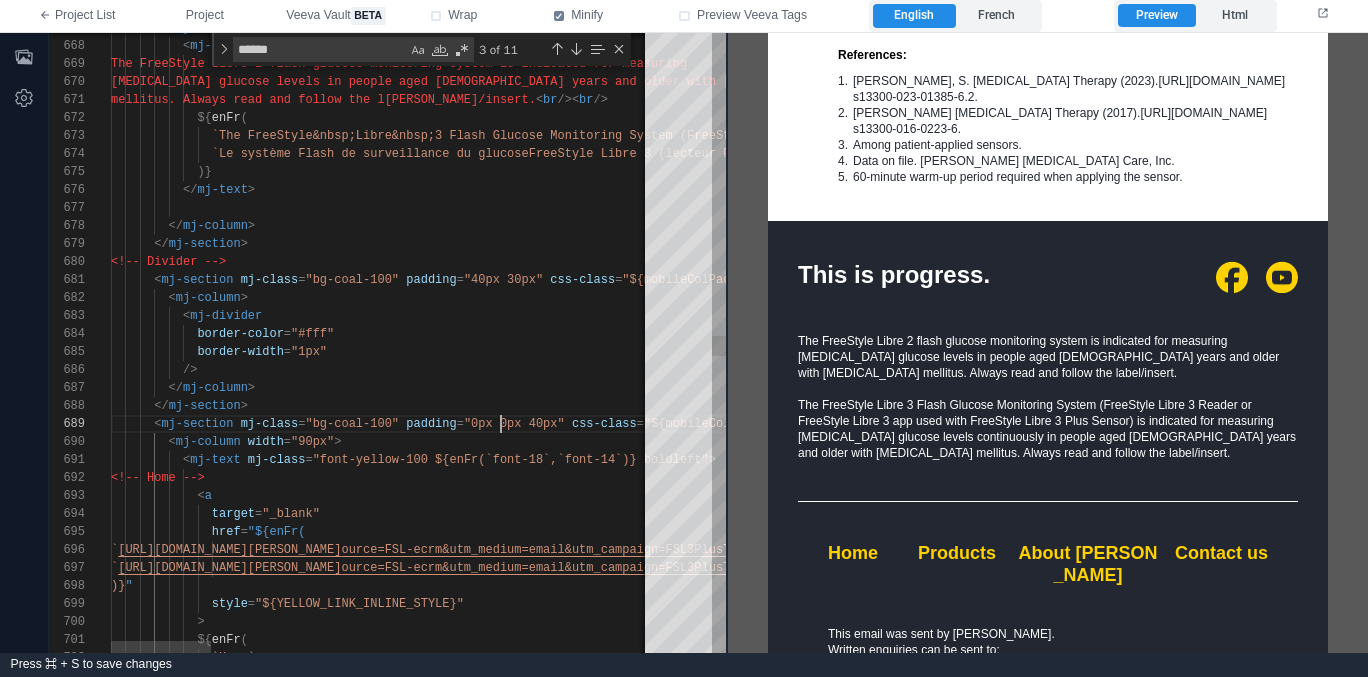 scroll, scrollTop: 144, scrollLeft: 397, axis: both 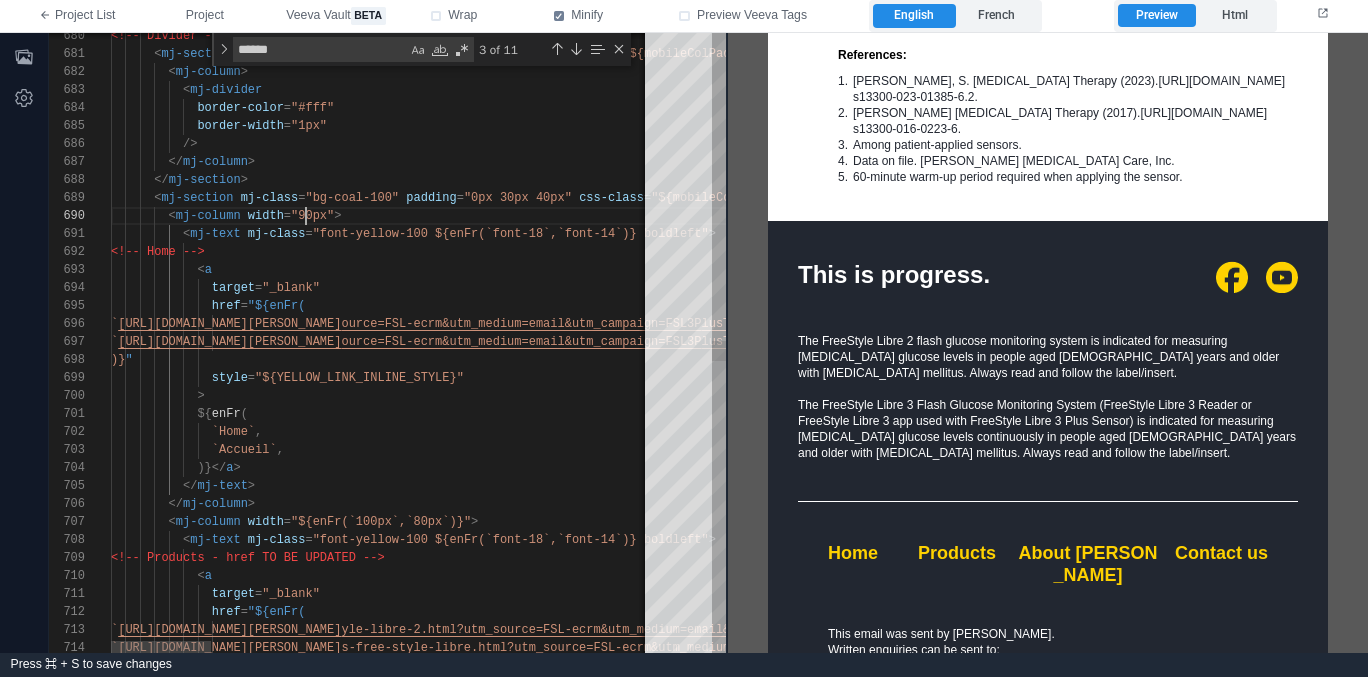 click on "680 681 682 683 684 685 686 687 688 689 690 691 692 693 694 695 696 697 698 699 700 701 702 703 704 705 706 707 708 709 710 711 712 713 714       <!-- Divider -->        < mj-section   mj-class = "bg-coal-100"   padding = "40px 30px"   css-class = "${mobileColPadding(40, 20, 40, 20)}" >          < mj-column >            < mj-divider              border-color = "#fff"              border-width = "1px"            />          </ mj-column >        </ mj-section >        < mj-section   mj-class = "bg-coal-100"   padding = "0px 30px 40px"   css-class = "${mobileColPadding(0, 20, 20, 20)}" >          < mj-column   width = "90px" >            < mj-text   mj-class = "font-yellow-100 ${enFr(`font-18`,`font-14`)} bold  left" >             <!-- Home -->              < a                  target = "_blank"                  href = "${enFr( `, " =" at bounding box center (387, 343) 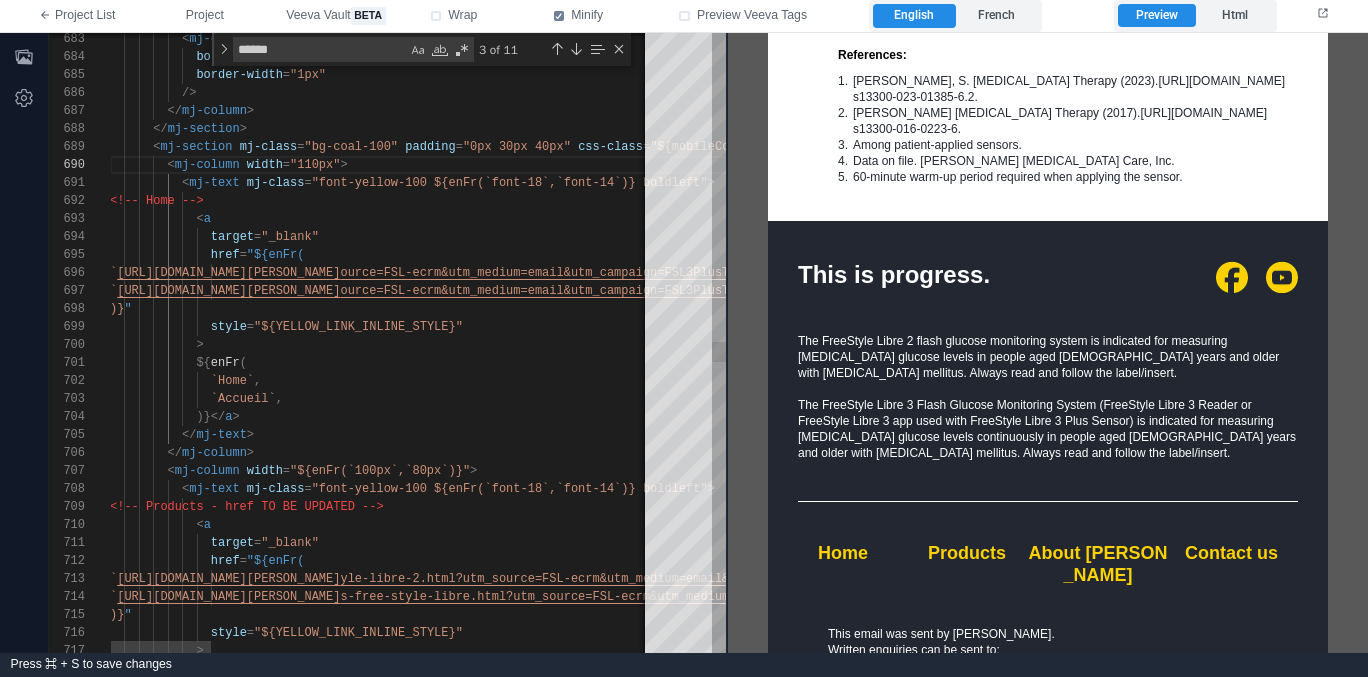 scroll, scrollTop: 162, scrollLeft: 202, axis: both 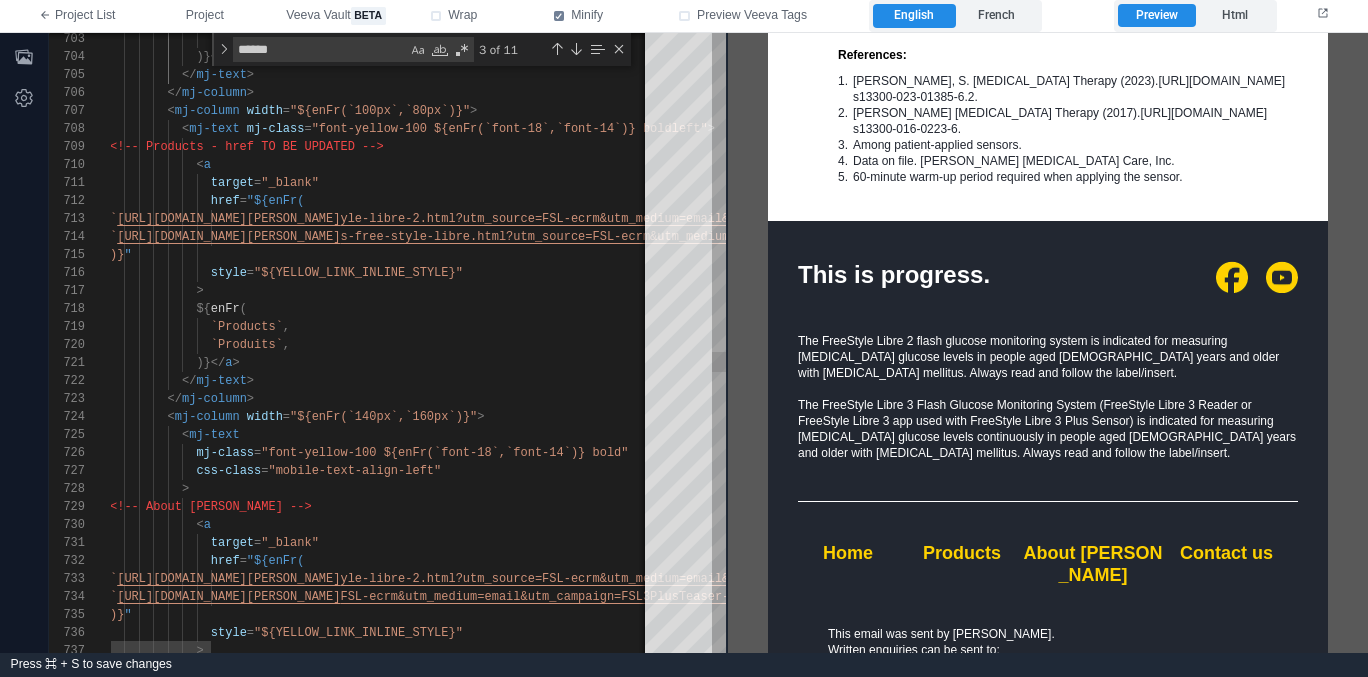 click on ""${enFr(`140px`,`160px`)}"" at bounding box center (383, 417) 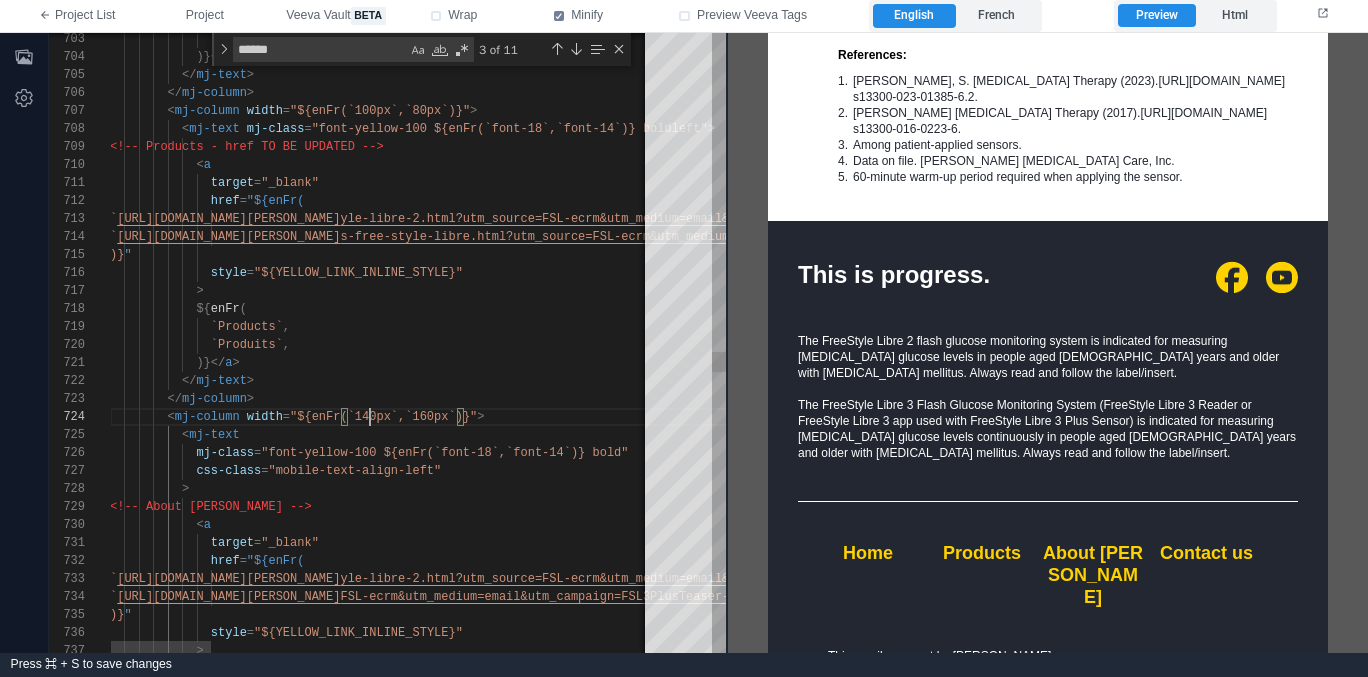 scroll, scrollTop: 54, scrollLeft: 260, axis: both 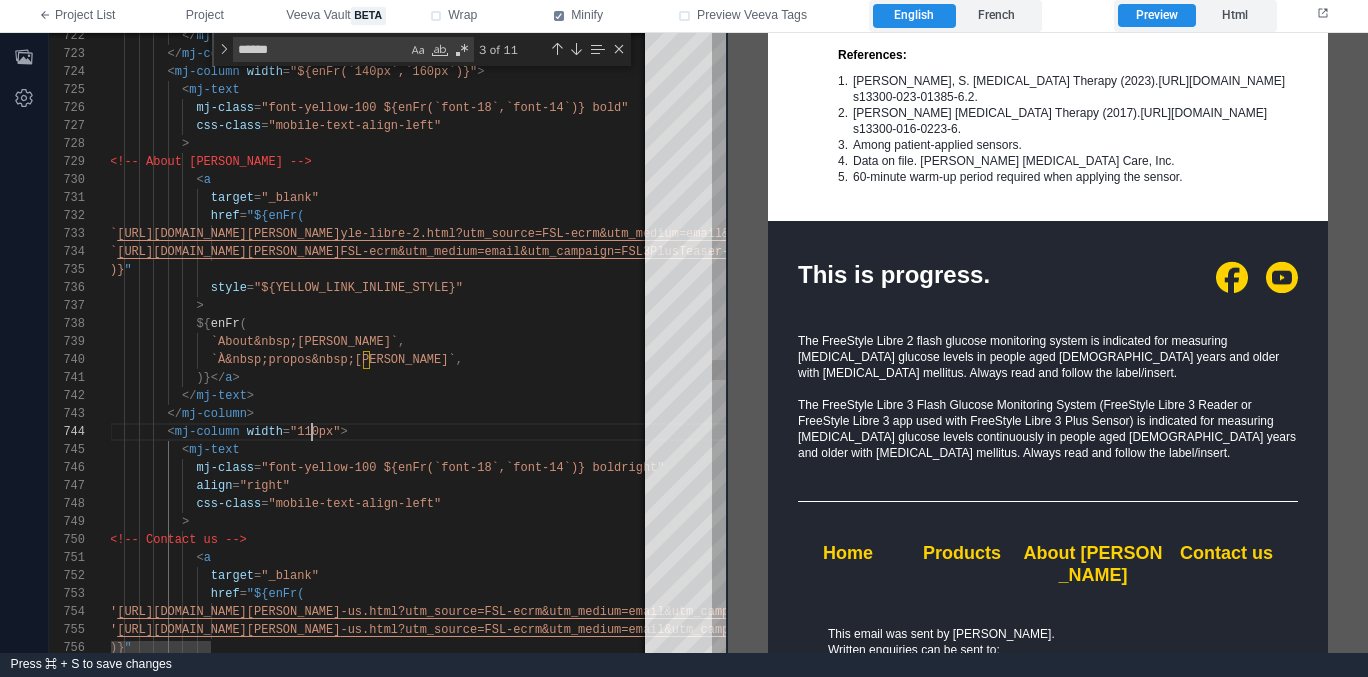 click on "722 723 724 725 726 727 728 729 730 731 732 733 734 735 736 737 738 739 740 741 742 743 744 745 746 747 748 749 750 751 752 753 754 755 756            </ mj-text >          </ mj-column >          < mj-column   width = "${enFr(`140px`,`160px`)}" >            < mj-text                mj-class = "font-yellow-100 ${enFr(`font-18`,`font-14`)} bold "                css-class = "mobile-text-align-left"            >             <!-- About [PERSON_NAME] -->              < a                  target = "_blank"                  href = "${enFr(                 ` [URL][DOMAIN_NAME][PERSON_NAME] yle-libre-2.html?utm_source=FSL-ecrm&utm_medium=em ail&utm_campaign=FSL3PlusTeaser_ADC-111877v1.0 `,                 ` [URL][DOMAIN_NAME][PERSON_NAME] FSL-ecrm&utm_medium=email&utm_campaign=FSL3PlusTea ser-111877v1.0&utm_term=F-06 `, "   =" at bounding box center [387, 343] 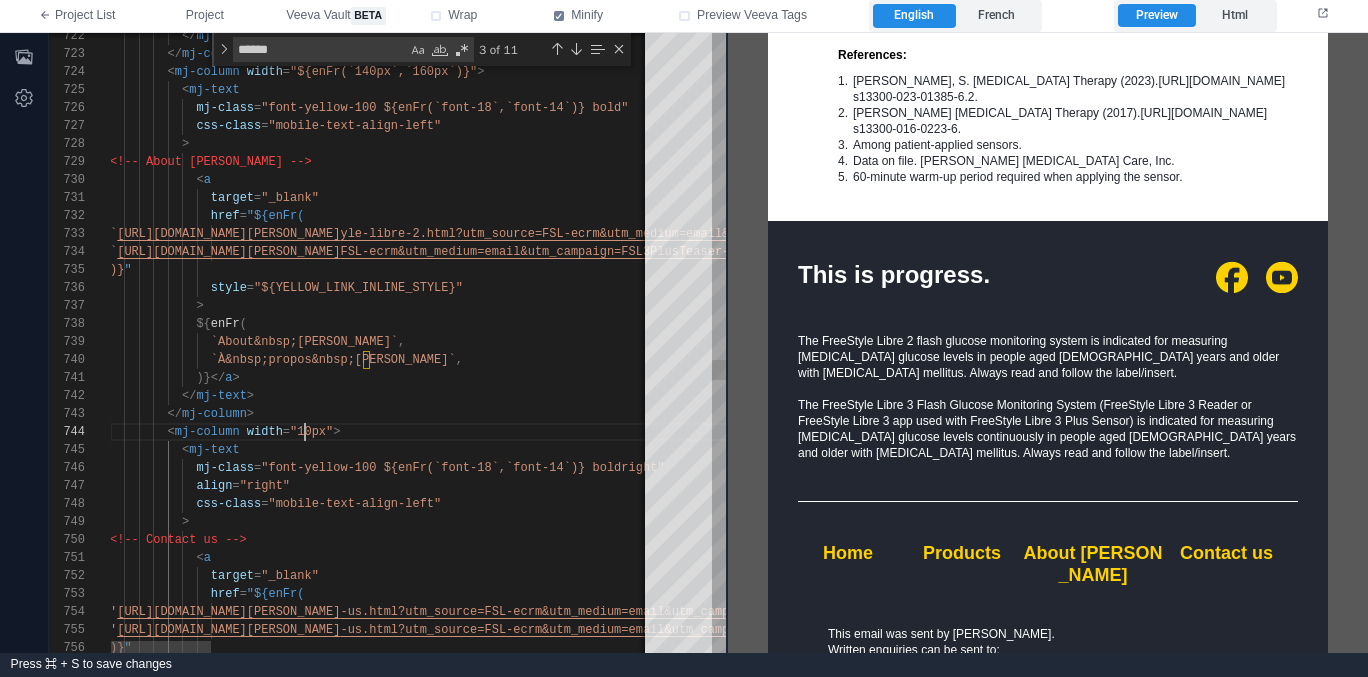 scroll, scrollTop: 54, scrollLeft: 202, axis: both 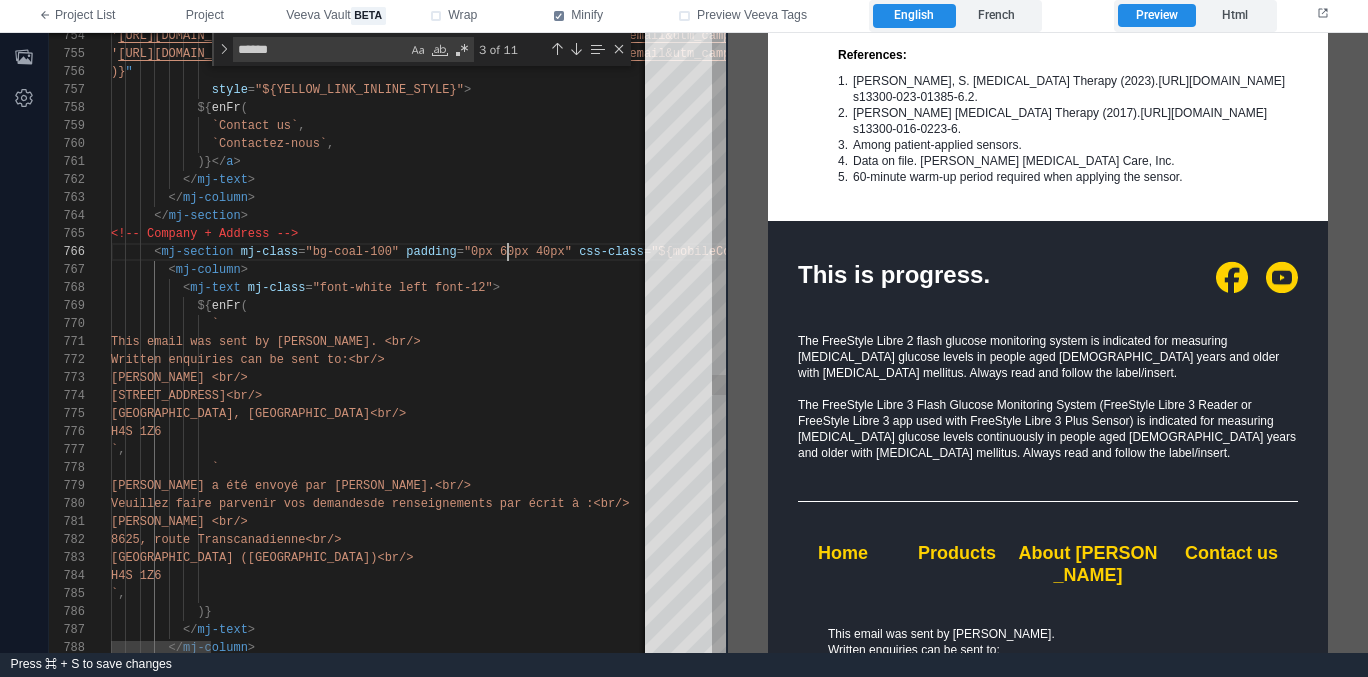 click on "754 755 756 757 758 759 760 761 762 763 764 765 766 767 768 769 770 771 772 773 774 775 776 777 778 779 780 781 782 783 784 785 786 787 788                 ' [URL][DOMAIN_NAME][PERSON_NAME] -us.html?utm_source=FSL-ecrm&utm_medium=email&utm_ campaign=FSL3PlusTeaser_ADC-111877v1.0 ',                 ' [URL][DOMAIN_NAME][PERSON_NAME] -us.html?utm_source=FSL-ecrm&utm_medium=email&utm_ campaign=FSL3PlusTeaser-111877v1.0&utm_term=F-07 ',               )} "                style = "${YELLOW_LINK_INLINE_STYLE}" >              ${ enFr (                `Contact us` ,                `Contactez-nous` ,              )}</ a >            </ mj-text >          </ mj-column >        </ mj-section >       <!-- Company + Address -->        < mj-section   mj-class = "bg-coal-100"   padding = "0px 60px 40px"   css-class = > < mj-column >" at bounding box center (387, 343) 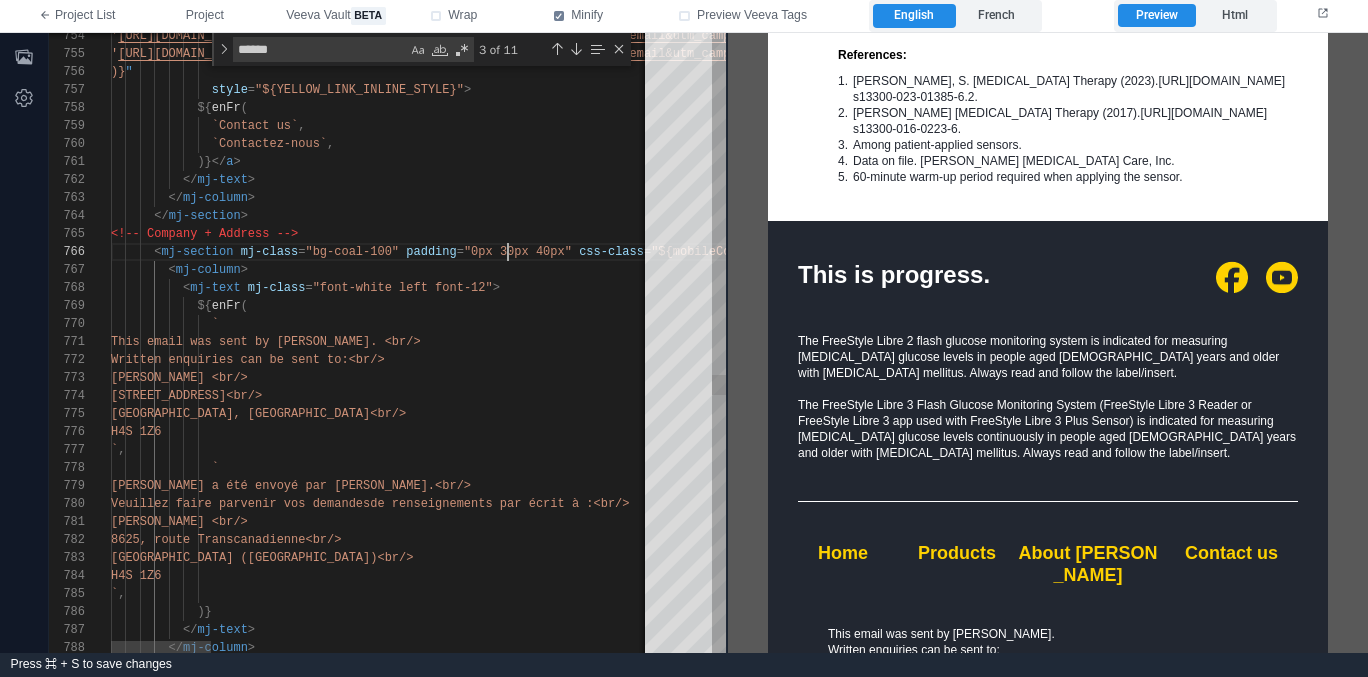 scroll, scrollTop: 90, scrollLeft: 397, axis: both 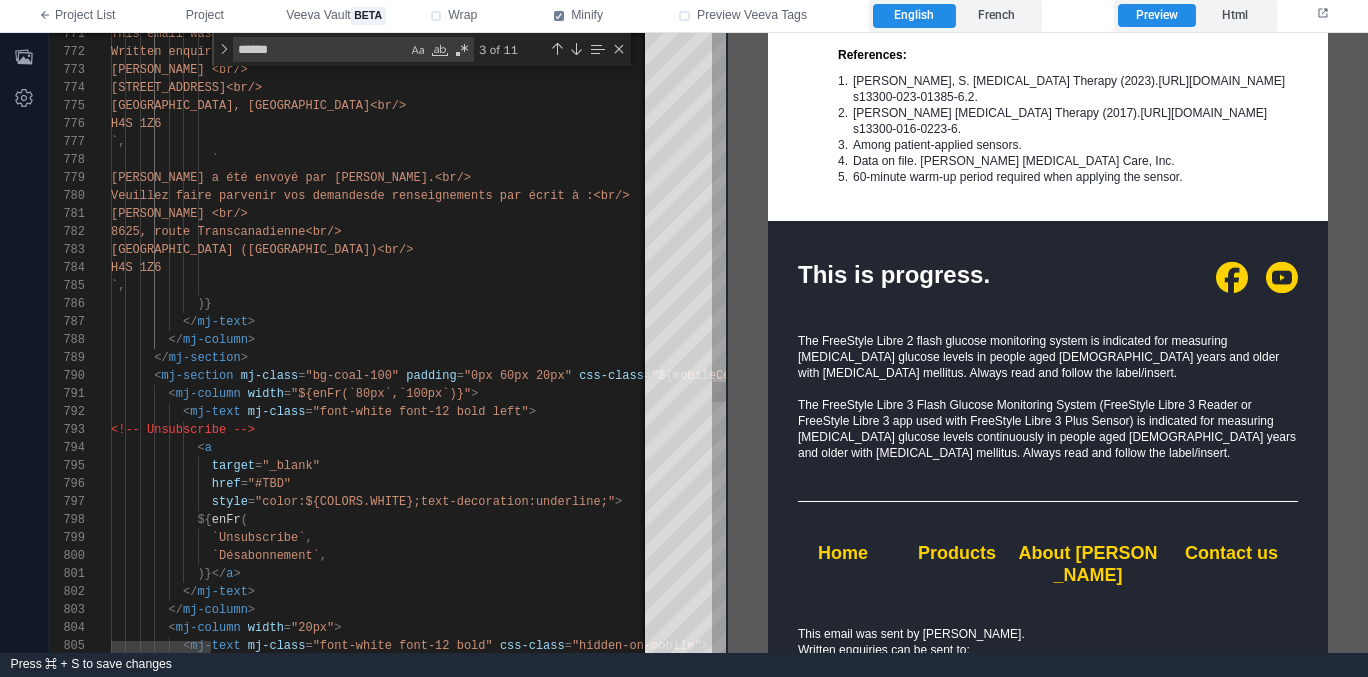click on ""0px 60px 20px"" at bounding box center (518, 376) 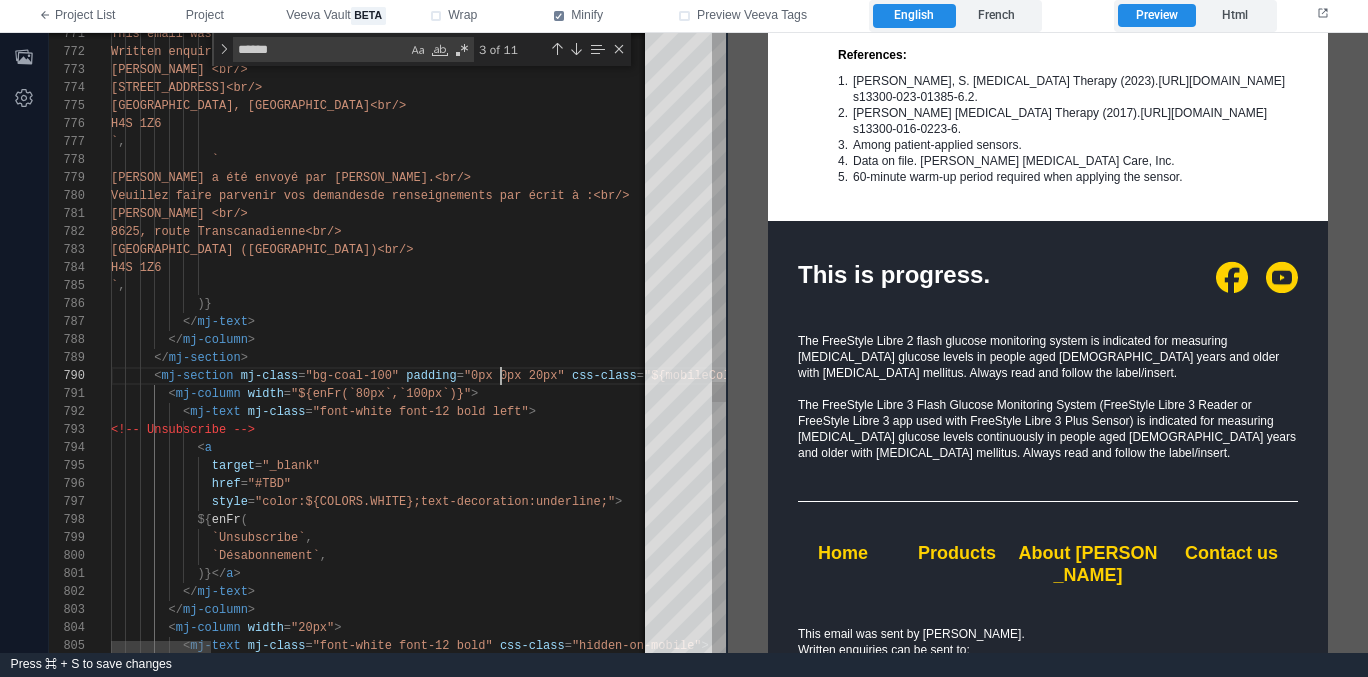 scroll, scrollTop: 162, scrollLeft: 397, axis: both 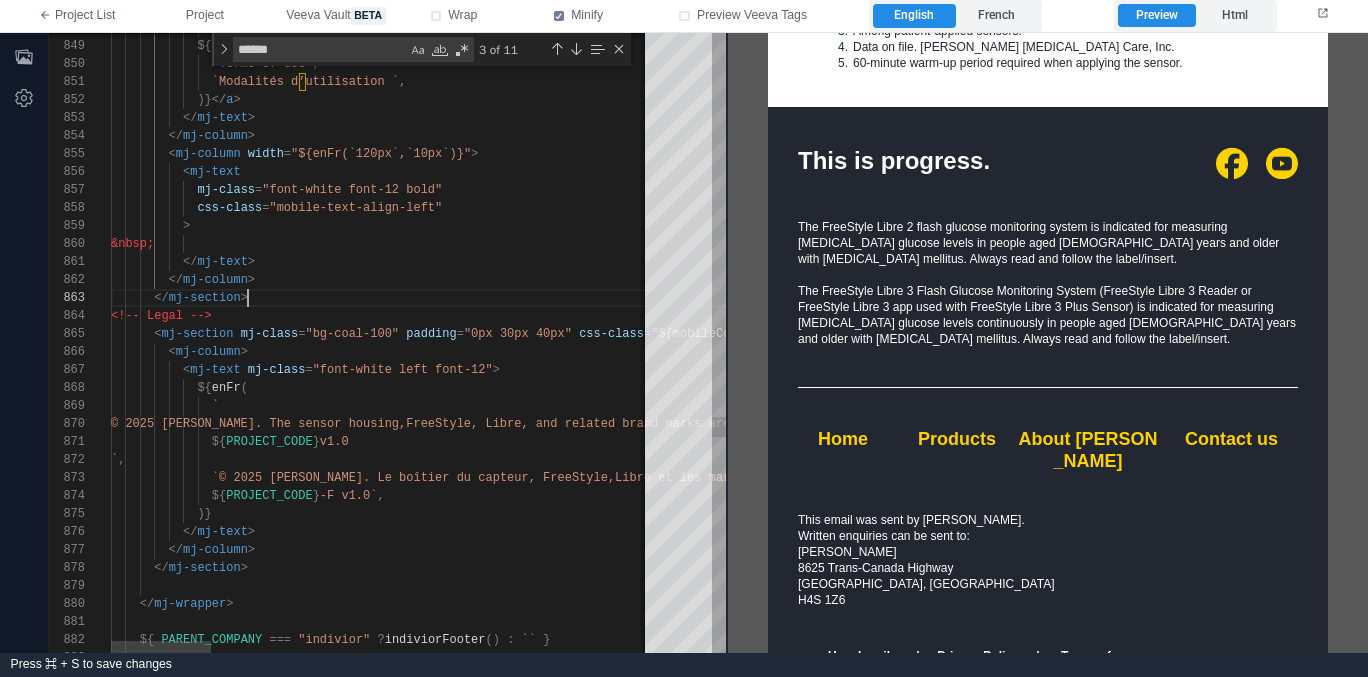 drag, startPoint x: 294, startPoint y: 291, endPoint x: 379, endPoint y: 294, distance: 85.052925 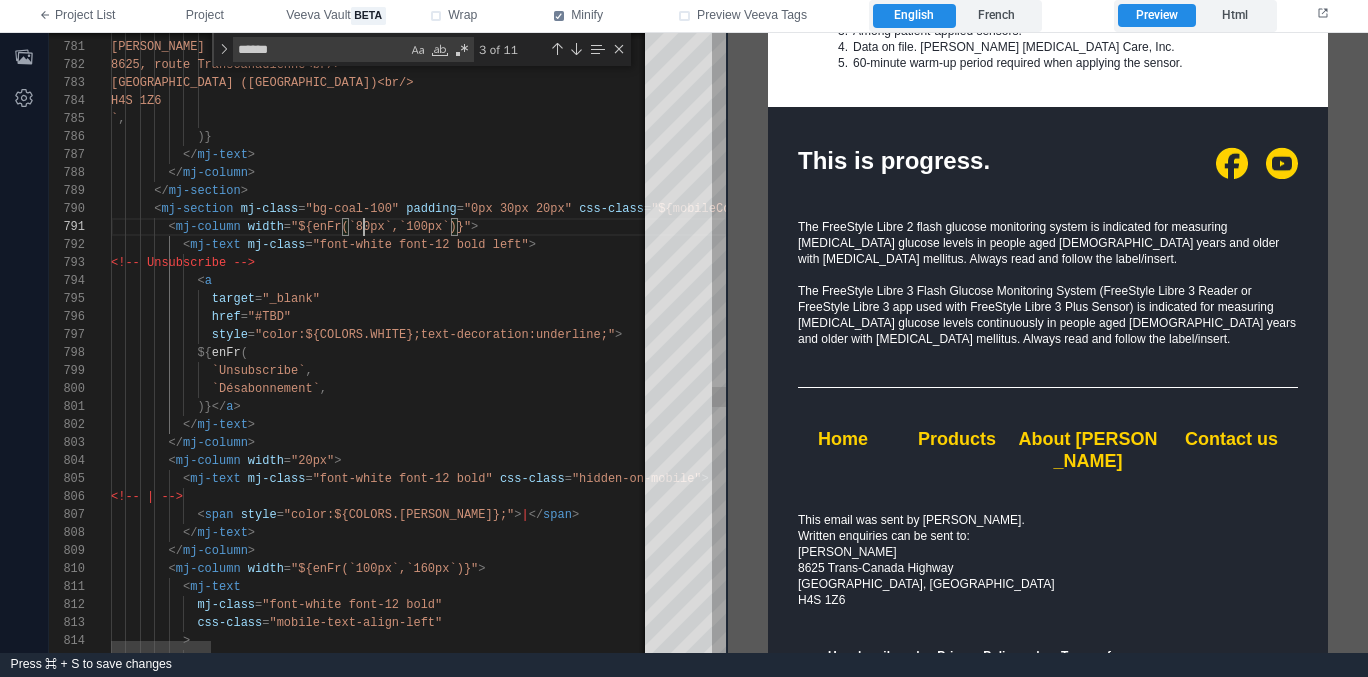 scroll, scrollTop: 0, scrollLeft: 246, axis: horizontal 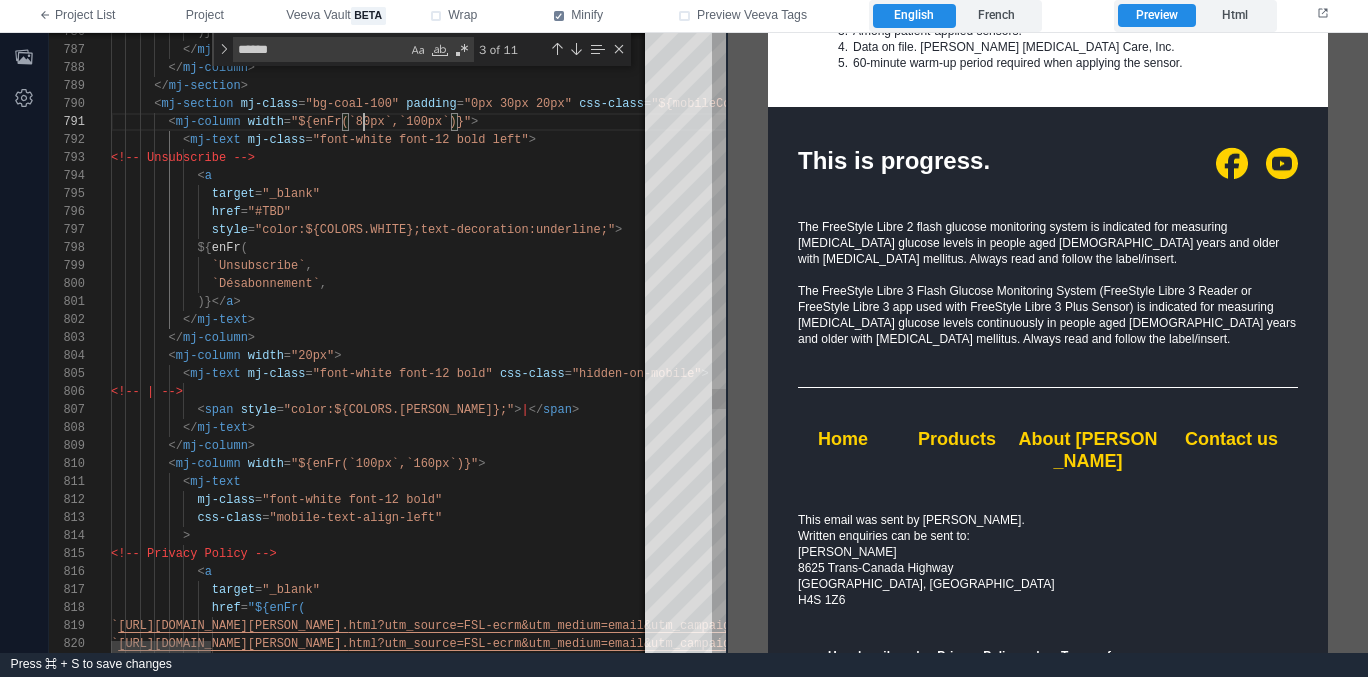 click on ">             <!-- Privacy Policy -->            < mj-text                mj-class = "font-white font-12 bold"              css-class = "mobile-text-align-left"          </ mj-column >          < mj-column   width = "${enFr(`100px`,`160px`)}" >            </ mj-text >              < span   style = "color:${COLORS.WHITE};" > | </ span >             <!-- | -->          < mj-column   width = "20px" >            < mj-text   mj-class = "font-white font-12 bold"   css-class = "hidden-on-mobile" >            </ mj-text >          </ mj-column >              )}</ a >                `Désabonnement` ,                `Unsubscribe` ,              ${ enFr (                href = "#TBD"                style = "color:${COLORS.WHITE};text-decoration:underline;" > < a   target = <" at bounding box center [500111, 485860] 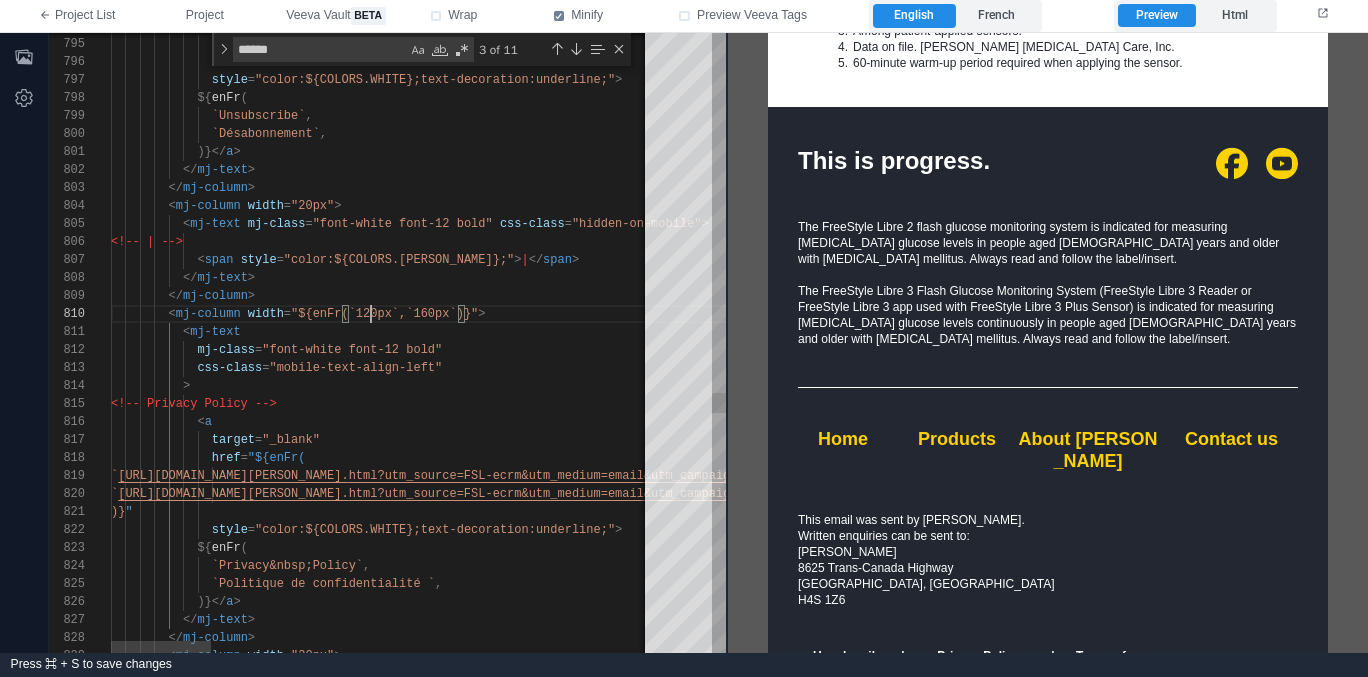 scroll, scrollTop: 162, scrollLeft: 260, axis: both 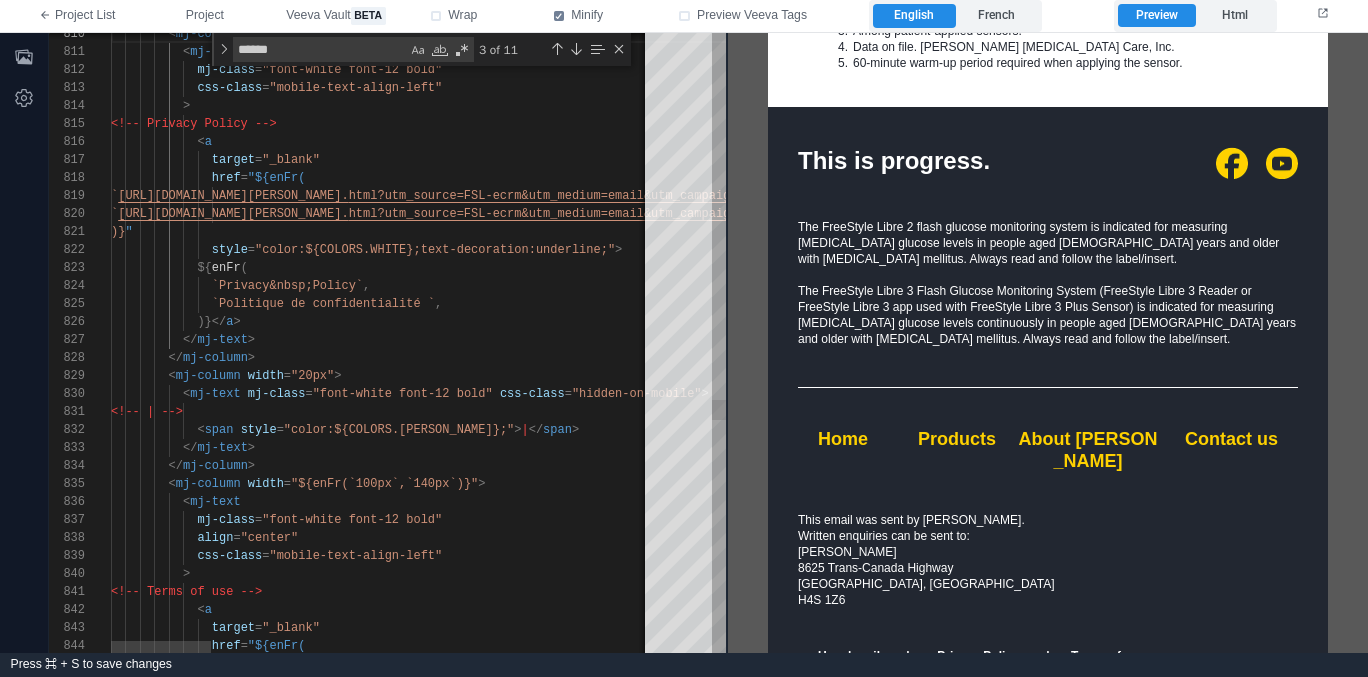 click on ""20px"" at bounding box center [312, 376] 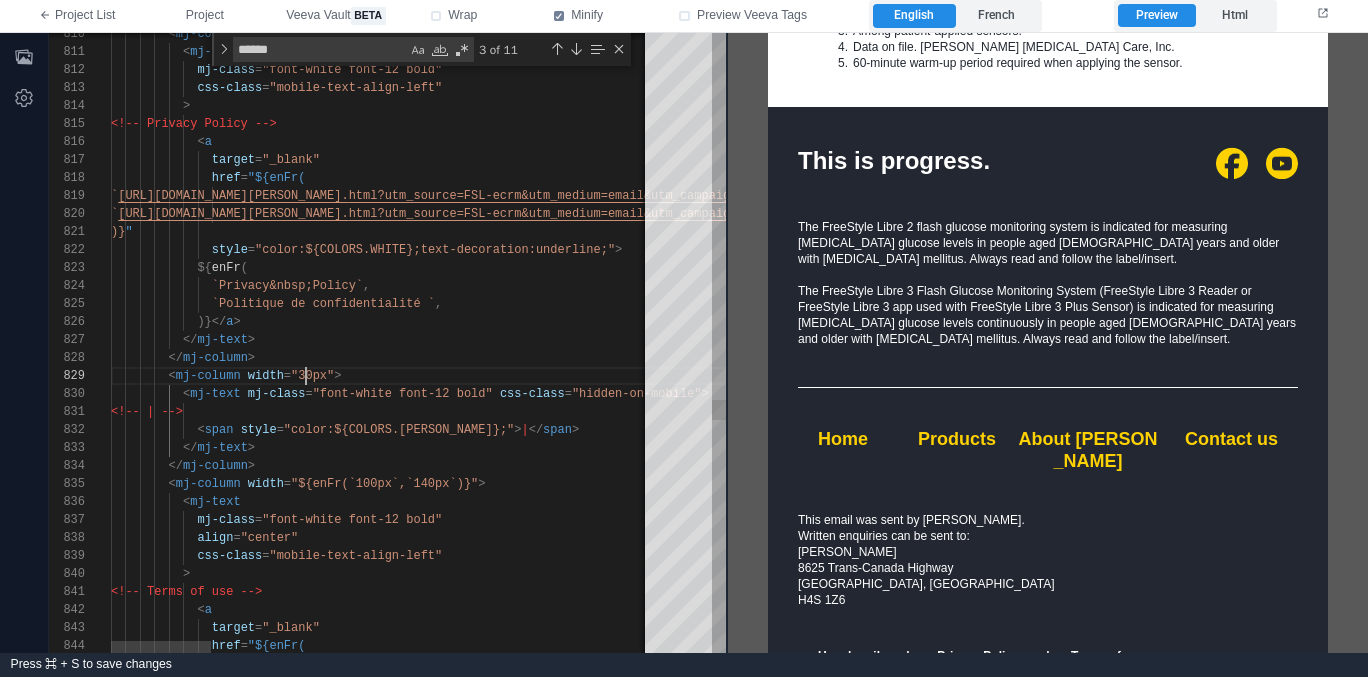 scroll, scrollTop: 144, scrollLeft: 195, axis: both 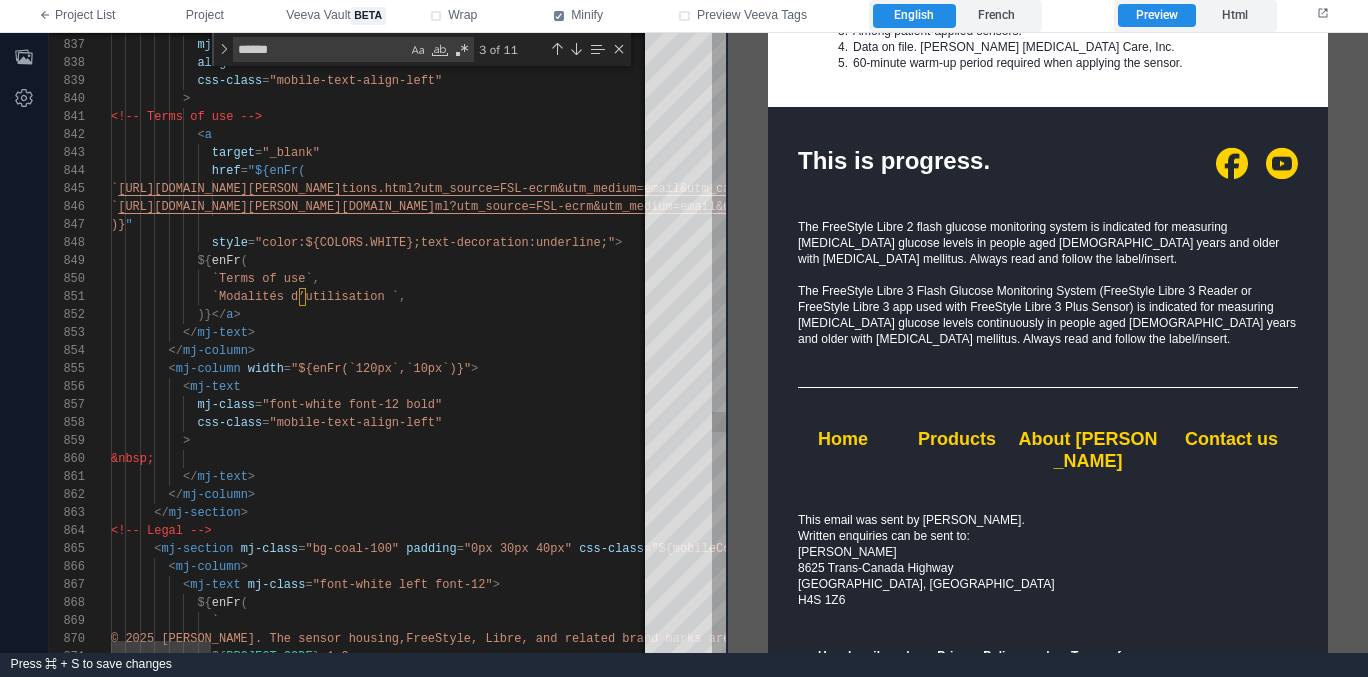 click on "836 837 838 839 840 841 842 843 844 845 846 847 848 849 850 851 852 853 854 855 856 857 858 859 860 861 862 863 864 865 866 867 868 869 870 871            < mj-text                mj-class = "font-white font-12 bold"                align = "center"              css-class = "mobile-text-align-left"            >             <!-- Terms of use -->              < a                  target = "_blank"                  href = "${enFr(                 ` [URL][DOMAIN_NAME][PERSON_NAME] tions.html?utm_source=FSL-ecrm&utm_medium=email&ut m_campaign=FSL3PlusTeaser_ADC-111877v1.0 `,                 ` [URL][DOMAIN_NAME][PERSON_NAME][DOMAIN_NAME] ml?utm_source=FSL-ecrm&utm_medium=email&utm_campai gn=FSL3PlusTeaser-111877-Fv1.0&utm_term=F-10 `,               )} "                  style = >              ${ enFr ( ," at bounding box center (387, 343) 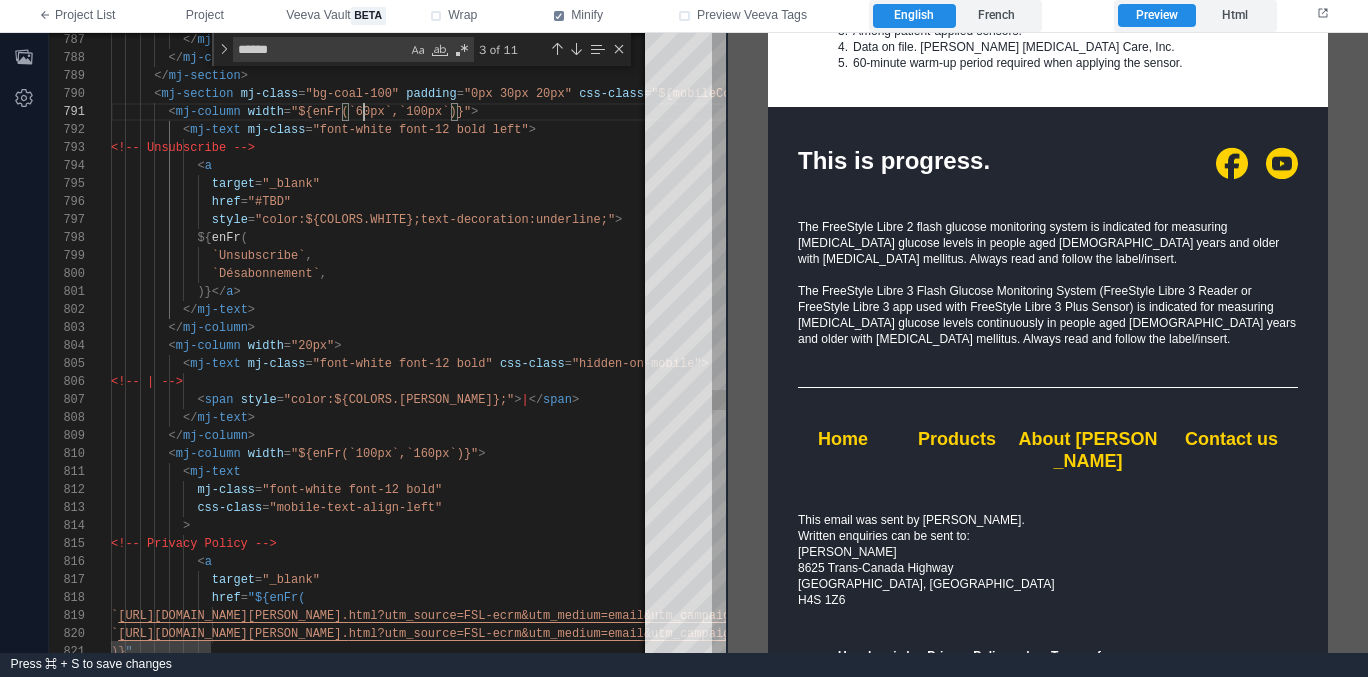 scroll, scrollTop: 0, scrollLeft: 246, axis: horizontal 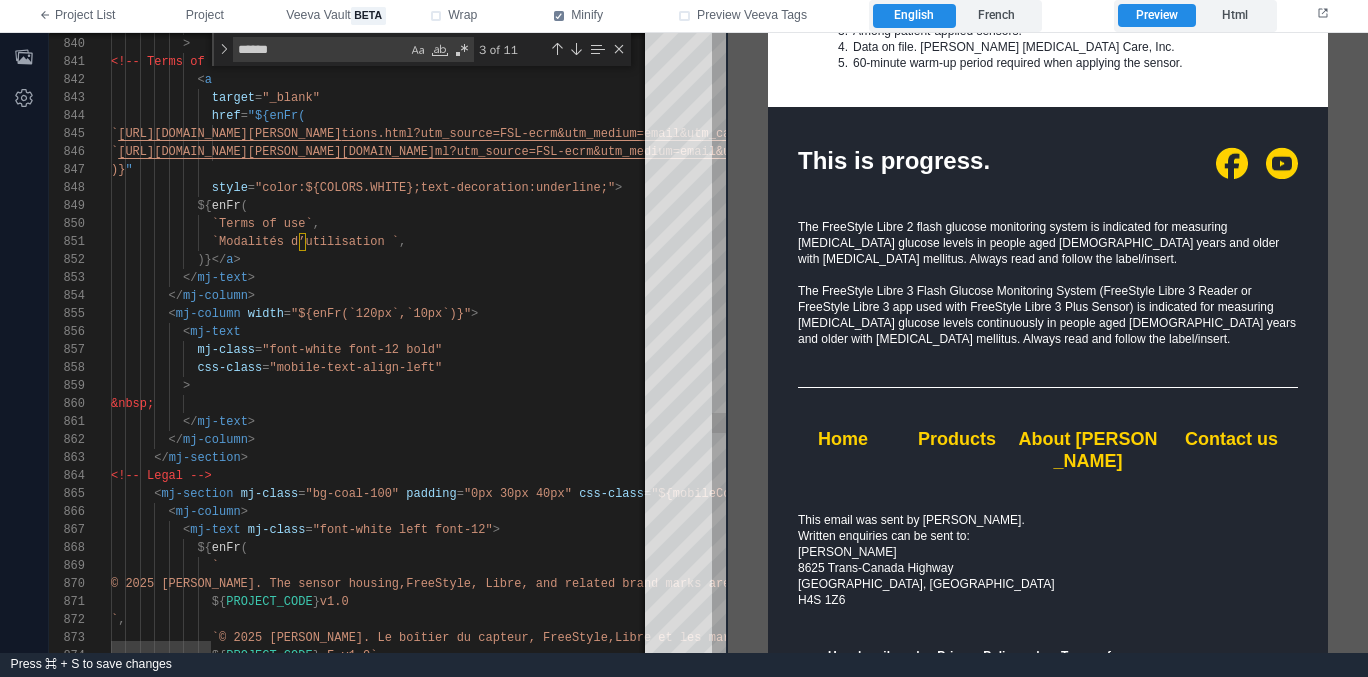 click on "839 840 841 842 843 844 845 846 847 848 849 850 851 852 853 854 855 856 857 858 859 860 861 862 863 864 865 866 867 868 869 870 871 872 873 874              css-class = "mobile-text-align-left"            >             <!-- Terms of use -->              < a                  target = "_blank"                  href = "${enFr(                 ` [URL][DOMAIN_NAME][PERSON_NAME] tions.html?utm_source=FSL-ecrm&utm_medium=email&ut m_campaign=FSL3PlusTeaser_ADC-111877v1.0 `,                 ` [URL][DOMAIN_NAME][PERSON_NAME][DOMAIN_NAME] ml?utm_source=FSL-ecrm&utm_medium=email&utm_campai gn=FSL3PlusTeaser-111877-Fv1.0&utm_term=F-10 `,               )} "                  style = "color:${COLORS.WHITE};text-decoration:underline;" >              ${ enFr (                `Terms of use` ,                , )}</ a > </ >" at bounding box center [387, 343] 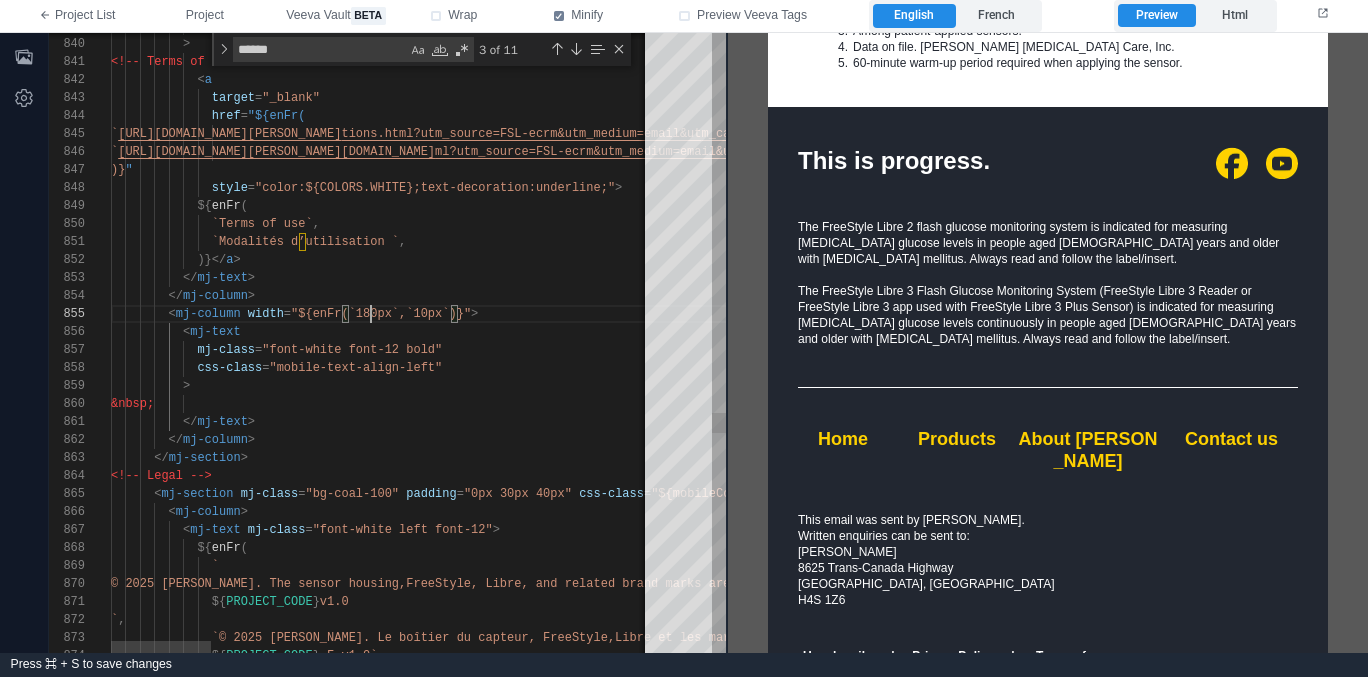 scroll, scrollTop: 72, scrollLeft: 260, axis: both 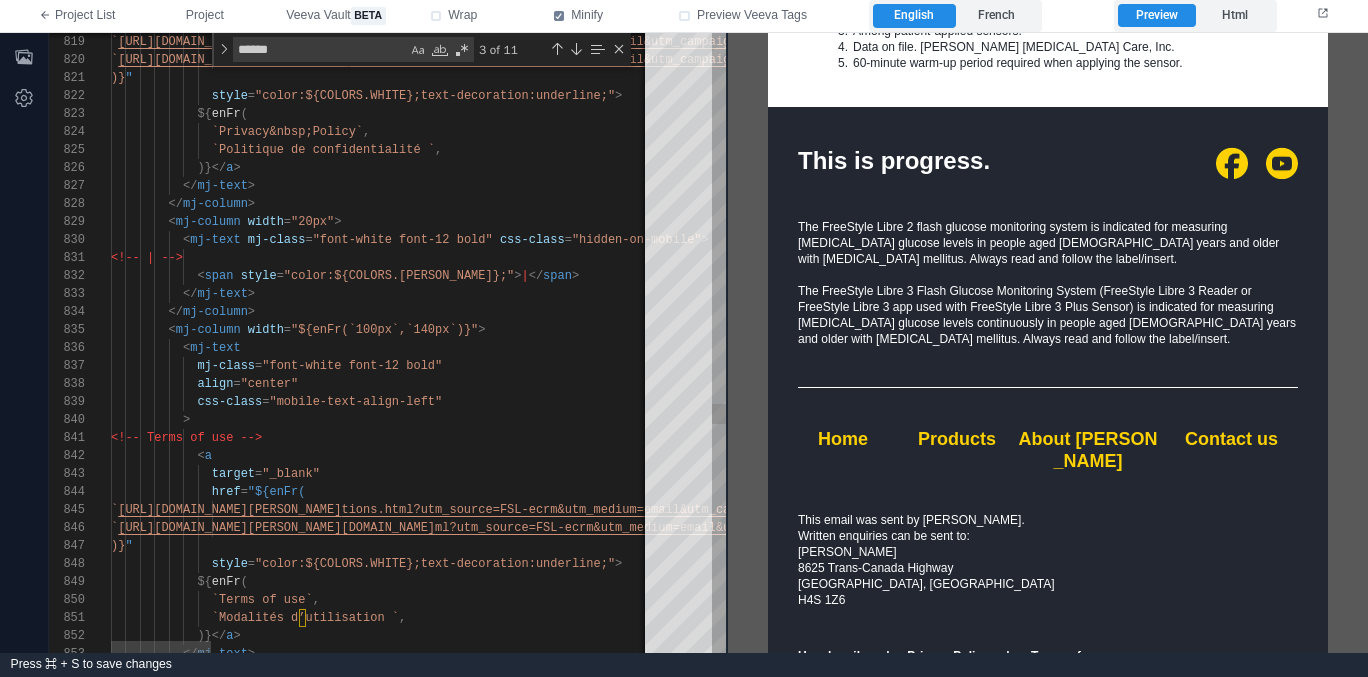 click on "</ mj-column >" at bounding box center (1570, 312) 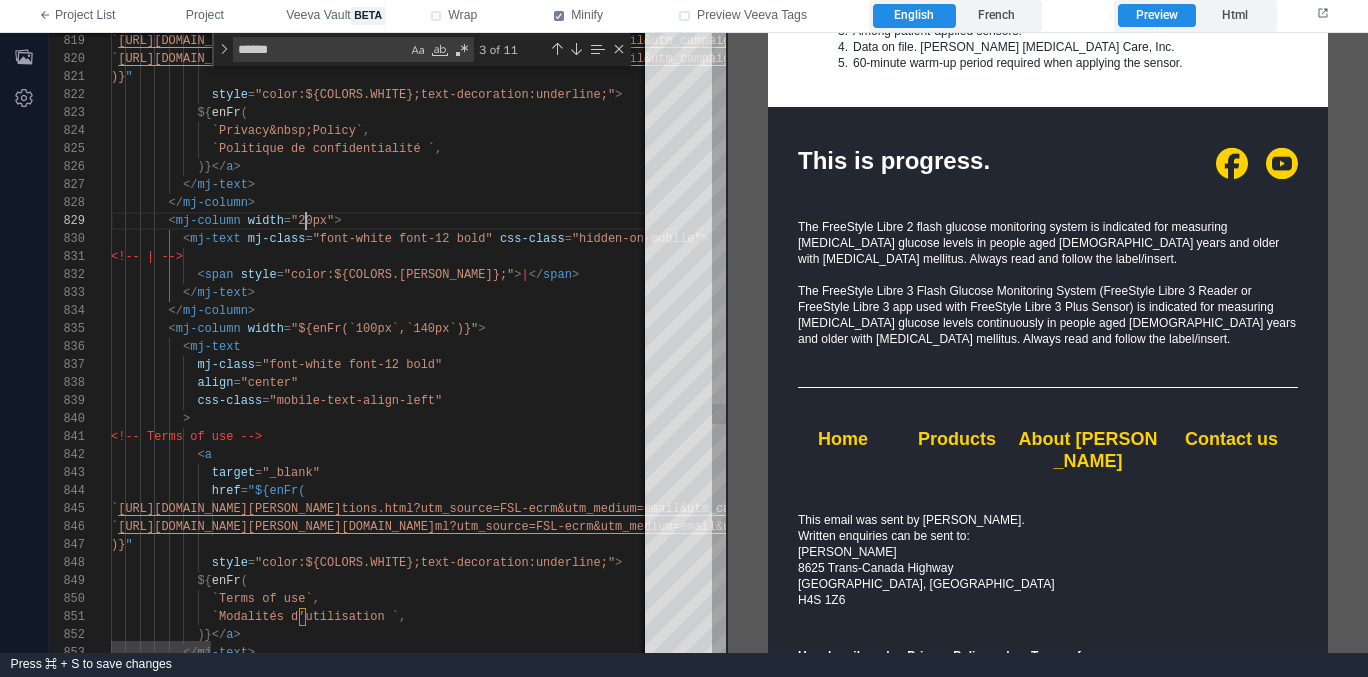 click on ""20px"" at bounding box center (312, 221) 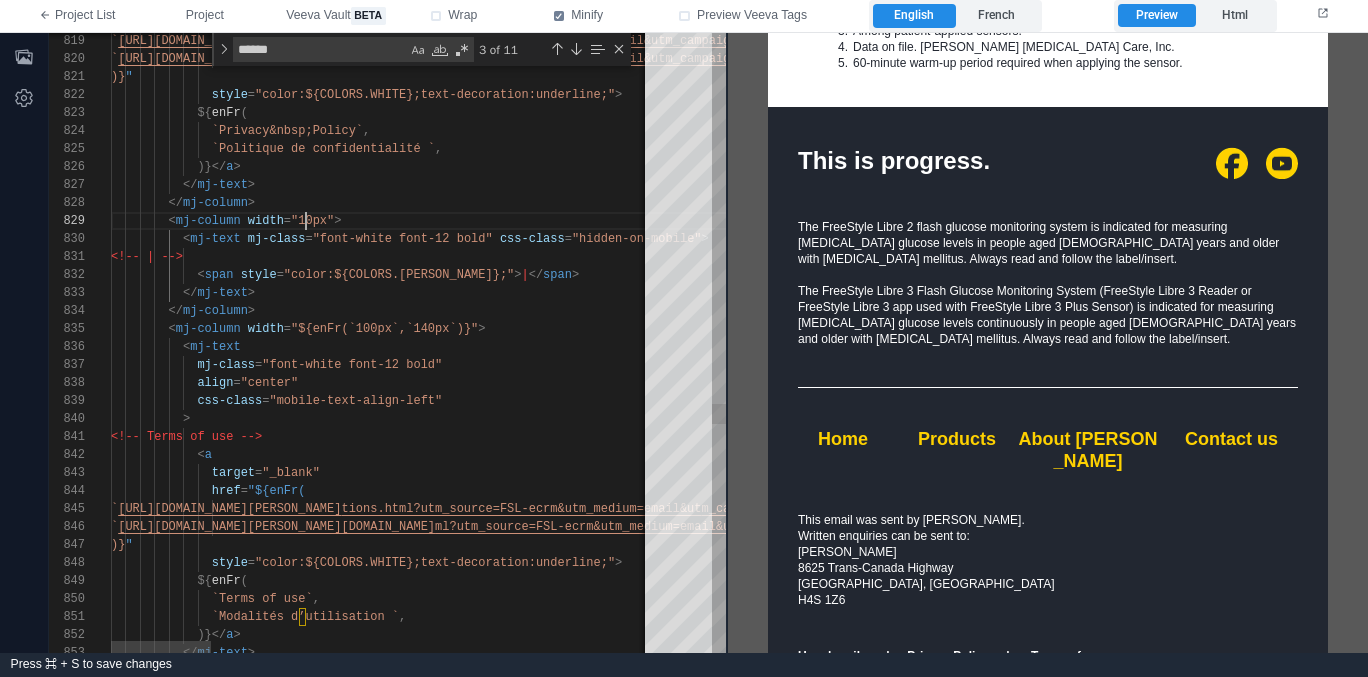 scroll, scrollTop: 144, scrollLeft: 195, axis: both 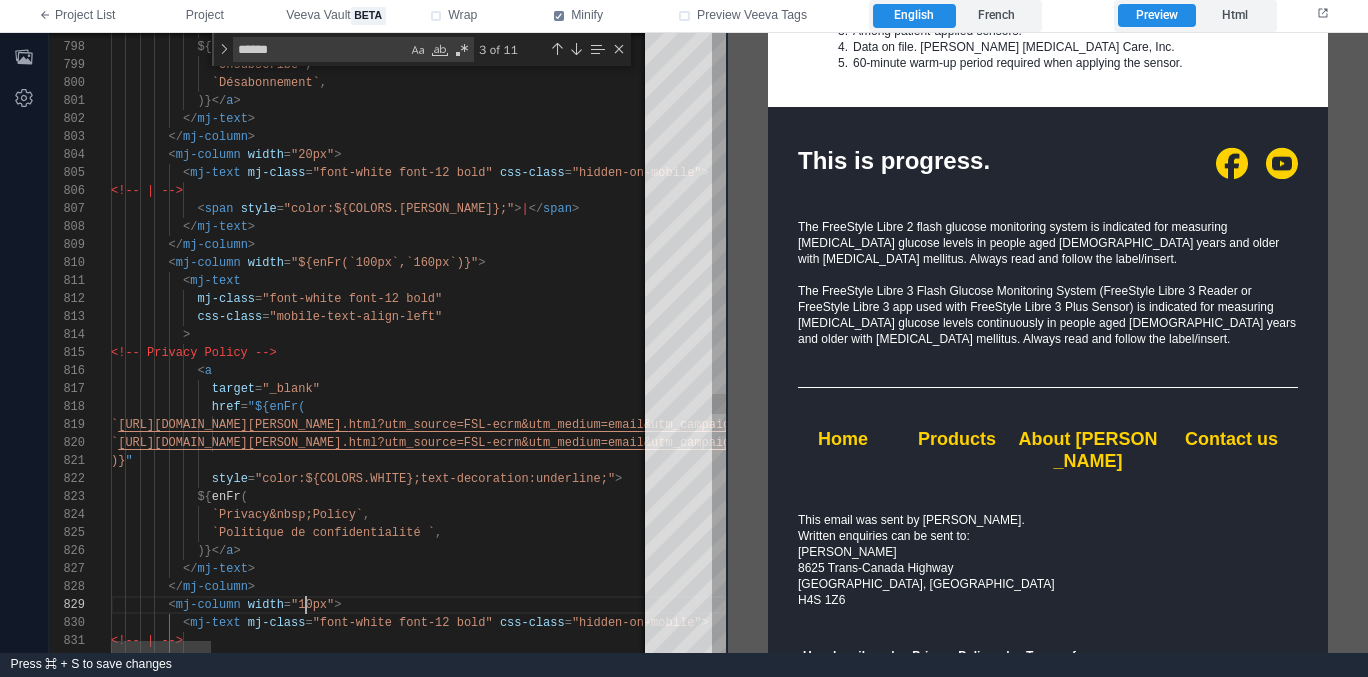 click on ""20px"" at bounding box center (312, 155) 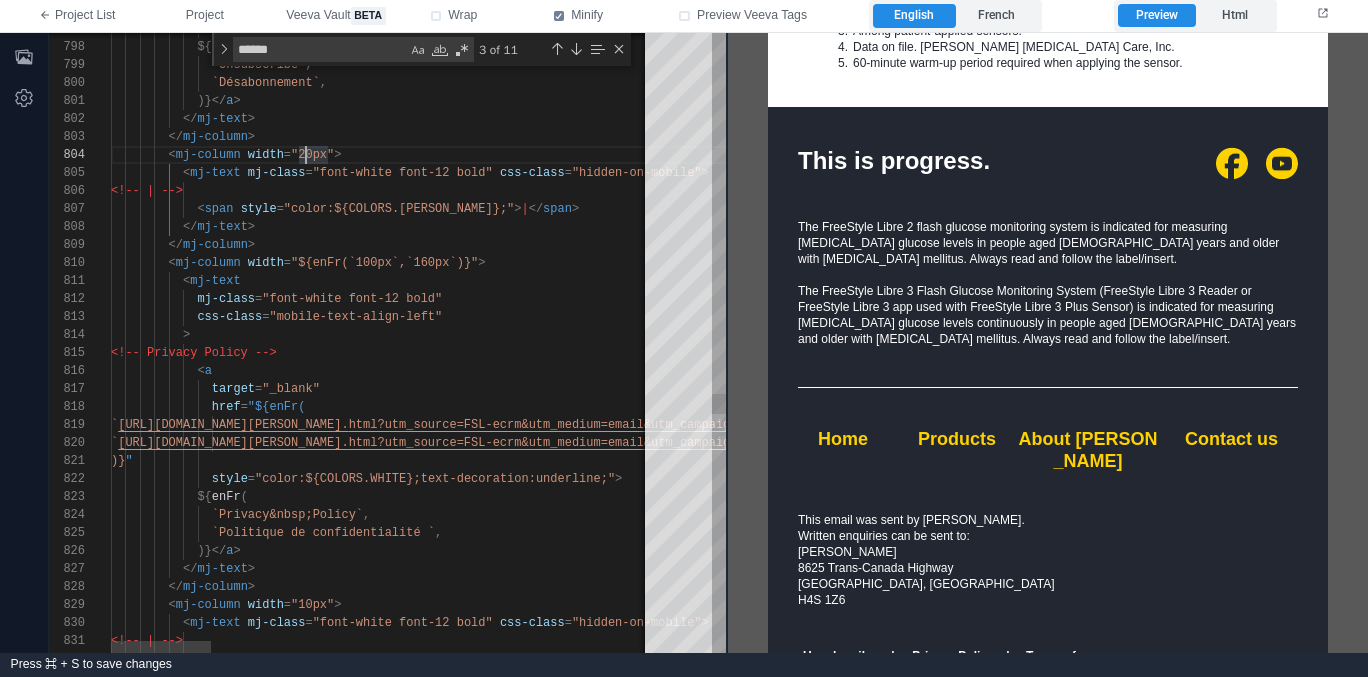 scroll, scrollTop: 54, scrollLeft: 195, axis: both 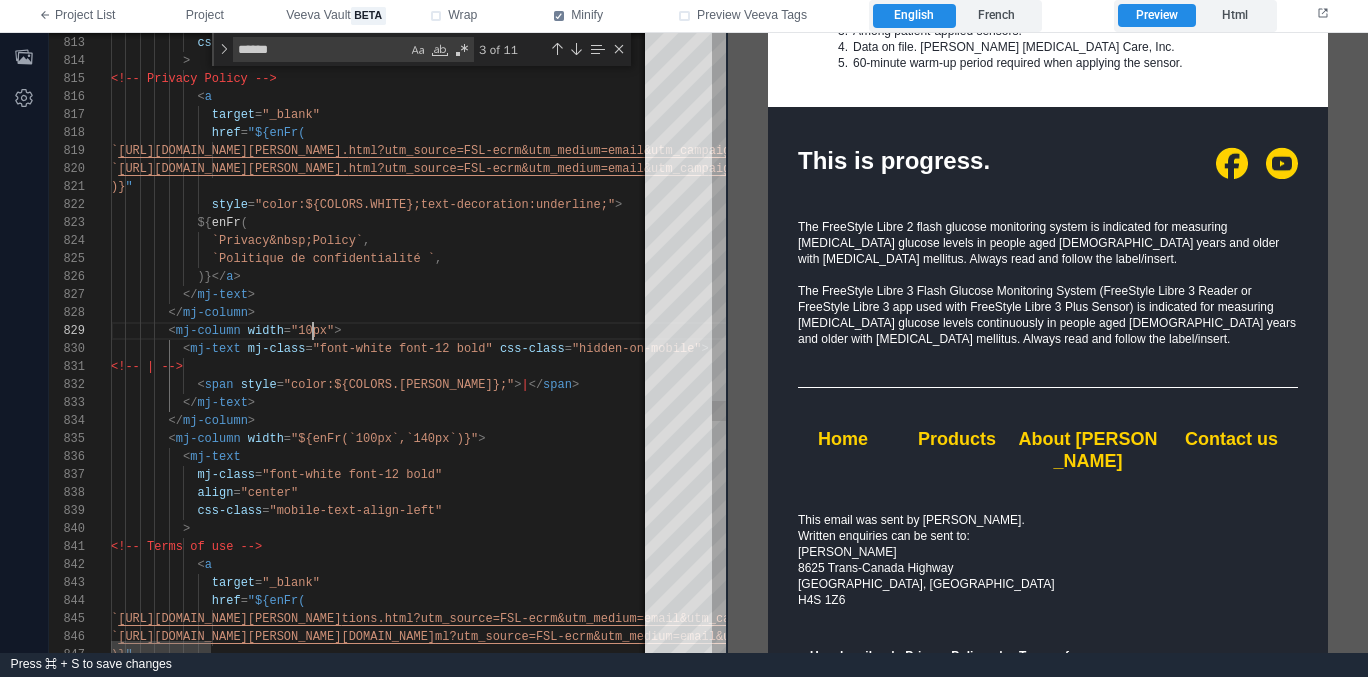 click on ""10px"" at bounding box center (312, 331) 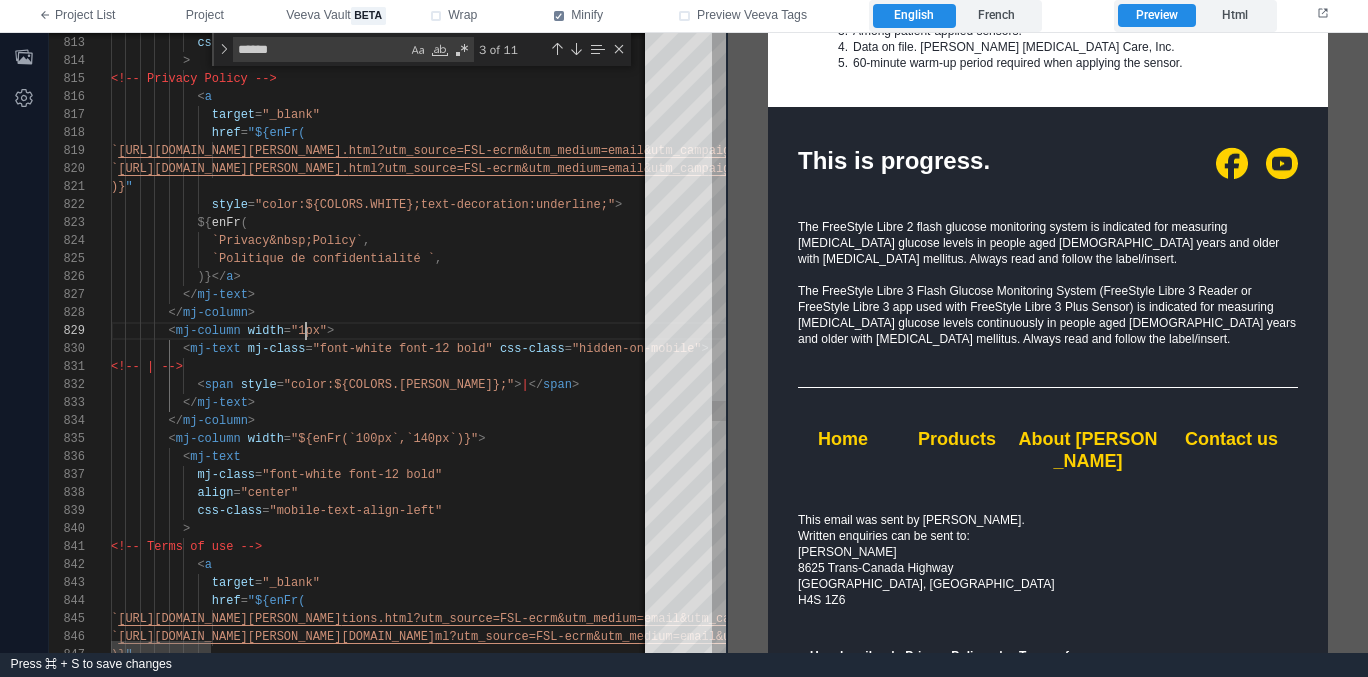 scroll, scrollTop: 144, scrollLeft: 195, axis: both 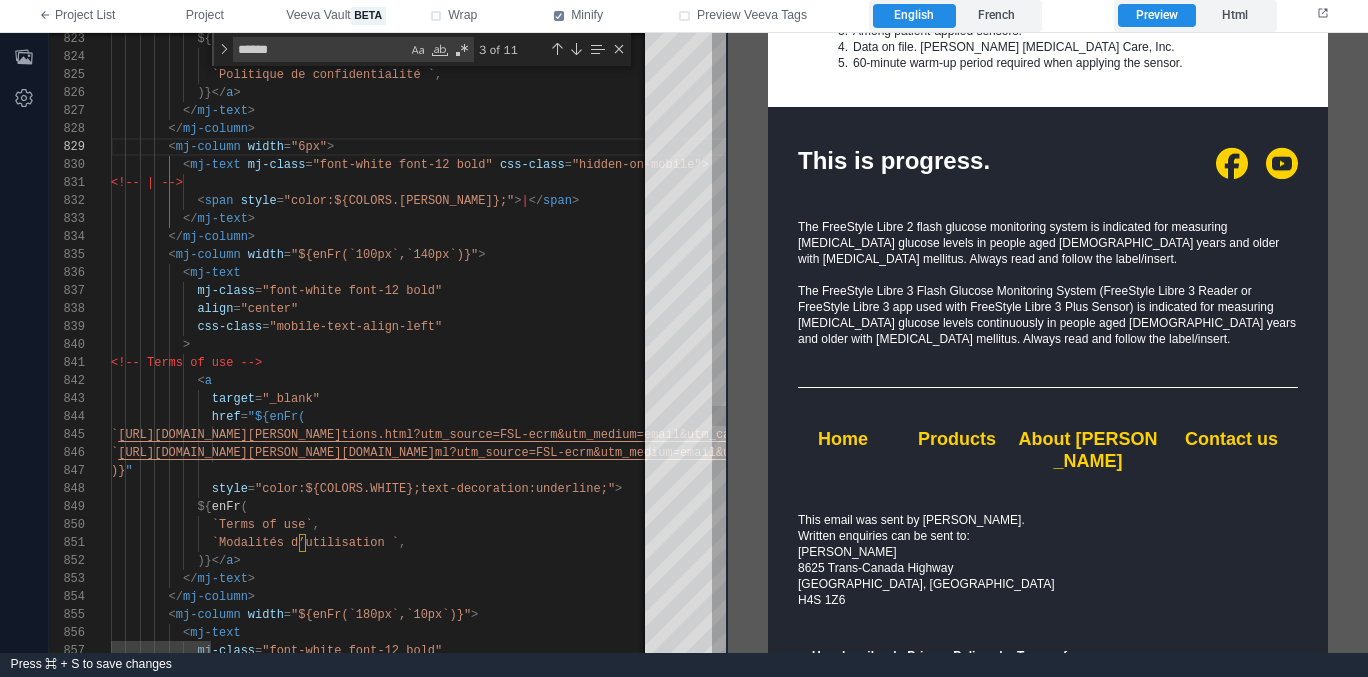 click on "832 831 830 829 828 827 826 825 824 823 833 834 835 836 837 838 839 840 841 842 843 844 845 846 847 848 849 850 851 852 853 854 855 856 857              < span   style = "color:${COLORS.WHITE};" > | </ span >             <!-- | -->            < mj-text   mj-class = "font-white font-12 bold"   css-class = "hidden-on-mobile" >          < mj-column   width = "6px" >          </ mj-column >            </ mj-text >              )}</ a >                `Politique de confidentialité ` ,                `Privacy&nbsp;Policy` ,              ${ enFr (            </ mj-text >          </ mj-column >          < mj-column   width = "${enFr(`100px`,`140px`)}" >            < mj-text                mj-class = "font-white font-12 bold"                align = "center"              css-class = "mobile-text-align-left" > < a   =" at bounding box center (387, 343) 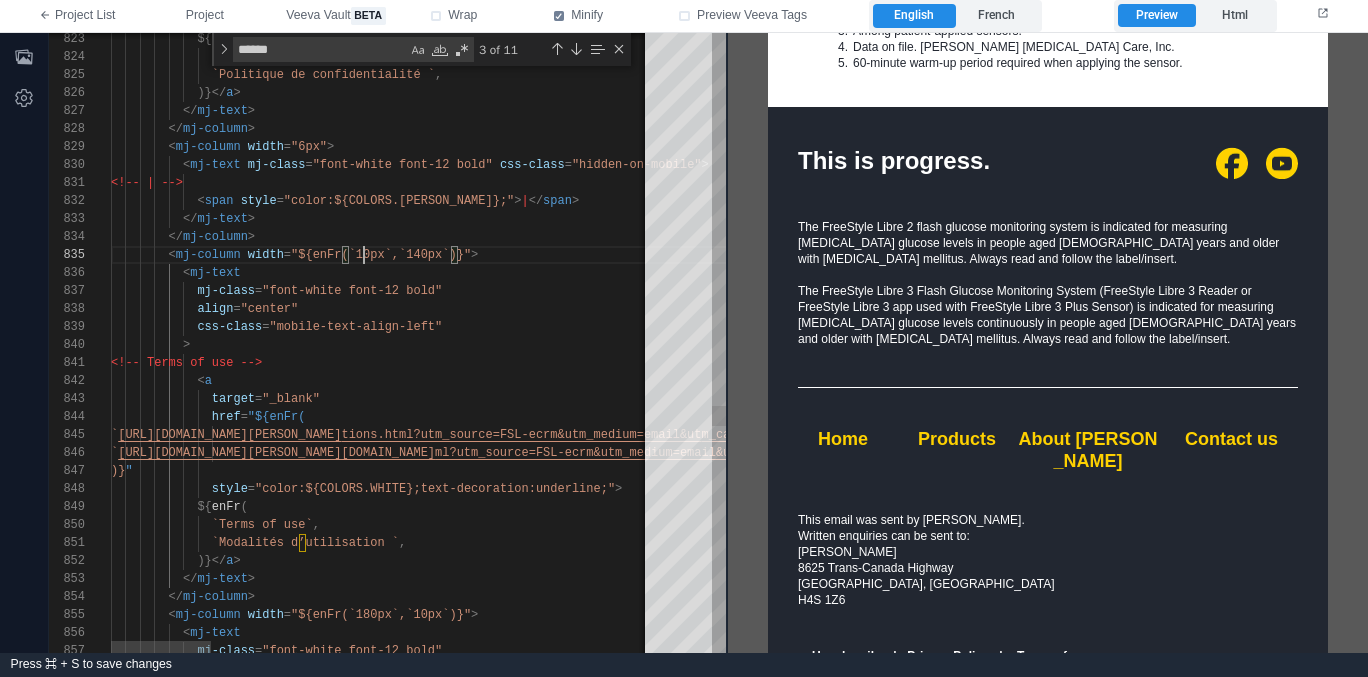 scroll, scrollTop: 72, scrollLeft: 253, axis: both 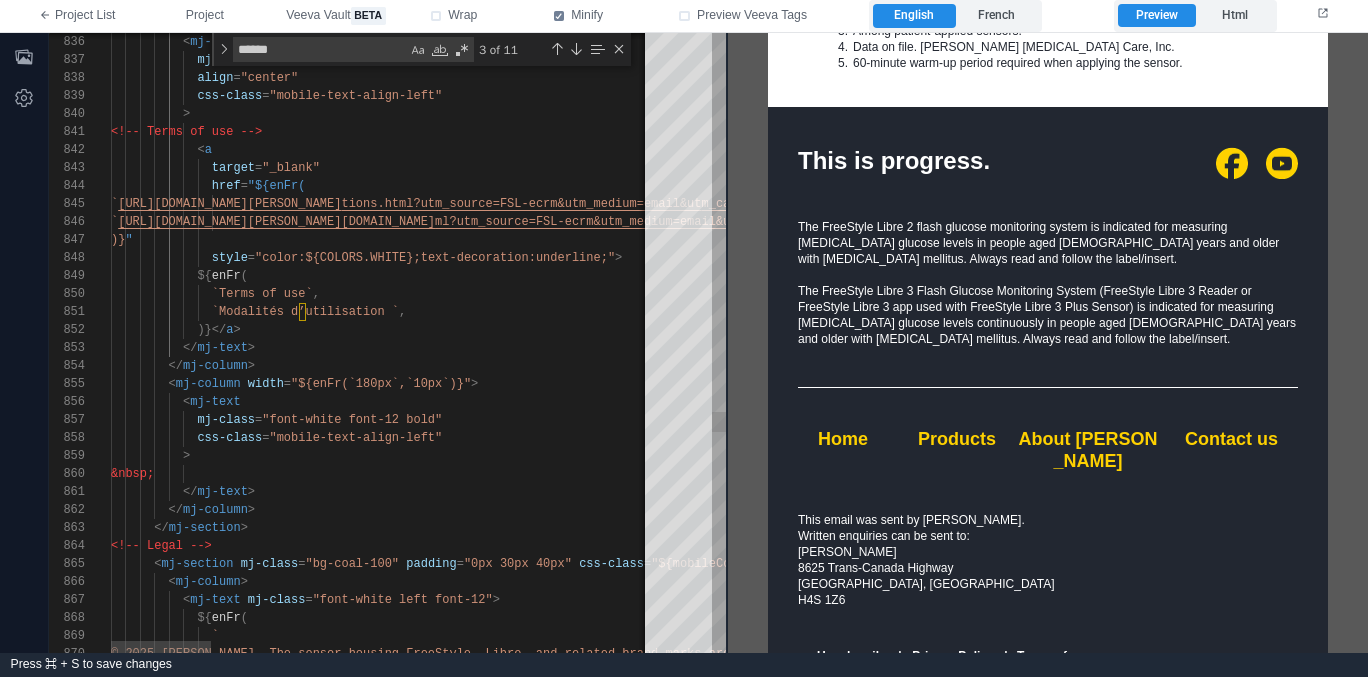click on ""${enFr(`180px`,`10px`)}"" at bounding box center [381, 384] 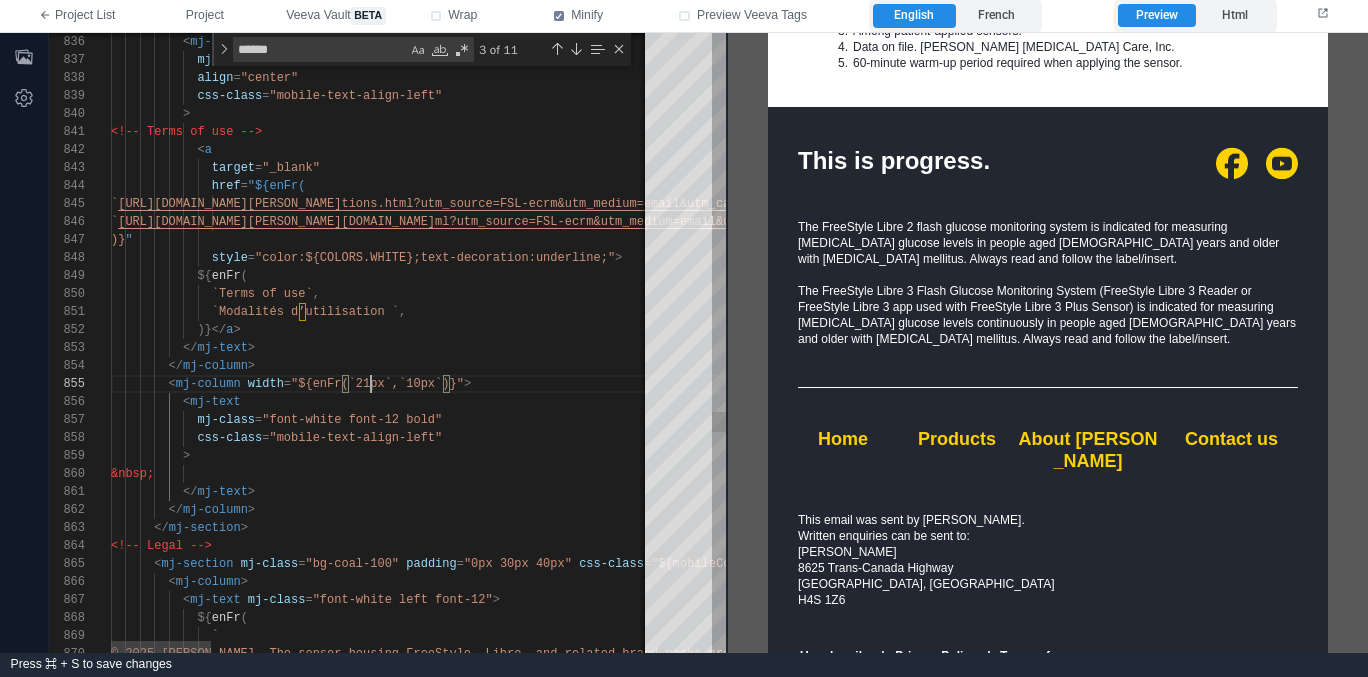 scroll, scrollTop: 72, scrollLeft: 267, axis: both 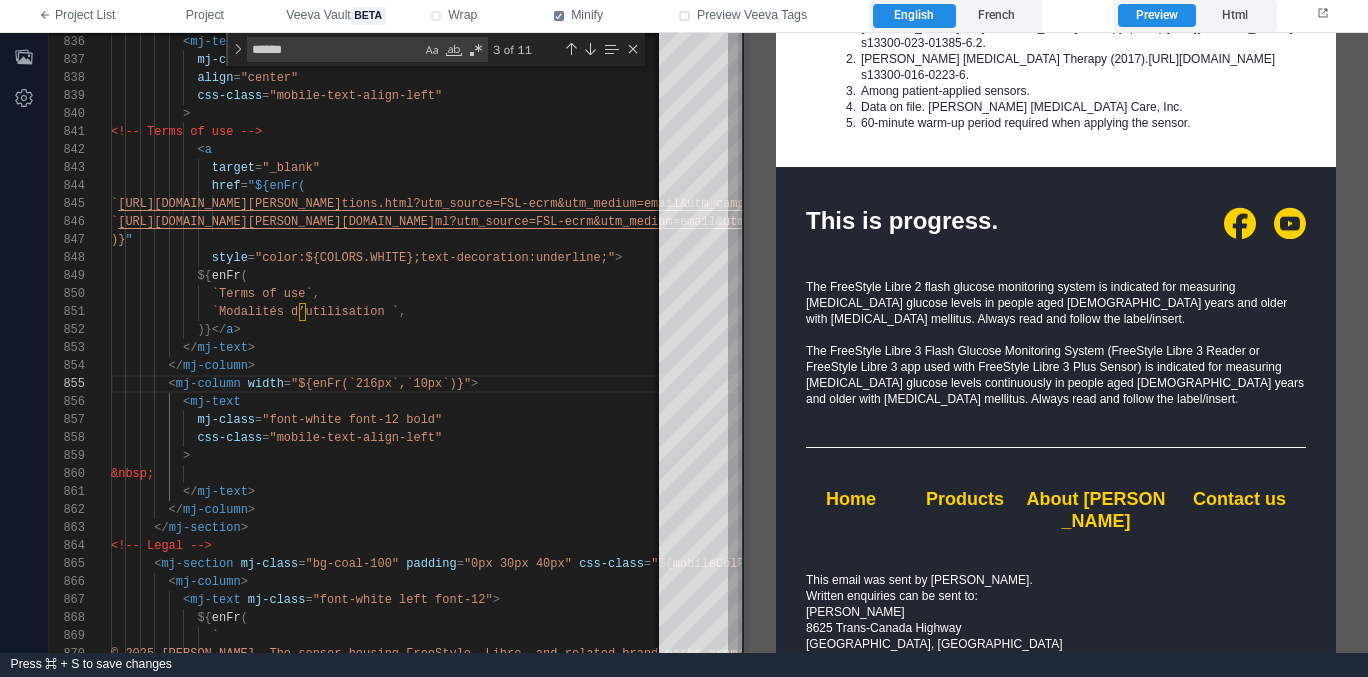 drag, startPoint x: 728, startPoint y: 515, endPoint x: 744, endPoint y: 540, distance: 29.681644 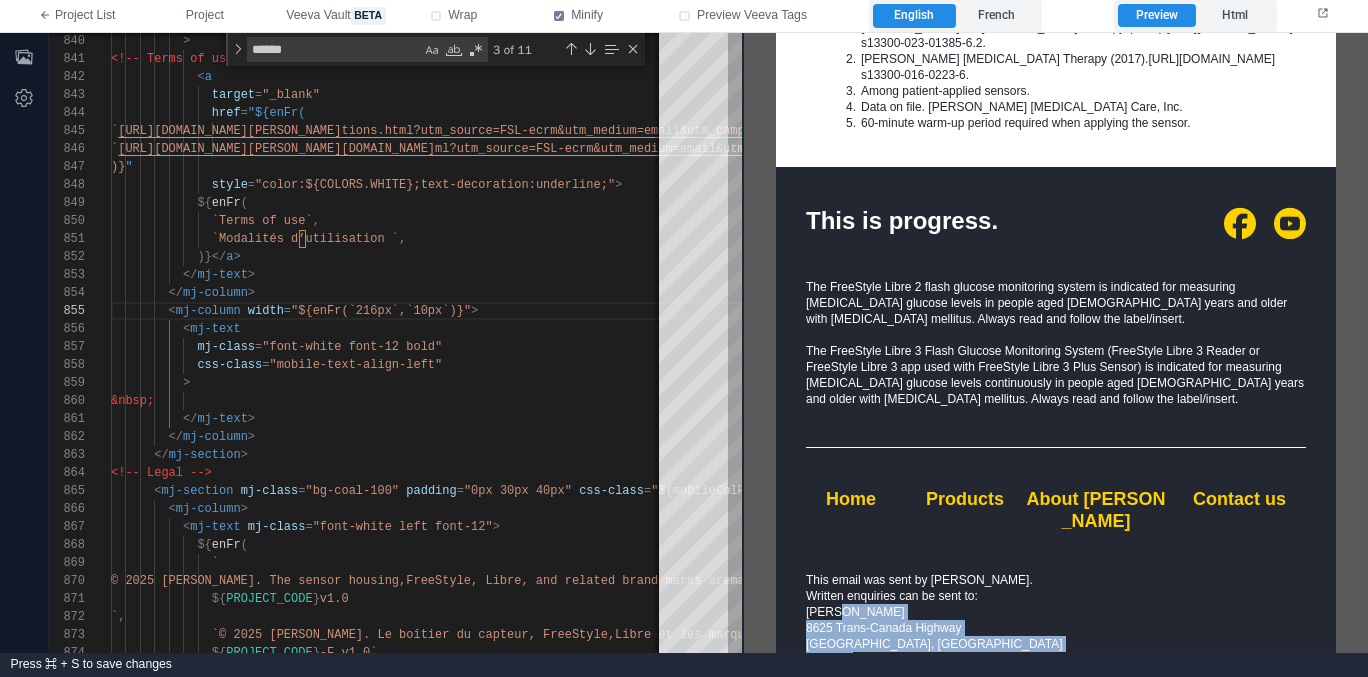 drag, startPoint x: 888, startPoint y: 543, endPoint x: 833, endPoint y: 486, distance: 79.20859 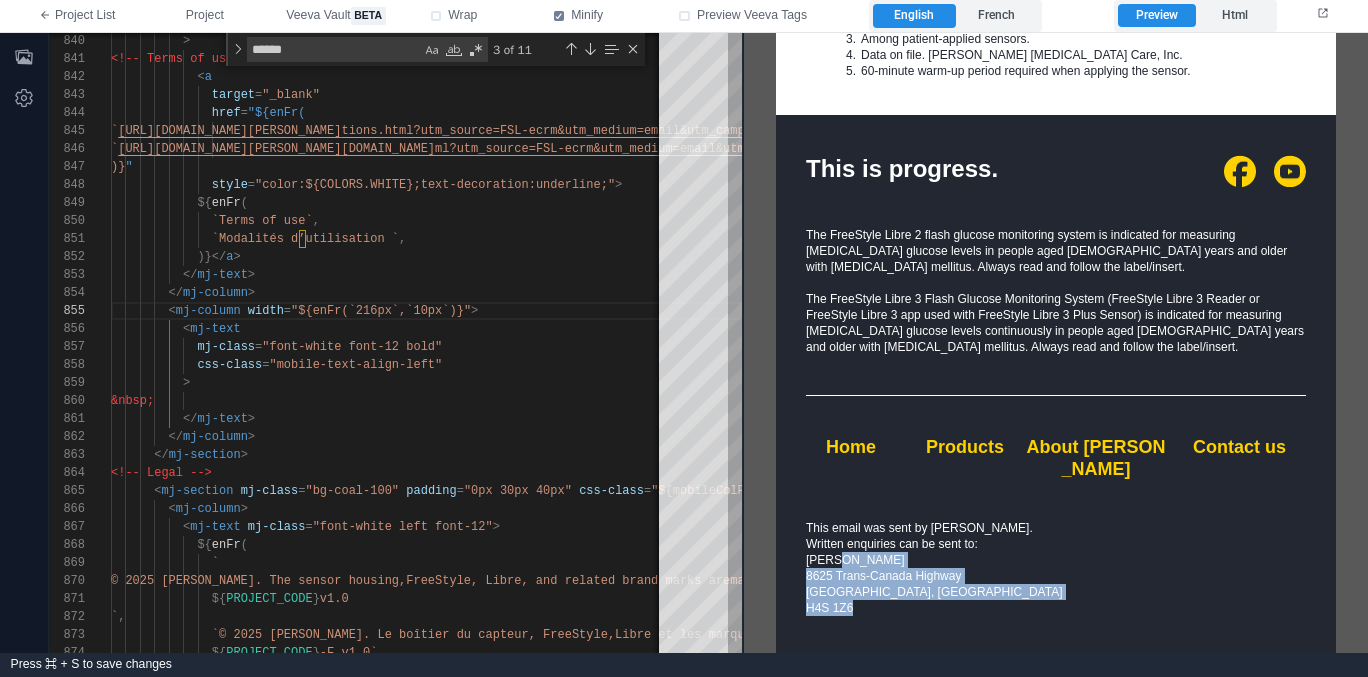 scroll, scrollTop: 3366, scrollLeft: 0, axis: vertical 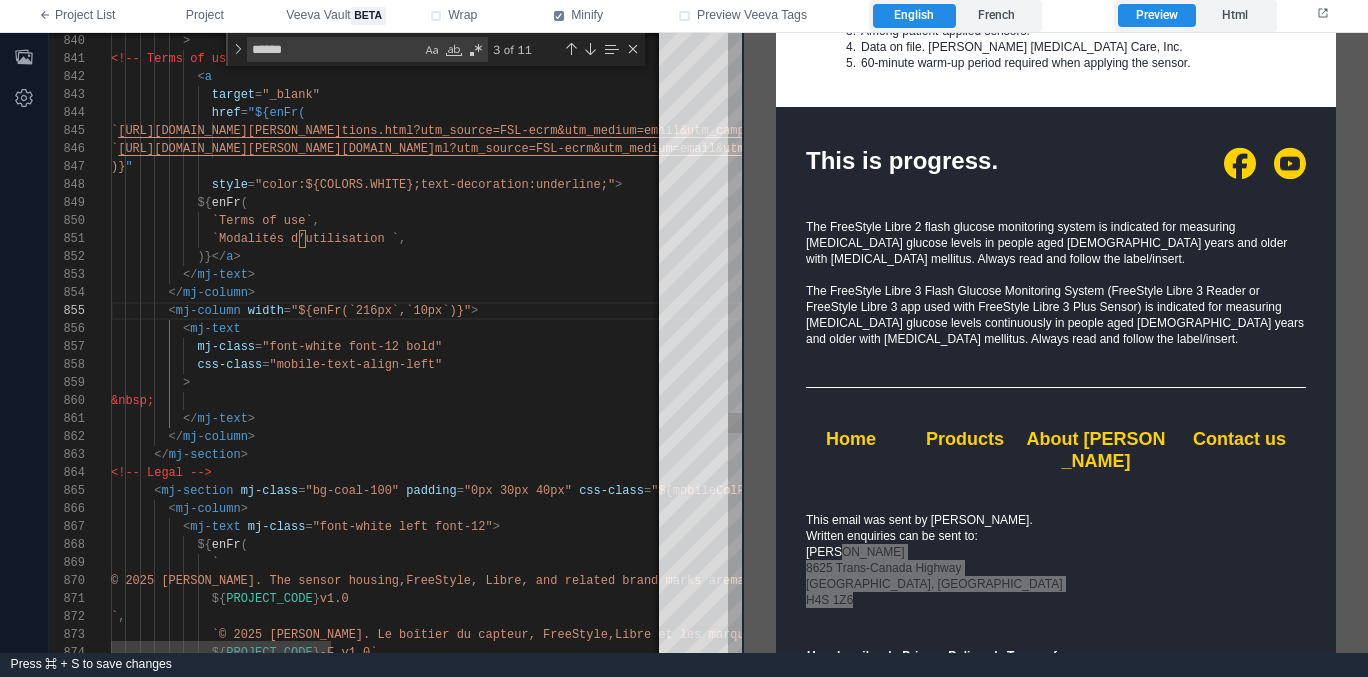 click on "&nbsp;" at bounding box center (808, 401) 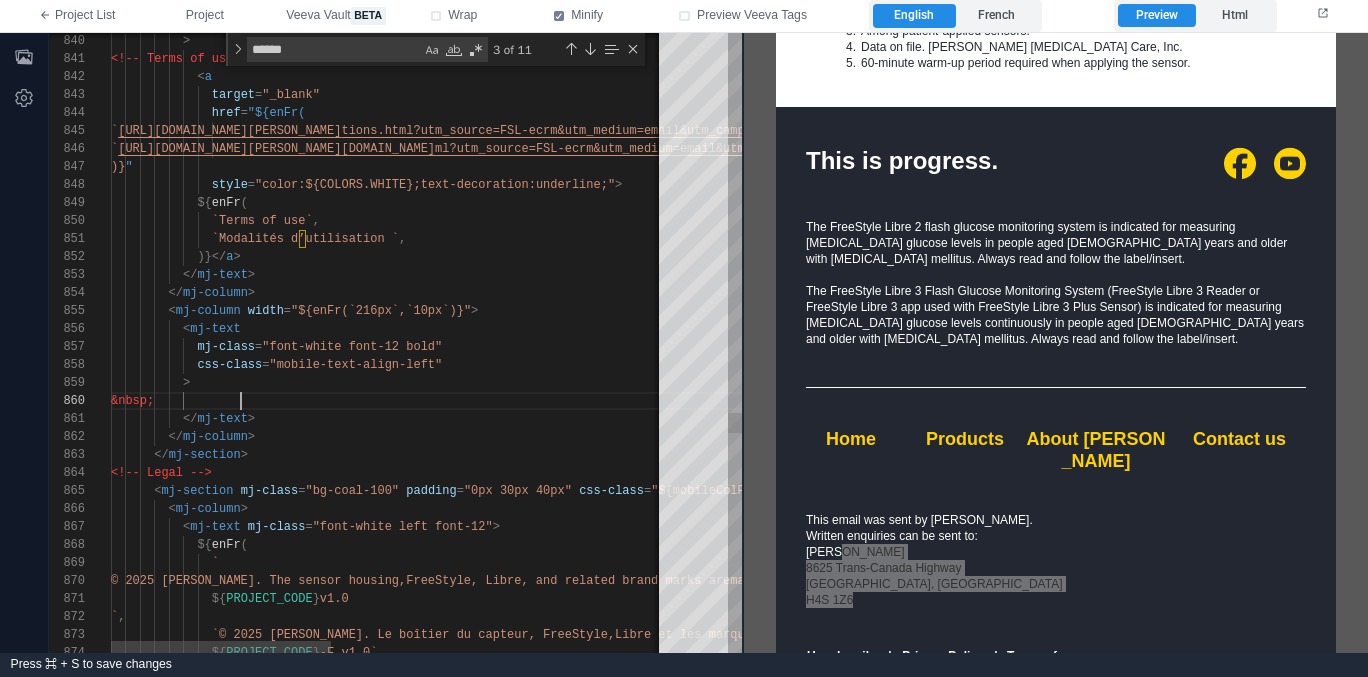 scroll, scrollTop: 162, scrollLeft: 130, axis: both 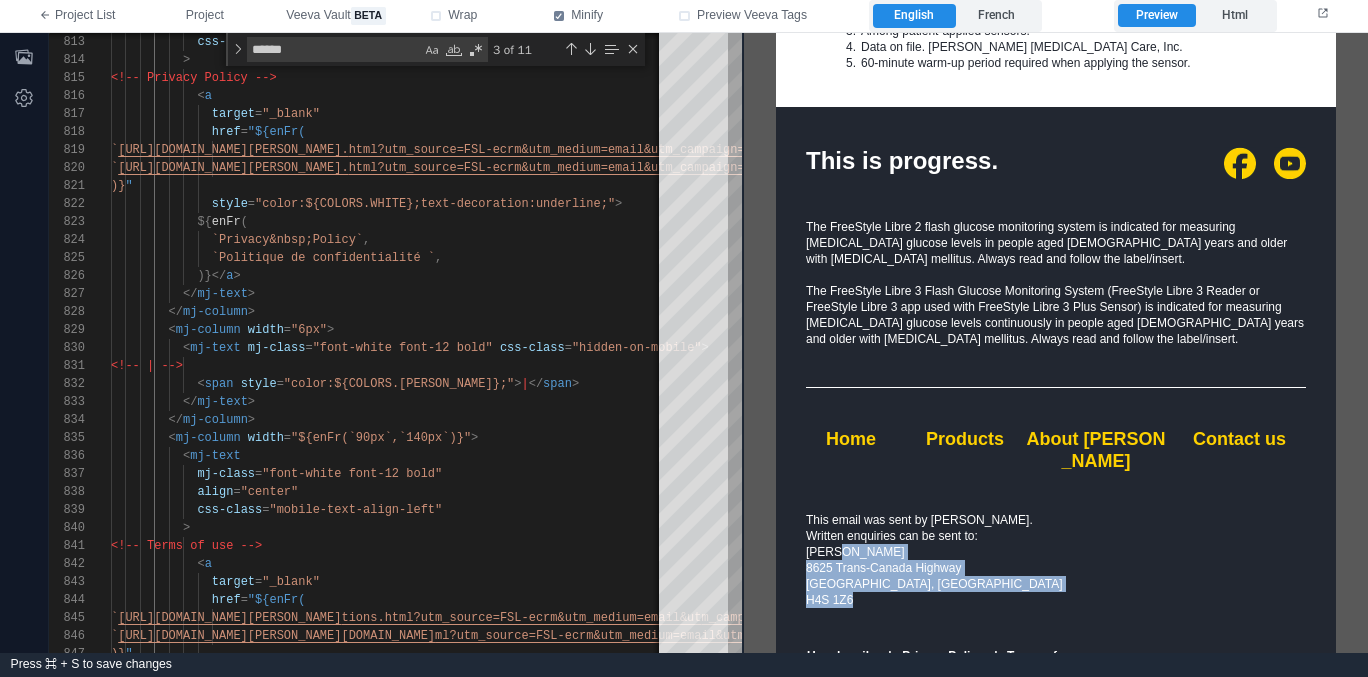 click on "This email was sent by [PERSON_NAME].
Written enquiries can be sent to:
[PERSON_NAME]
[STREET_ADDRESS]" at bounding box center [1055, 559] 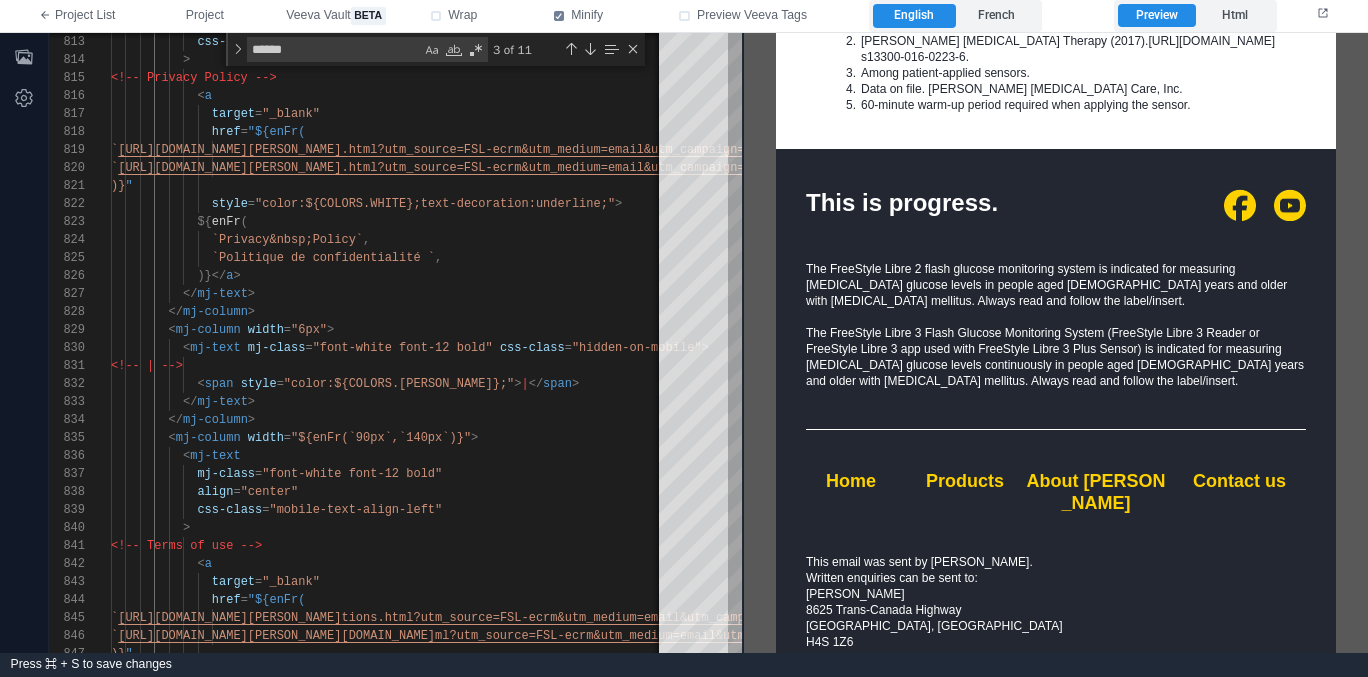 scroll, scrollTop: 3276, scrollLeft: 0, axis: vertical 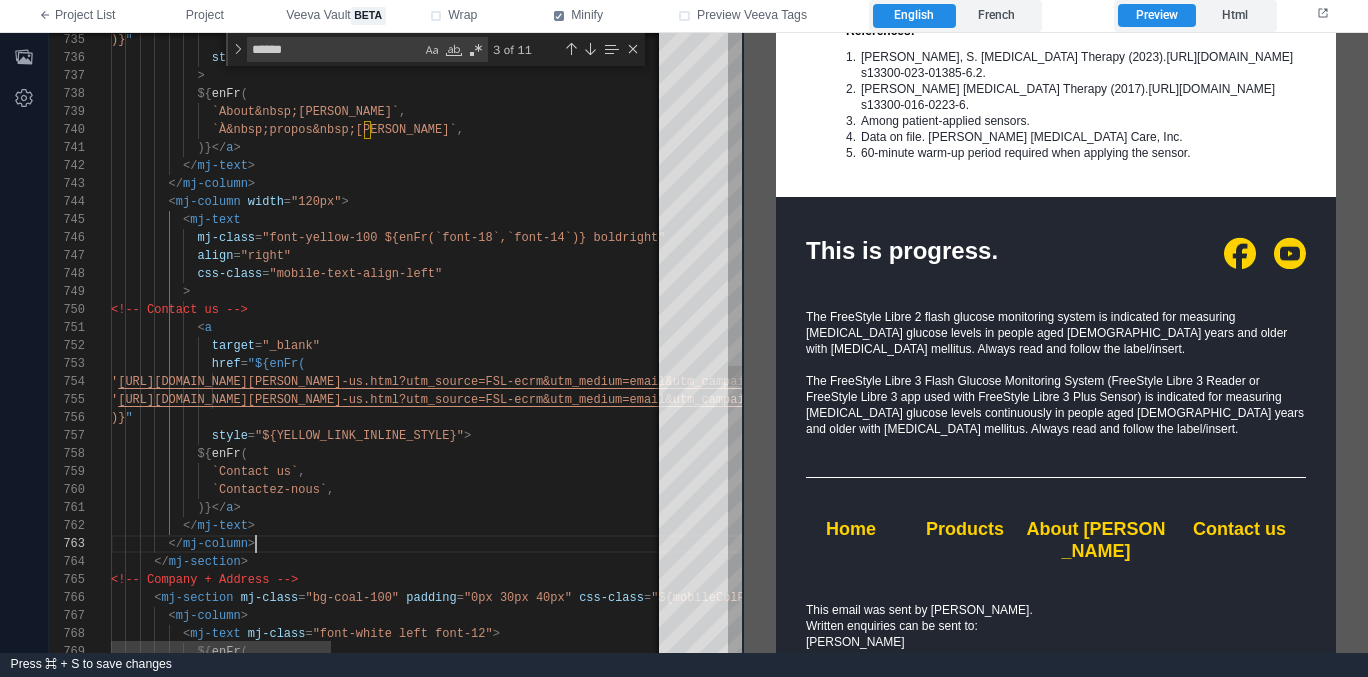 click on "</ mj-column >" at bounding box center (808, 544) 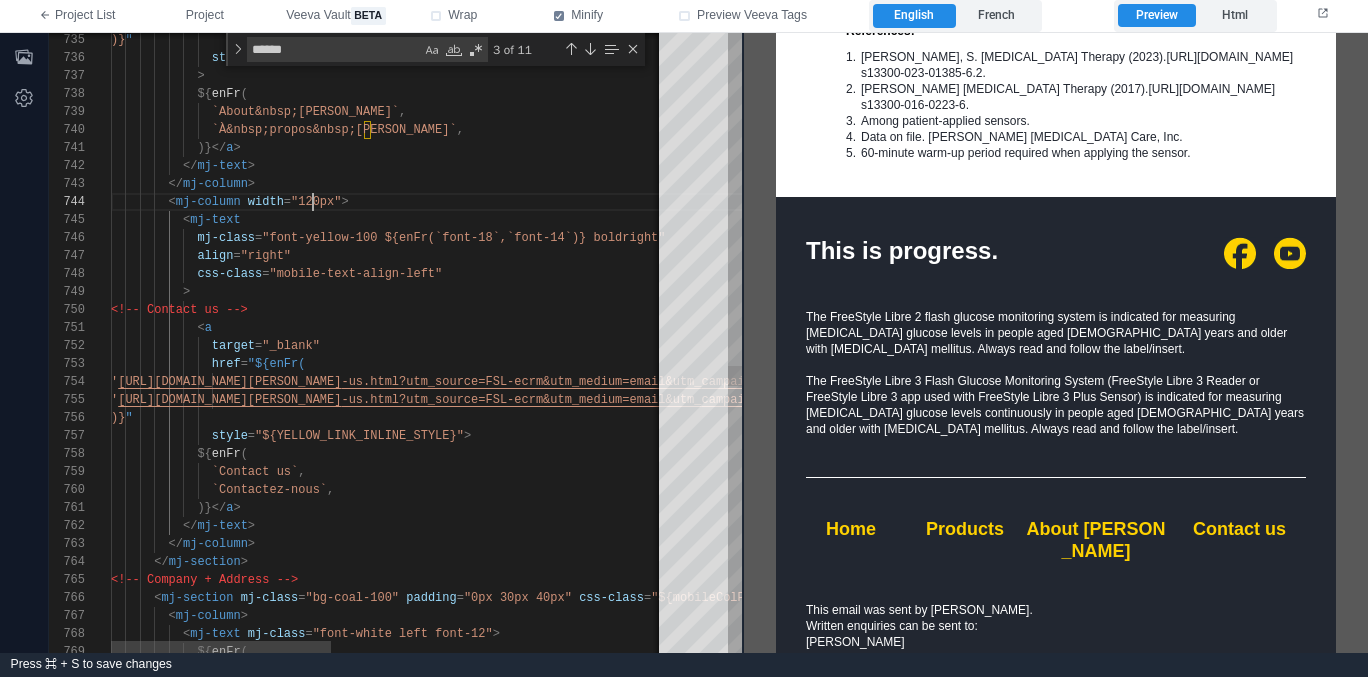 click on "< mj-column >        < mj-section   mj-class = "bg-coal-100"   padding = "0px 30px 40px"   css-class = "${mobileColPadding(0, 20, 20, 20)}" >        </ mj-section >       <!-- Company + Address -->            </ mj-text >          </ mj-column >              )}</ a >                `Contact us` ,                `Contactez-nous` ,              ${ enFr (               )} "                style = "${YELLOW_LINK_INLINE_STYLE}" >                 ' [URL][DOMAIN_NAME][PERSON_NAME] -us.html?utm_source=FSL-ecrm&utm_medium=email&utm_ campaign=FSL3PlusTeaser-111877v1.0&utm_term=F-07 ',                 ' [URL][DOMAIN_NAME][PERSON_NAME] -us.html?utm_source=FSL-ecrm&utm_medium=email&utm_ campaign=FSL3PlusTeaser_ADC-111877v1.0 ',                href = "${enFr(              < a   target" at bounding box center (500111, 486786) 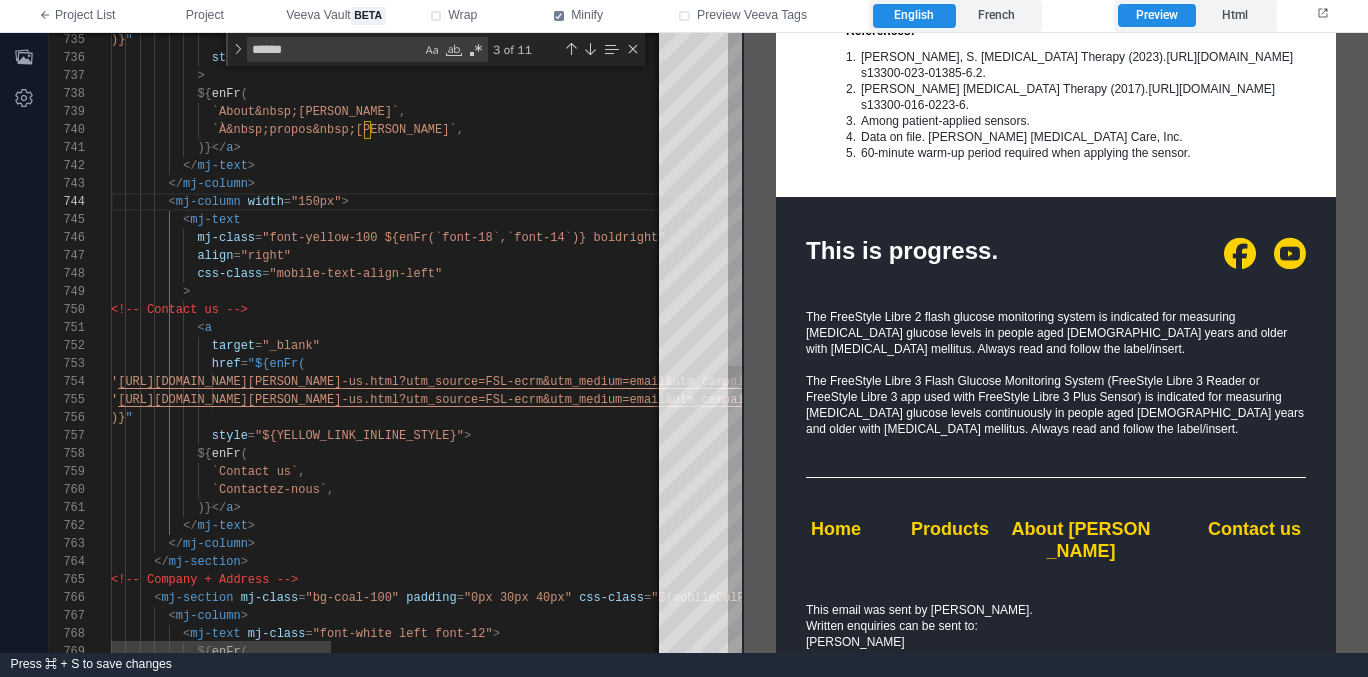 scroll, scrollTop: 54, scrollLeft: 202, axis: both 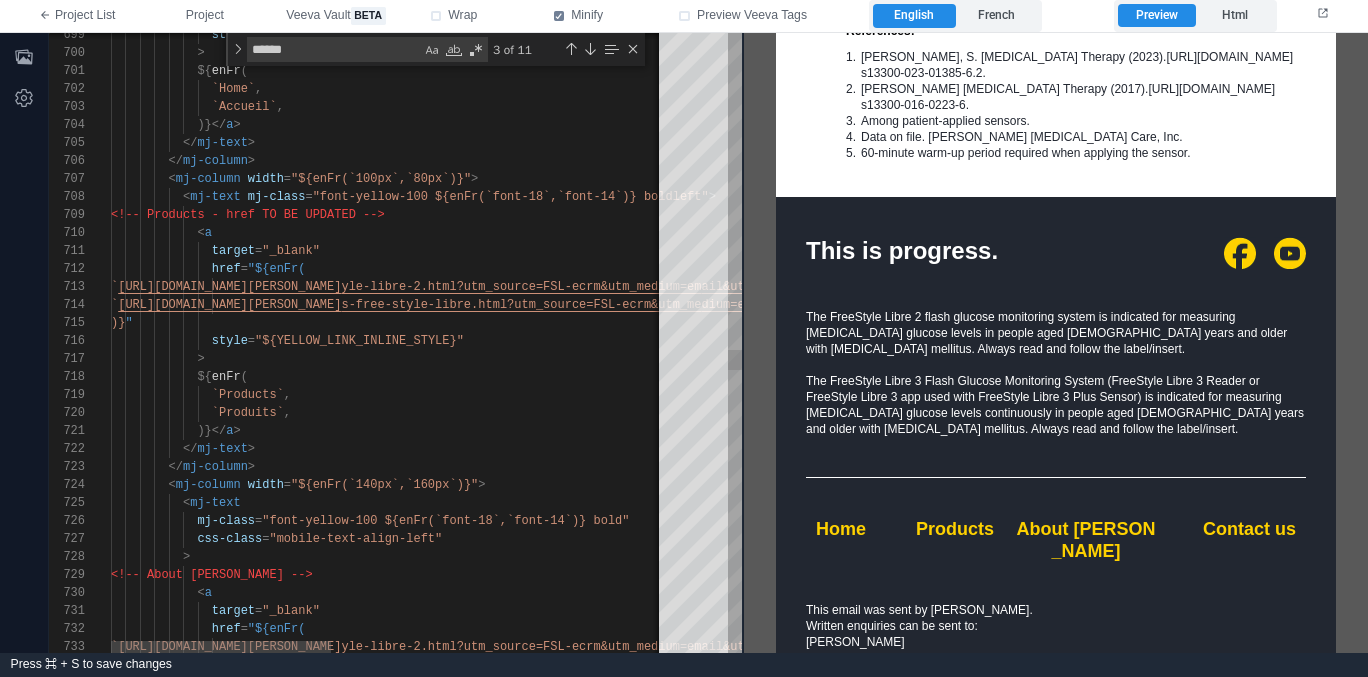 click on ""${enFr(`100px`,`80px`)}"" at bounding box center (381, 179) 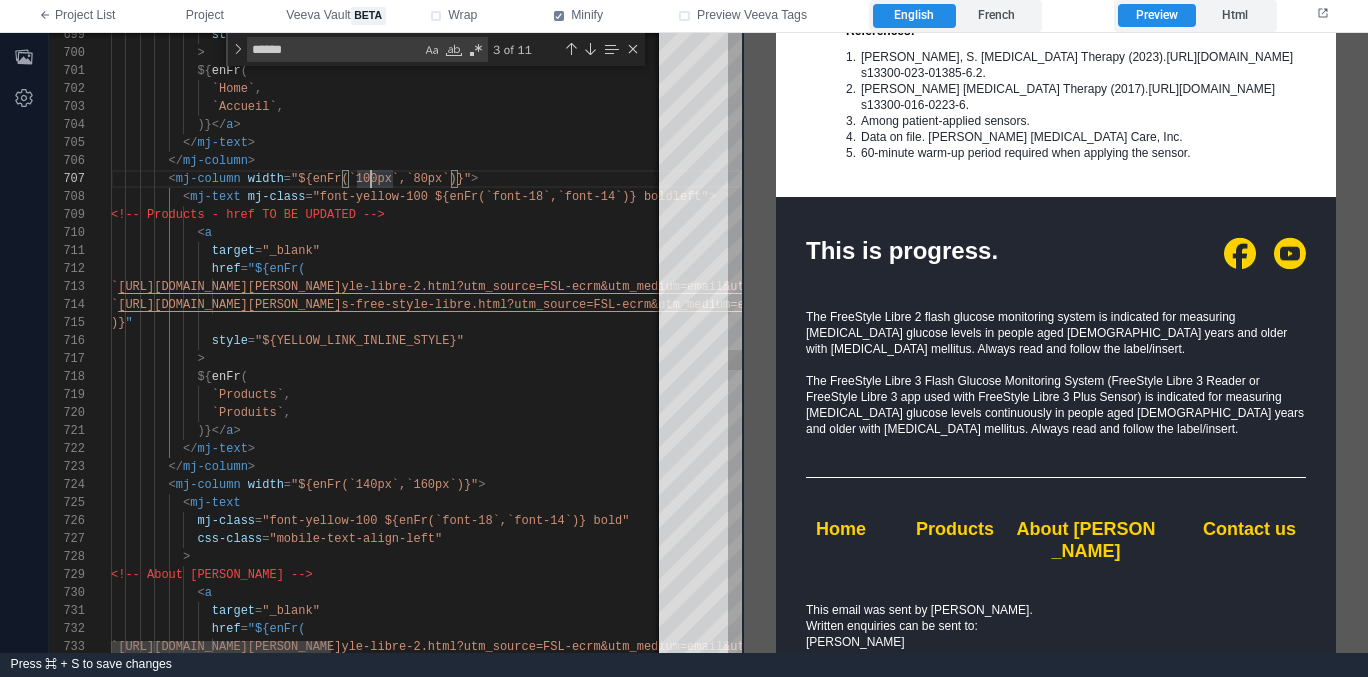 scroll, scrollTop: 108, scrollLeft: 260, axis: both 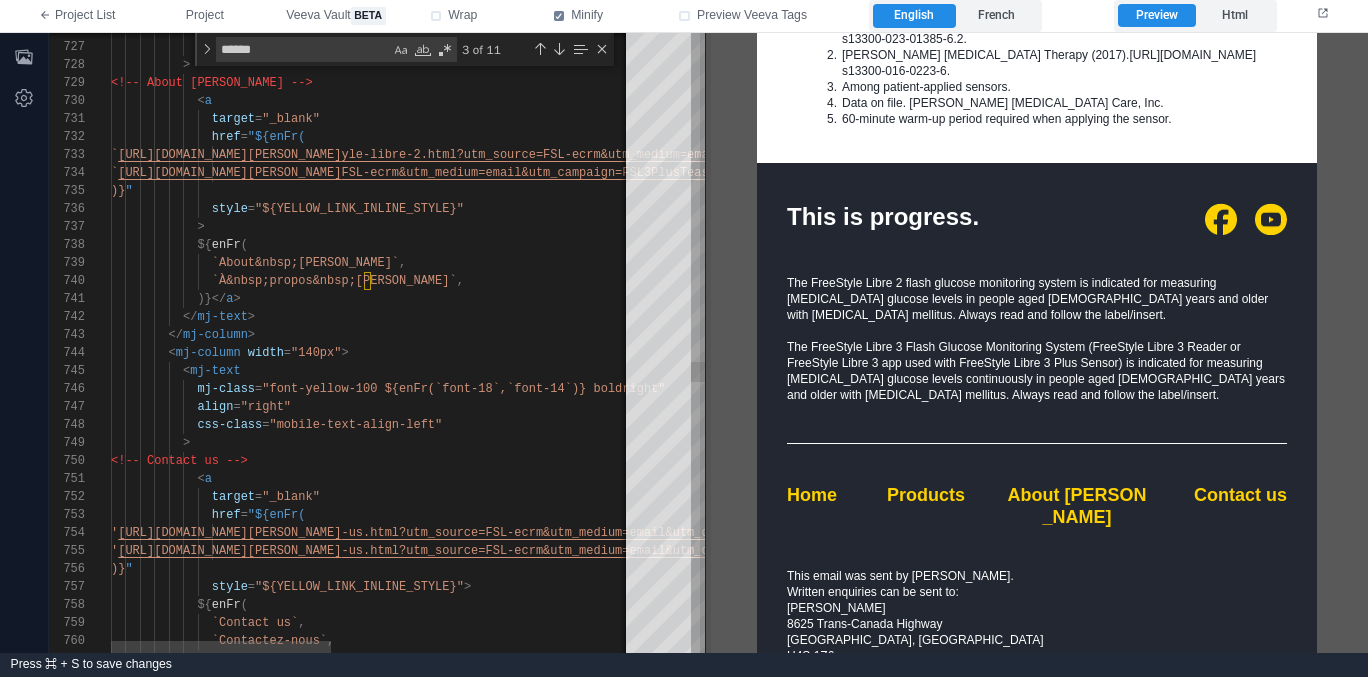 drag, startPoint x: 737, startPoint y: 403, endPoint x: 28, endPoint y: 400, distance: 709.00635 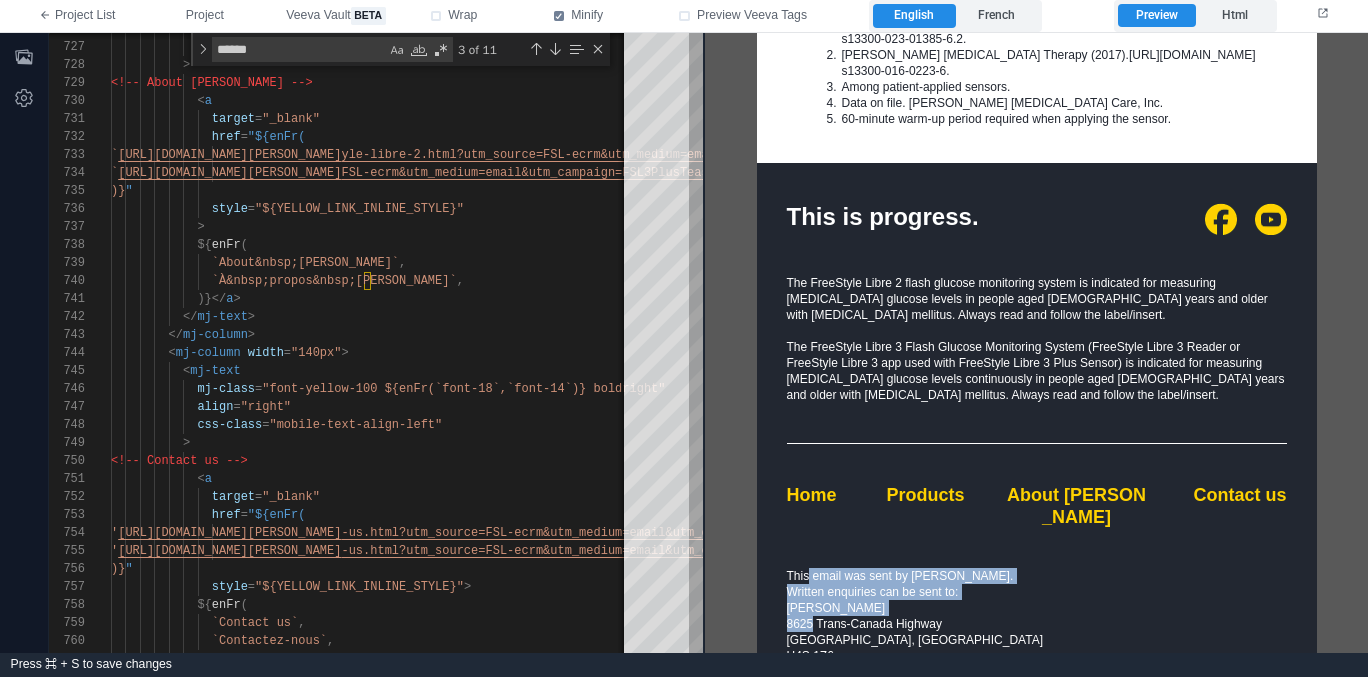 drag, startPoint x: 809, startPoint y: 450, endPoint x: 805, endPoint y: 496, distance: 46.173584 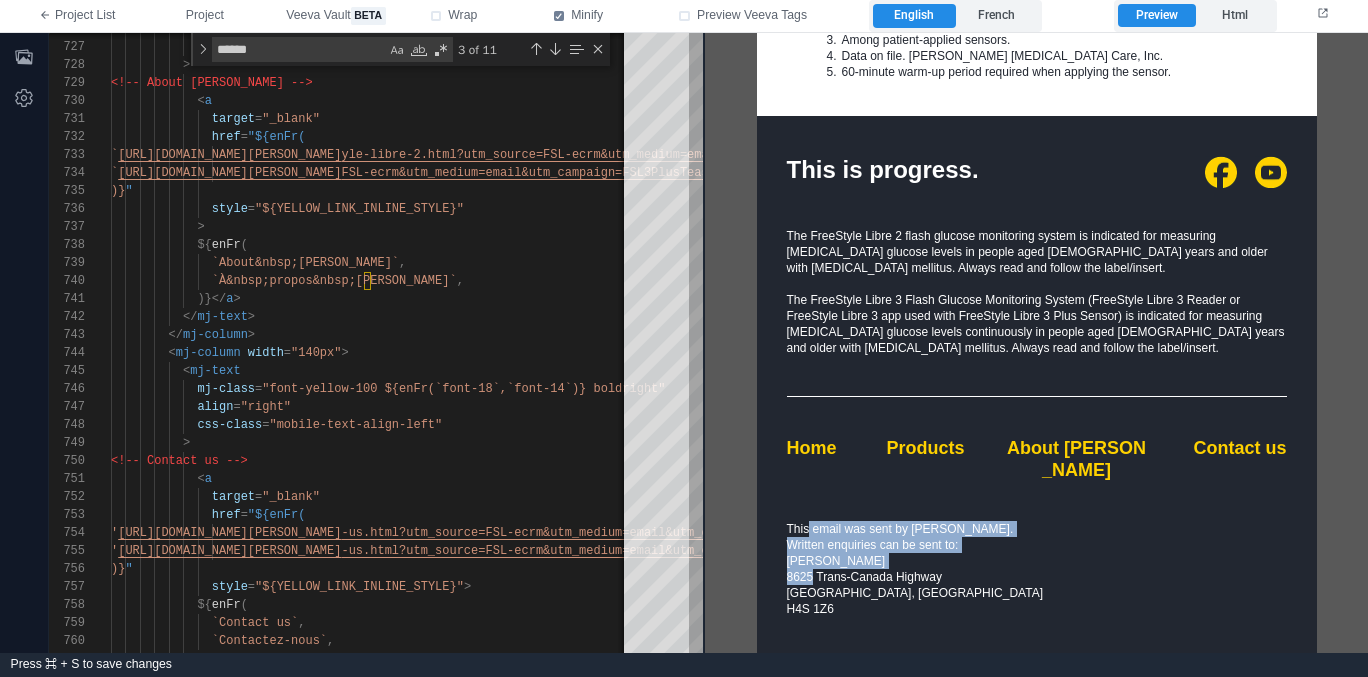 scroll, scrollTop: 3366, scrollLeft: 0, axis: vertical 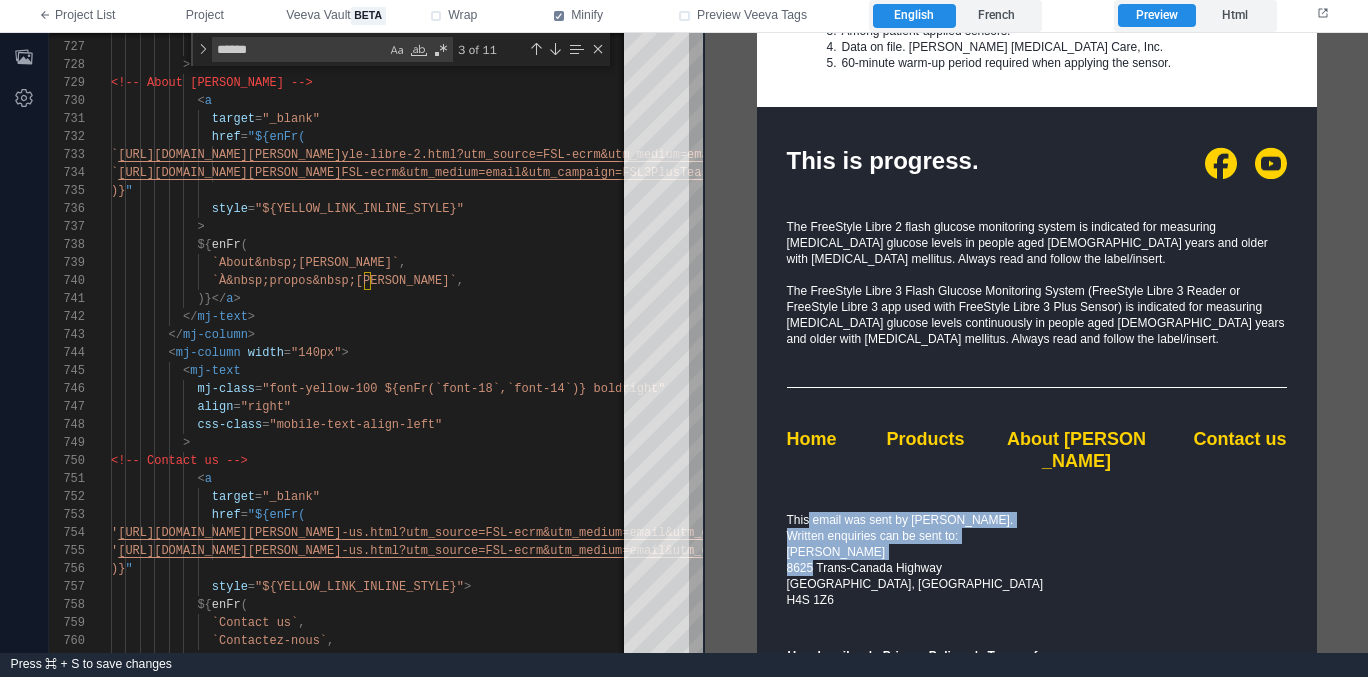 click on "This email was sent by [PERSON_NAME].
Written enquiries can be sent to:
[PERSON_NAME]
[STREET_ADDRESS]" at bounding box center (1036, 579) 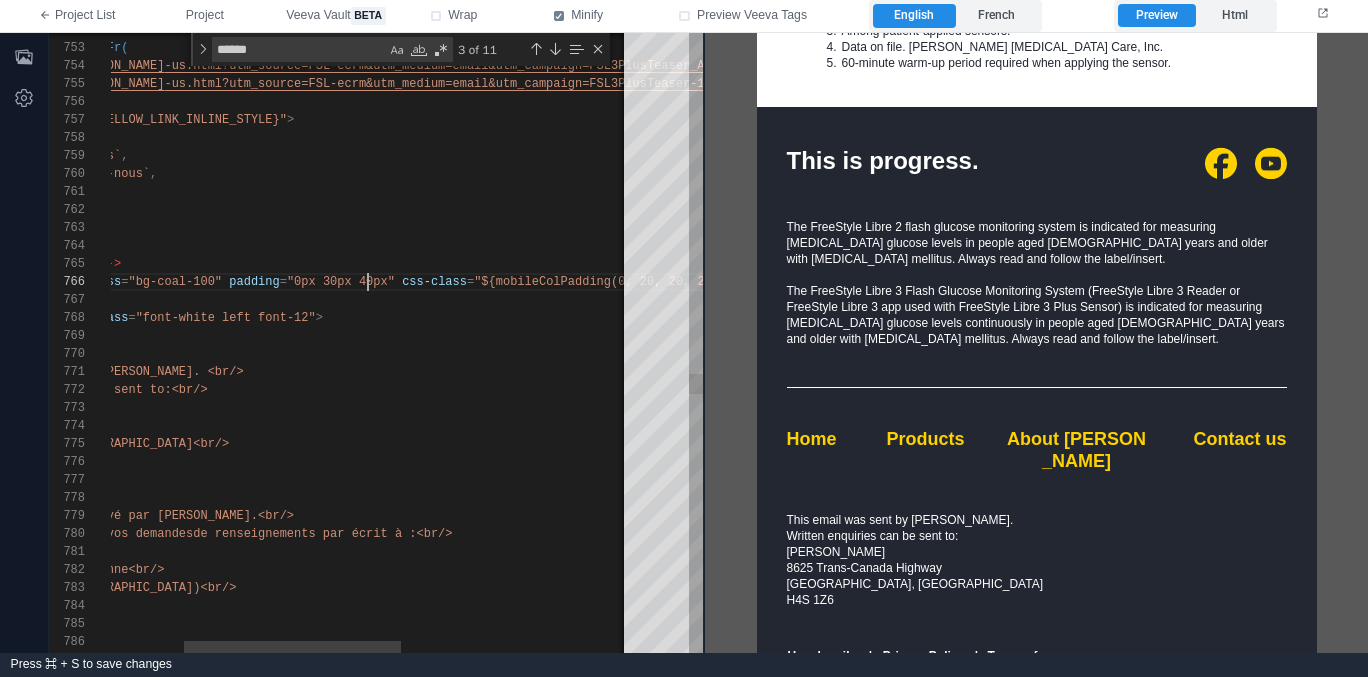 click on ""0px 30px 40px"" at bounding box center (341, 282) 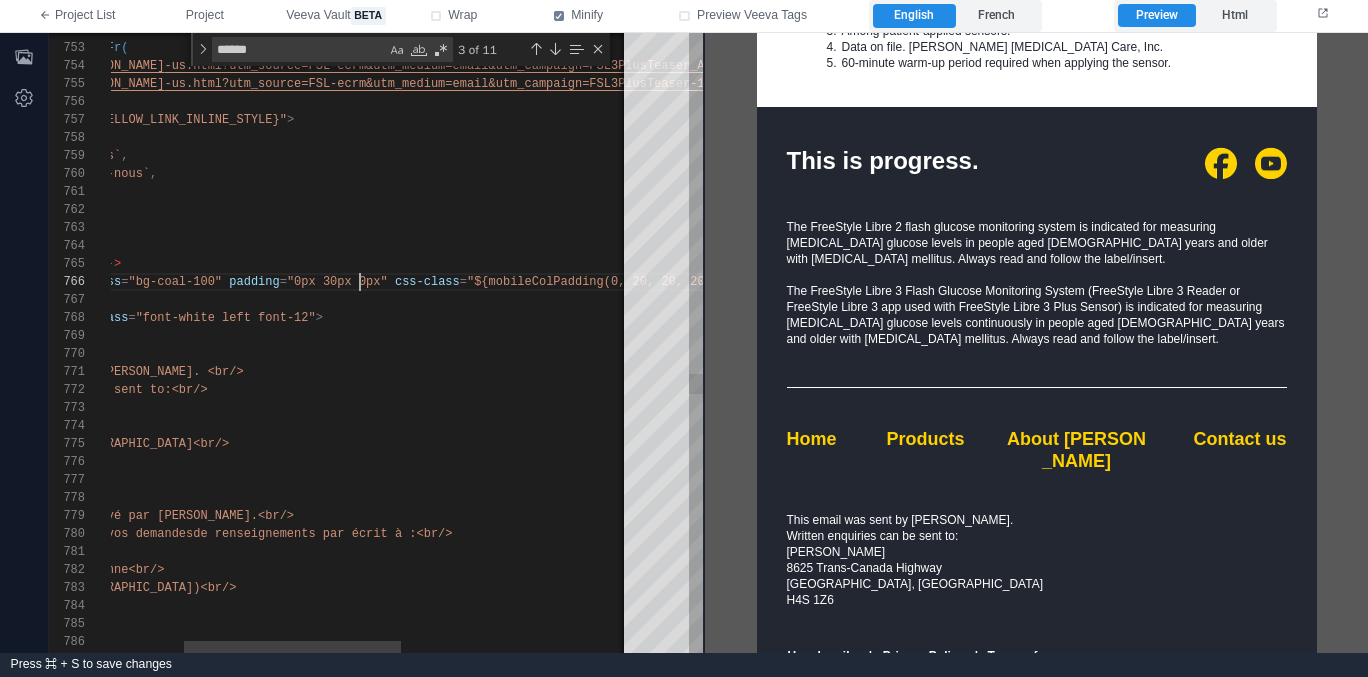 scroll, scrollTop: 90, scrollLeft: 434, axis: both 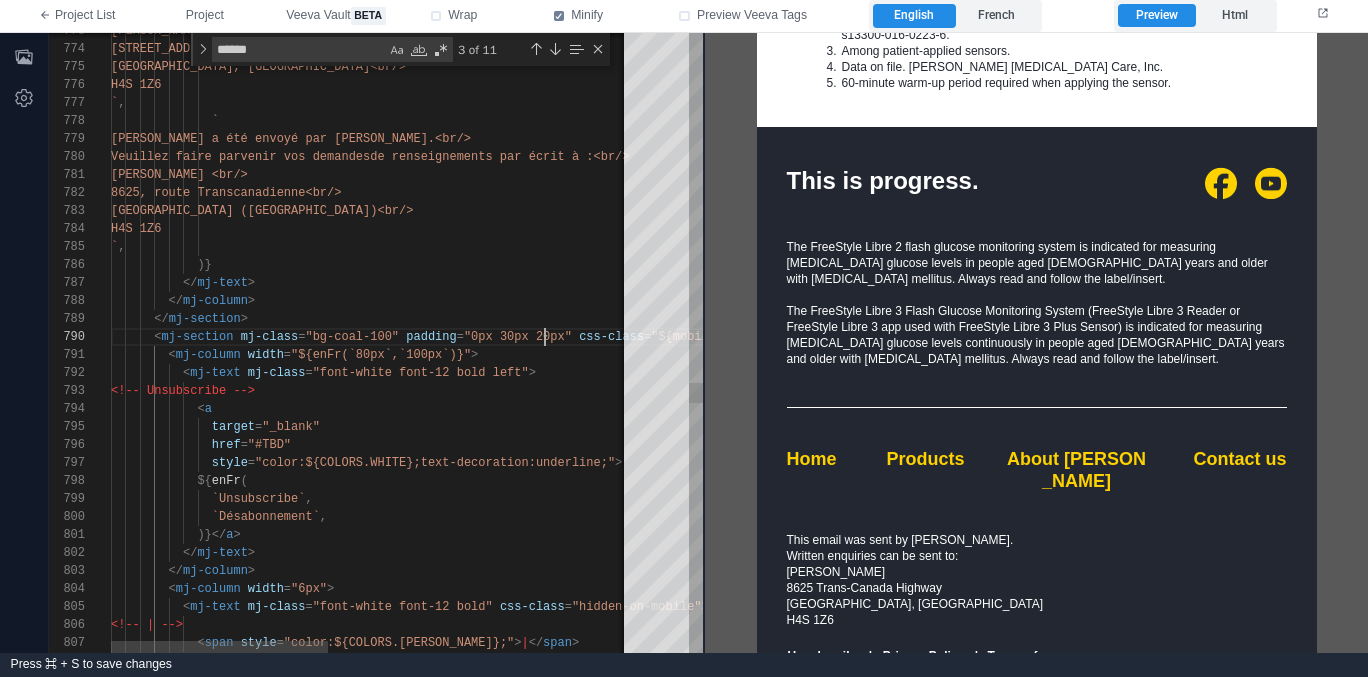 click on ""0px 30px 20px"" at bounding box center (518, 337) 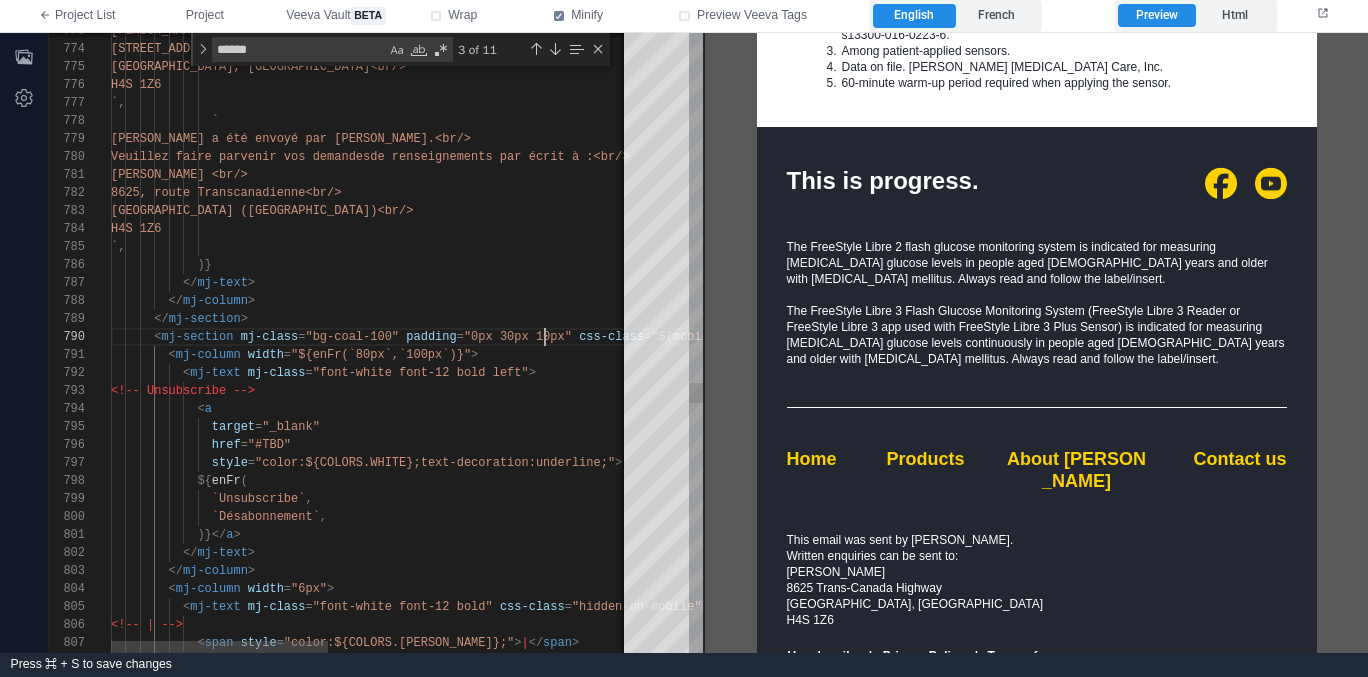 scroll, scrollTop: 162, scrollLeft: 434, axis: both 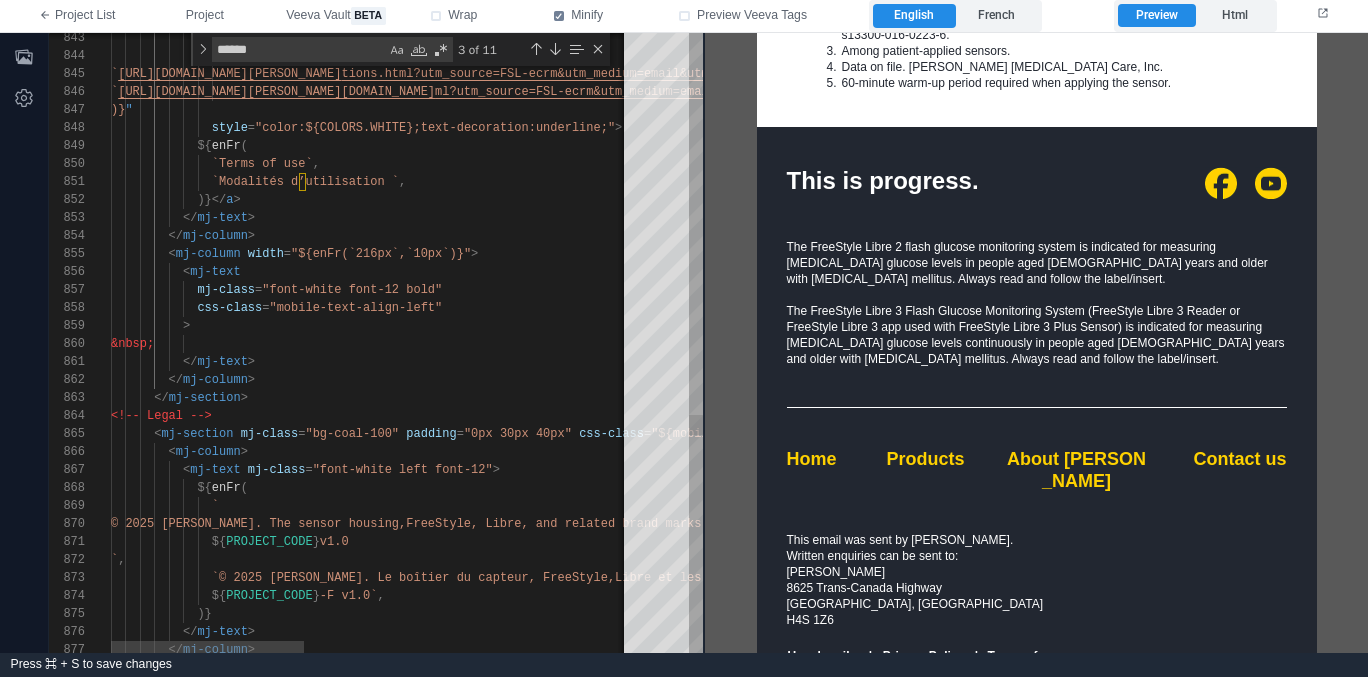 click on ""0px 30px 40px"" at bounding box center (518, 434) 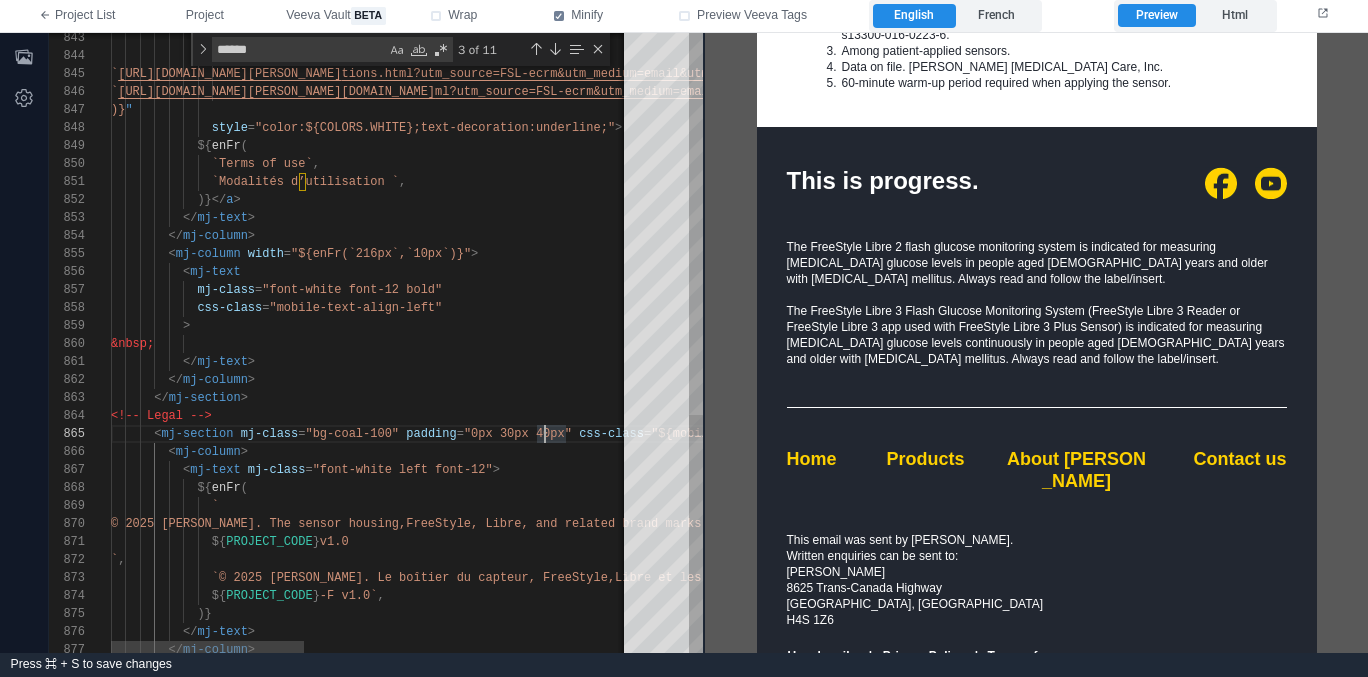 scroll, scrollTop: 72, scrollLeft: 434, axis: both 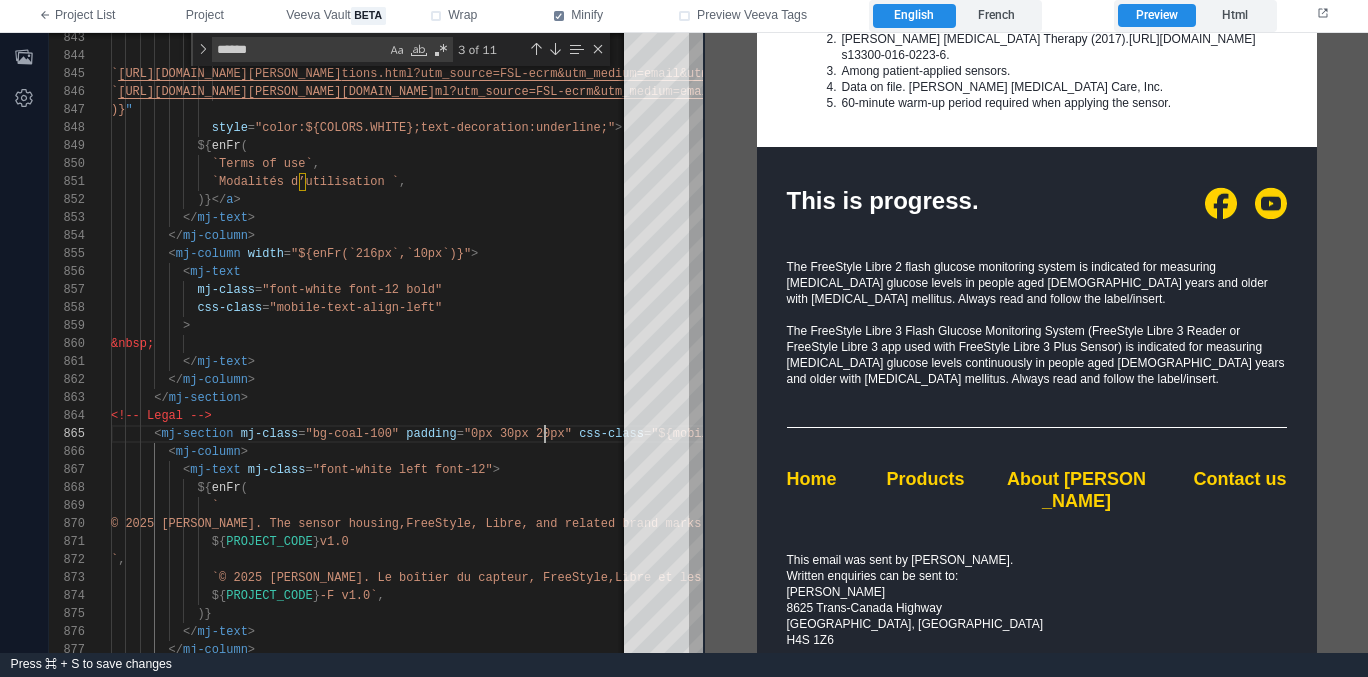click on "Home" at bounding box center (811, 478) 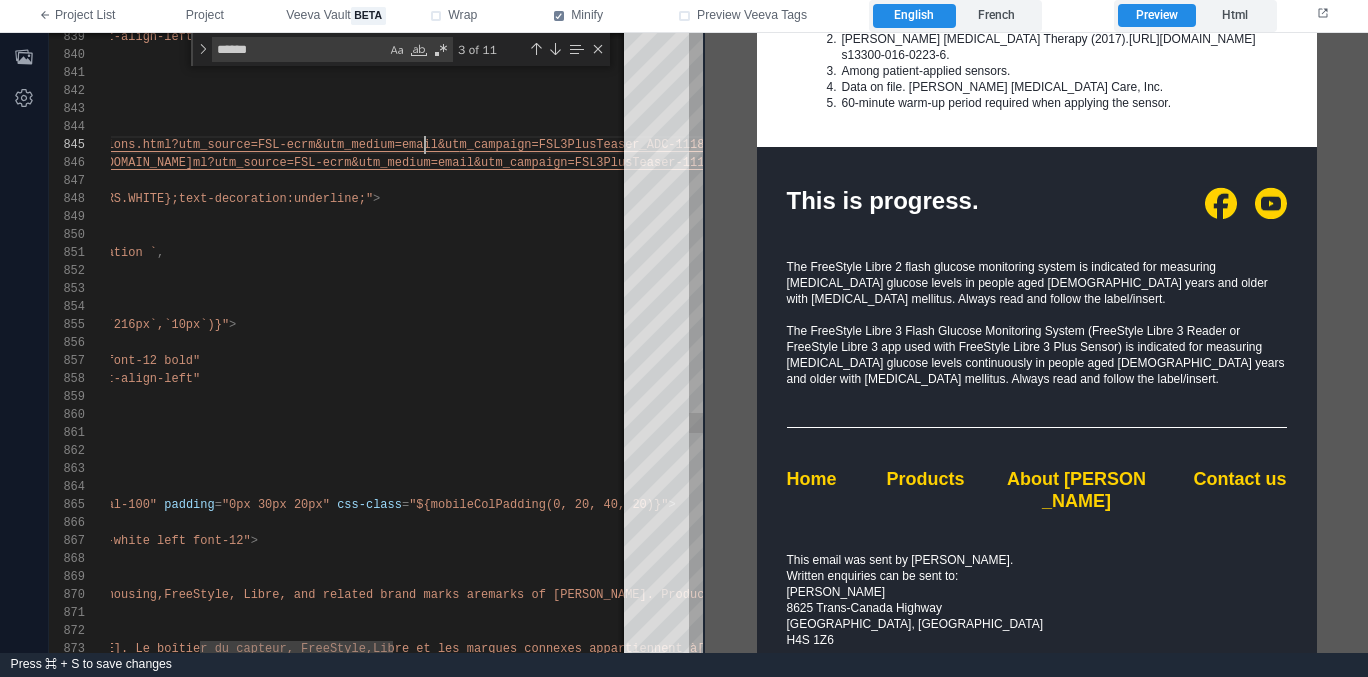 click on "tions.html?utm_source=FSL-ecrm&utm_medium=email&ut" at bounding box center [279, 145] 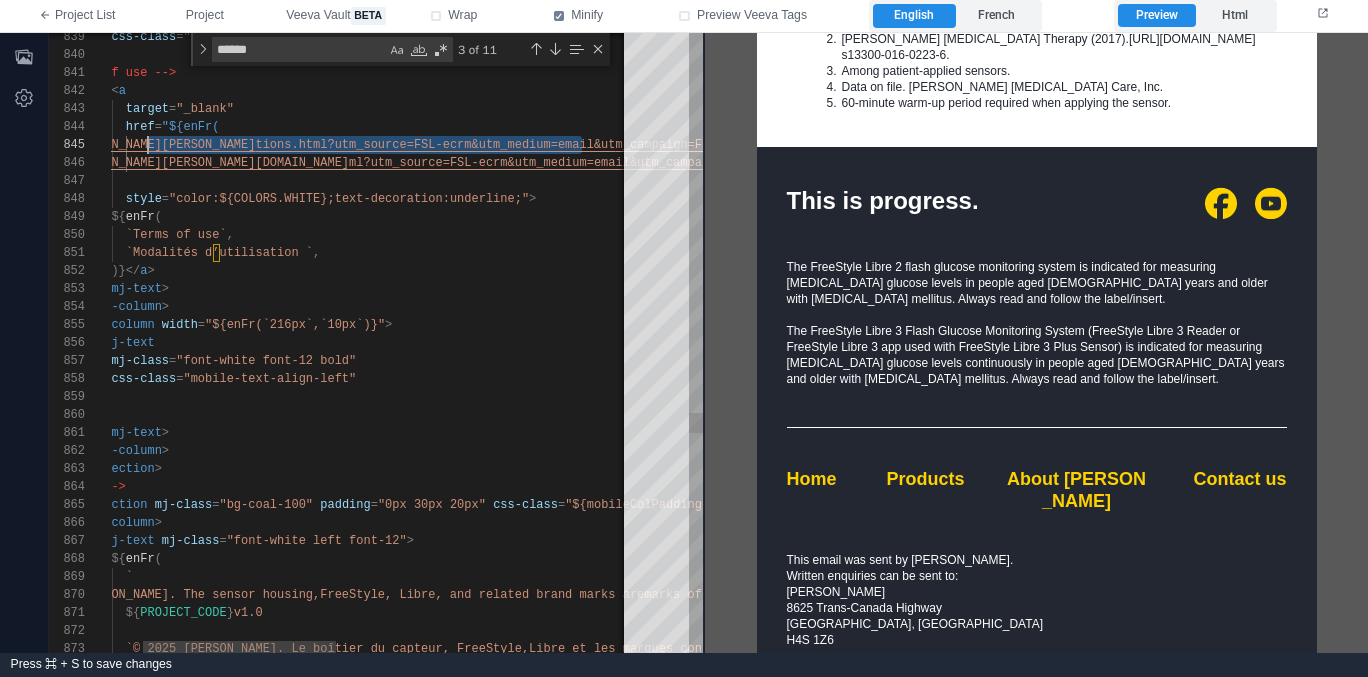 scroll, scrollTop: 72, scrollLeft: 123, axis: both 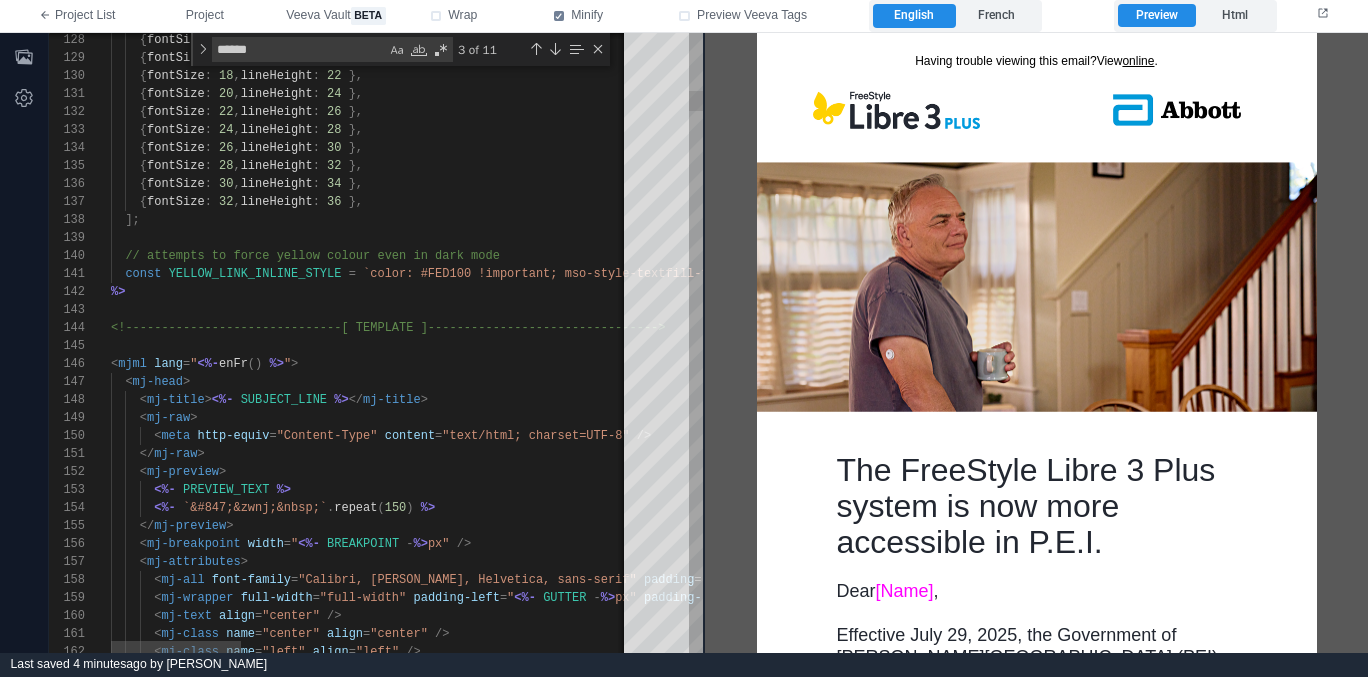 click on "139 140 141 142 143 144 145 146 147 148 149 150 151 152 153 154 155 156 157 158 159 160 161 162 138 137 136 135 134 133 132 131 130 129 128    // attempts to force yellow colour even in dark mo de    const   YELLOW_LINK_INLINE_STYLE   =   `color: #FED100 !important; mso-style-textfill-typ e: solid; mso-style-textfill-fill-color: #FED100;  text-decoration: none;` ; %> <!------------------------------[ TEMPLATE ]------ --------------------------> < mjml   lang = " <%-  enFr ()   %> " >    < mj-head >      < mj-title > <%-   SUBJECT_LINE   %> </ mj-title >      < mj-raw >        < meta   http-equiv = "Content-Type"   content = "text/html; charset=UTF-8"   />      </ mj-raw >      < mj-preview >        <%-   PREVIEW_TEXT   %>        <%-   `&#847;&zwnj;&nbsp;` . repeat ( 150 )   %>      </ mj-preview >      < mj-breakpoint   width = " <%-   BREAKPOINT   - %> px"   />      < mj-attributes >        < mj-all   =   =" at bounding box center (376, 343) 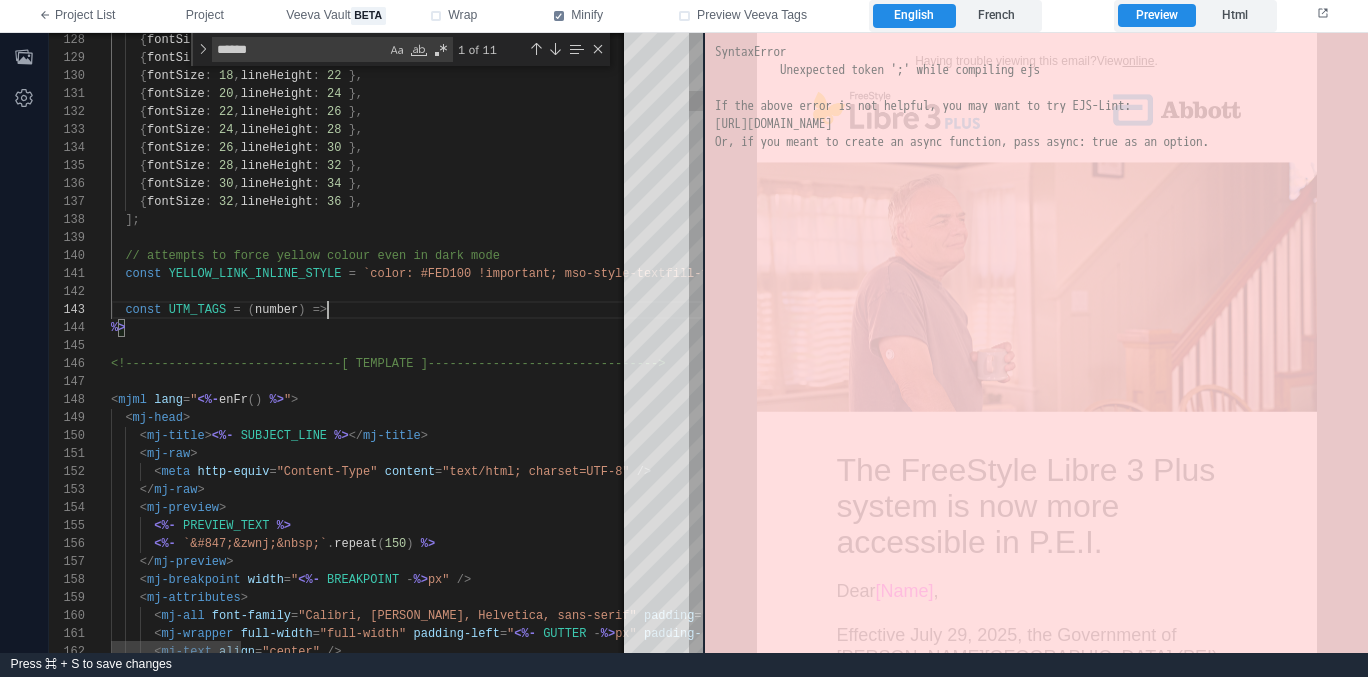 scroll, scrollTop: 36, scrollLeft: 224, axis: both 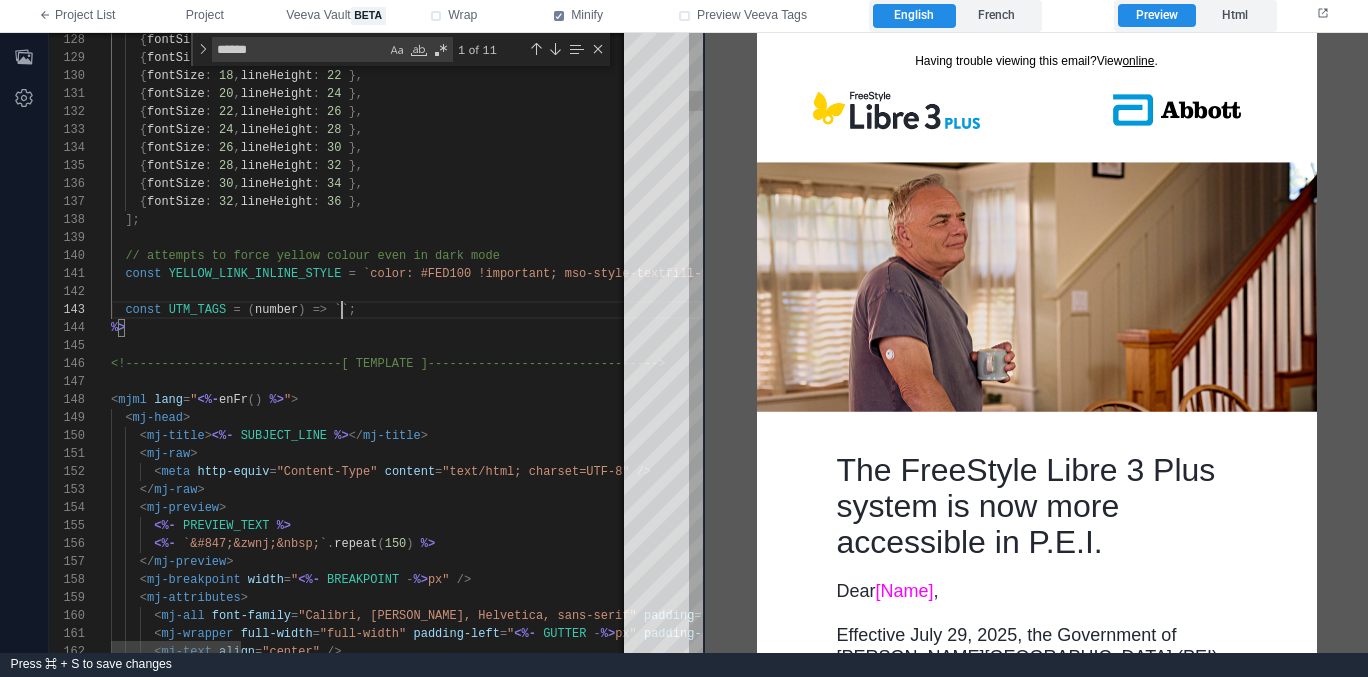 paste on "**********" 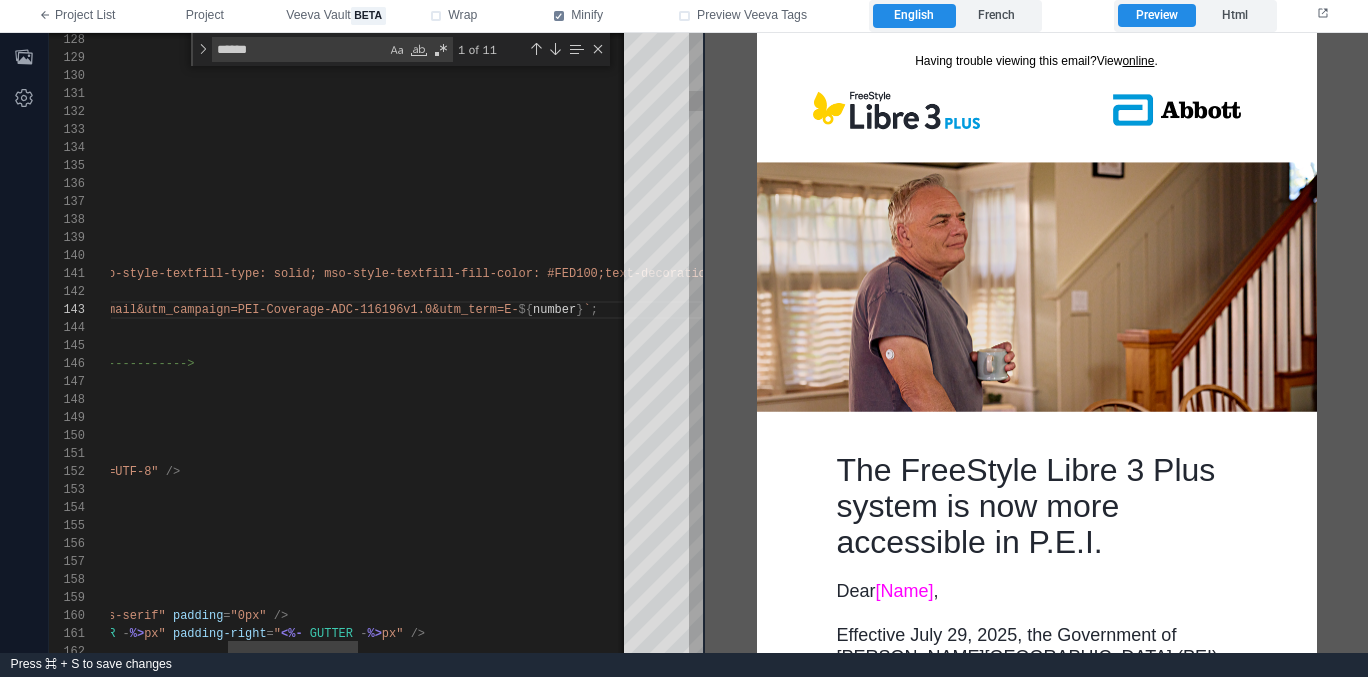 scroll, scrollTop: 36, scrollLeft: 14, axis: both 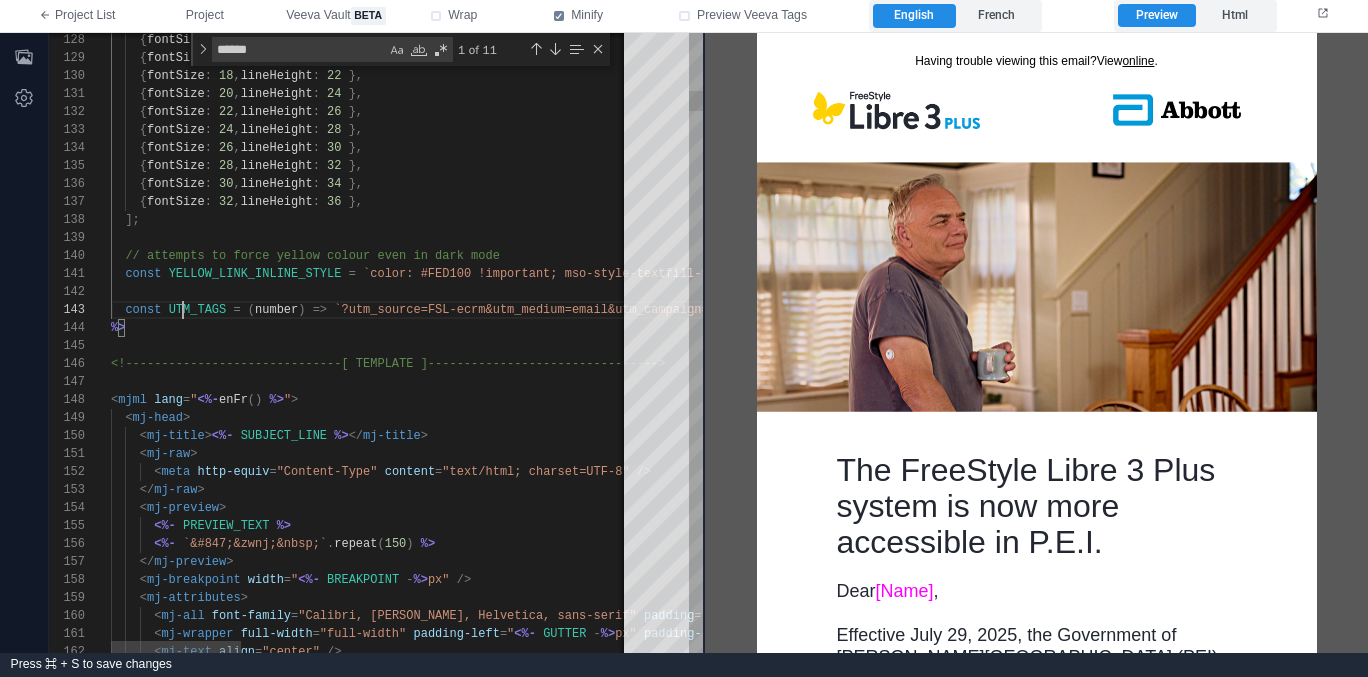 click on "UTM_TAGS" at bounding box center (198, 310) 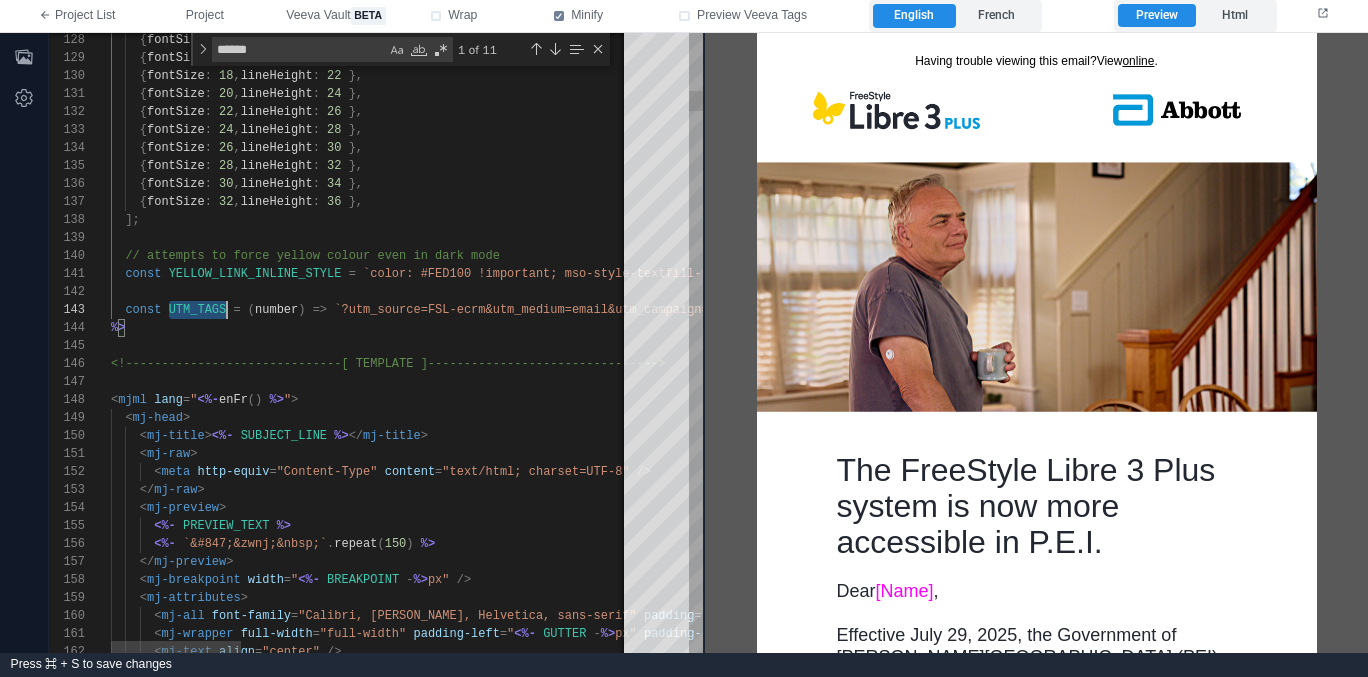 scroll, scrollTop: 36, scrollLeft: 116, axis: both 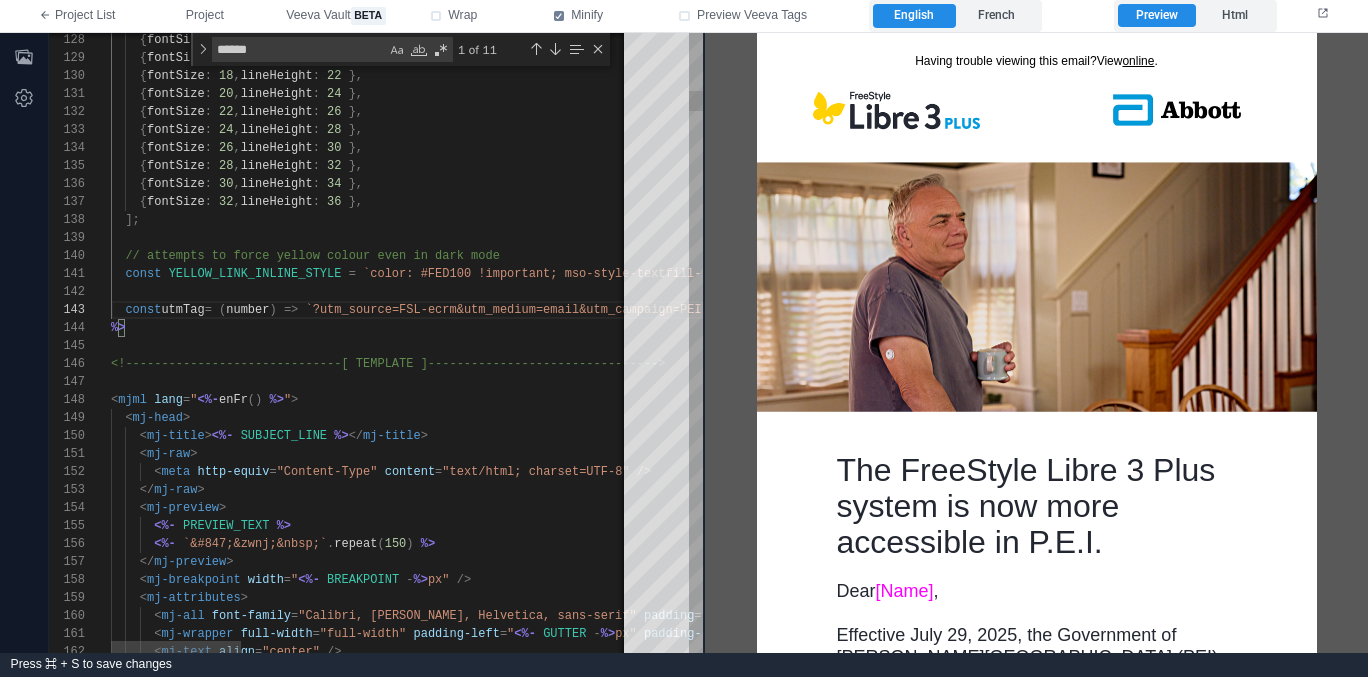 click on "const  utmTag  =   ( number )   =>   `?utm_source=FSL-ecrm&utm_medium=email&utm_campaig n=PEI-Coverage-ADC-116196v1.0&utm_term=E- ${ number } ` ;" at bounding box center (1148, 310) 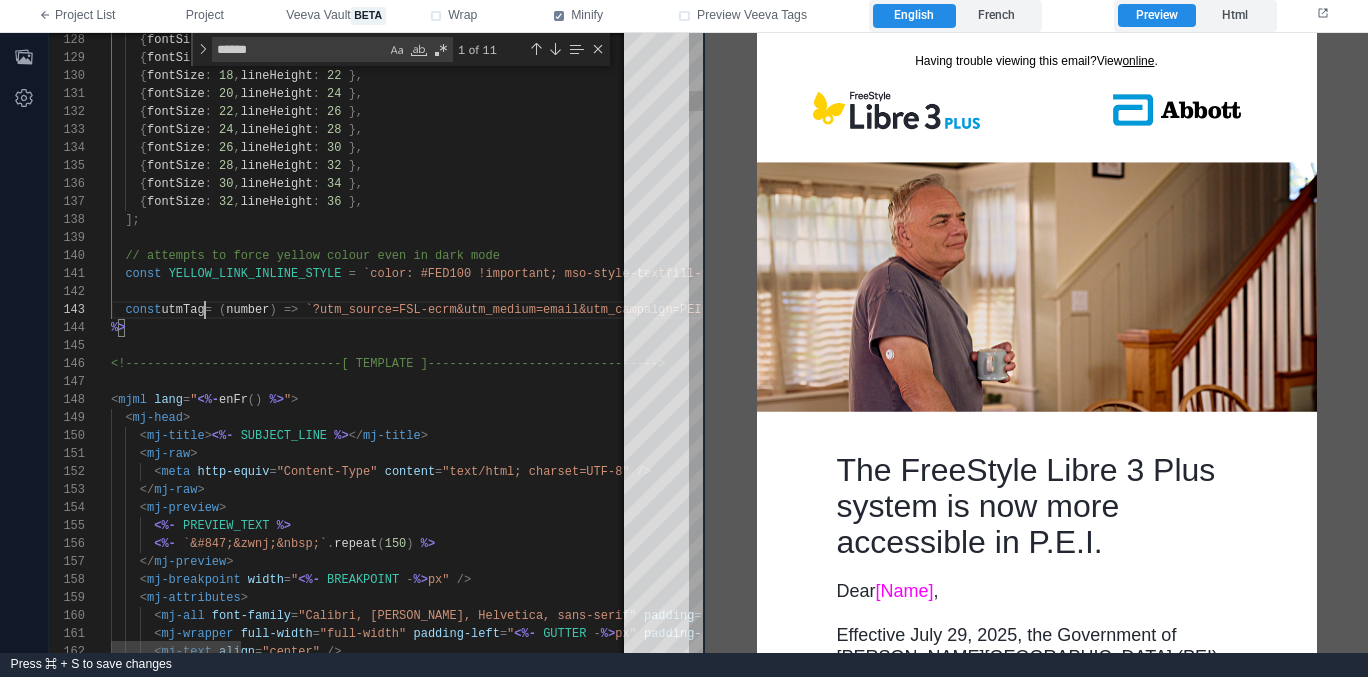 scroll, scrollTop: 36, scrollLeft: 101, axis: both 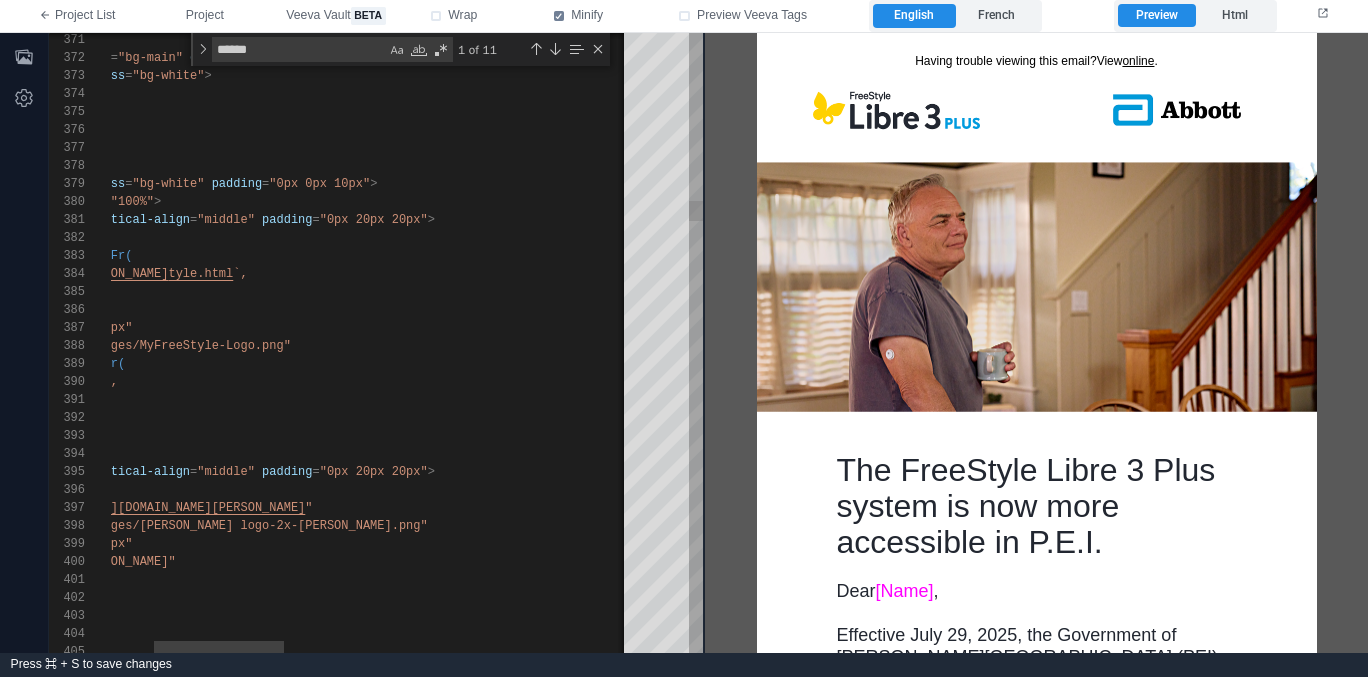 click on "`," at bounding box center [240, 274] 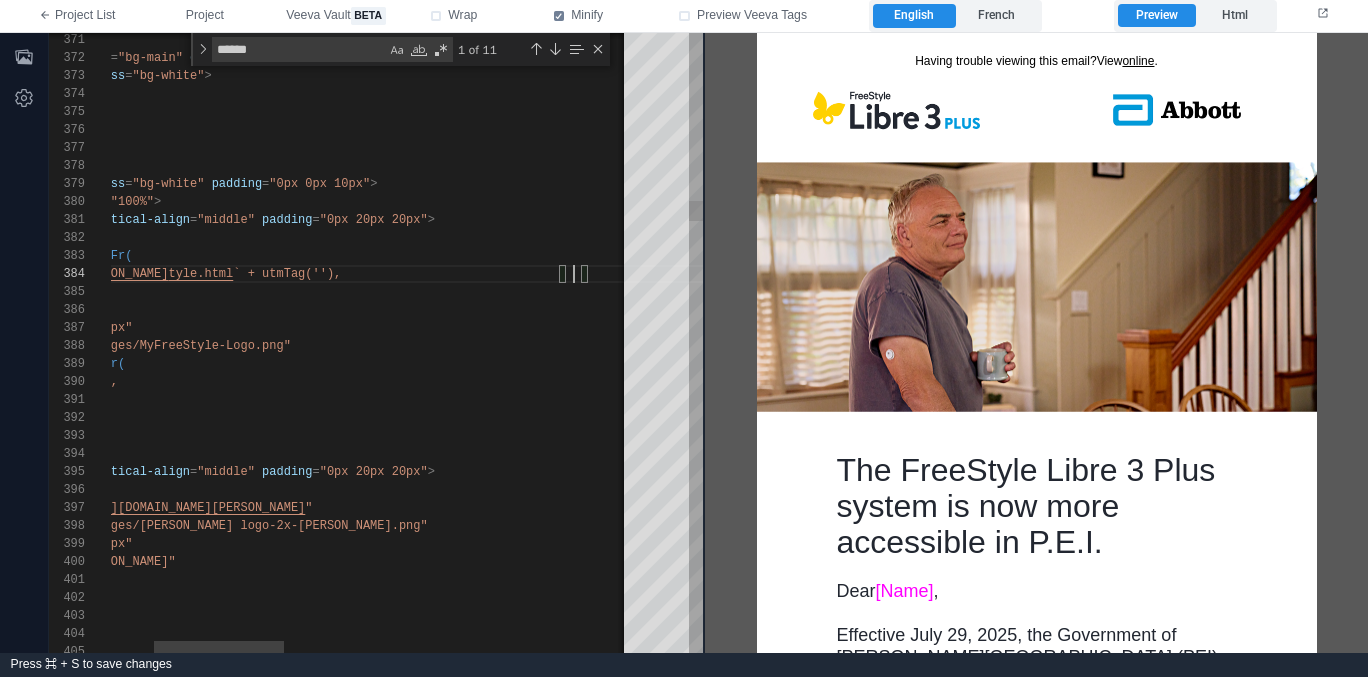 scroll, scrollTop: 54, scrollLeft: 650, axis: both 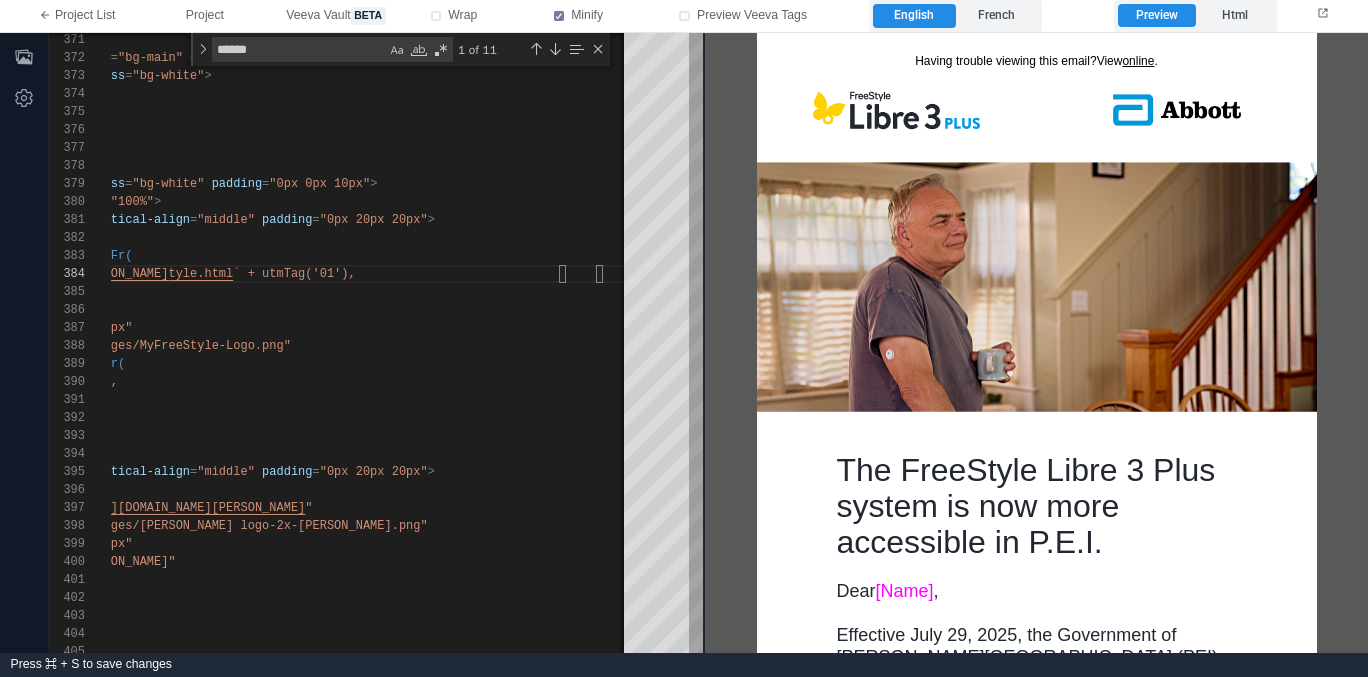 click at bounding box center (895, 109) 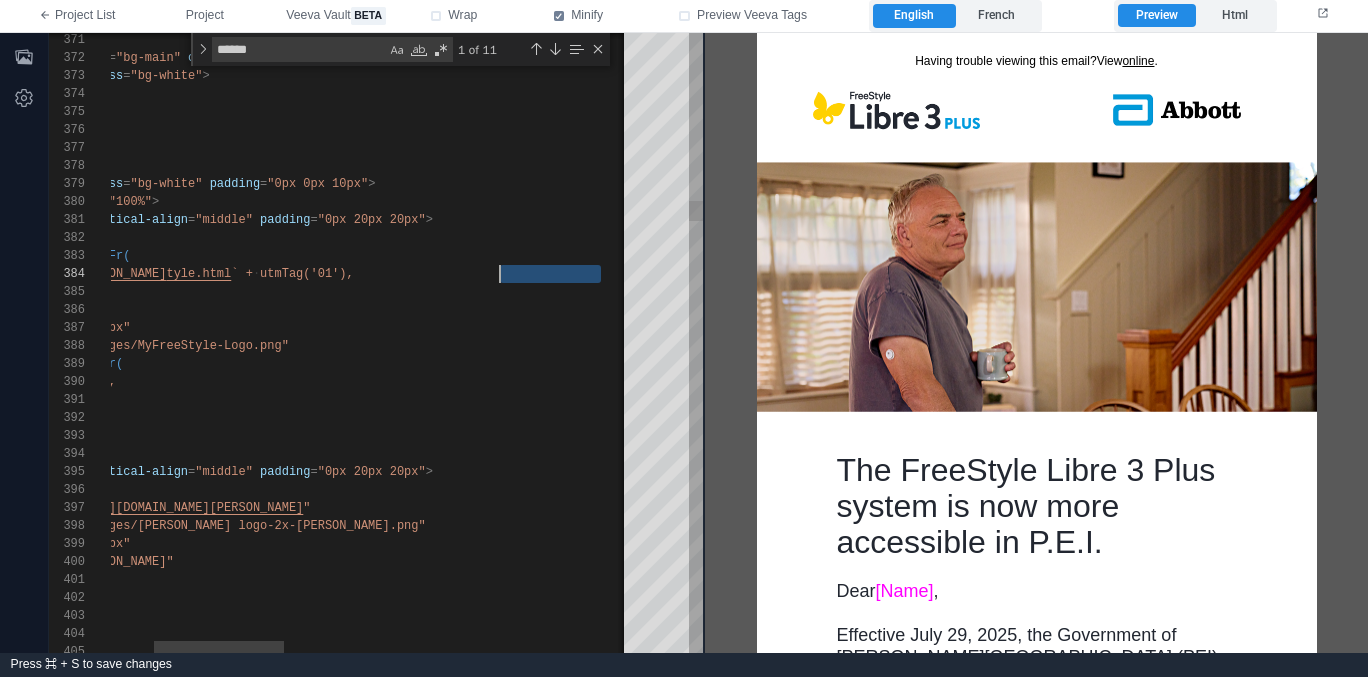 scroll, scrollTop: 54, scrollLeft: 556, axis: both 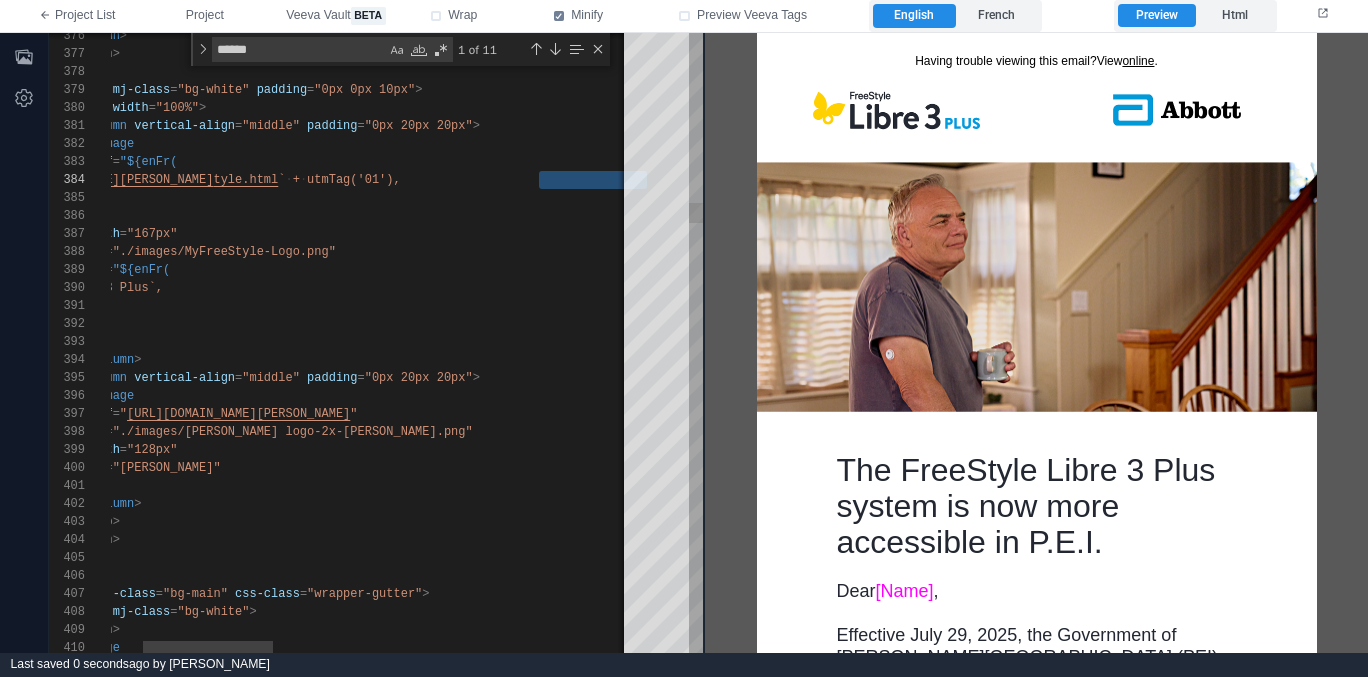 click on "376 377 378 379 380 381 382 383 384 385 386 387 388 389 390 391 392 393 394 395 396 397 398 399 400 401 402 403 404 405 406 407 408 409 410          </ mj-column >        </ mj-section >       <!-- HEADER -->        < mj-section   mj-class = "bg-white"   padding = "0px 0px 10px" >          < mj-group   width = "100%" >            < mj-column   vertical-align = "middle"   padding = "0px 20px 20px" >              < mj-image                  href = "${enFr(                 ` [URL][DOMAIN_NAME][PERSON_NAME] tyle.html ` · + · utmTag('01'),                 ``,               )} "                width = "167px"                src = "./images/MyFreeStyle-Logo.png"                alt = "${enFr(                 `FreeStyle Libre 3 Plus`,                 ``,               )} " /> </ > <" at bounding box center [376, 343] 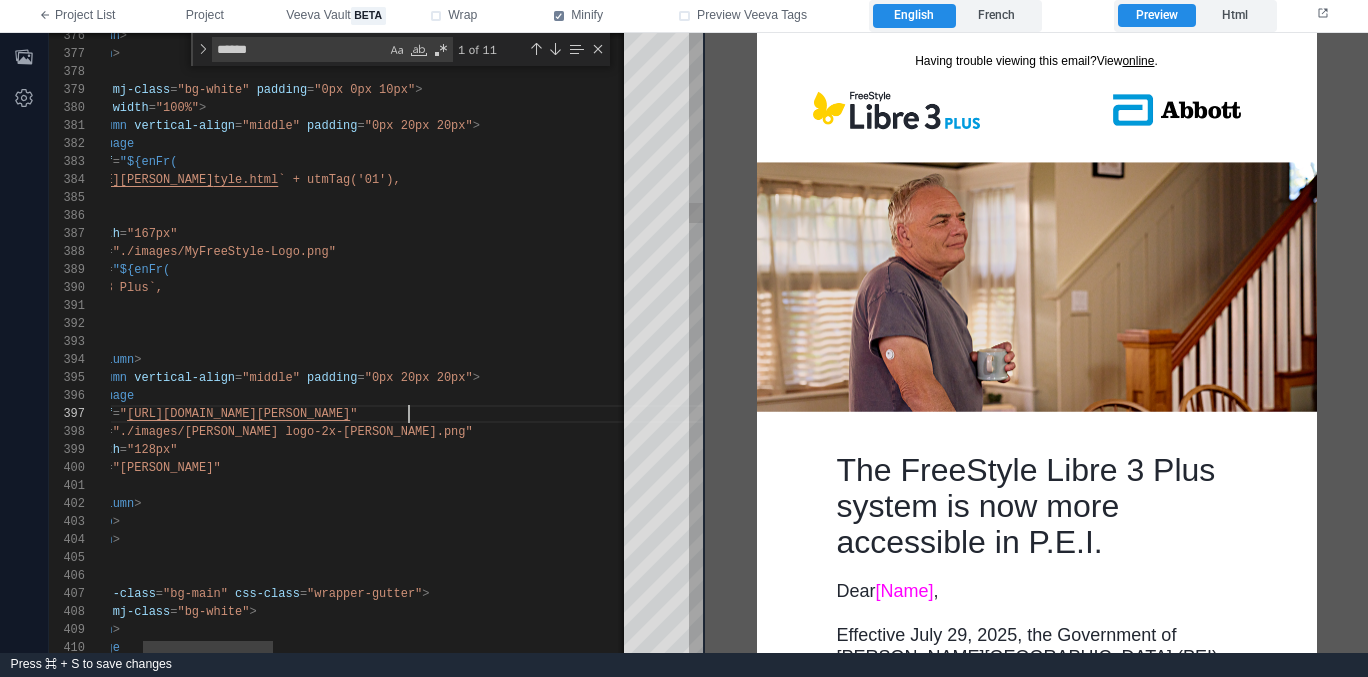 paste on "**********" 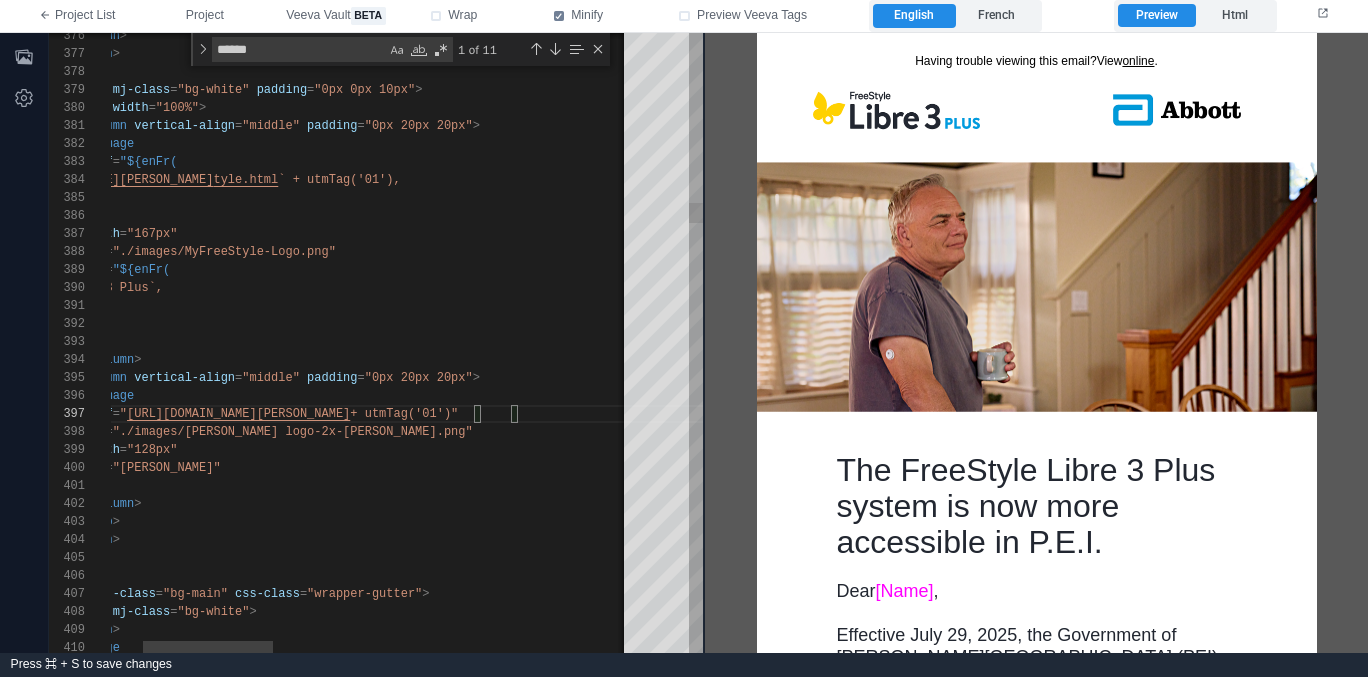 click on "+ utmTag('01')"" at bounding box center (404, 414) 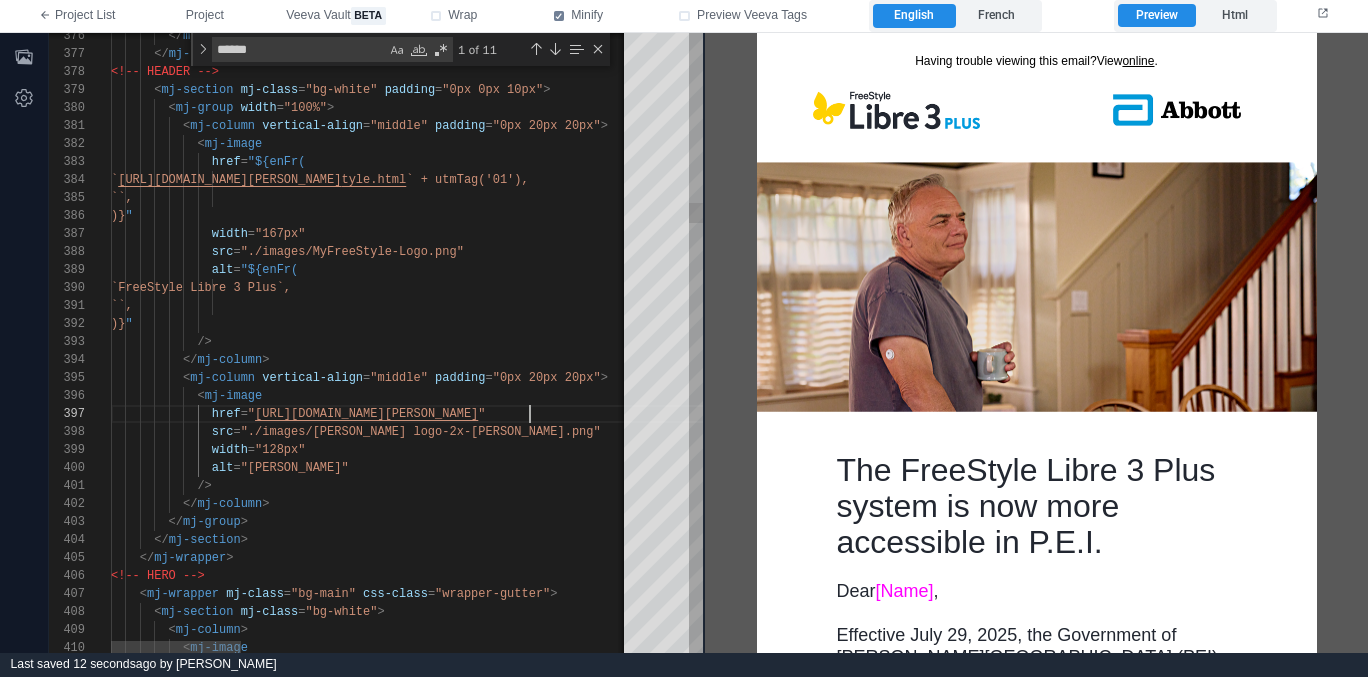 scroll, scrollTop: 108, scrollLeft: 419, axis: both 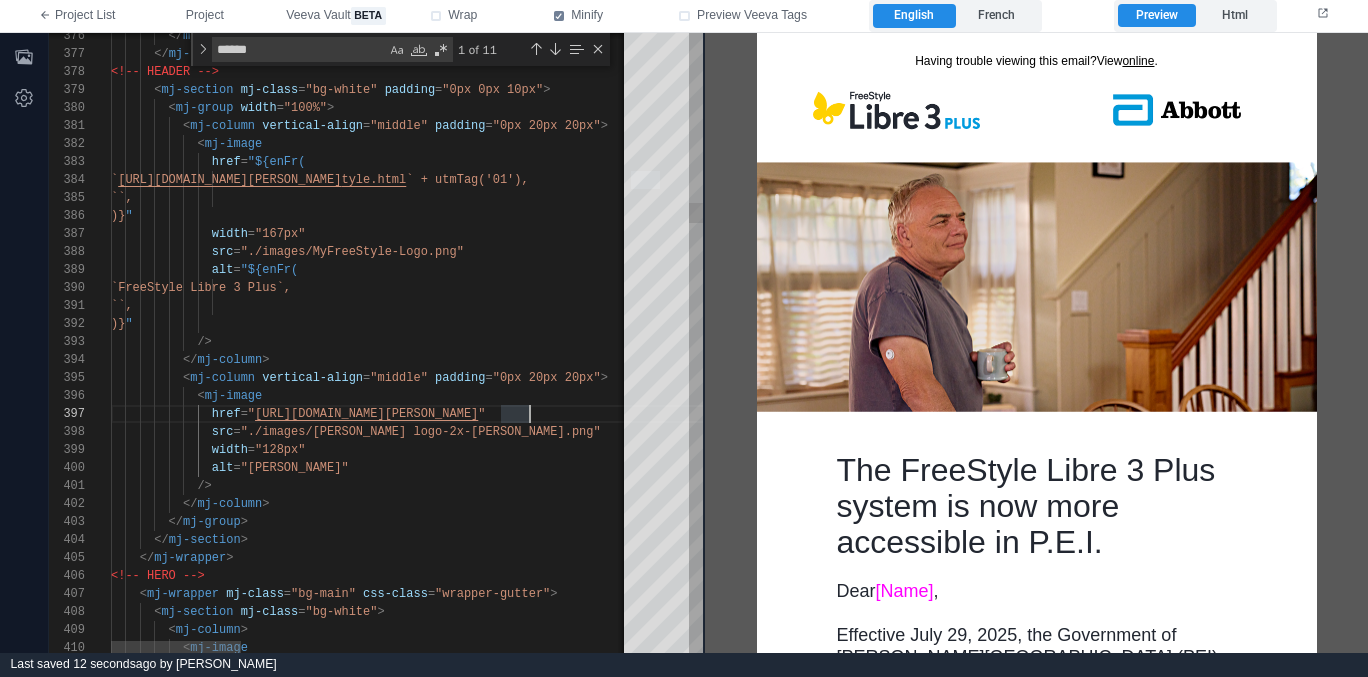 click on "[URL][DOMAIN_NAME][PERSON_NAME]" at bounding box center [366, 414] 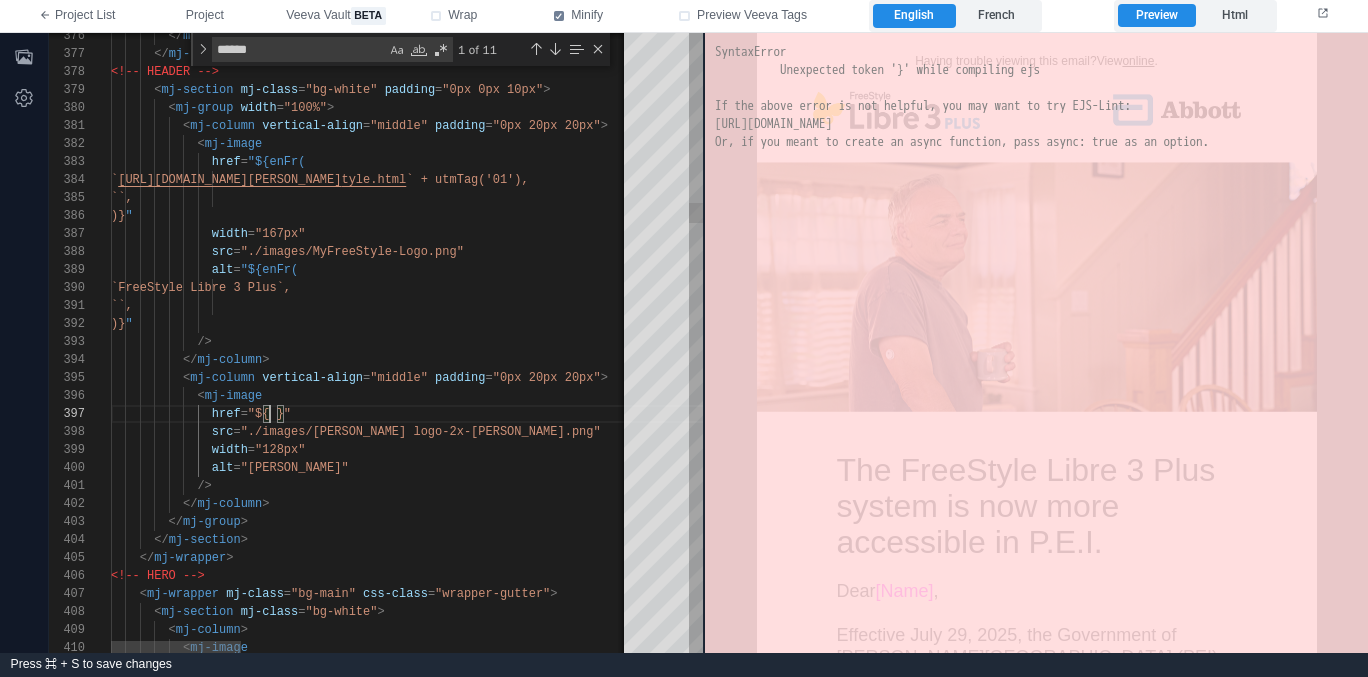 scroll, scrollTop: 108, scrollLeft: 166, axis: both 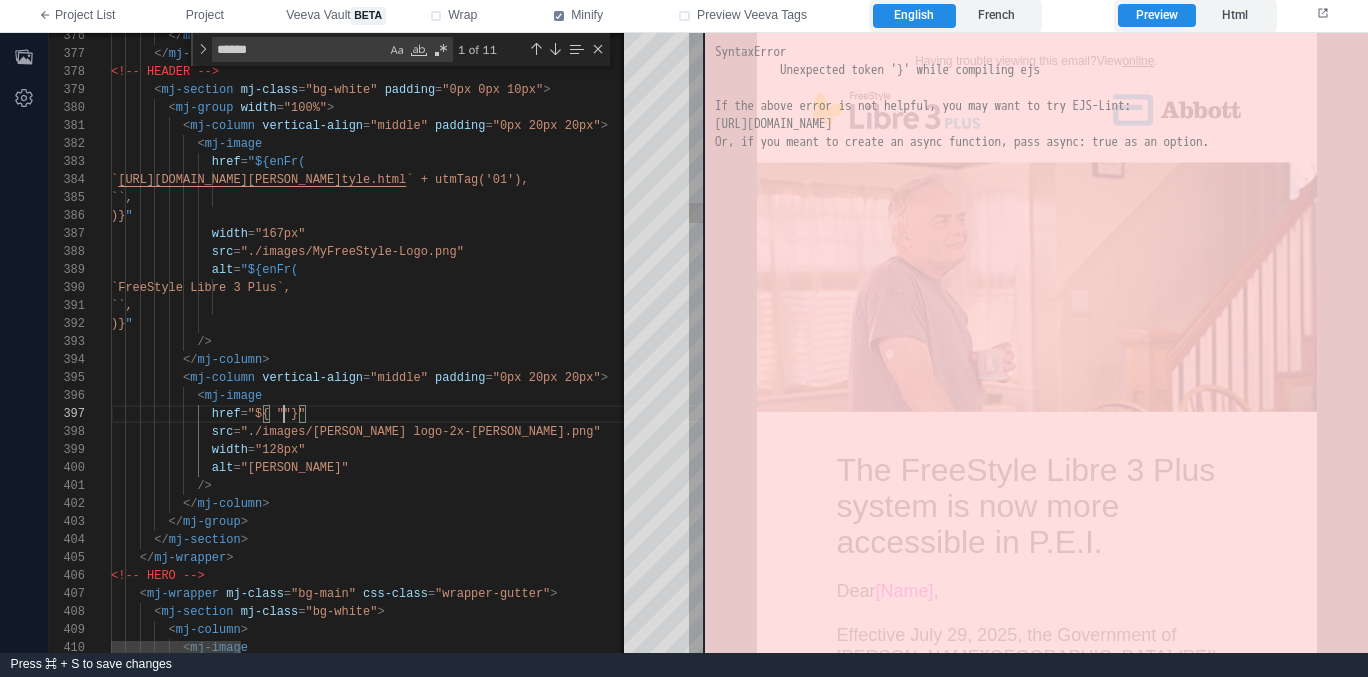 paste on "**********" 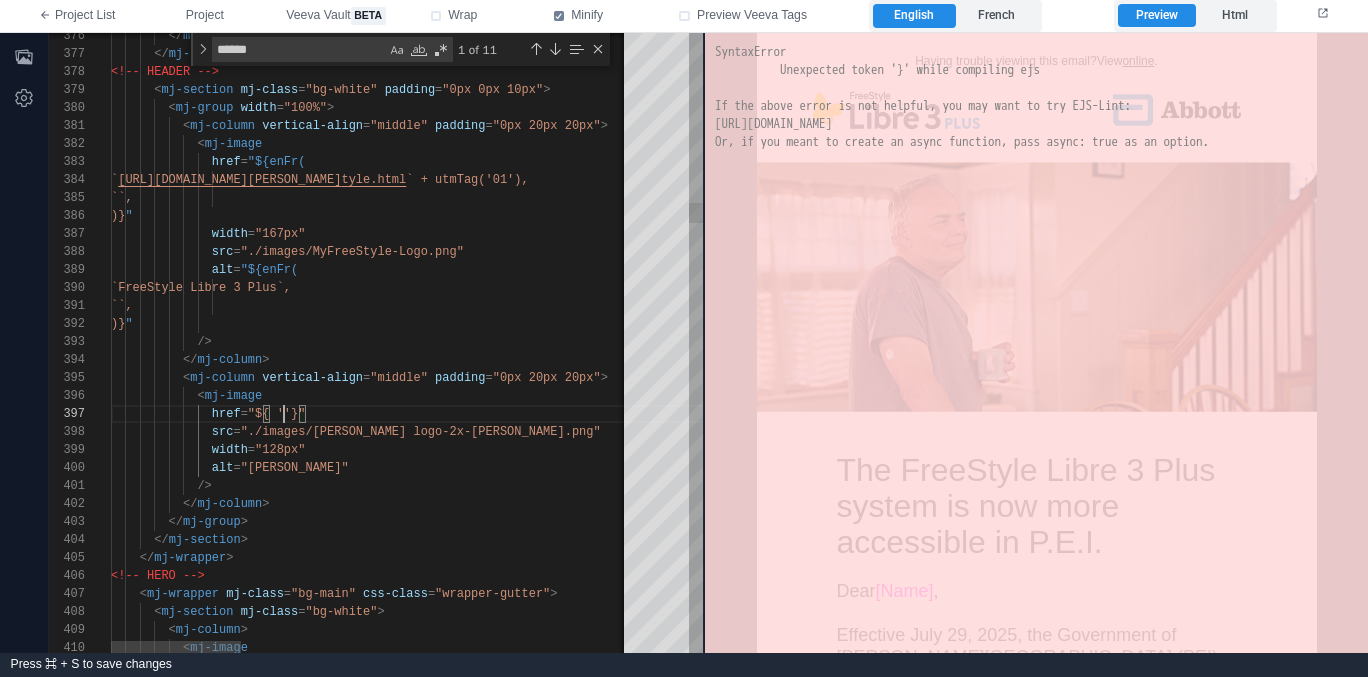 paste on "**********" 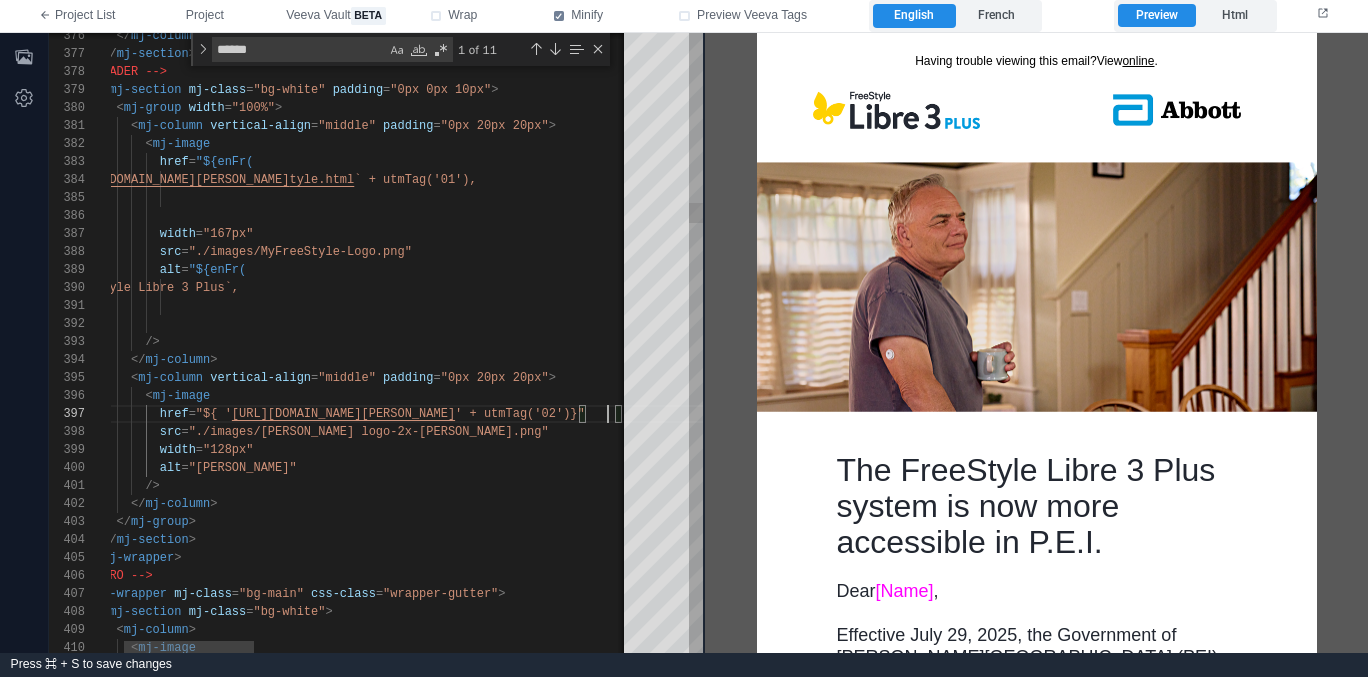 scroll, scrollTop: 108, scrollLeft: 549, axis: both 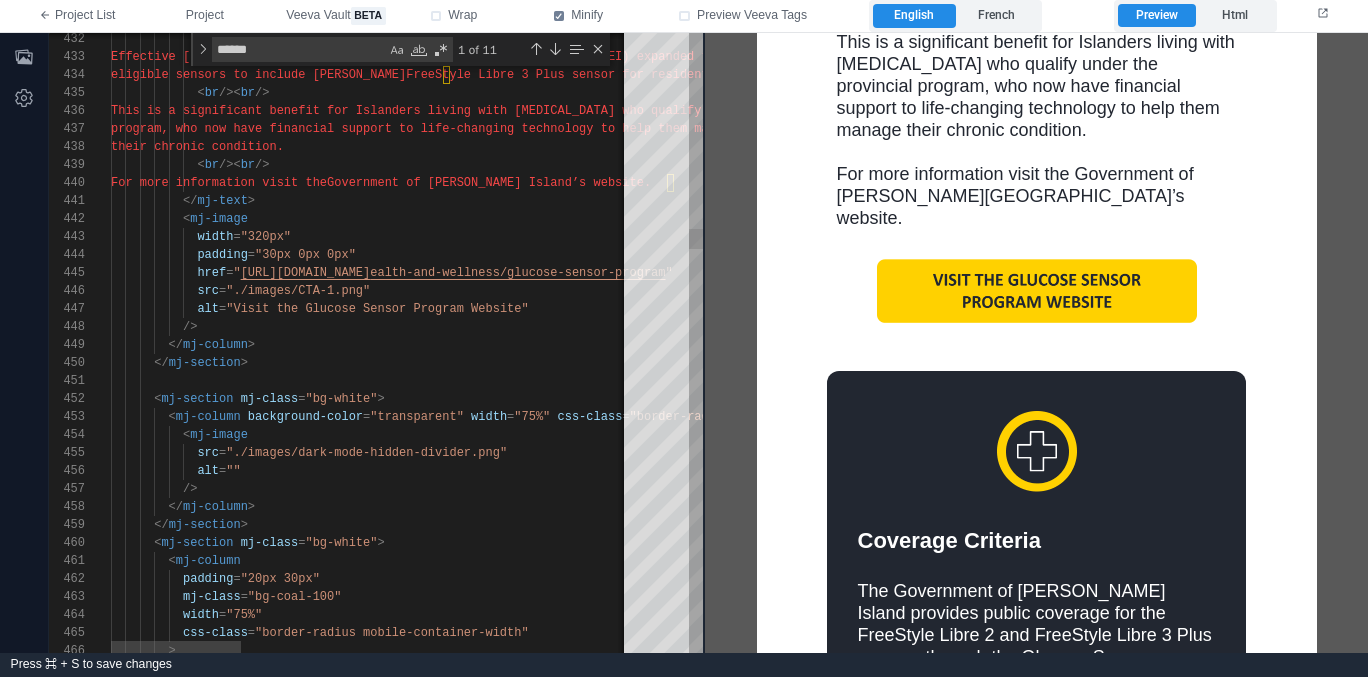 click on "< br />< br />             Effective [DATE], the Governmen t of [PERSON_NAME][GEOGRAPHIC_DATA] (PEI) expanded the list  of             eligible sensors to include [PERSON_NAME]  FreeStyle Libre 3 Plus sensor for residents  eligible for benefits under the provincial Glucose  Sensor Program.              < br />< br />             This is a significant benefit for Isla nders living with [MEDICAL_DATA] who qualify under the p rovincial             program, who now have financial suppor t to life-changing technology to help them manage             their chronic condition.              < br />< br />             For more information visit the  Government of [PERSON_NAME][GEOGRAPHIC_DATA]’s website.            </ mj-text >            < mj-image              width = "320px"              padding = href =" at bounding box center (500111, 492239) 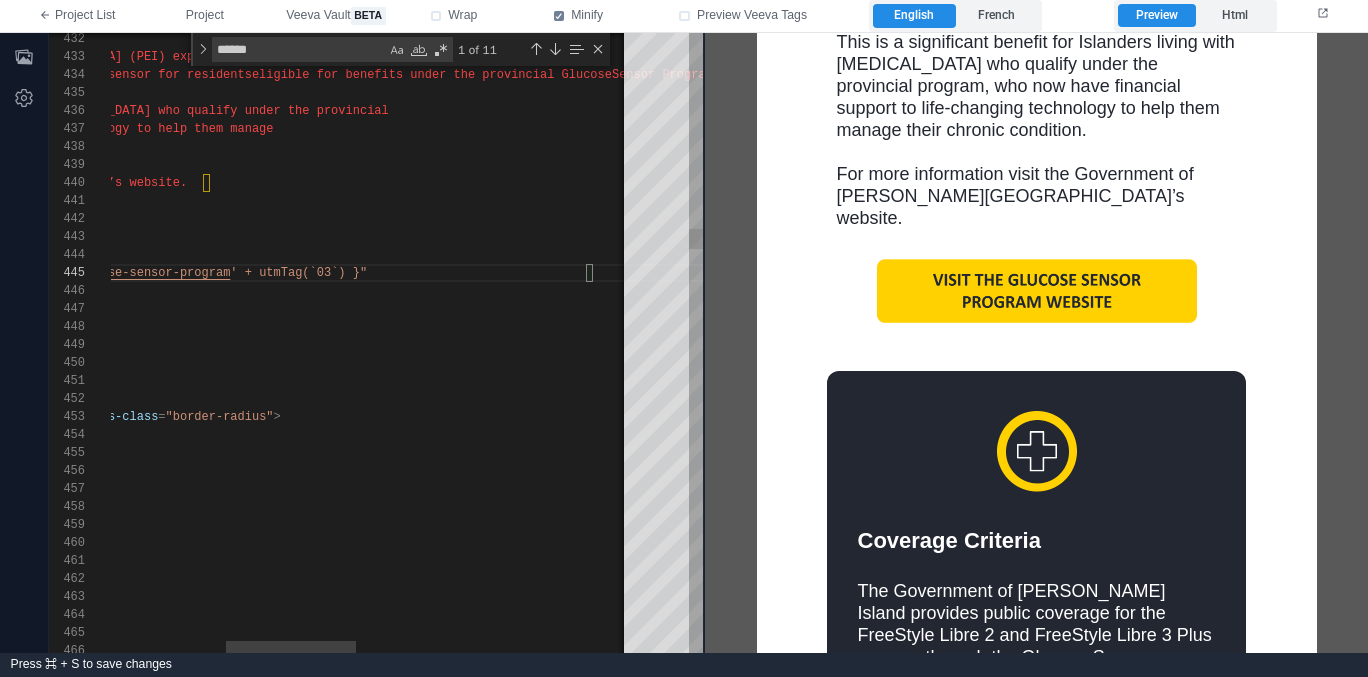 scroll, scrollTop: 72, scrollLeft: 87, axis: both 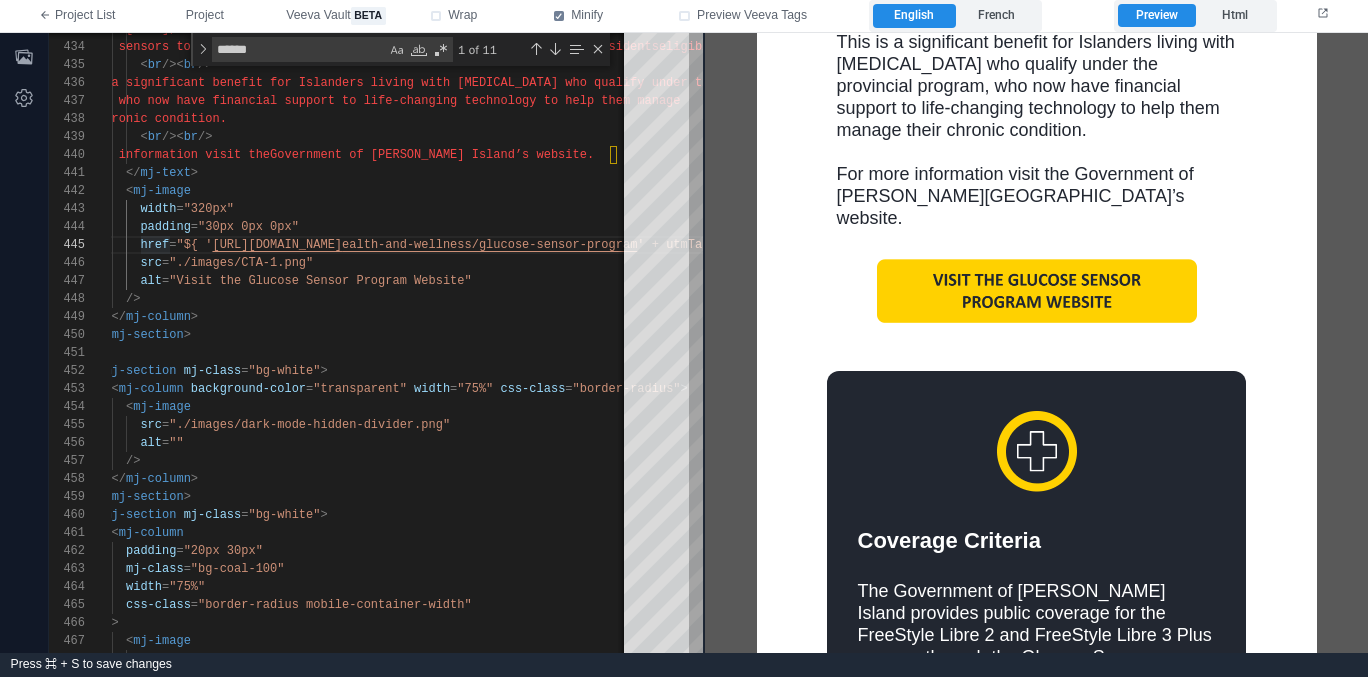 click at bounding box center [1036, 290] 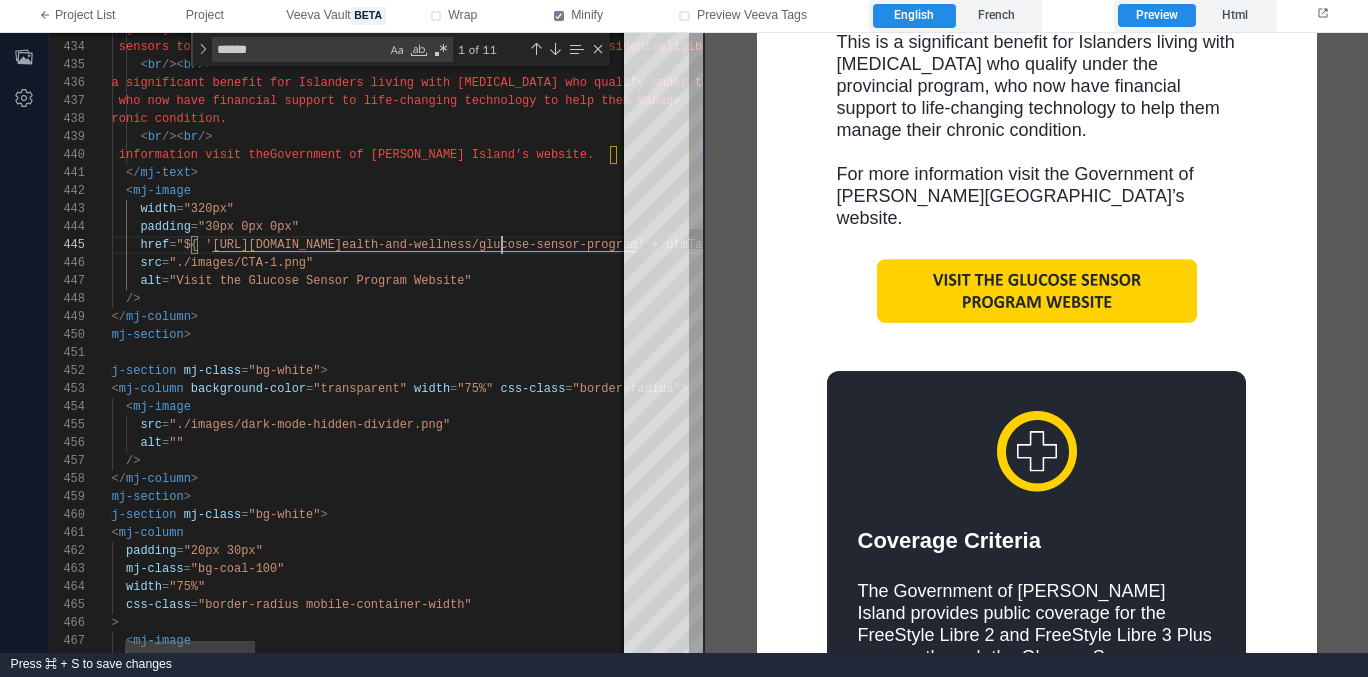 scroll, scrollTop: 72, scrollLeft: 448, axis: both 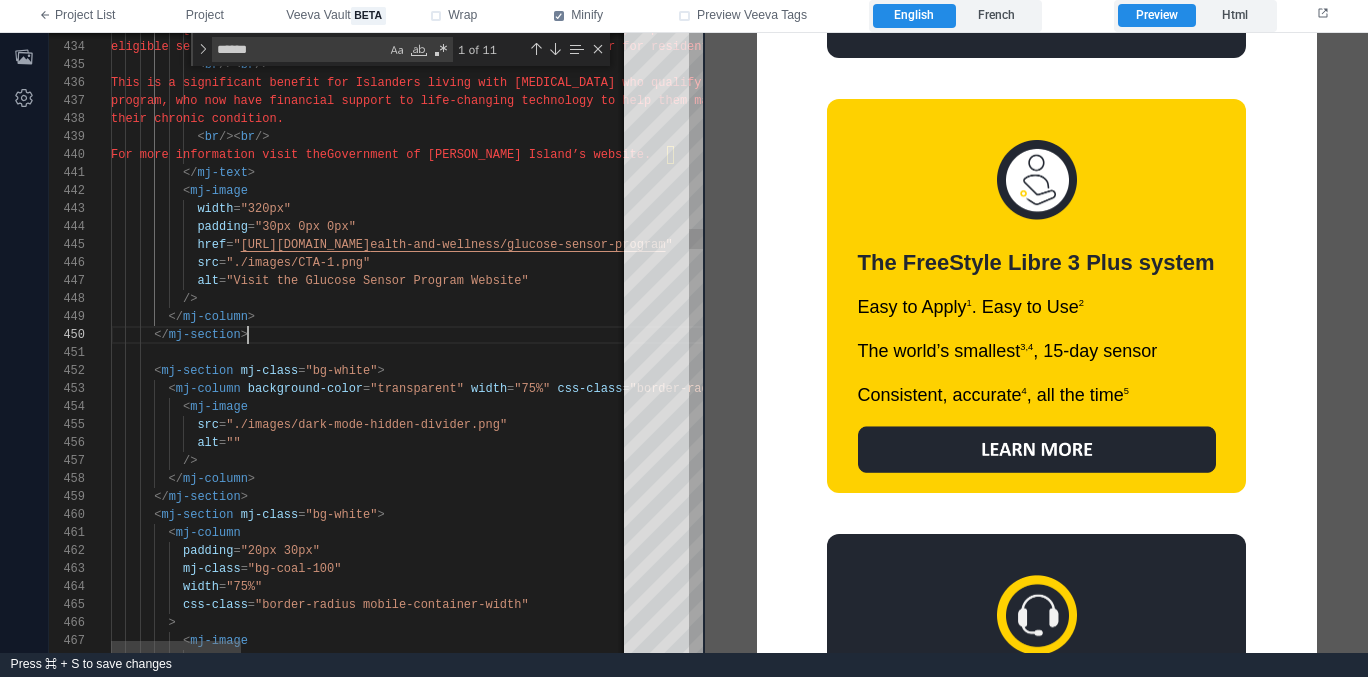 click on "</ mj-section >" at bounding box center [1148, 335] 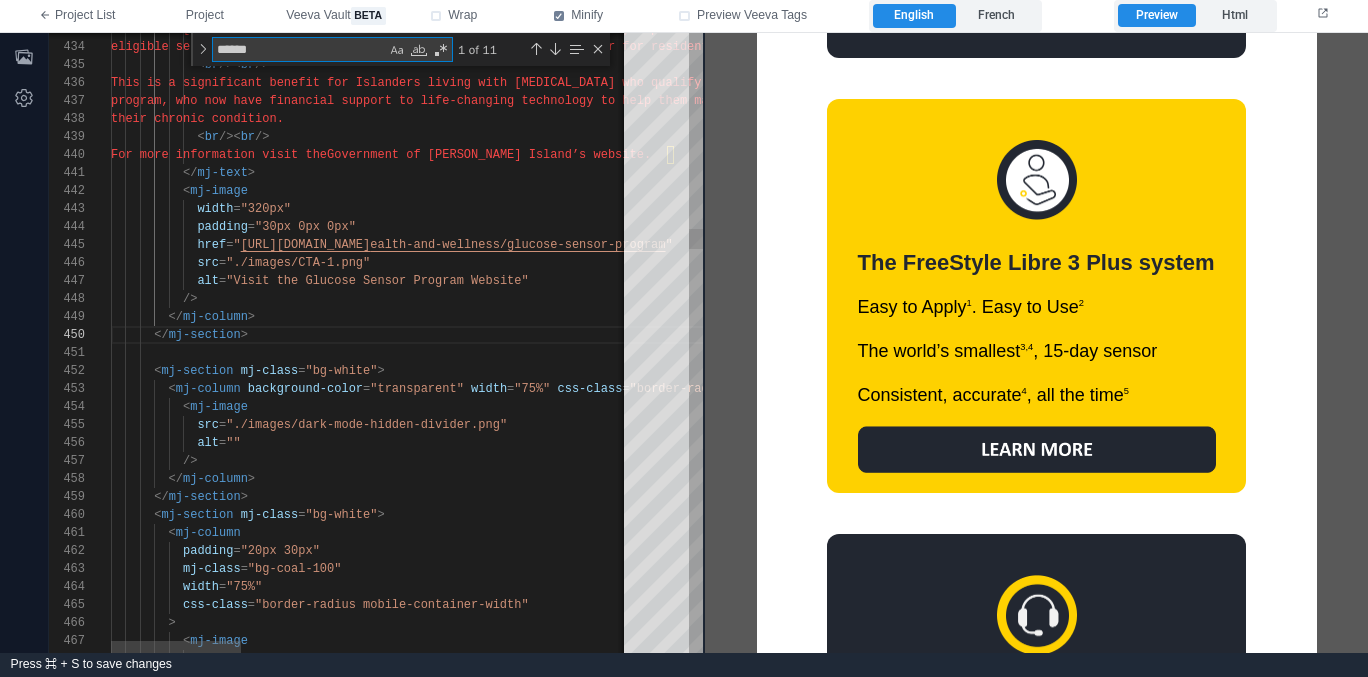 type on "**********" 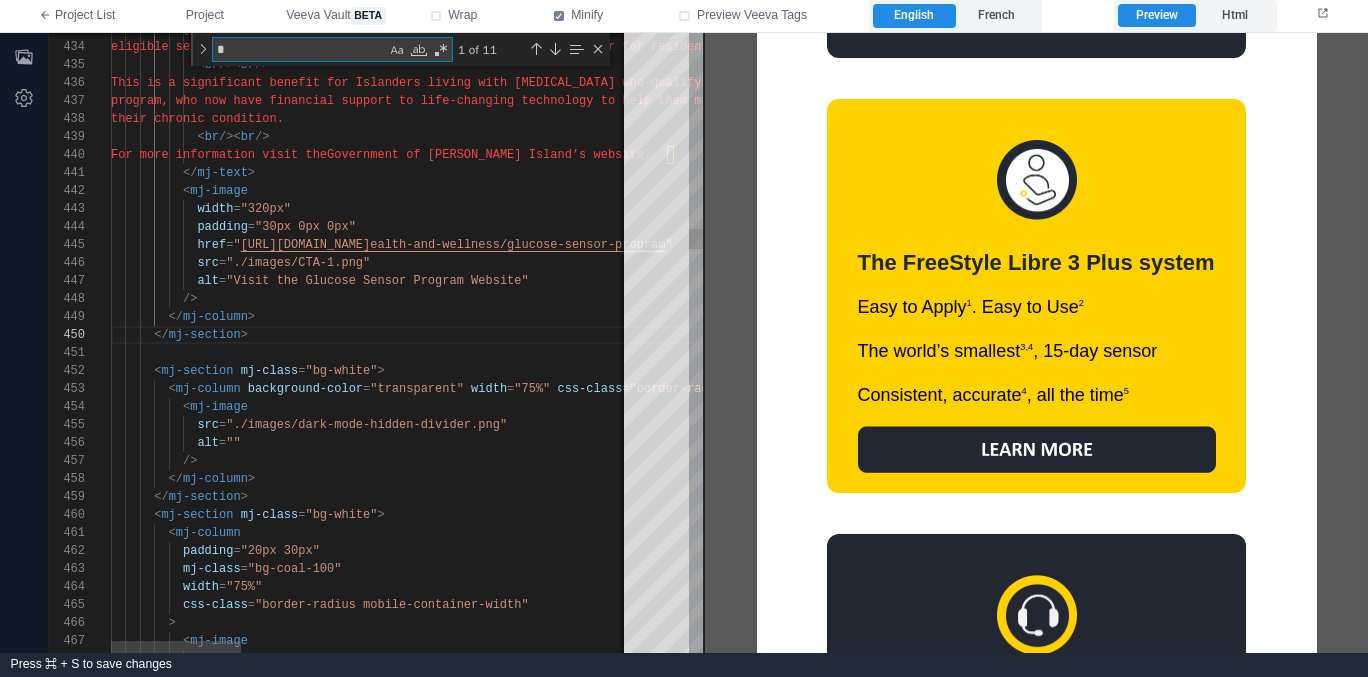 type on "**********" 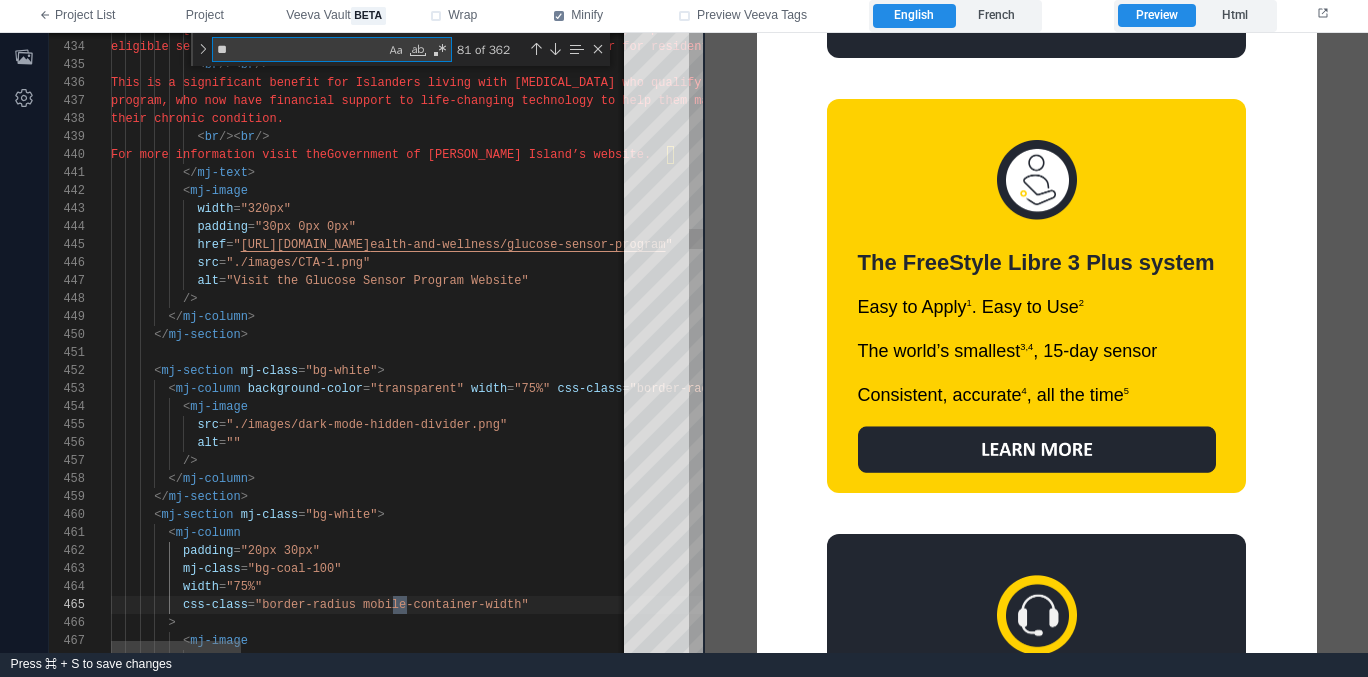 type on "**********" 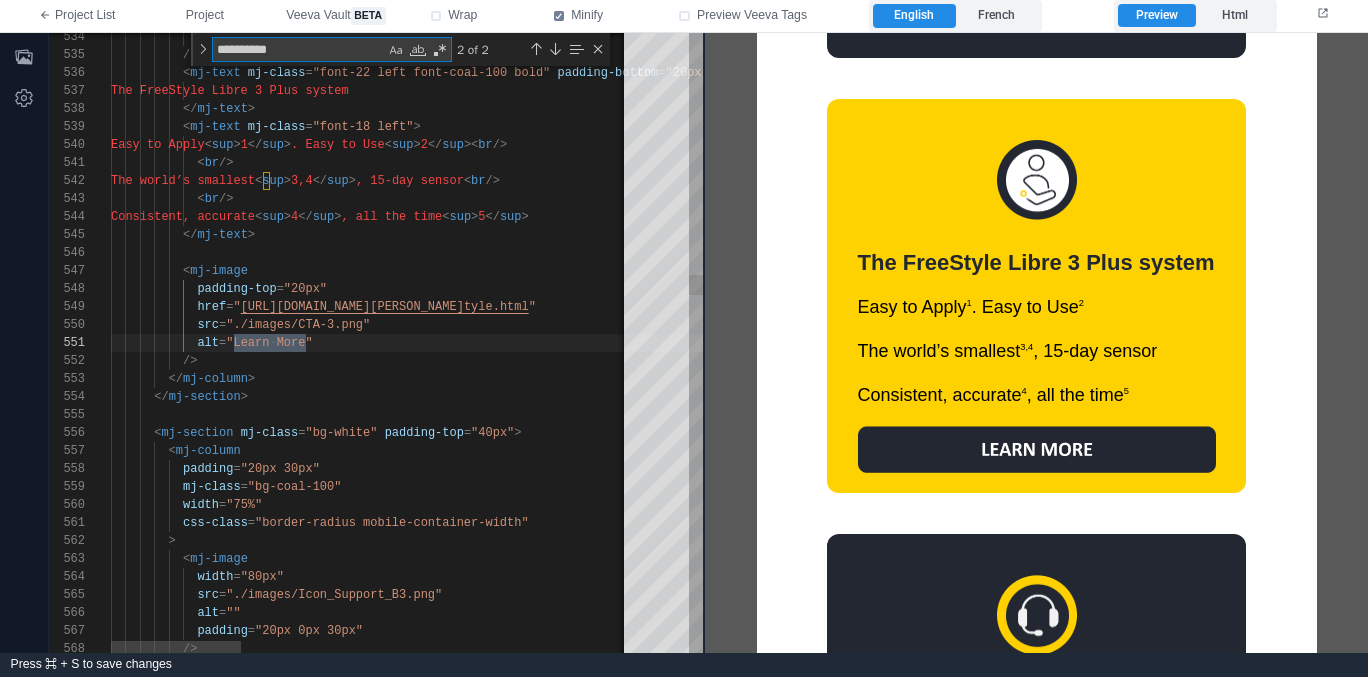 scroll, scrollTop: 180, scrollLeft: 195, axis: both 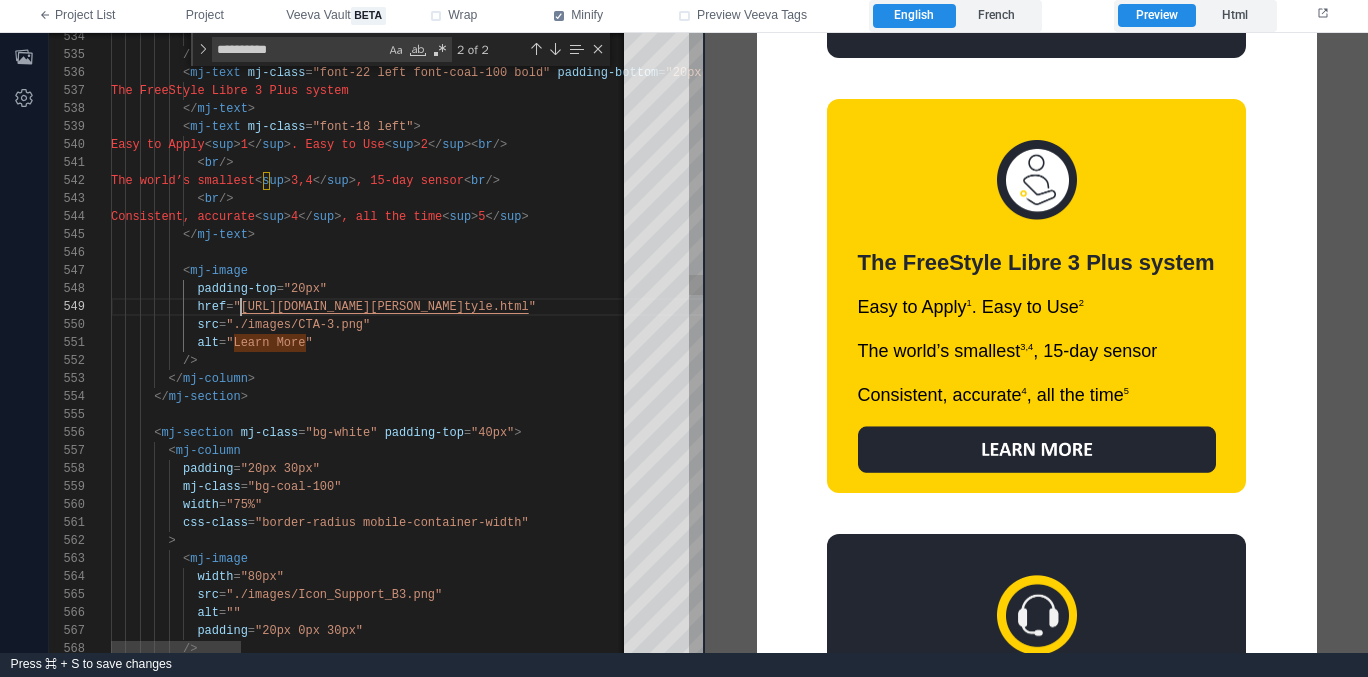 click on """ at bounding box center (236, 307) 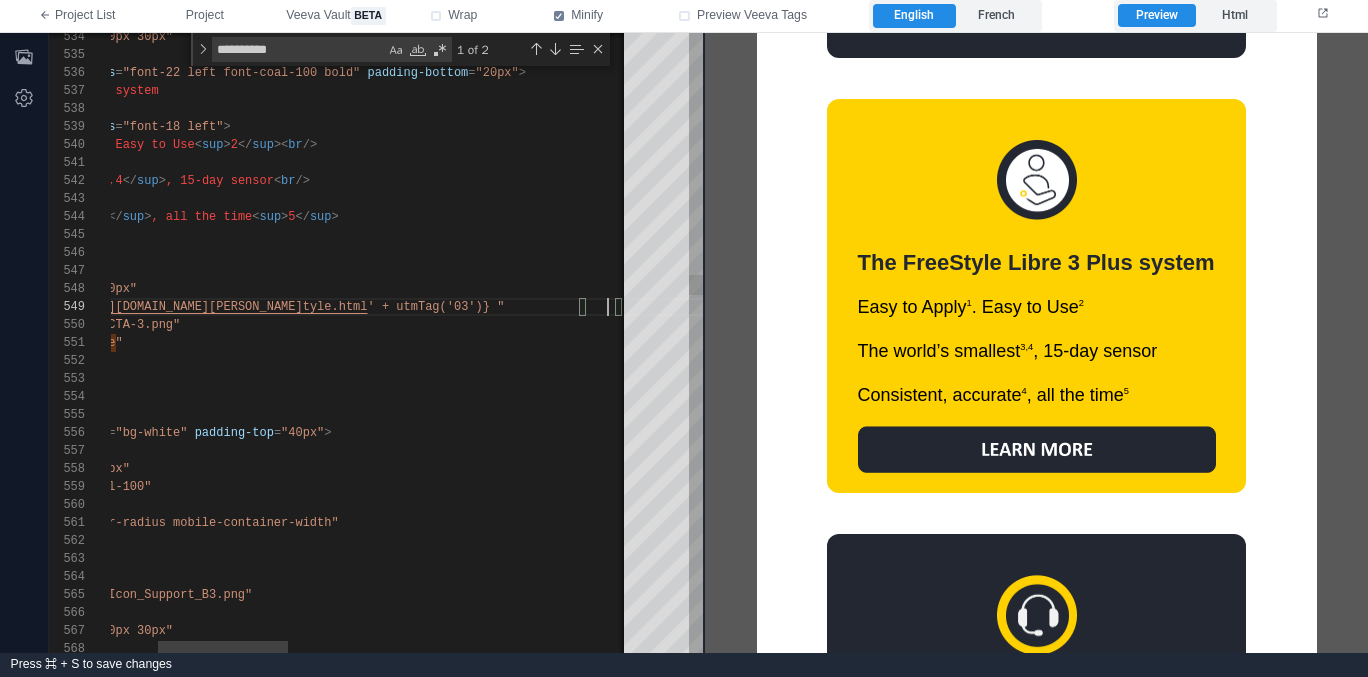 scroll, scrollTop: 144, scrollLeft: 687, axis: both 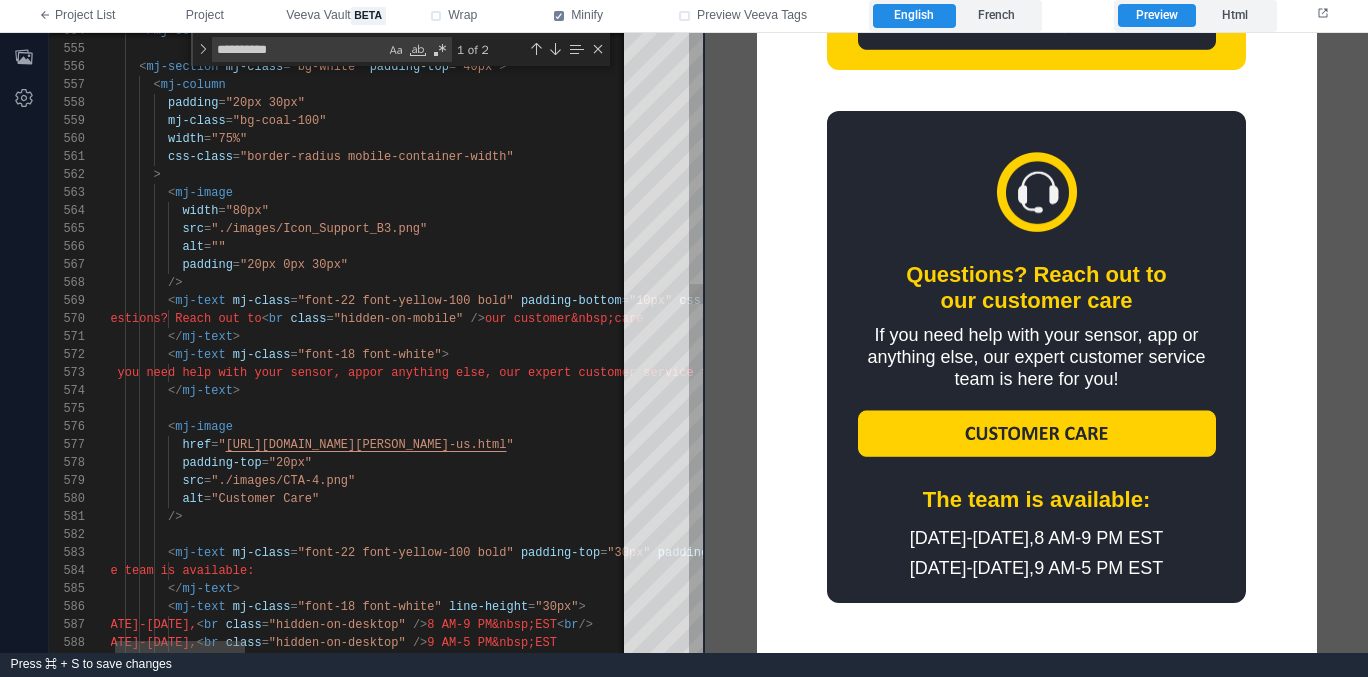 click on "< mj-image" at bounding box center (1133, 427) 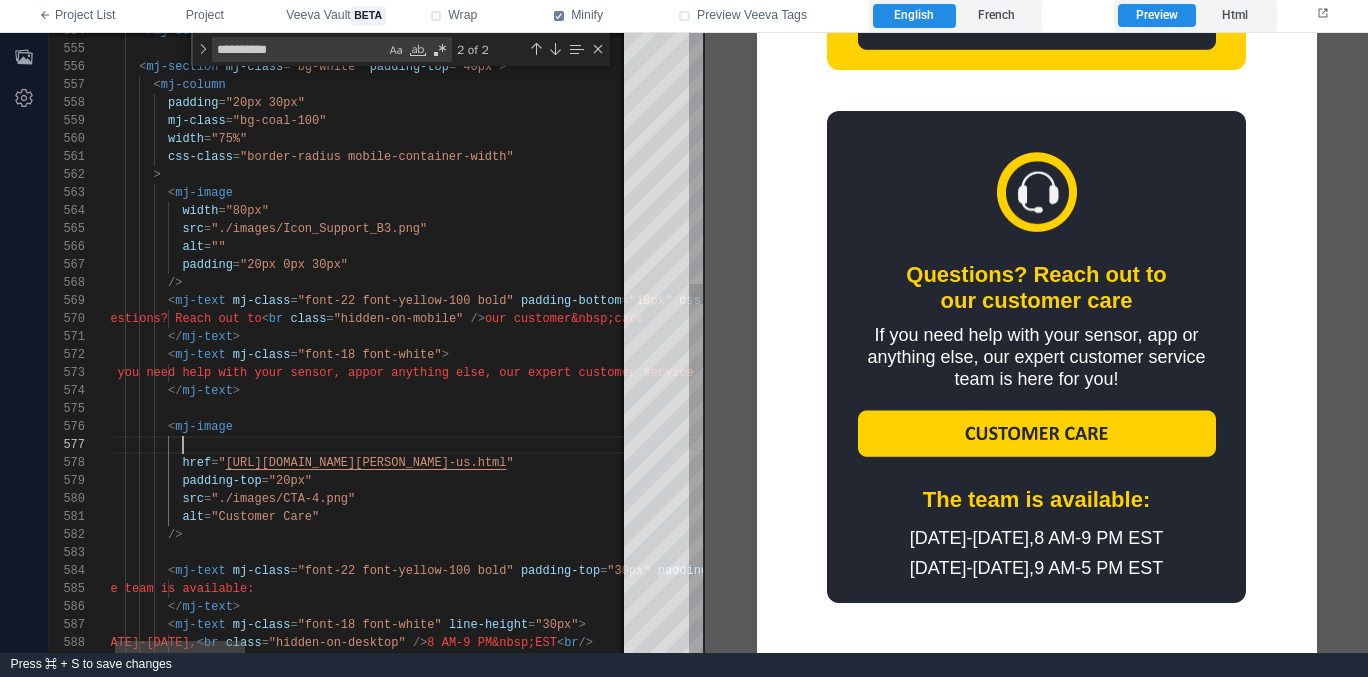 paste on "**********" 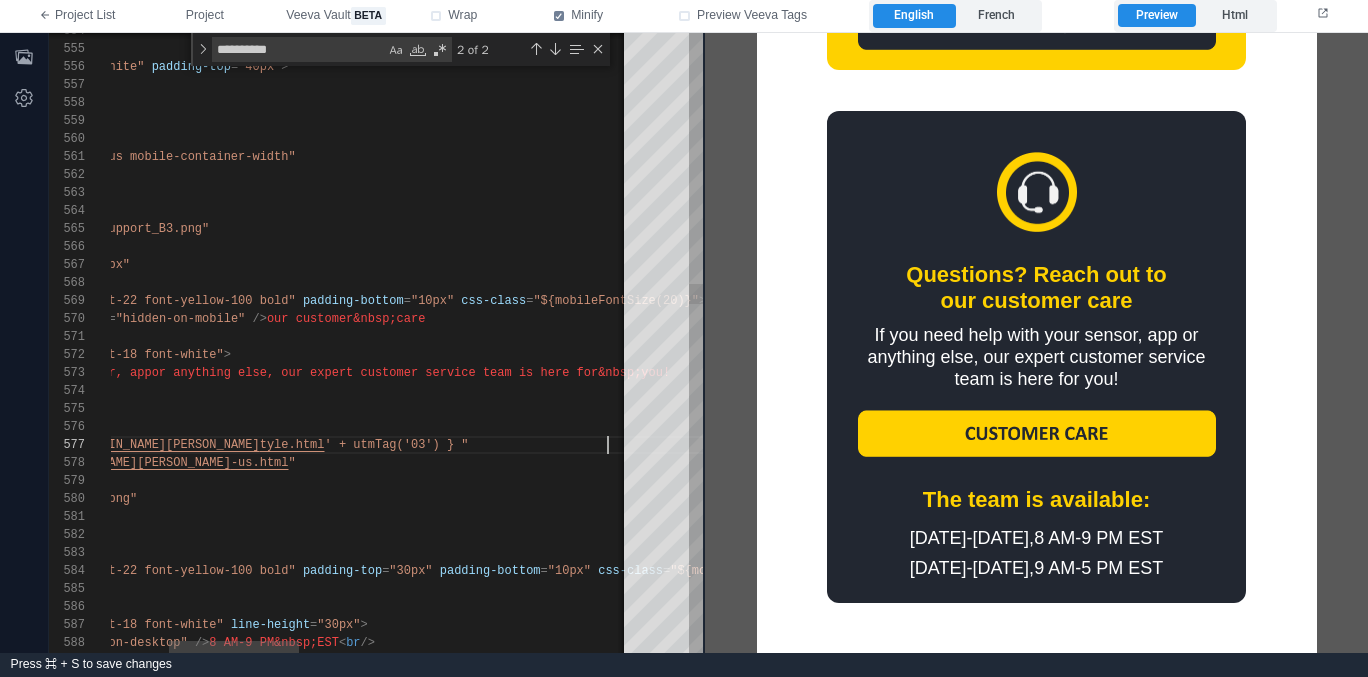 click on "</ mj-section >        < mj-section   mj-class = "bg-white"   padding-top = "40px" >          < mj-column            padding = "20px 30px"            mj-class = "bg-coal-100"              width = "75%"            css-class = "border-radius mobile-container-width"          >            < mj-image              width = "80px"              src = "./images/Icon_Support_B3.png"              alt = ""              padding = "20px 0px 30px"            />            < mj-text   mj-class = "font-22 font-yellow-100 bold"   padding-bottom = "10px"   css-class = "${mobileFontSize(20)}" >             Questions? Reach out to < br   class = "hidden-on-mobile"   />  our customer&nbsp;care            </ mj-text >            < mj-text   mj-class = "font-18 font-white" > m is here for&nbsp;you!            </ > < =" at bounding box center (499878, 490035) 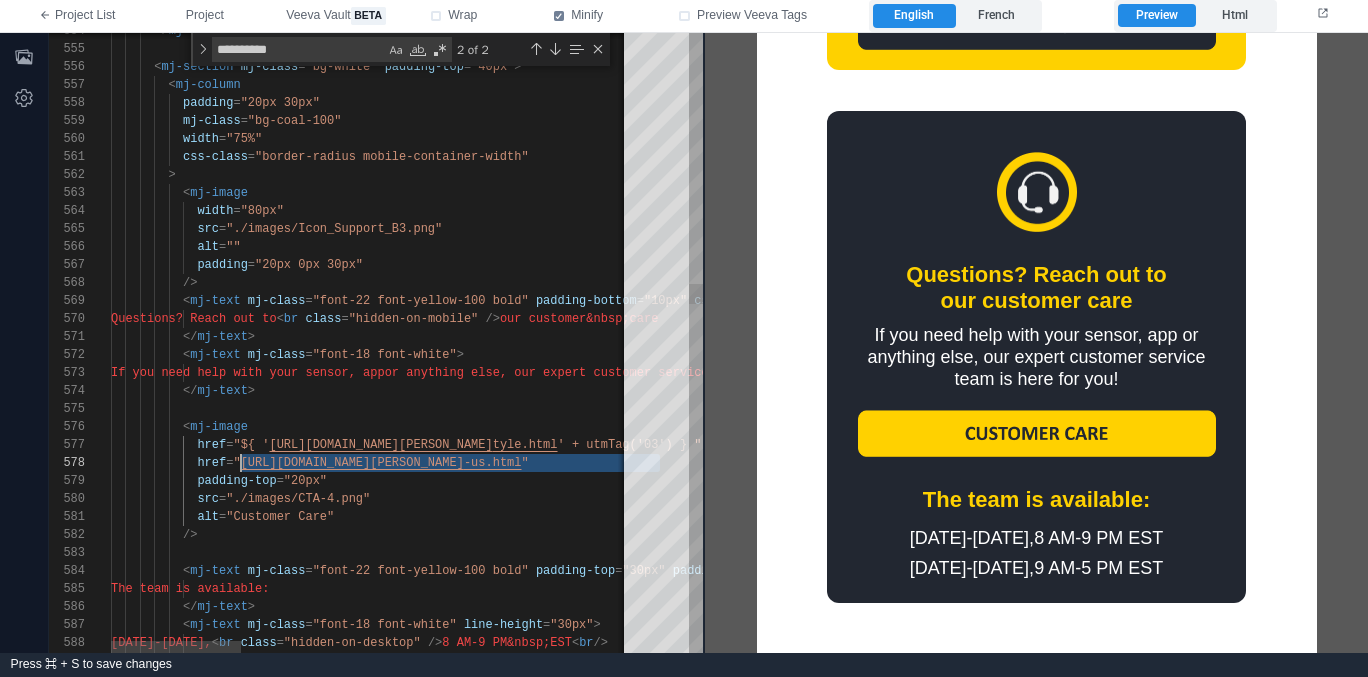 scroll, scrollTop: 126, scrollLeft: 130, axis: both 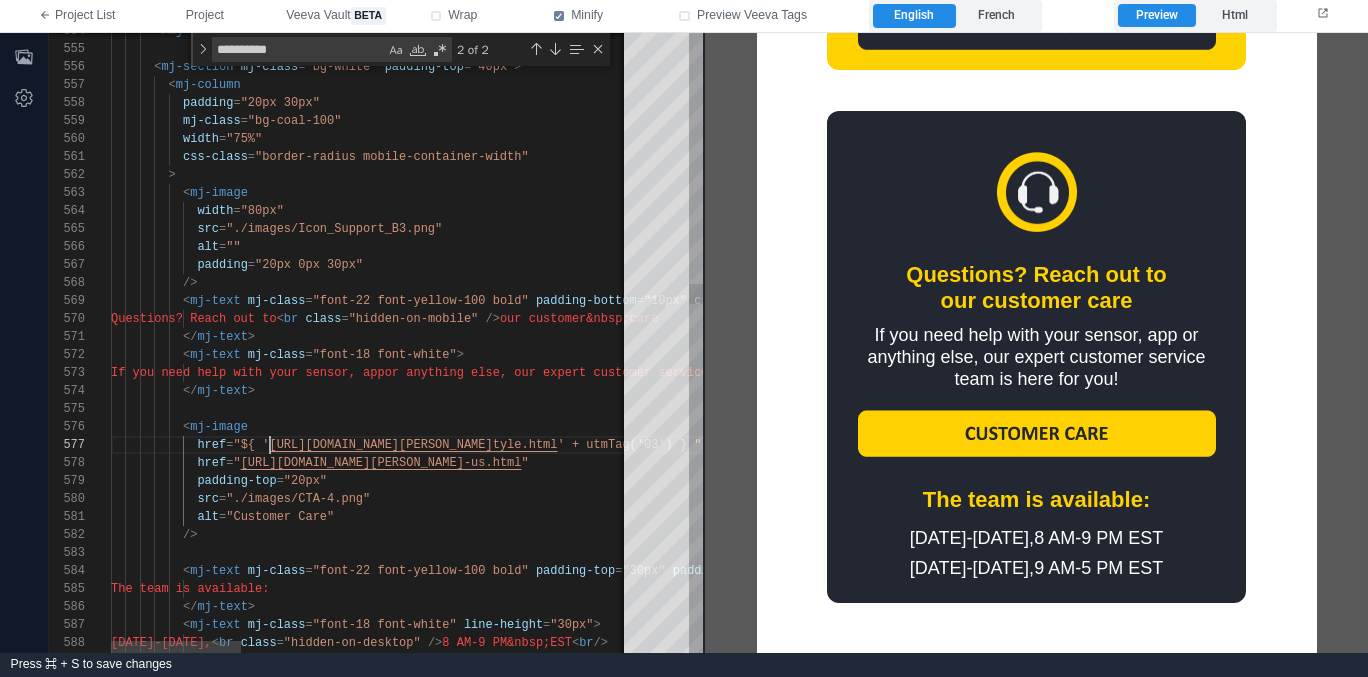 click on ""${ '" at bounding box center (251, 445) 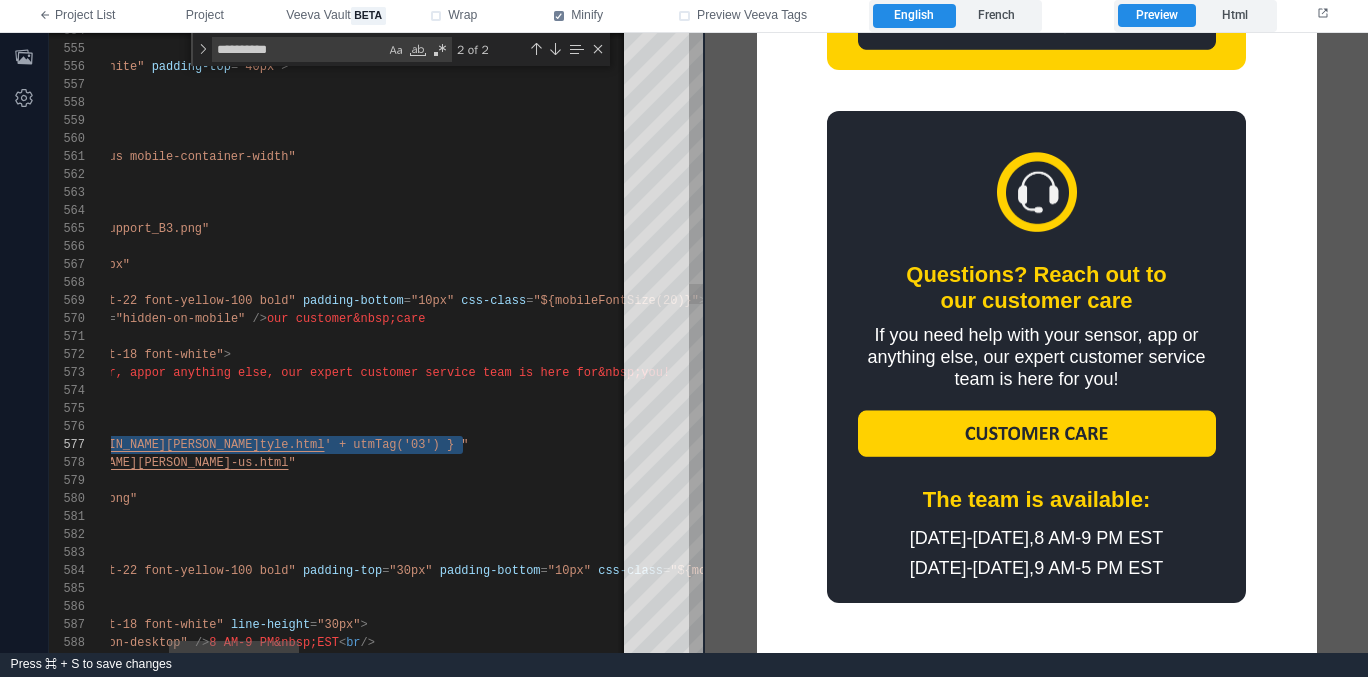 paste 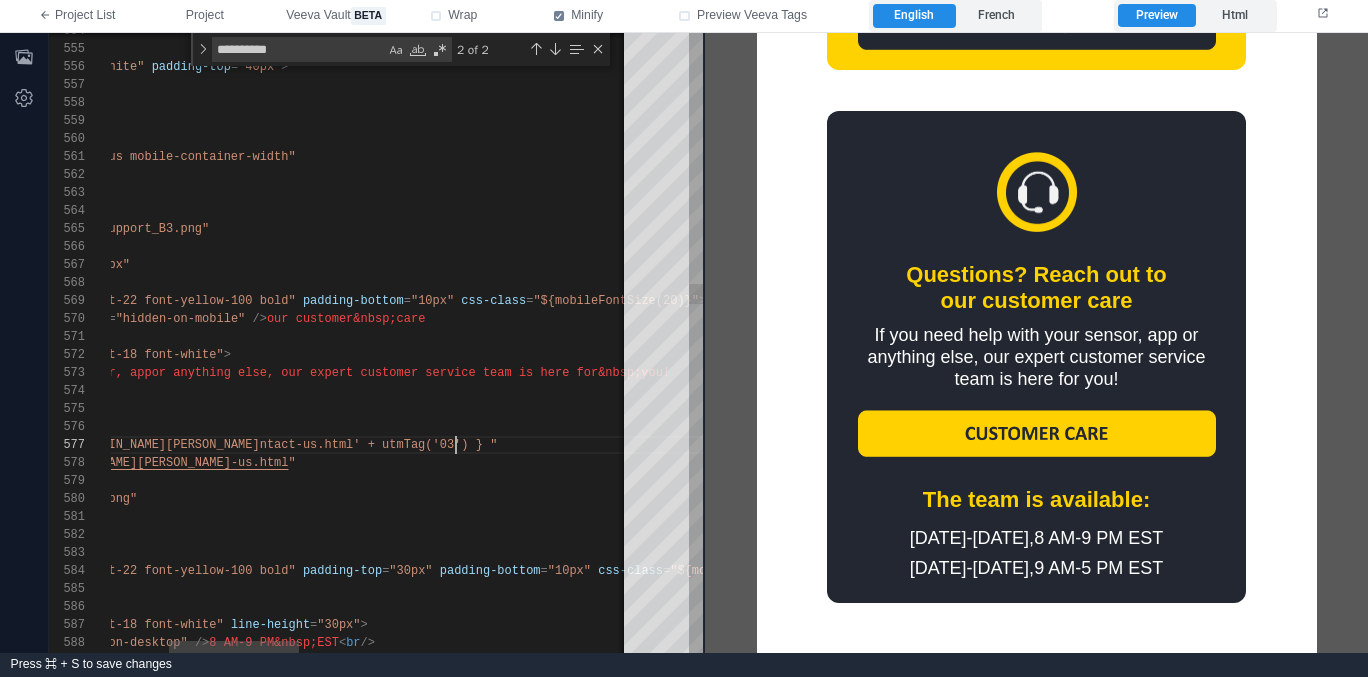 scroll, scrollTop: 108, scrollLeft: 578, axis: both 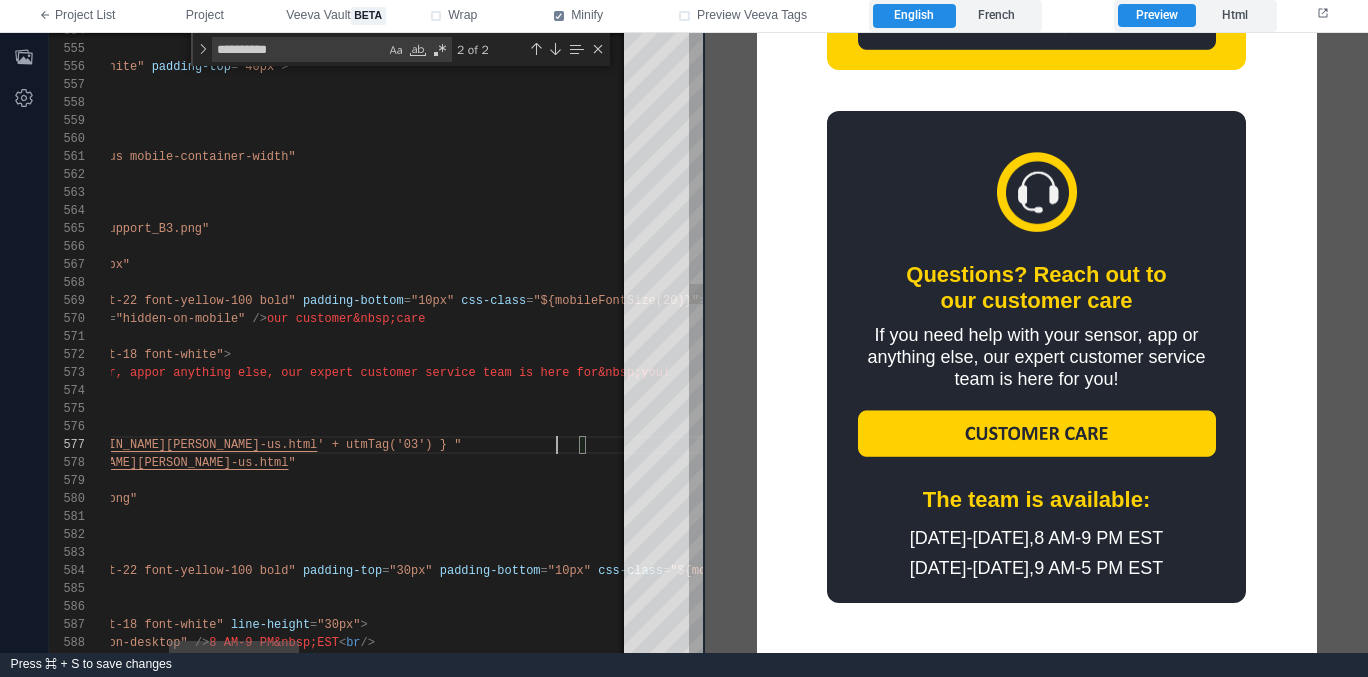 drag, startPoint x: 557, startPoint y: 441, endPoint x: 559, endPoint y: 457, distance: 16.124516 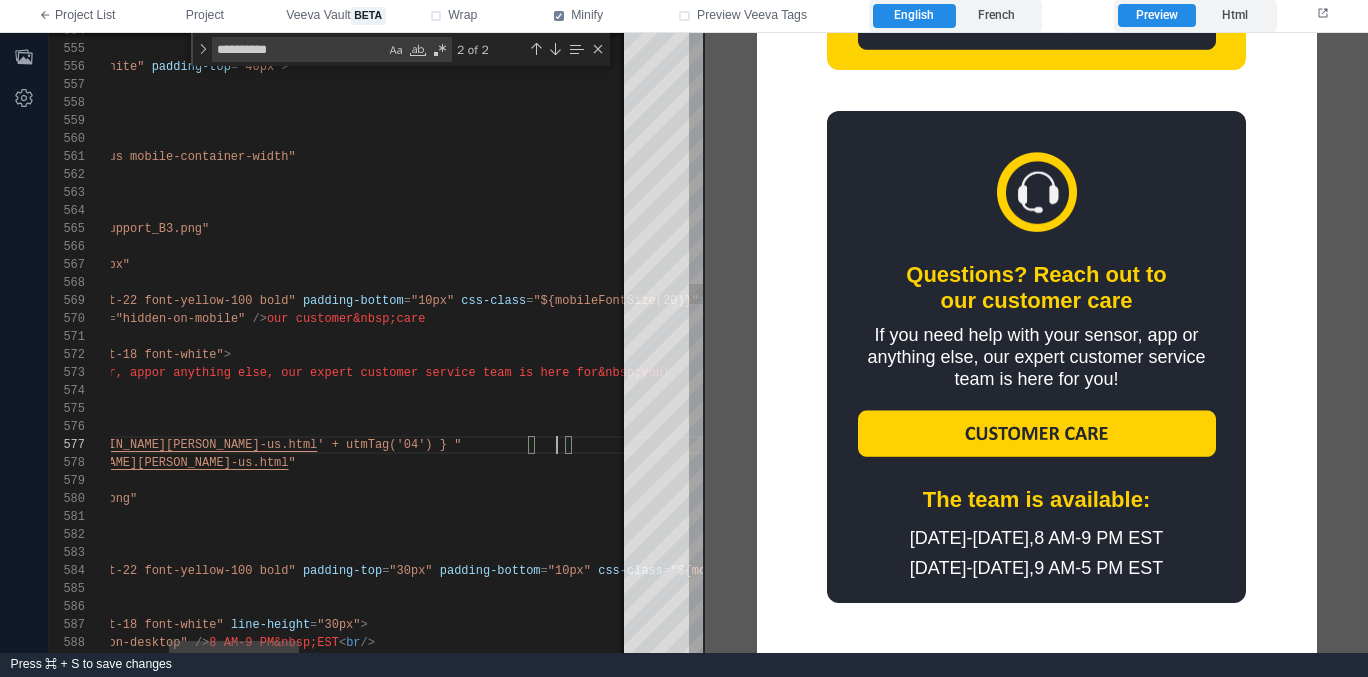 click on "padding-top = "20px"" at bounding box center [915, 481] 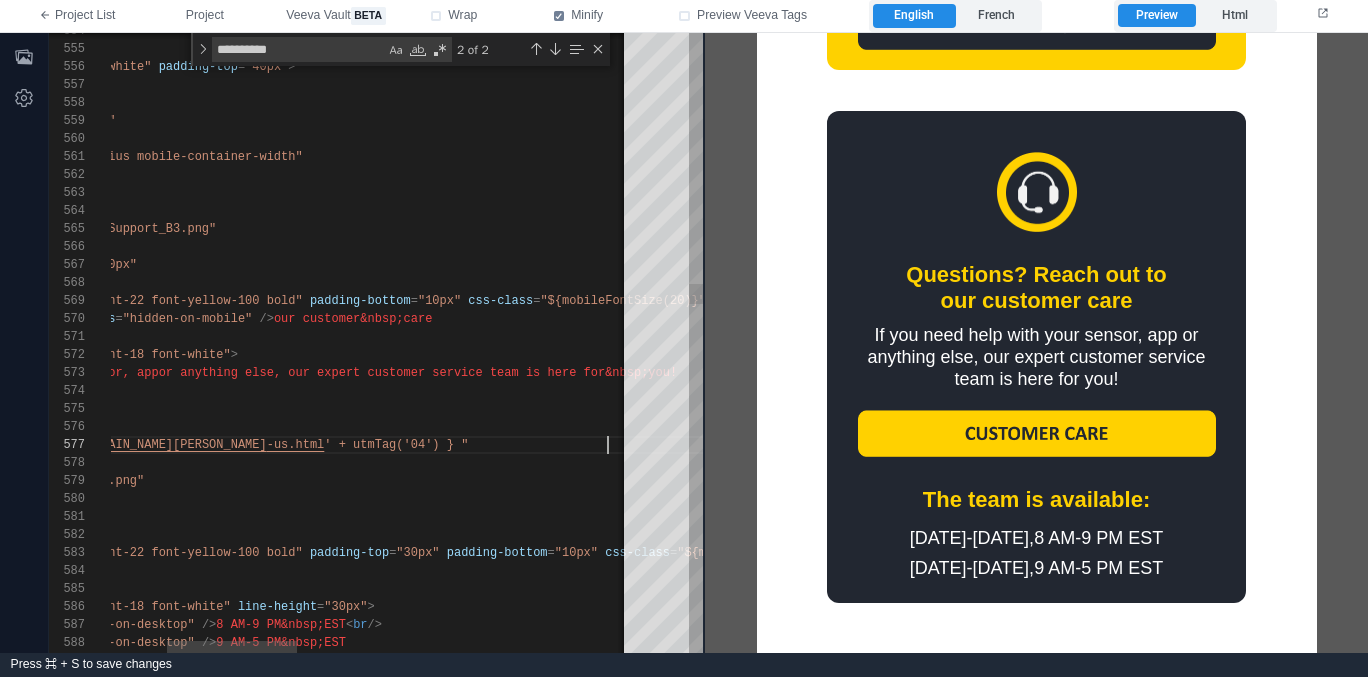 scroll, scrollTop: 108, scrollLeft: 723, axis: both 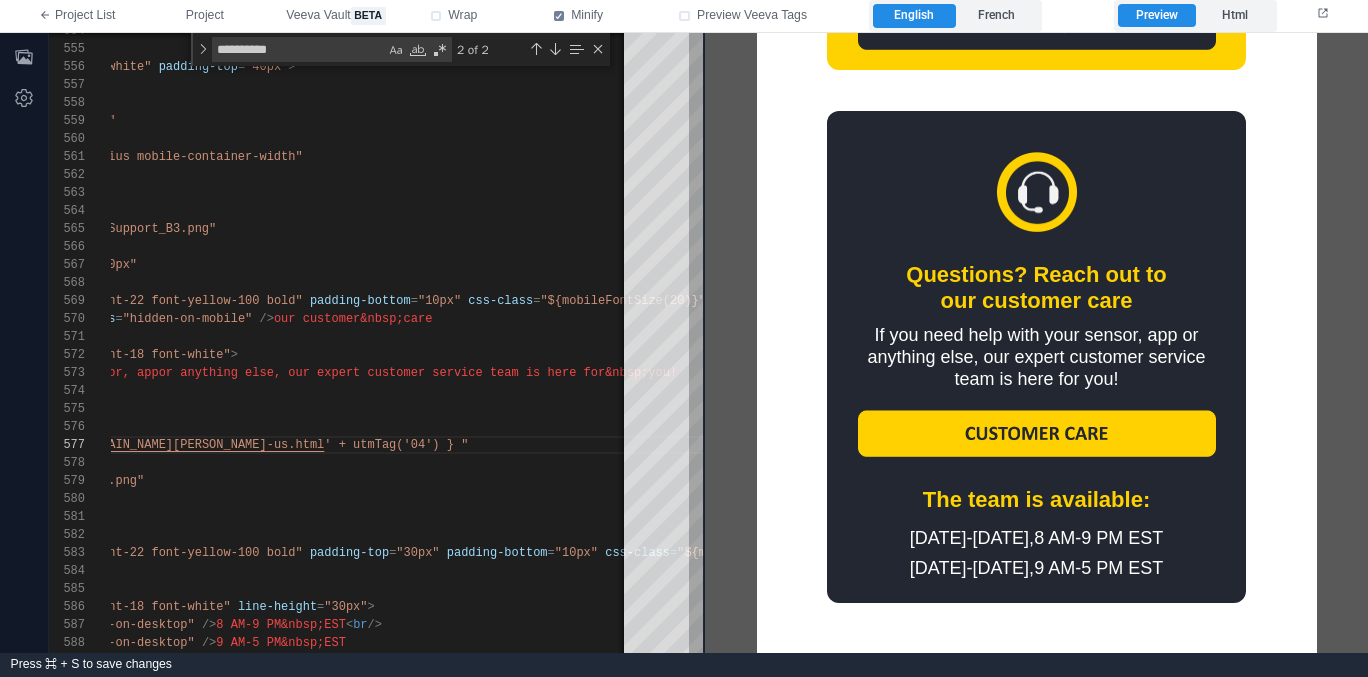 click at bounding box center [1036, 432] 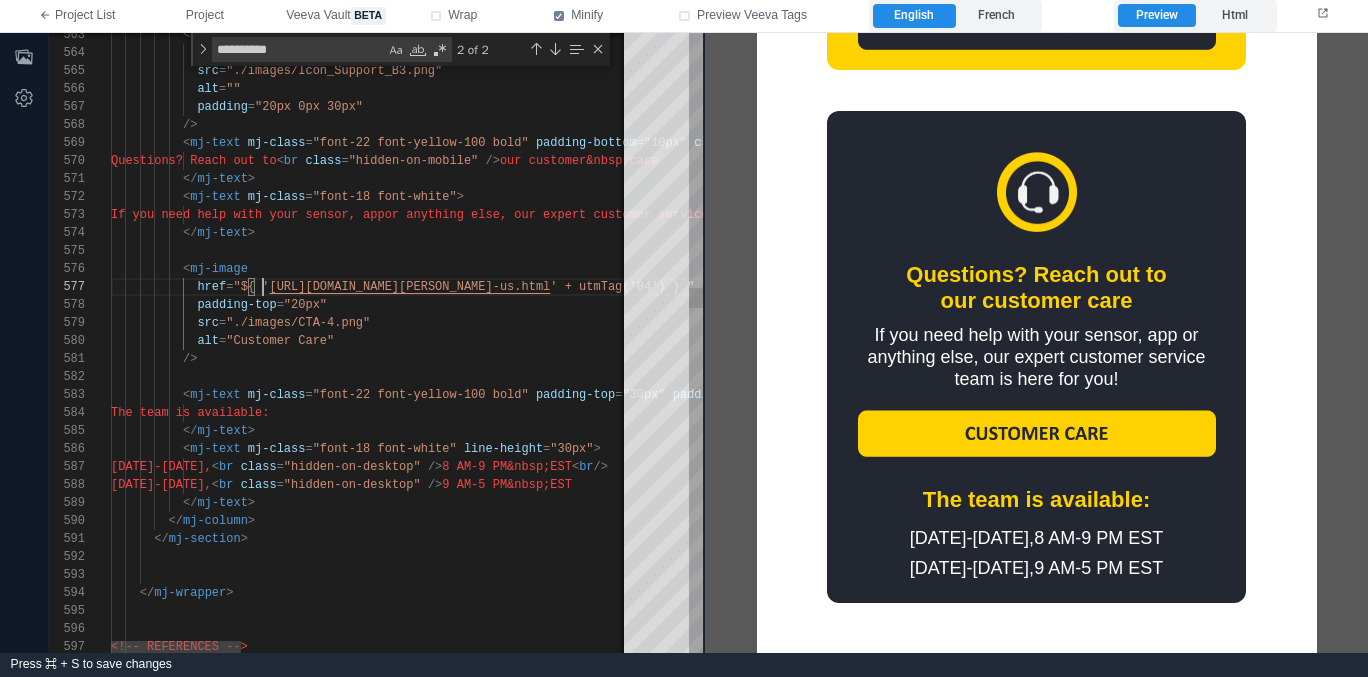 scroll, scrollTop: 108, scrollLeft: 152, axis: both 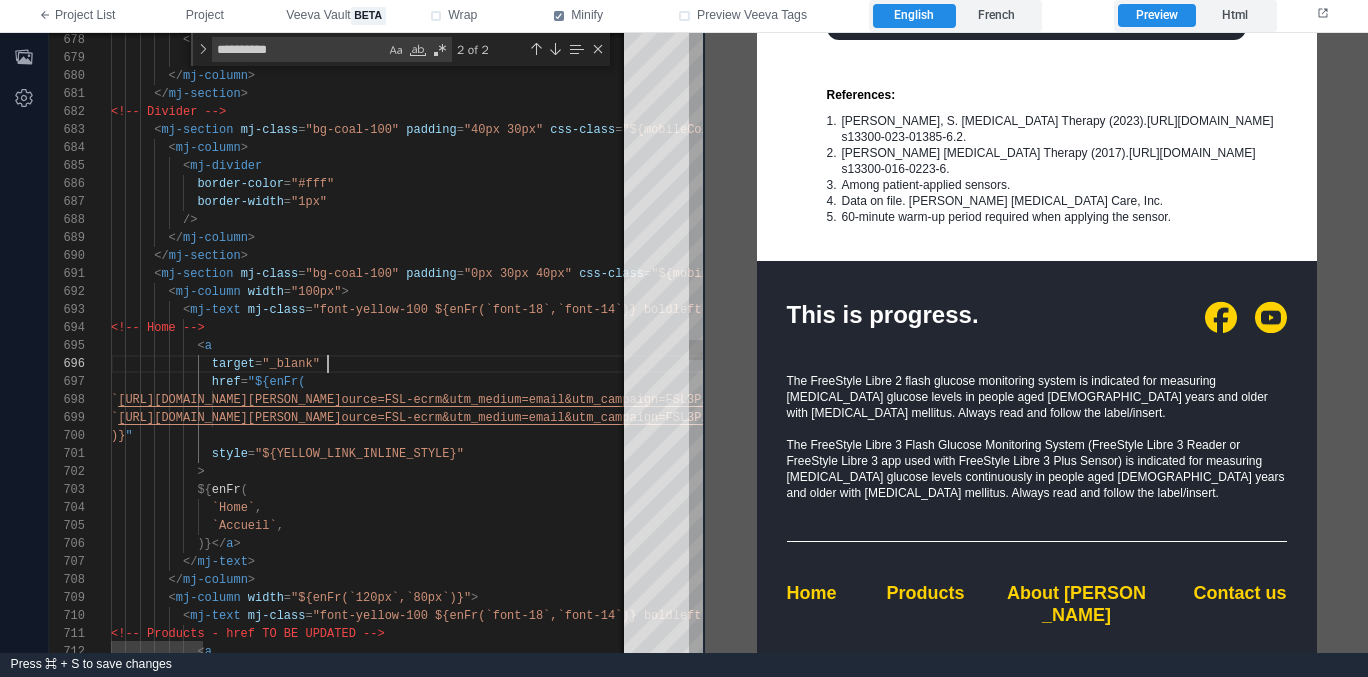 click on "target = "_blank"" at bounding box center (1570, 364) 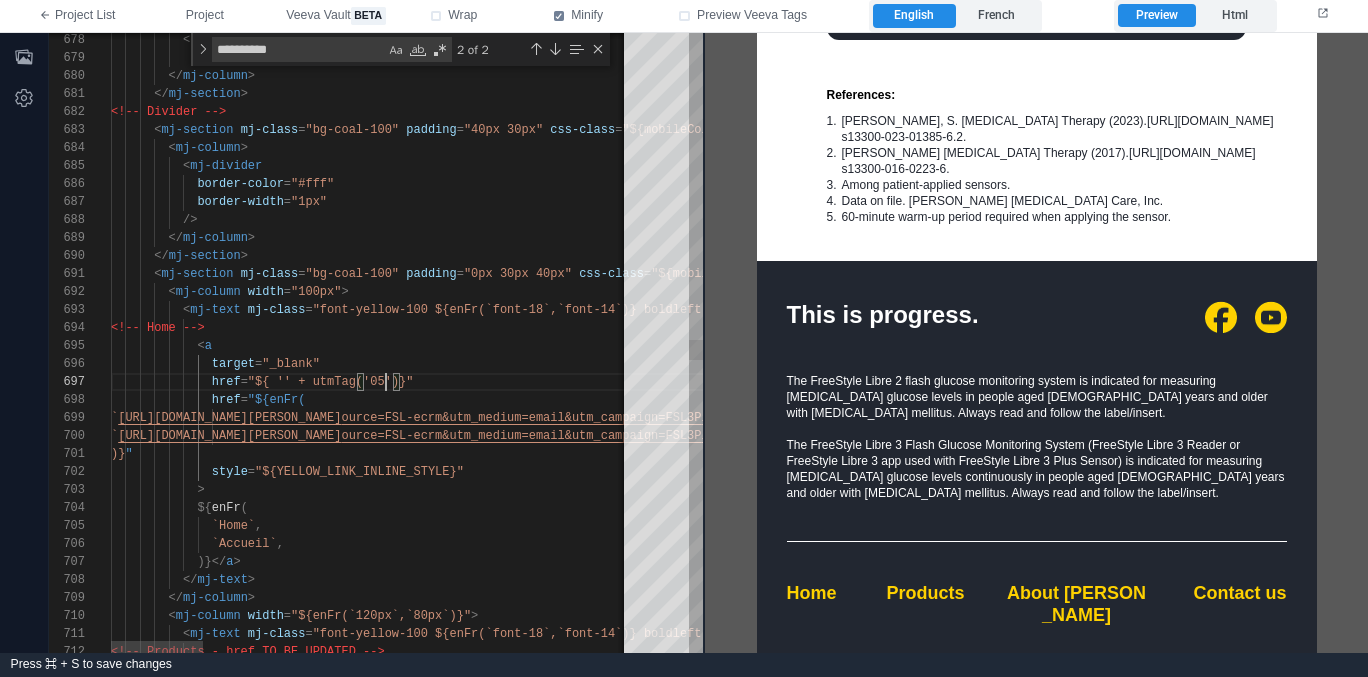 scroll, scrollTop: 108, scrollLeft: 275, axis: both 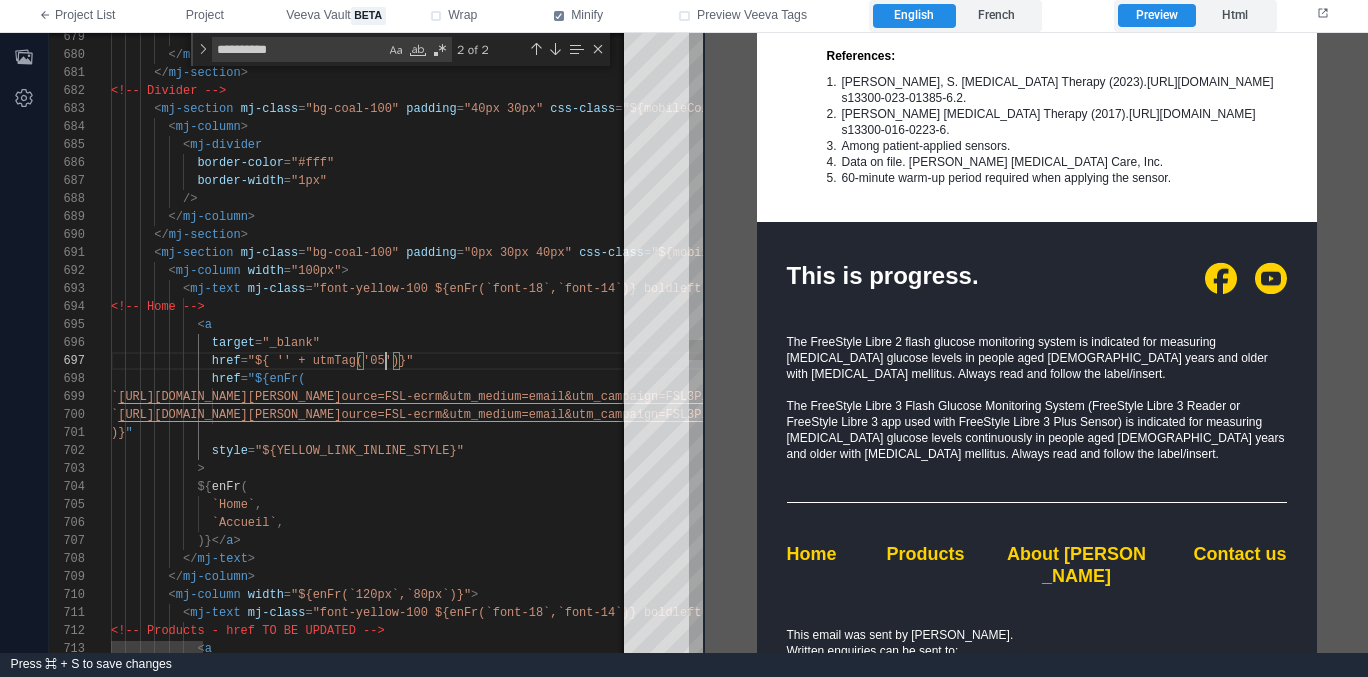 click on "`" at bounding box center (114, 397) 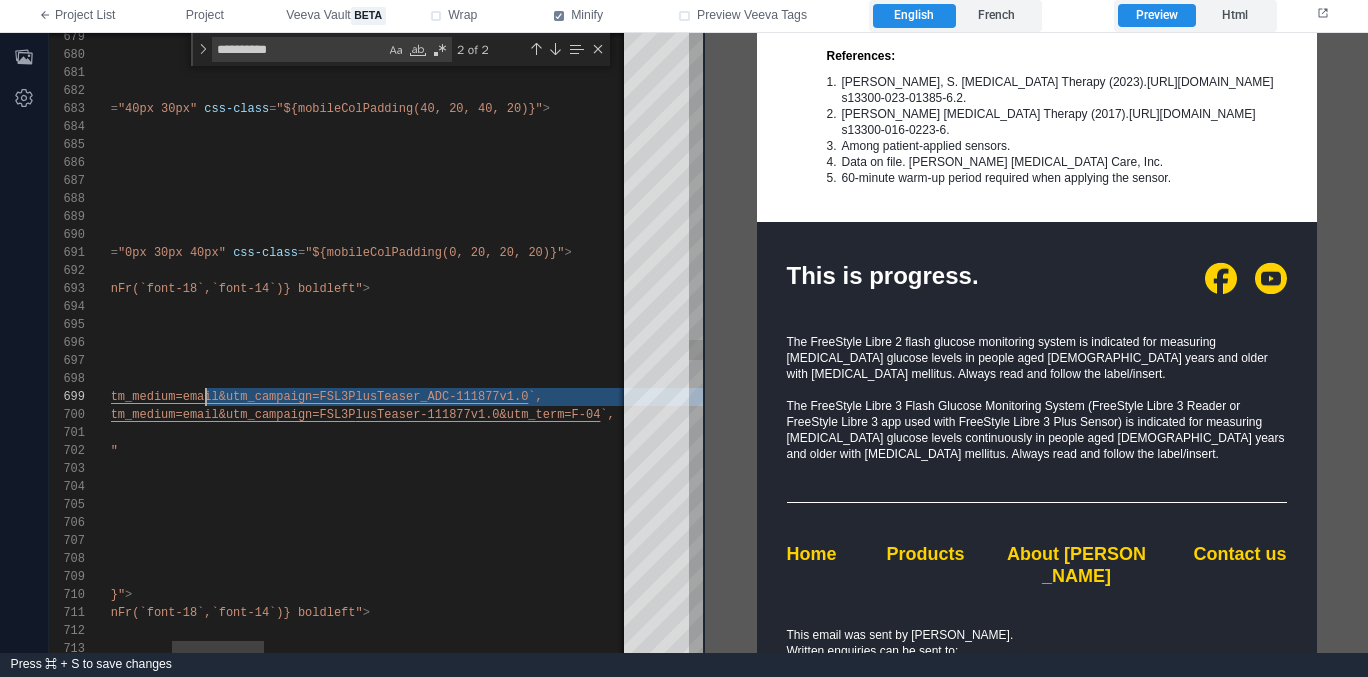 scroll, scrollTop: 144, scrollLeft: 441, axis: both 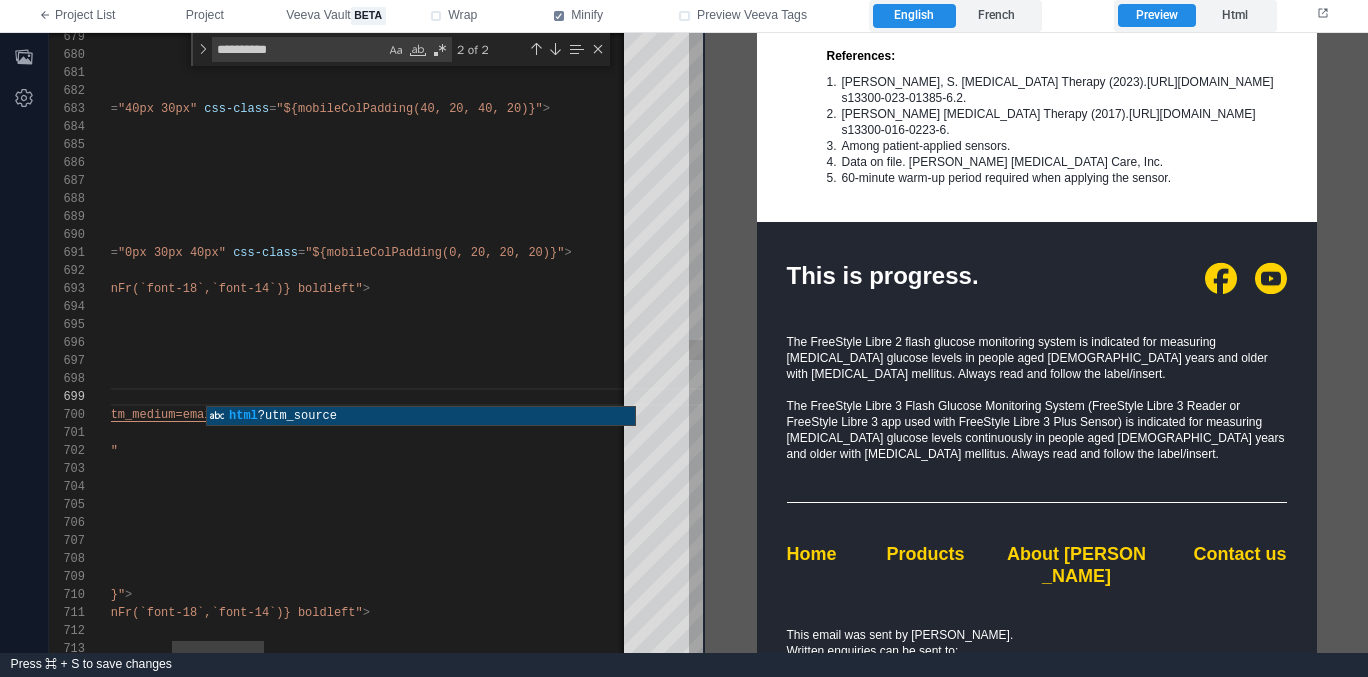 click on "href = "${enFr(" at bounding box center [1224, 379] 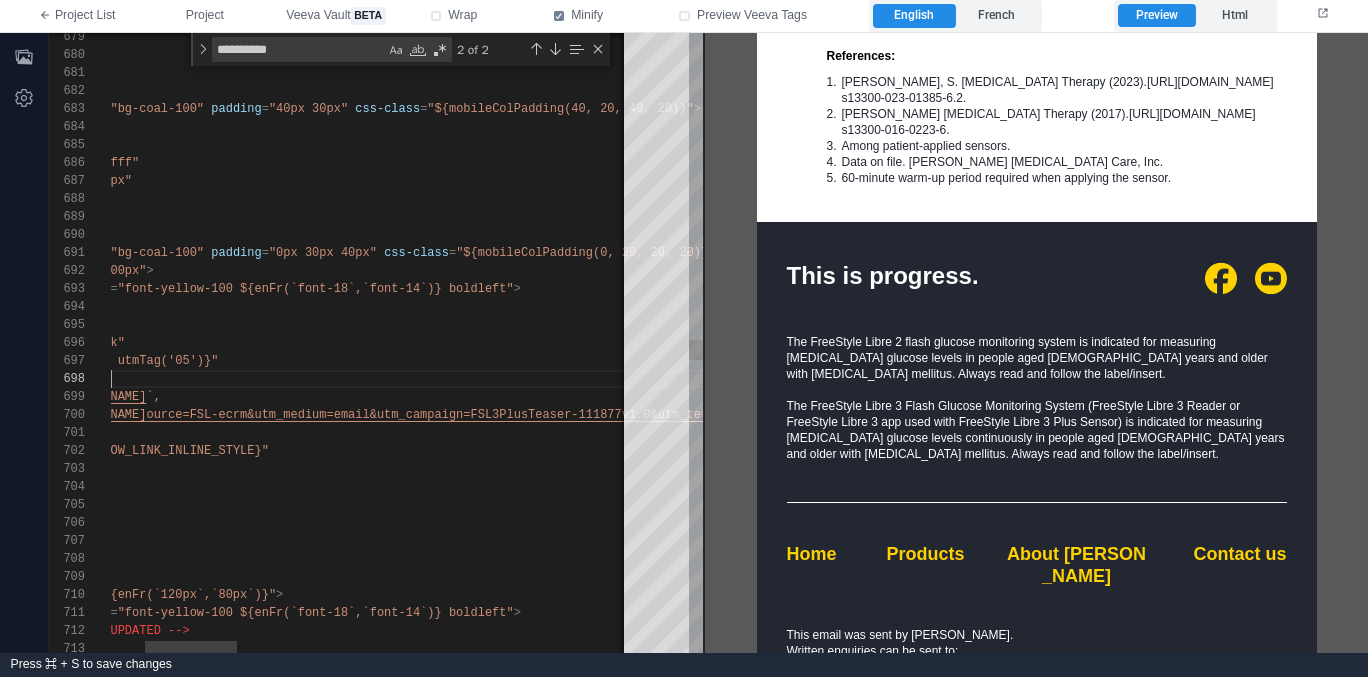 scroll, scrollTop: 126, scrollLeft: 195, axis: both 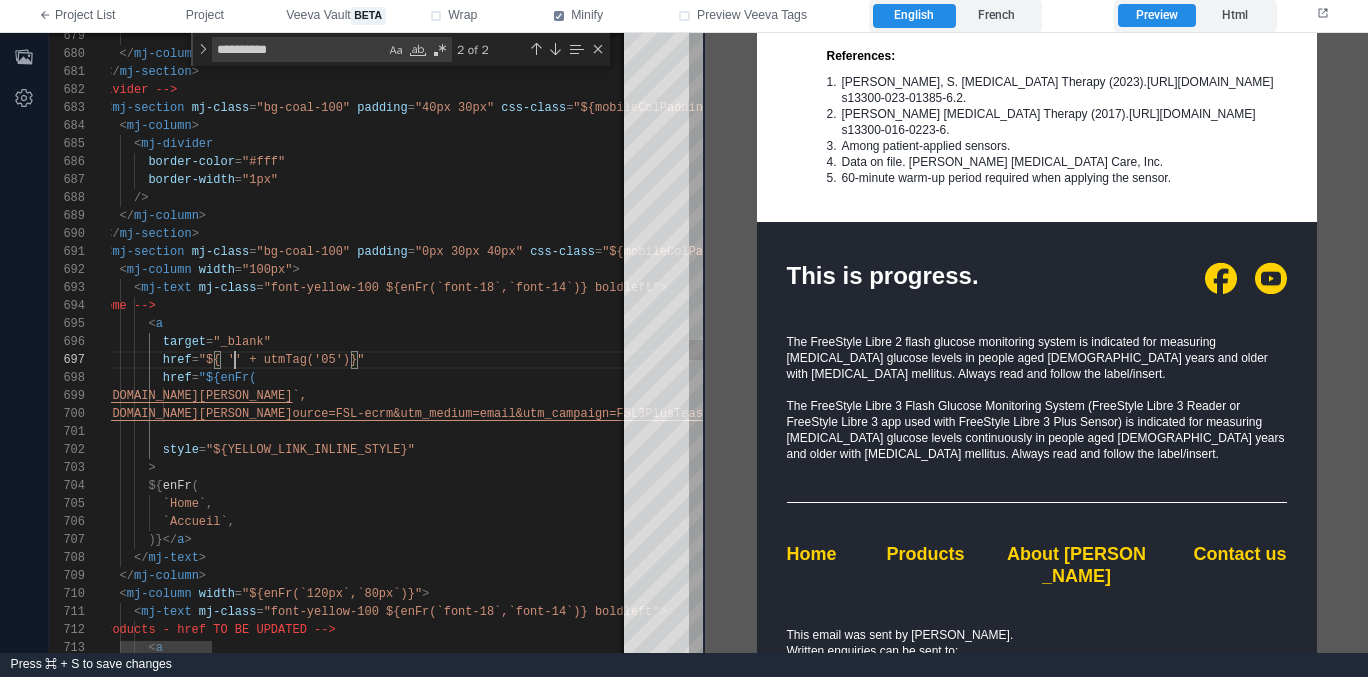 paste on "**********" 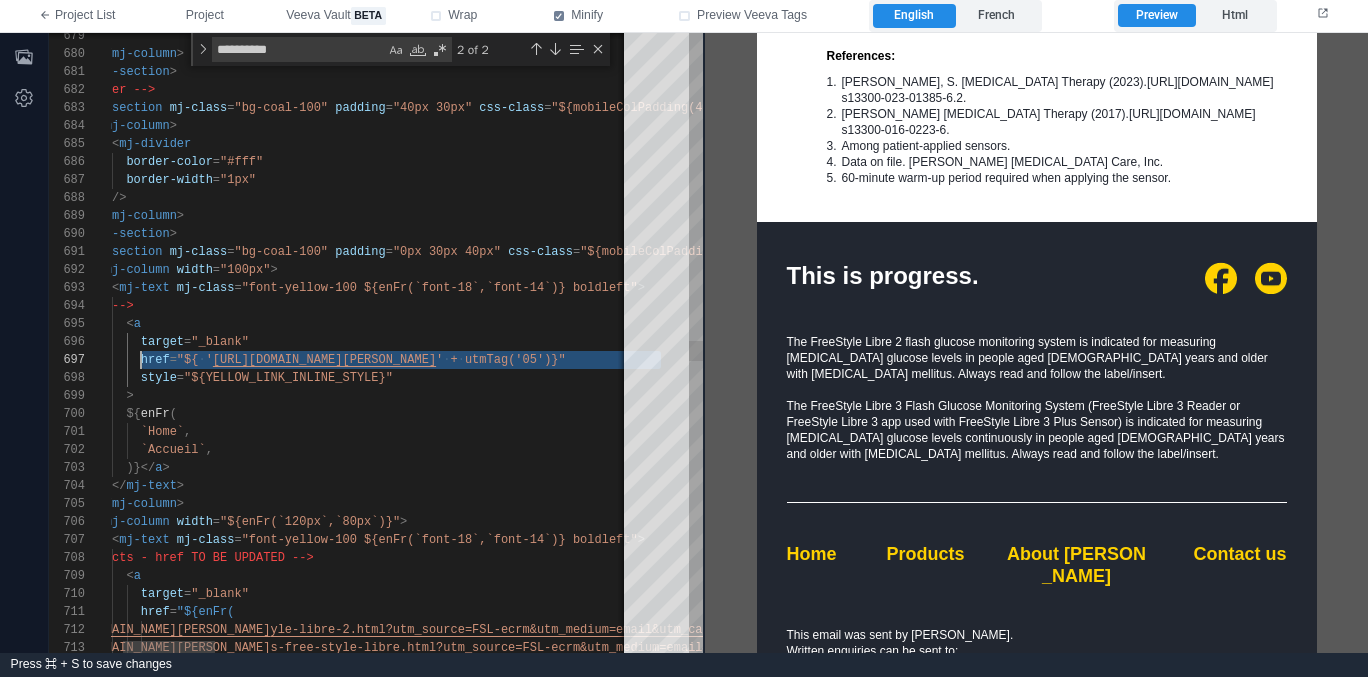 scroll, scrollTop: 108, scrollLeft: 101, axis: both 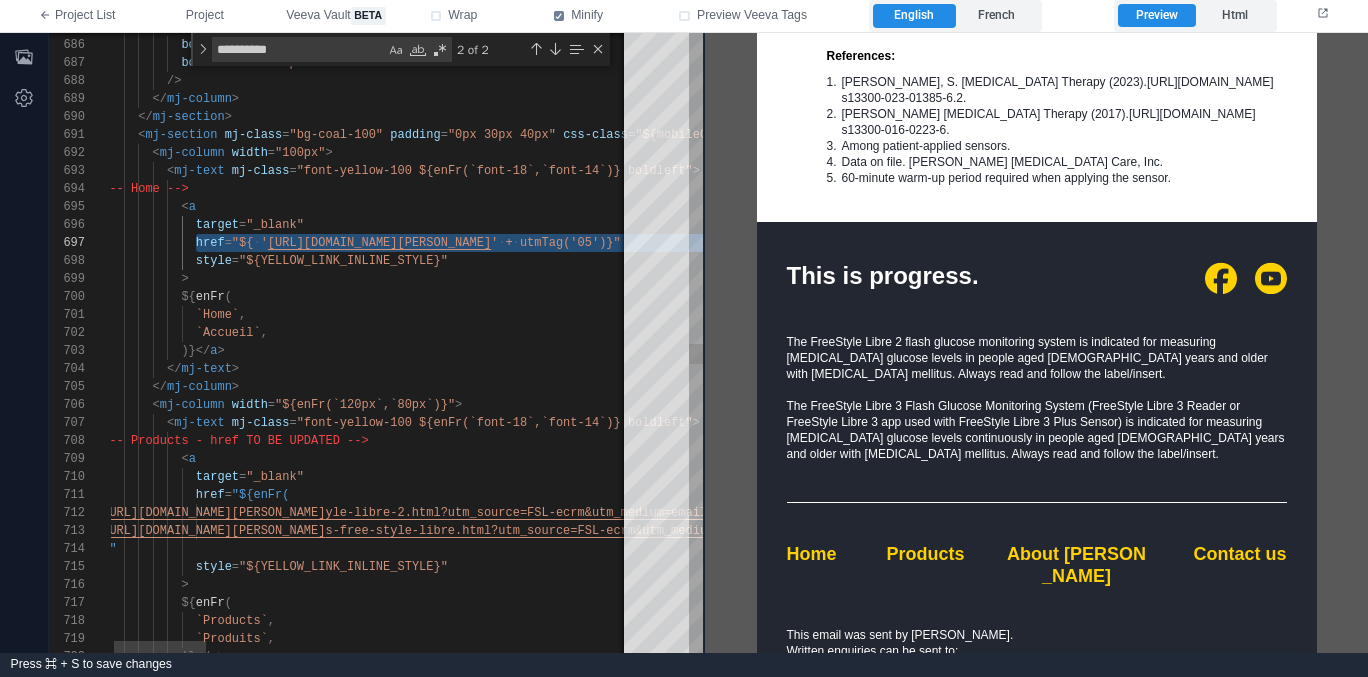 click on "target = "_blank"" at bounding box center (1554, 477) 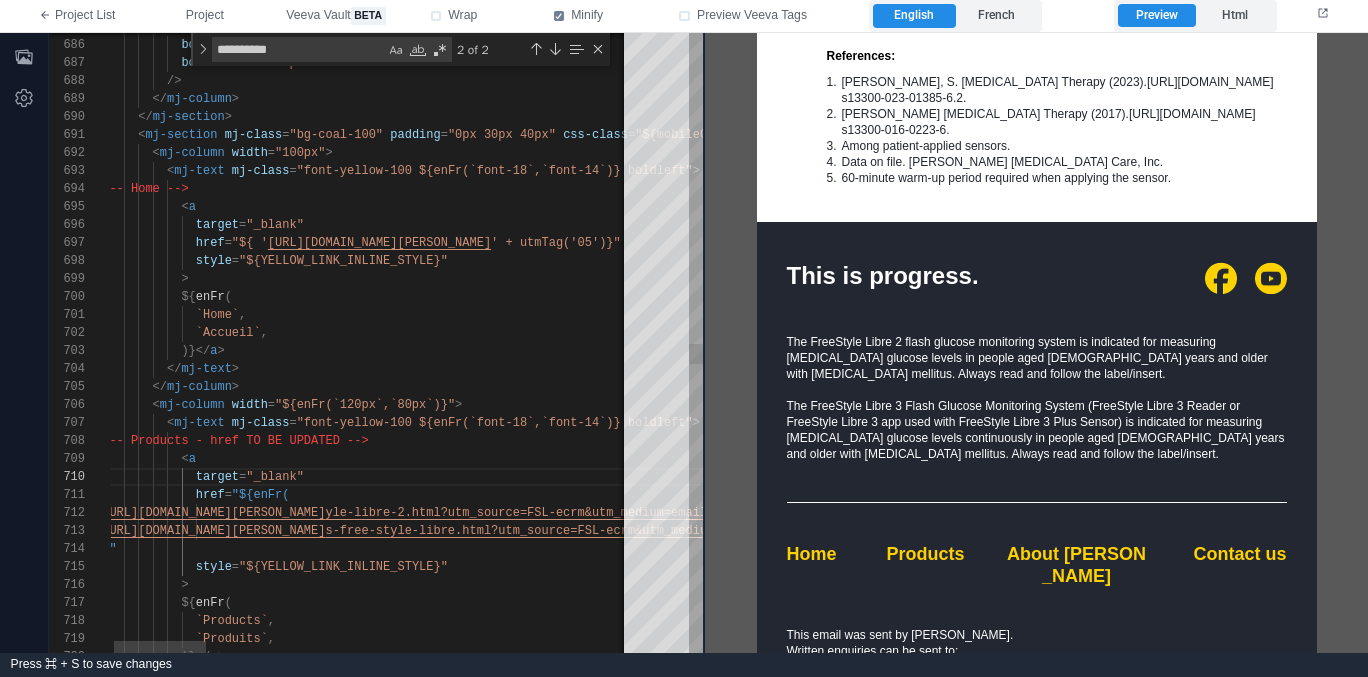 scroll, scrollTop: 162, scrollLeft: 210, axis: both 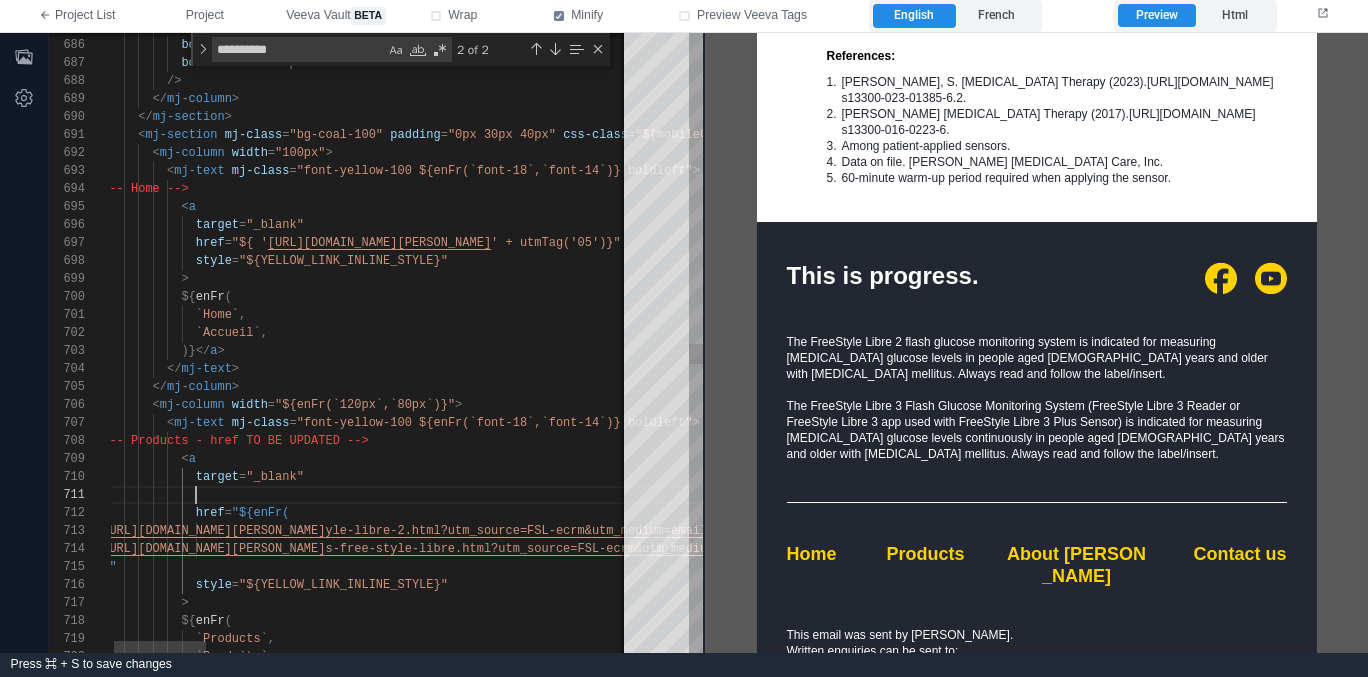paste on "**********" 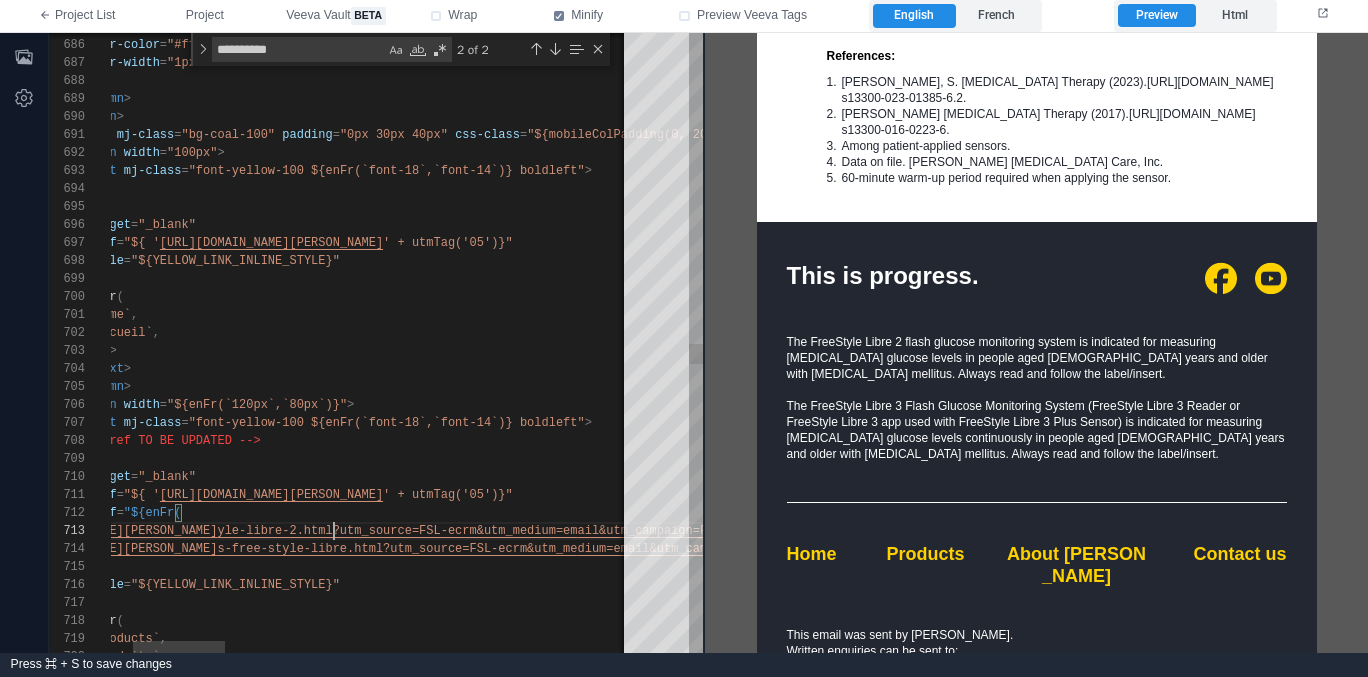 scroll, scrollTop: 36, scrollLeft: 347, axis: both 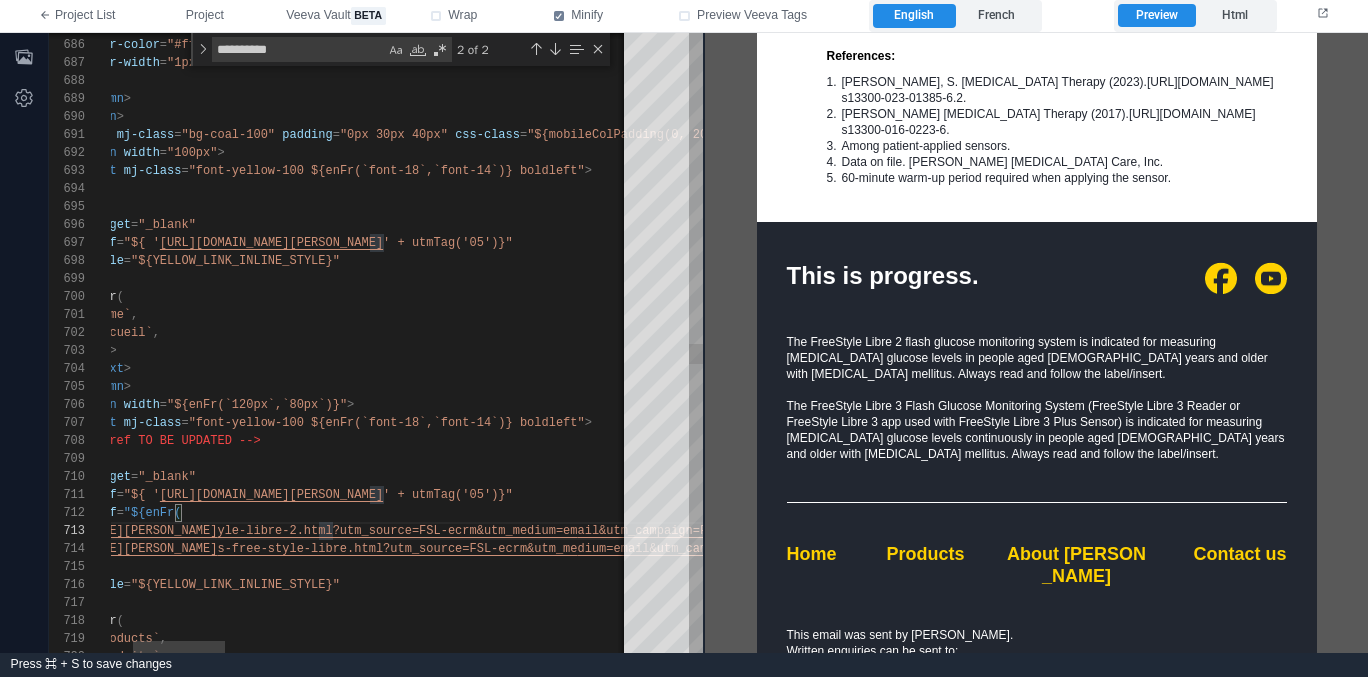 click on "yle-libre-2.html?utm_source=FSL-ecrm&utm_medium=em" at bounding box center (397, 531) 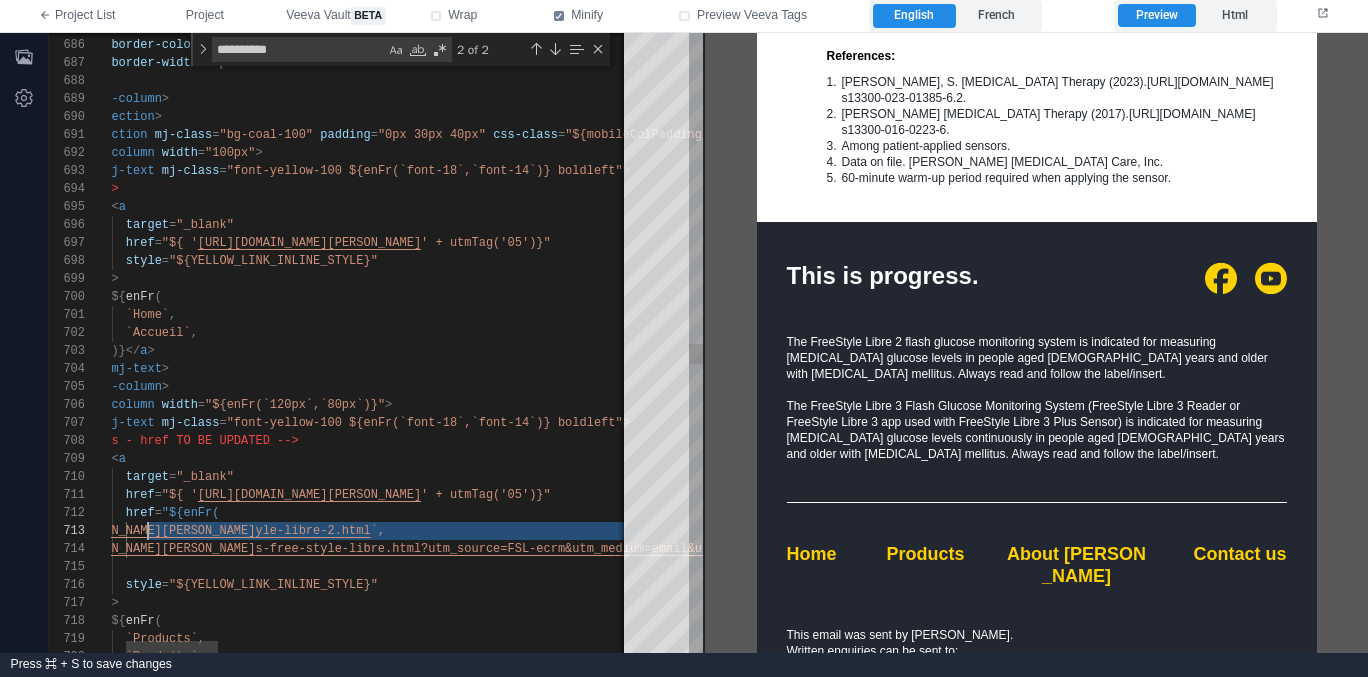 scroll, scrollTop: 36, scrollLeft: 123, axis: both 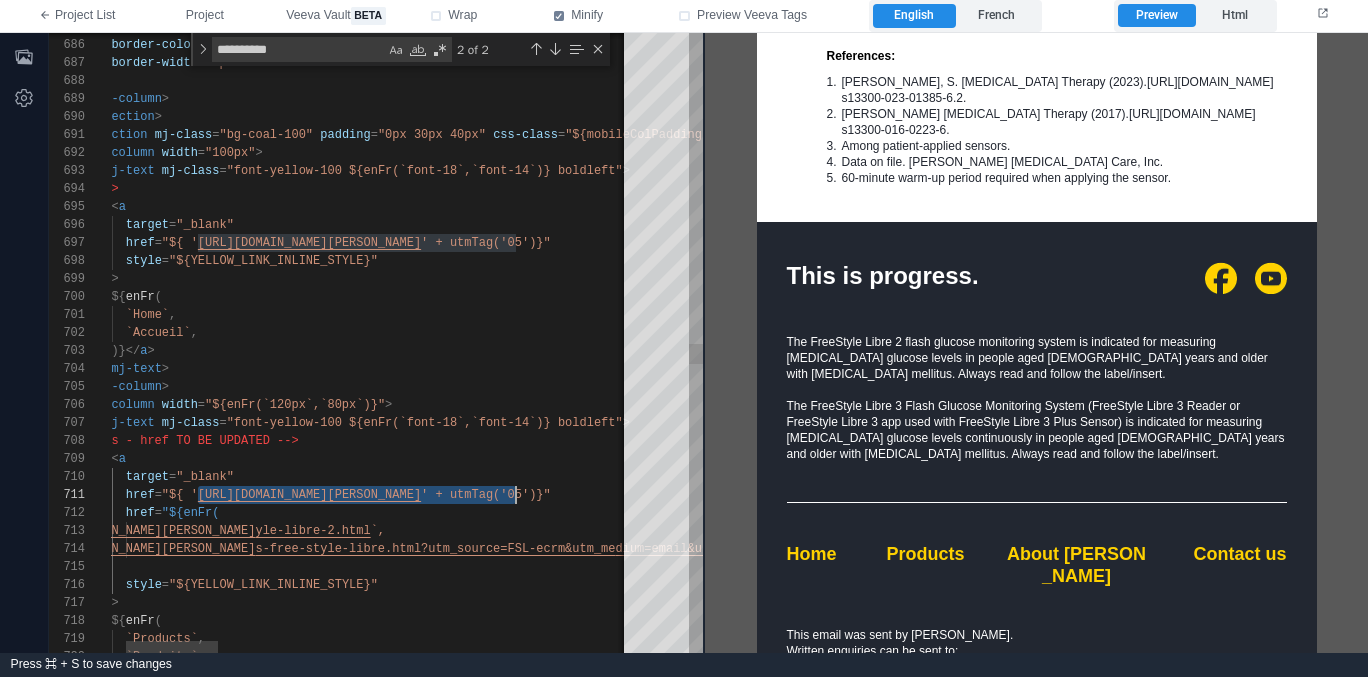 drag, startPoint x: 198, startPoint y: 493, endPoint x: 520, endPoint y: 497, distance: 322.02484 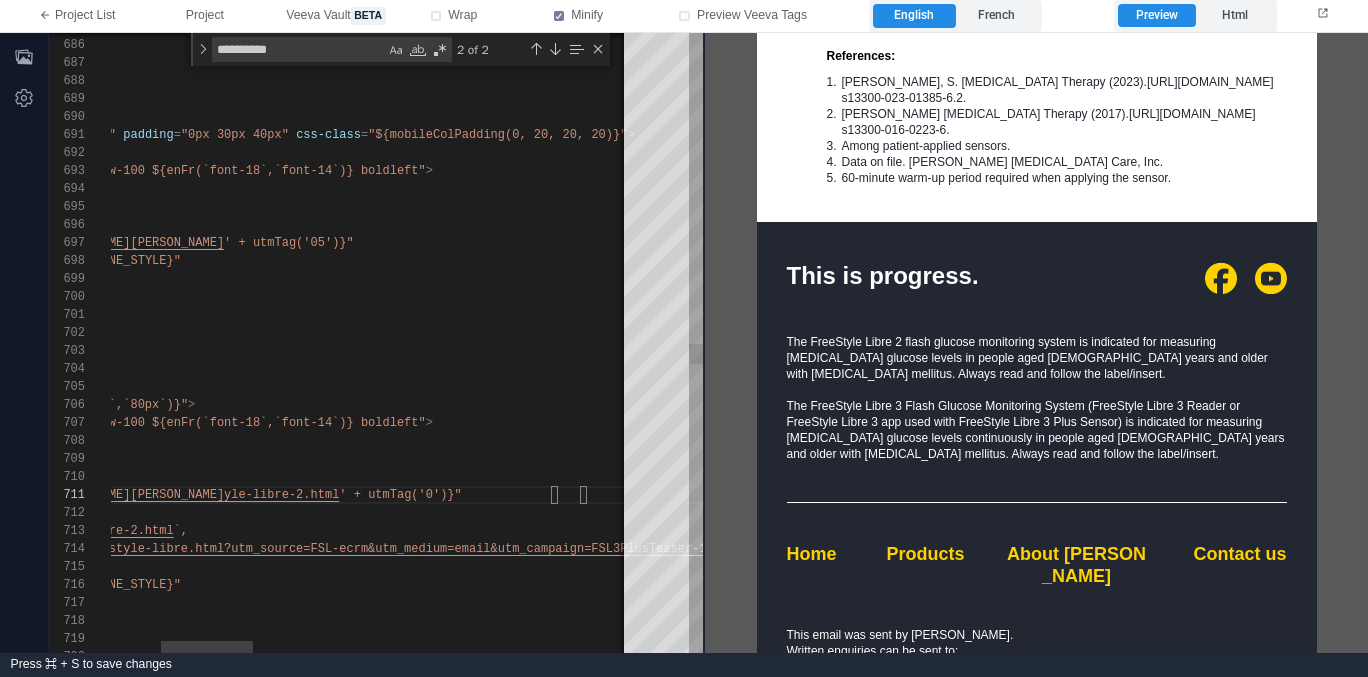 scroll, scrollTop: 0, scrollLeft: 752, axis: horizontal 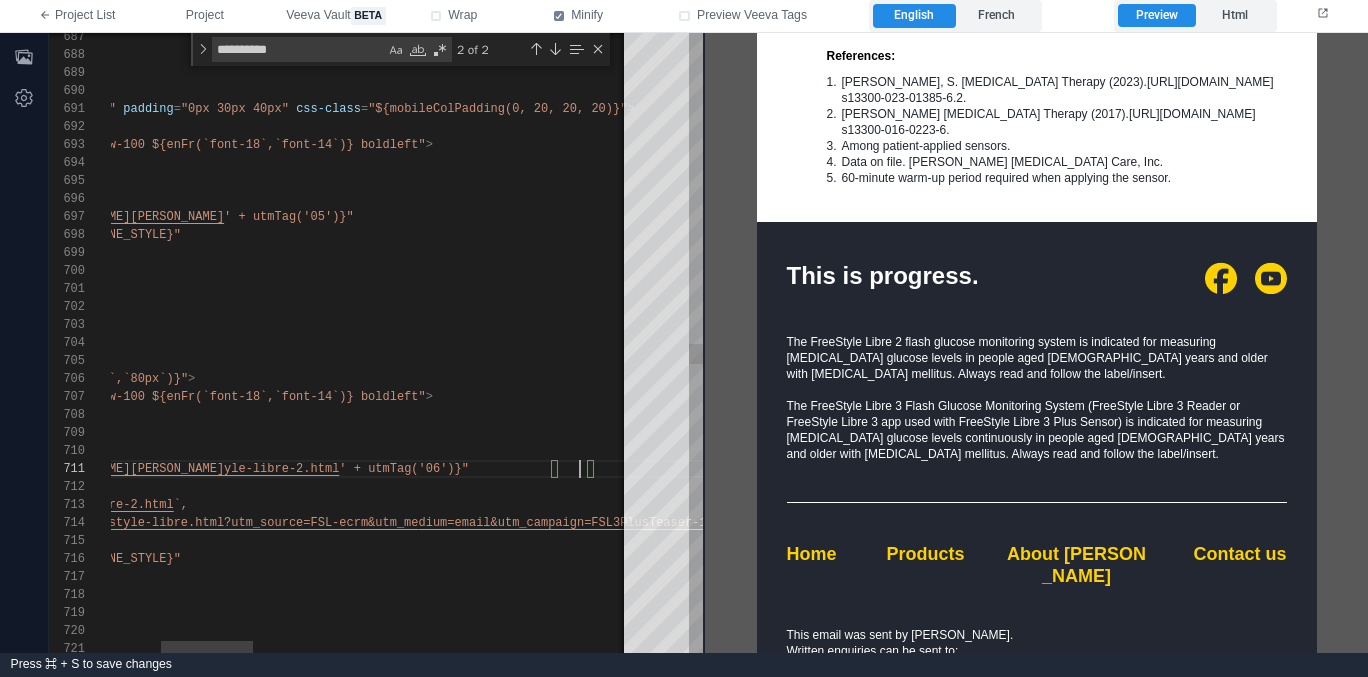 click on "` [URL][DOMAIN_NAME][PERSON_NAME] yle-libre-2.html `," at bounding box center (1287, 505) 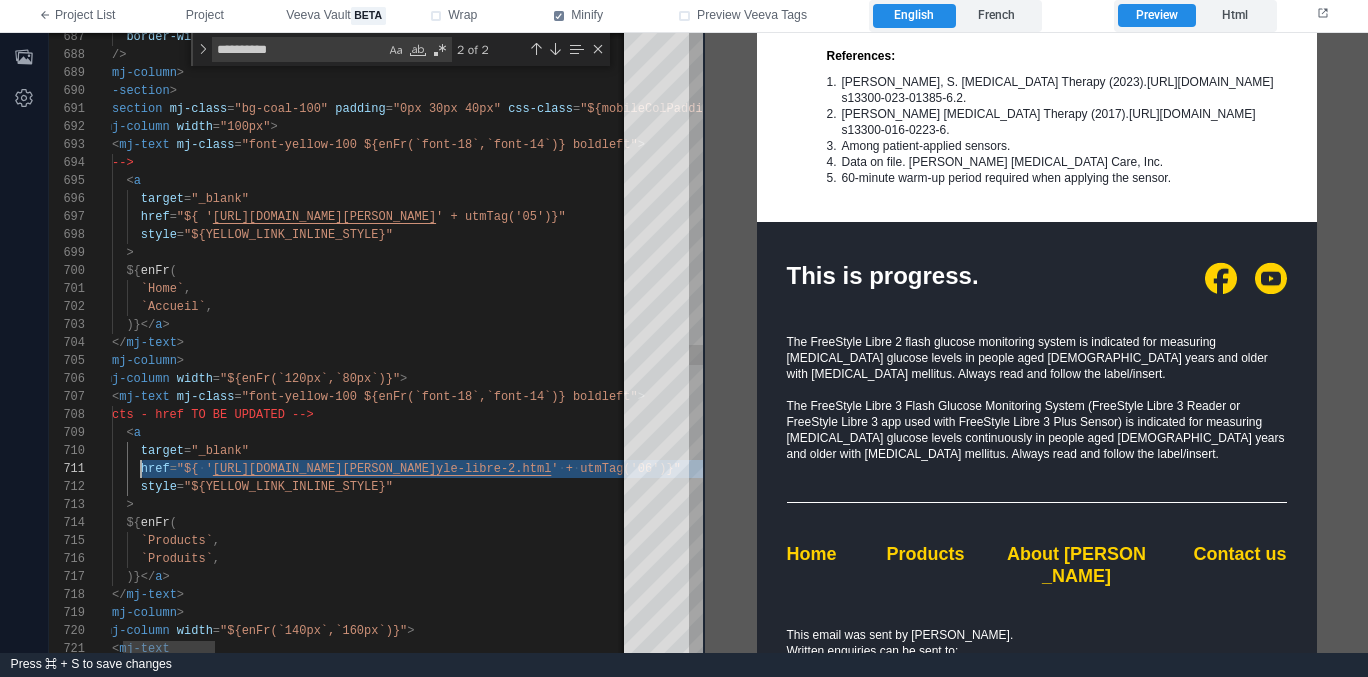scroll, scrollTop: 0, scrollLeft: 101, axis: horizontal 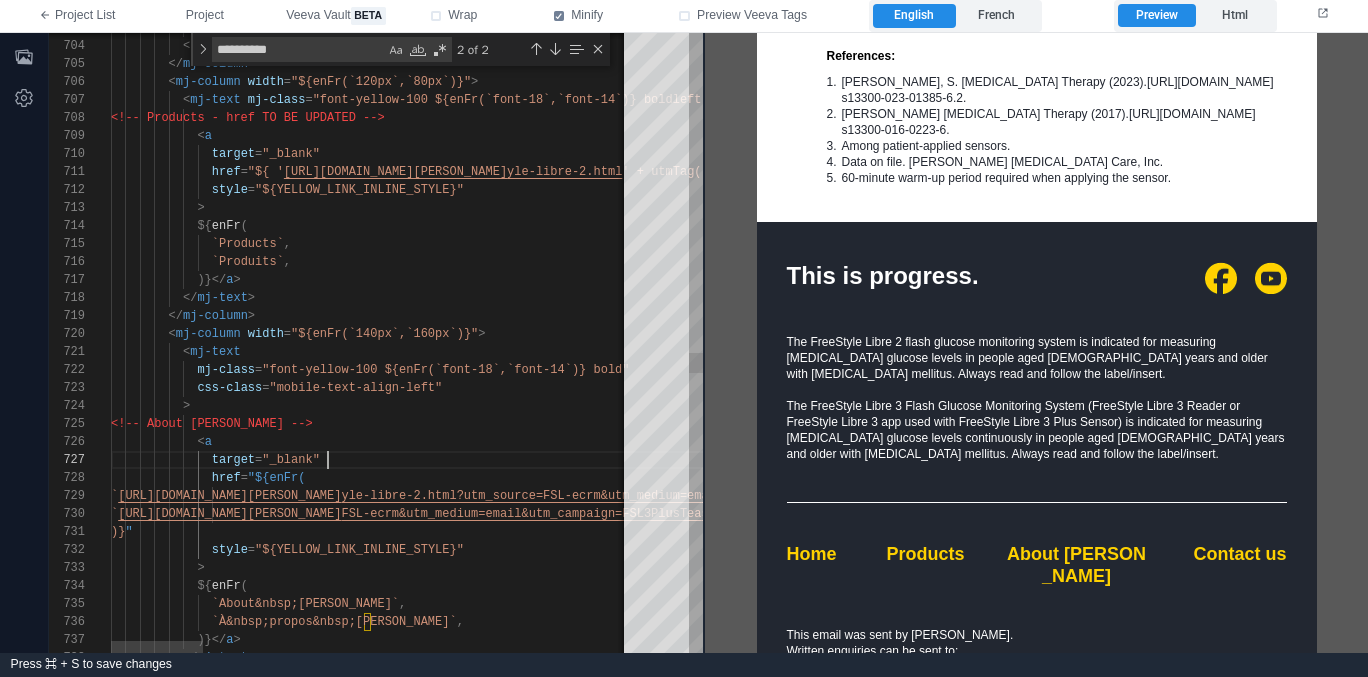 click on "target = "_blank"" at bounding box center [1570, 460] 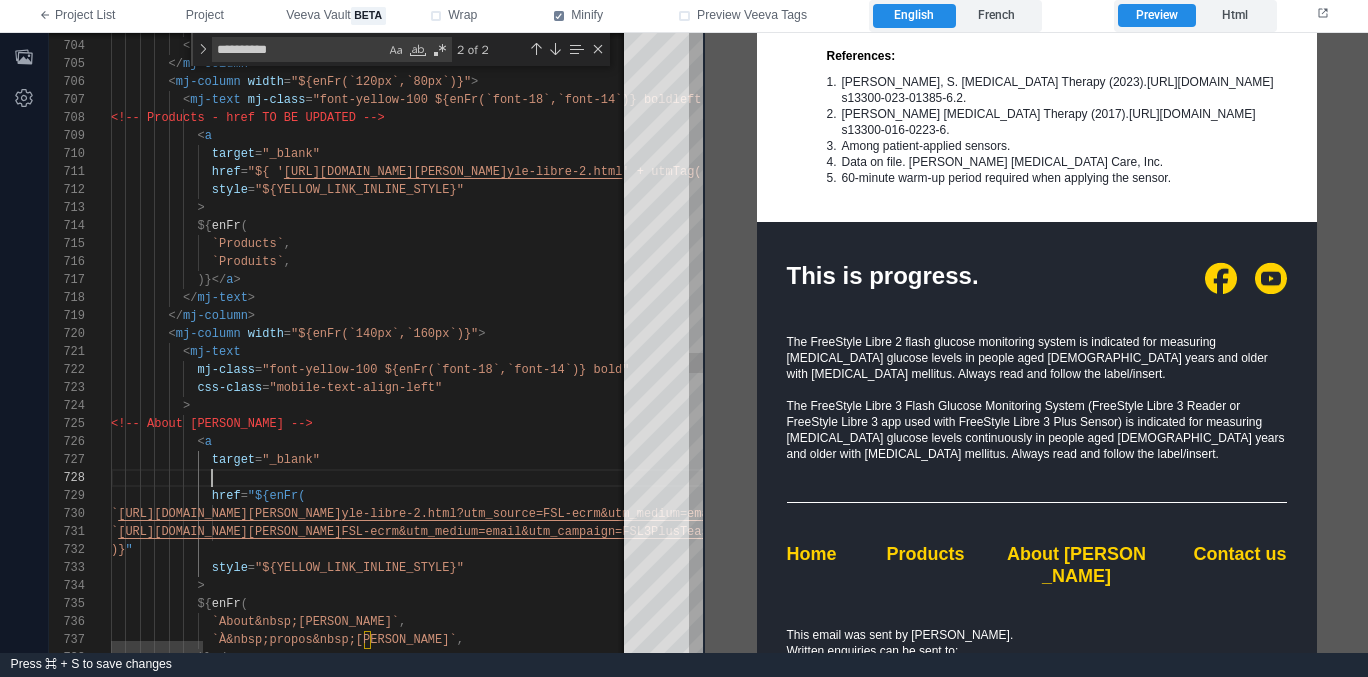 paste on "**********" 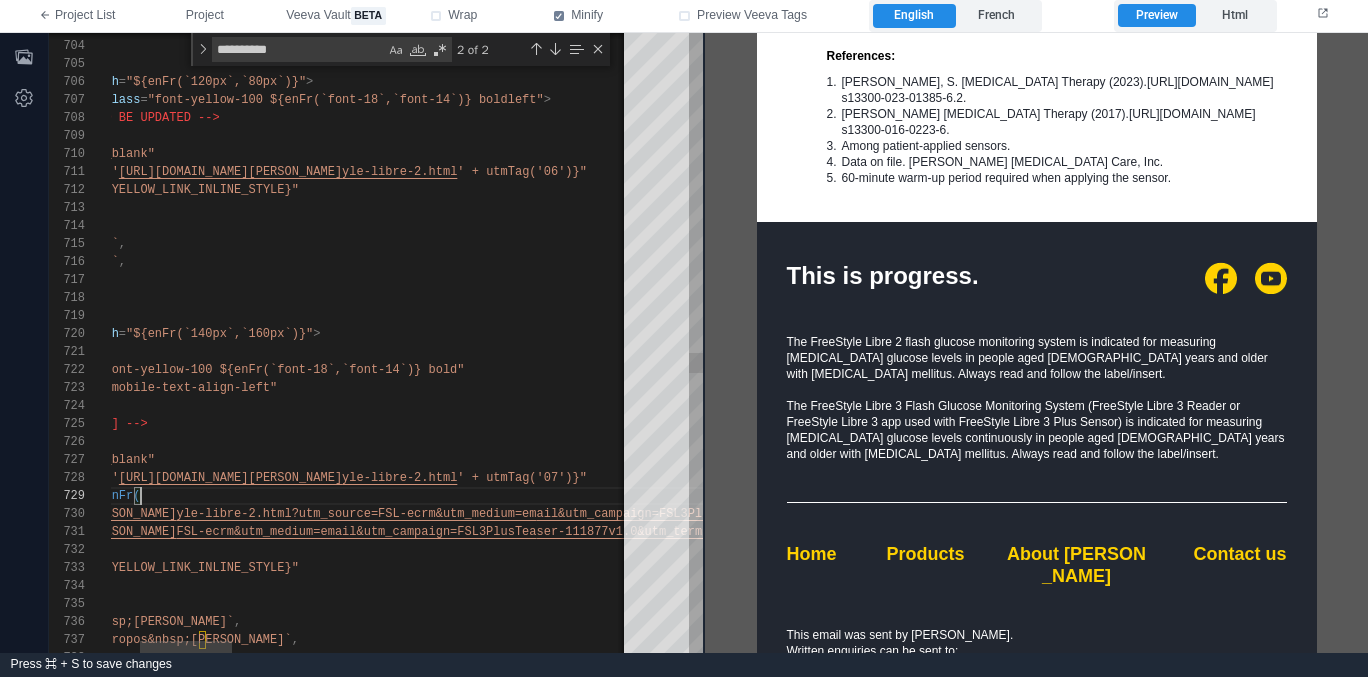 scroll, scrollTop: 162, scrollLeft: 752, axis: both 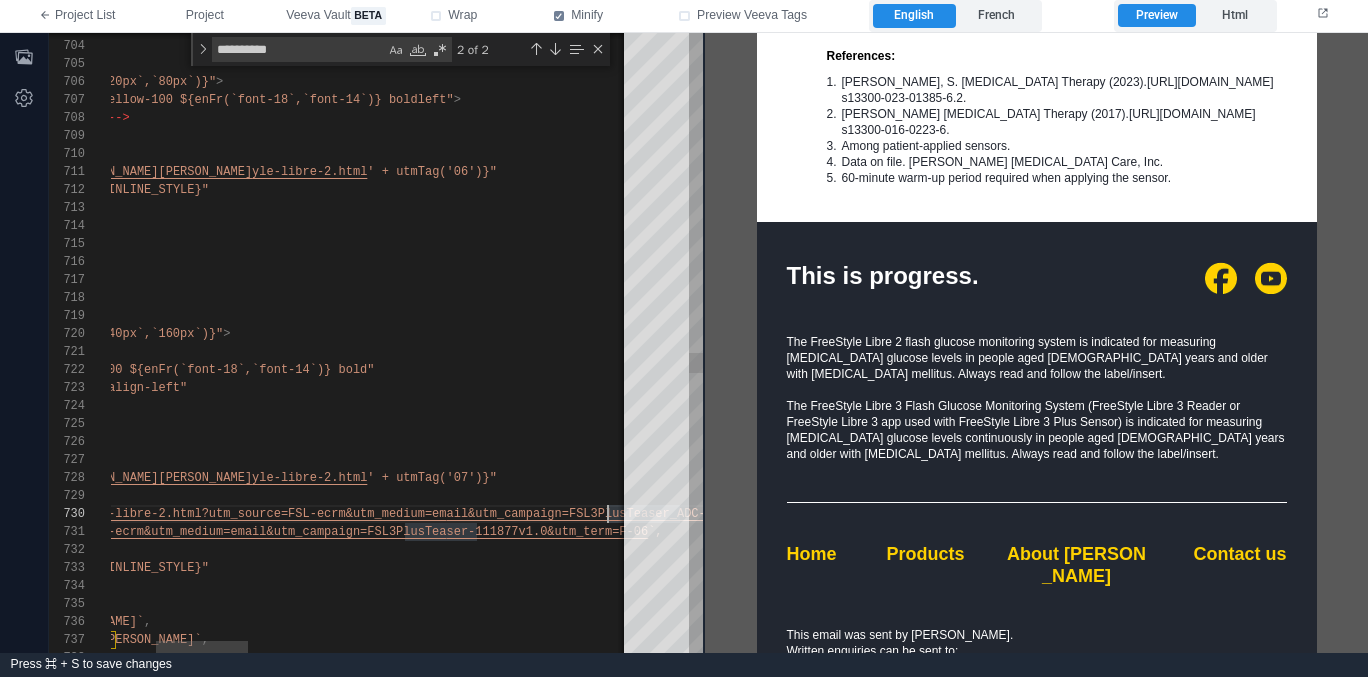 click on ")}</ a >            </ mj-text >          </ mj-column >          < mj-column   width = "${enFr(`120px`,`80px`)}" >            < mj-text   mj-class = "font-yellow-100 ${enFr(`font-18`,`font-14`)} bold  left" >             <!-- Products - href TO BE UPDATED -->              < a                  target = "_blank"                style = "${YELLOW_LINK_INLINE_STYLE}"              >              ${ enFr (                `Products` ,                `Produits` ,                href = "${ ' [URL][DOMAIN_NAME][PERSON_NAME] yle-libre-2.html ' + utmTag('06')}"              )}</ a >            </ mj-text >          </ mj-column >          < mj-column   width = "${enFr(`140px`,`160px`)}" >            < mj-text                mj-class = "   css-class" at bounding box center (499856, 487350) 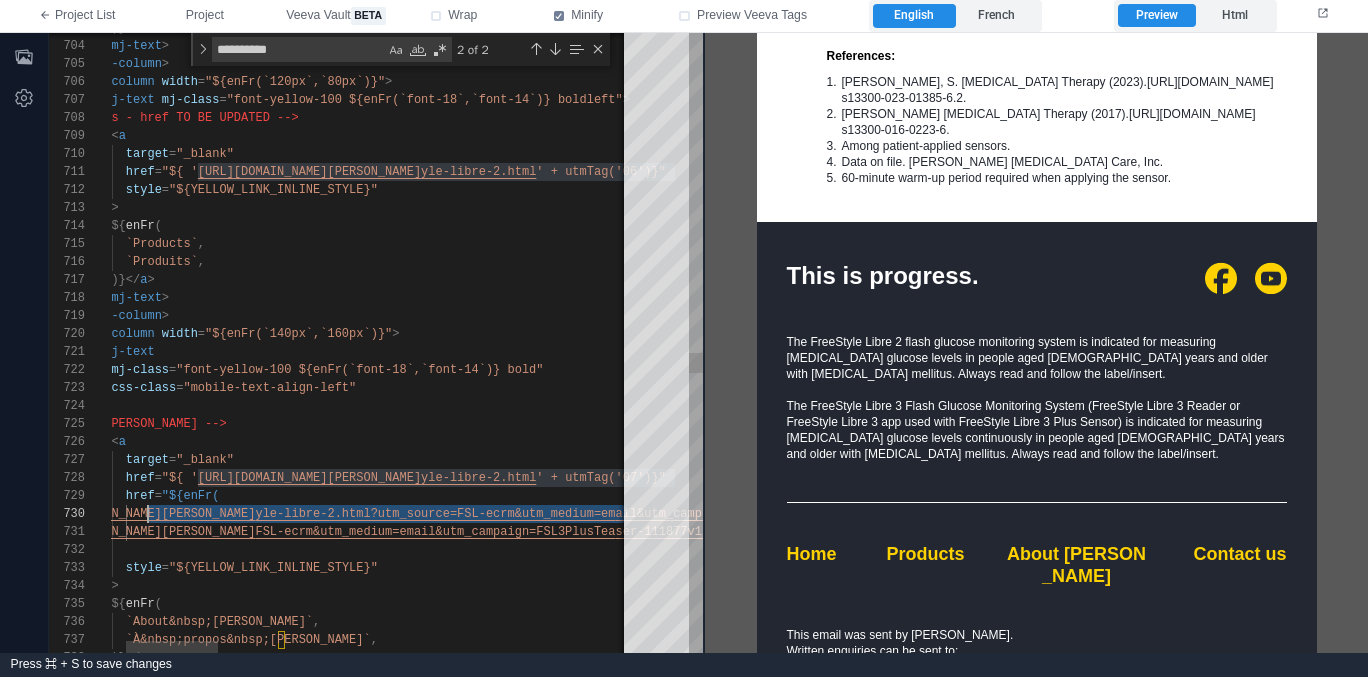 scroll, scrollTop: 162, scrollLeft: 123, axis: both 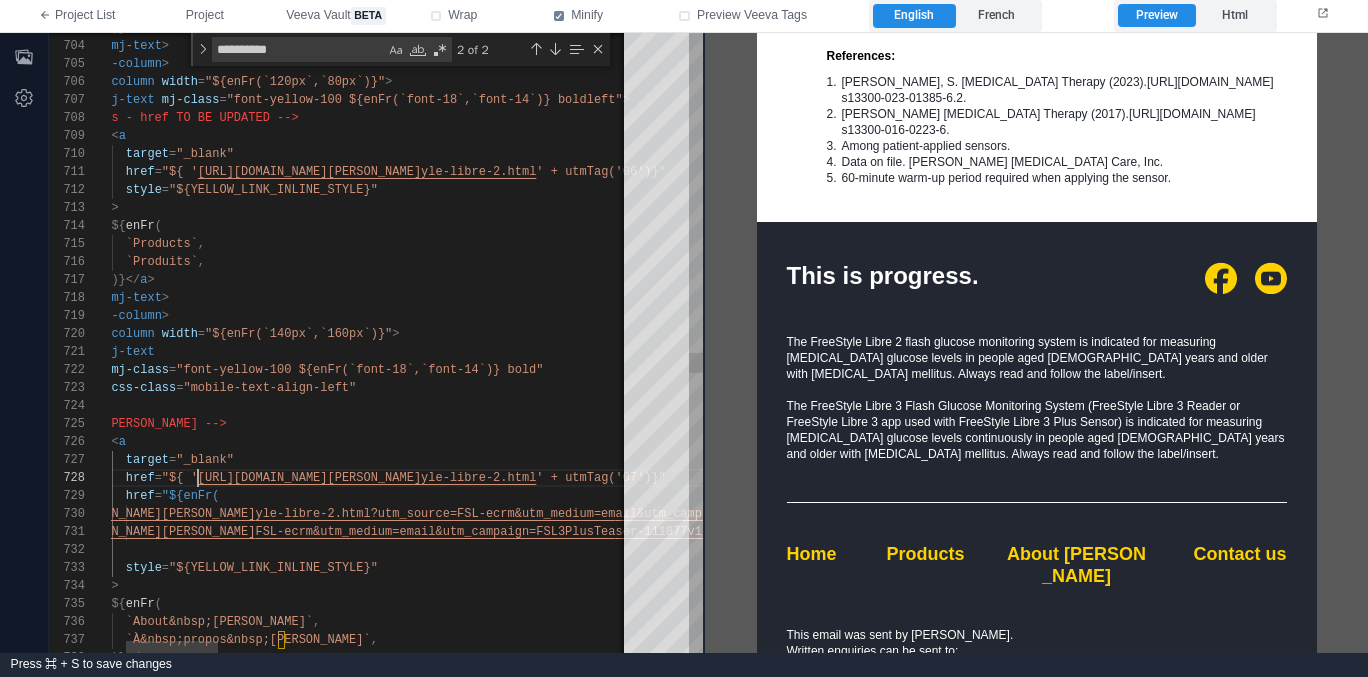 click on "[URL][DOMAIN_NAME][PERSON_NAME]" at bounding box center [309, 478] 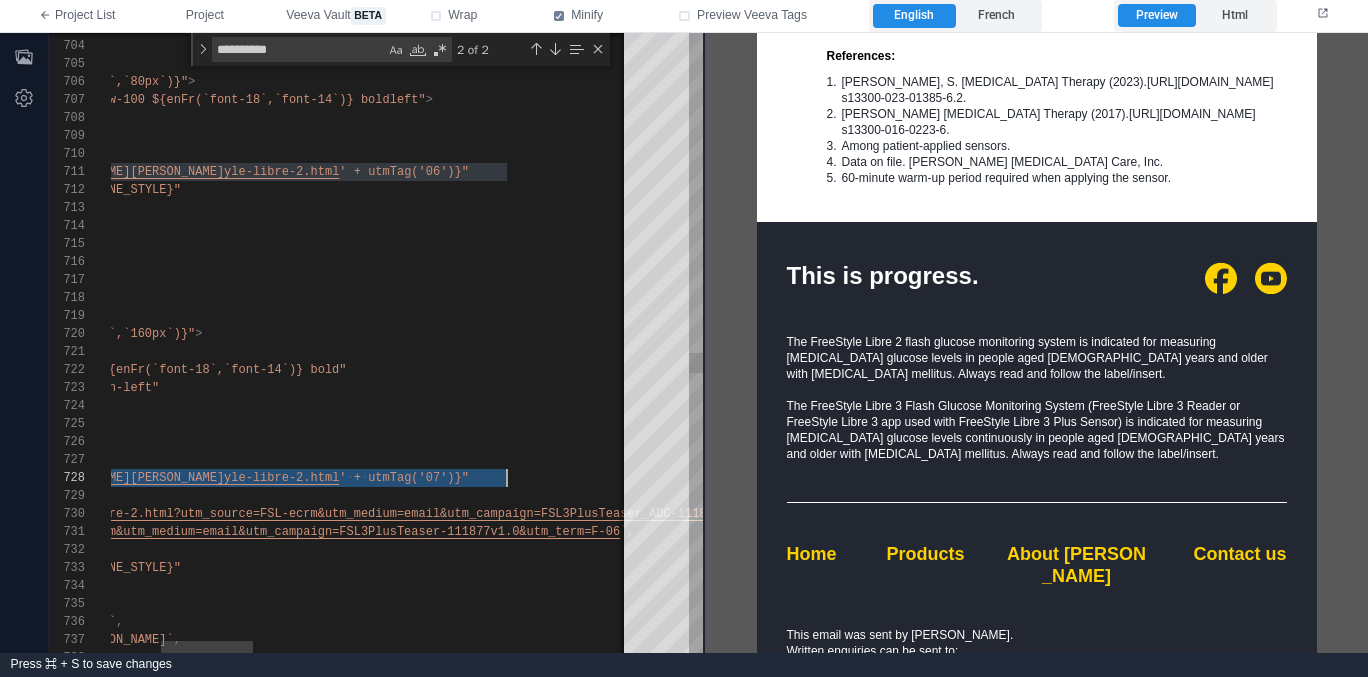 scroll, scrollTop: 126, scrollLeft: 650, axis: both 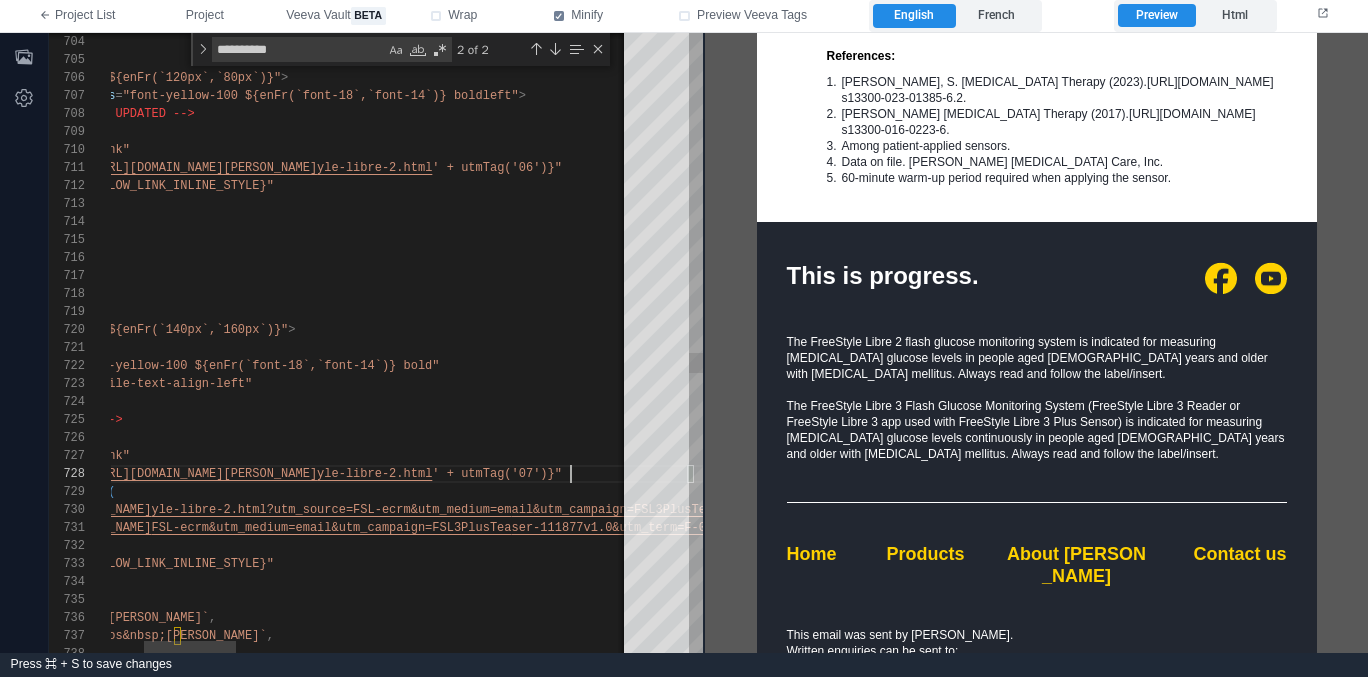 click on "</ mj-text >          </ mj-column >          < mj-column   width = "${enFr(`120px`,`80px`)}" >            < mj-text   mj-class = "font-yellow-100 ${enFr(`font-18`,`font-14`)} bold  left" >             <!-- Products - href TO BE UPDATED -->              < a                  target = "_blank"                style = "${YELLOW_LINK_INLINE_STYLE}"              >              ${ enFr (                `Products` ,                `Produits` ,                href = "${ ' [URL][DOMAIN_NAME][PERSON_NAME] yle-libre-2.html ' + utmTag('06')}"              )}</ a >            </ mj-text >          </ mj-column >          < mj-column   width = "${enFr(`140px`,`160px`)}" >            < mj-text                mj-class = "                css-class = > < a =" at bounding box center [499921, 487346] 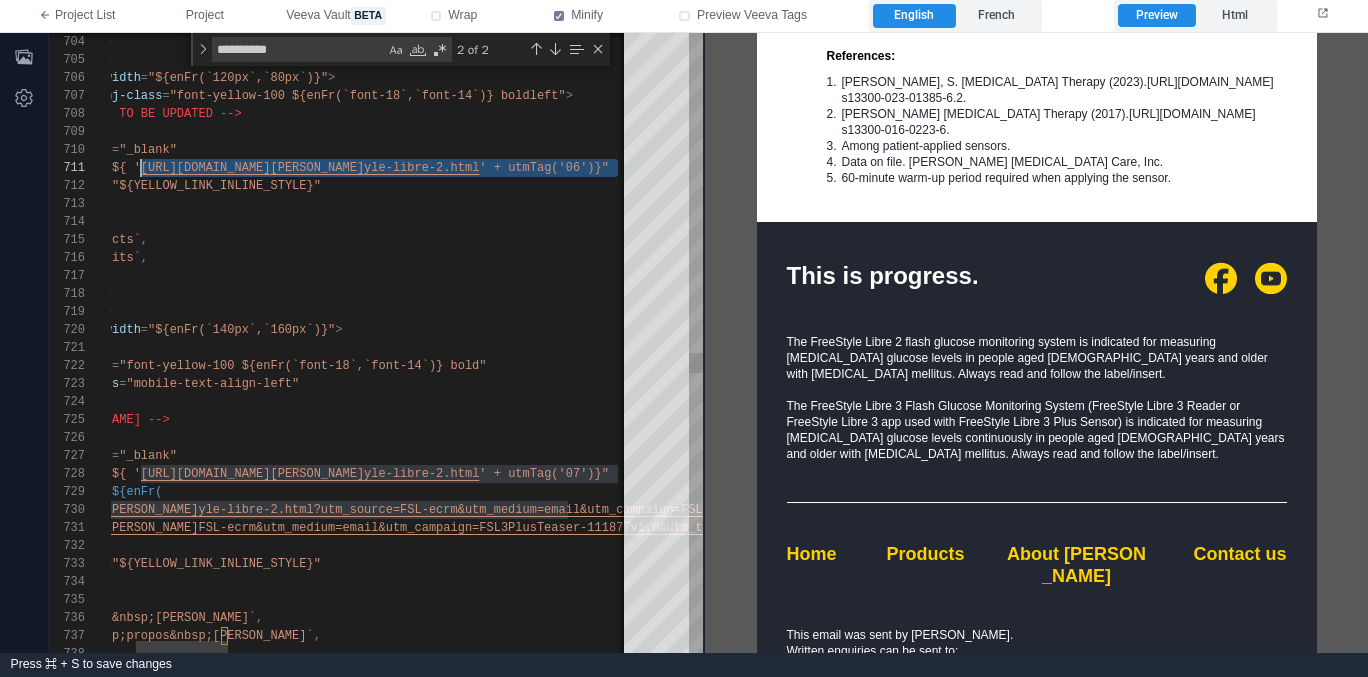 scroll, scrollTop: 0, scrollLeft: 173, axis: horizontal 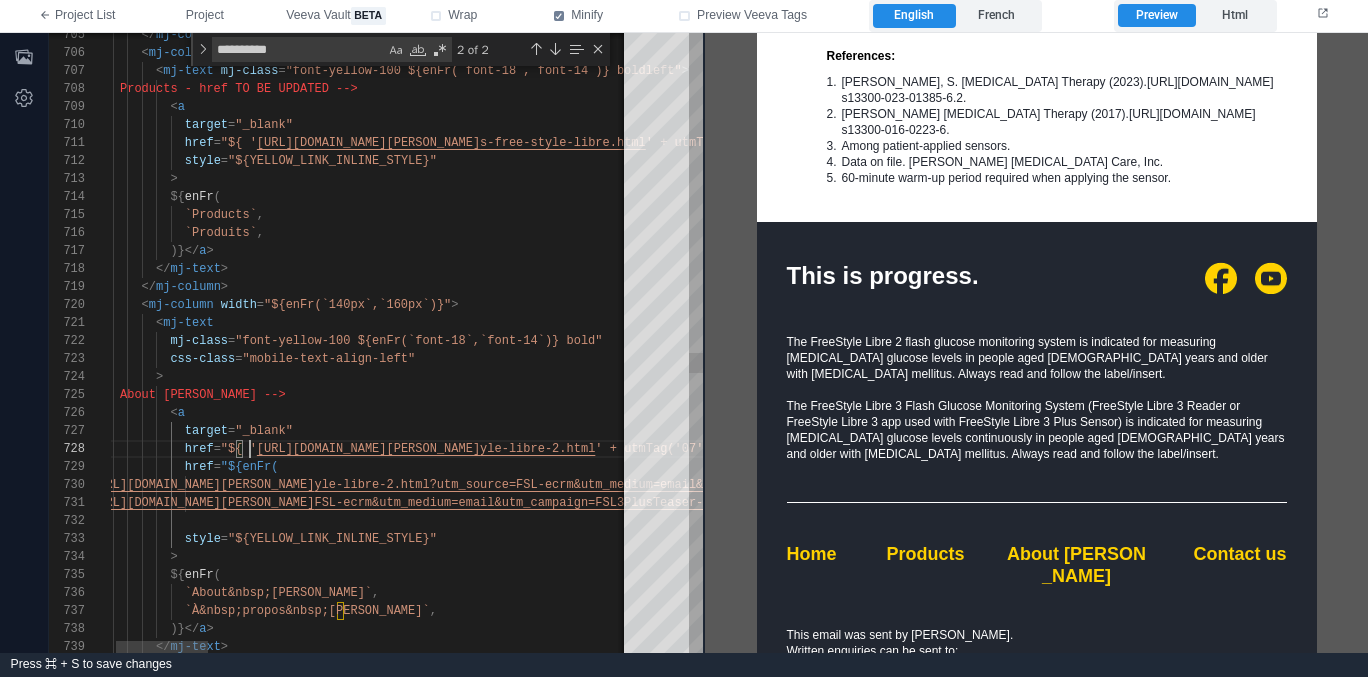 click on ""${ '" at bounding box center [239, 449] 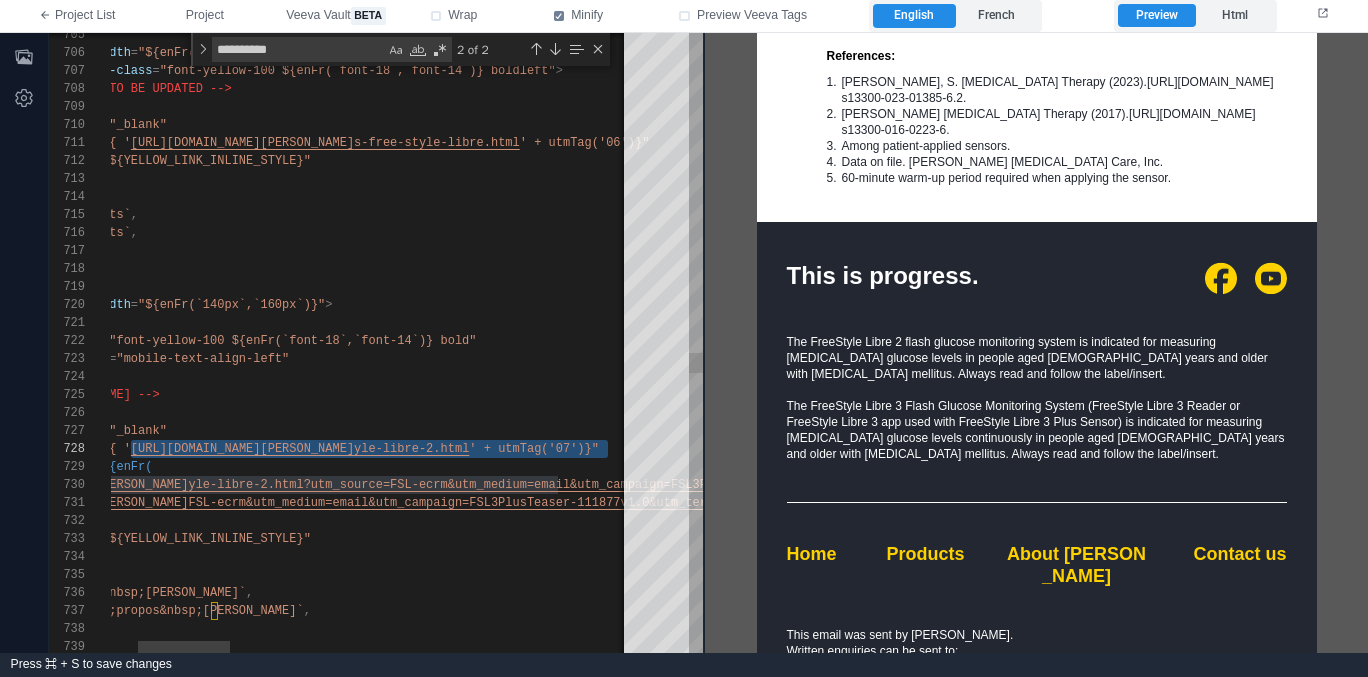 paste 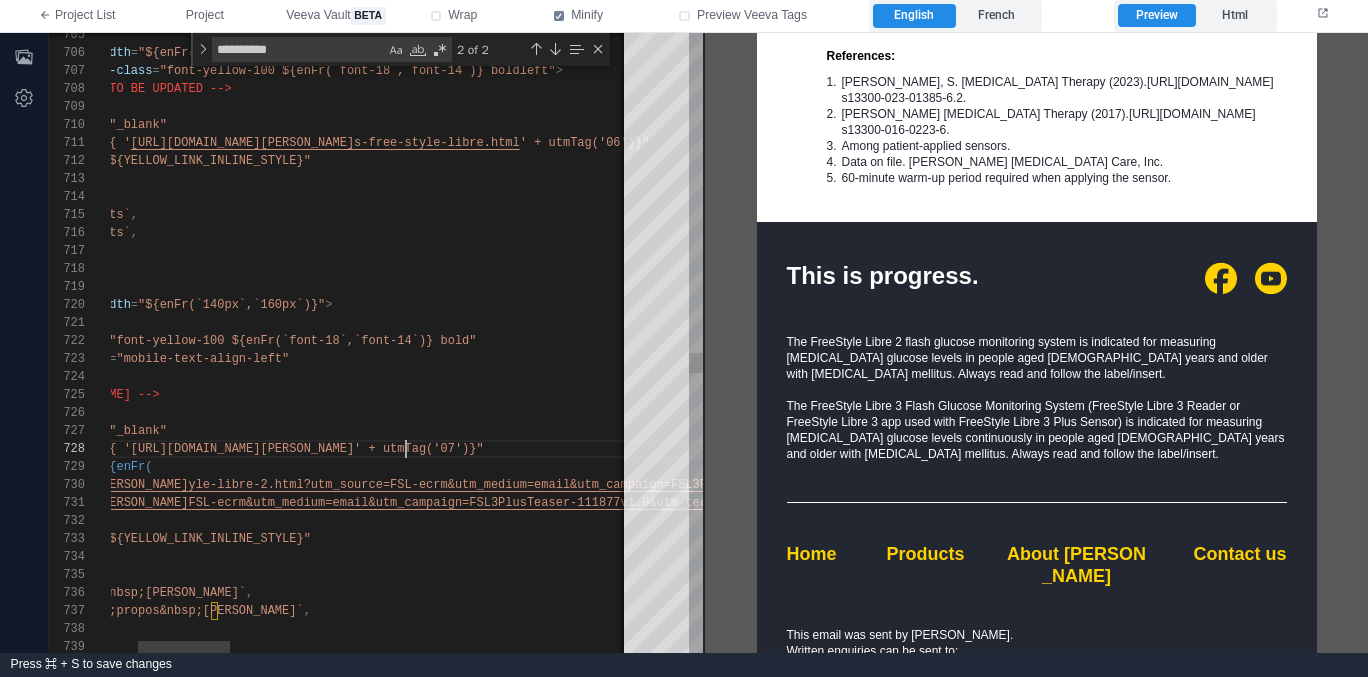 scroll, scrollTop: 126, scrollLeft: 448, axis: both 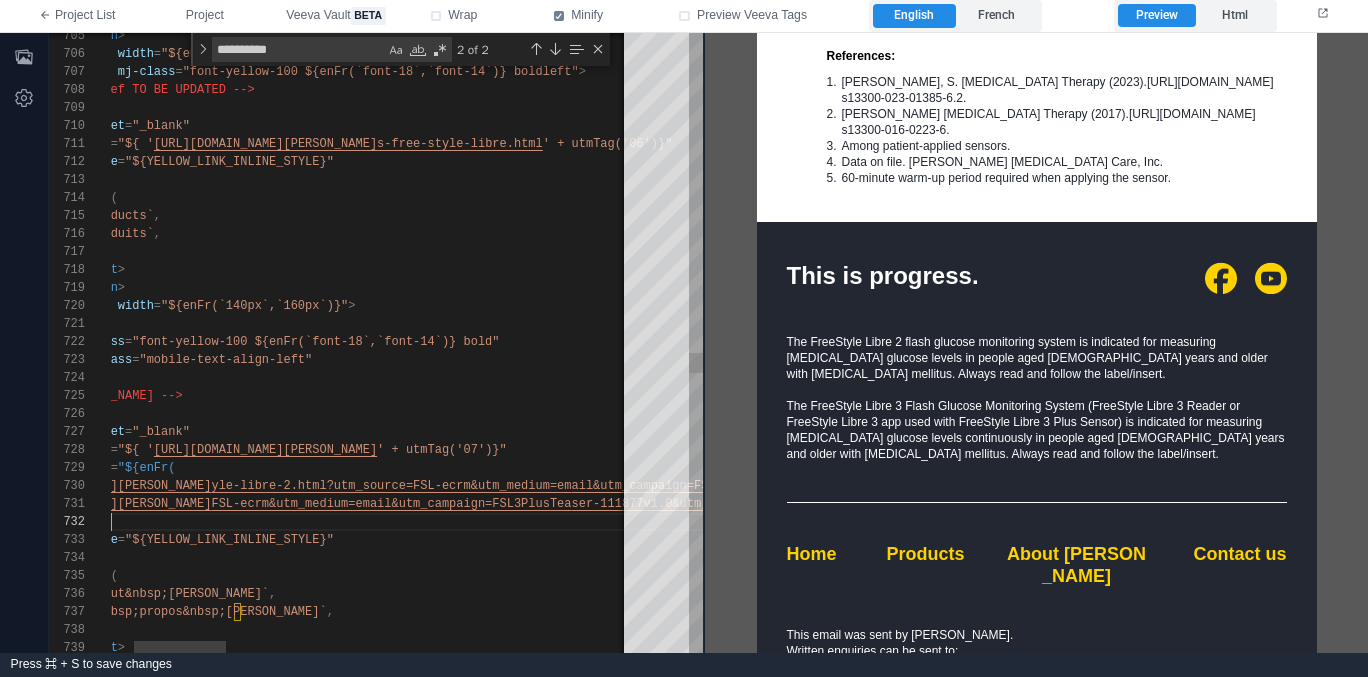 click on ")} "" at bounding box center (1440, 522) 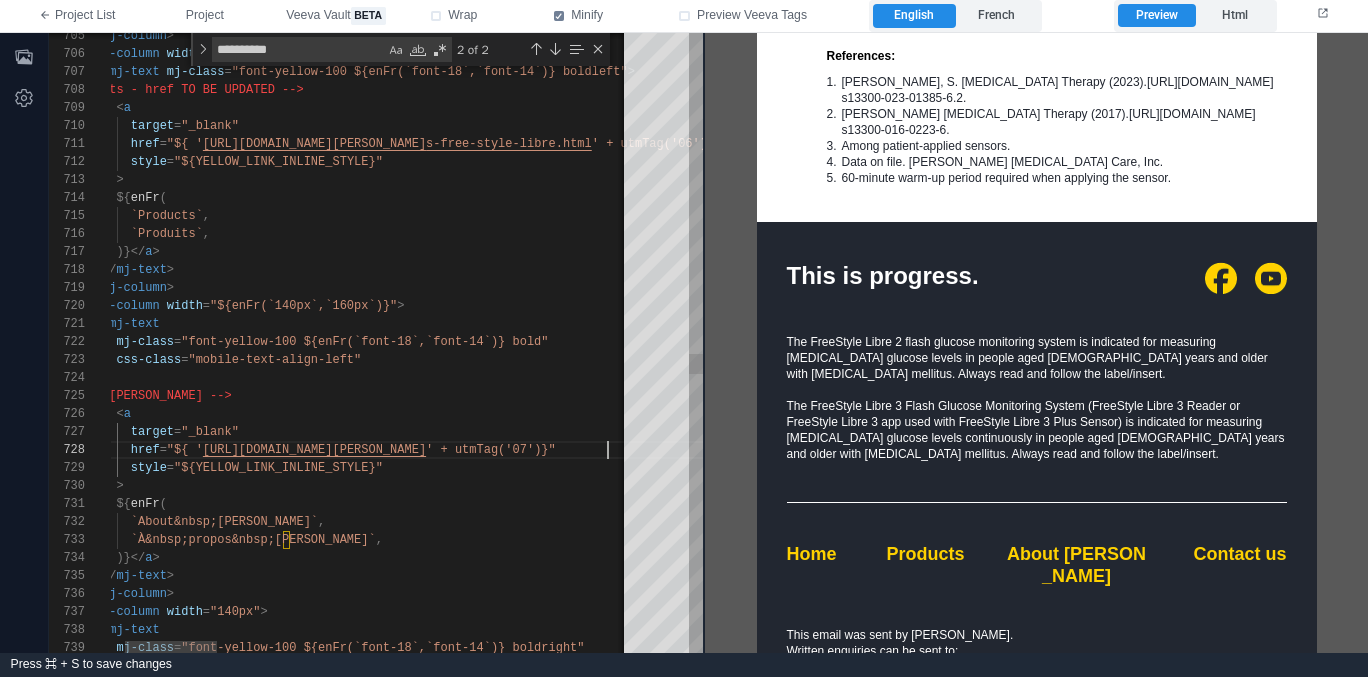 scroll, scrollTop: 126, scrollLeft: 576, axis: both 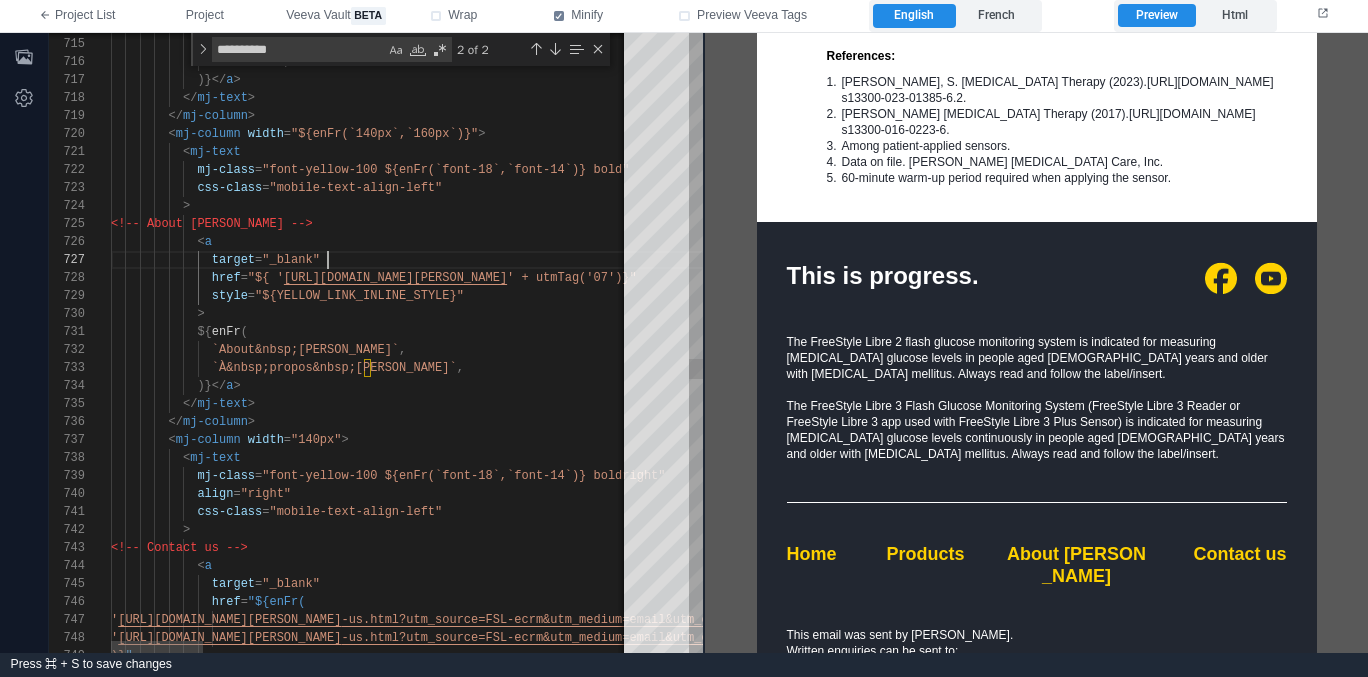 click on "target = "_blank"" at bounding box center [1570, 260] 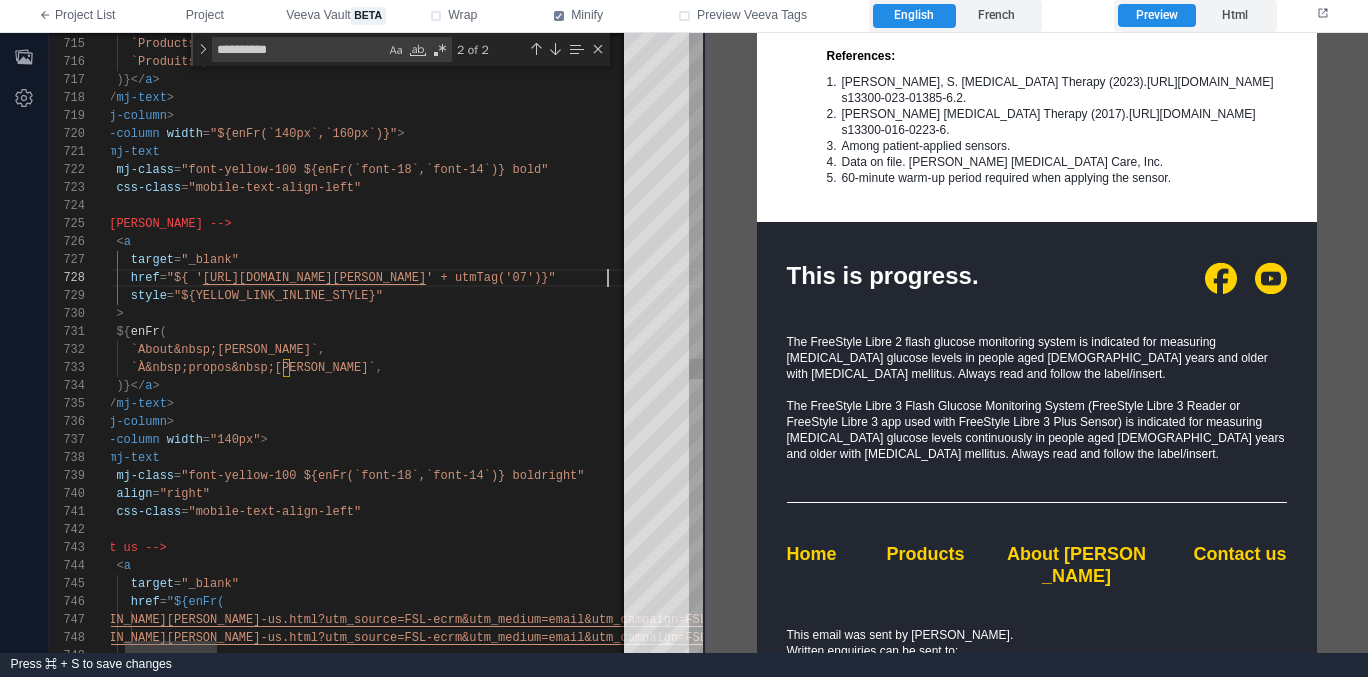 scroll, scrollTop: 126, scrollLeft: 101, axis: both 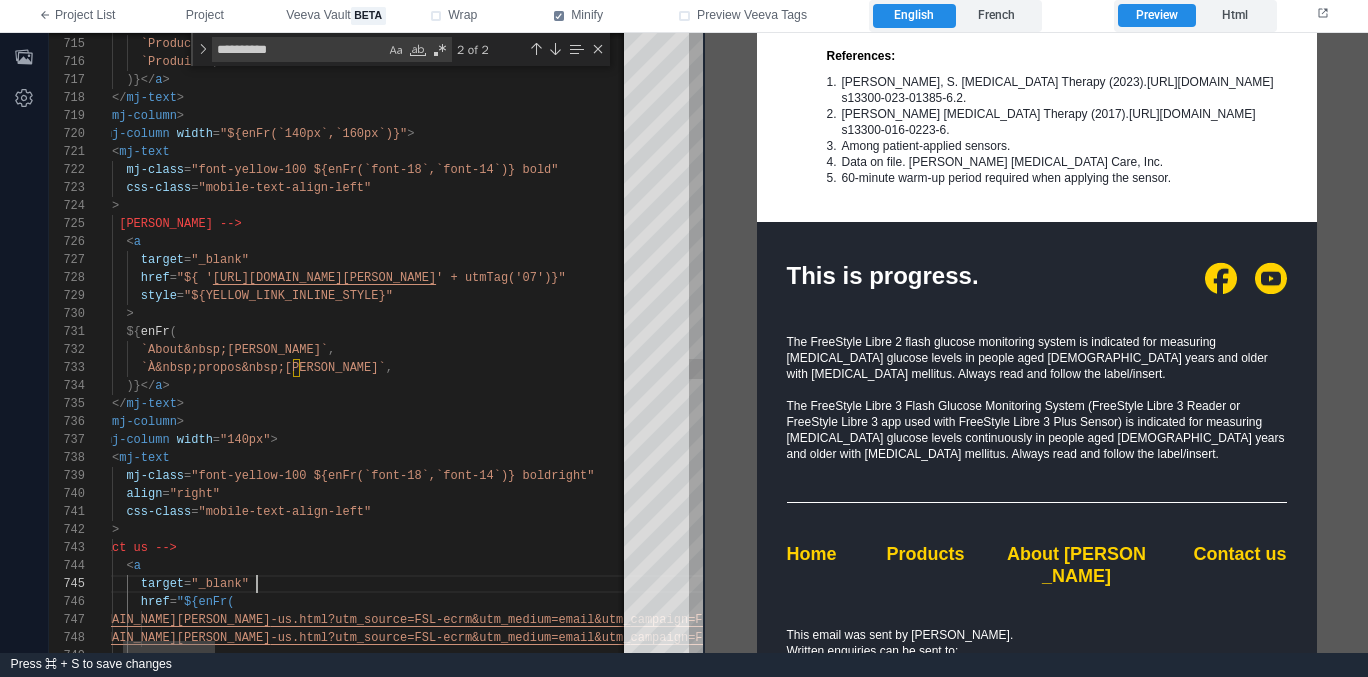 click on "target = "_blank"" at bounding box center [1499, 584] 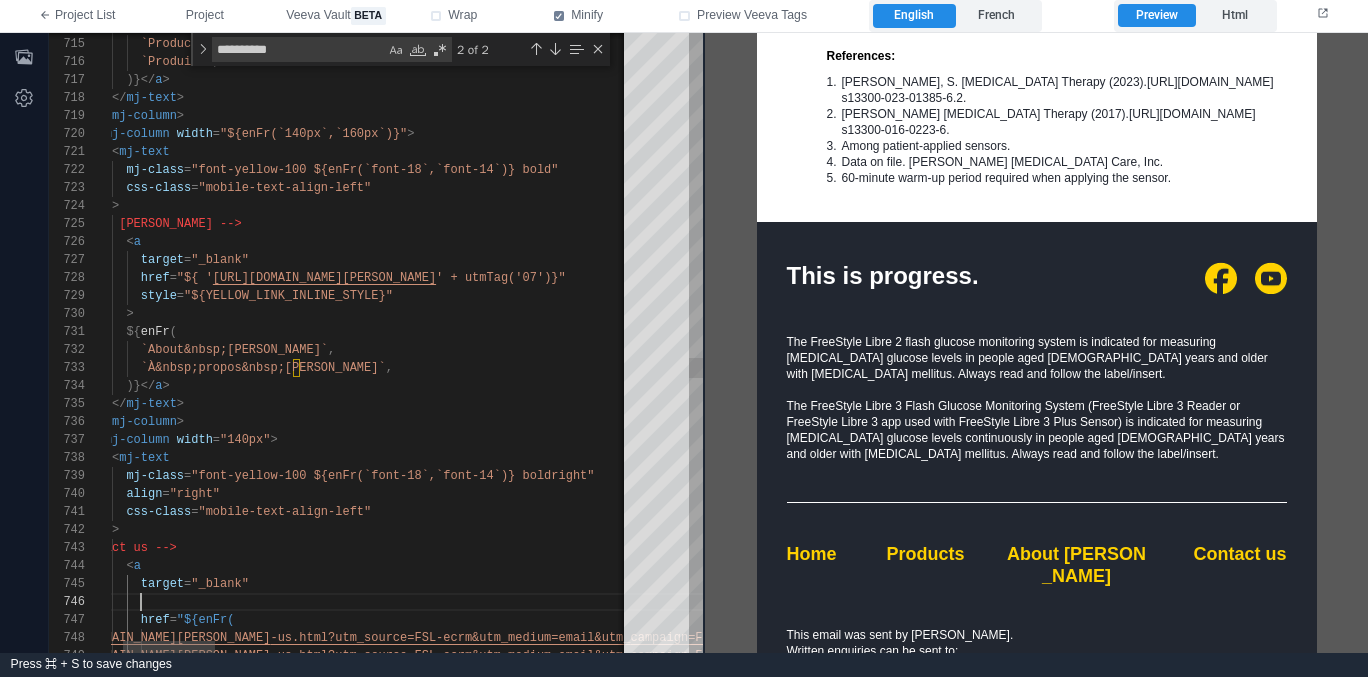 paste on "**********" 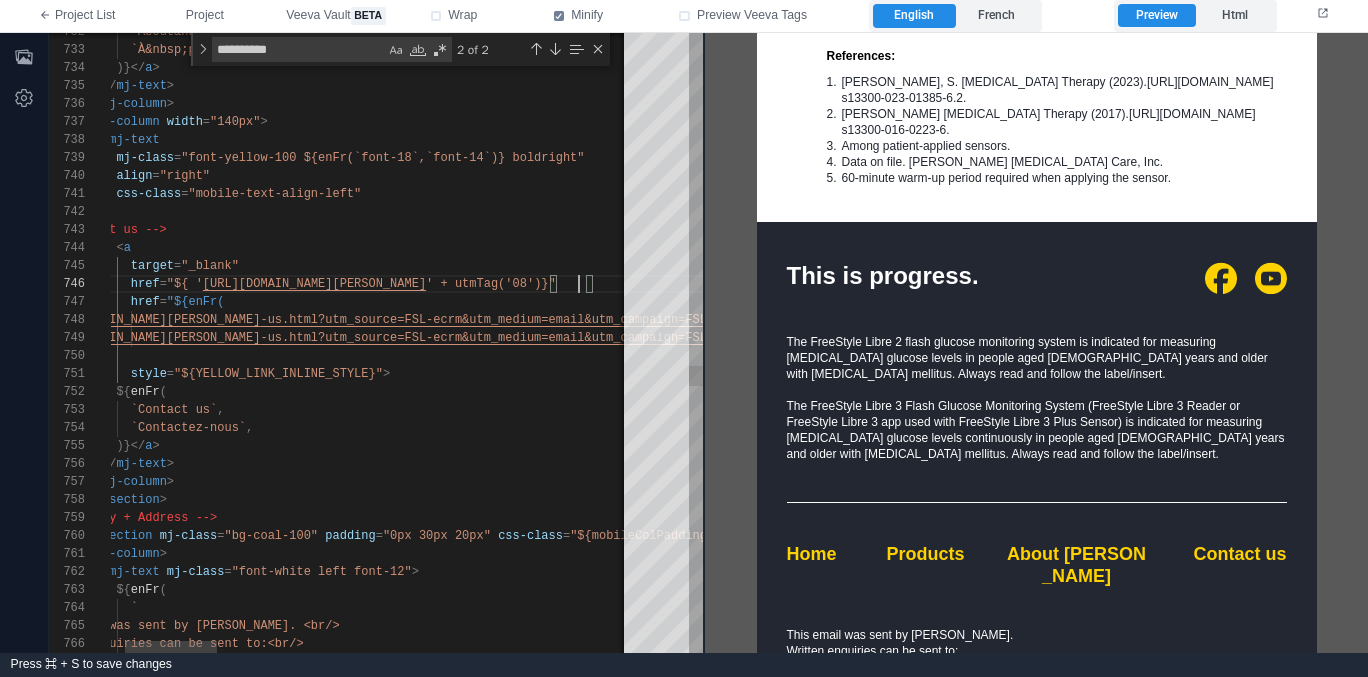 scroll, scrollTop: 90, scrollLeft: 549, axis: both 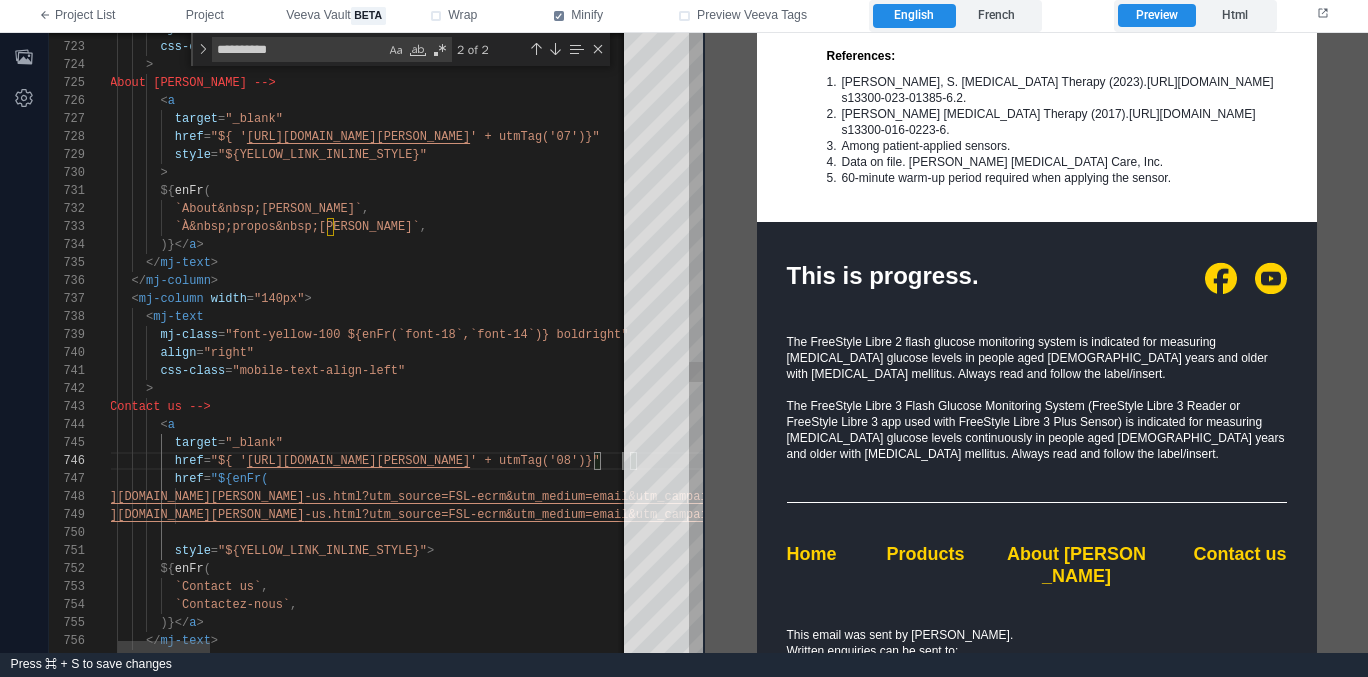 click on ")} "" at bounding box center (1533, 533) 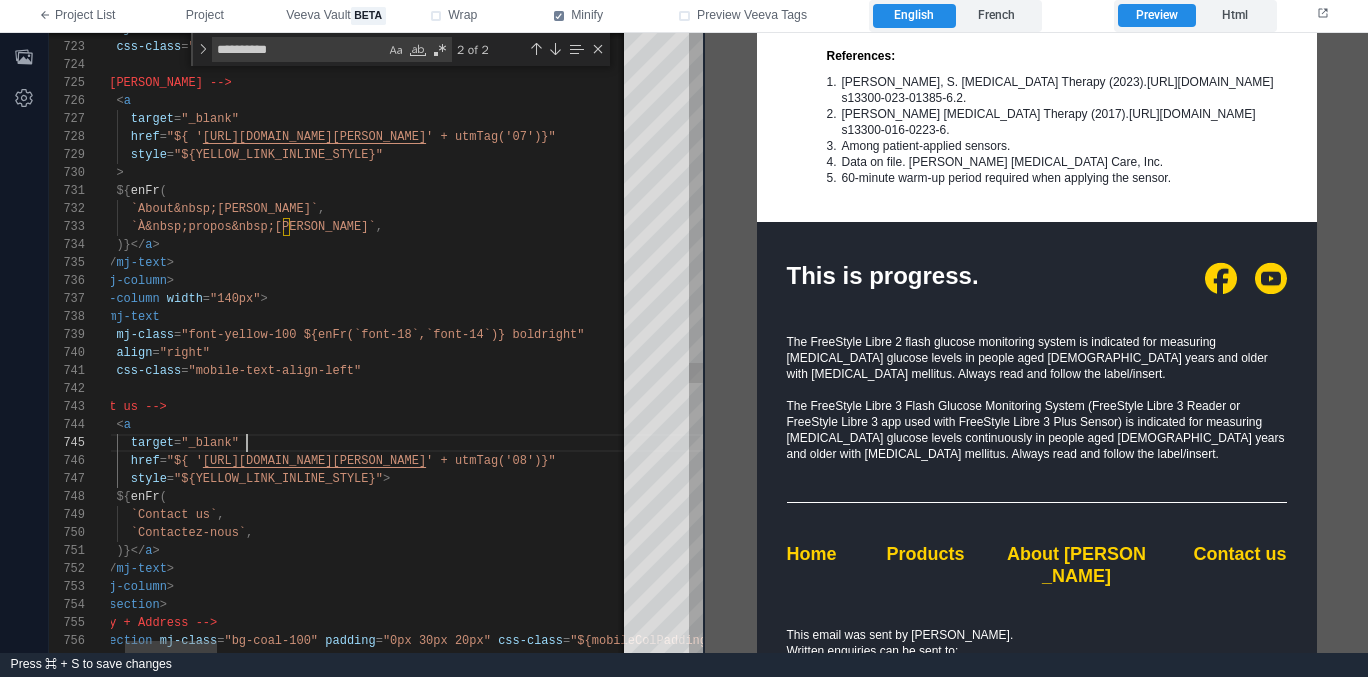 scroll, scrollTop: 90, scrollLeft: 576, axis: both 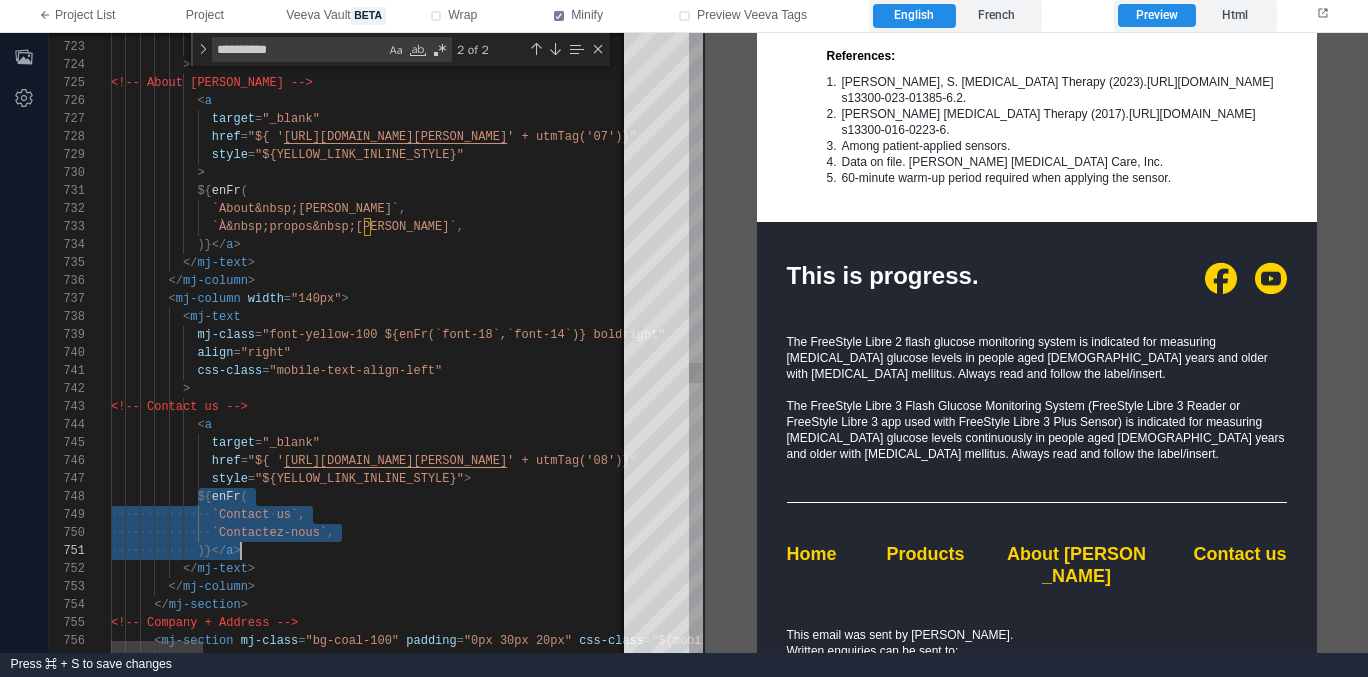 drag, startPoint x: 199, startPoint y: 495, endPoint x: 259, endPoint y: 541, distance: 75.60423 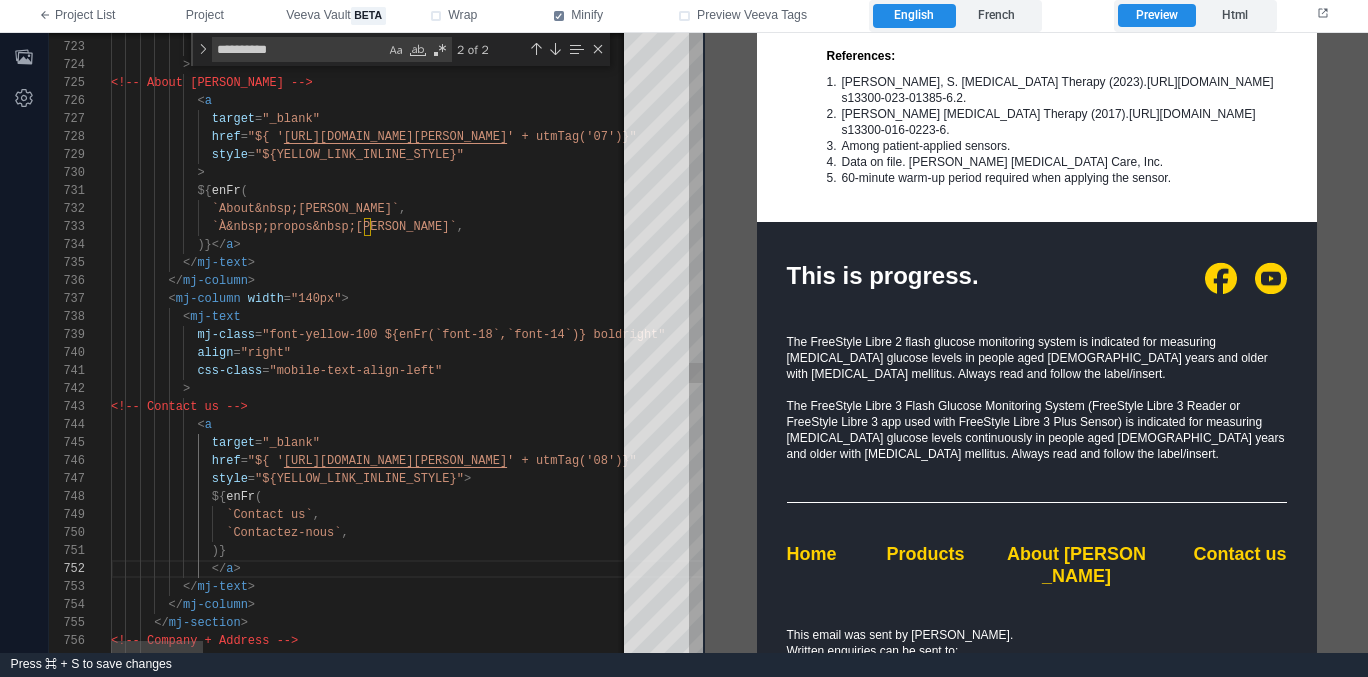 scroll, scrollTop: 18, scrollLeft: 87, axis: both 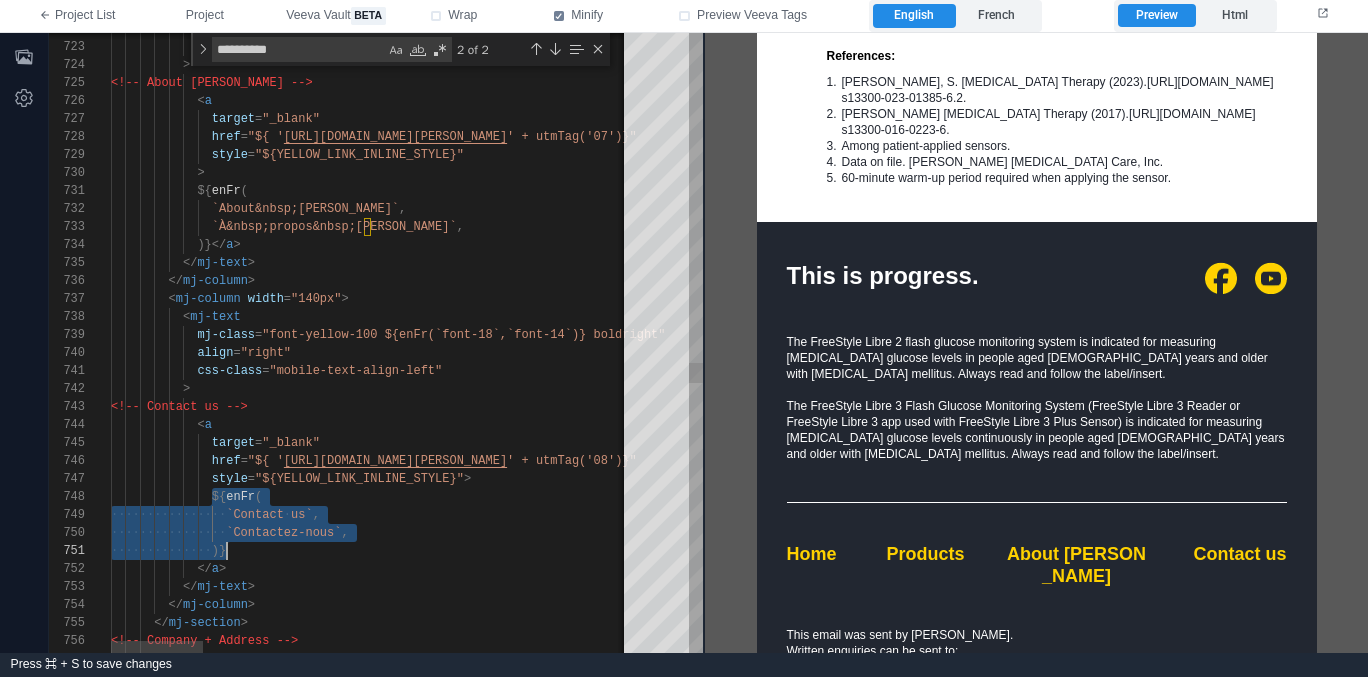 drag, startPoint x: 212, startPoint y: 493, endPoint x: 233, endPoint y: 556, distance: 66.40783 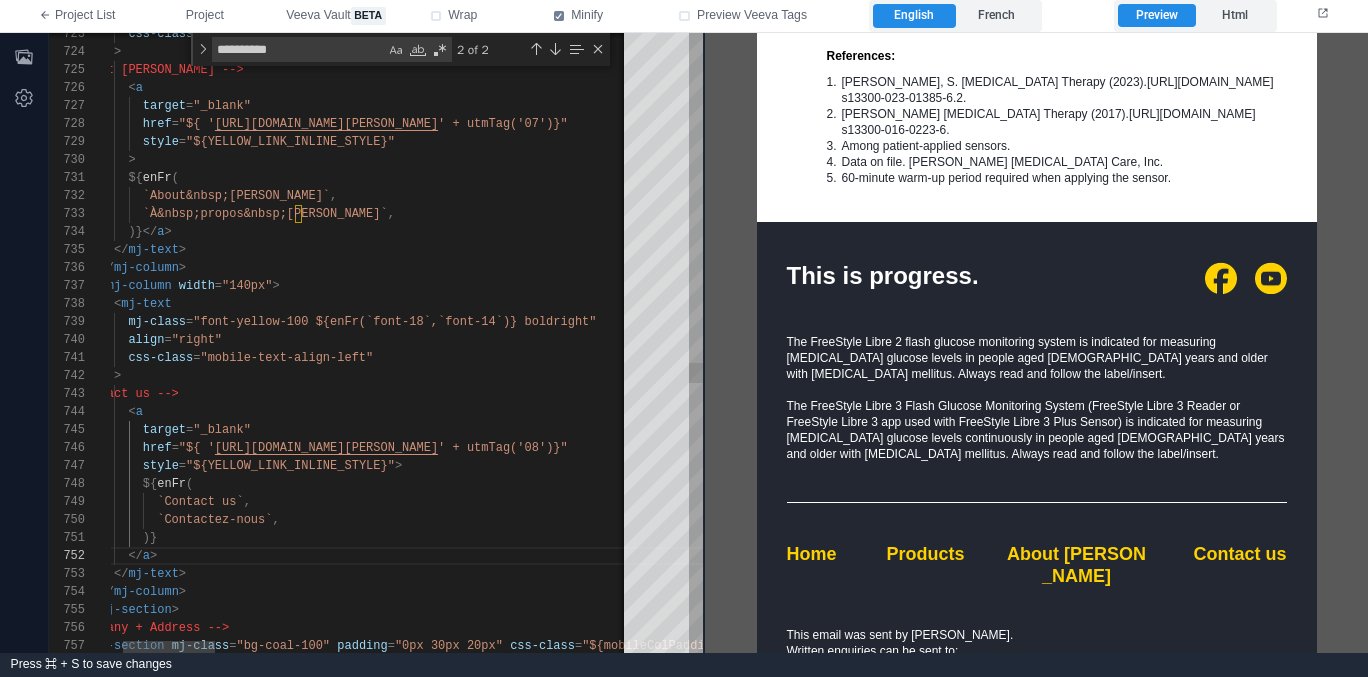 click on "style = "${YELLOW_LINK_INLINE_STYLE}" >" at bounding box center [1501, 466] 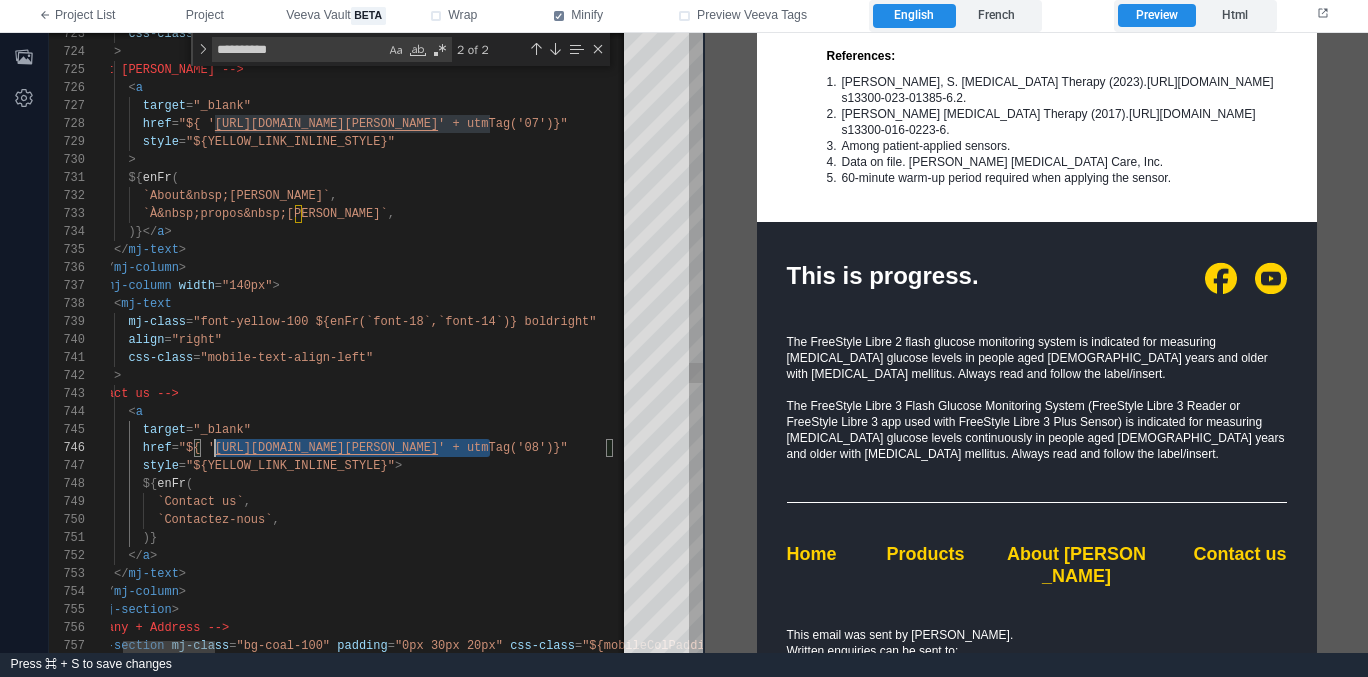 scroll, scrollTop: 90, scrollLeft: 173, axis: both 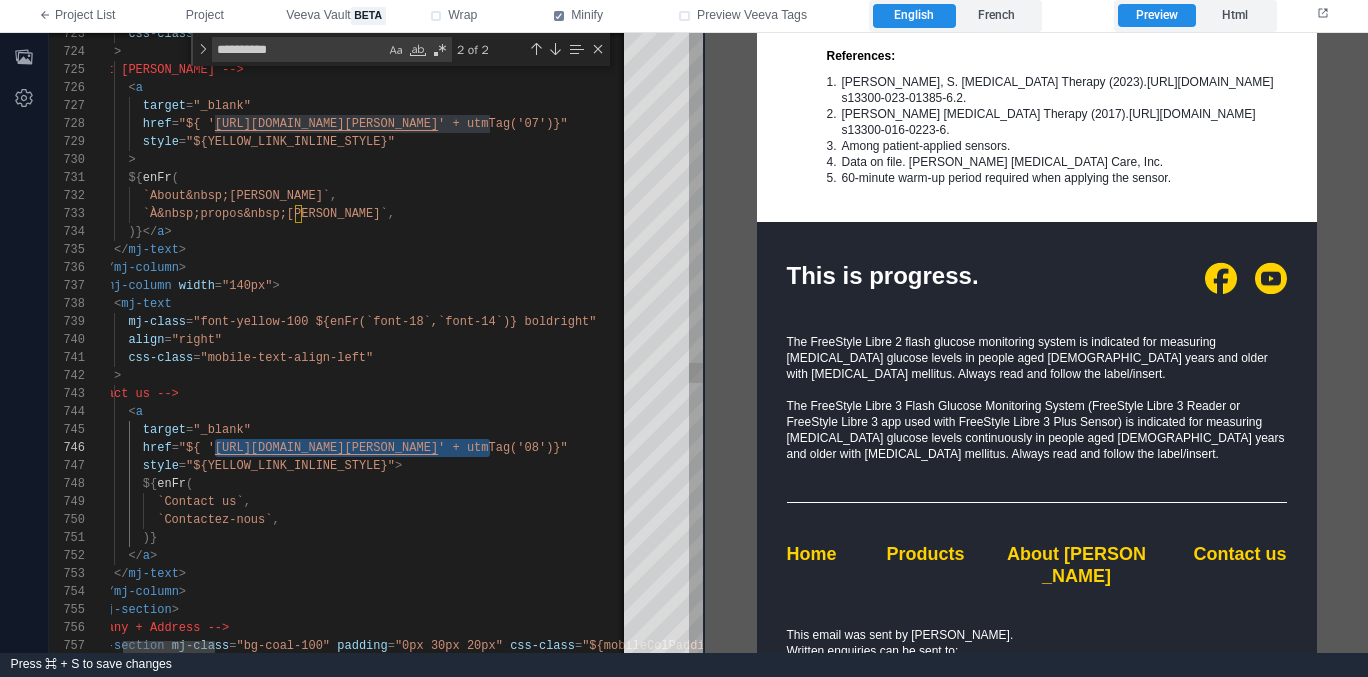 drag, startPoint x: 491, startPoint y: 445, endPoint x: 228, endPoint y: 440, distance: 263.04752 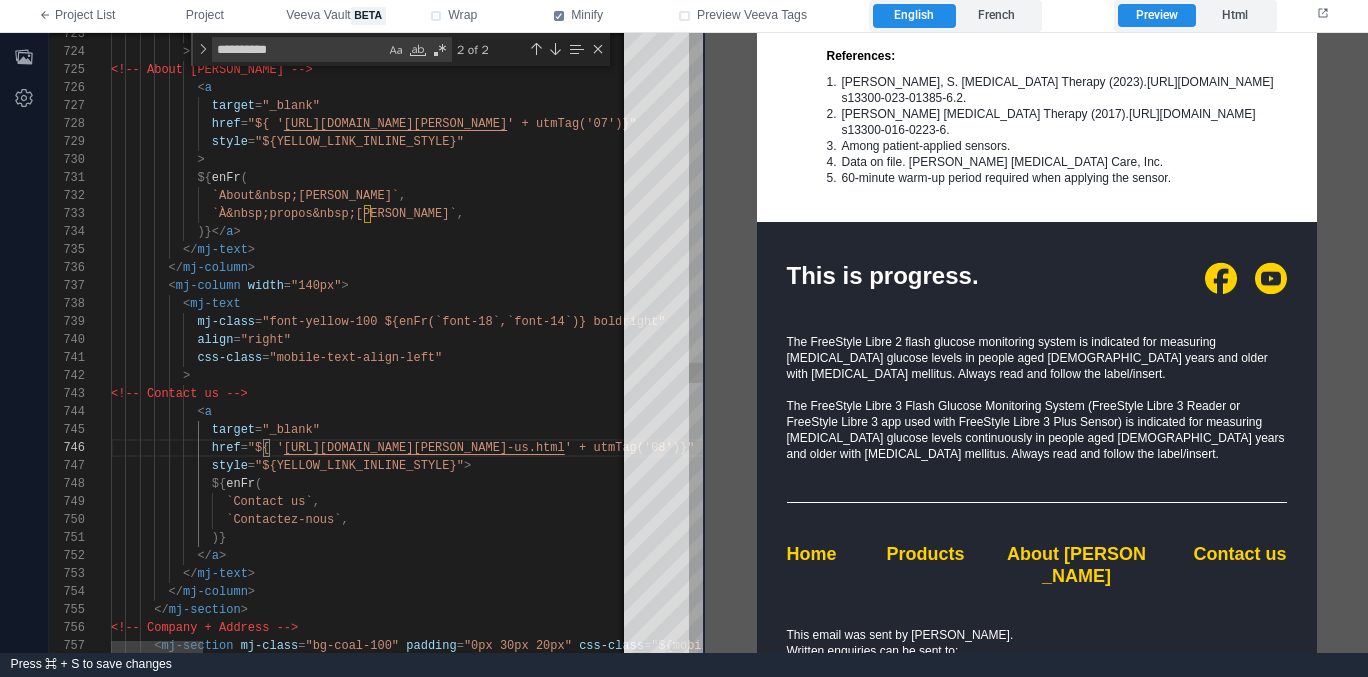 click on "732 733 734 735 736 737 738 739 740 741 742 743 744 745 746 747 748 731 730 729 728 727 726 725 724 723 749 750 751 752 753 754 755 756 757                `About&nbsp;[PERSON_NAME]` ,                `À&nbsp;propos&nbsp;[PERSON_NAME]` ,              )}</ a >            </ mj-text >          </ mj-column >          < mj-column   width = "140px" >            < mj-text                mj-class = "font-yellow-100 ${enFr(`font-18`,`font-14`)} bold  right"                align = "right"              css-class = "mobile-text-align-left"            >             <!-- Contact us -->              < a                  target = "_blank"                  href = "${ ' [URL][DOMAIN_NAME][PERSON_NAME] -us.html ' + utmTag('08')}"                style = "${YELLOW_LINK_INLINE_STYLE}" >                ${ enFr" at bounding box center (376, 343) 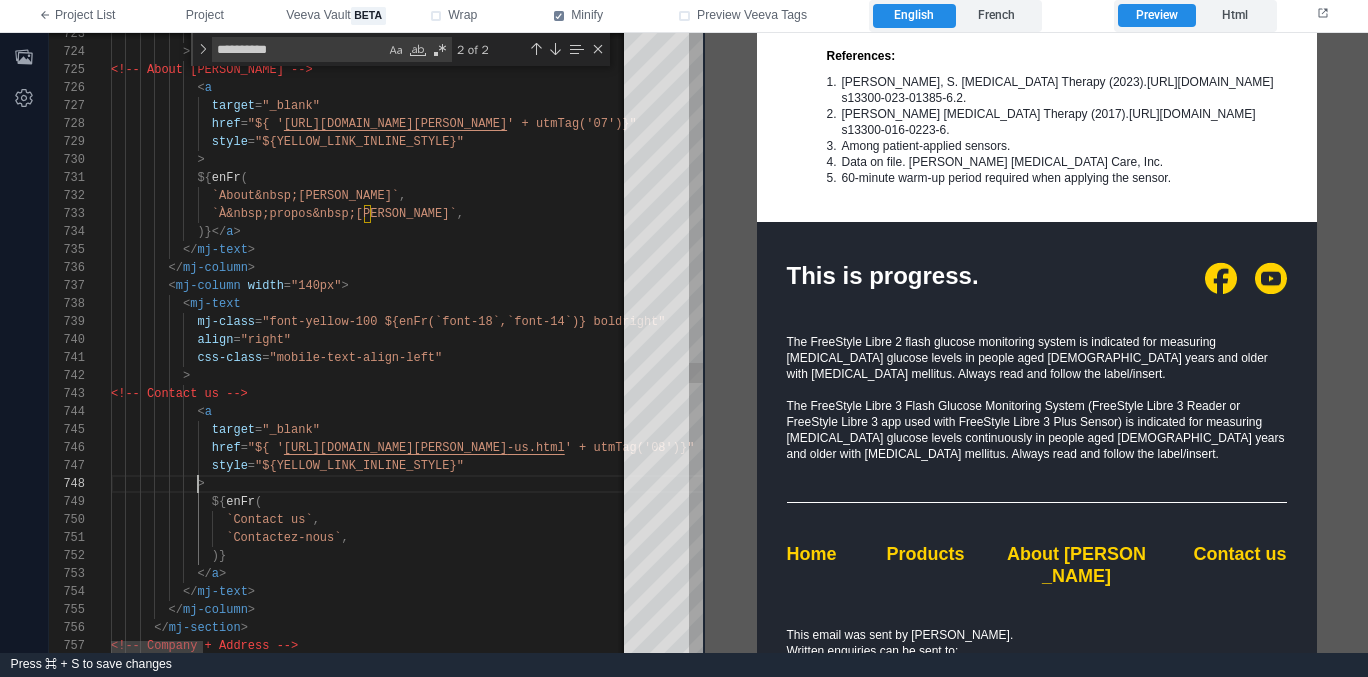 scroll, scrollTop: 126, scrollLeft: 87, axis: both 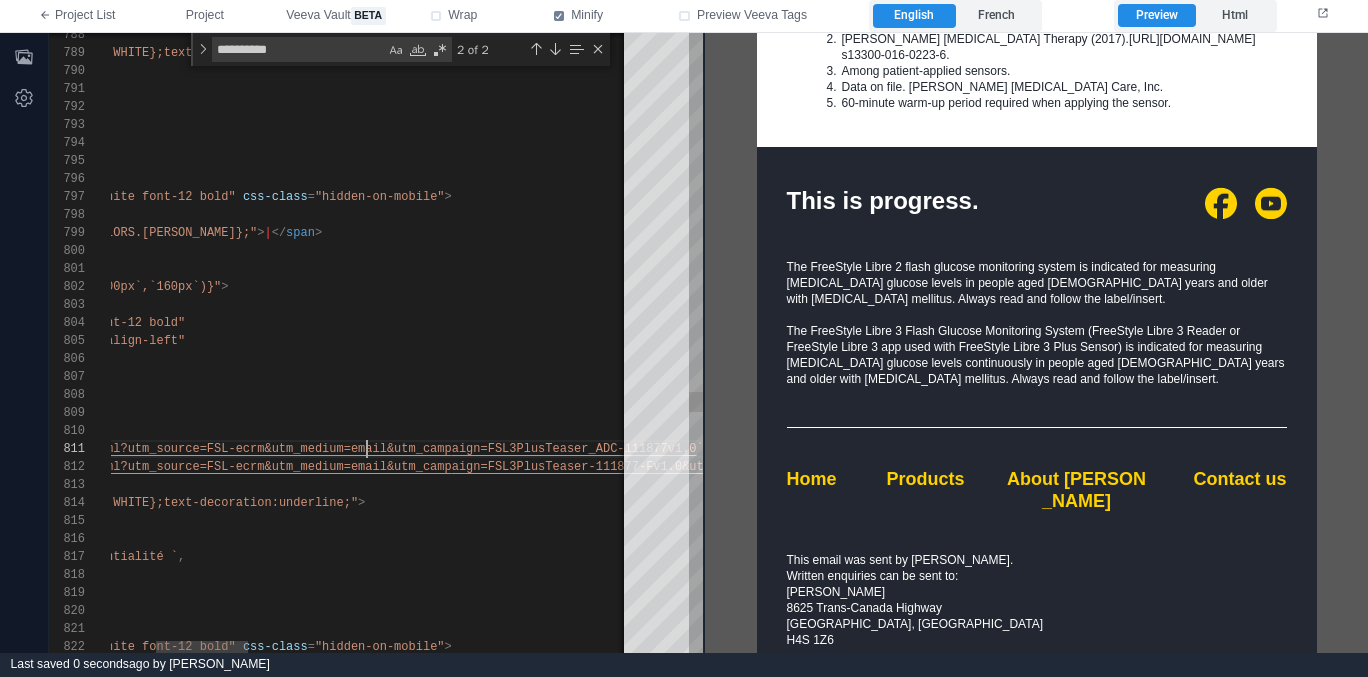 drag, startPoint x: 366, startPoint y: 441, endPoint x: 421, endPoint y: 442, distance: 55.00909 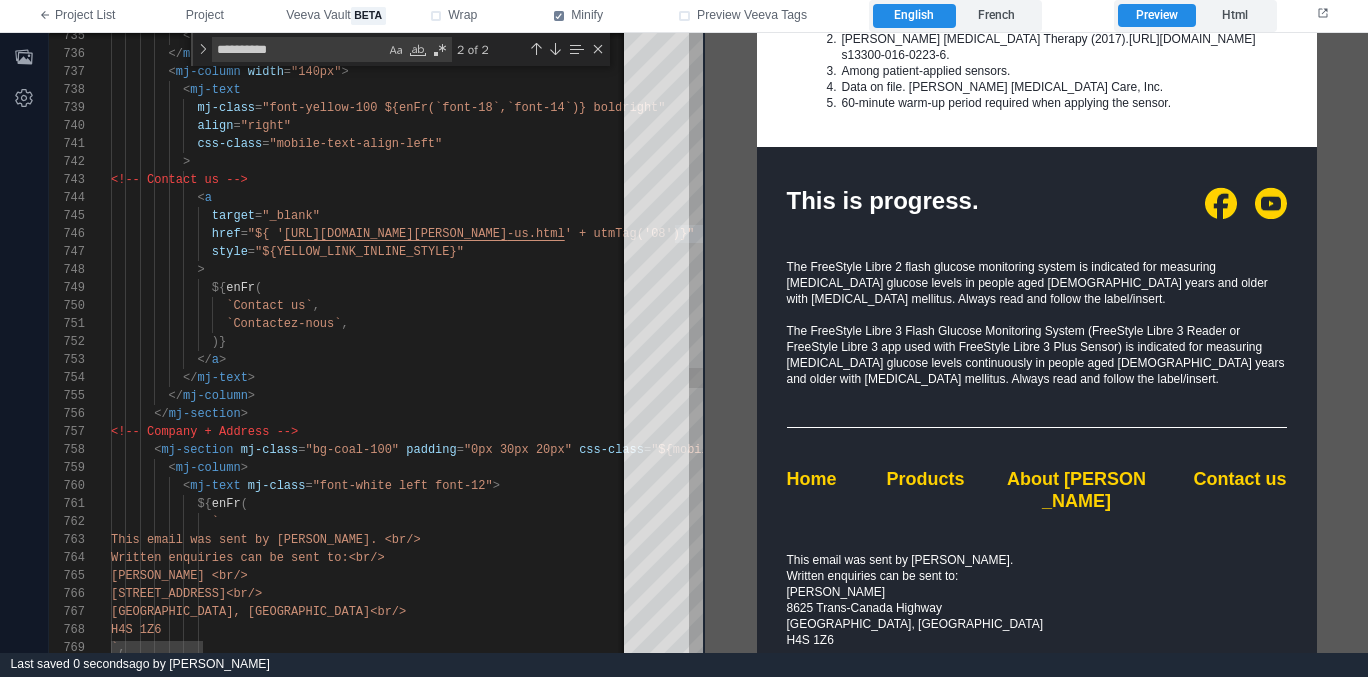 click on "[URL][DOMAIN_NAME][PERSON_NAME]" at bounding box center [395, 234] 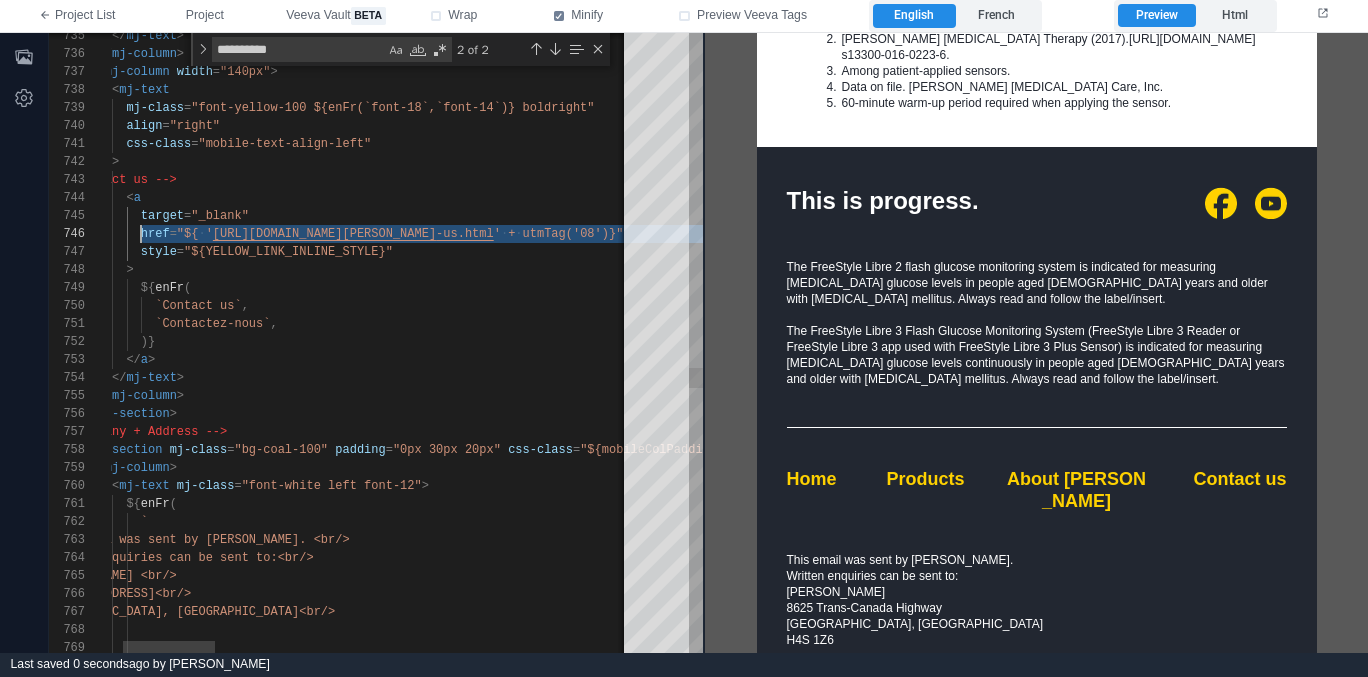 scroll, scrollTop: 90, scrollLeft: 101, axis: both 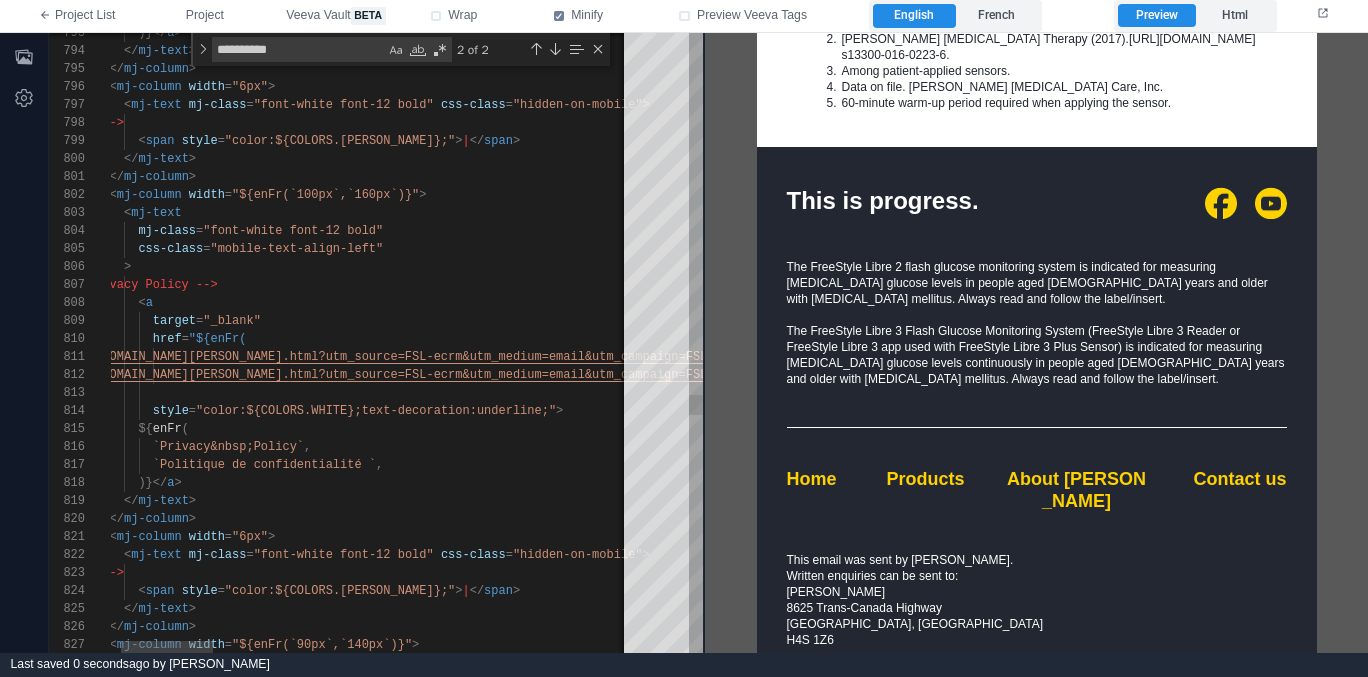 click on "target = "_blank"" at bounding box center (1511, 321) 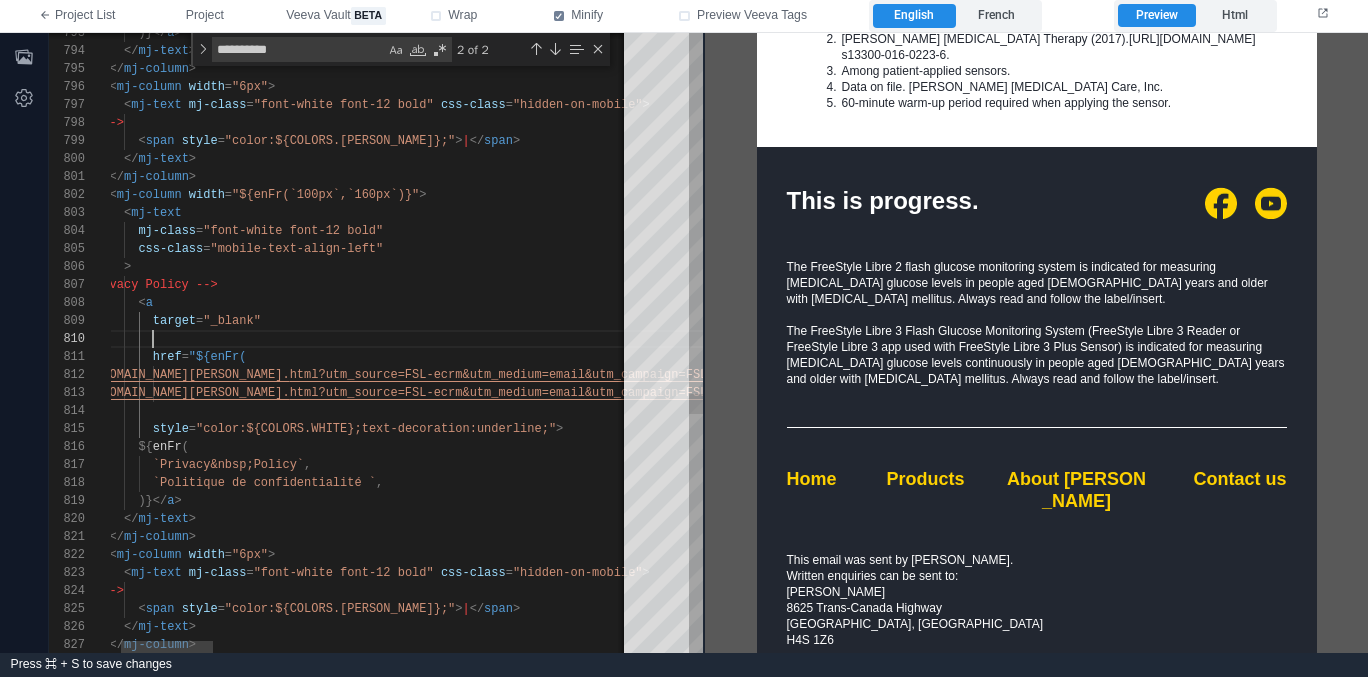 paste on "**********" 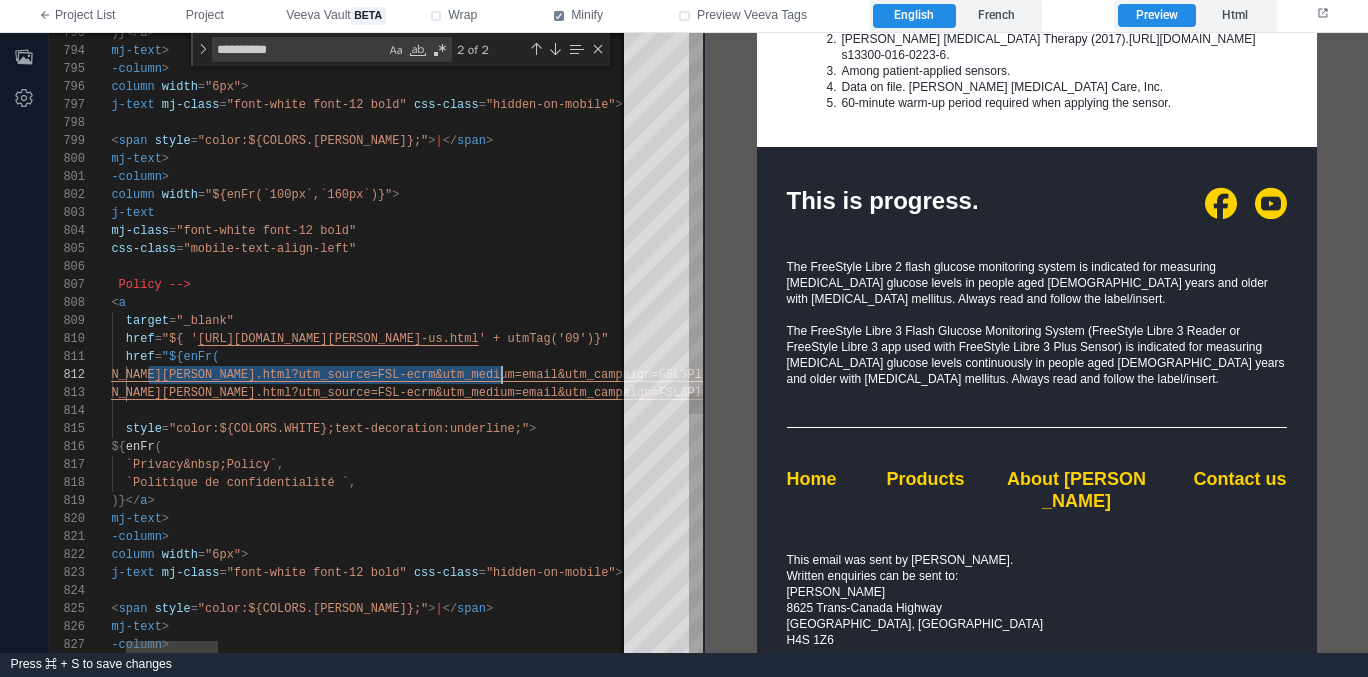 scroll, scrollTop: 18, scrollLeft: 513, axis: both 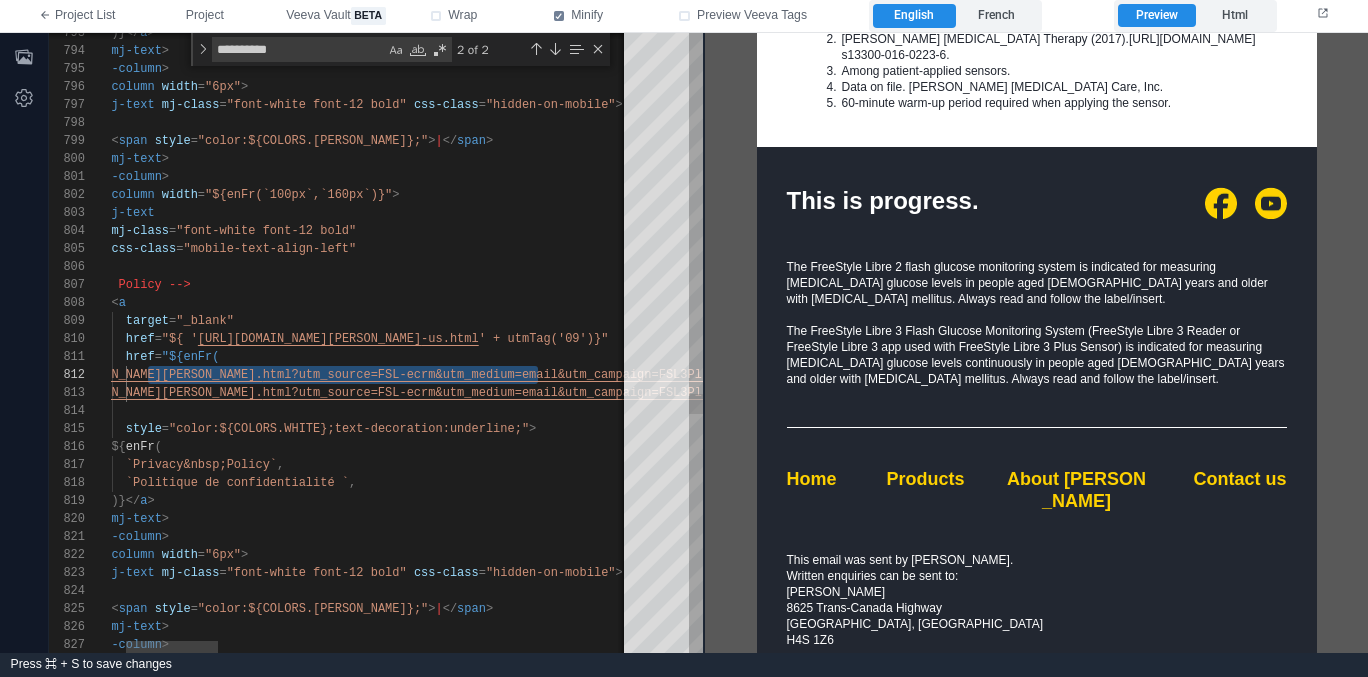 click on "793 794 795 796 797 798 799 800 801 802 803 804 805 806 807 808 809 811 812 813 814 815 816 817 818 819 820 821 822 823 824 825 826 827 810              )}</ a >            </ mj-text >          </ mj-column >          < mj-column   width = "6px" >            < mj-text   mj-class = "font-white font-12 bold"   css-class = "hidden-on-mobile" >             <!-- | -->              < span   style = "color:${COLORS.WHITE};" > | </ span >            </ mj-text >          </ mj-column >          < mj-column   width = "${enFr(`100px`,`160px`)}" >            < mj-text                mj-class = "font-white font-12 bold"              css-class = "mobile-text-align-left"            >             <!-- Privacy Policy -->              < a                  target = "_blank"                  href = "${enFr( `, `, "   =" at bounding box center (376, 343) 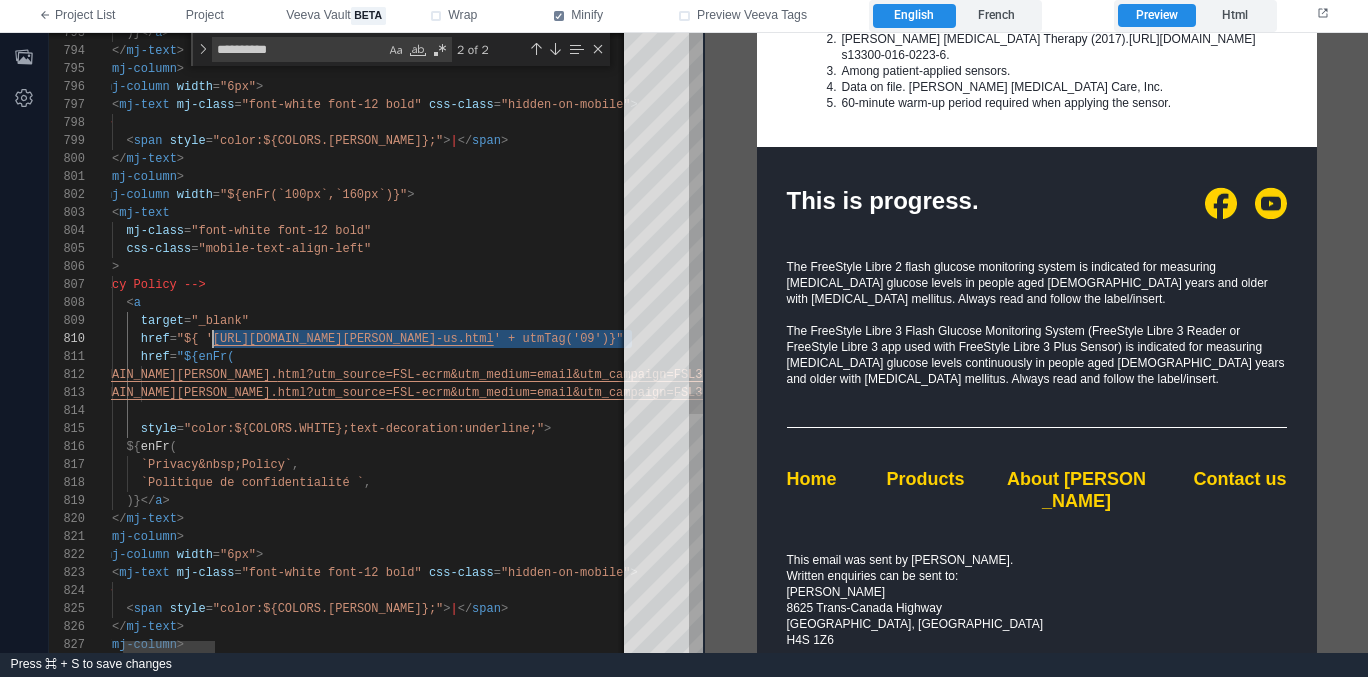 paste 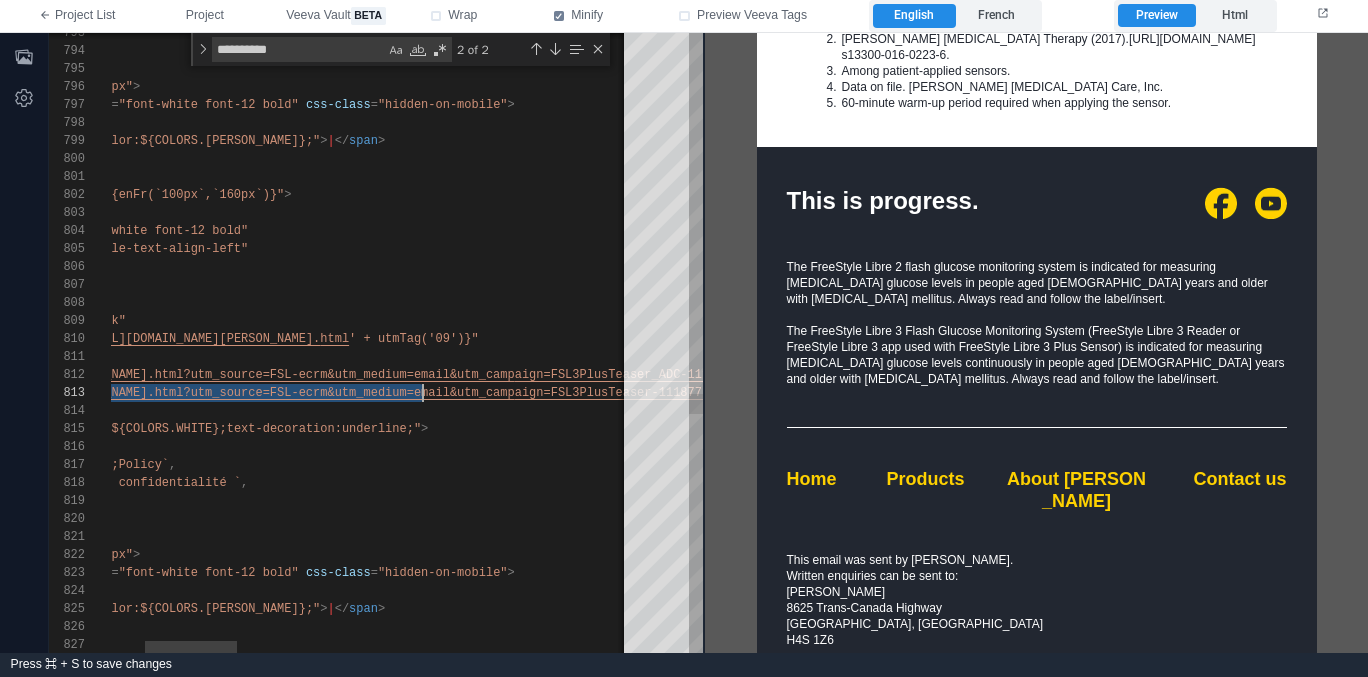 scroll, scrollTop: 36, scrollLeft: 513, axis: both 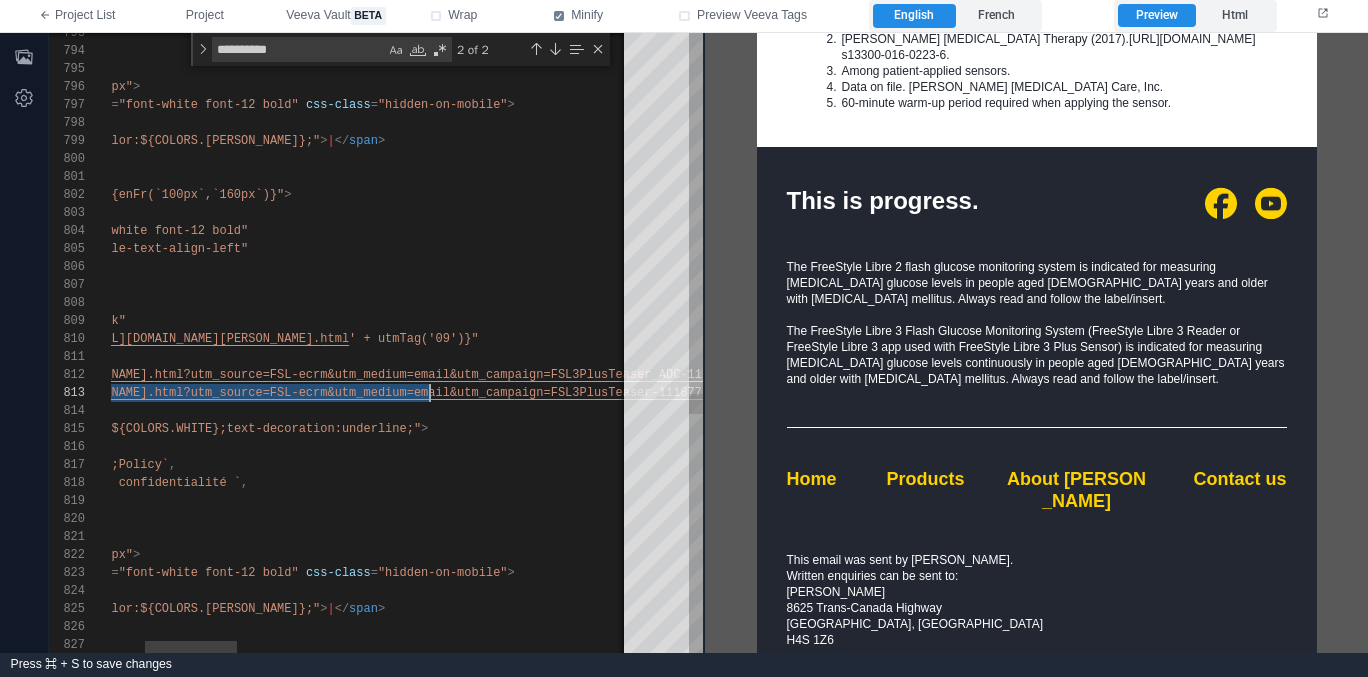 drag, startPoint x: 235, startPoint y: 392, endPoint x: 430, endPoint y: 393, distance: 195.00256 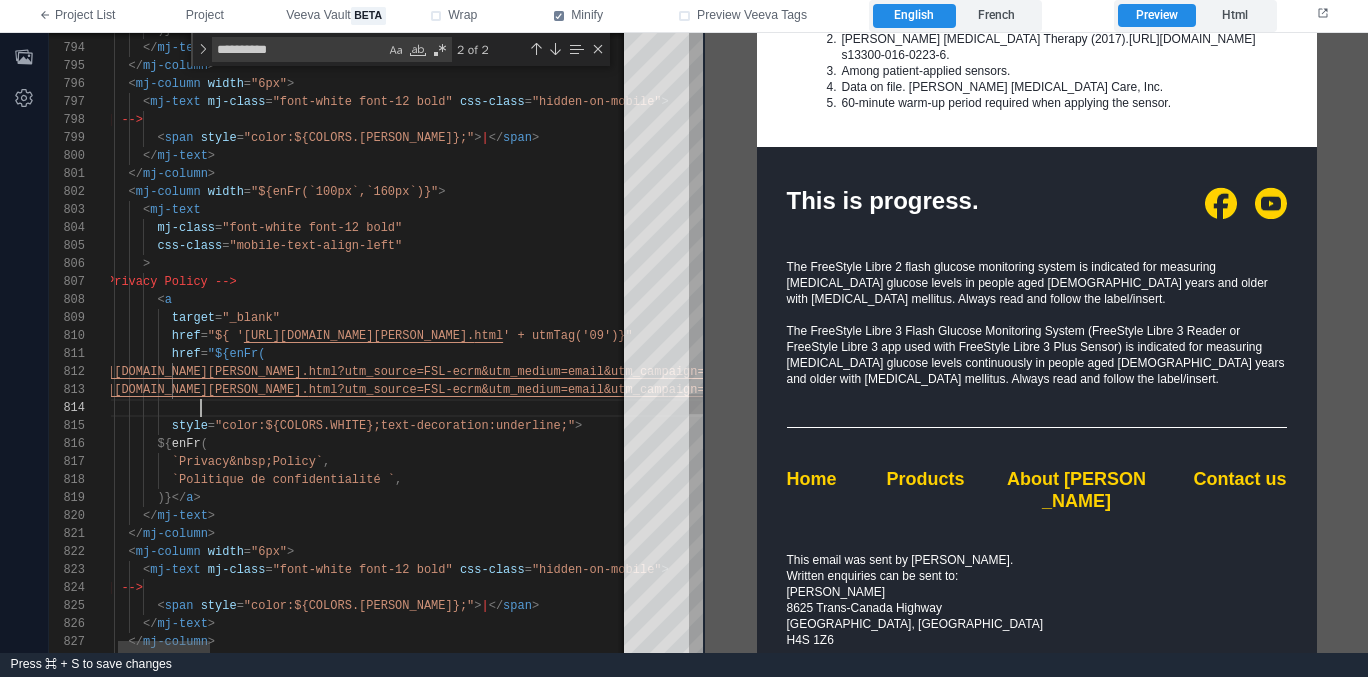 click on ")} "" at bounding box center [1530, 408] 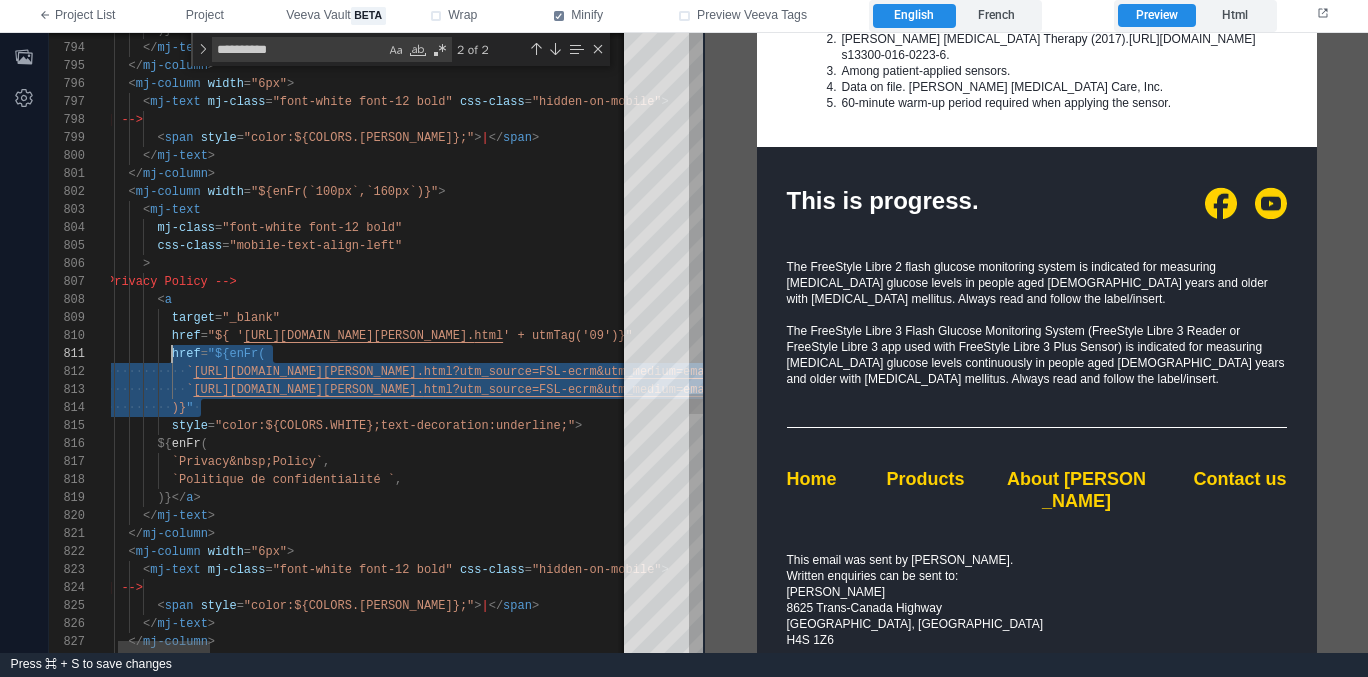 scroll, scrollTop: 0, scrollLeft: 101, axis: horizontal 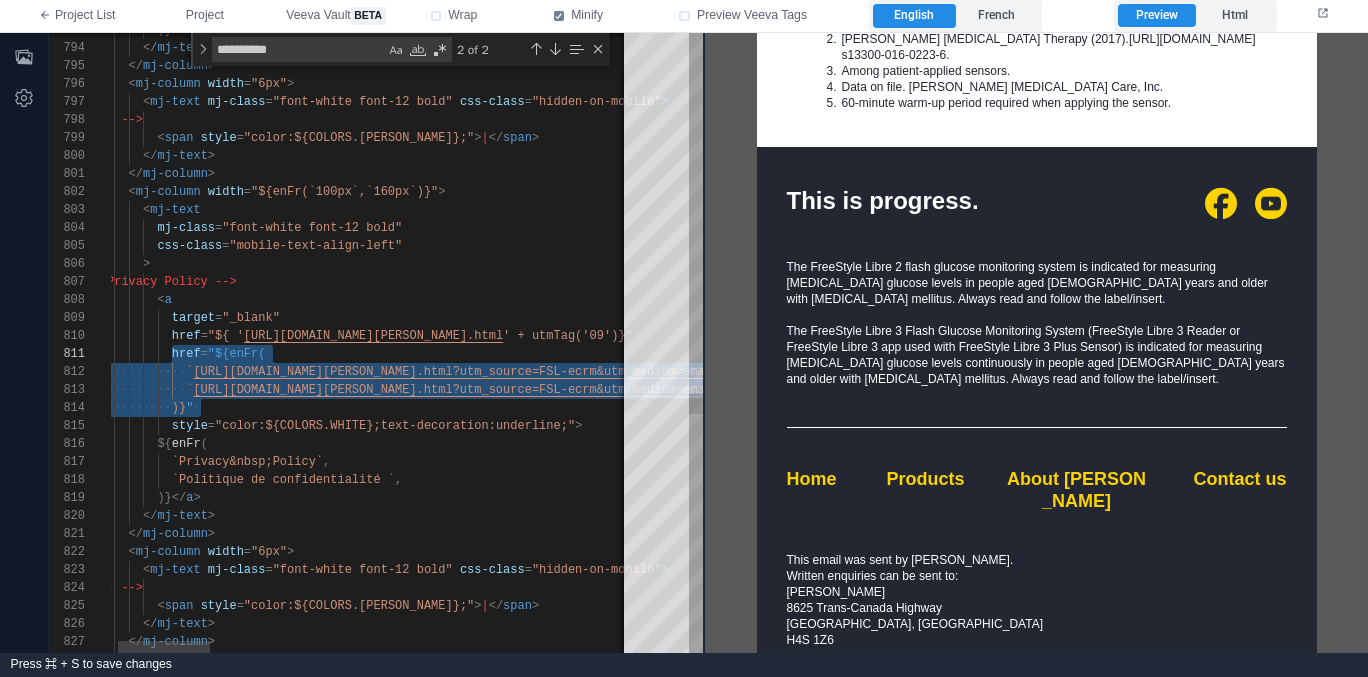 drag, startPoint x: 203, startPoint y: 405, endPoint x: 169, endPoint y: 355, distance: 60.464867 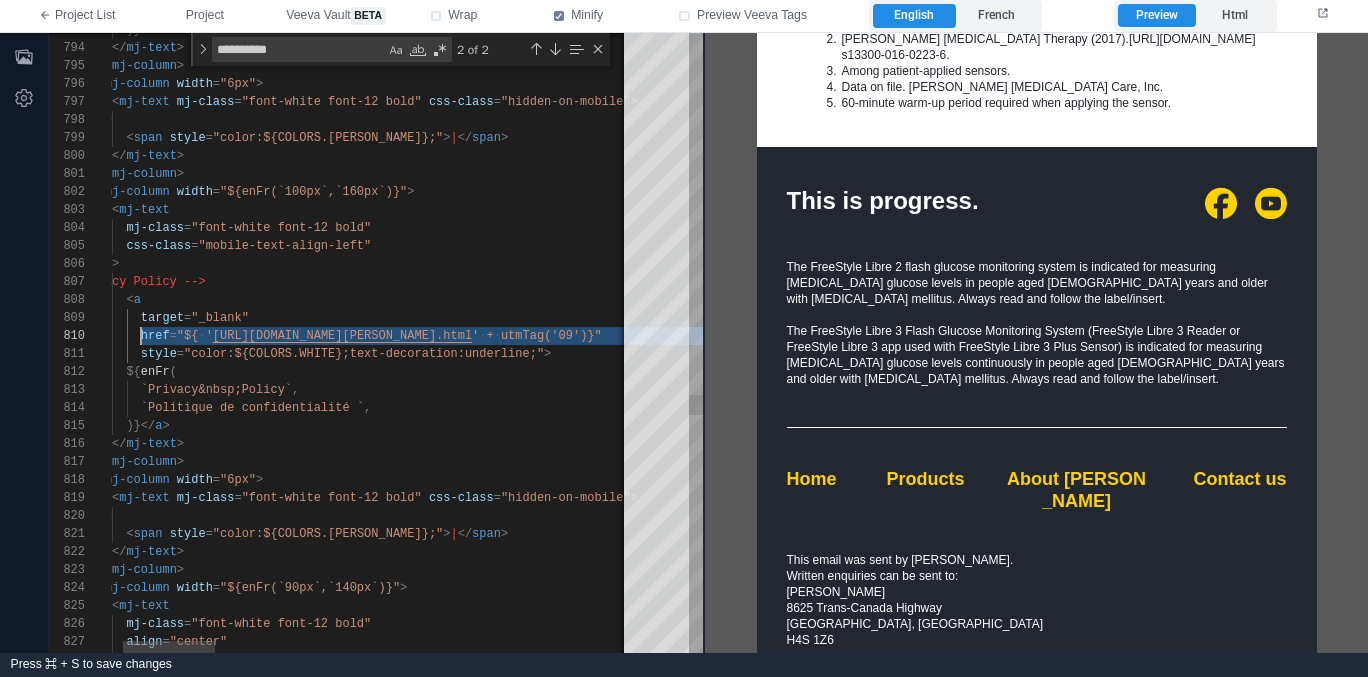 scroll, scrollTop: 162, scrollLeft: 101, axis: both 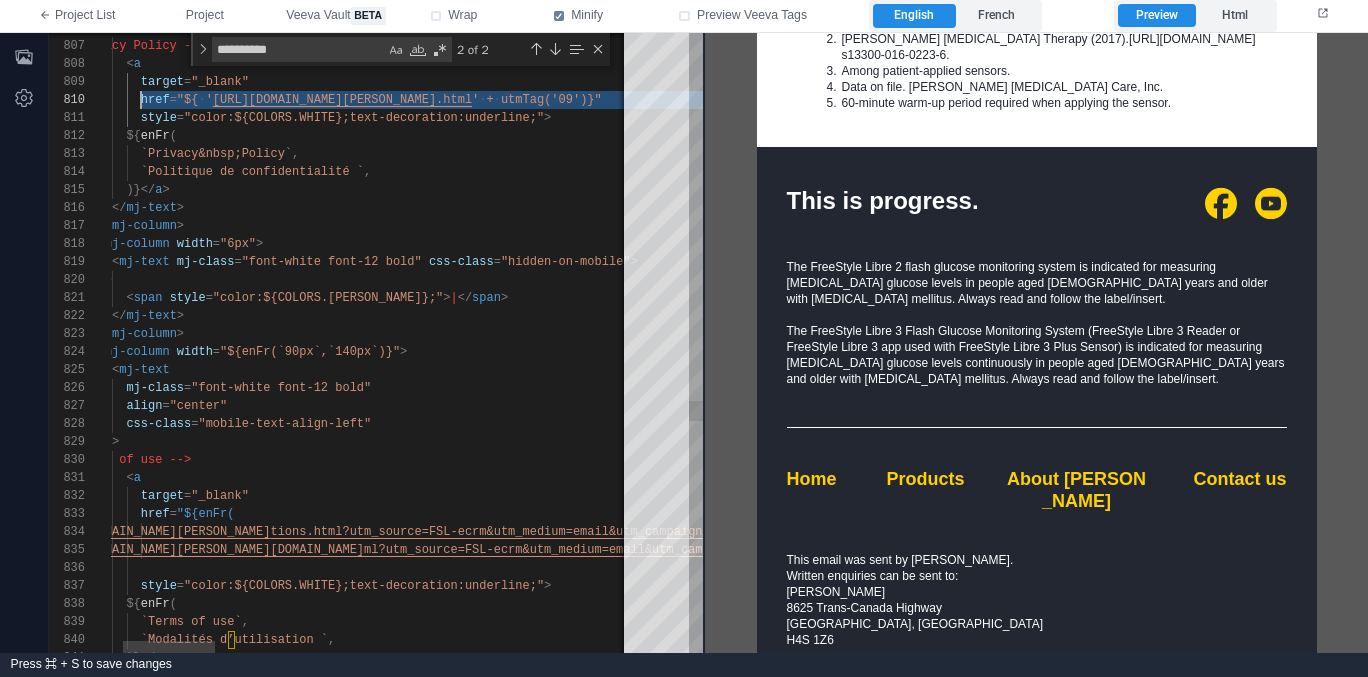 click on "target = "_blank"" at bounding box center (1499, 496) 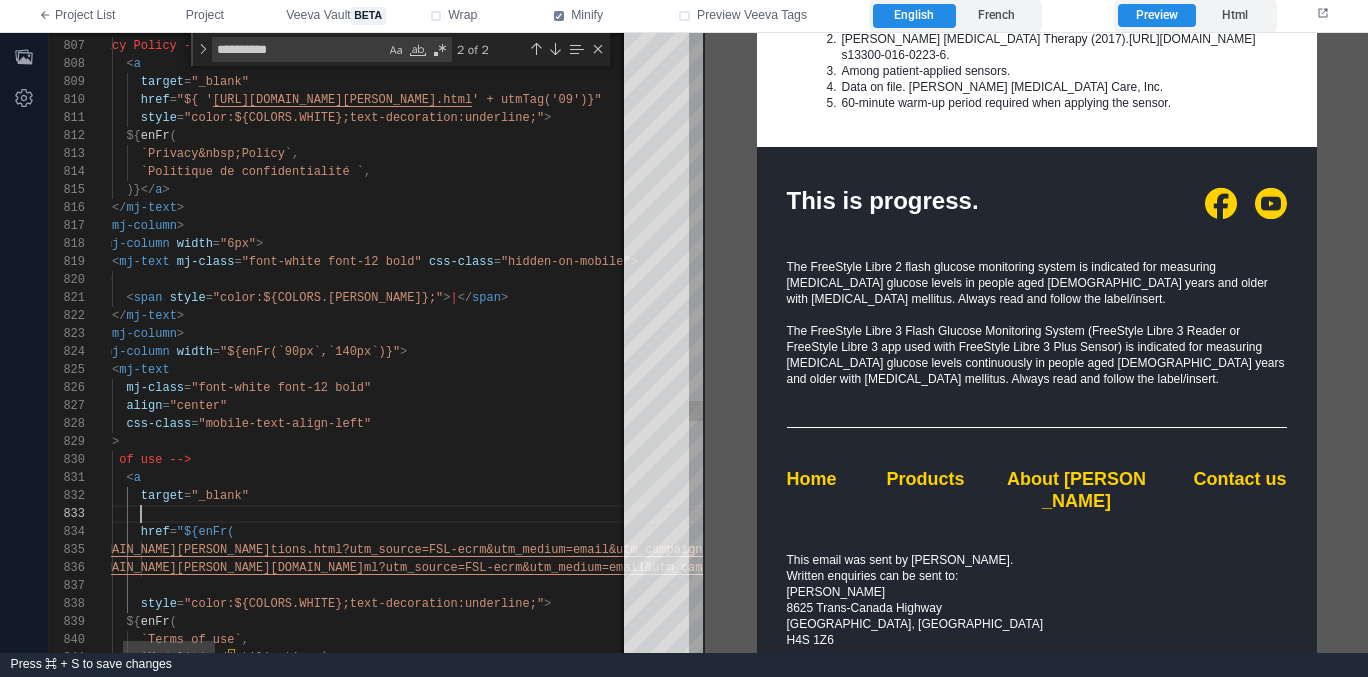 paste on "**********" 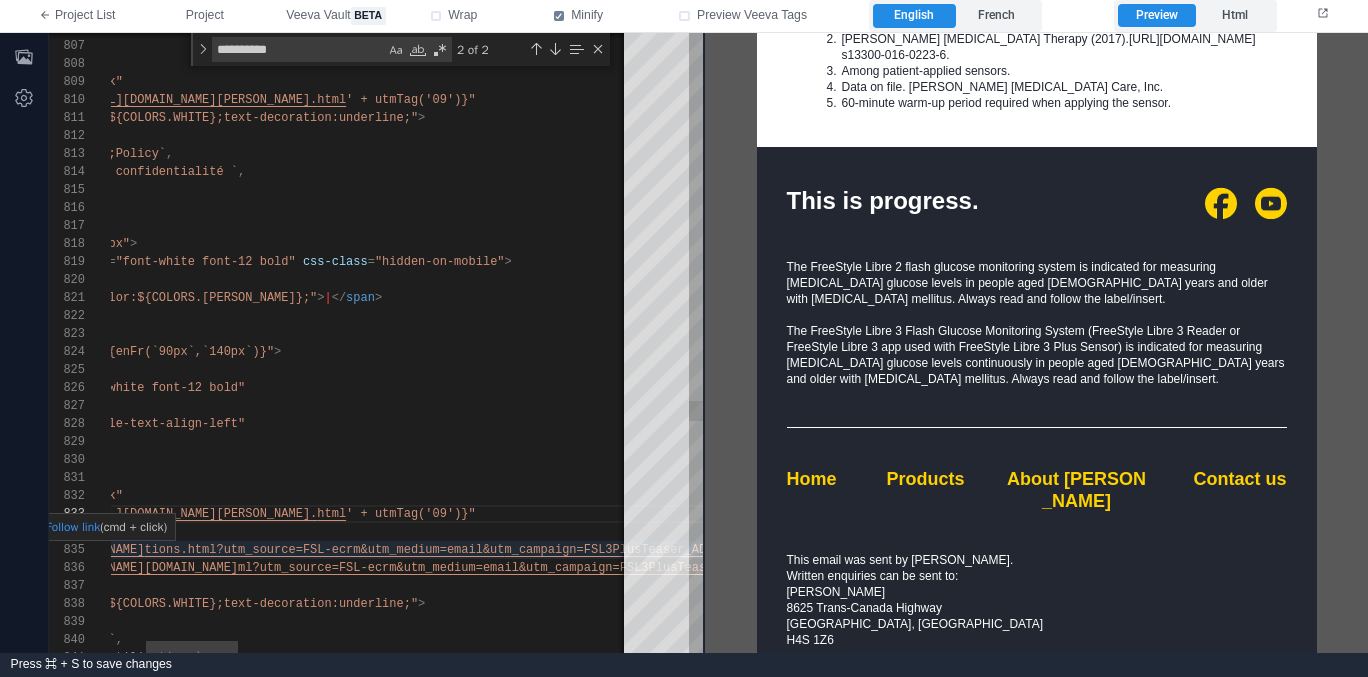 click on "` [URL][DOMAIN_NAME][PERSON_NAME] tions.html?utm_source=FSL-ecrm&utm_medium=email&ut m_campaign=FSL3PlusTeaser_ADC-111877v1.0 `," at bounding box center [1373, 550] 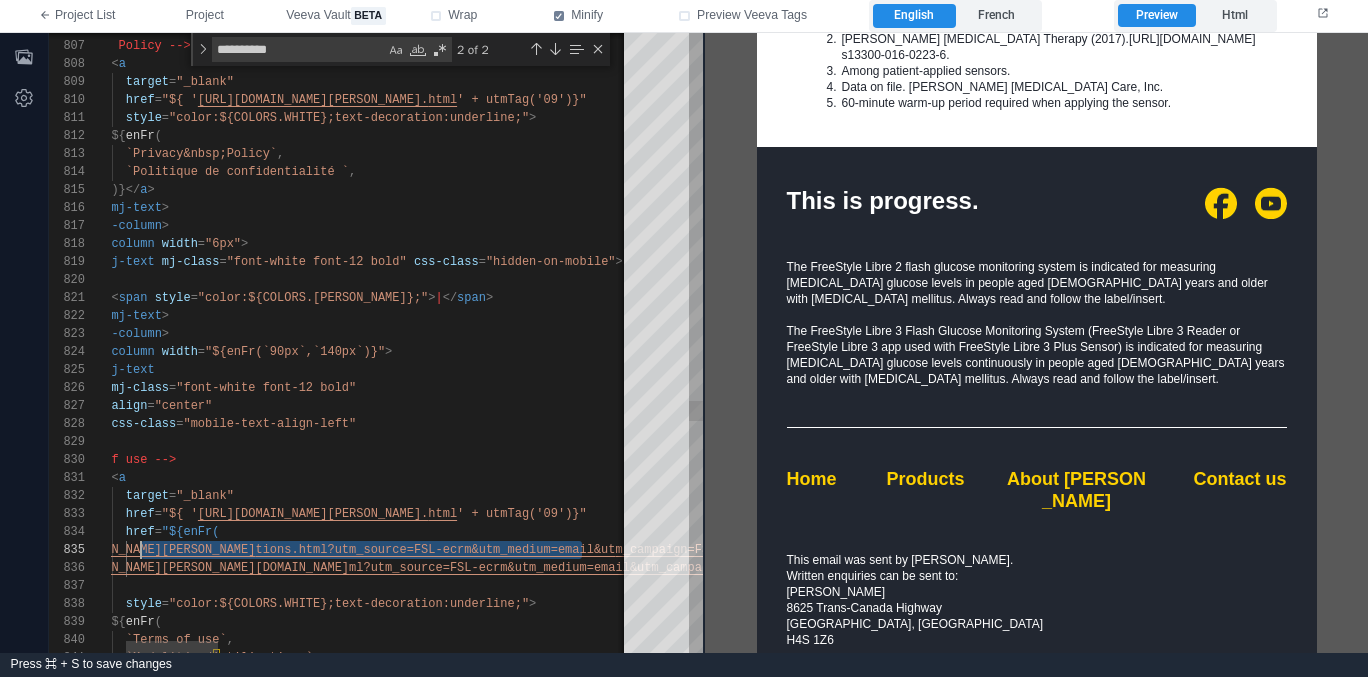 scroll, scrollTop: 72, scrollLeft: 123, axis: both 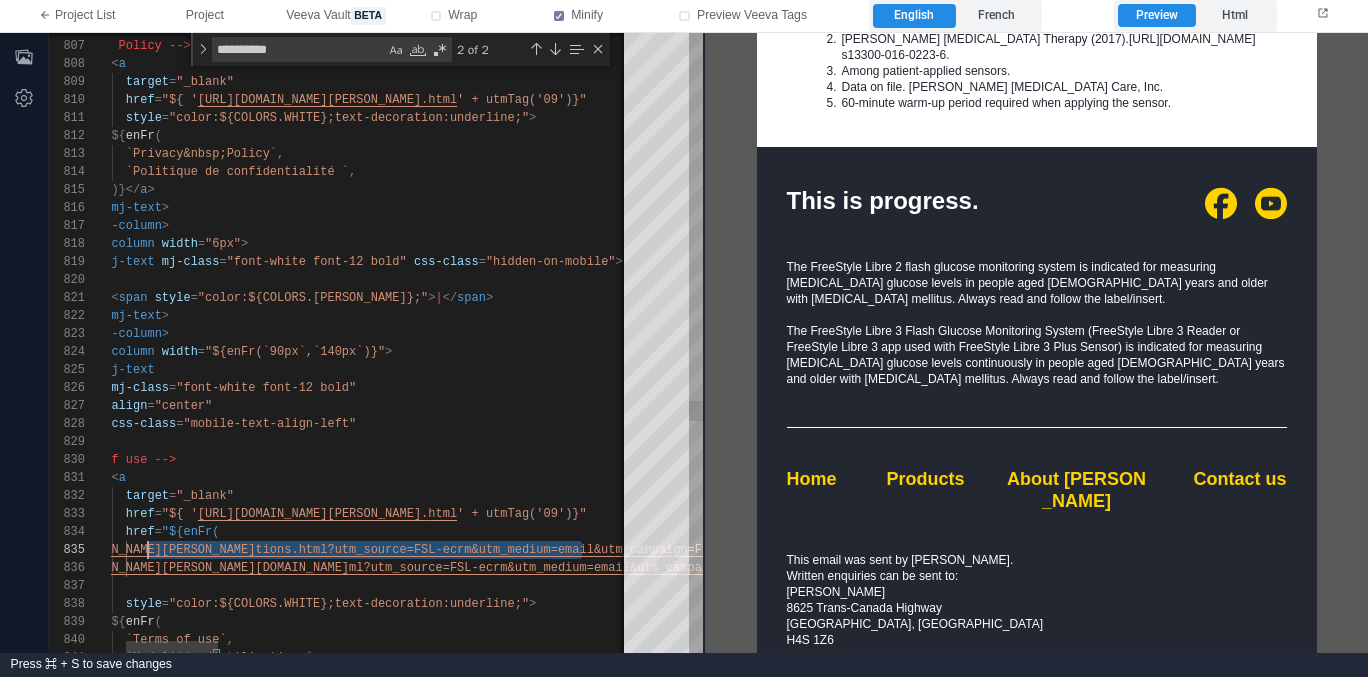 click on "html" at bounding box center [442, 514] 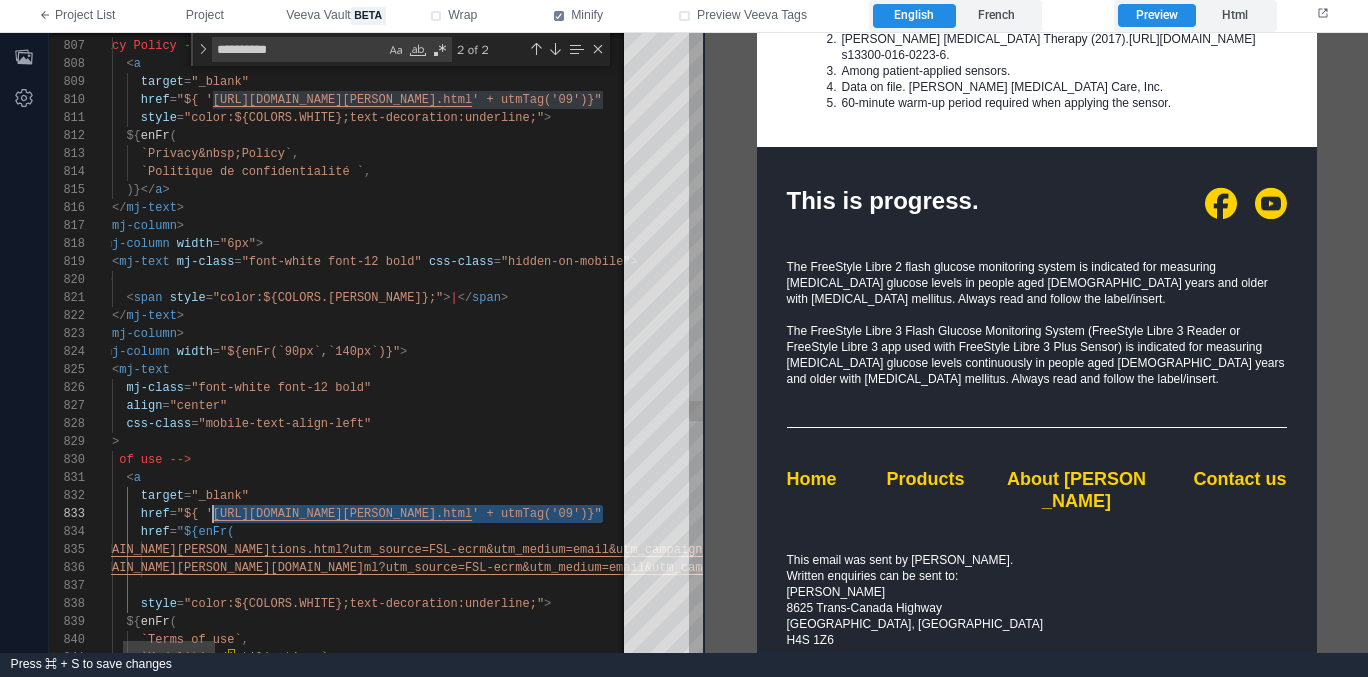 paste on "******" 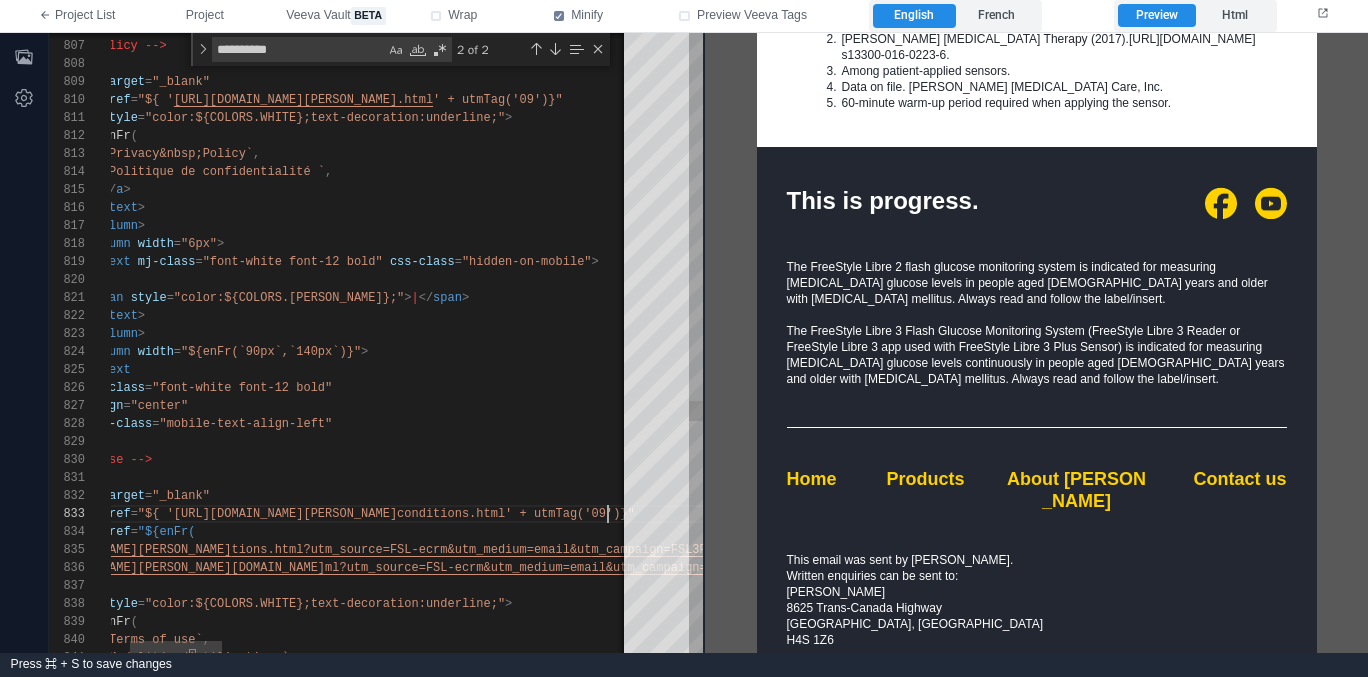 scroll, scrollTop: 36, scrollLeft: 607, axis: both 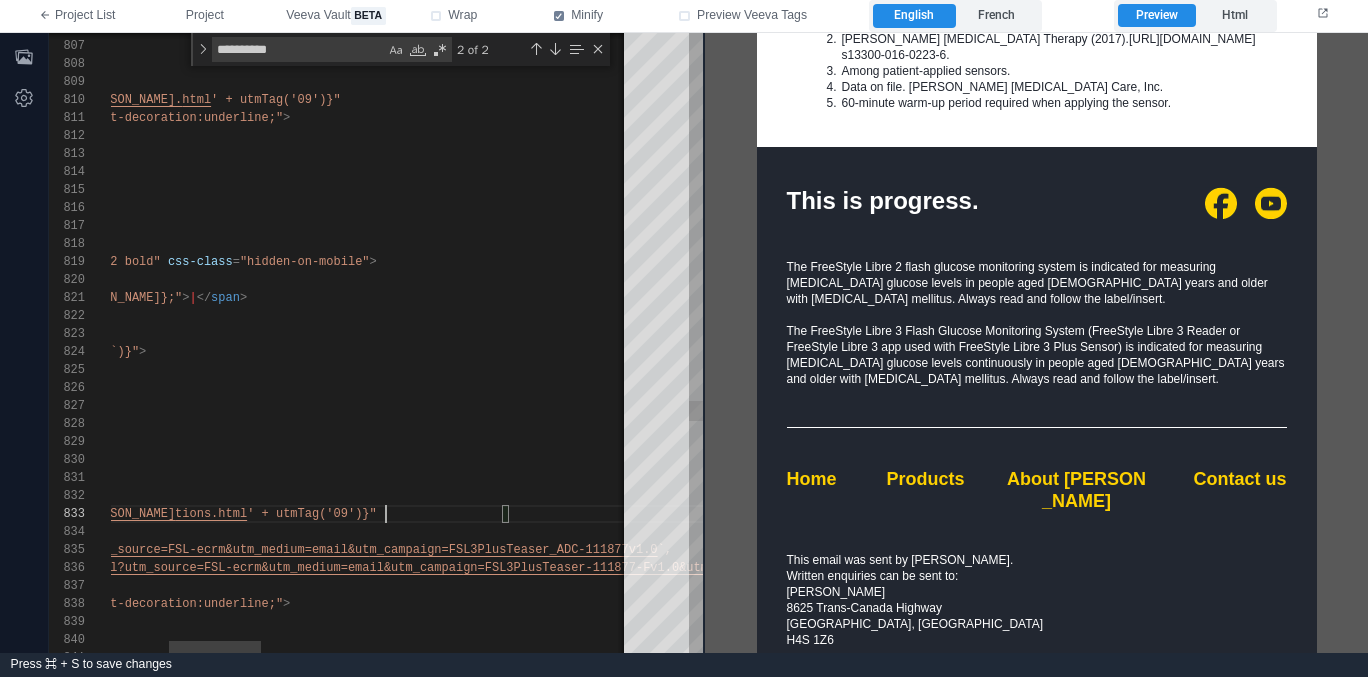 click on "' + utmTag('09')}"" at bounding box center [312, 514] 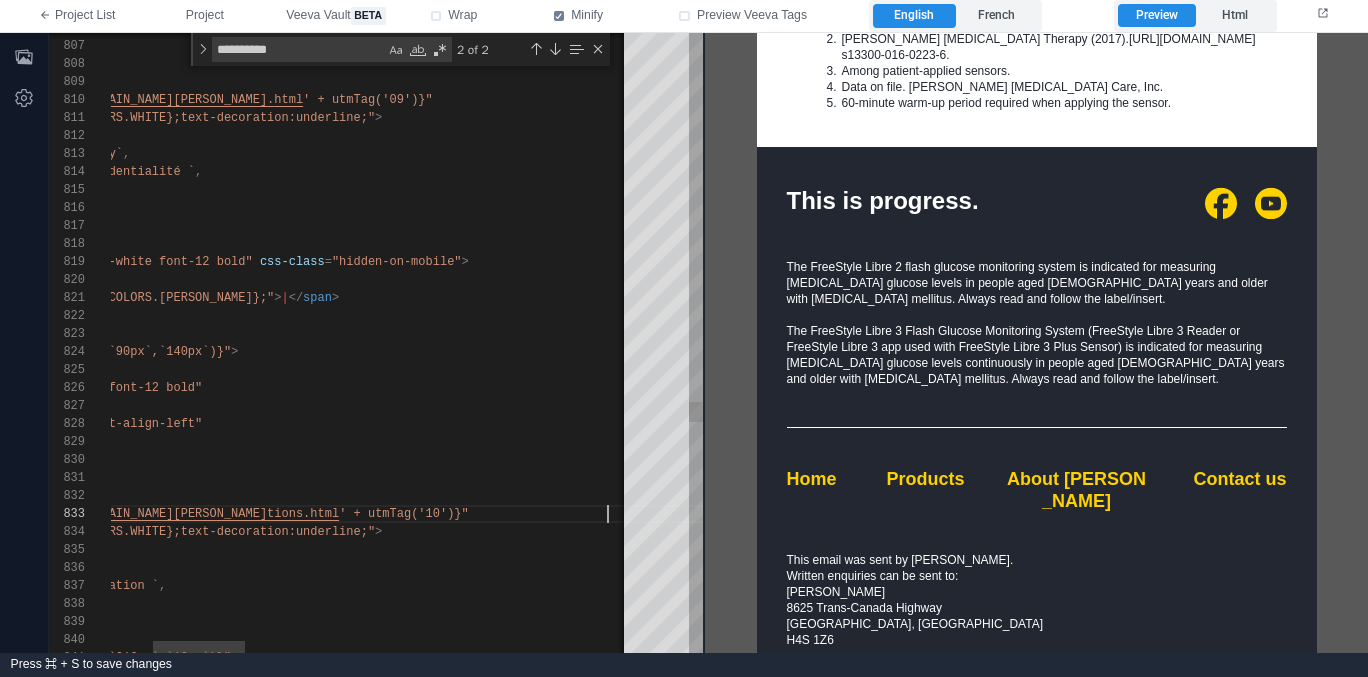 scroll, scrollTop: 54, scrollLeft: 513, axis: both 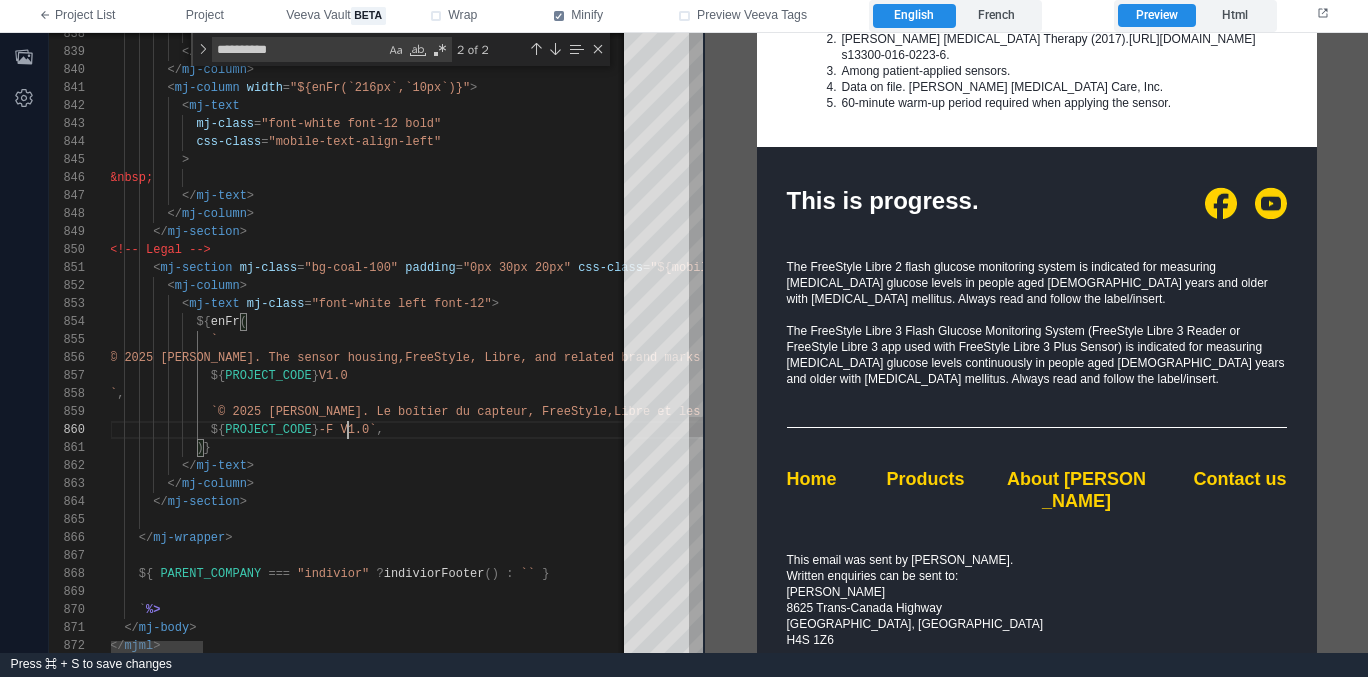 click on "</ mj-text >" at bounding box center [1569, 466] 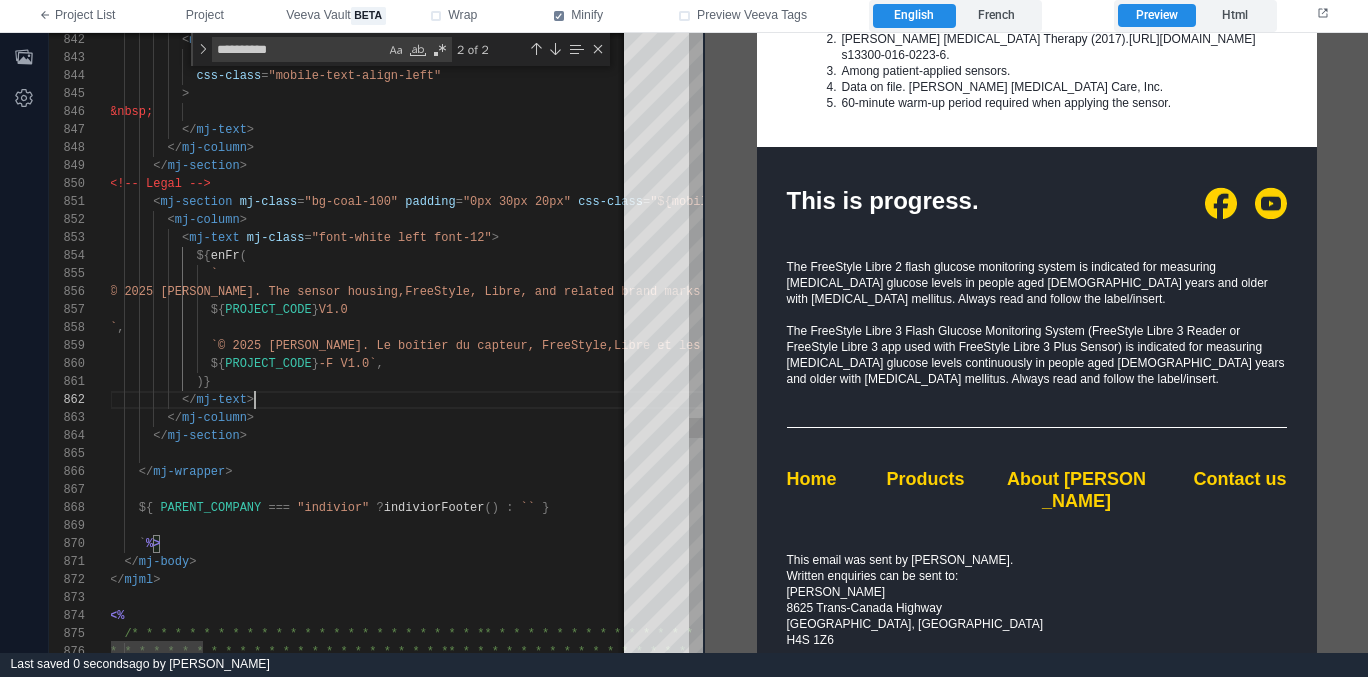 click on "${   PARENT_COMPANY   ===   "indivior"   ?  indiviorFooter ()   :   ``   }" at bounding box center (1569, 508) 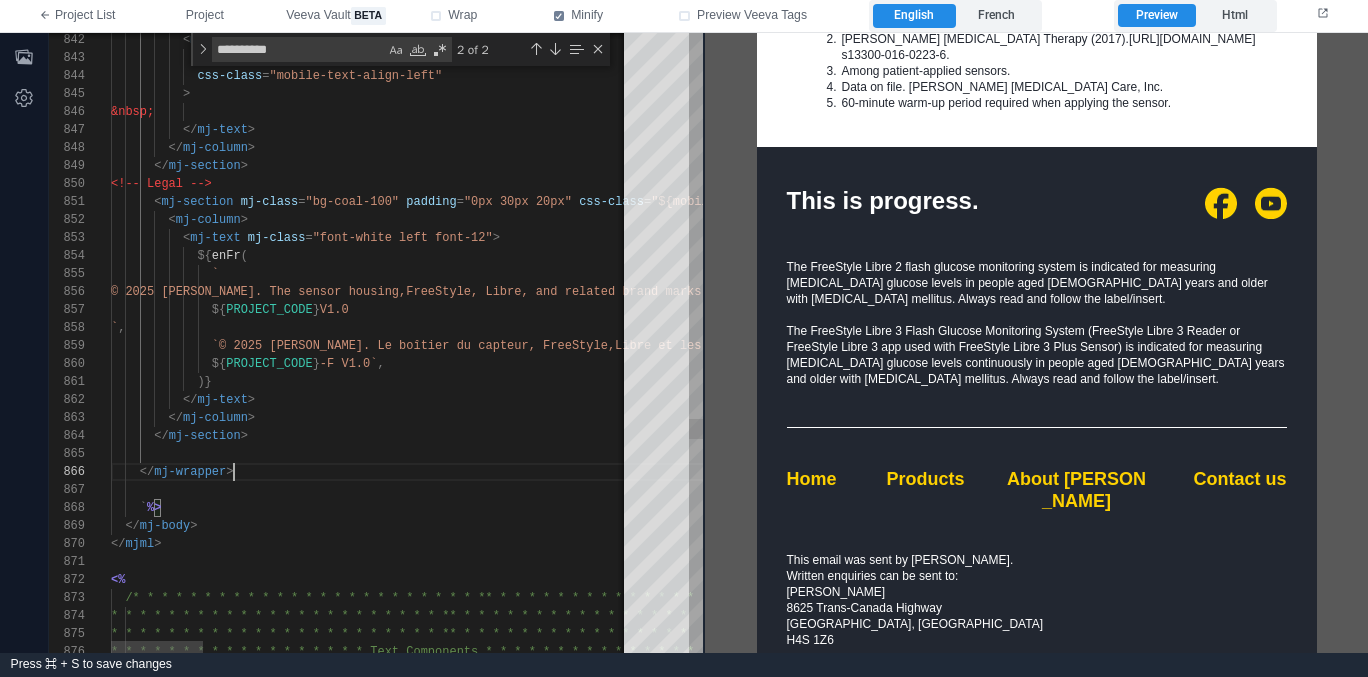 scroll, scrollTop: 108, scrollLeft: 29, axis: both 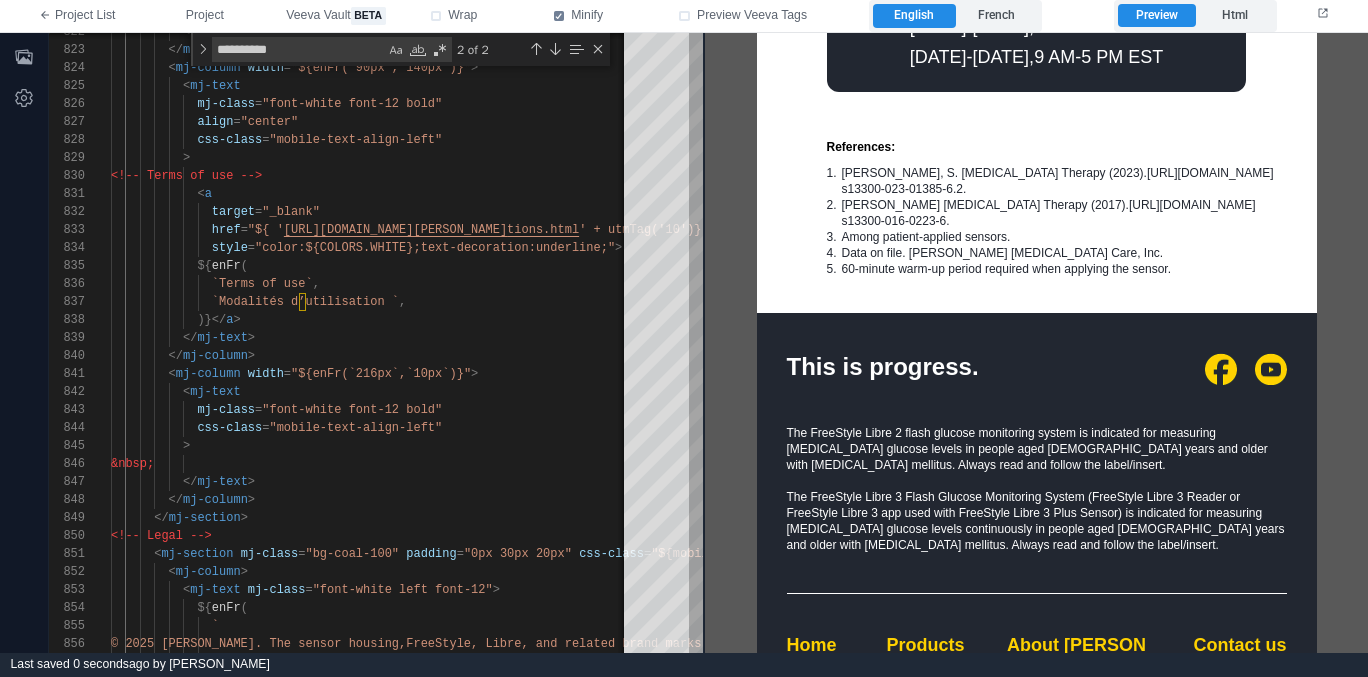 type on "**********" 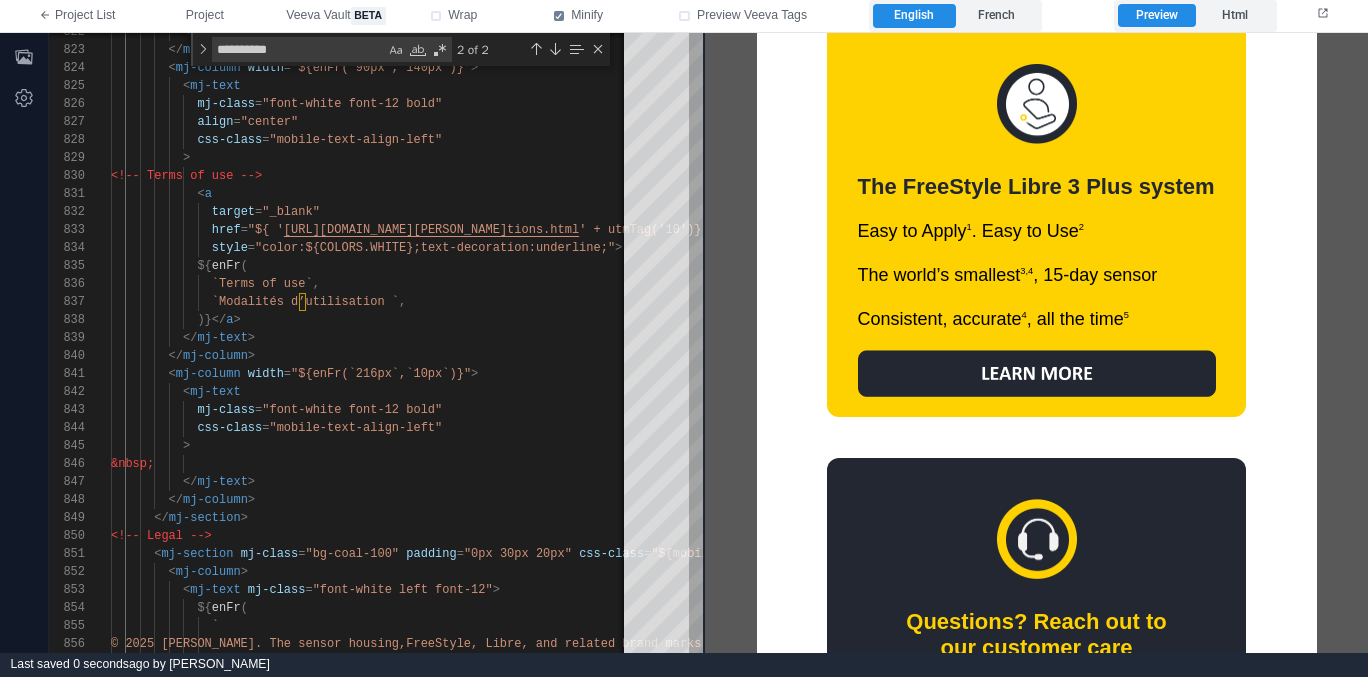 scroll, scrollTop: 2232, scrollLeft: 0, axis: vertical 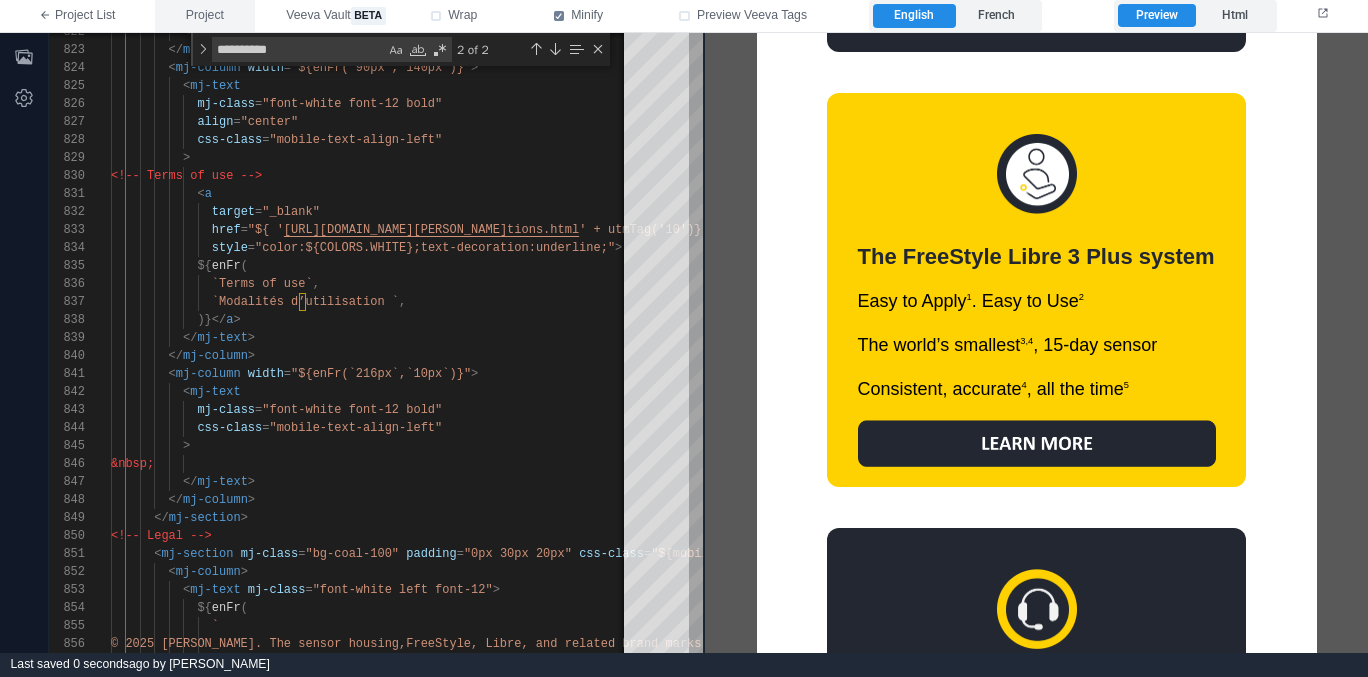 click on "Project" at bounding box center [205, 16] 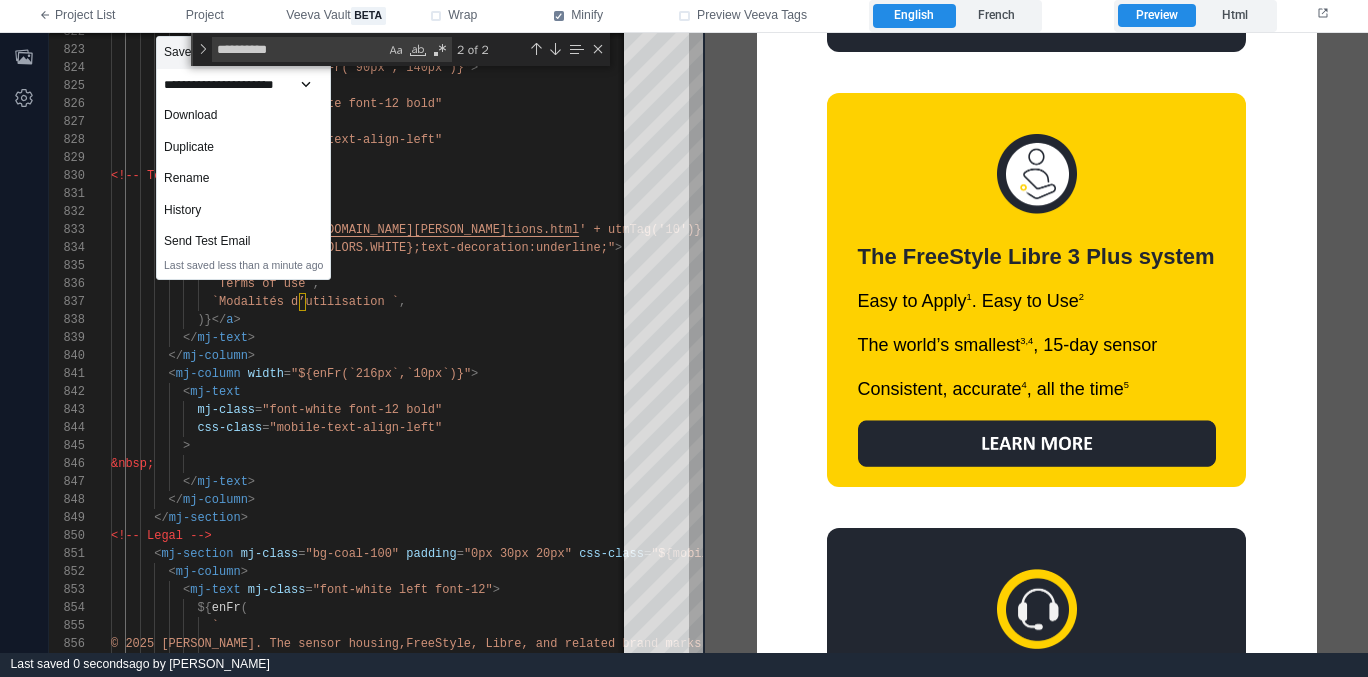 click on "Save Project (⌘+S)" at bounding box center (243, 53) 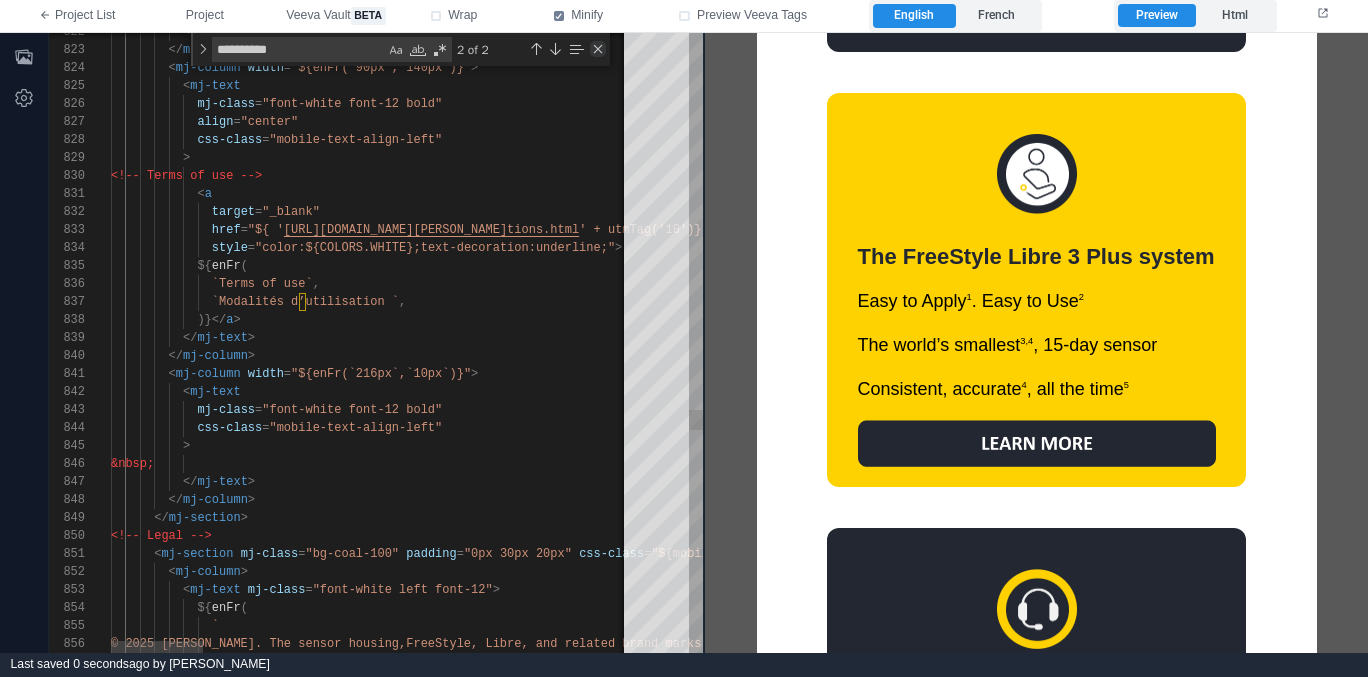 click at bounding box center (598, 49) 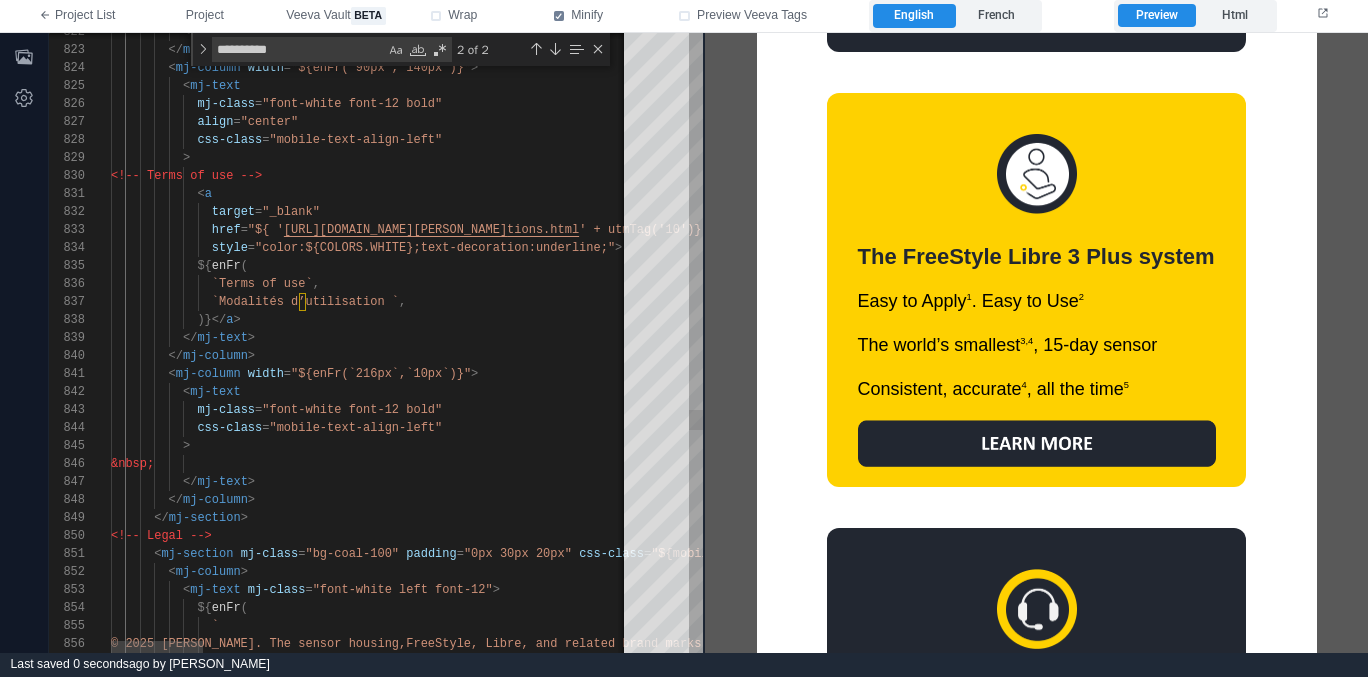 scroll, scrollTop: 108, scrollLeft: 28, axis: both 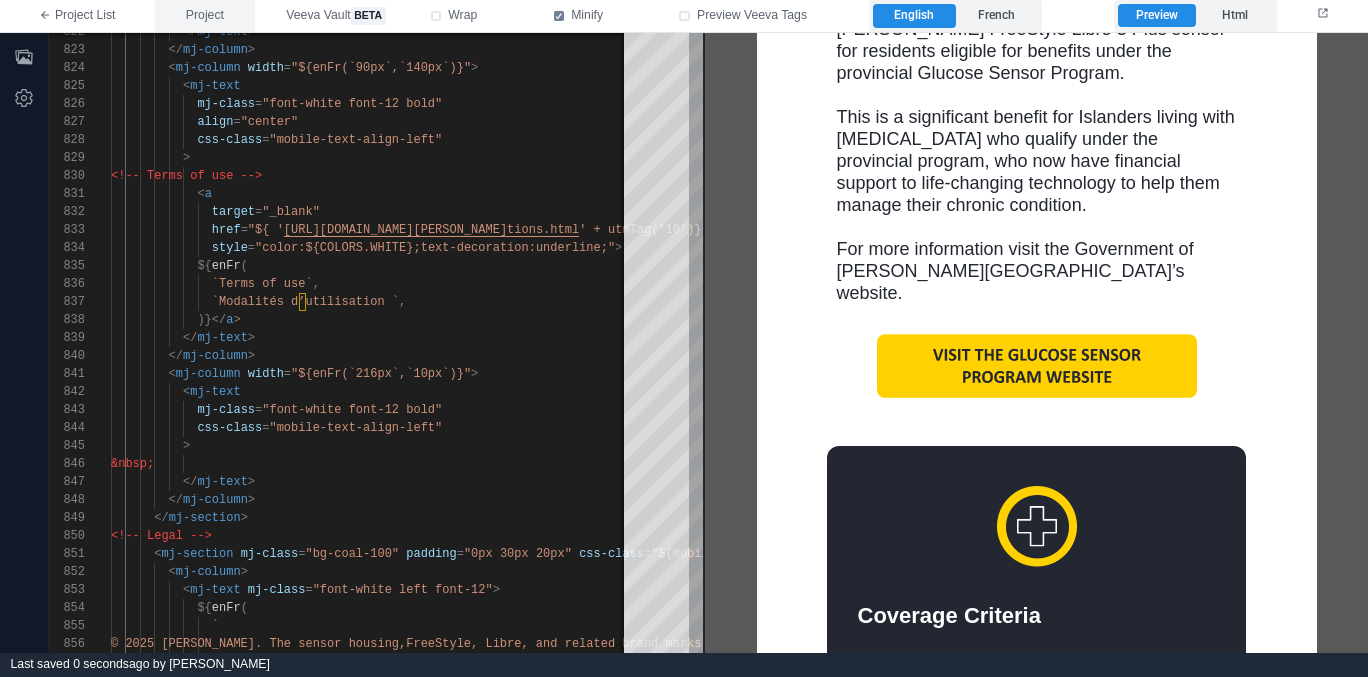 click on "Project" at bounding box center [205, 16] 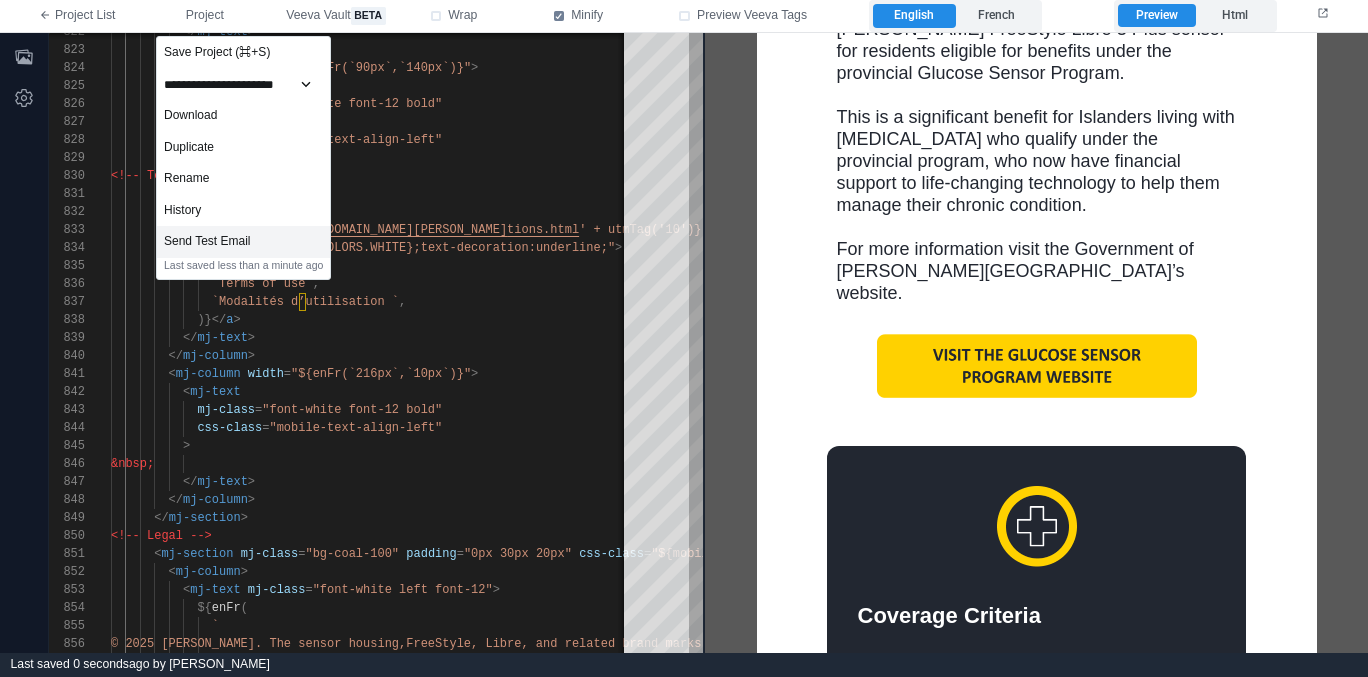 click on "Send Test Email" at bounding box center (243, 242) 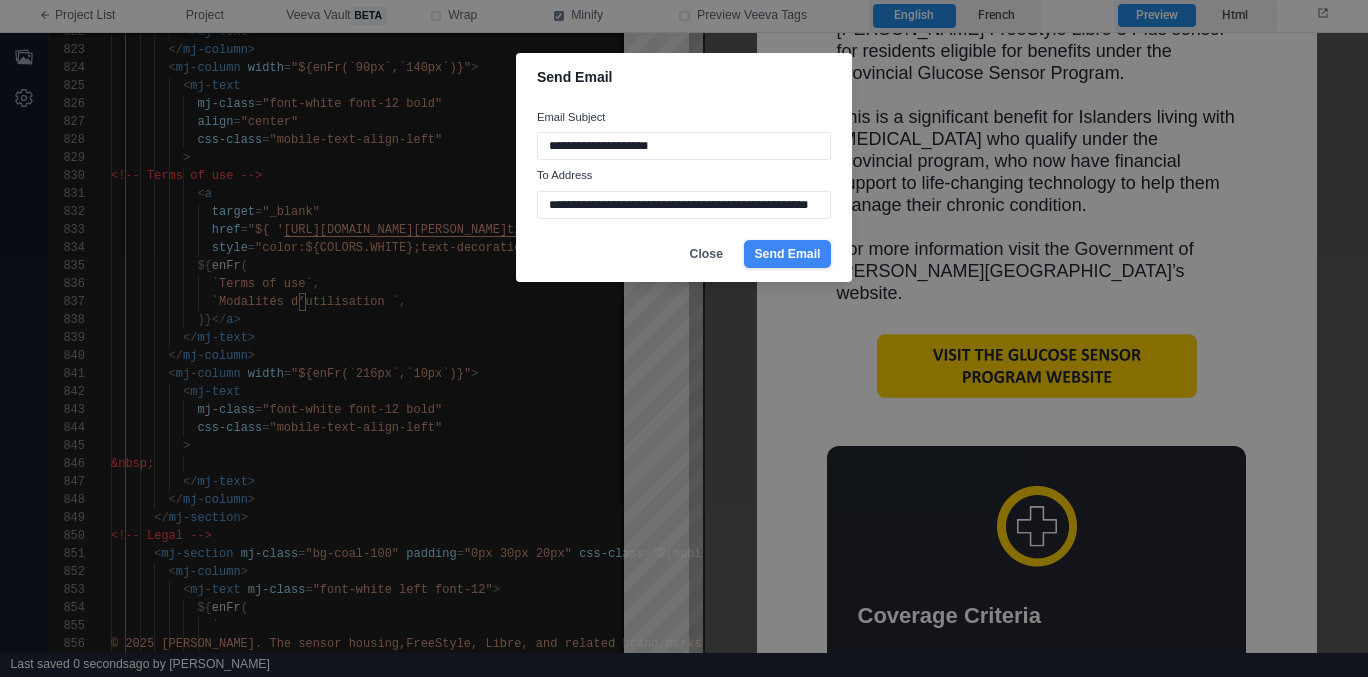 click on "Send Email" at bounding box center [787, 254] 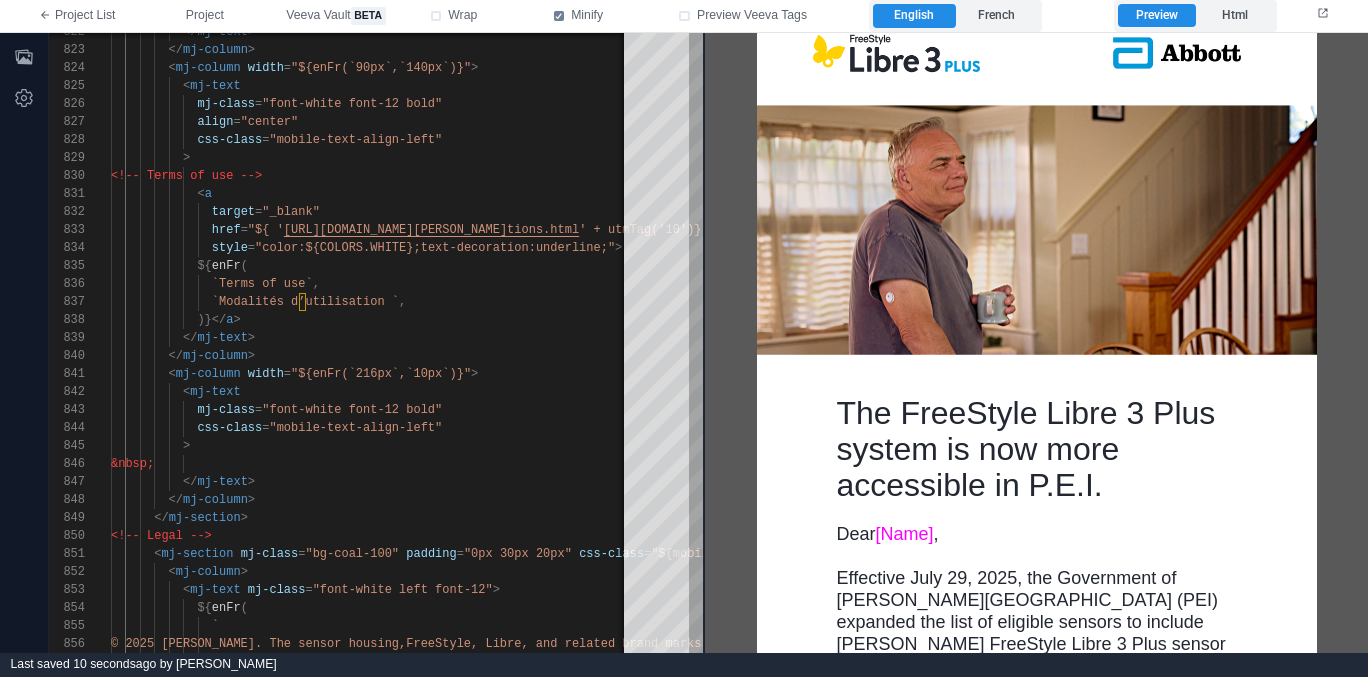 scroll, scrollTop: 0, scrollLeft: 0, axis: both 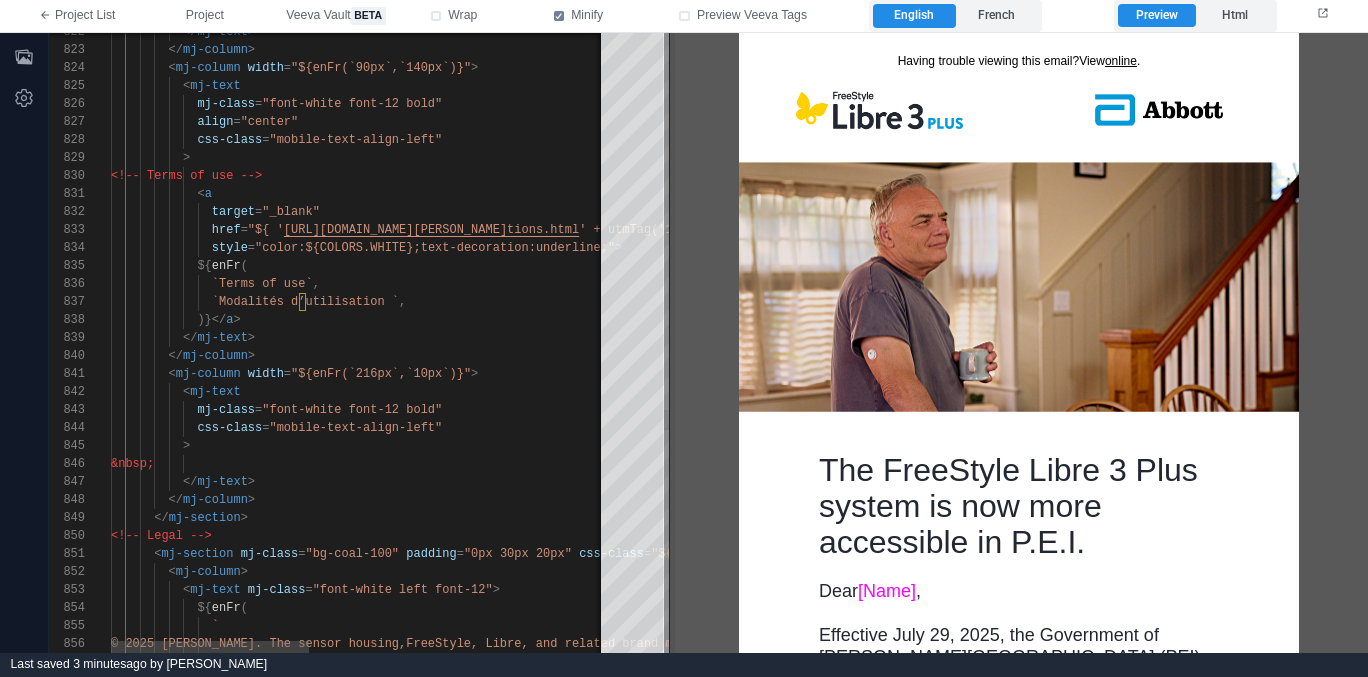 drag, startPoint x: 699, startPoint y: 435, endPoint x: 659, endPoint y: 435, distance: 40 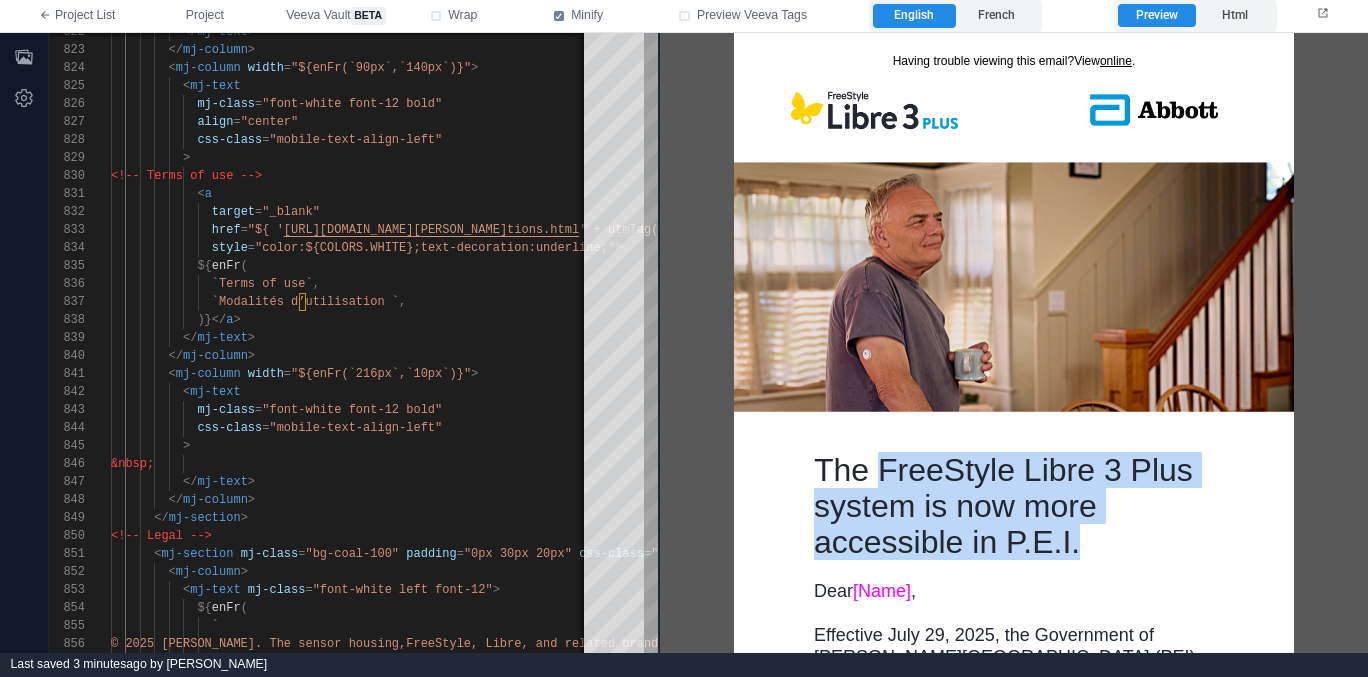 drag, startPoint x: 972, startPoint y: 562, endPoint x: 879, endPoint y: 461, distance: 137.2953 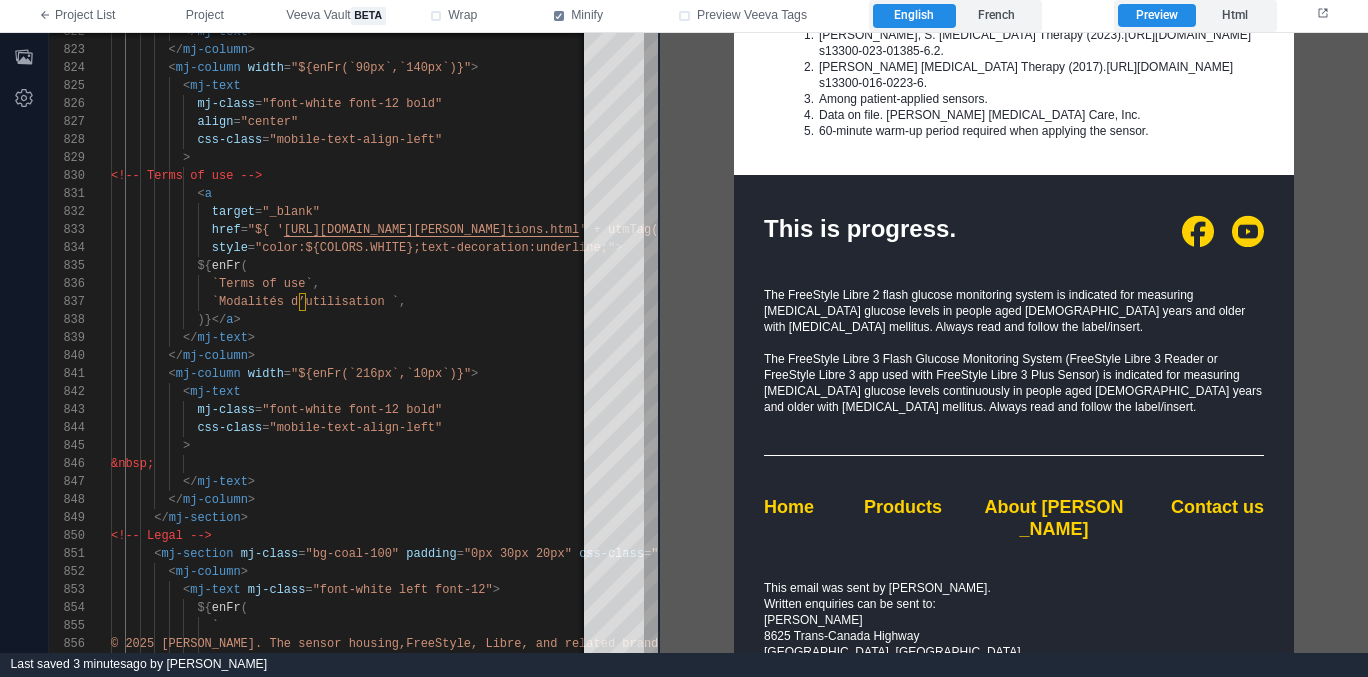 scroll, scrollTop: 3326, scrollLeft: 0, axis: vertical 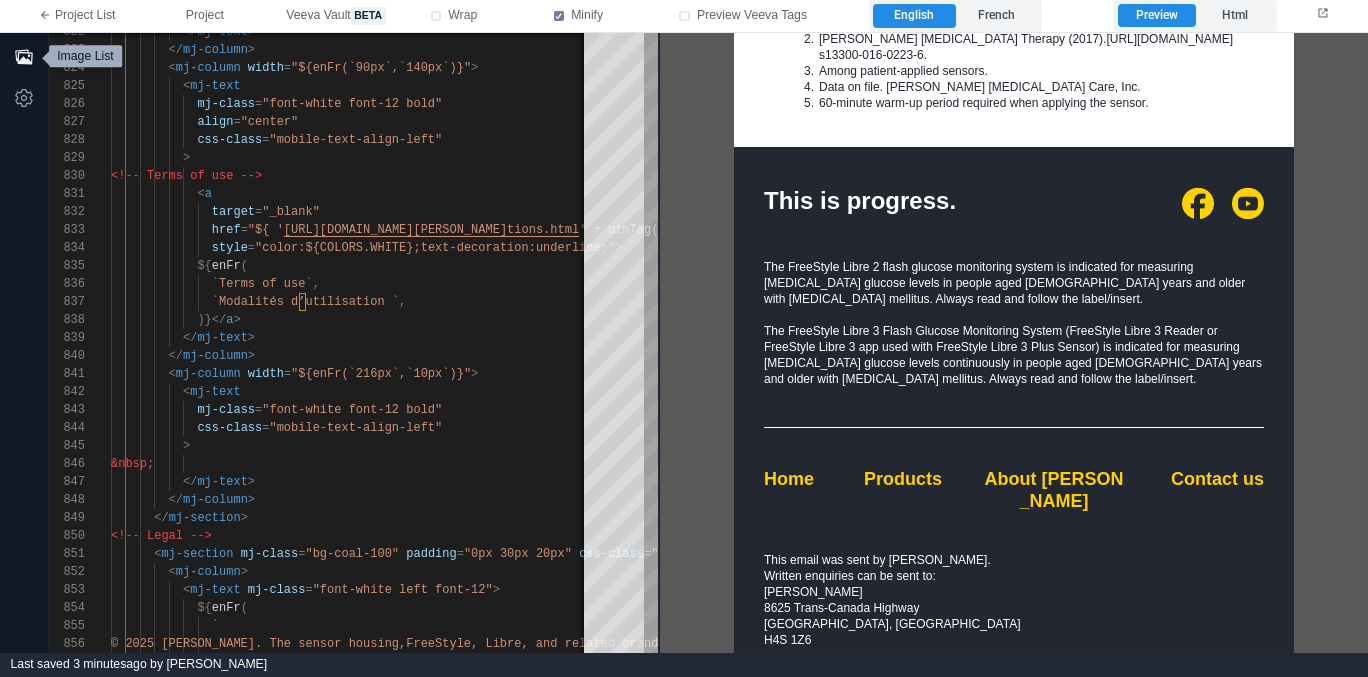 click 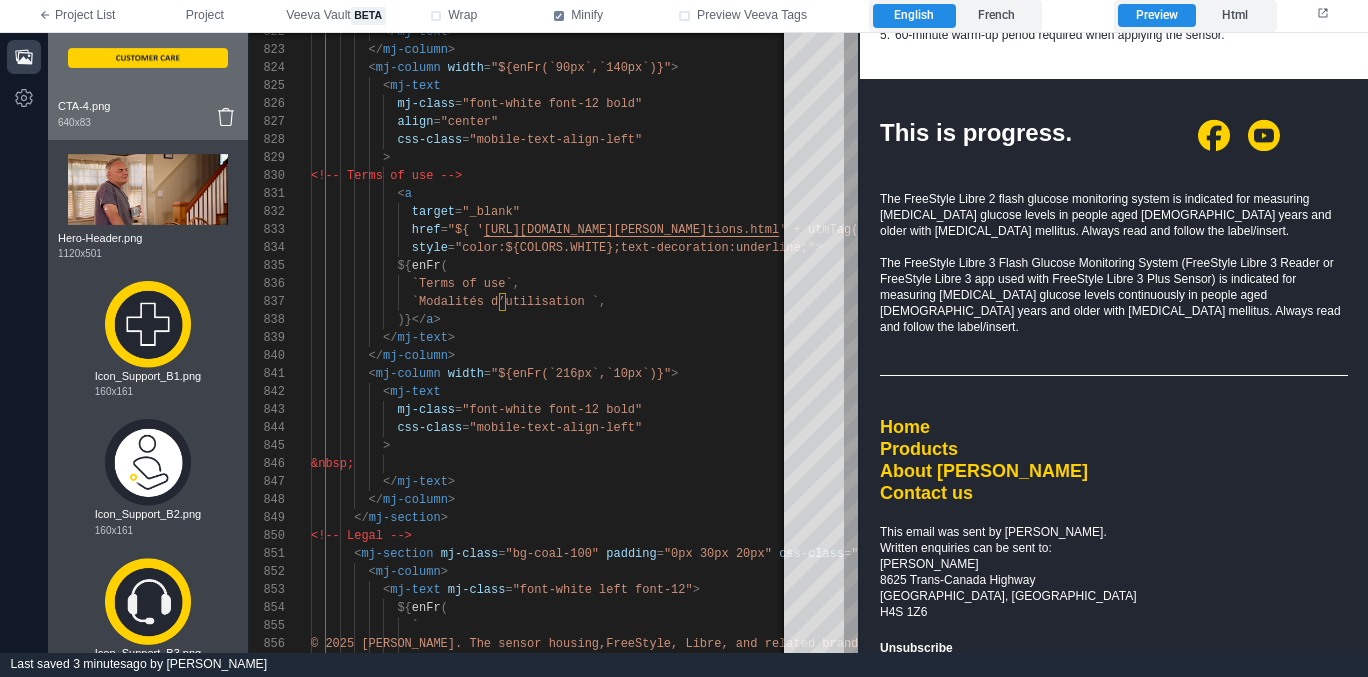 scroll, scrollTop: 351, scrollLeft: 0, axis: vertical 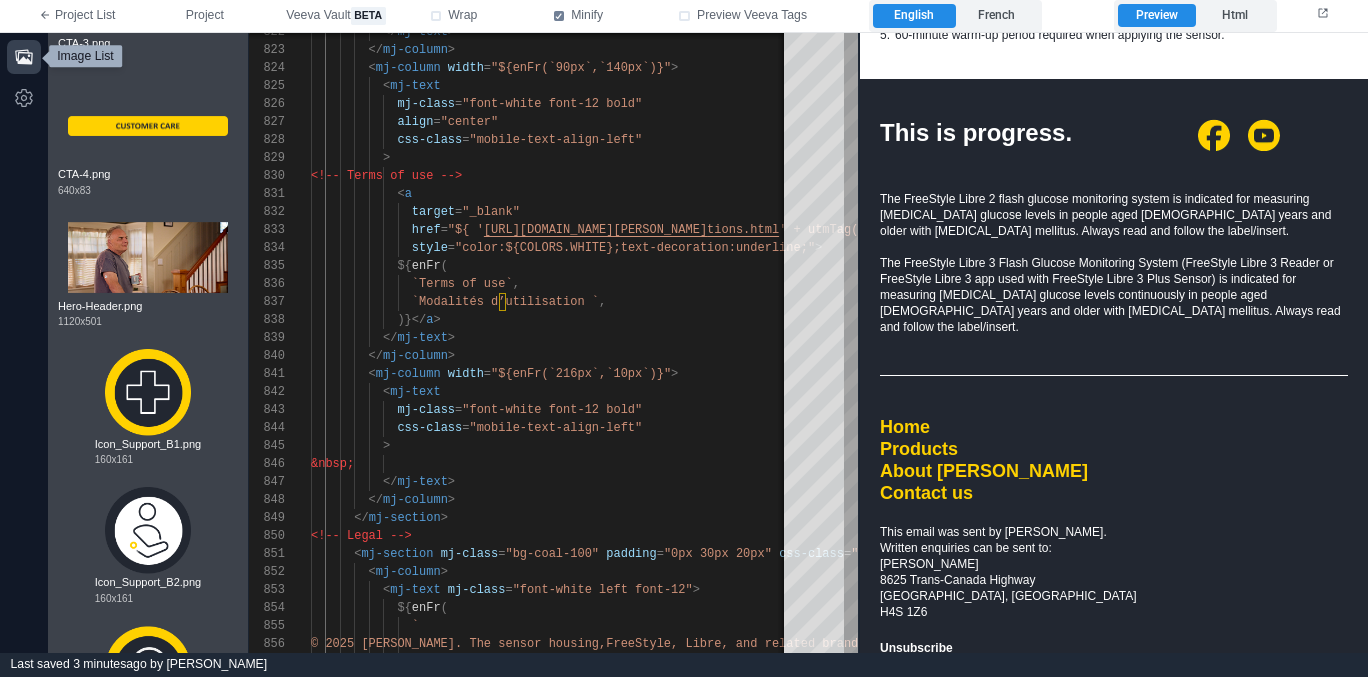 click 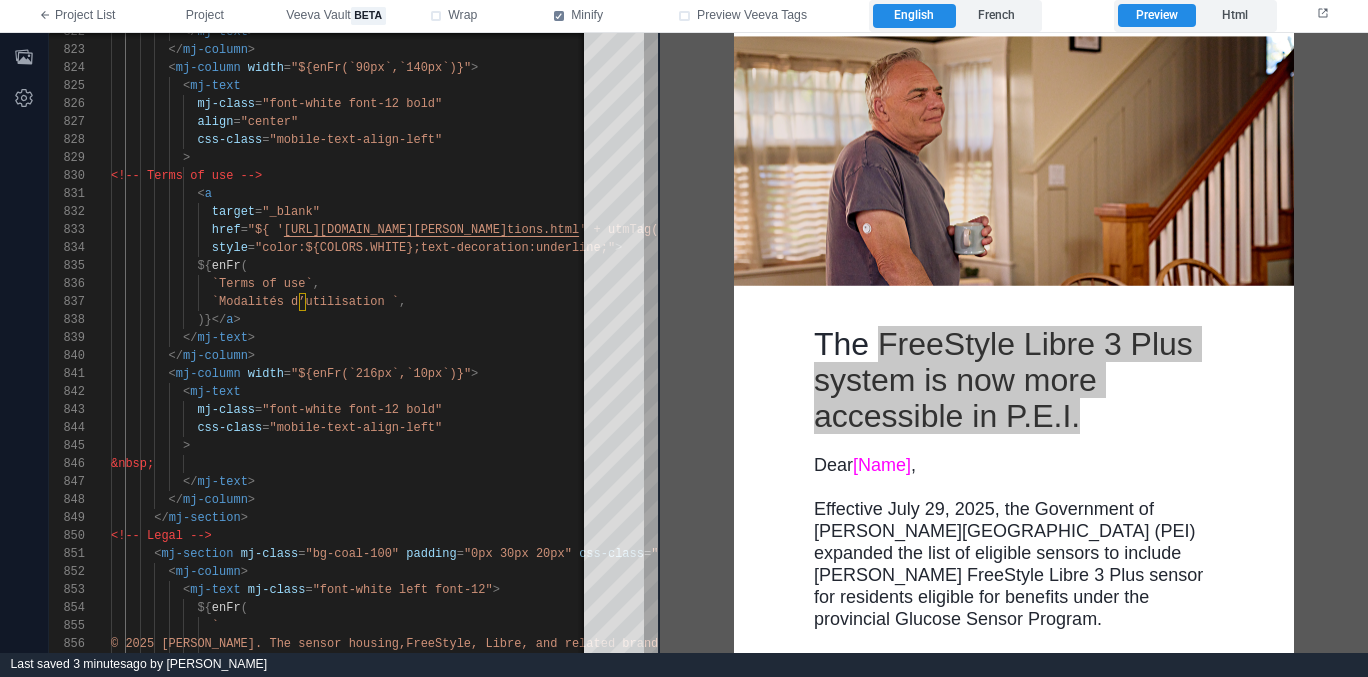 scroll, scrollTop: 0, scrollLeft: 0, axis: both 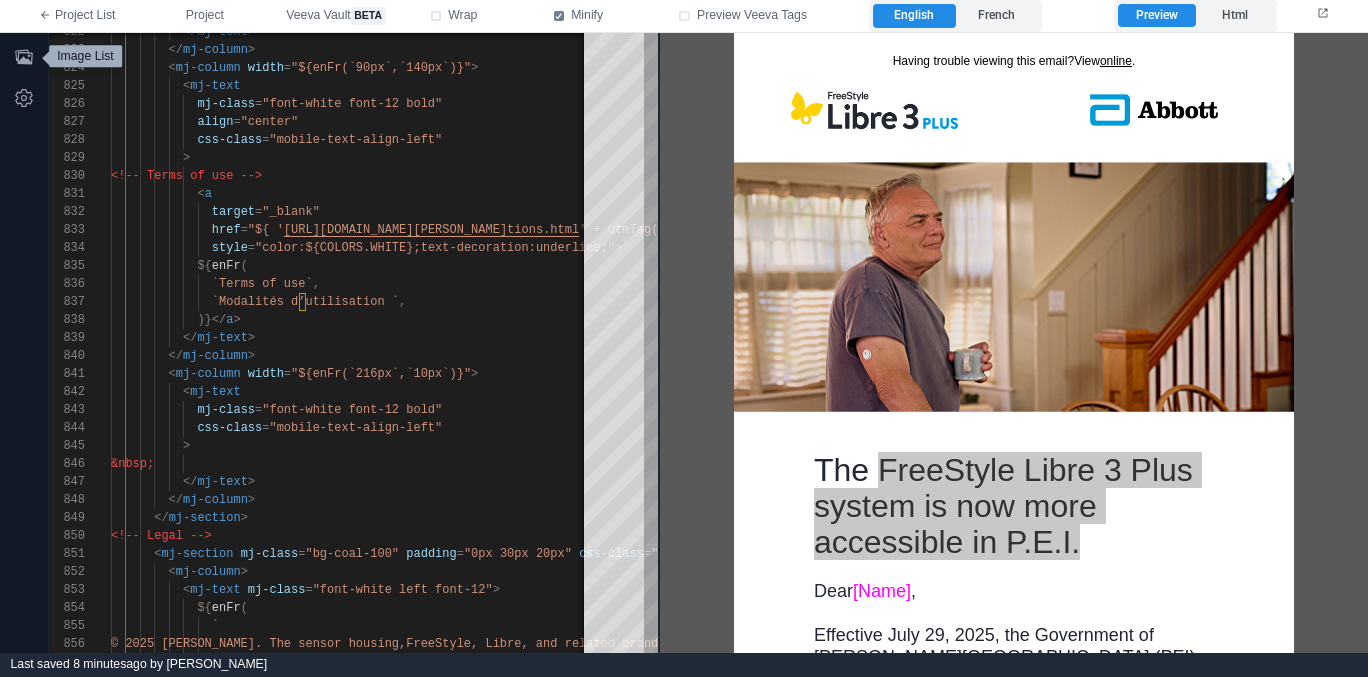 type 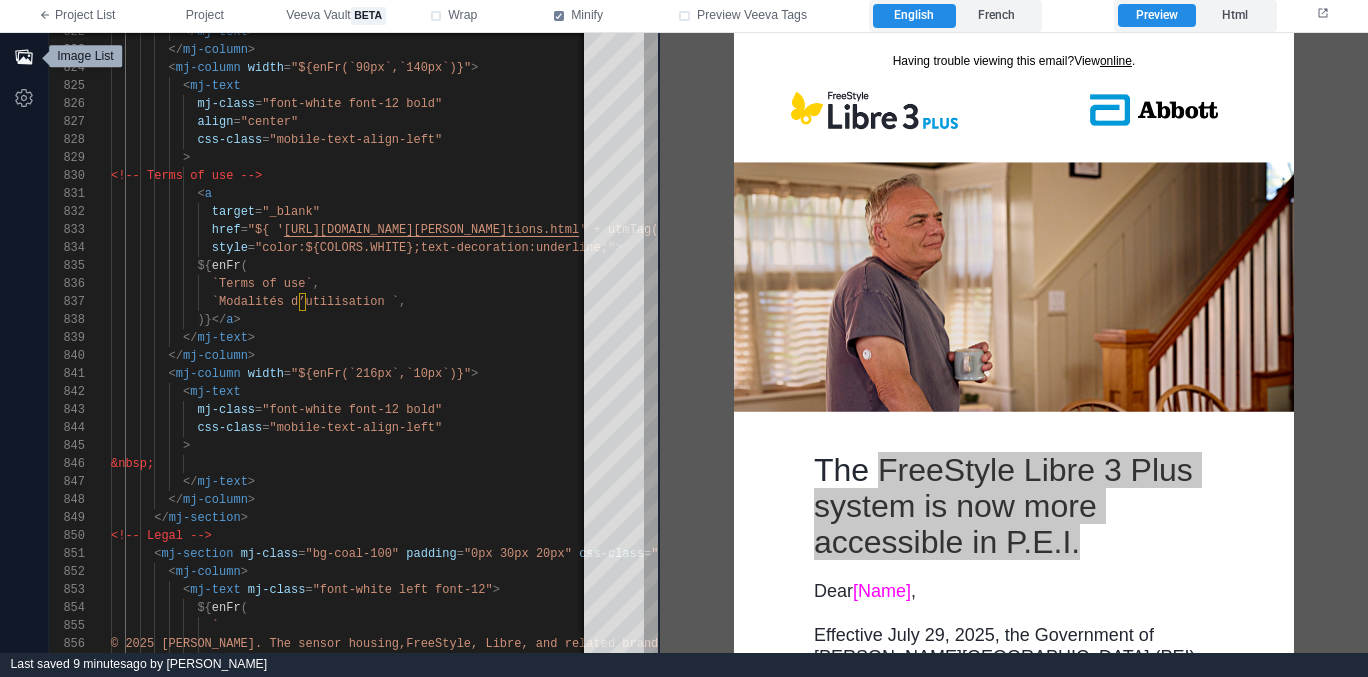 click 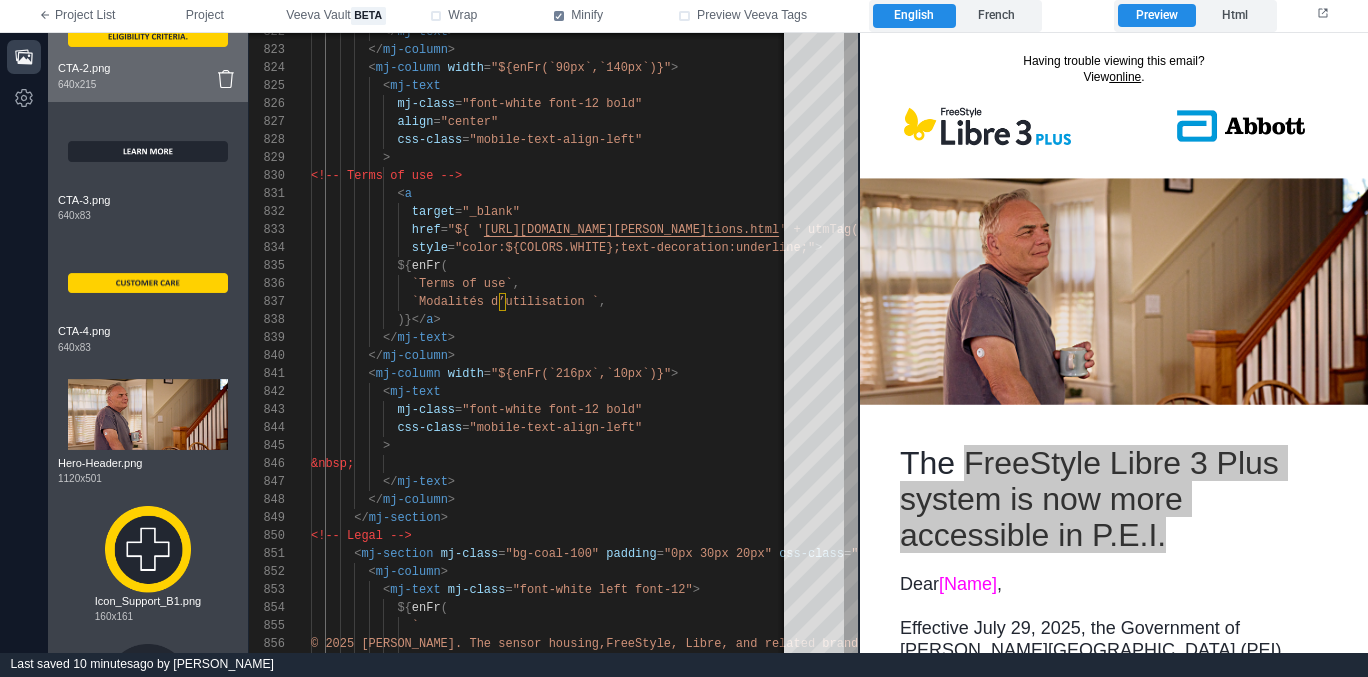 scroll, scrollTop: 291, scrollLeft: 0, axis: vertical 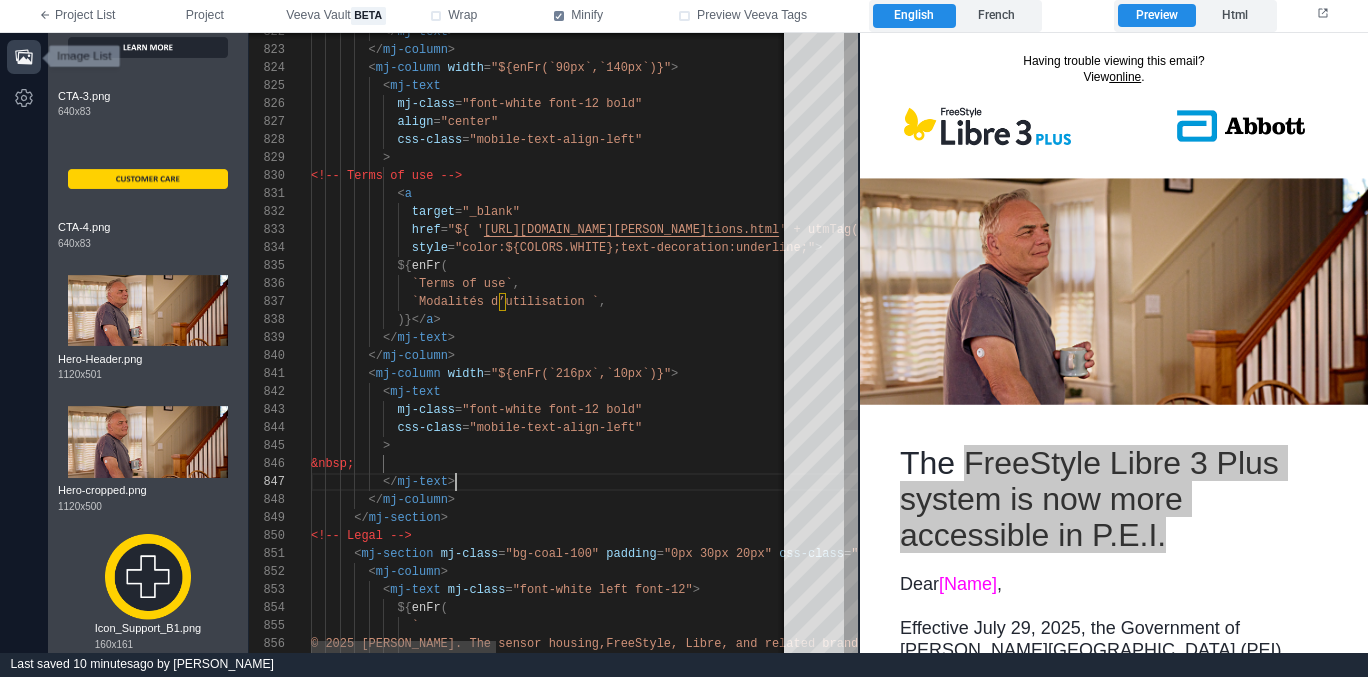 click on "</ mj-text >" at bounding box center [932, 482] 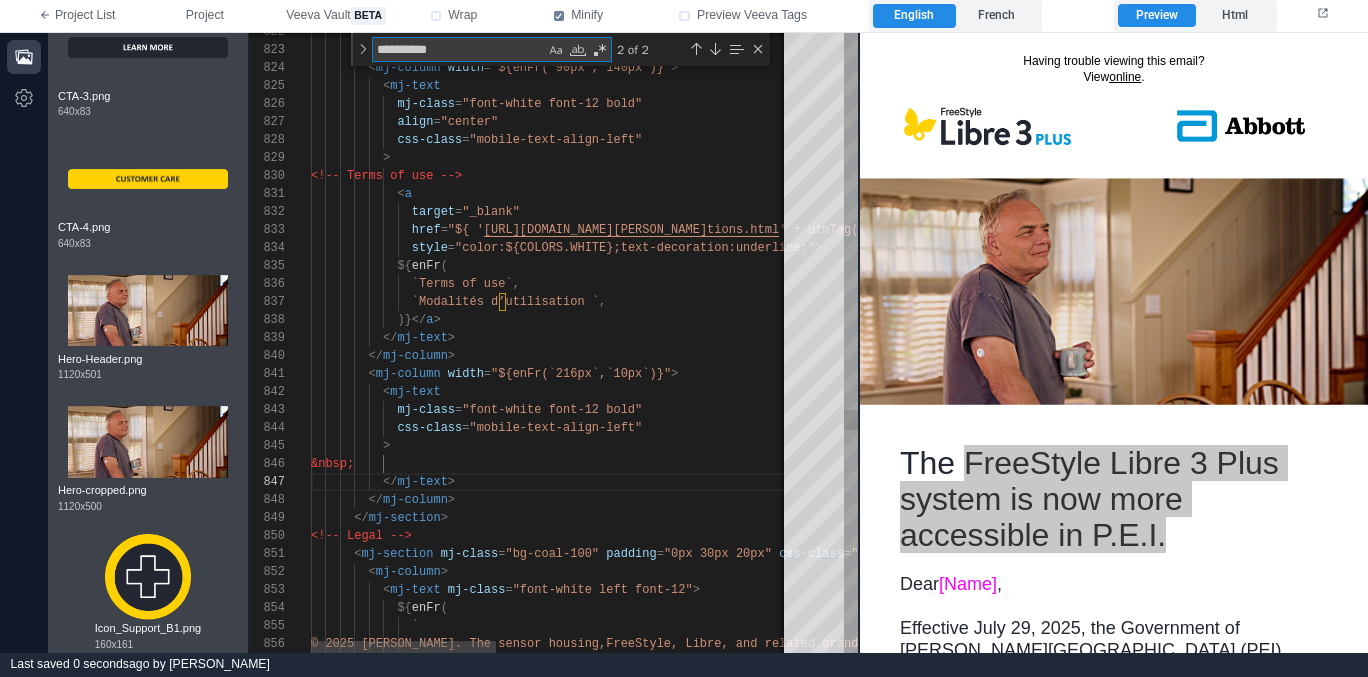 type on "**********" 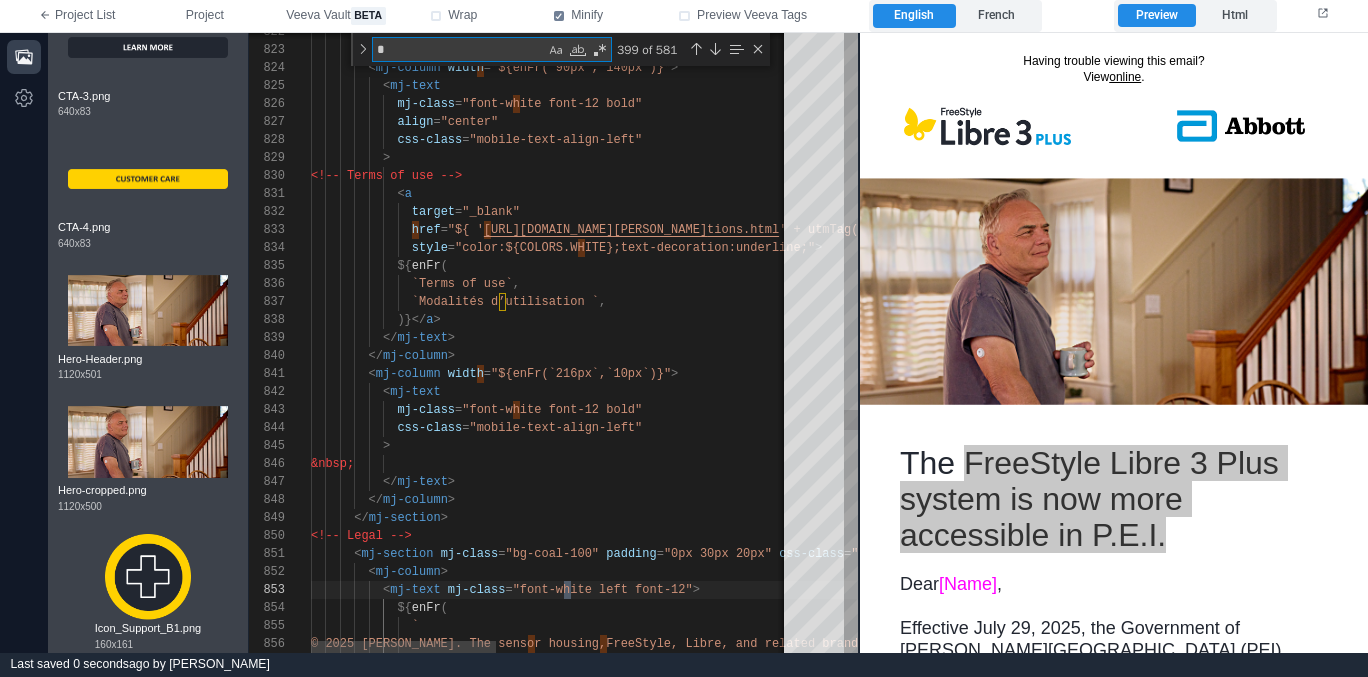 type on "**********" 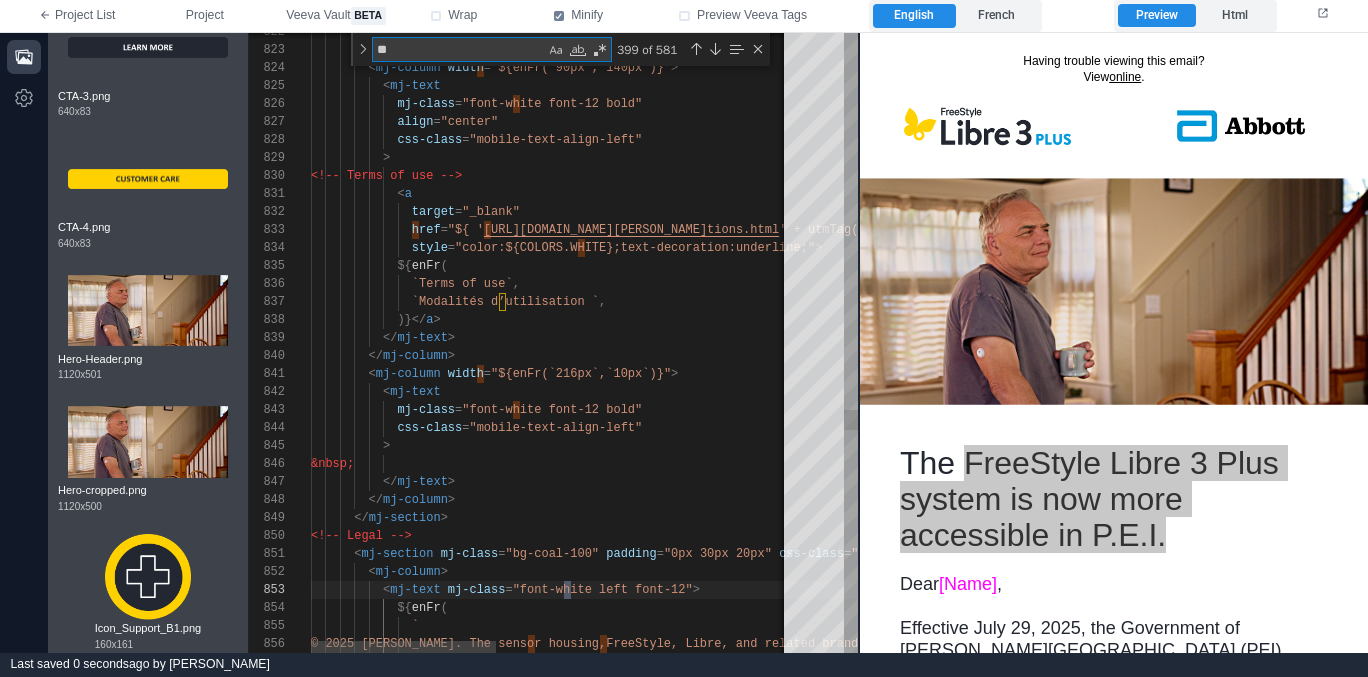 type on "**********" 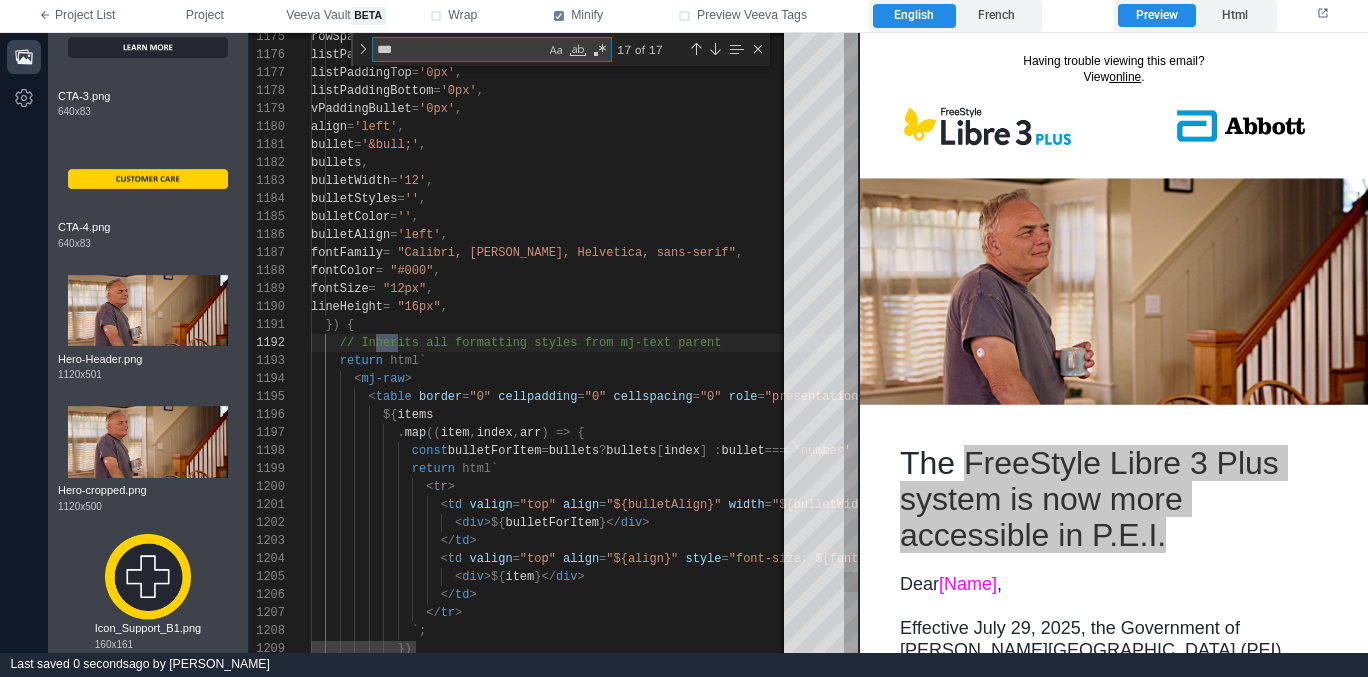 type on "**********" 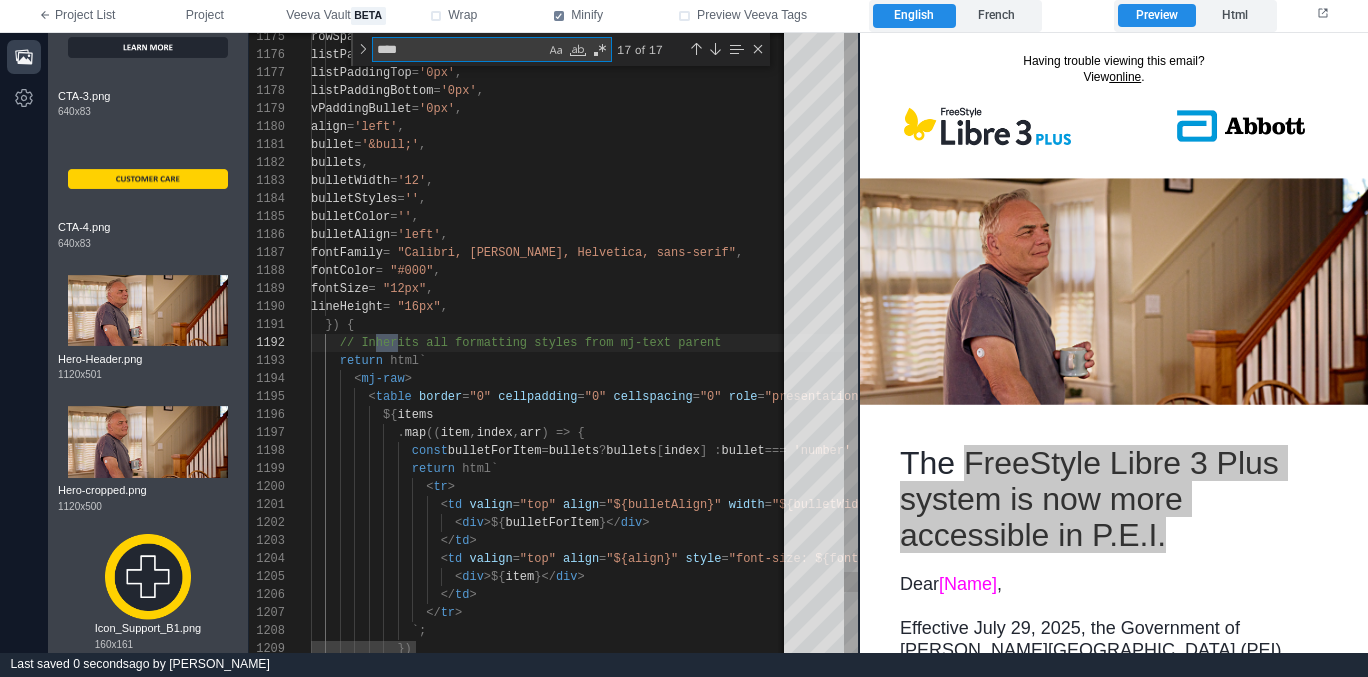 scroll, scrollTop: 180, scrollLeft: 94, axis: both 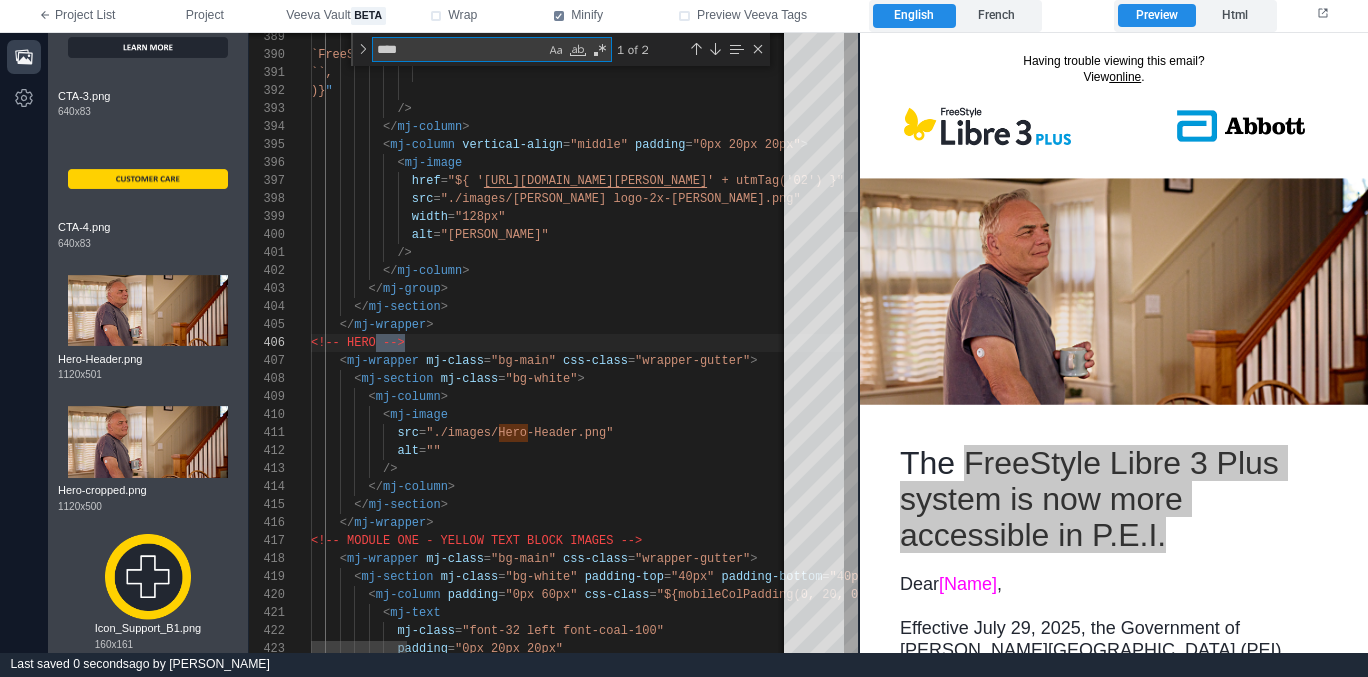 type on "****" 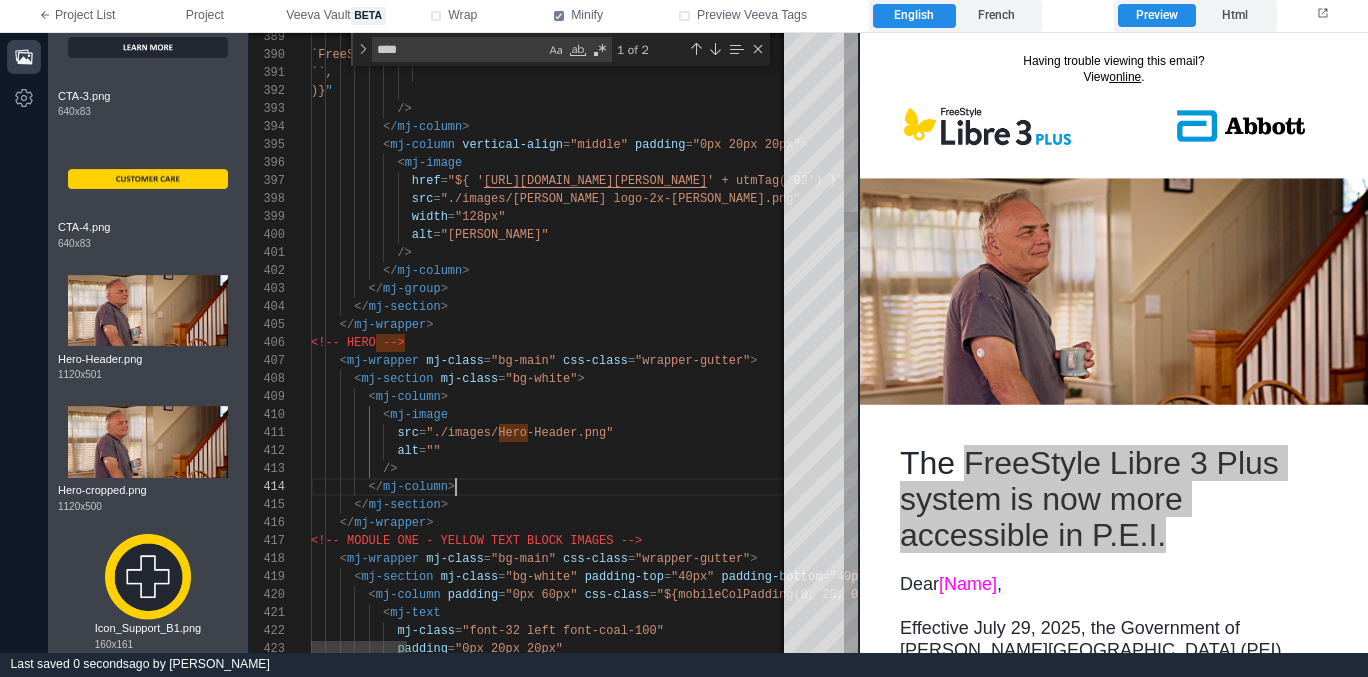 click on "</ mj-column >" at bounding box center (1499, 487) 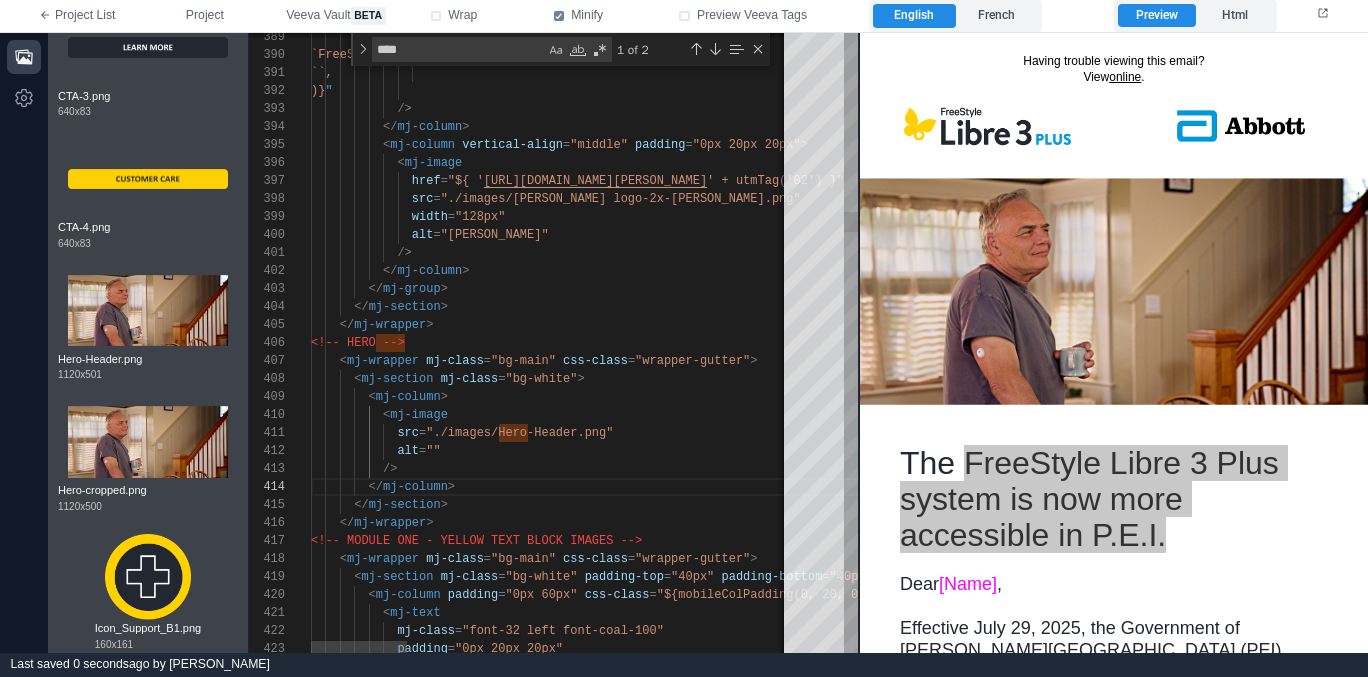 click on "389 390 391 392 393 394 395 396 397 398 399 400 401 402 403 404 405 406 407 408 409 410 411 412 413 414 415 416 417 418 419 420 421 422 423                alt = "${enFr(                 `FreeStyle Libre 3 Plus`,                 ``,               )} "              />            </ mj-column >            < mj-column   vertical-align = "middle"   padding = "0px 20px 20px" >              < mj-image                  href = "${ ' [URL][DOMAIN_NAME][PERSON_NAME] ' + utmTag('02') }"                src = "./images/[PERSON_NAME] logo-2x-[PERSON_NAME].png"                width = "128px"                alt = "[PERSON_NAME]"              />            </ mj-column >          </ mj-group >        </ mj-section >      </ mj-wrapper >     <!-- HERO -->      < mj-wrapper   mj-class = "bg-main"   css-class = > <   =" at bounding box center (553, 343) 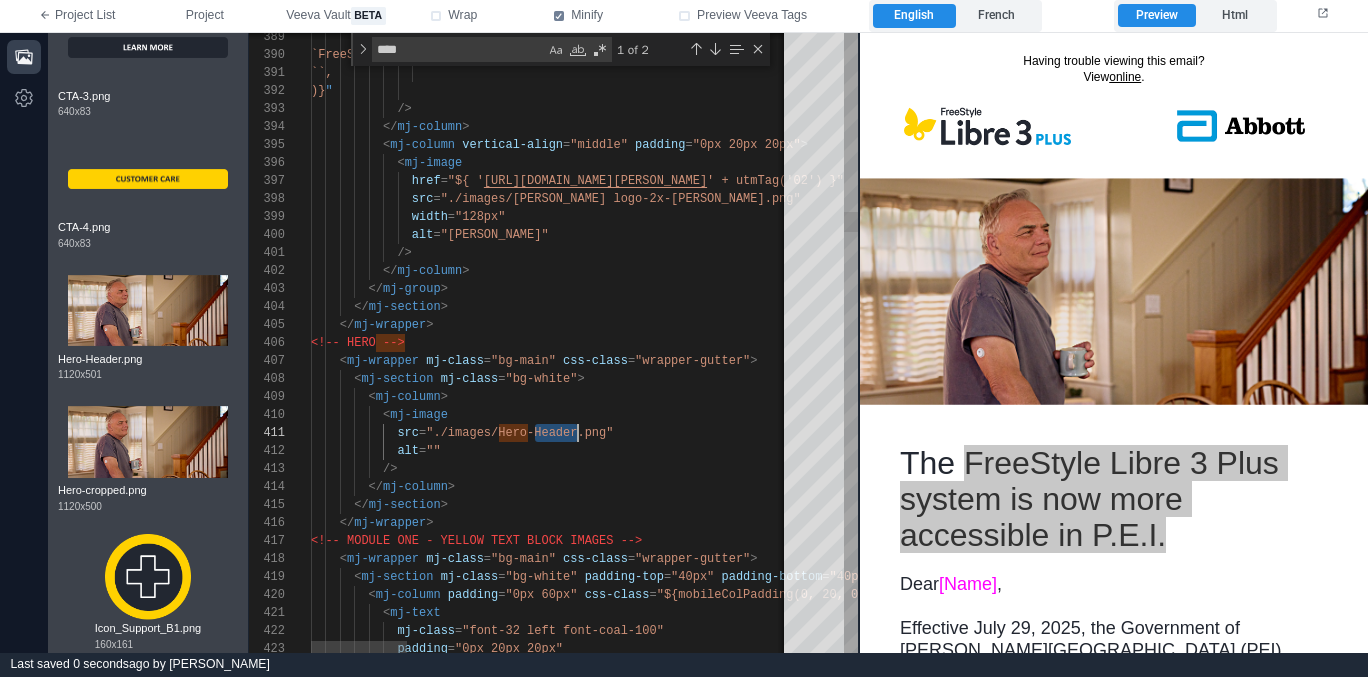 click on "389 390 391 392 393 394 395 396 397 398 399 400 401 402 403 404 405 406 407 408 409 410 411 412 413 414 415 416 417 418 419 420 421 422 423                alt = "${enFr(                 `FreeStyle Libre 3 Plus`,                 ``,               )} "              />            </ mj-column >            < mj-column   vertical-align = "middle"   padding = "0px 20px 20px" >              < mj-image                  href = "${ ' [URL][DOMAIN_NAME][PERSON_NAME] ' + utmTag('02') }"                src = "./images/[PERSON_NAME] logo-2x-[PERSON_NAME].png"                width = "128px"                alt = "[PERSON_NAME]"              />            </ mj-column >          </ mj-group >        </ mj-section >      </ mj-wrapper >     <!-- HERO -->      < mj-wrapper   mj-class = "bg-main"   css-class = > <   =" at bounding box center [553, 343] 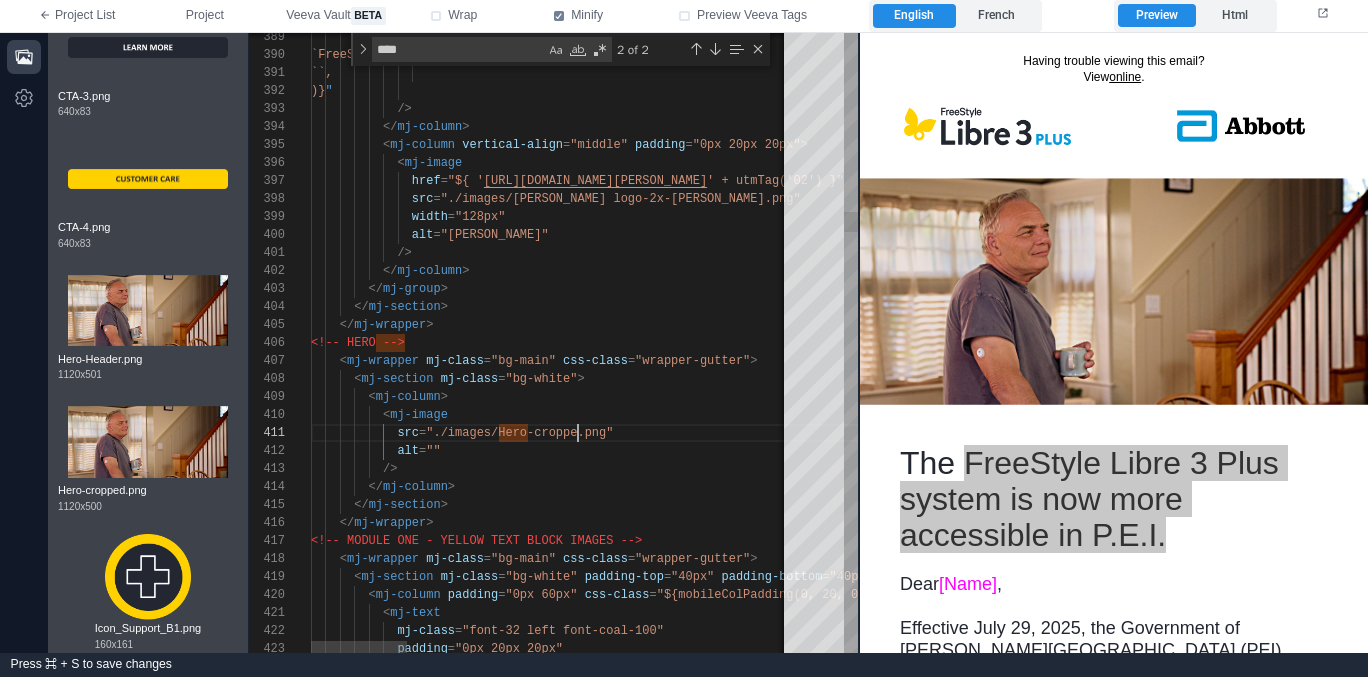 scroll, scrollTop: 0, scrollLeft: 275, axis: horizontal 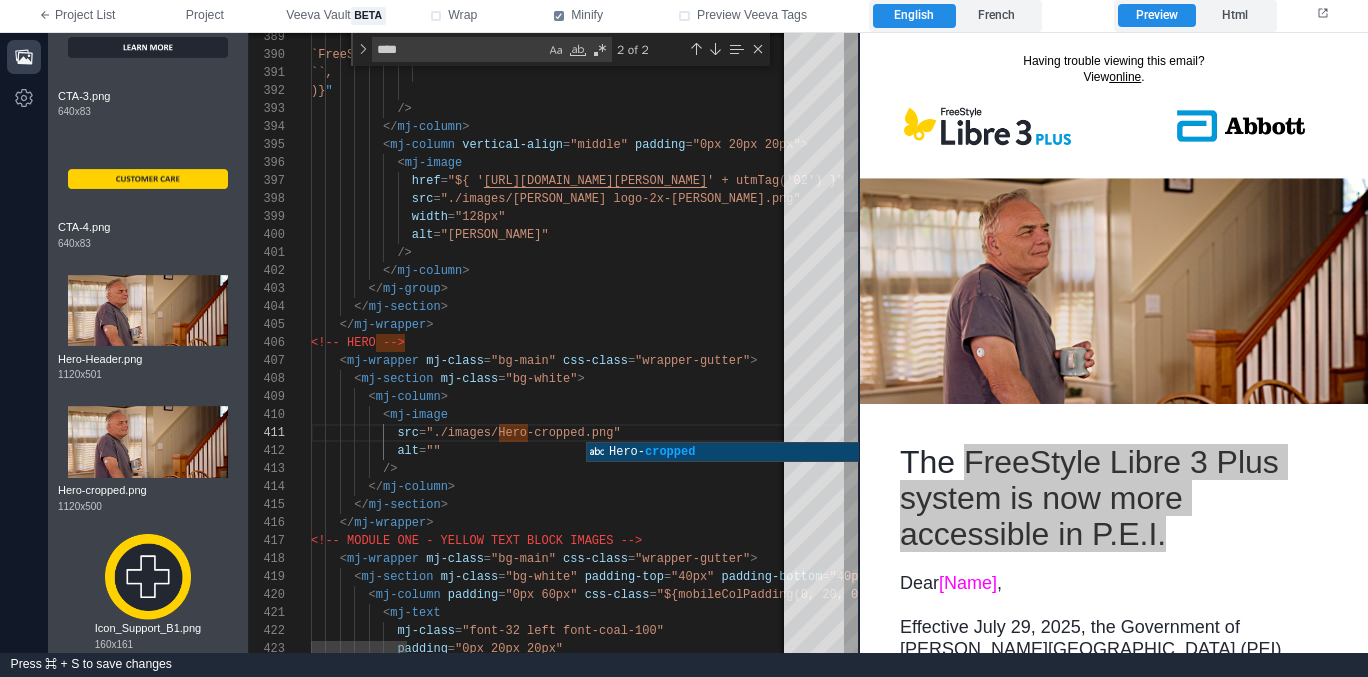 click on "alt = """ at bounding box center [1499, 451] 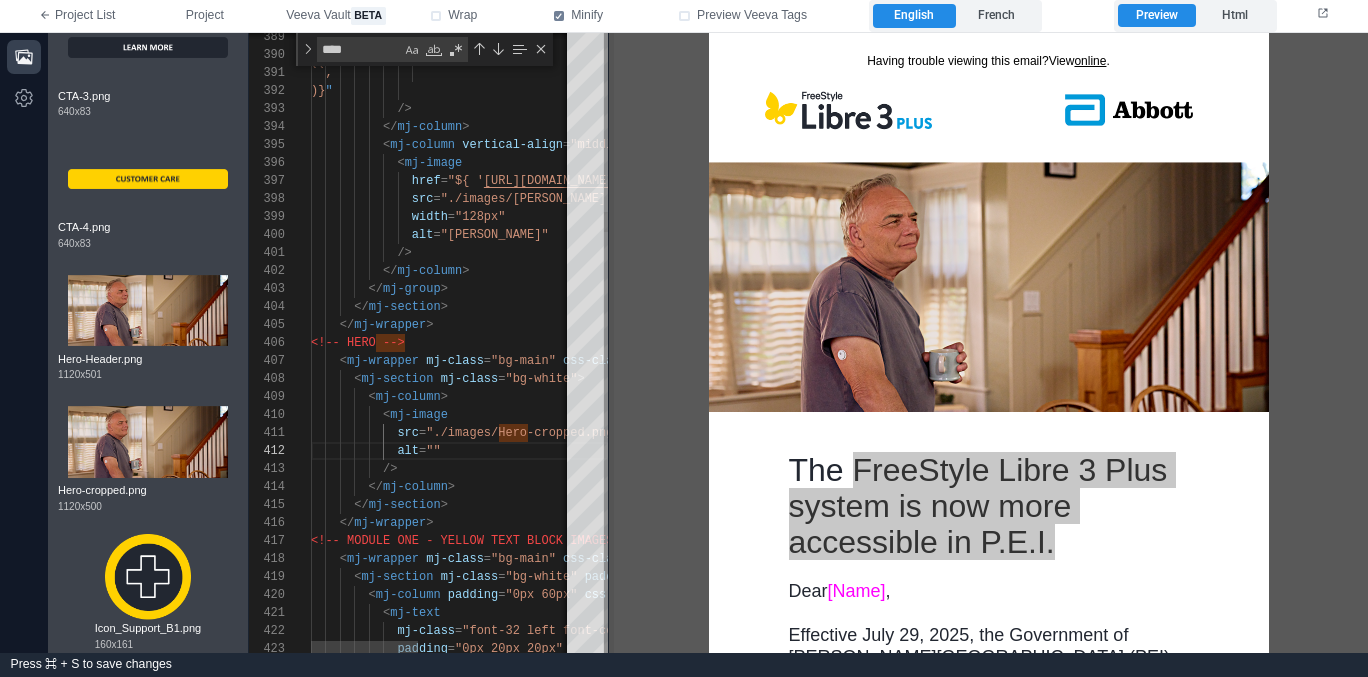 drag, startPoint x: 859, startPoint y: 355, endPoint x: 600, endPoint y: 341, distance: 259.3781 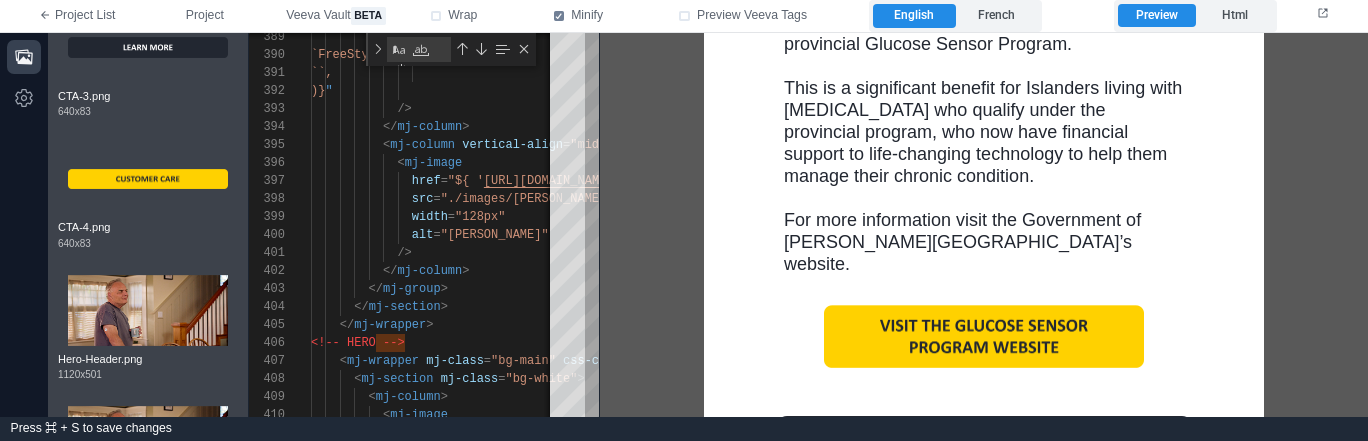 scroll, scrollTop: 814, scrollLeft: 0, axis: vertical 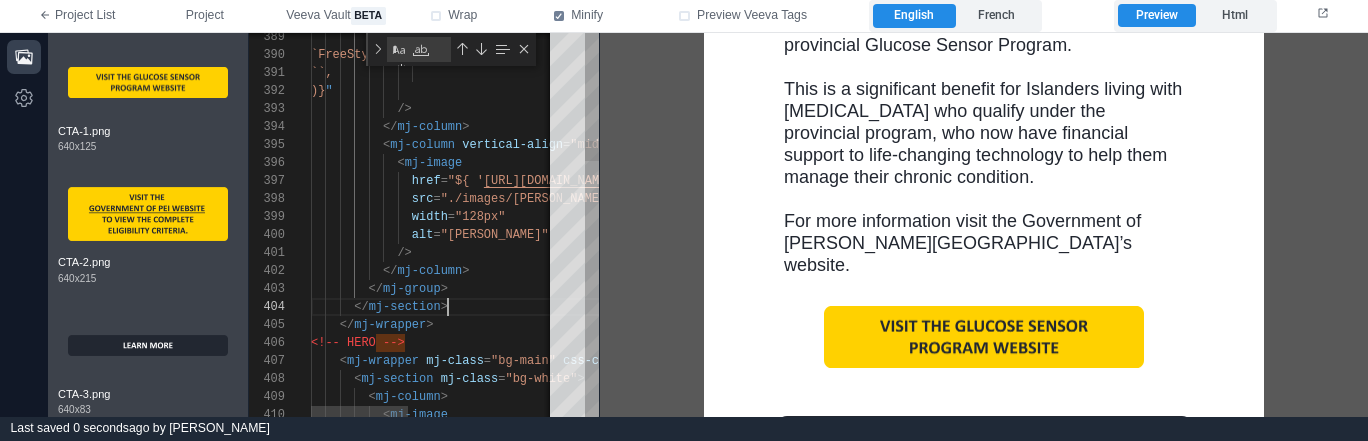 click on "</ mj-section >" at bounding box center (621, 307) 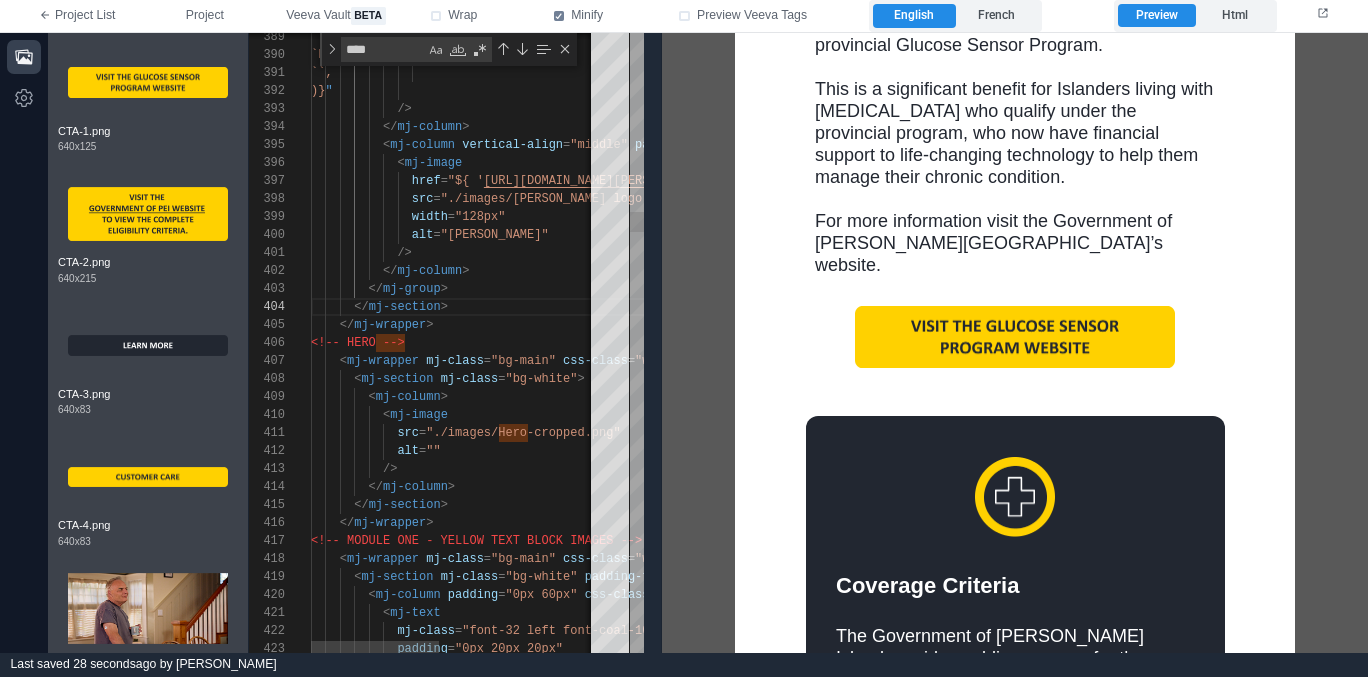 drag, startPoint x: 602, startPoint y: 277, endPoint x: 759, endPoint y: 294, distance: 157.9177 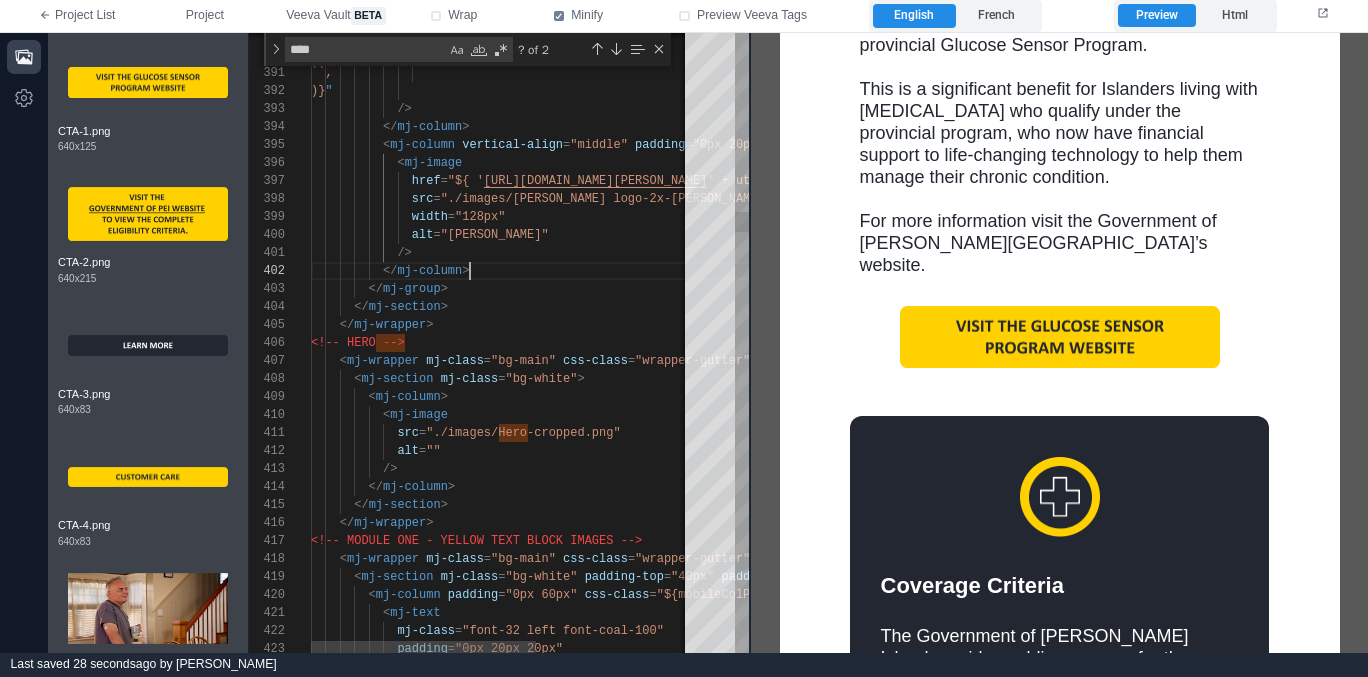 scroll, scrollTop: 18, scrollLeft: 159, axis: both 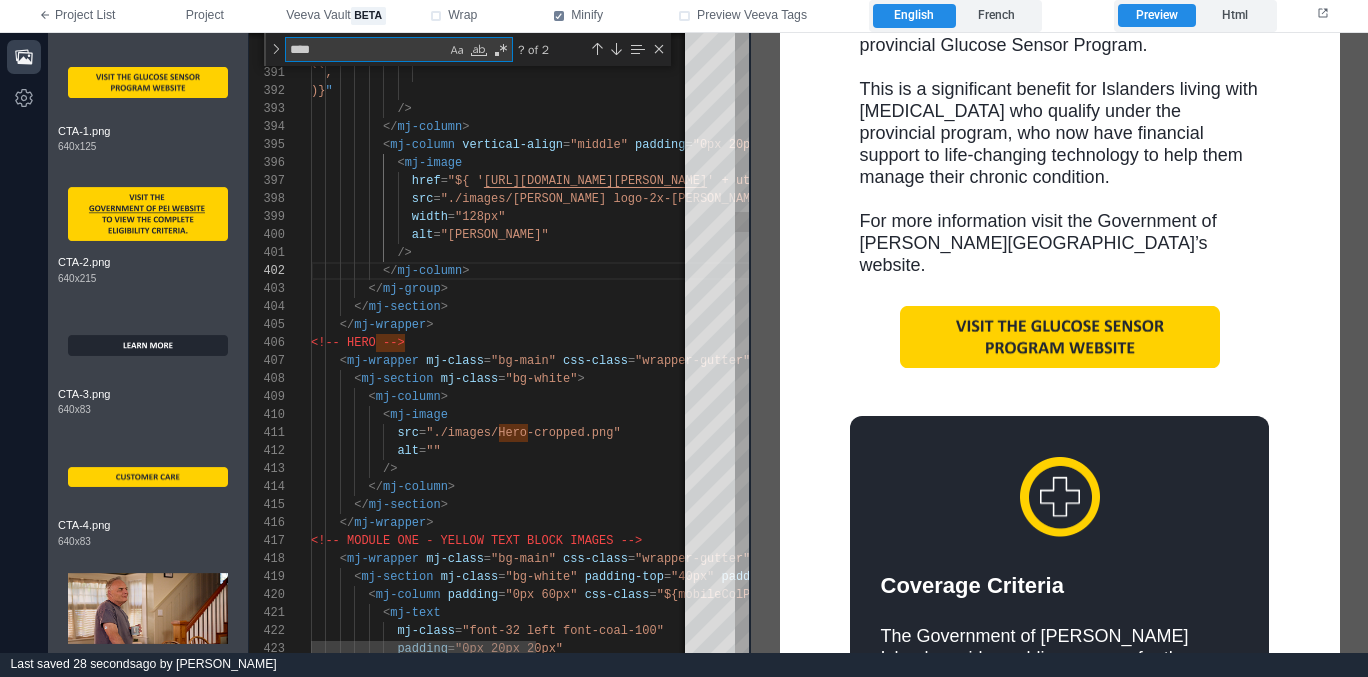 type on "**********" 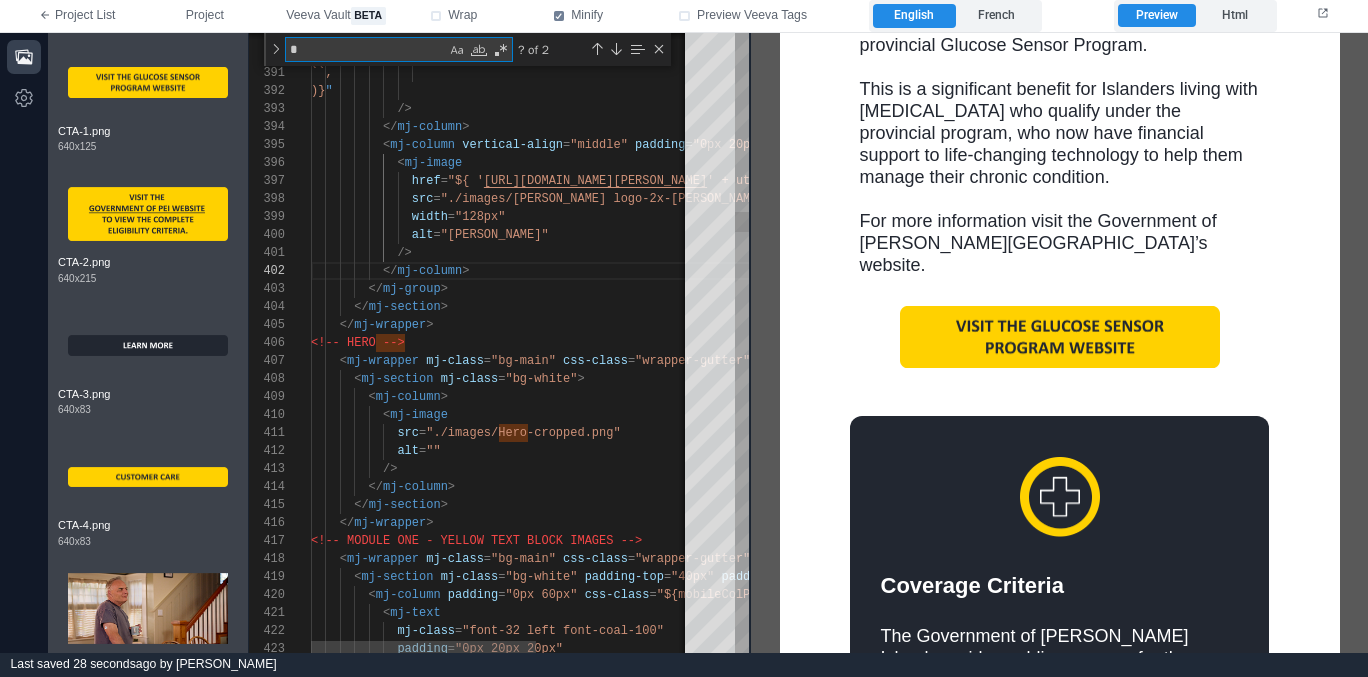 type on "**********" 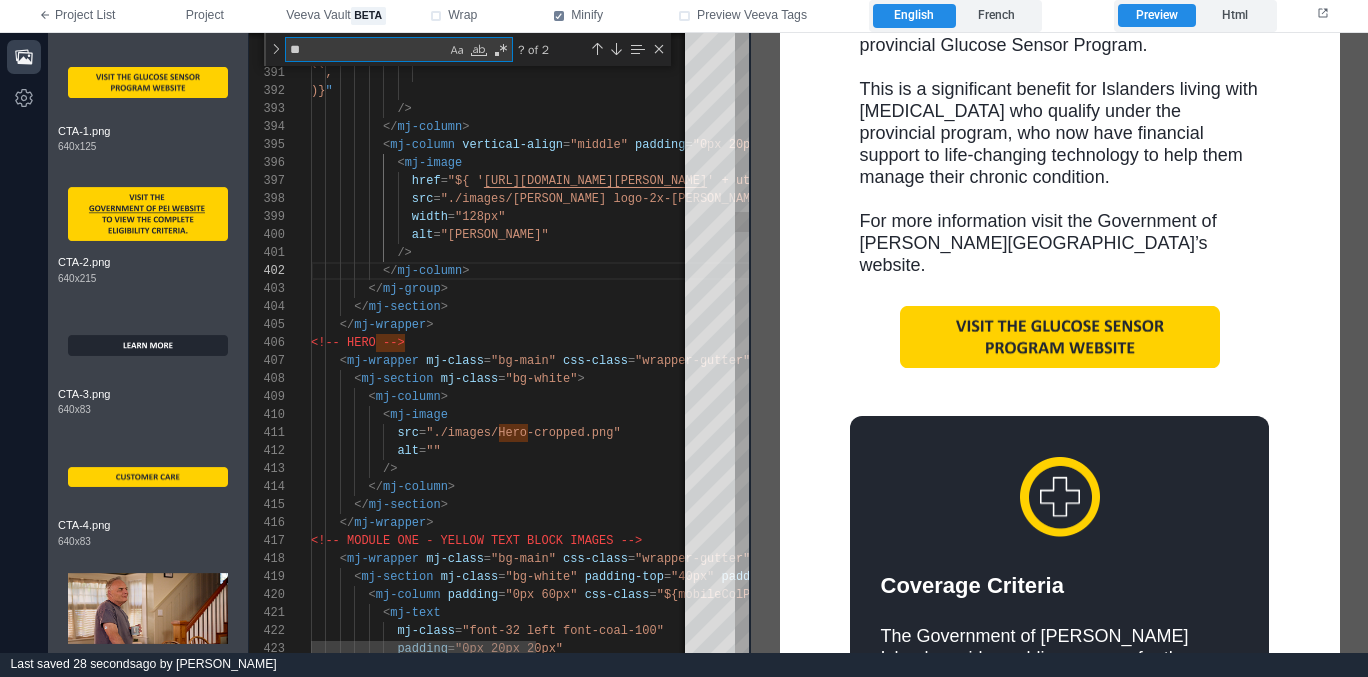 type on "**********" 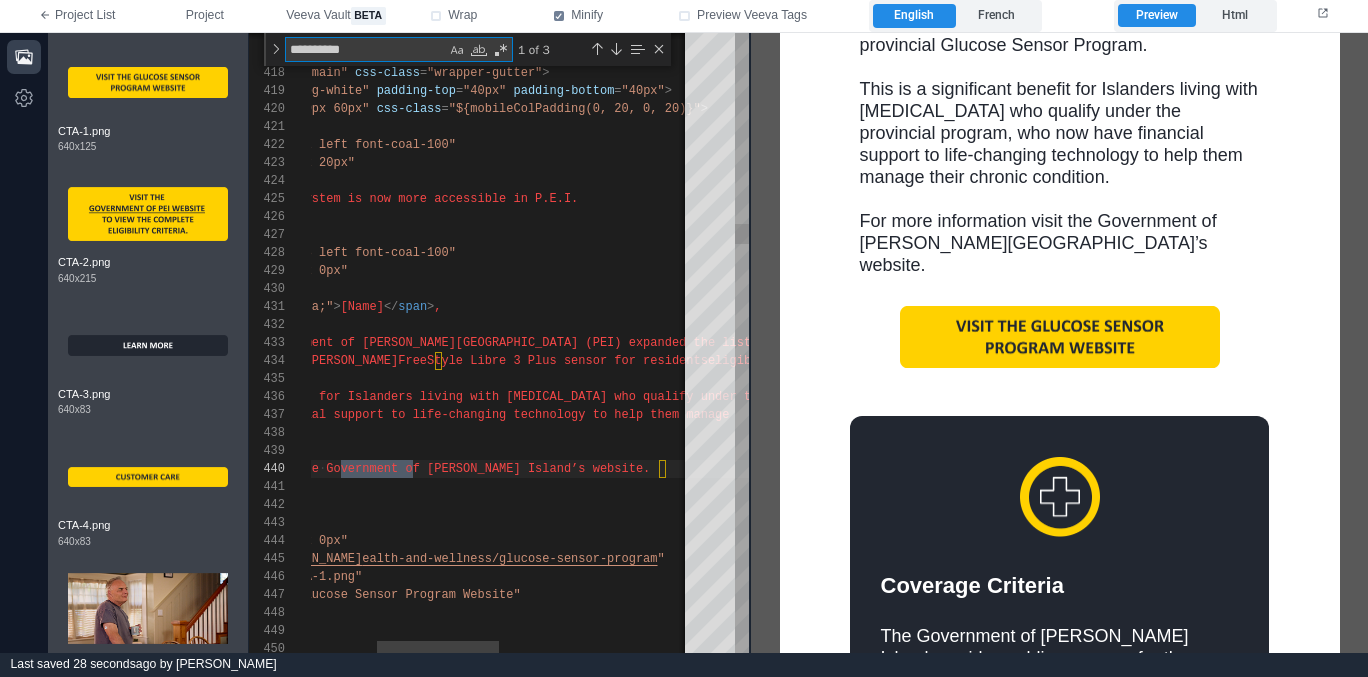type on "**********" 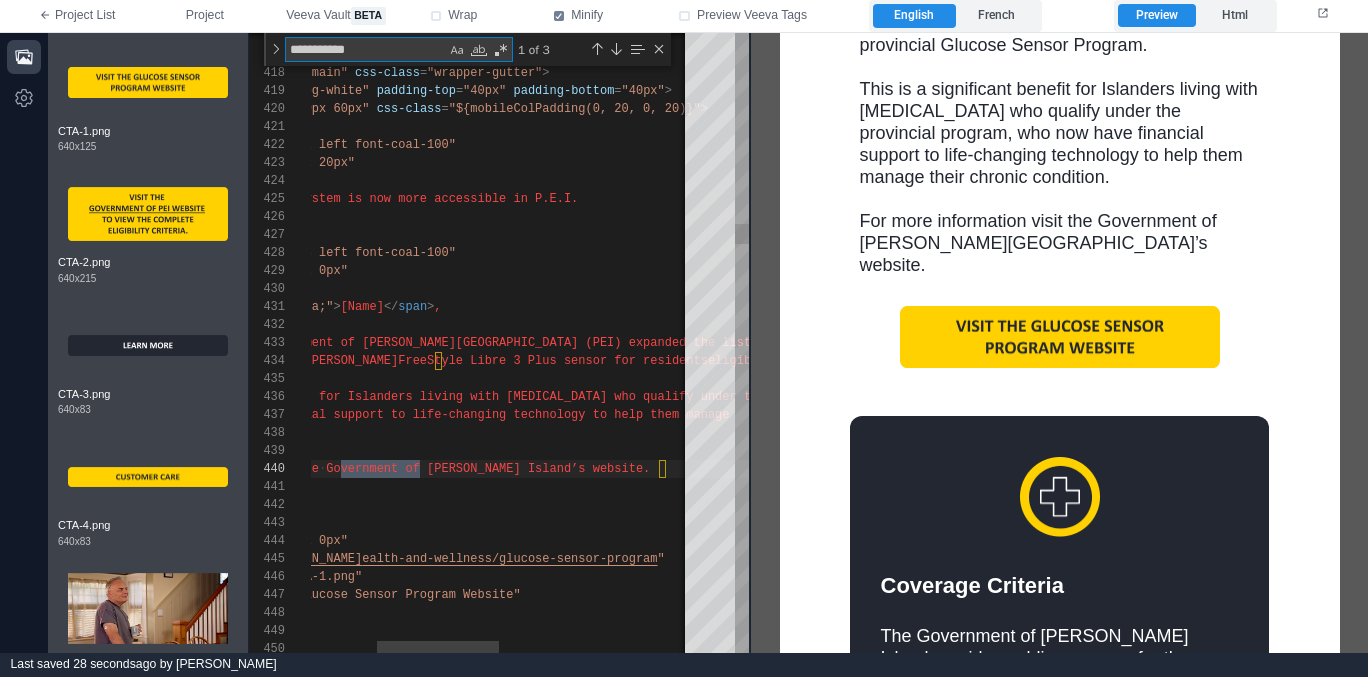 type on "**********" 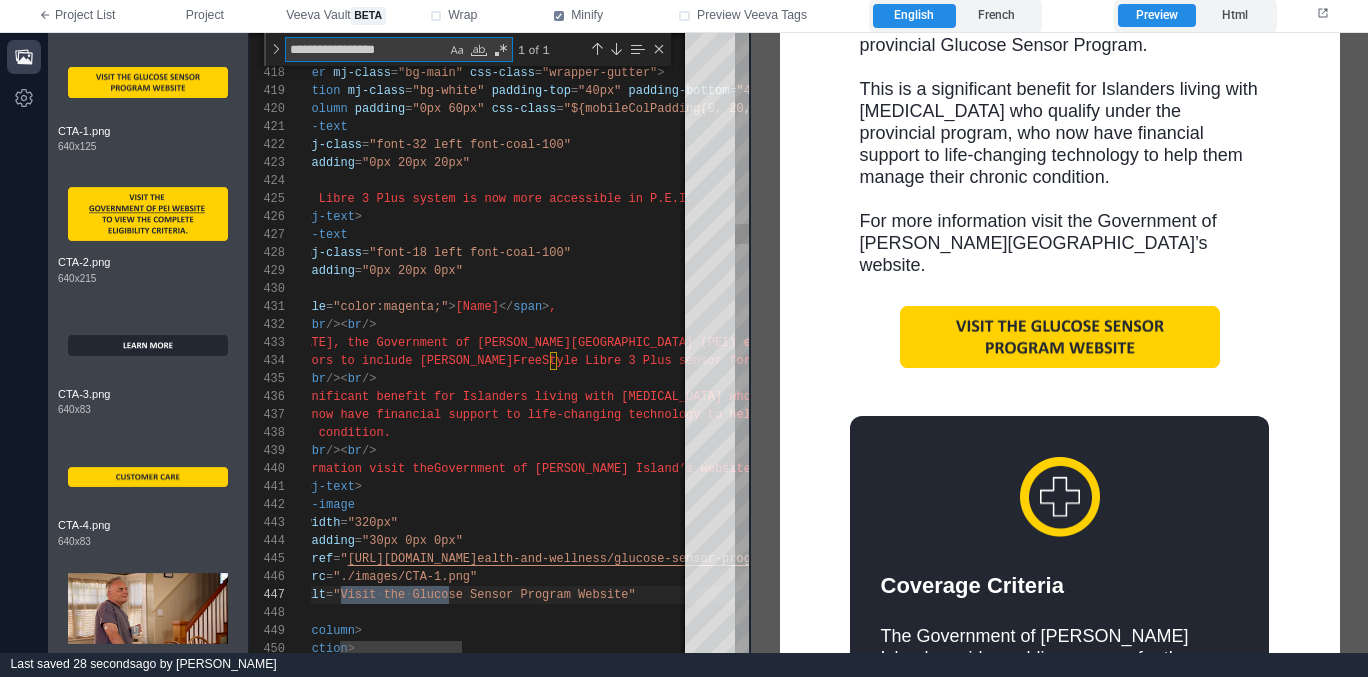 scroll, scrollTop: 180, scrollLeft: 246, axis: both 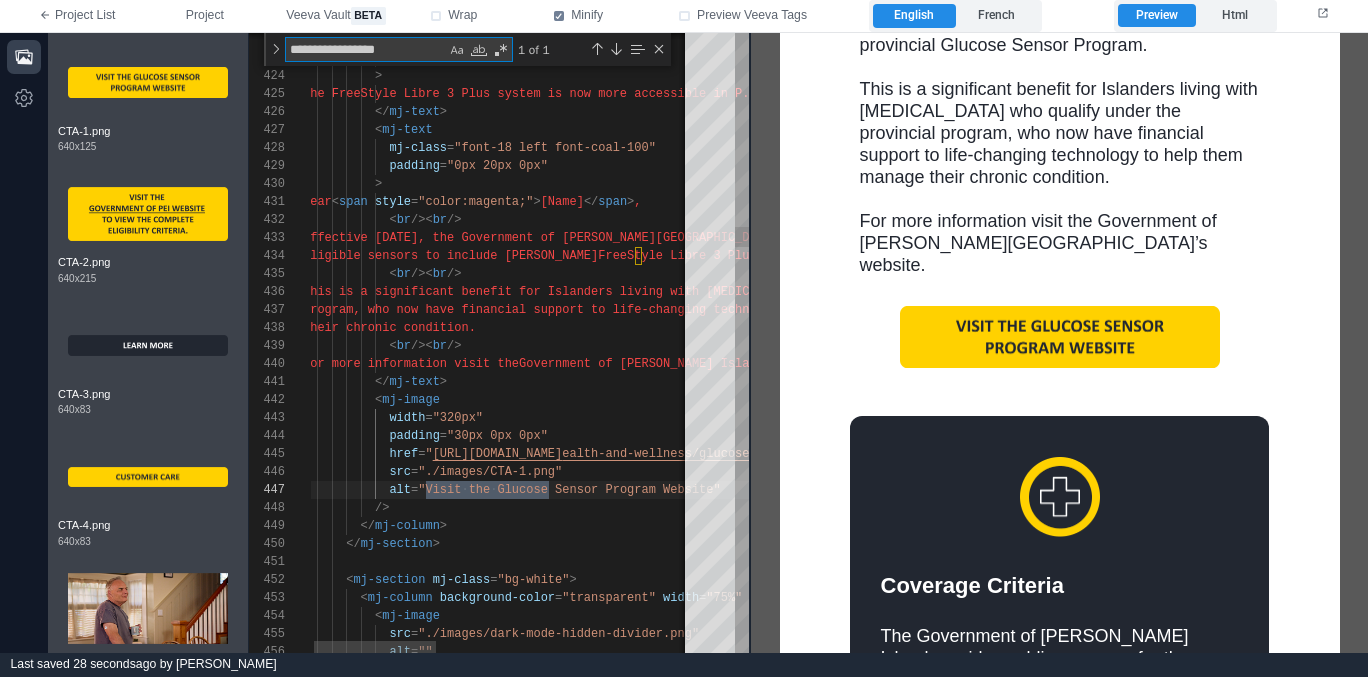 type on "**********" 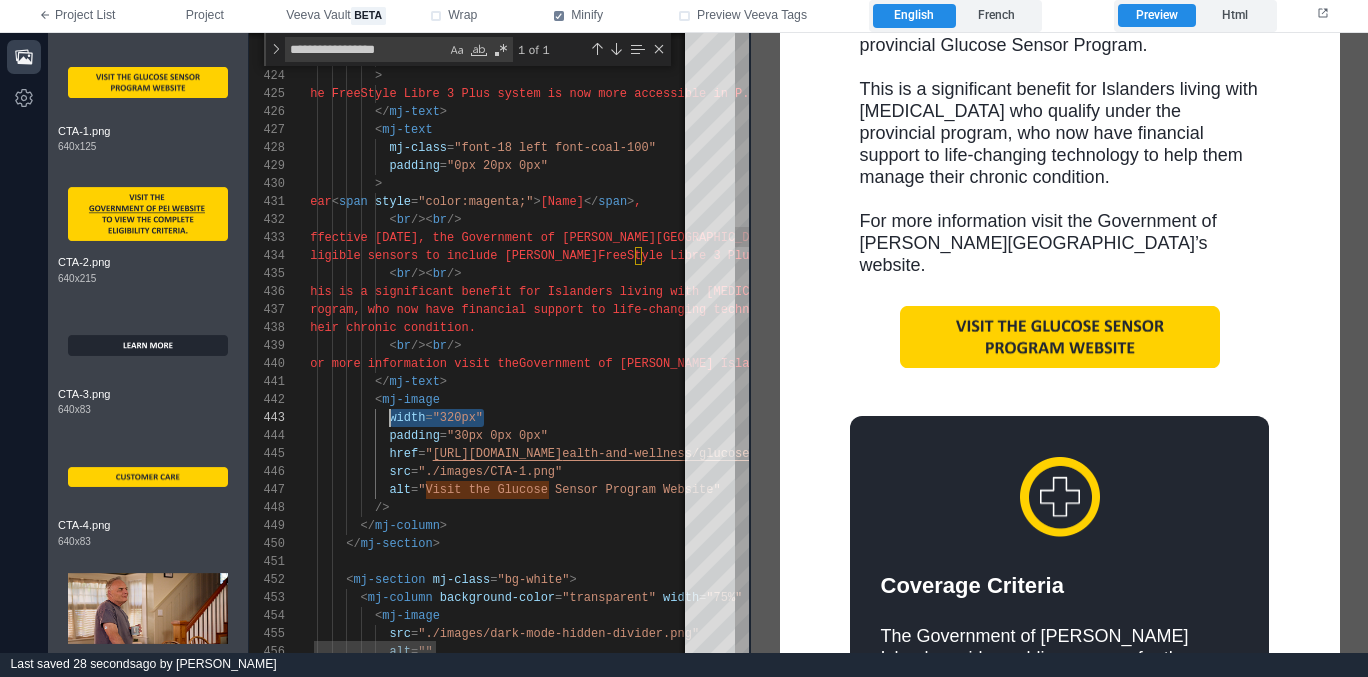scroll, scrollTop: 36, scrollLeft: 87, axis: both 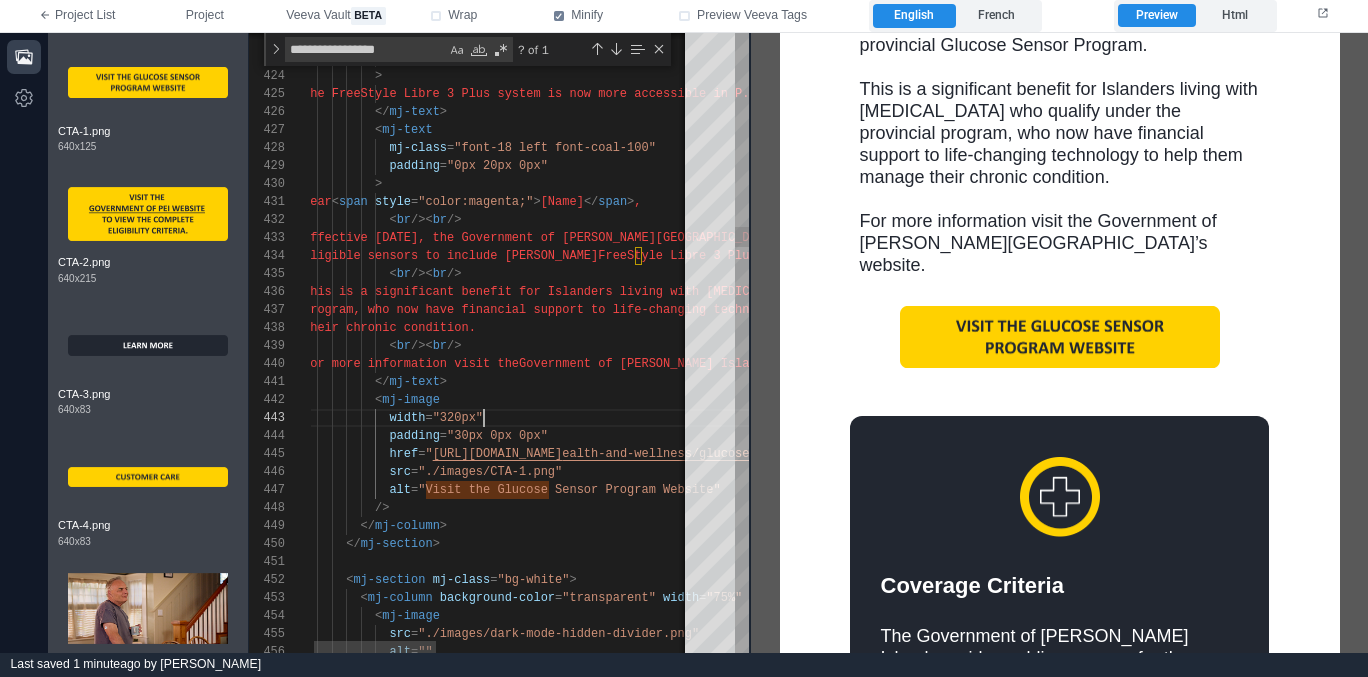 click on "padding = "30px 0px 0px"" at bounding box center (895, 436) 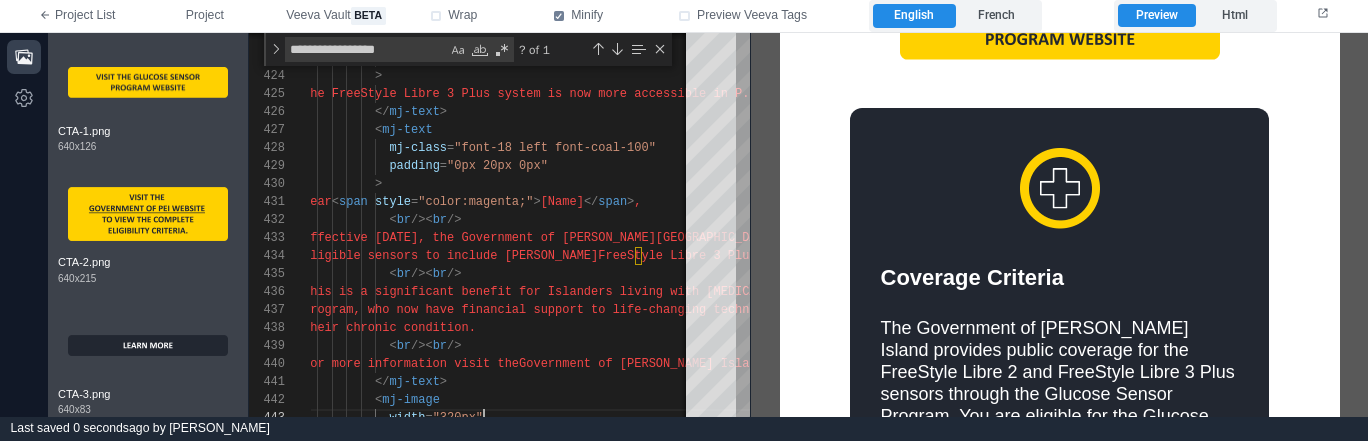 scroll, scrollTop: 1015, scrollLeft: 0, axis: vertical 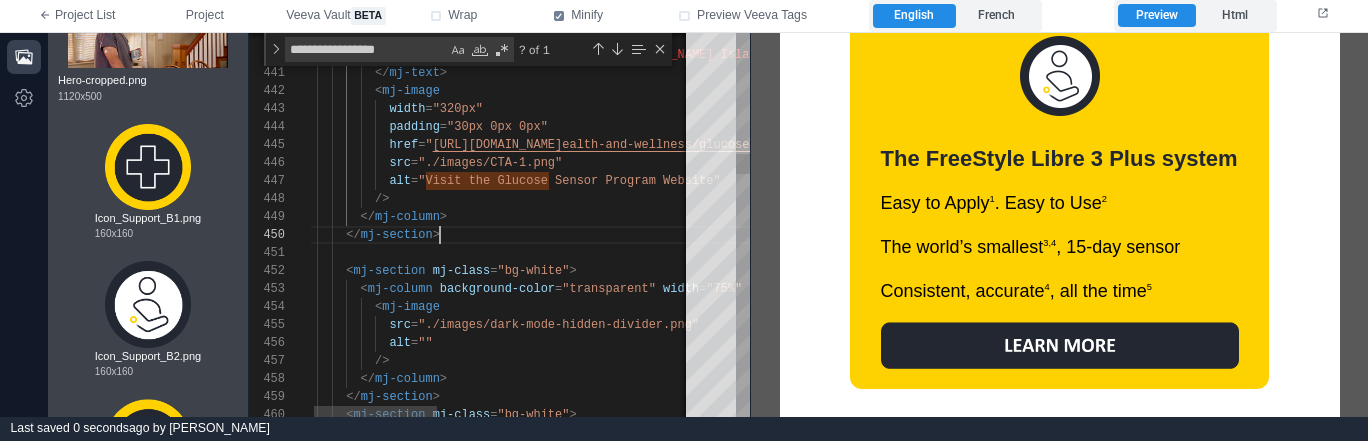 click on "</ mj-section >" at bounding box center [895, 235] 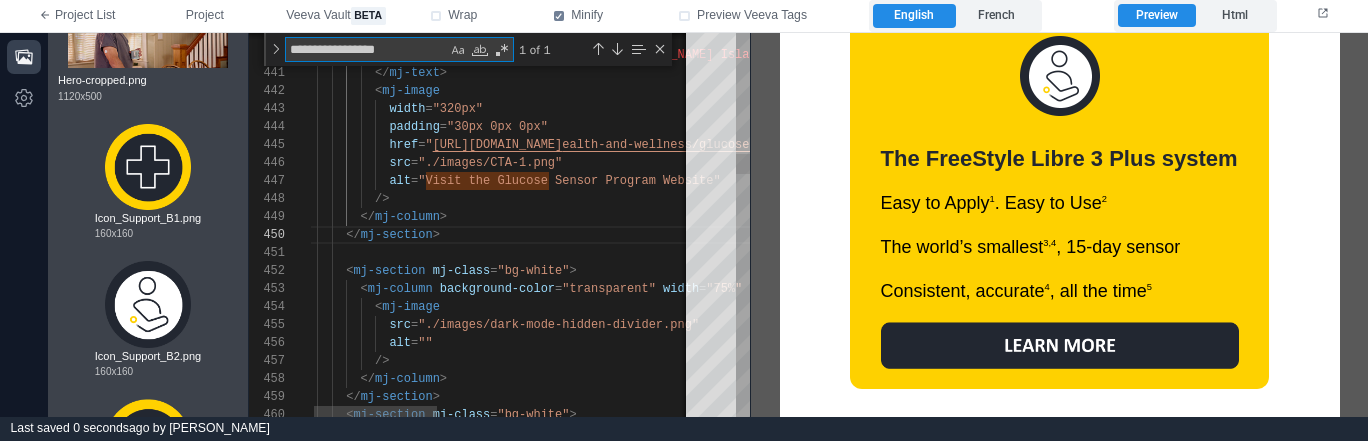 type on "**********" 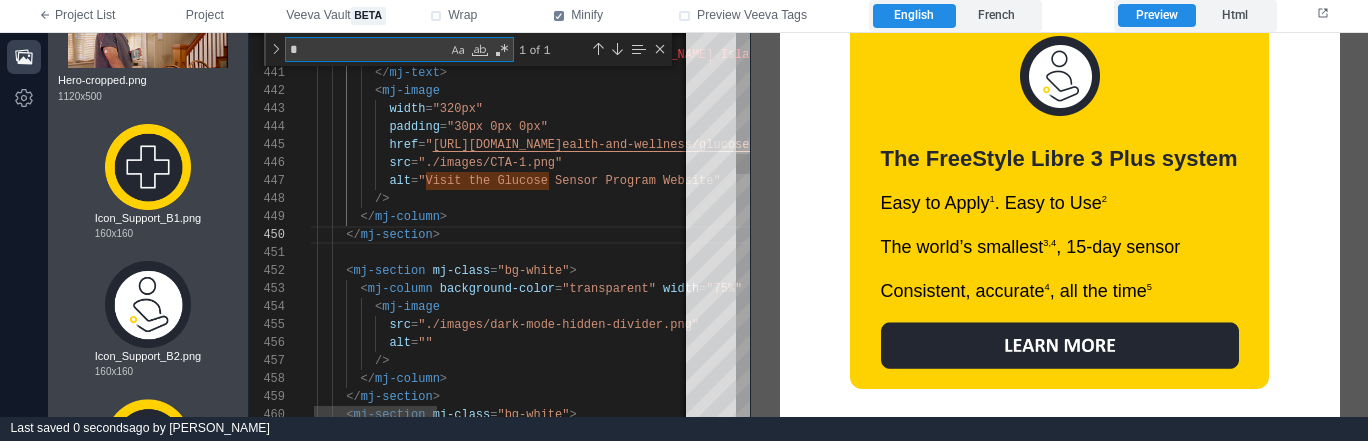 type on "**" 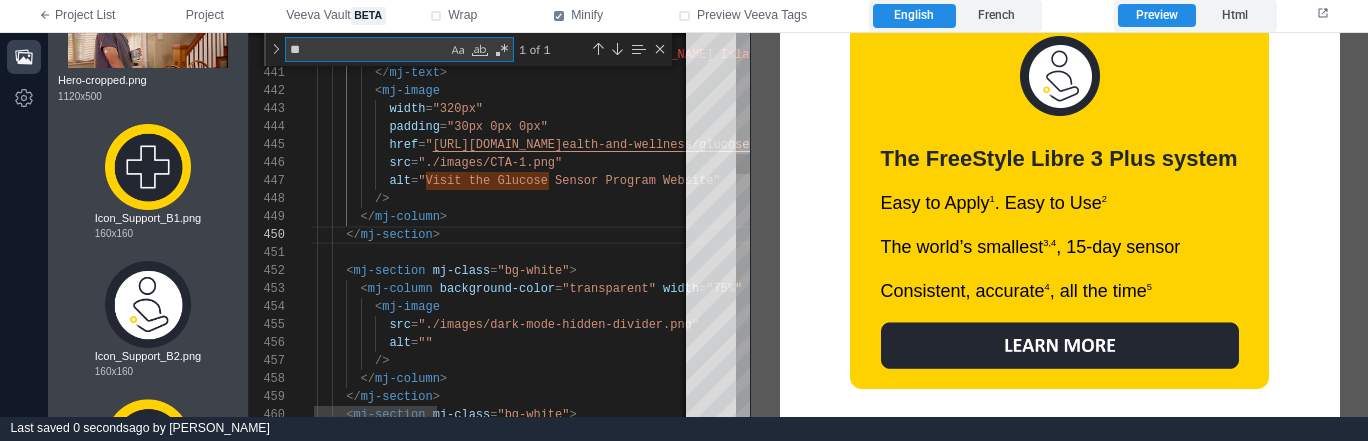 type on "**********" 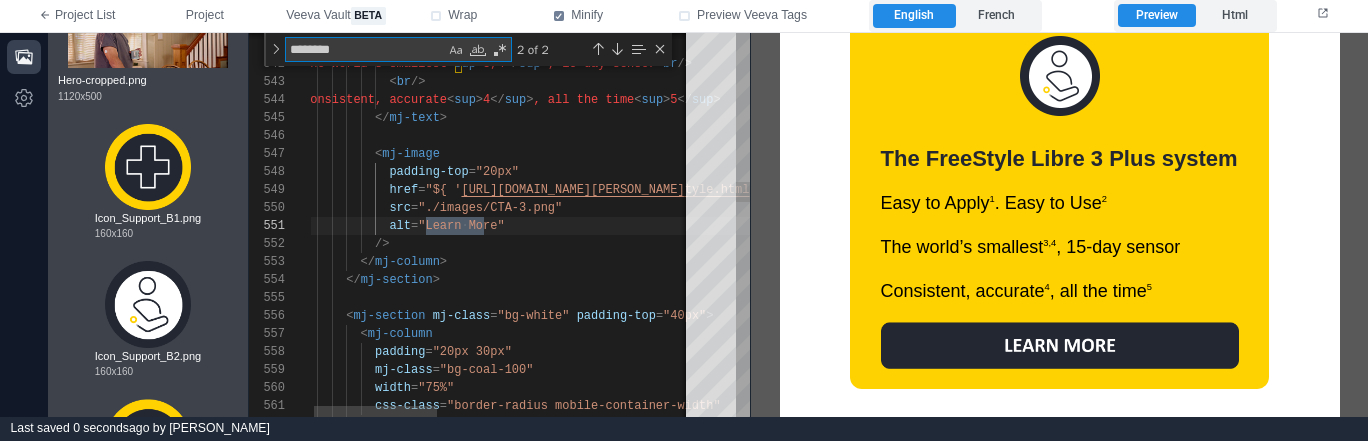 scroll, scrollTop: 180, scrollLeft: 195, axis: both 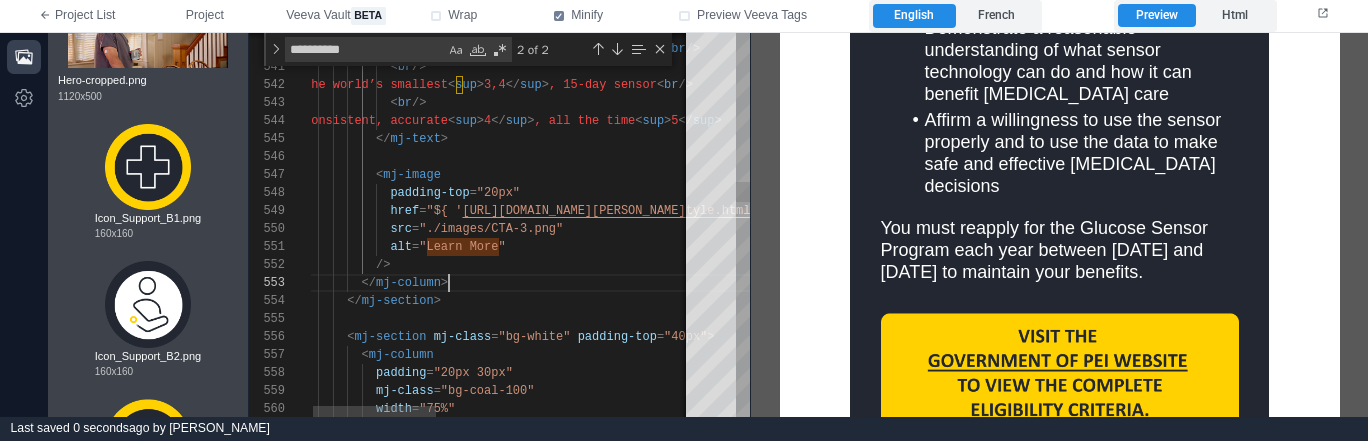 click on "</ mj-column >" at bounding box center [896, 283] 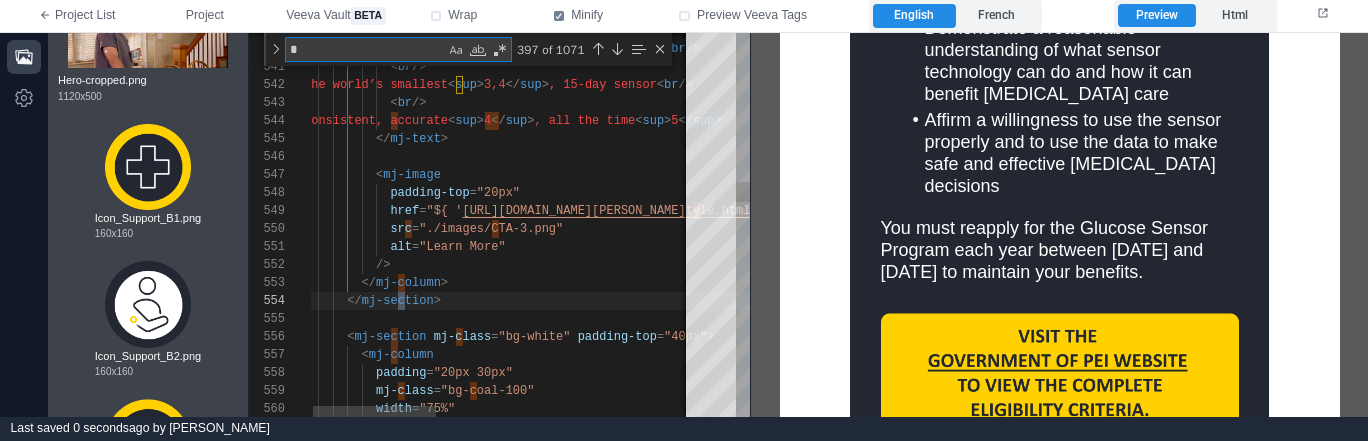 type on "**" 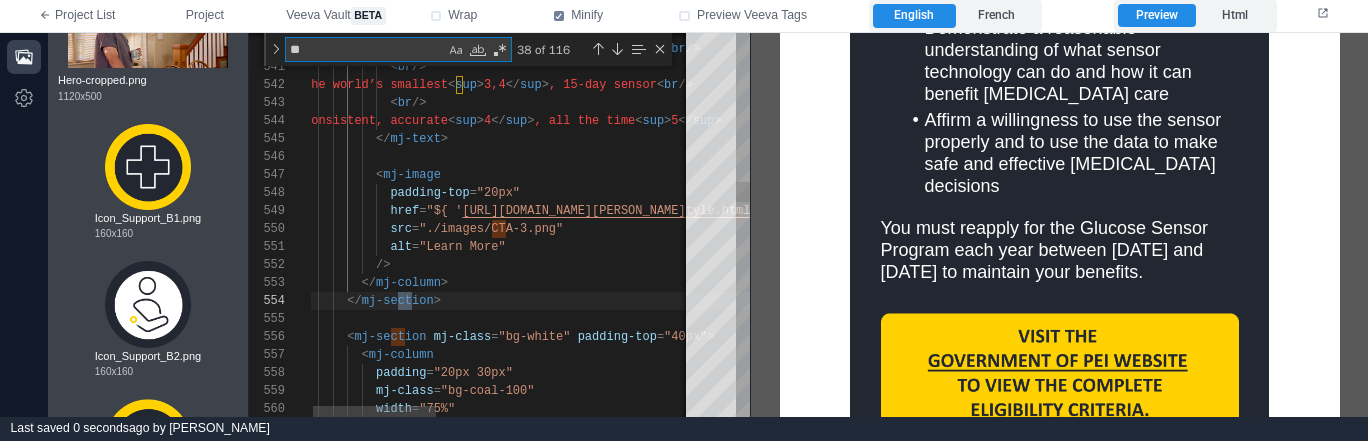 type on "**********" 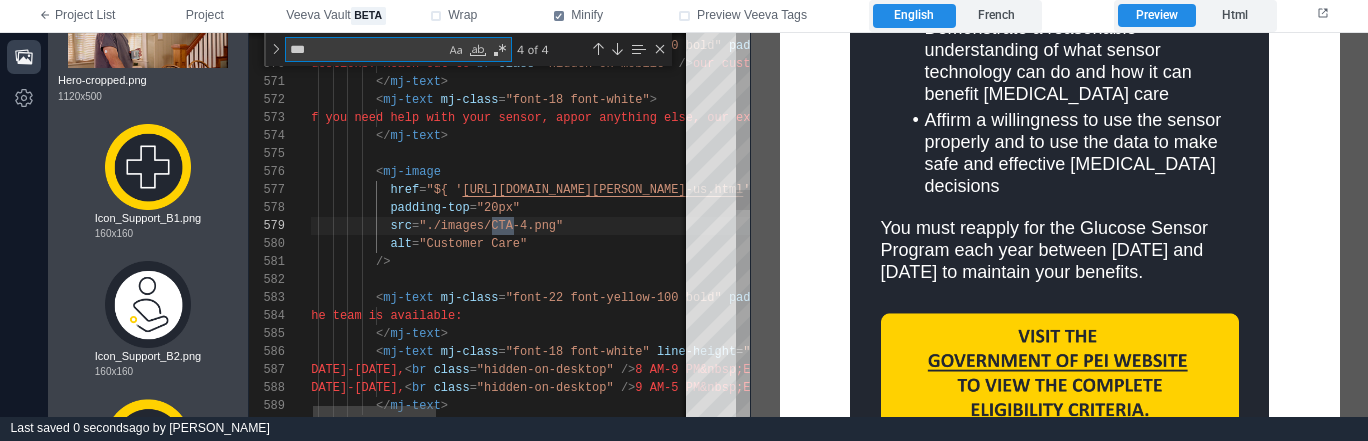 type on "****" 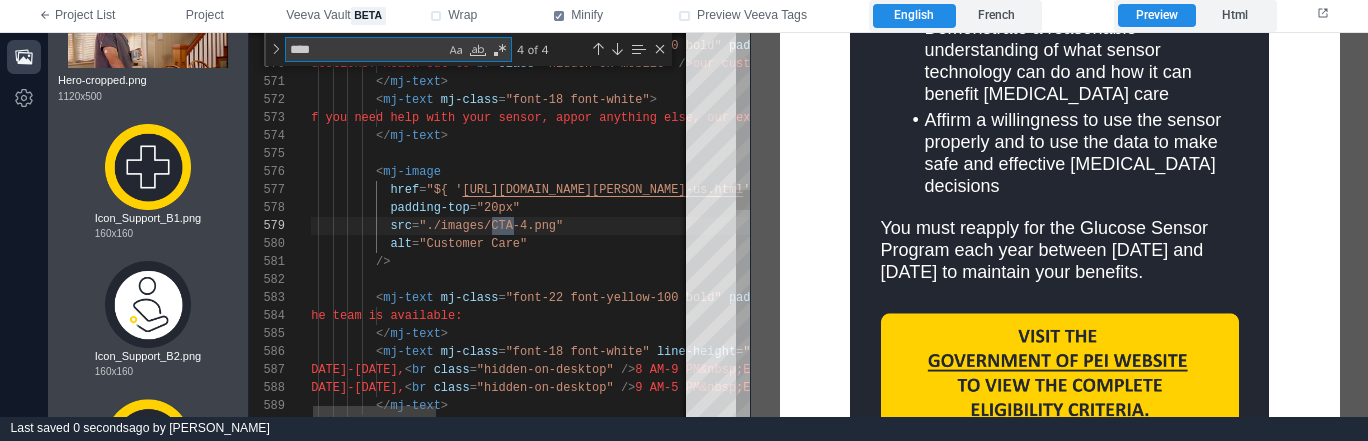 type on "**********" 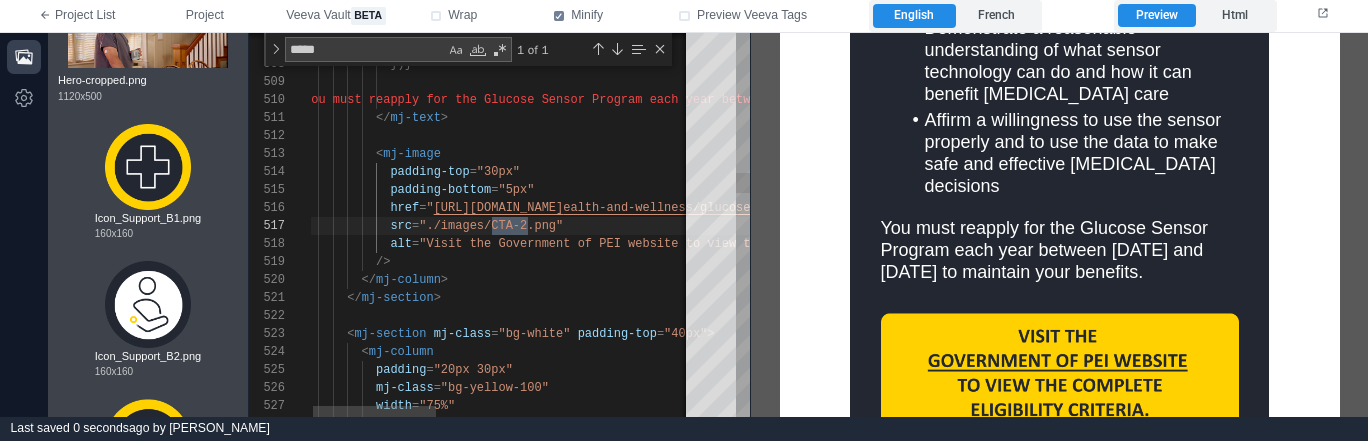 scroll, scrollTop: 180, scrollLeft: 224, axis: both 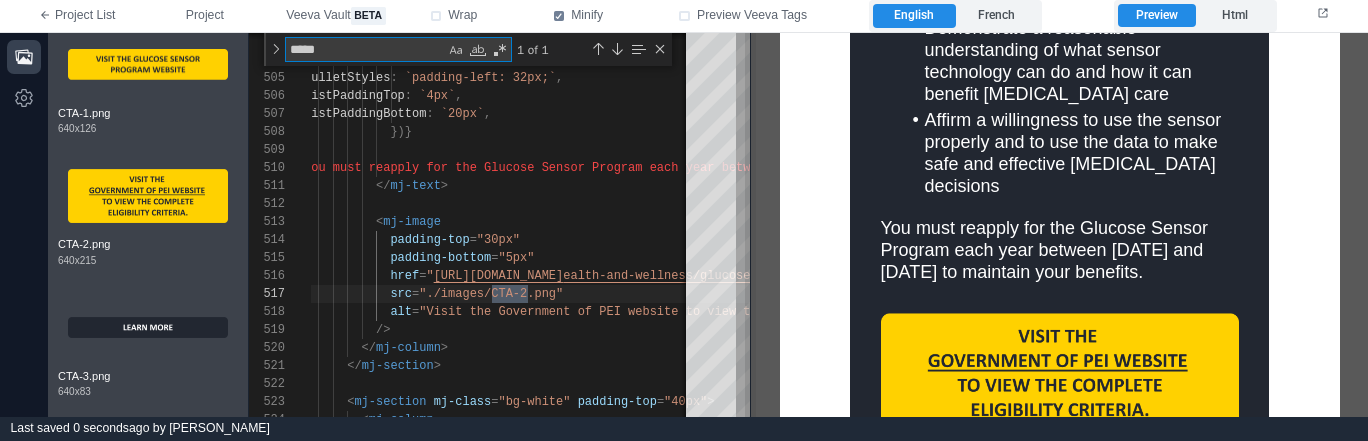 type on "*****" 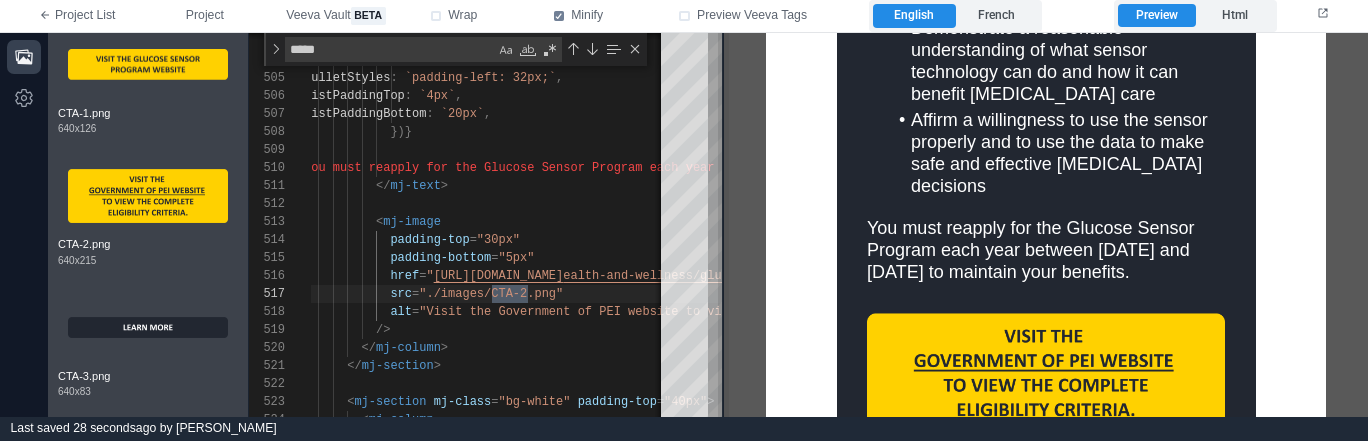drag, startPoint x: 747, startPoint y: 321, endPoint x: 720, endPoint y: 320, distance: 27.018513 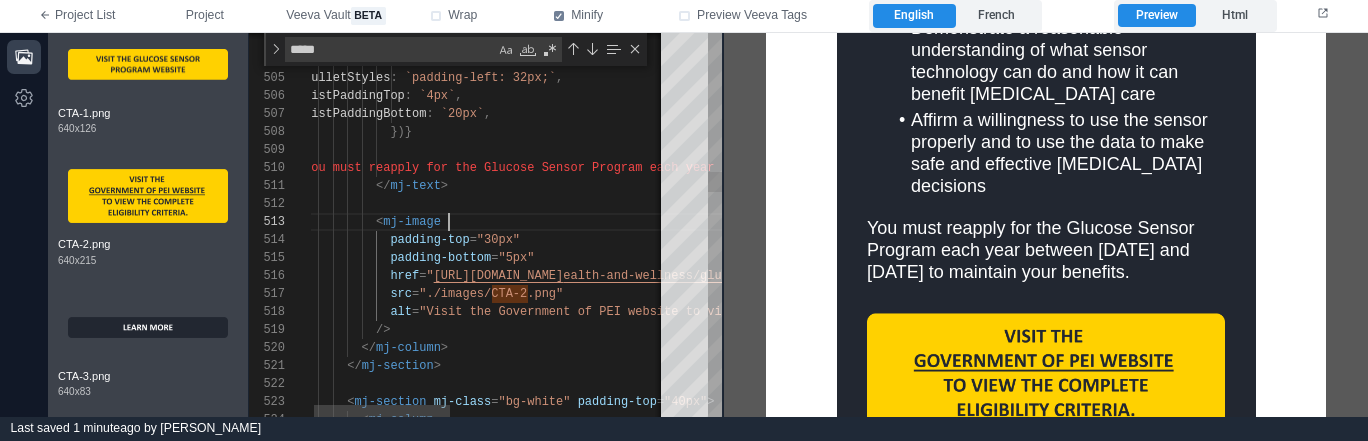 click on "< mj-image" at bounding box center [770, 222] 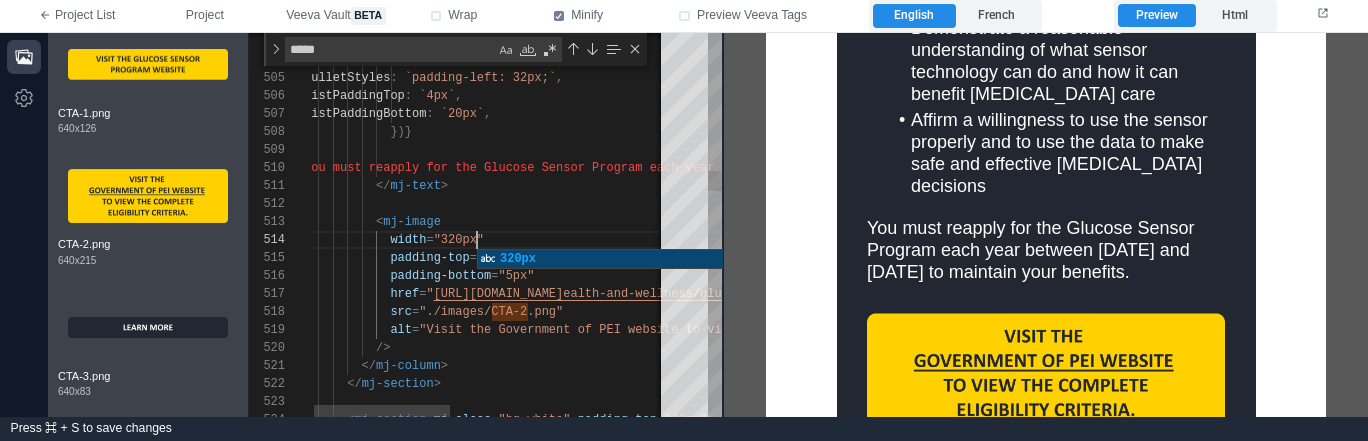 scroll, scrollTop: 54, scrollLeft: 173, axis: both 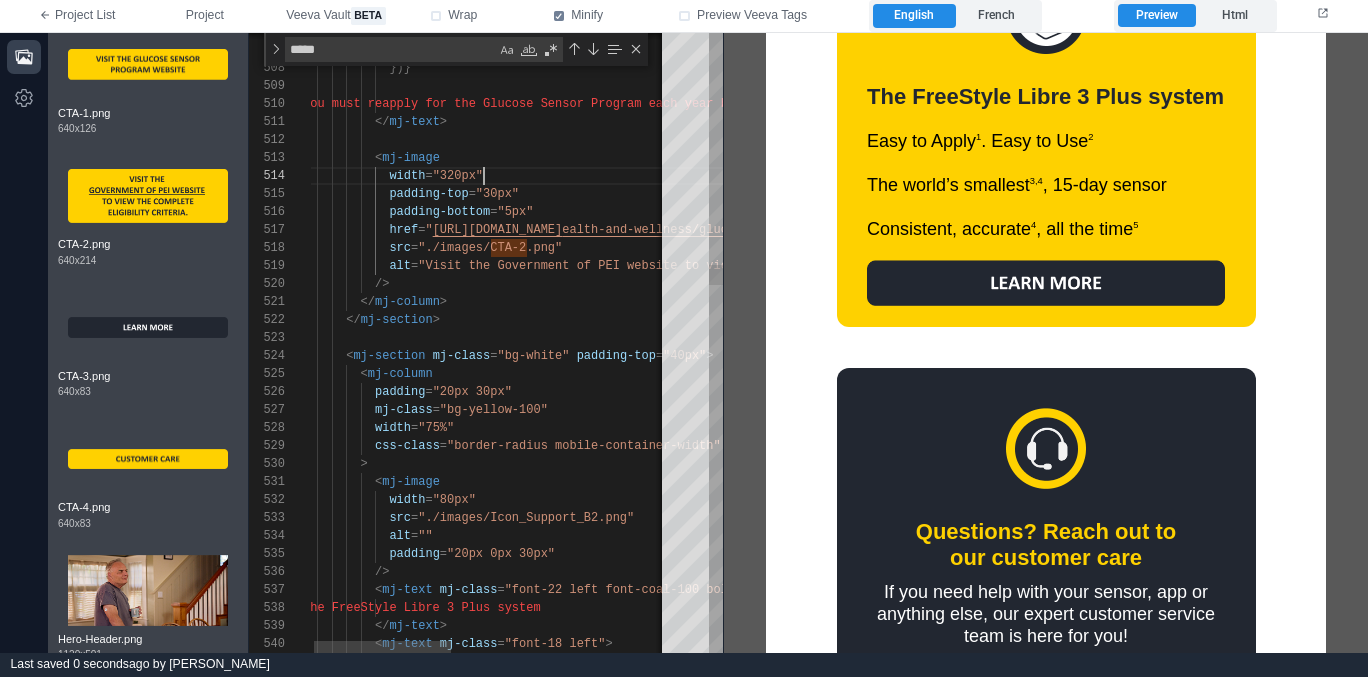 click on "/>" at bounding box center [769, 284] 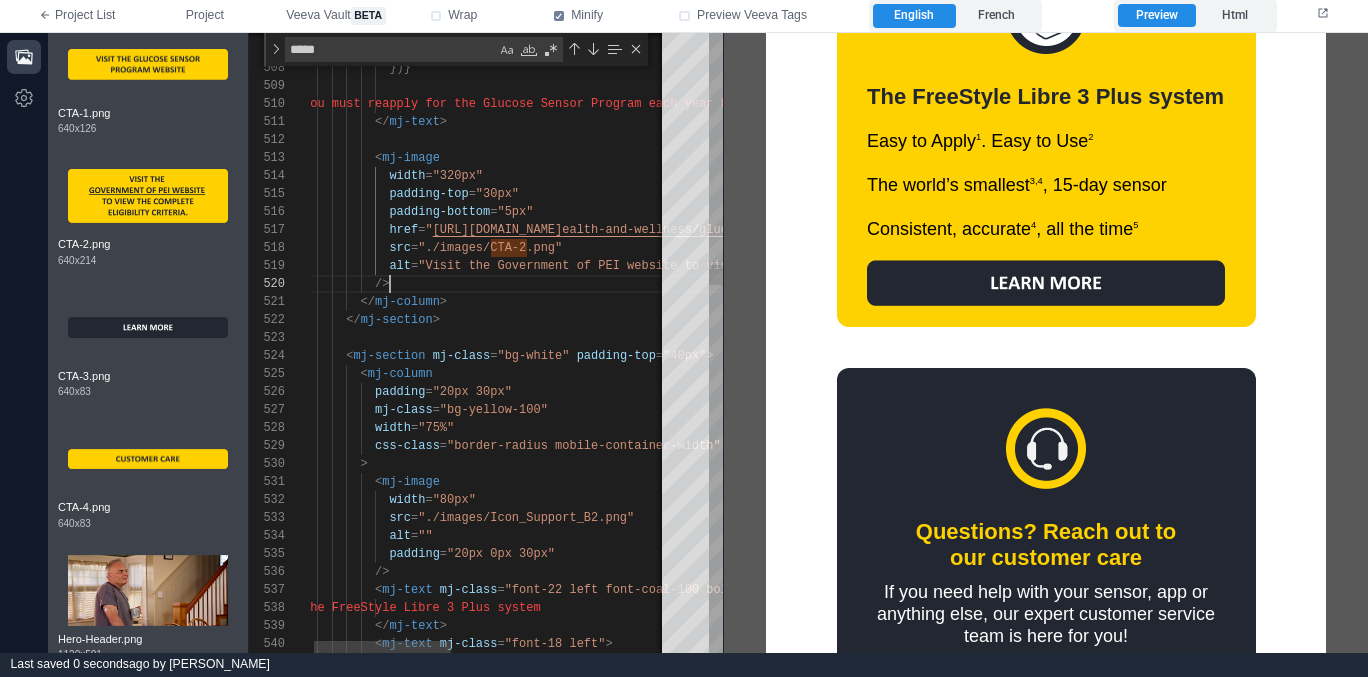 click on "*****" at bounding box center (391, 49) 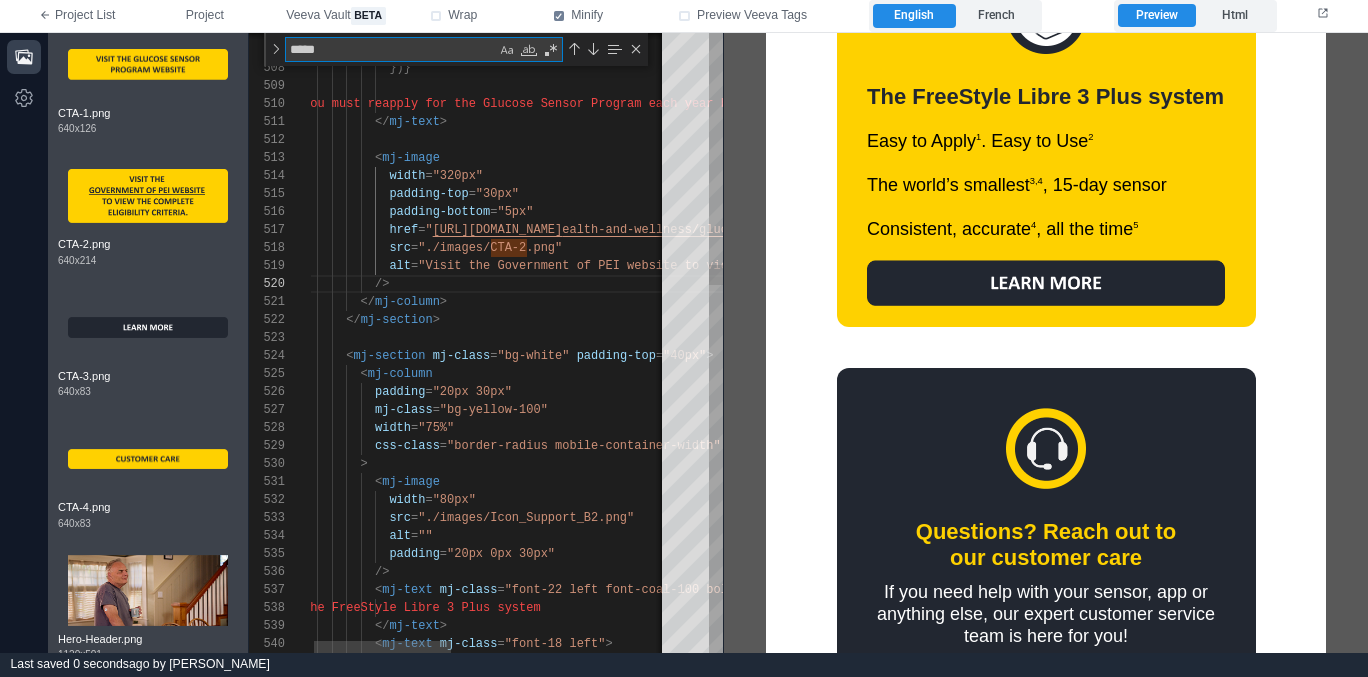 type on "**********" 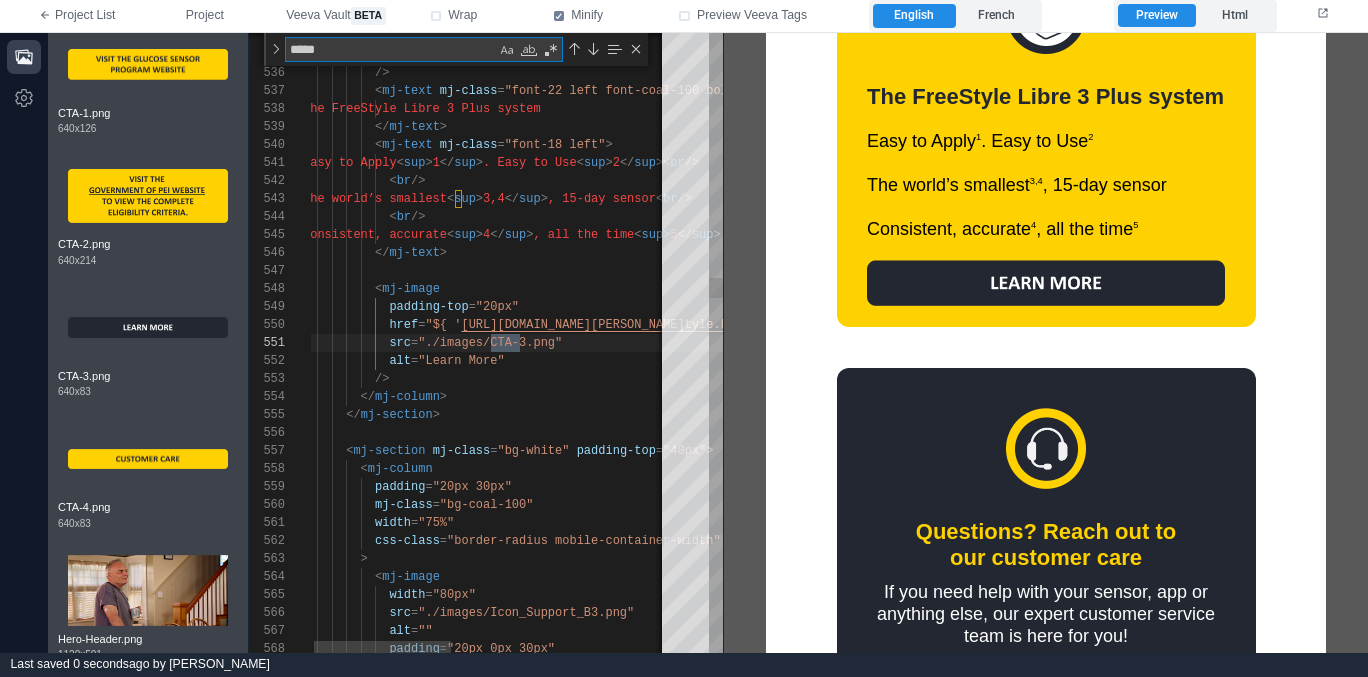 scroll, scrollTop: 180, scrollLeft: 224, axis: both 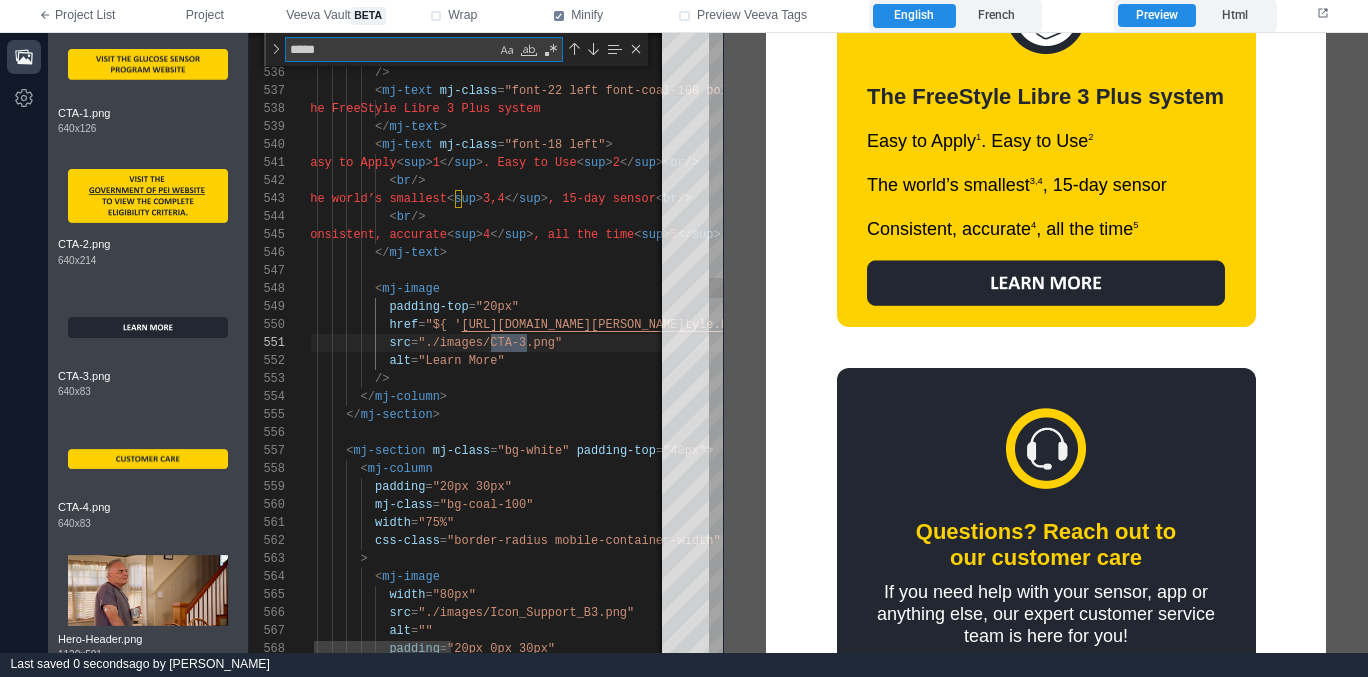 type on "*****" 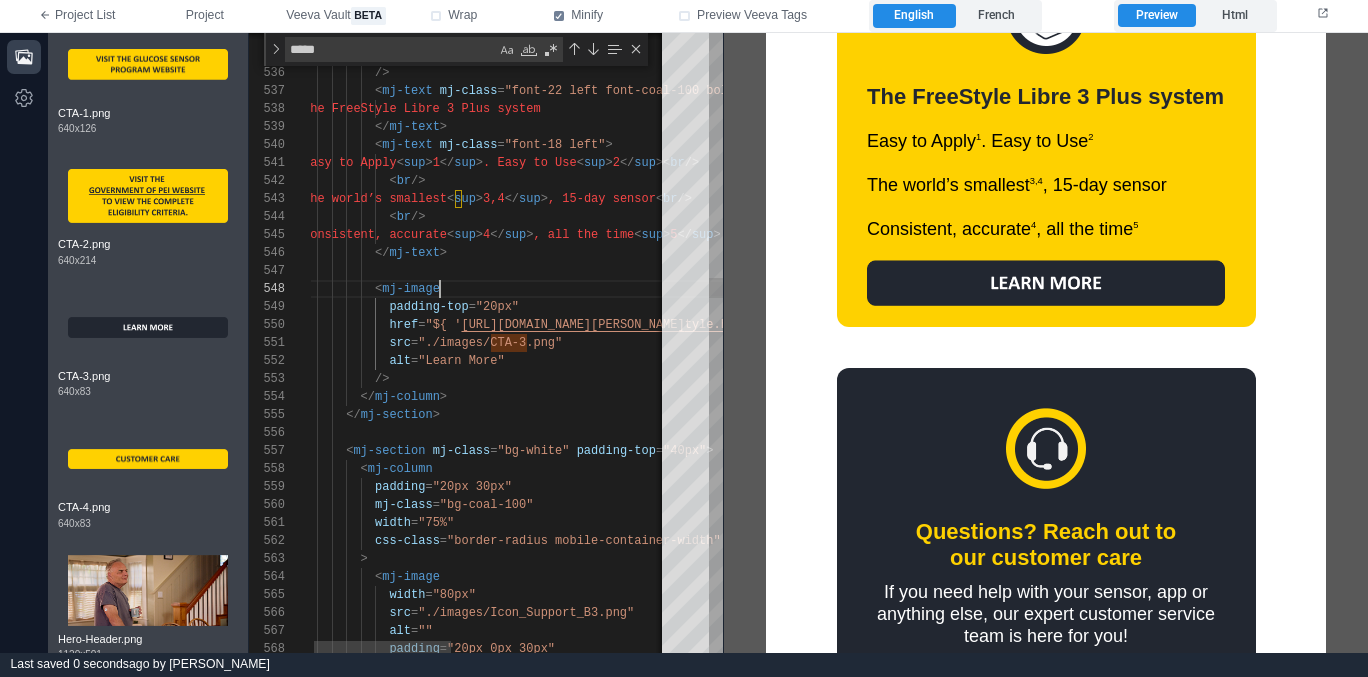 click on "< mj-image" at bounding box center [769, 289] 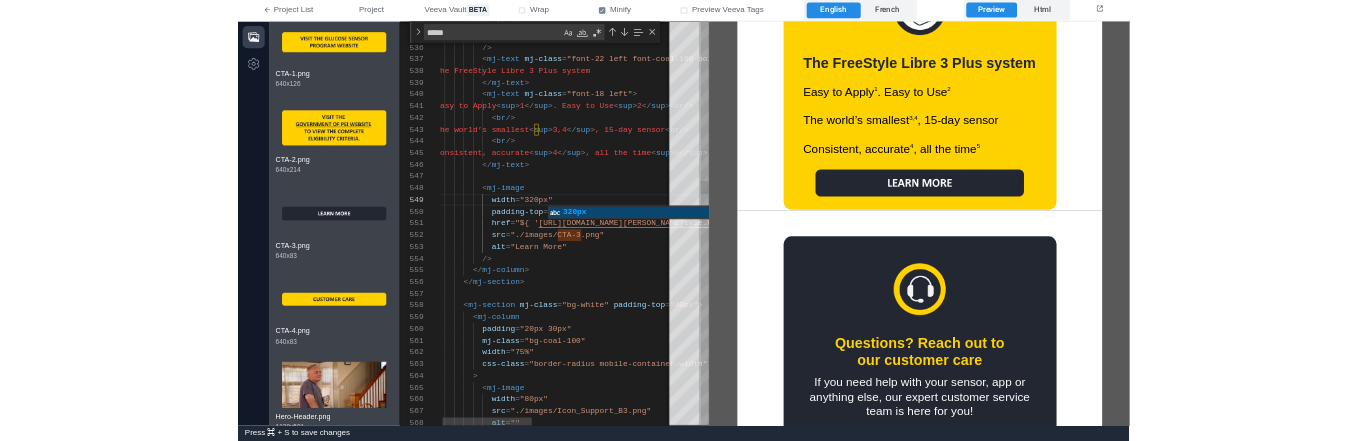scroll, scrollTop: 144, scrollLeft: 181, axis: both 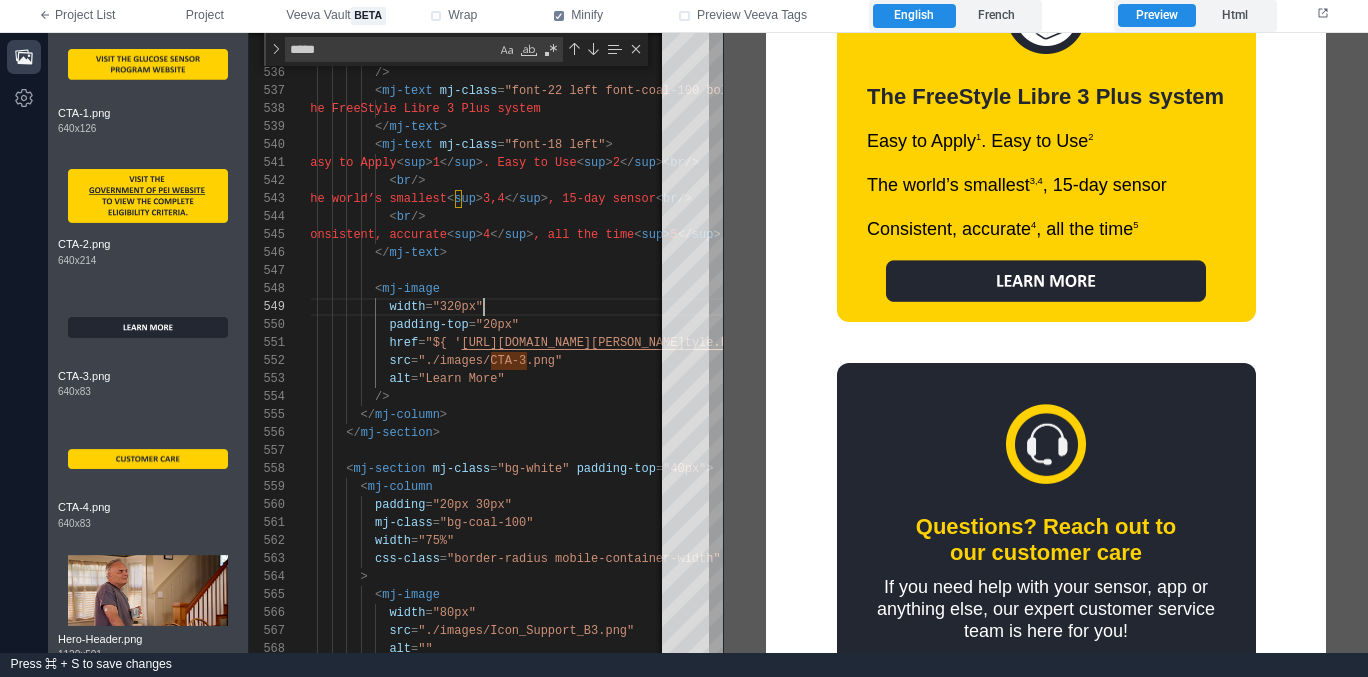 type on "**********" 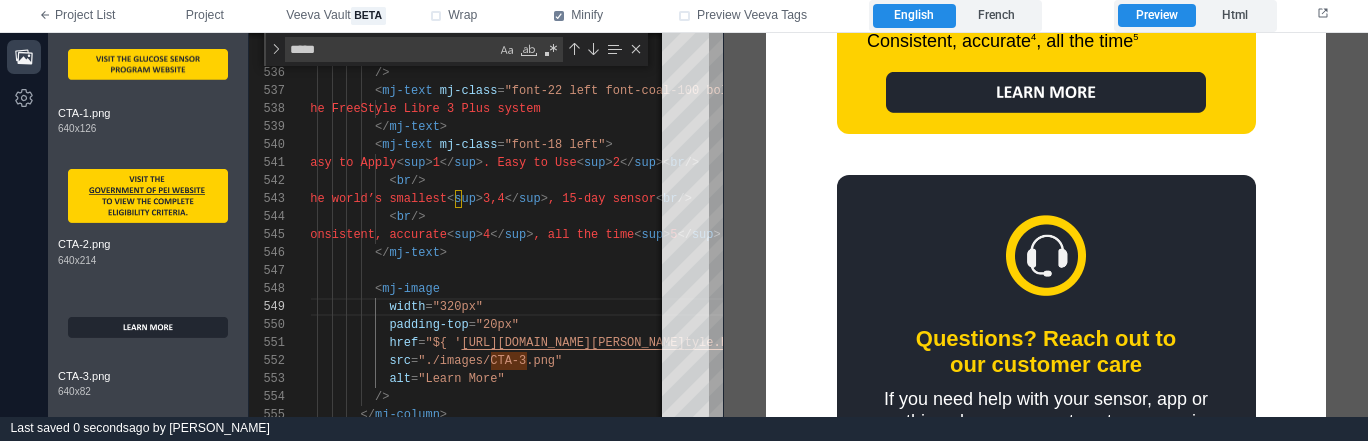 scroll, scrollTop: 2594, scrollLeft: 0, axis: vertical 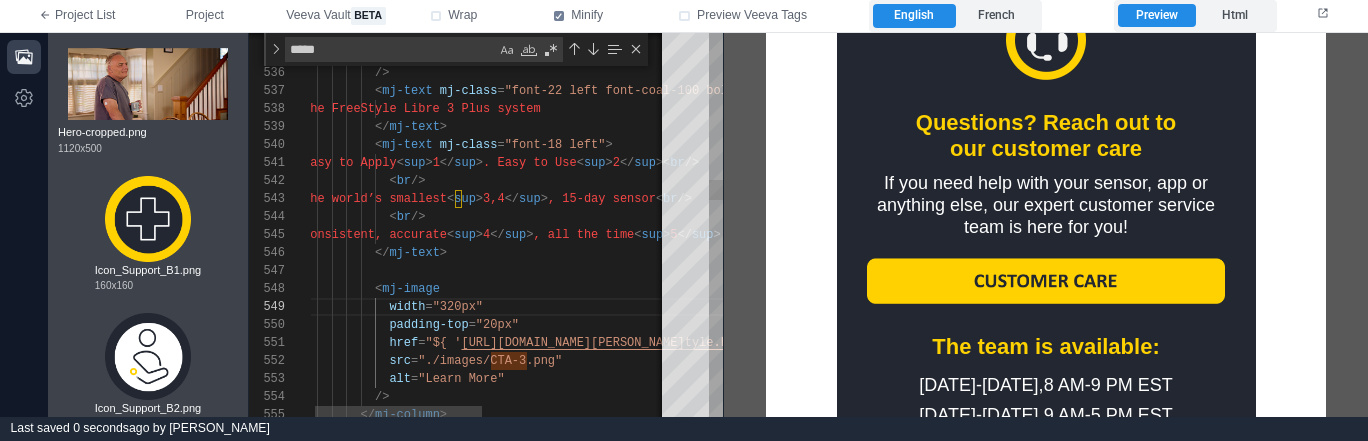 click on "< mj-image" at bounding box center (686, 289) 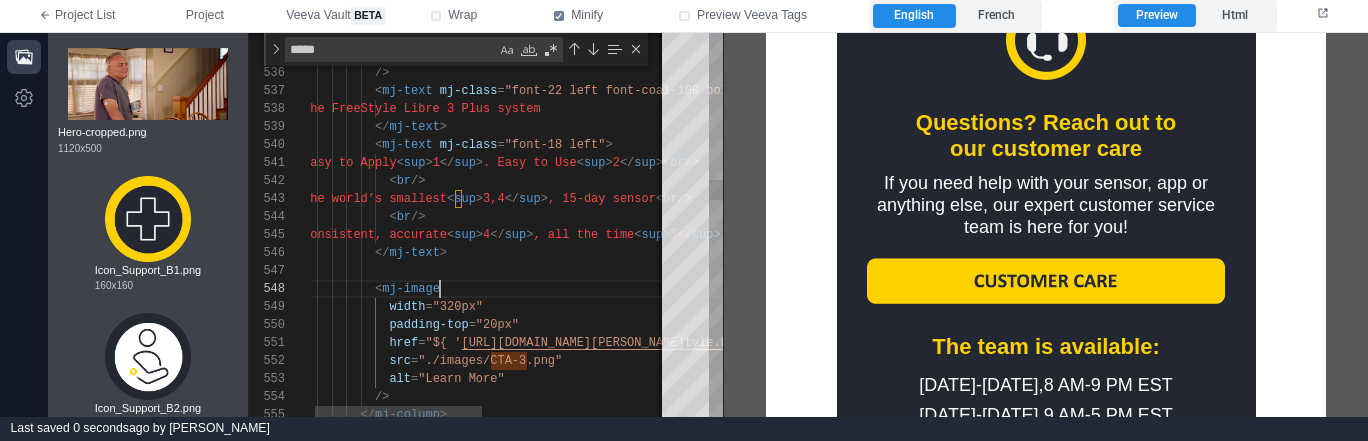 type on "*****" 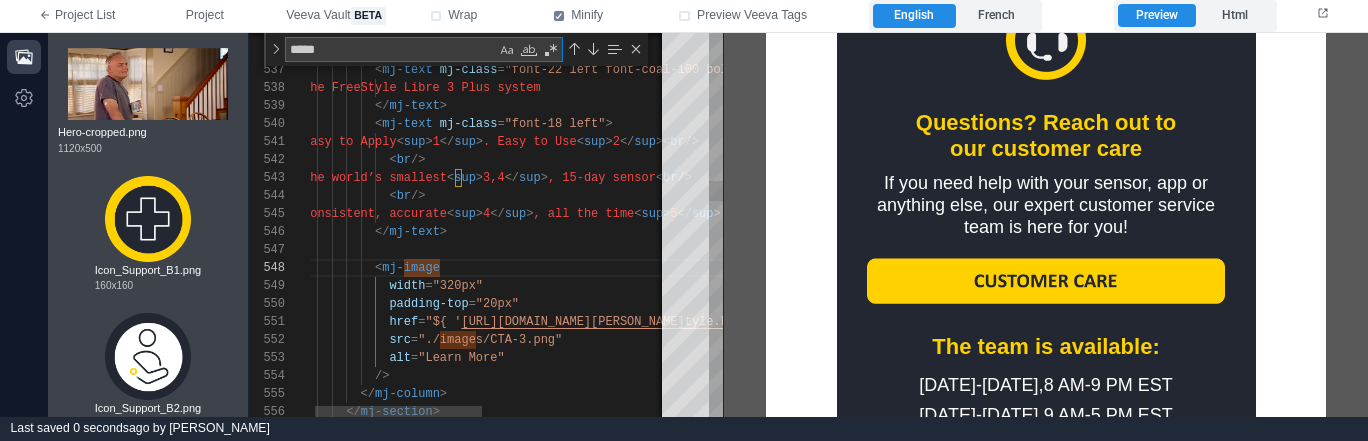 type on "**********" 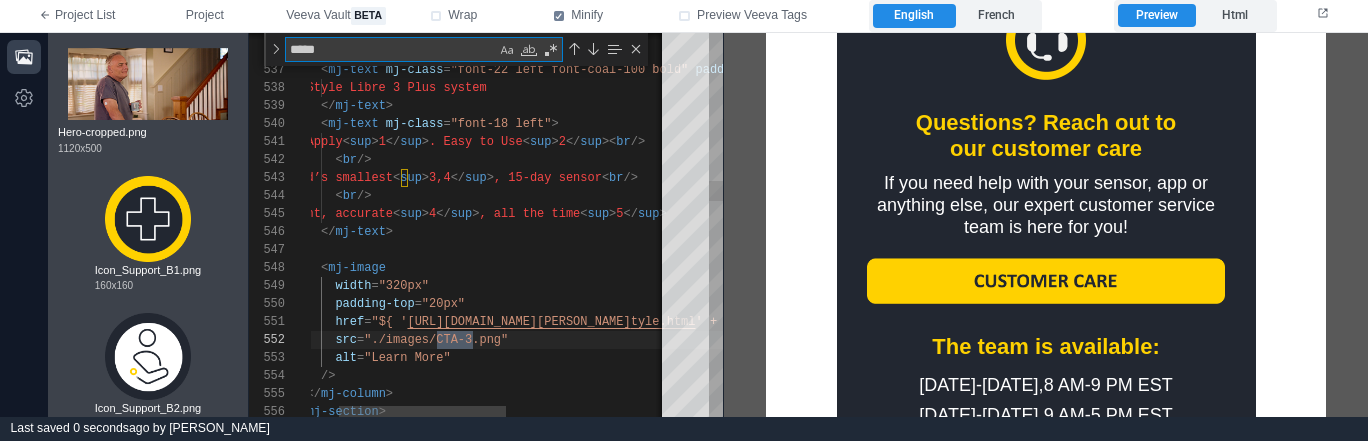 scroll, scrollTop: 180, scrollLeft: 224, axis: both 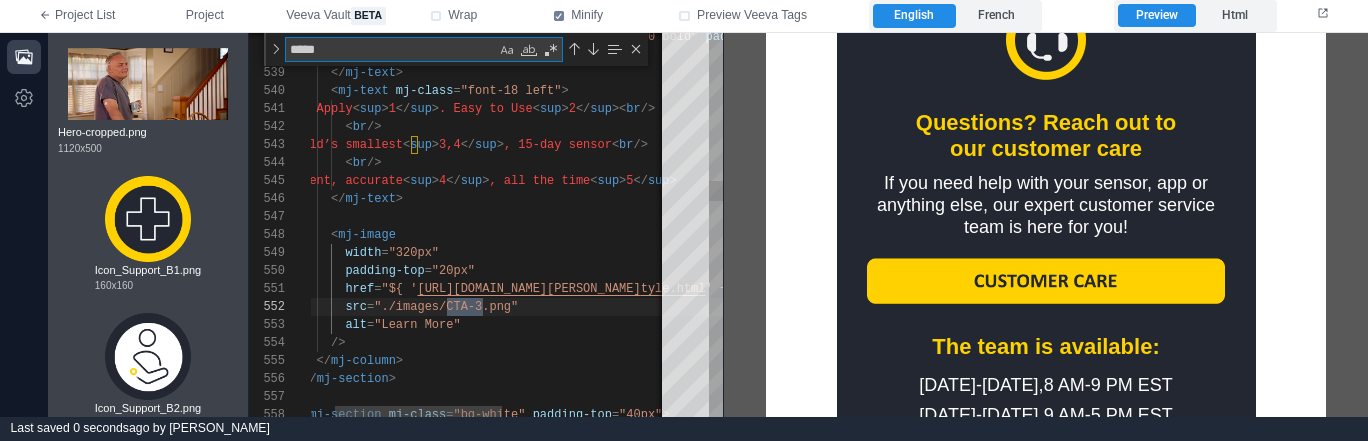 type on "****" 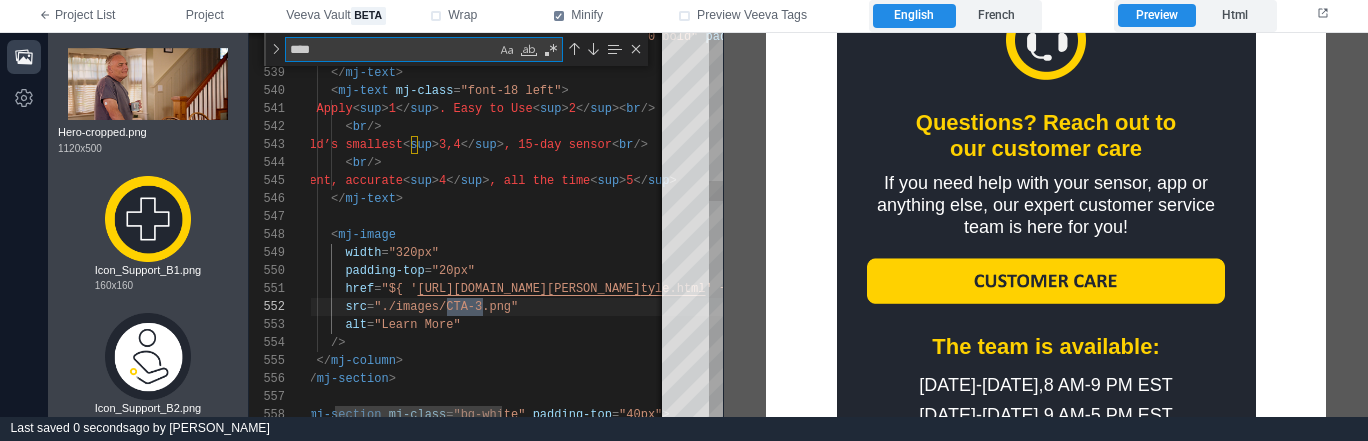 type on "**********" 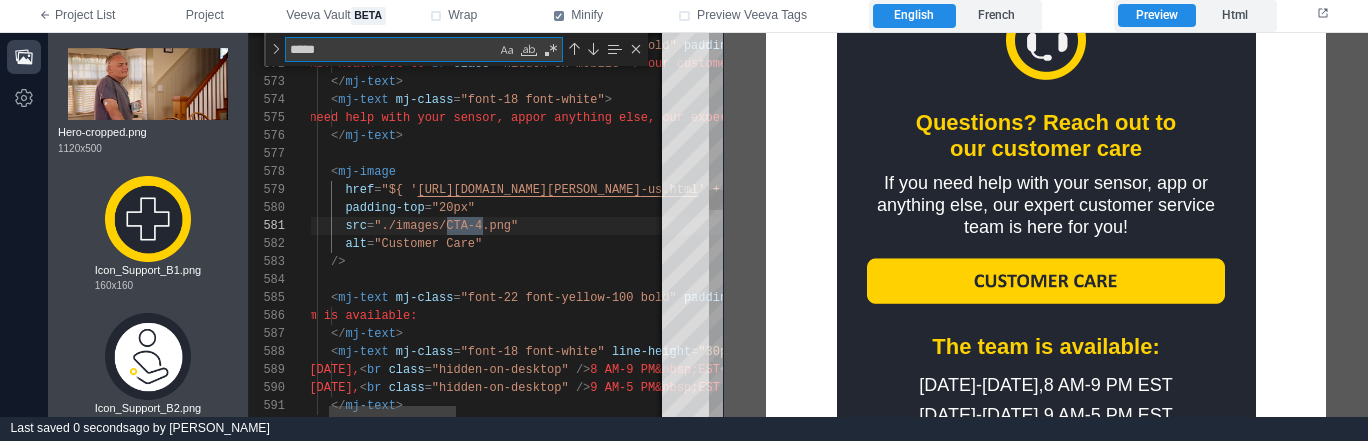 scroll, scrollTop: 180, scrollLeft: 224, axis: both 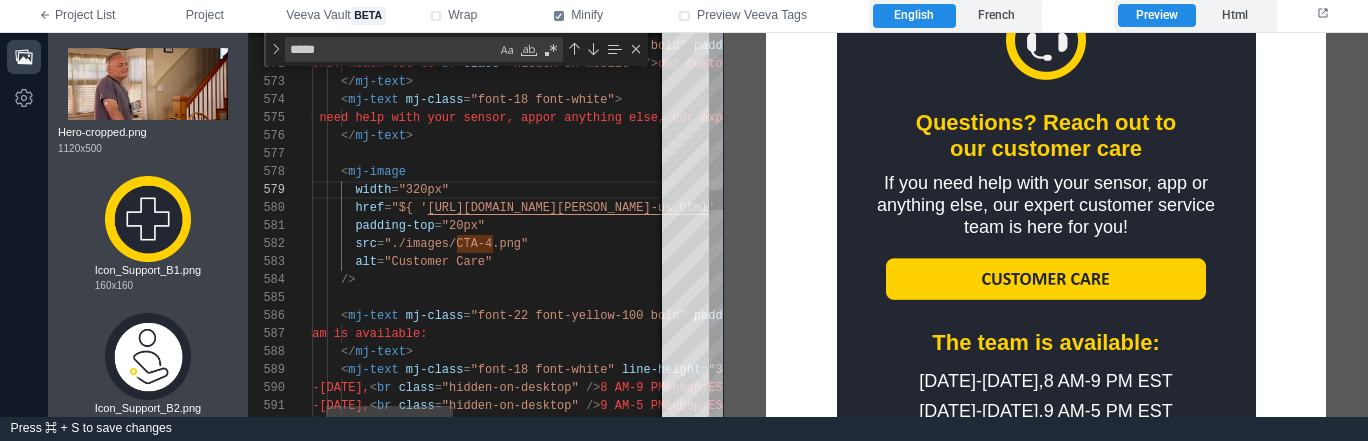 type on "**********" 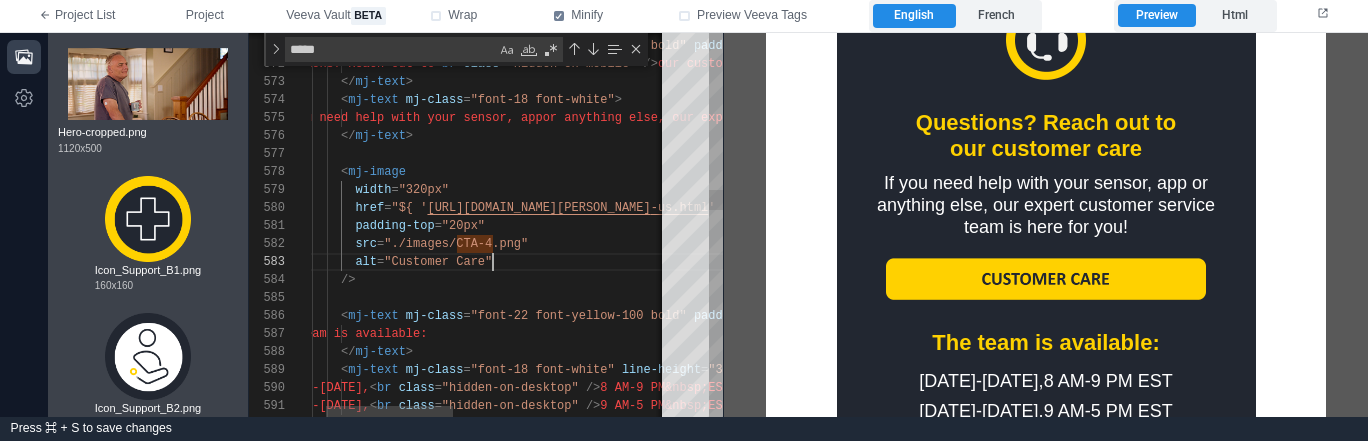 scroll, scrollTop: 36, scrollLeft: 224, axis: both 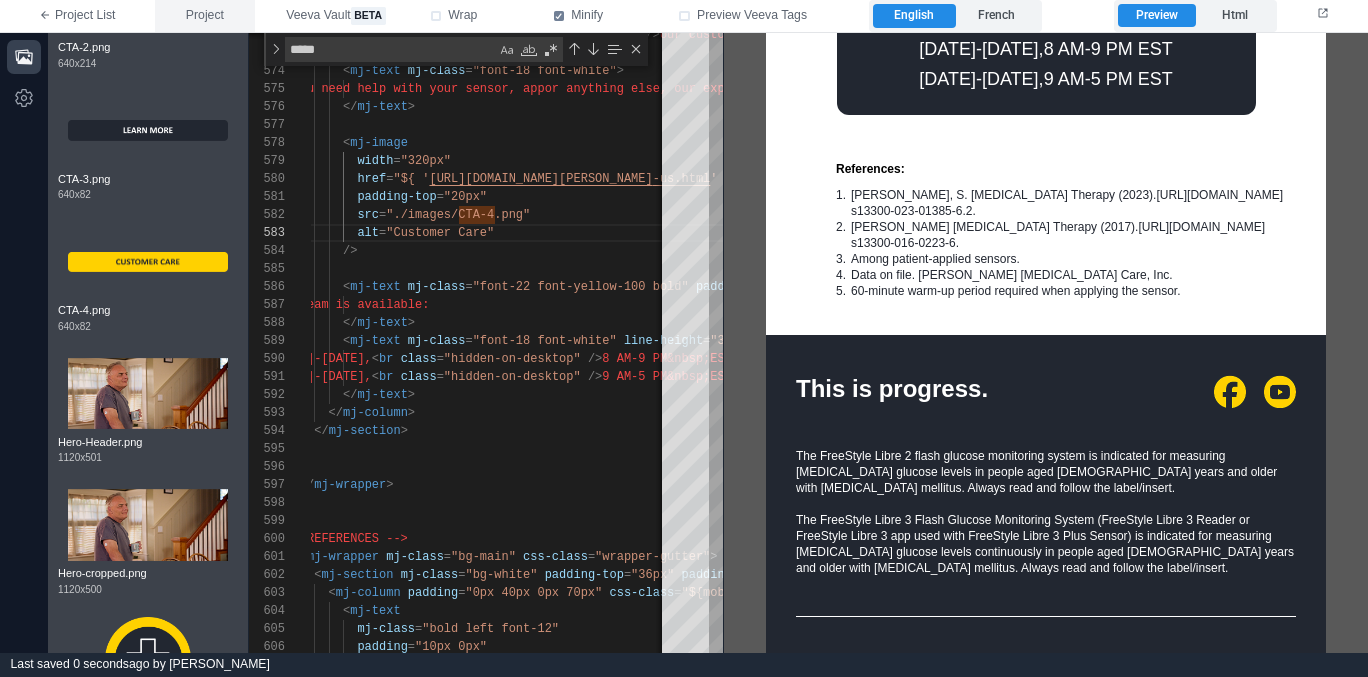 click on "Project" at bounding box center (205, 16) 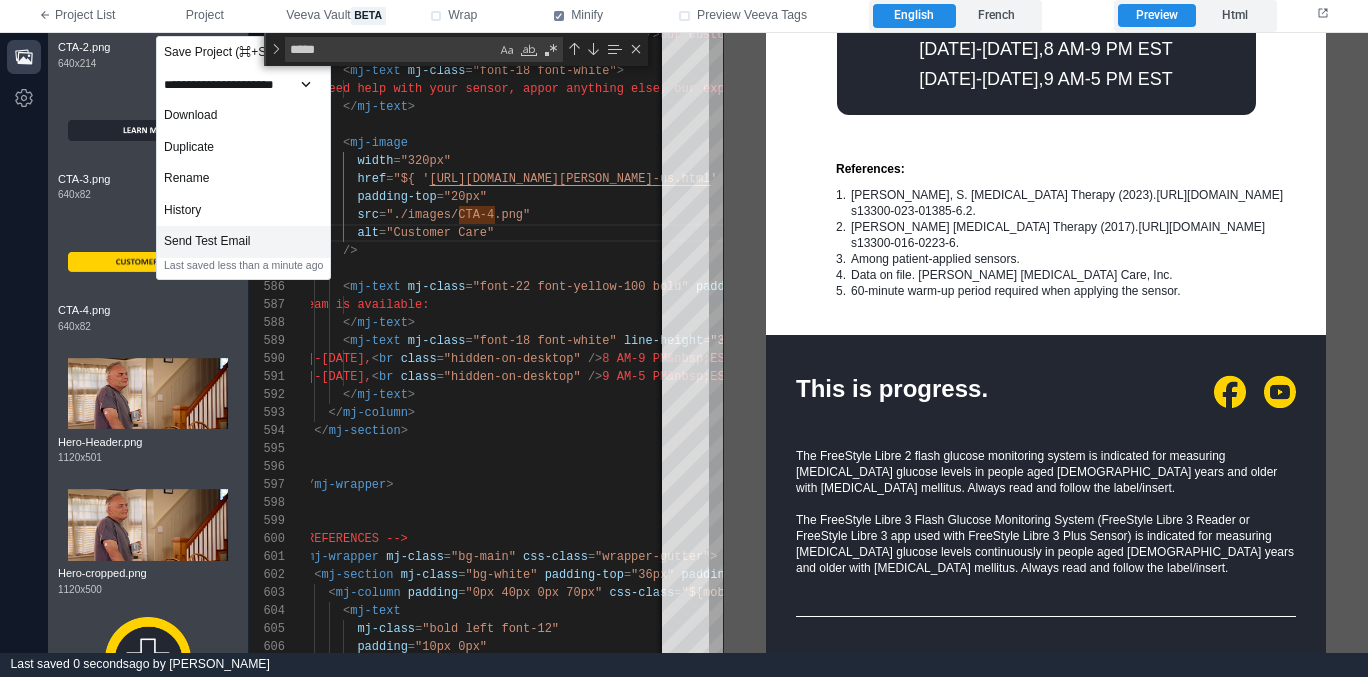 click on "Send Test Email" at bounding box center [243, 242] 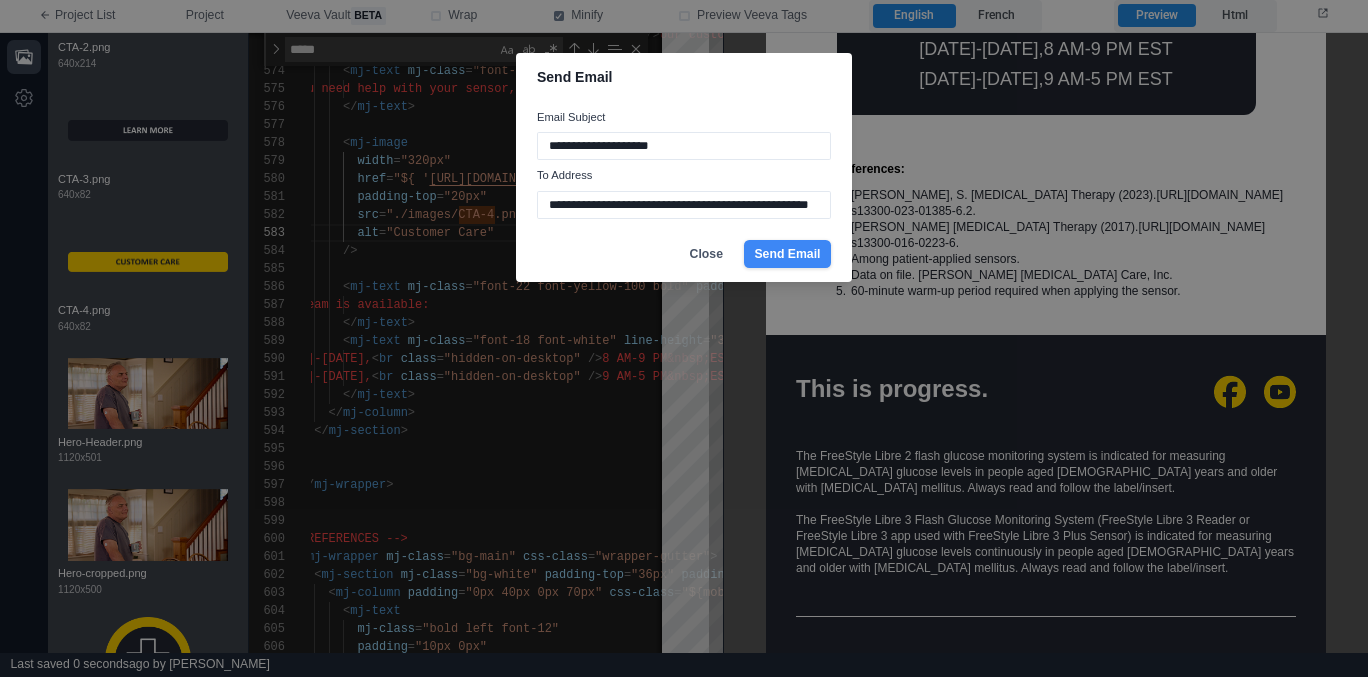 click on "Send Email" at bounding box center [787, 254] 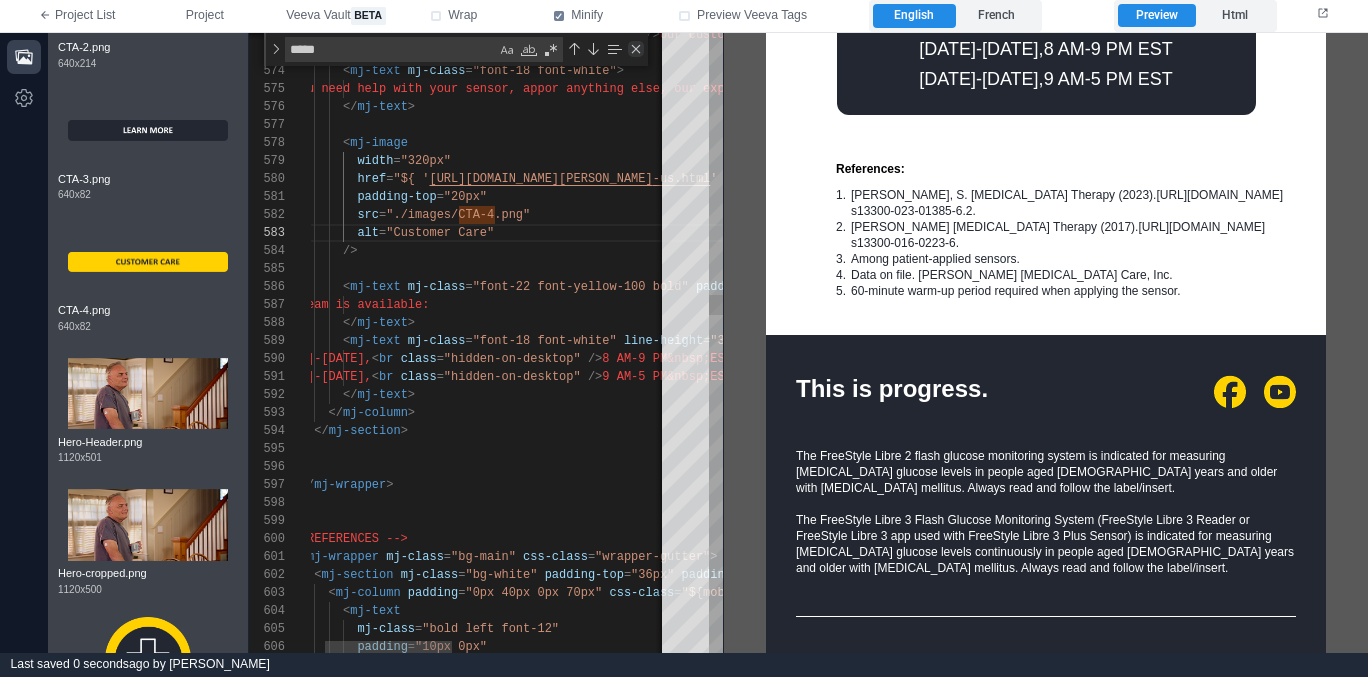 click at bounding box center (636, 49) 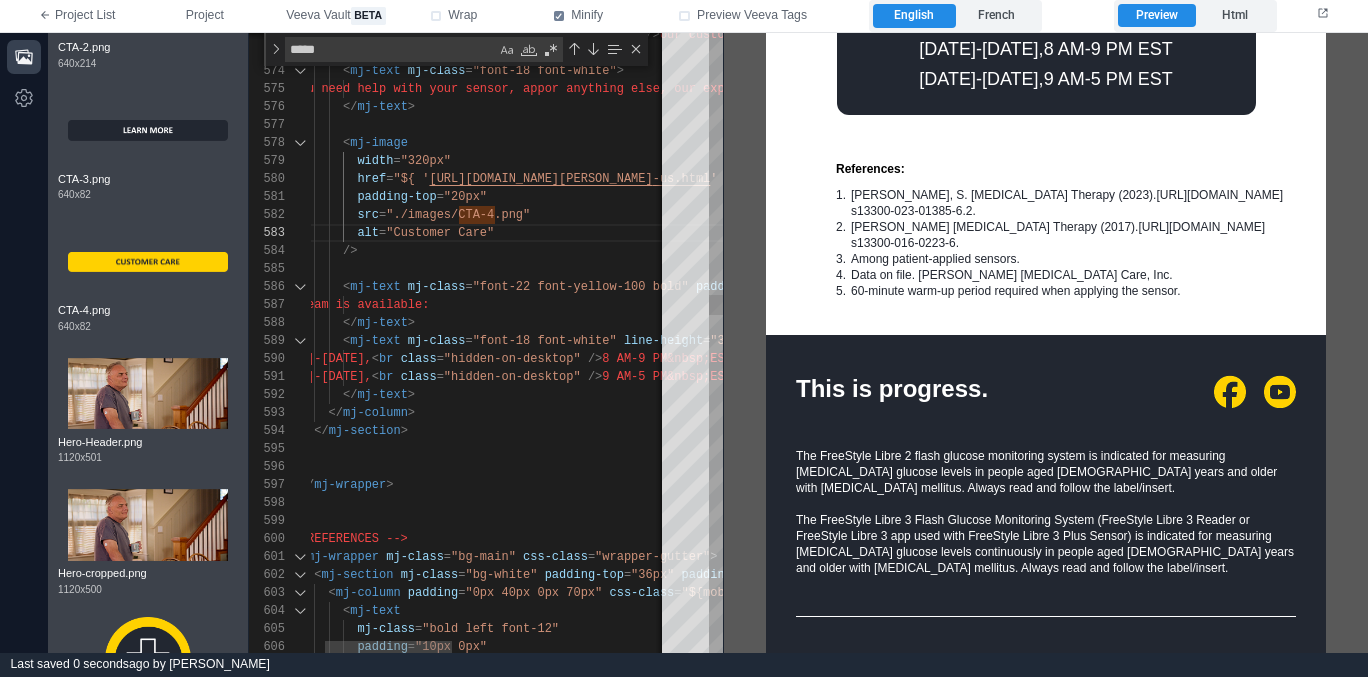 scroll, scrollTop: 36, scrollLeft: 224, axis: both 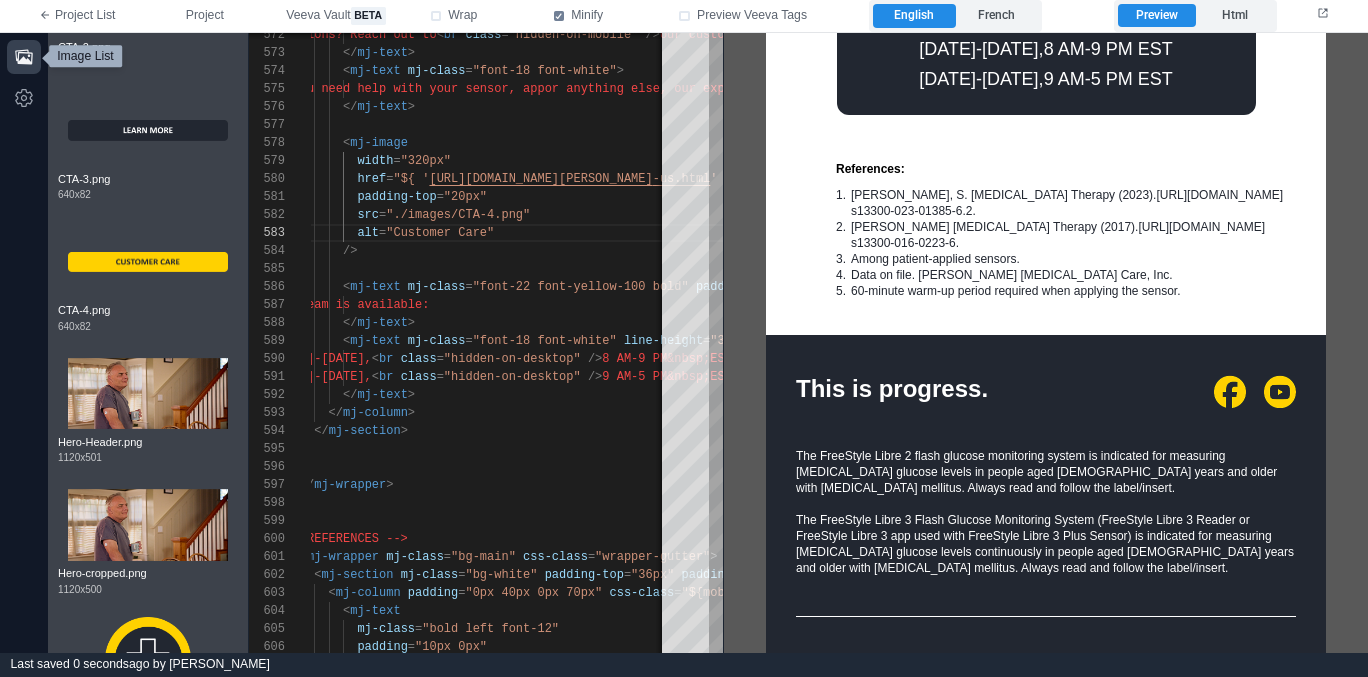 click 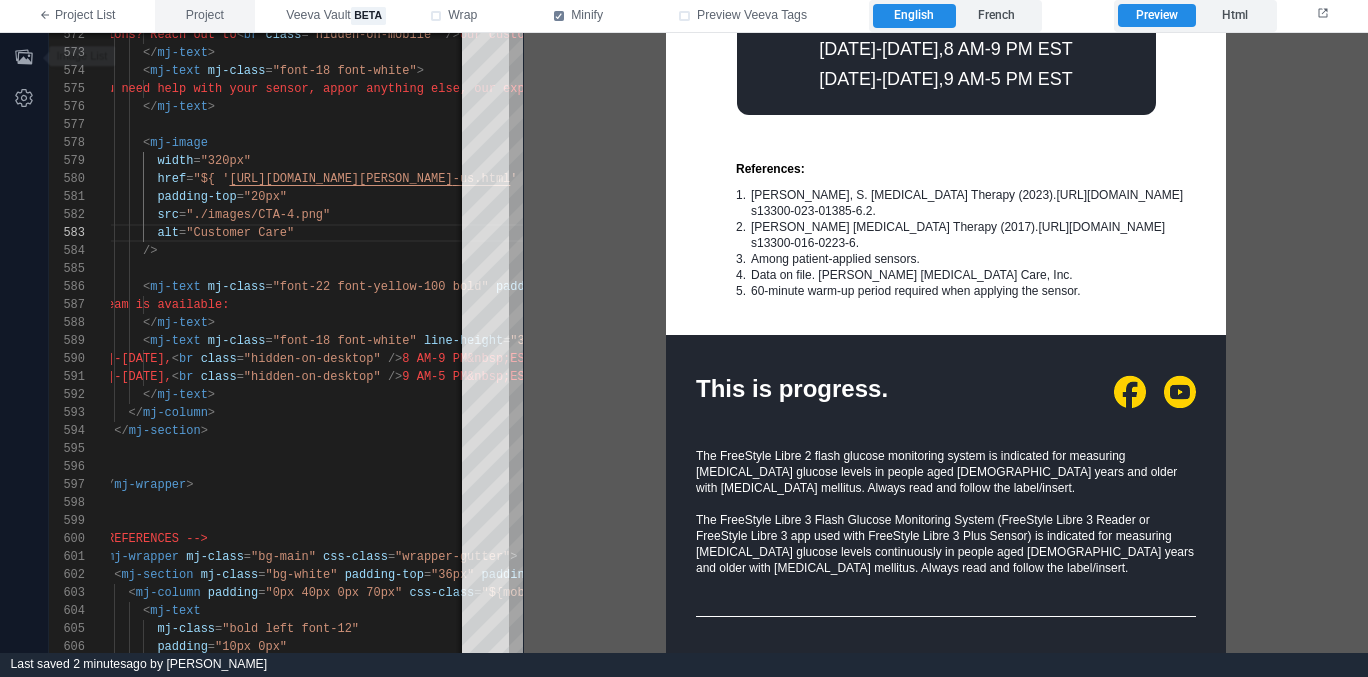 click on "Project" at bounding box center [205, 16] 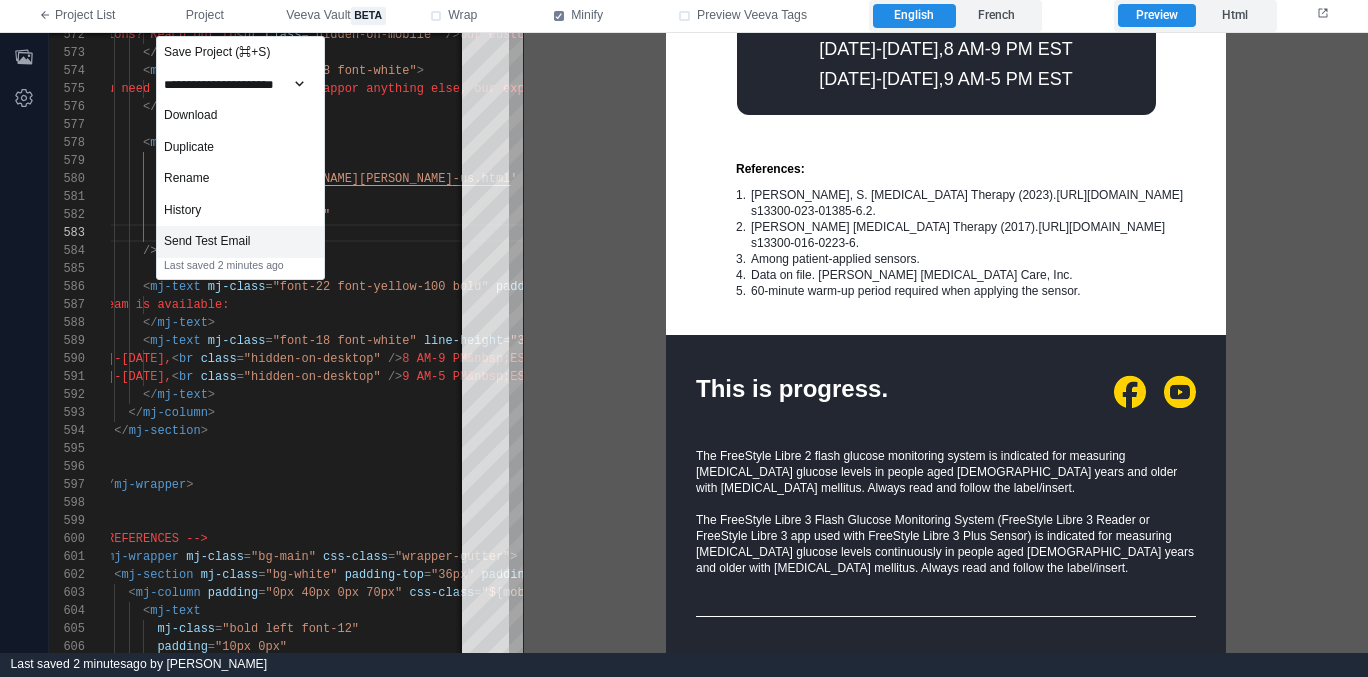 click on "Send Test Email" at bounding box center [240, 242] 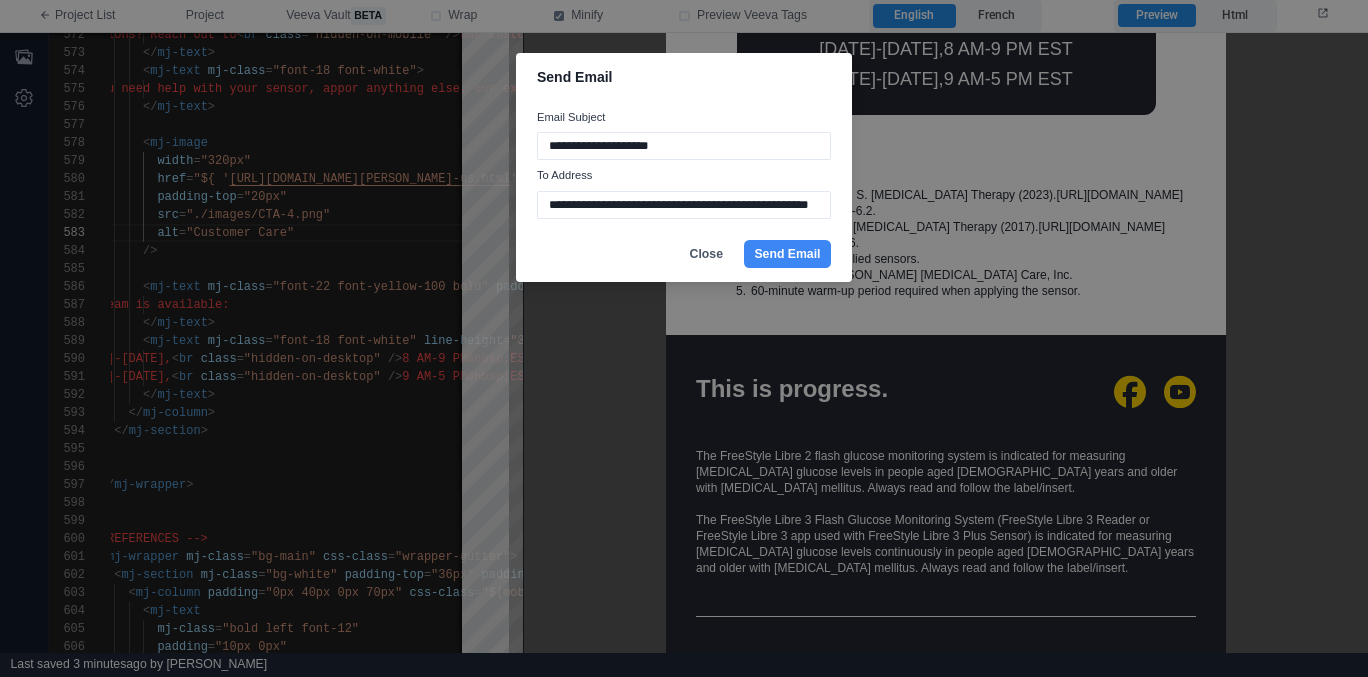 click on "**********" at bounding box center [684, 338] 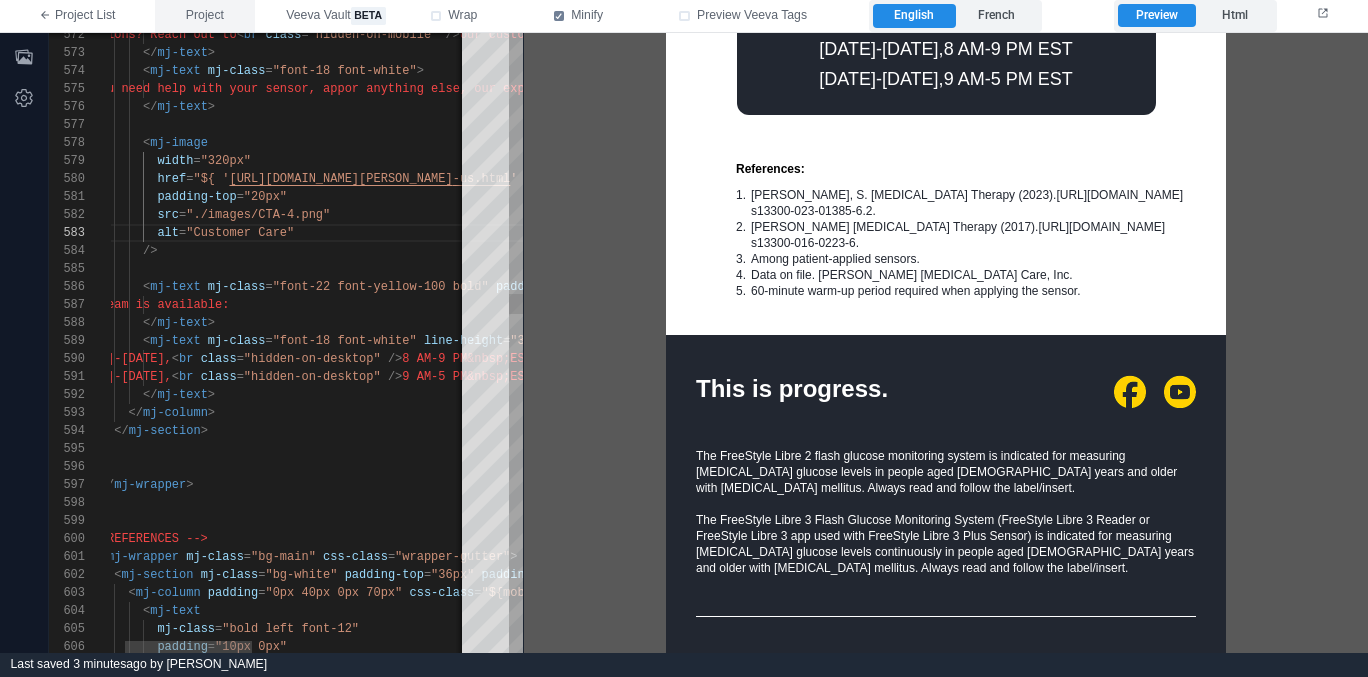 click at bounding box center [255, 36] 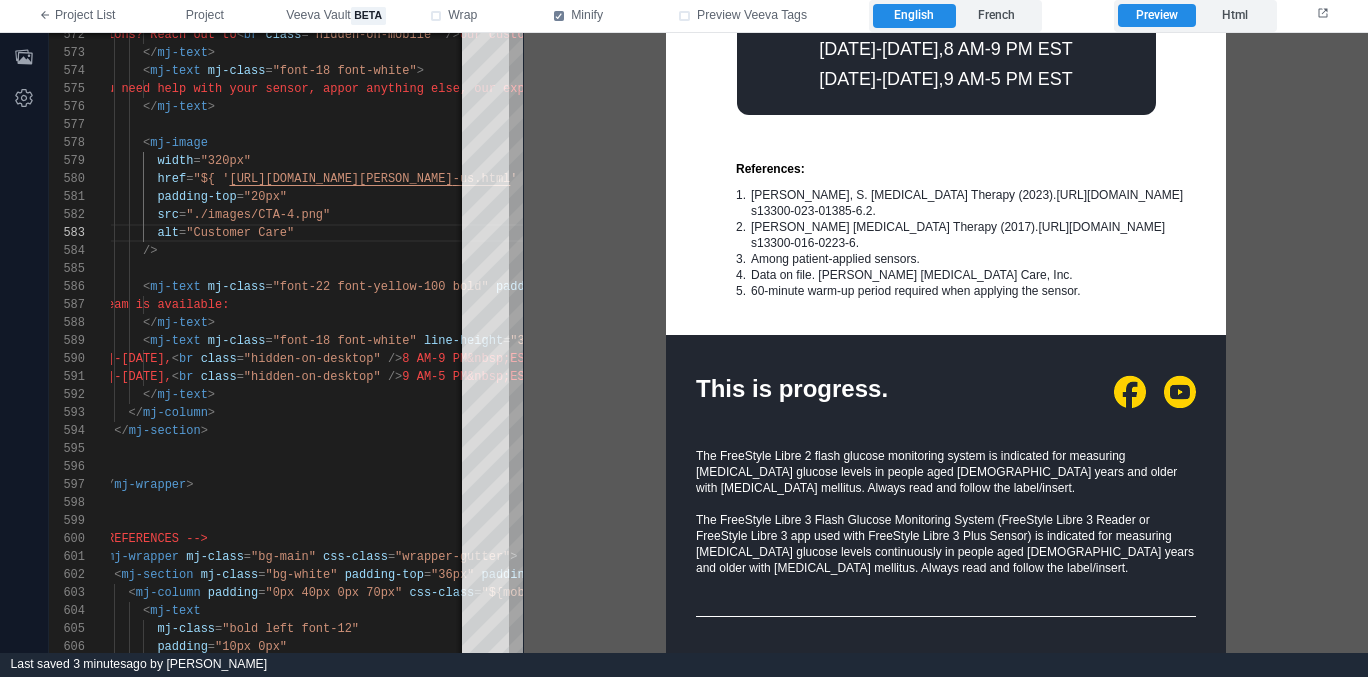 drag, startPoint x: 203, startPoint y: 15, endPoint x: 229, endPoint y: 58, distance: 50.24938 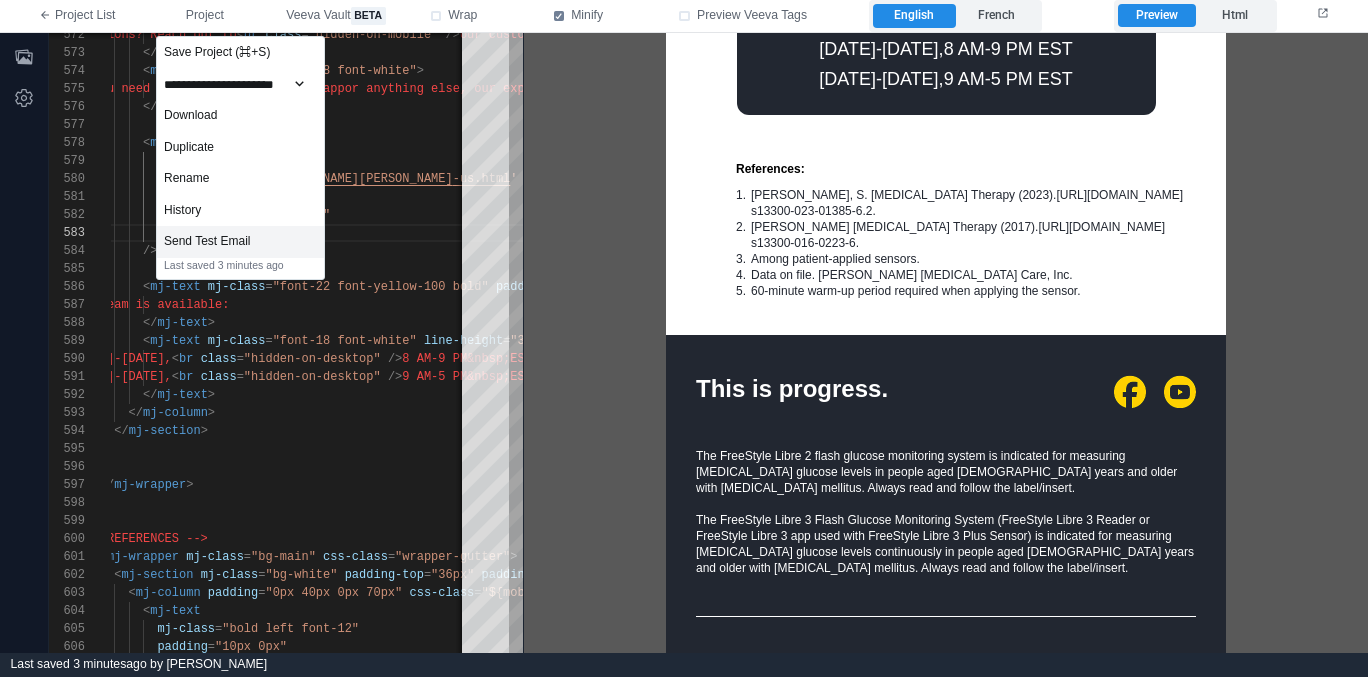 click on "Send Test Email" at bounding box center (240, 242) 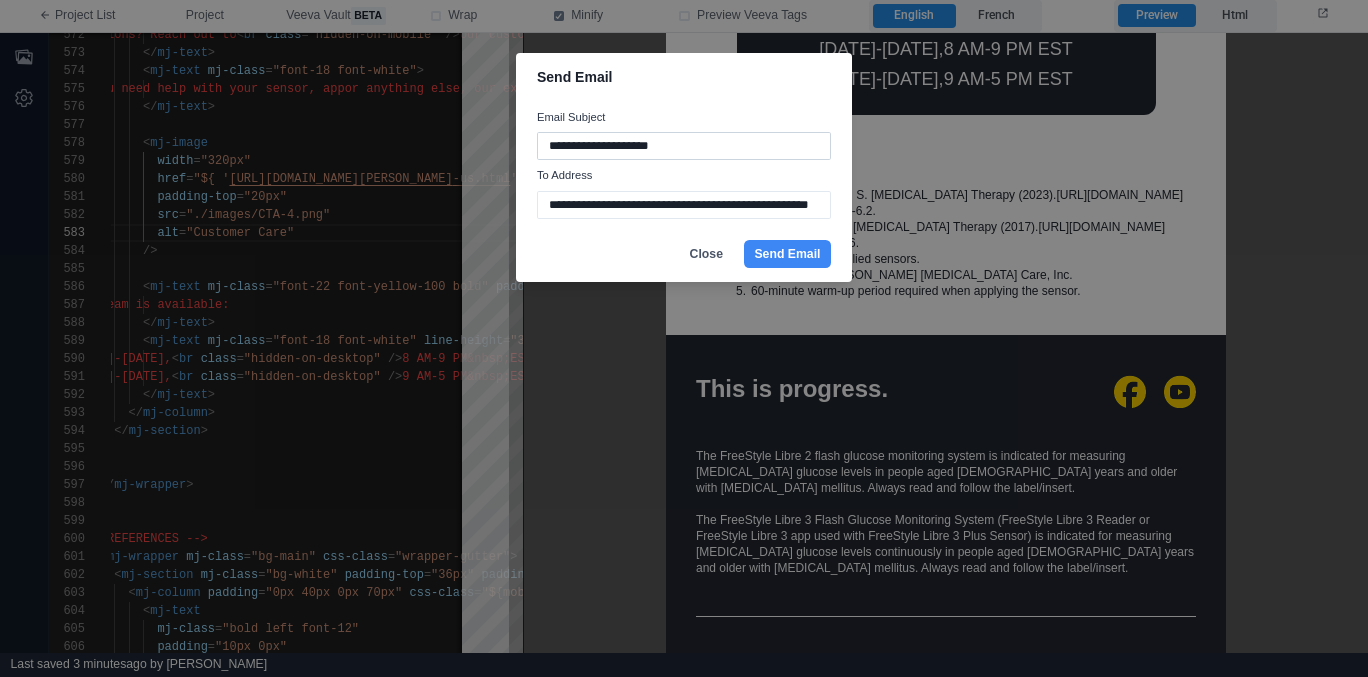 drag, startPoint x: 736, startPoint y: 147, endPoint x: 624, endPoint y: 149, distance: 112.01785 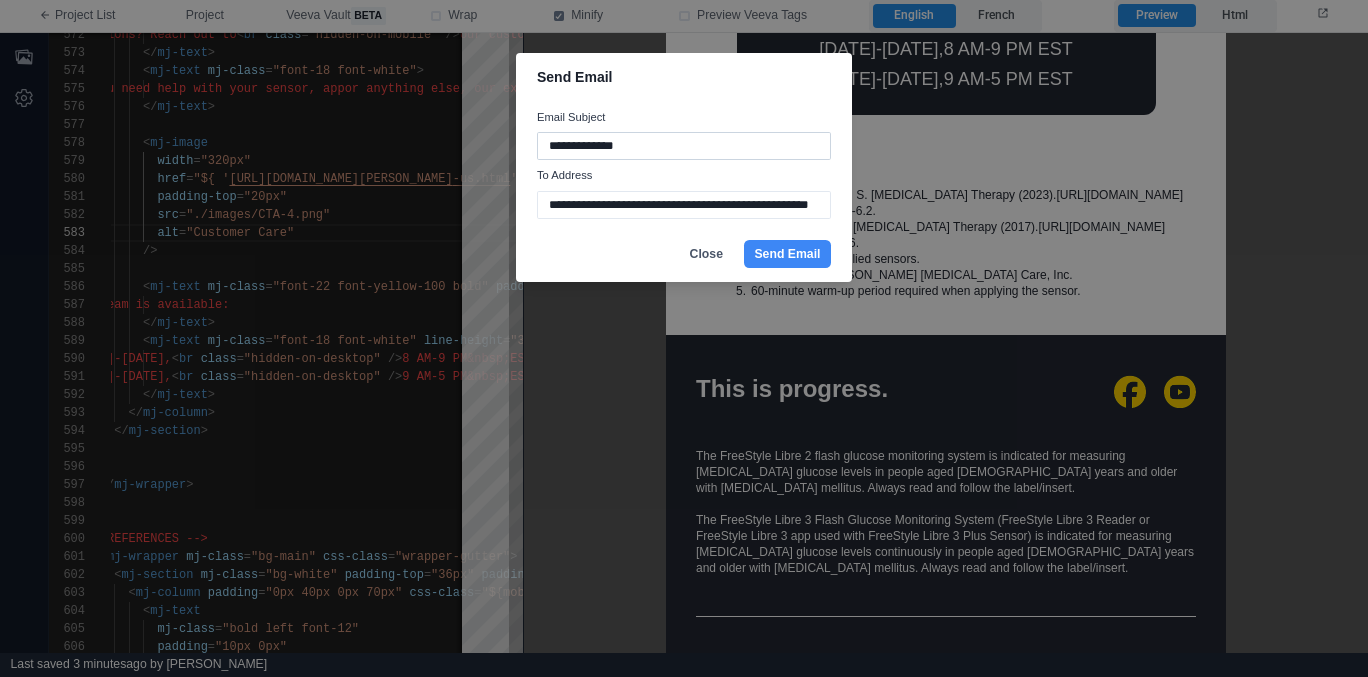 click on "**********" at bounding box center [684, 146] 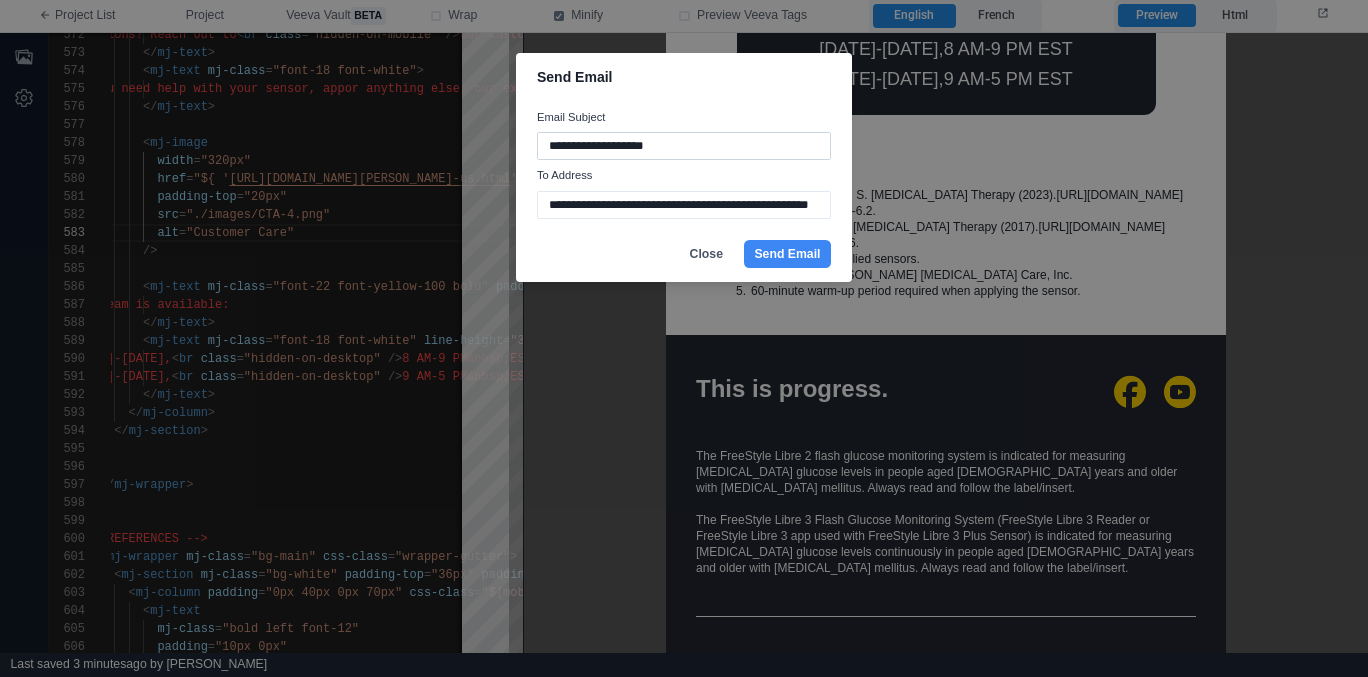 click on "**********" at bounding box center (684, 146) 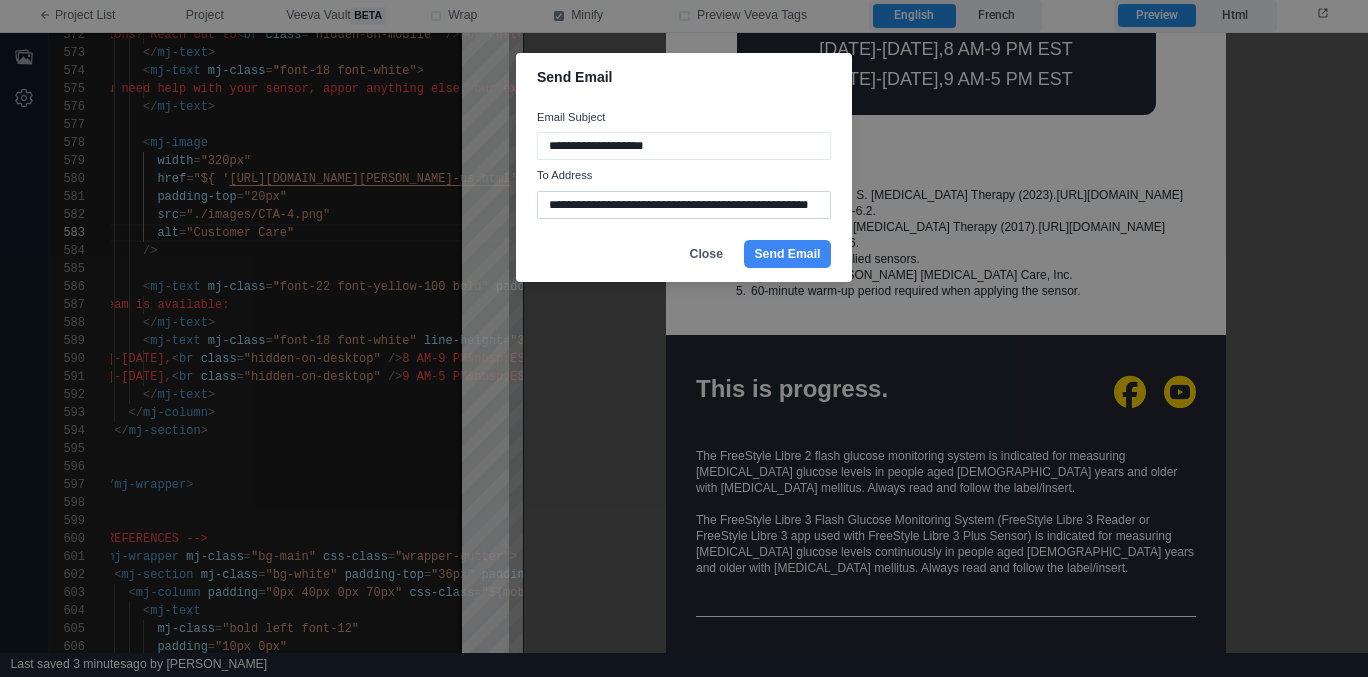 type on "**********" 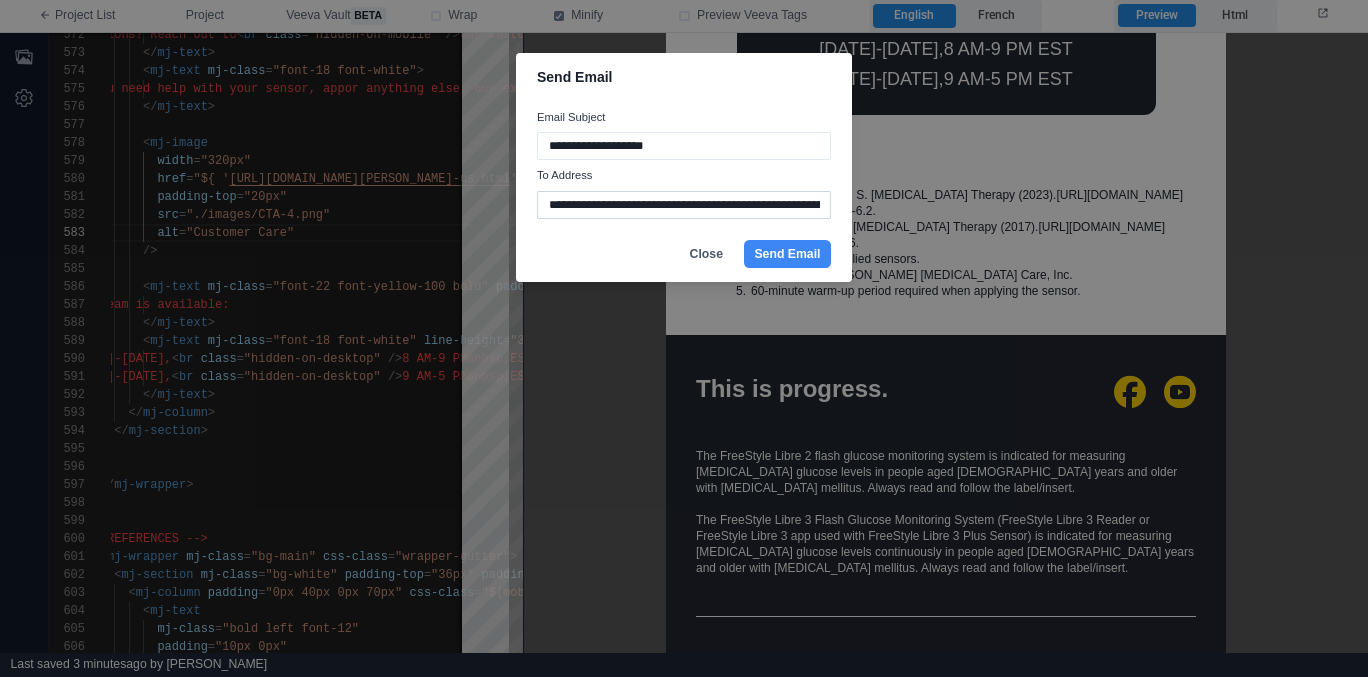 scroll, scrollTop: 0, scrollLeft: 98, axis: horizontal 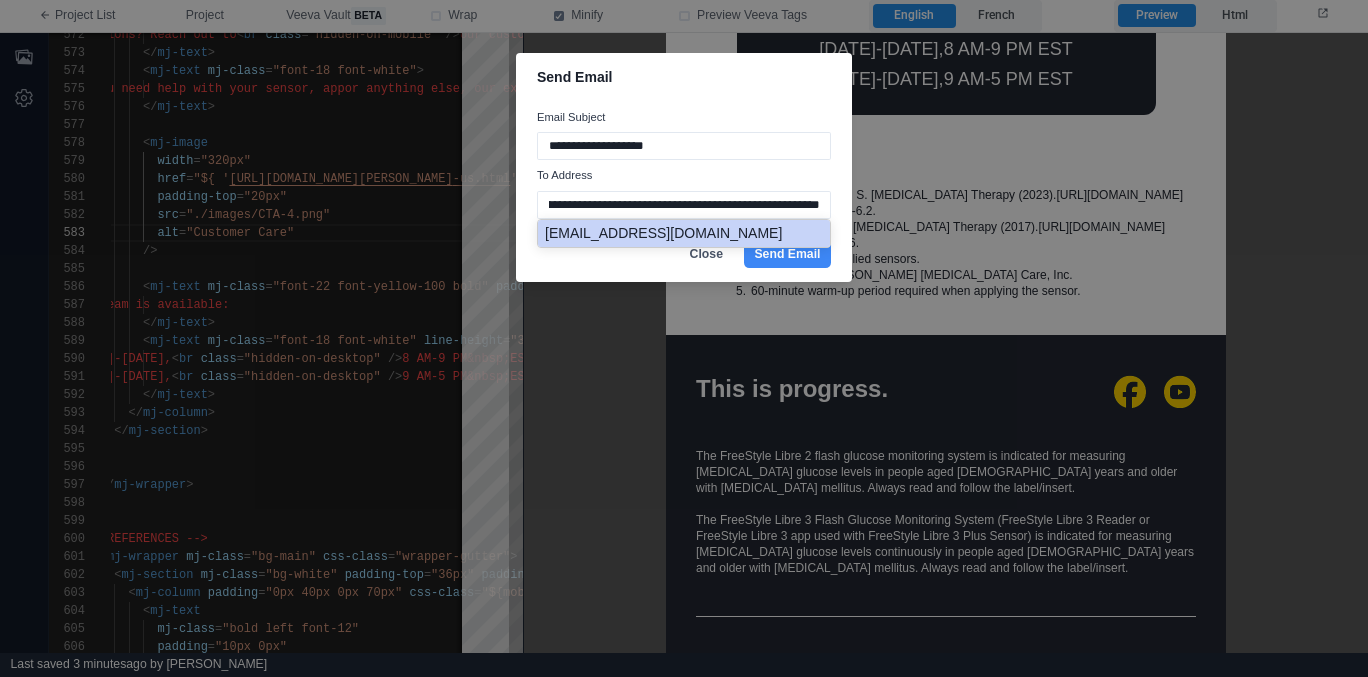 click on "[EMAIL_ADDRESS][DOMAIN_NAME]" at bounding box center (684, 233) 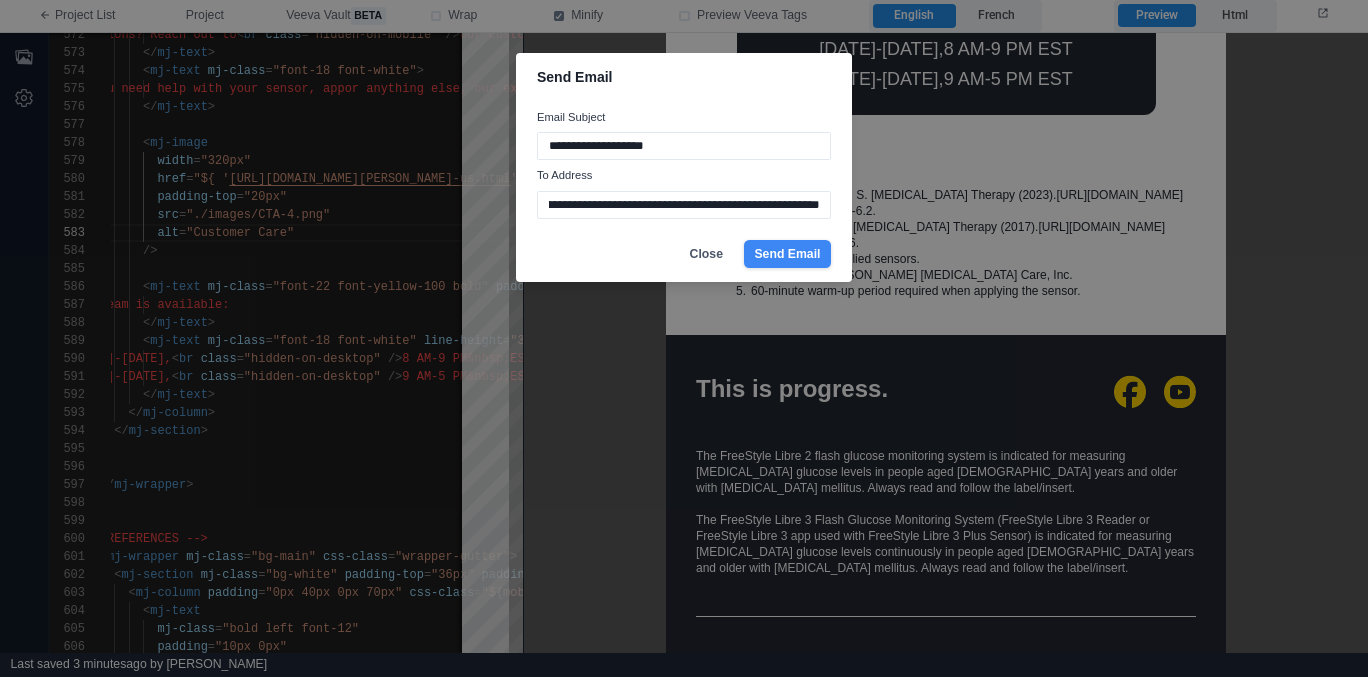 type on "**********" 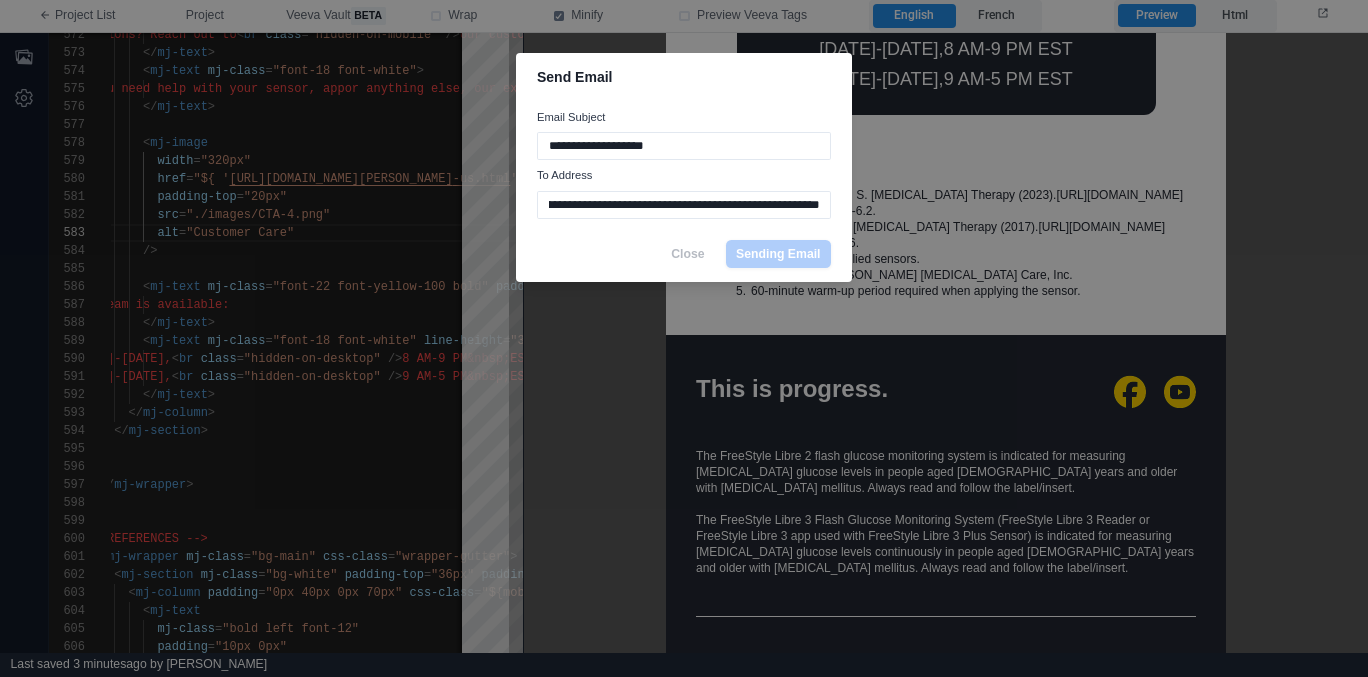 scroll, scrollTop: 0, scrollLeft: 0, axis: both 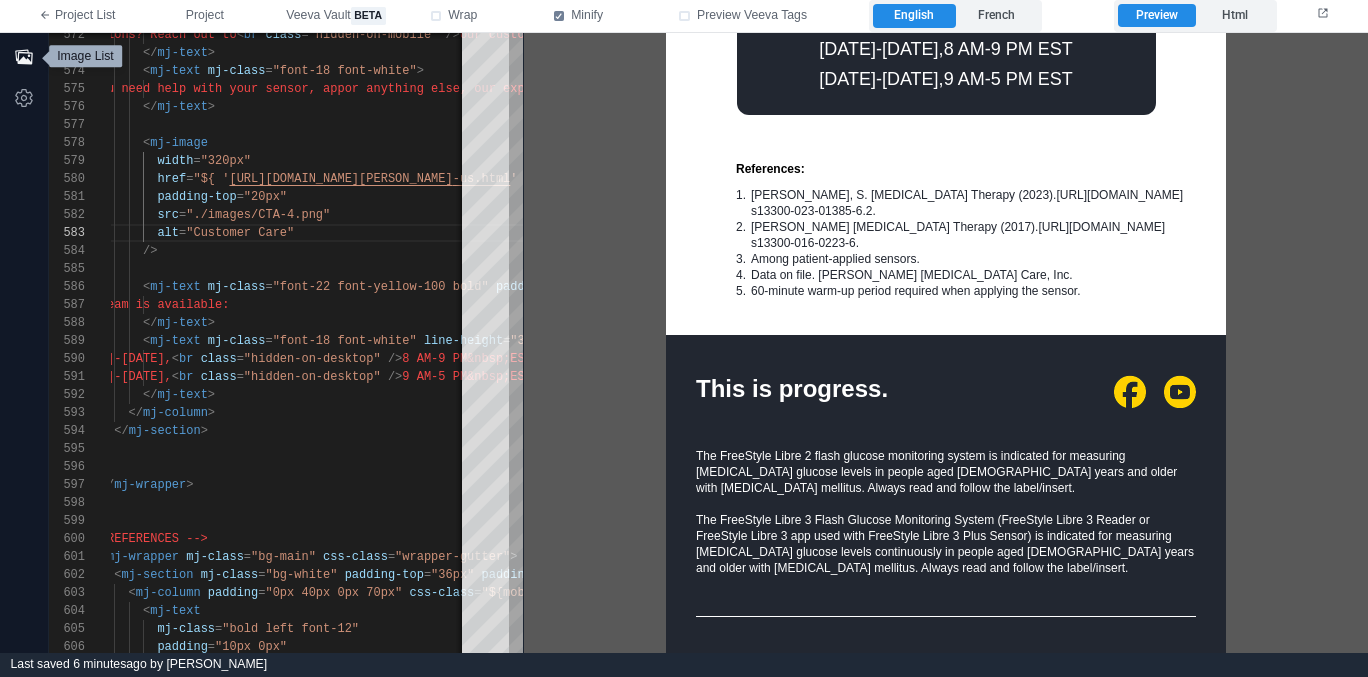 click 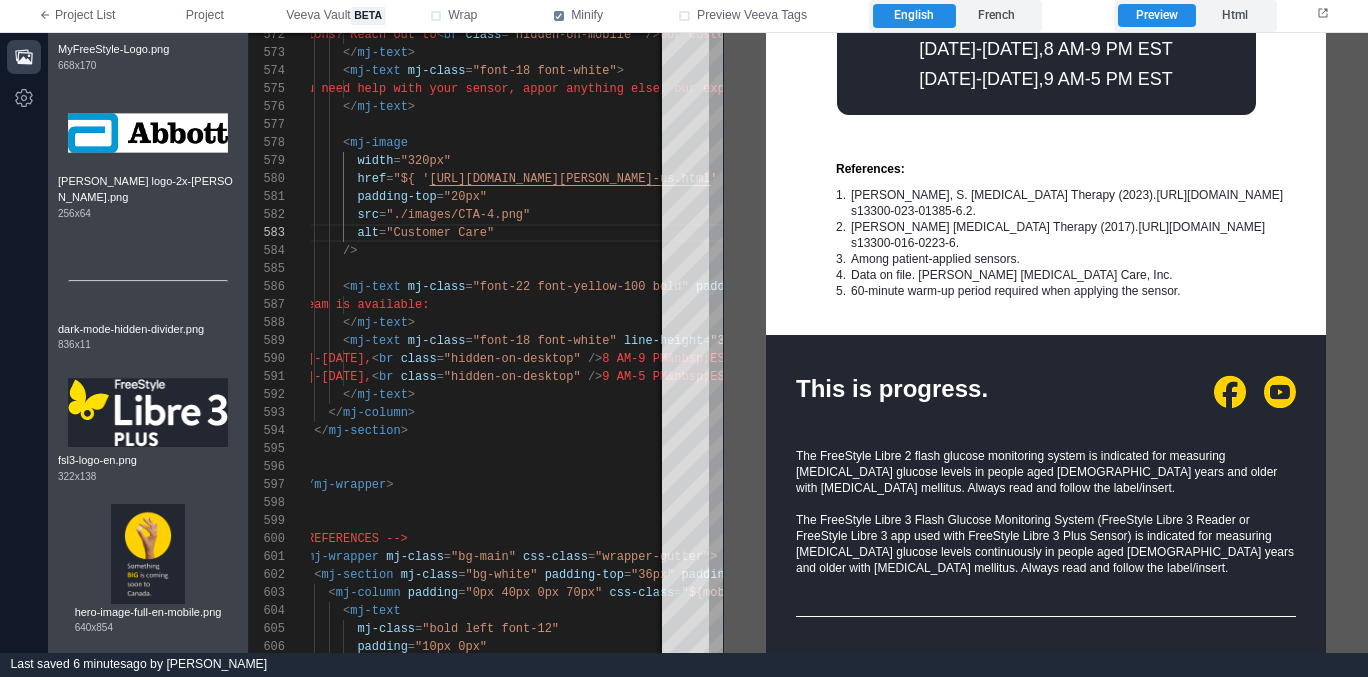 scroll, scrollTop: 1546, scrollLeft: 0, axis: vertical 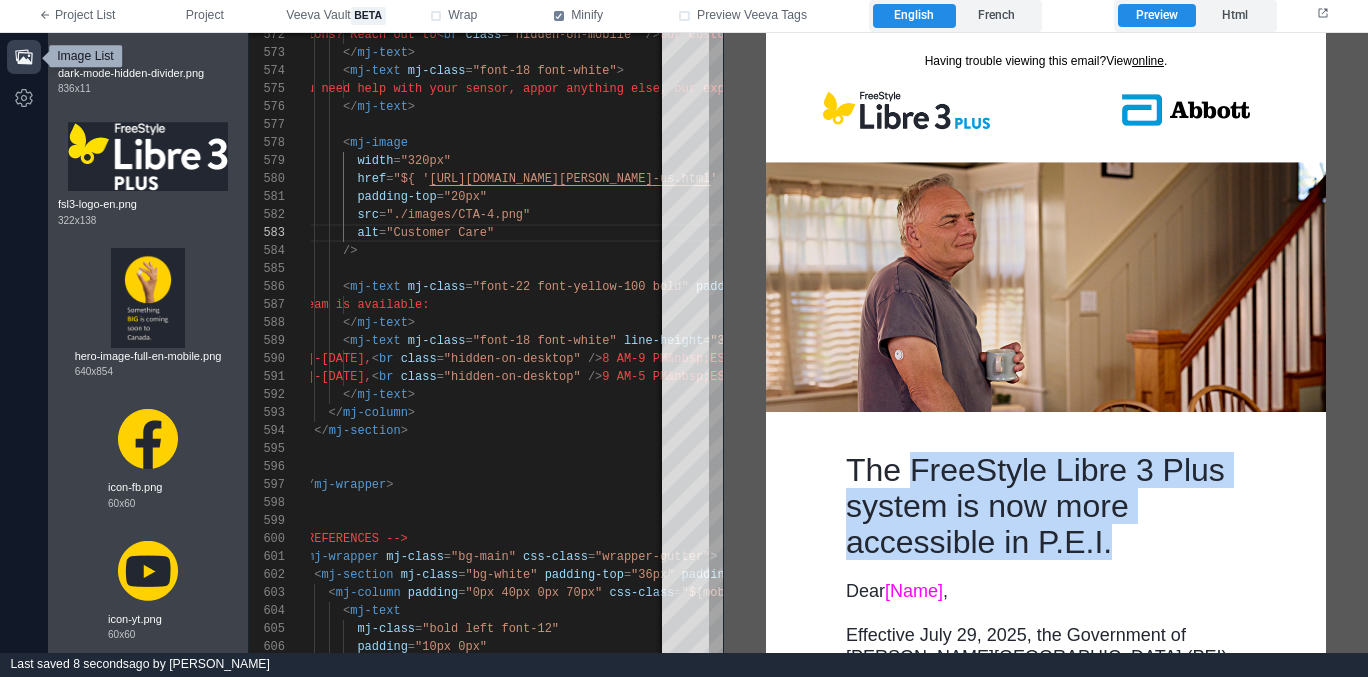click on "The FreeStyle   Libre   3 Plus system is now more accessible in P.E.I." at bounding box center (1045, 505) 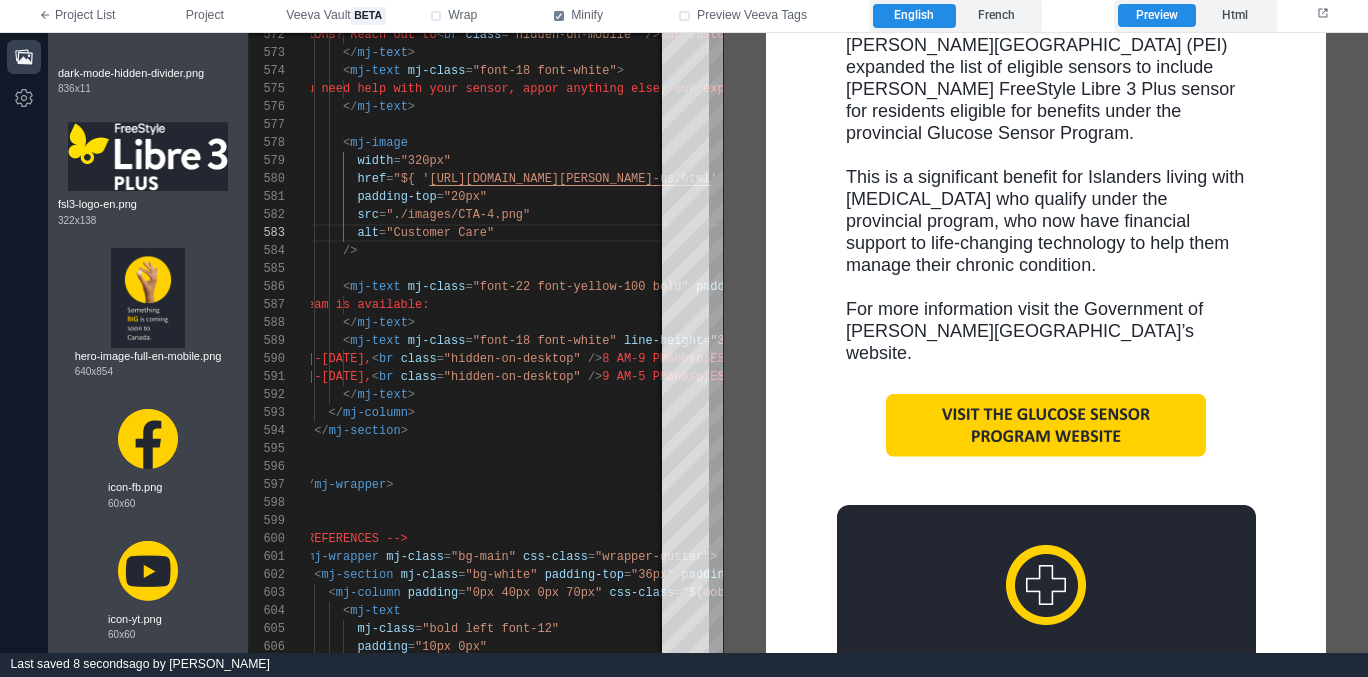 scroll, scrollTop: 716, scrollLeft: 0, axis: vertical 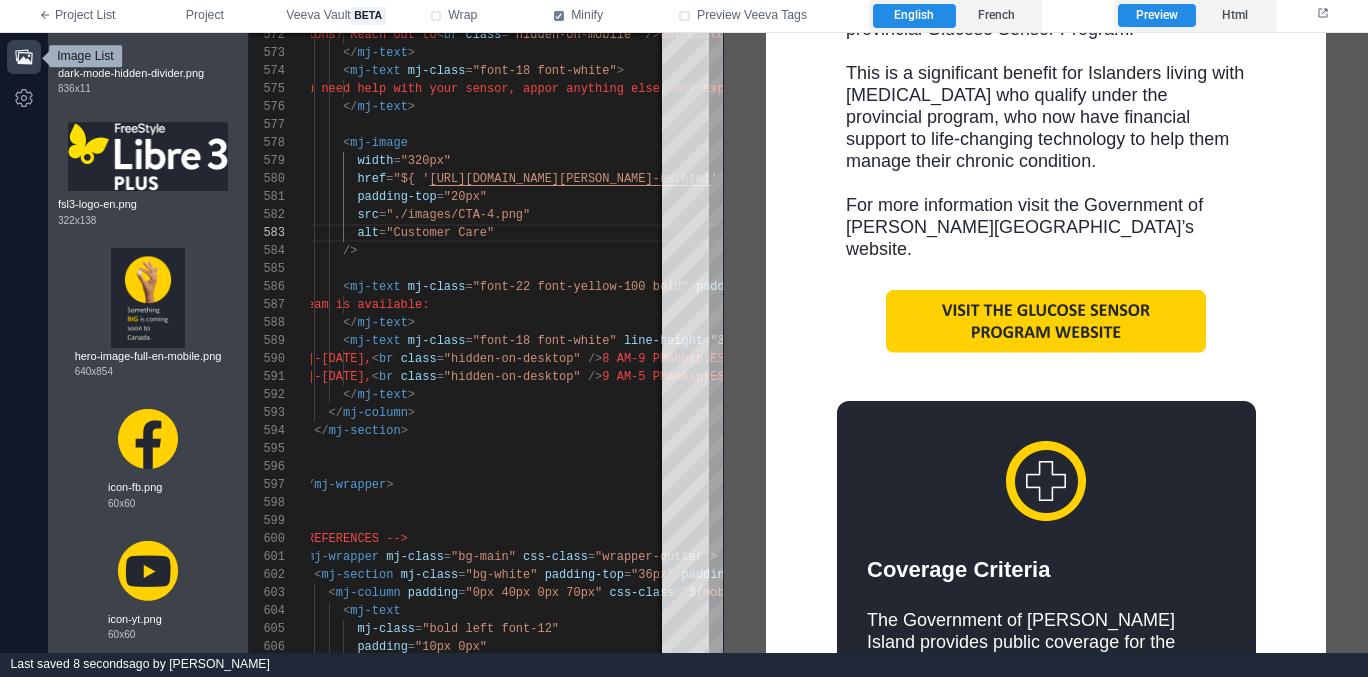 click 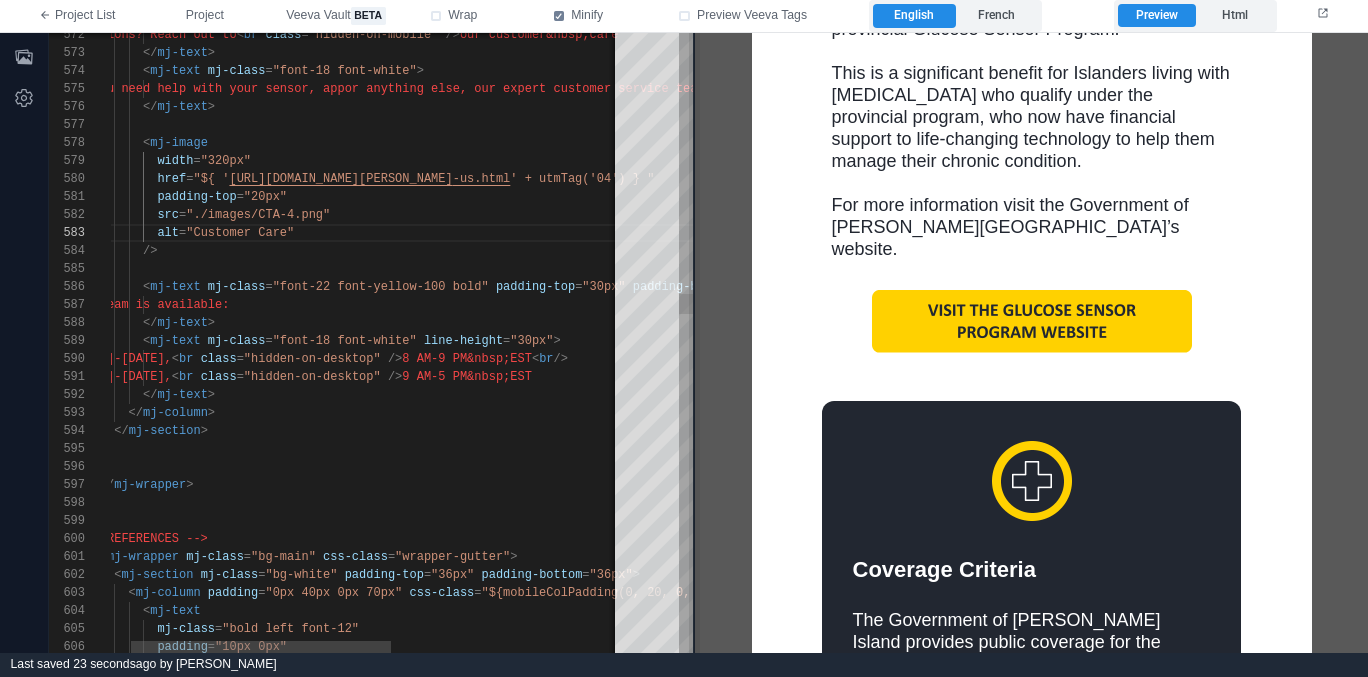 drag, startPoint x: 524, startPoint y: 293, endPoint x: 706, endPoint y: 293, distance: 182 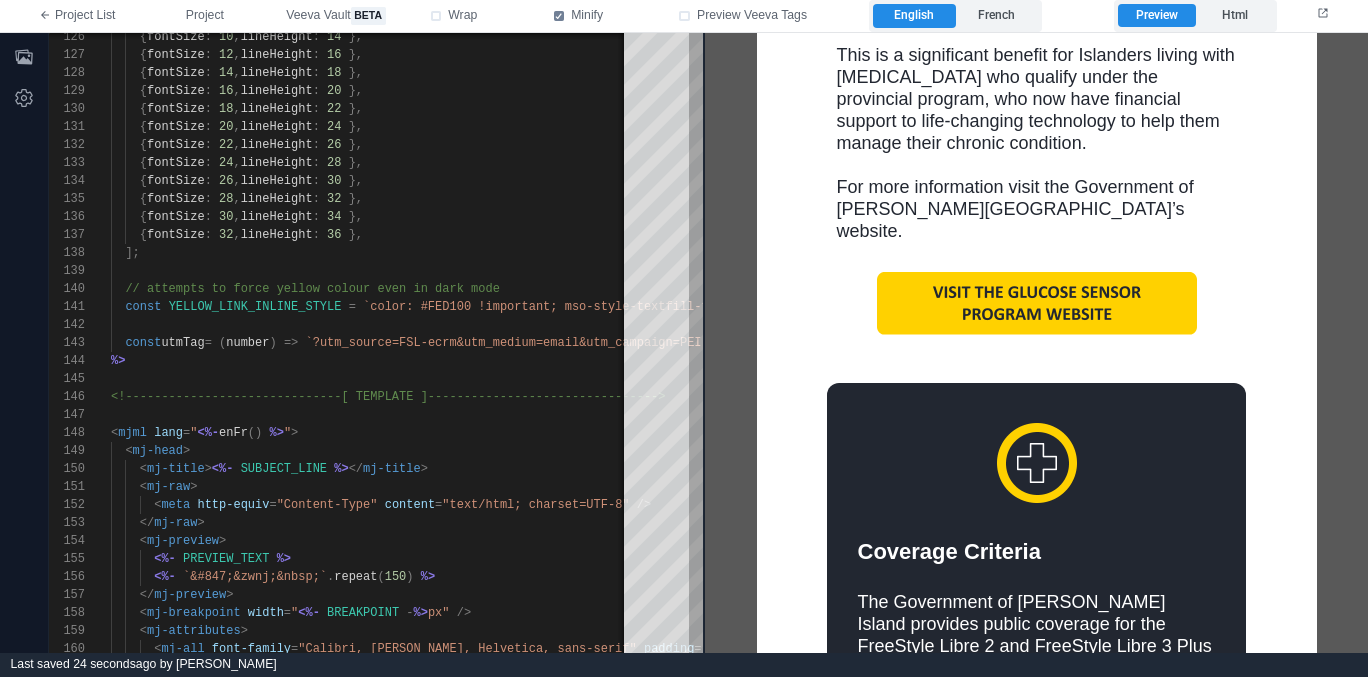 scroll, scrollTop: 735, scrollLeft: 0, axis: vertical 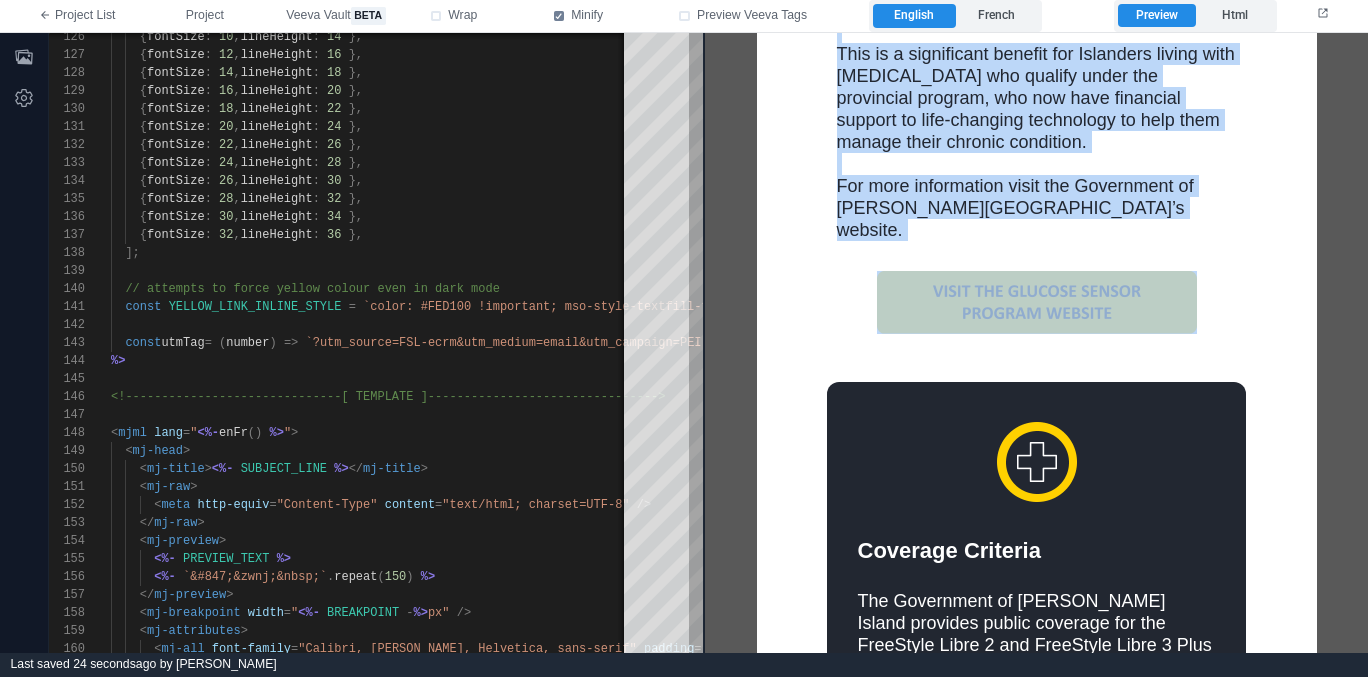drag, startPoint x: 864, startPoint y: 307, endPoint x: 837, endPoint y: 331, distance: 36.124783 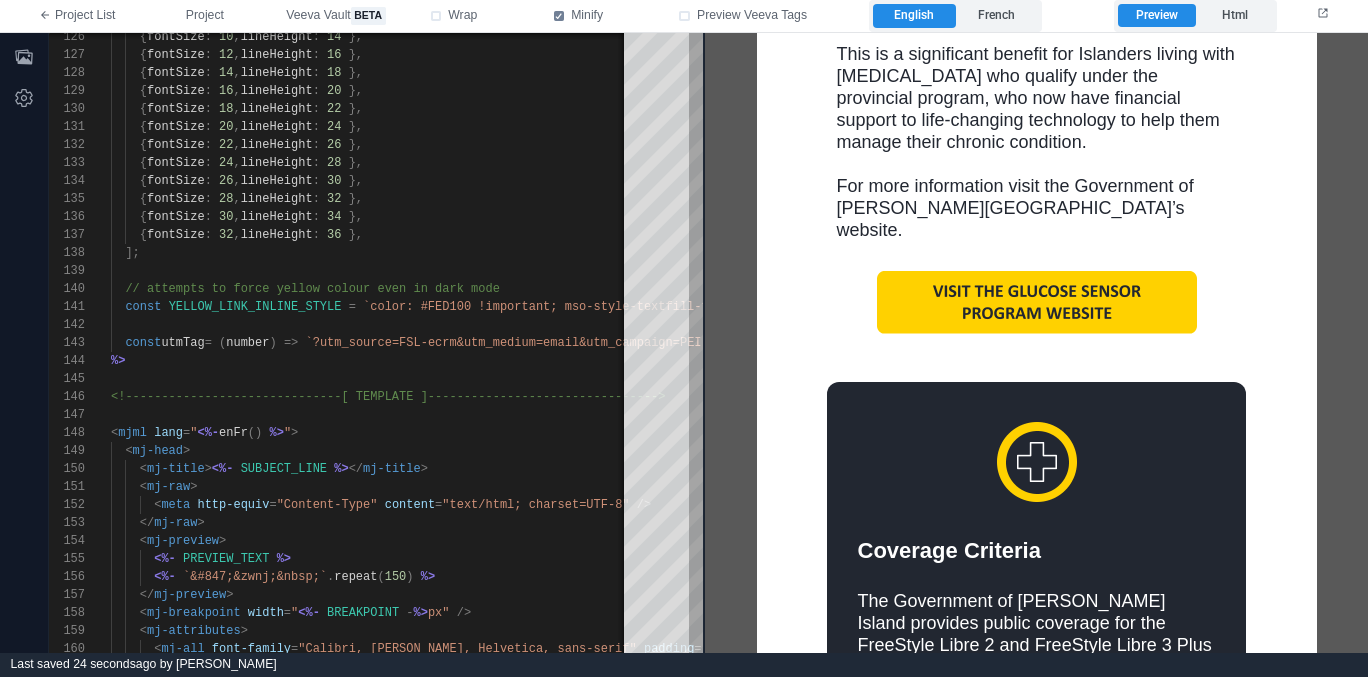 drag, startPoint x: 835, startPoint y: 323, endPoint x: 796, endPoint y: 301, distance: 44.777225 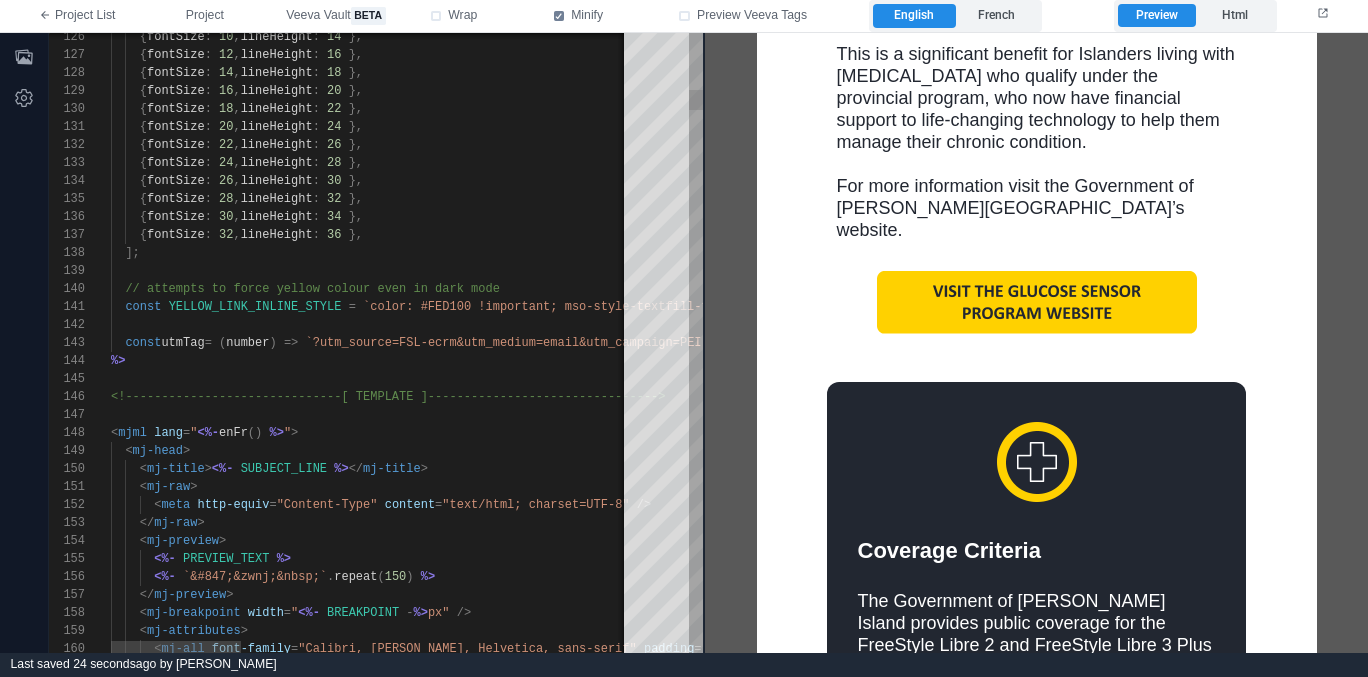 type on "**********" 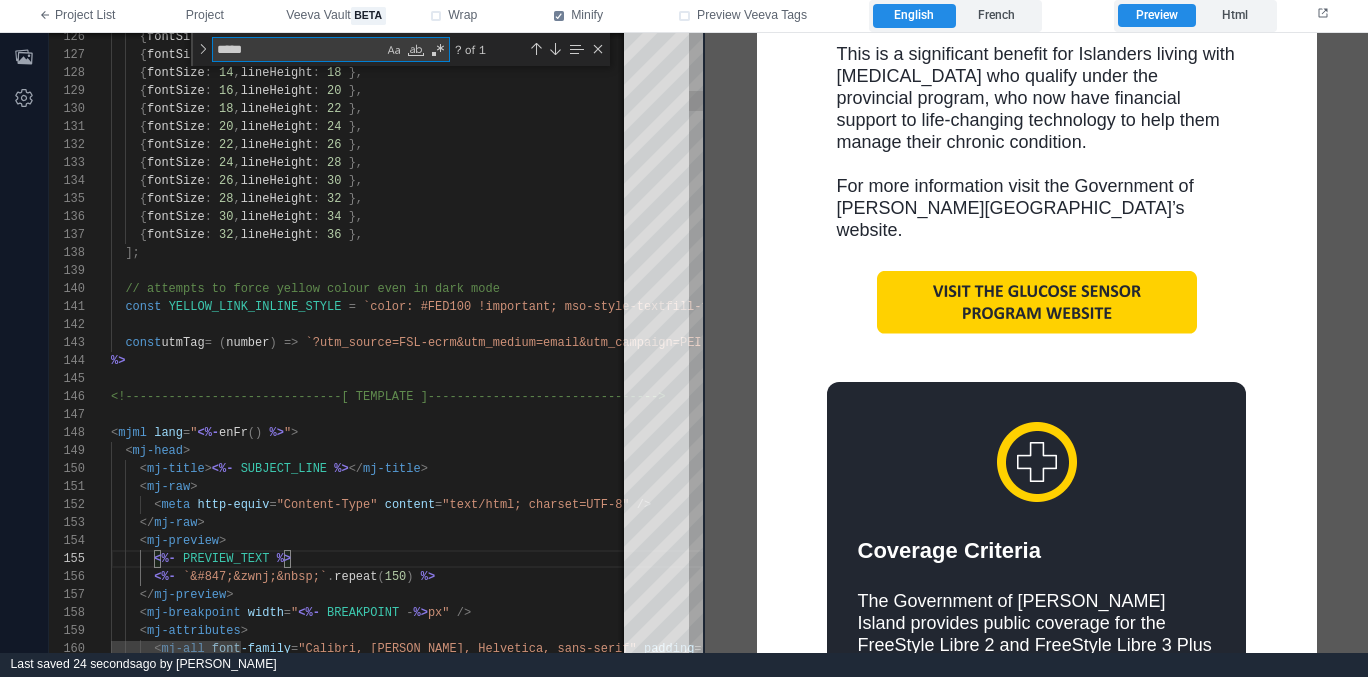 type on "*" 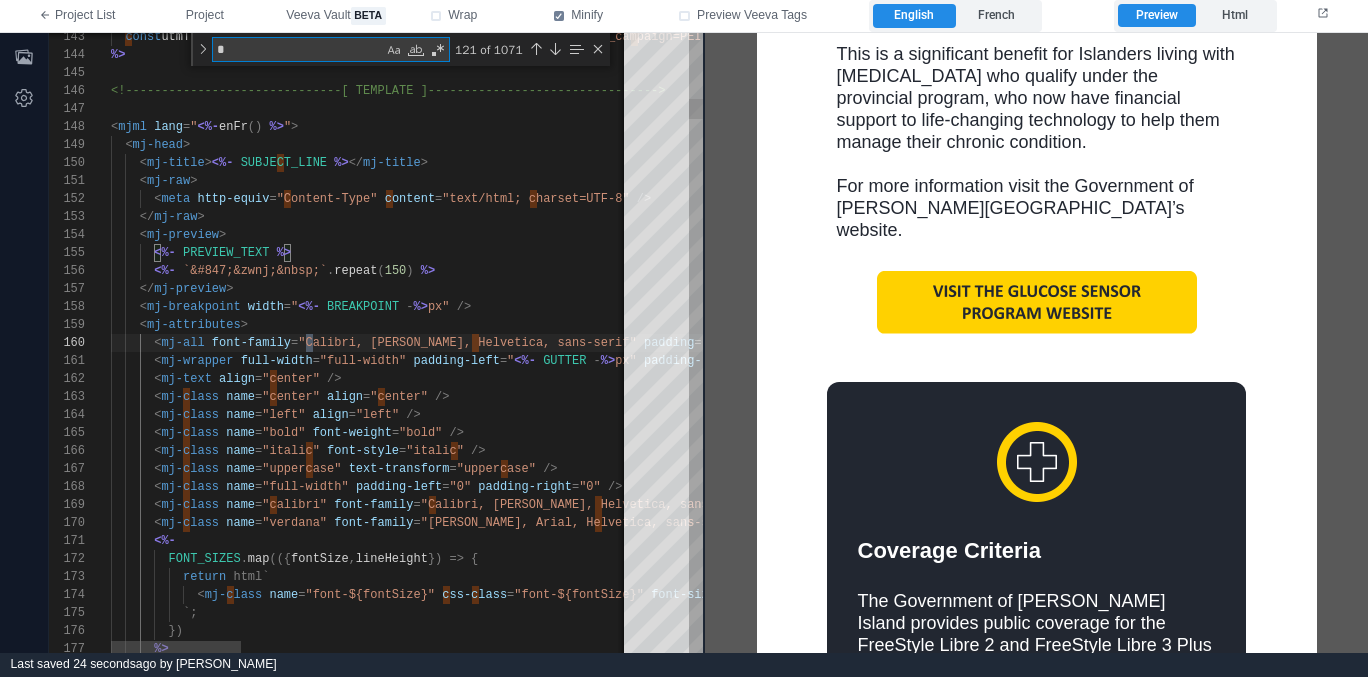type on "**********" 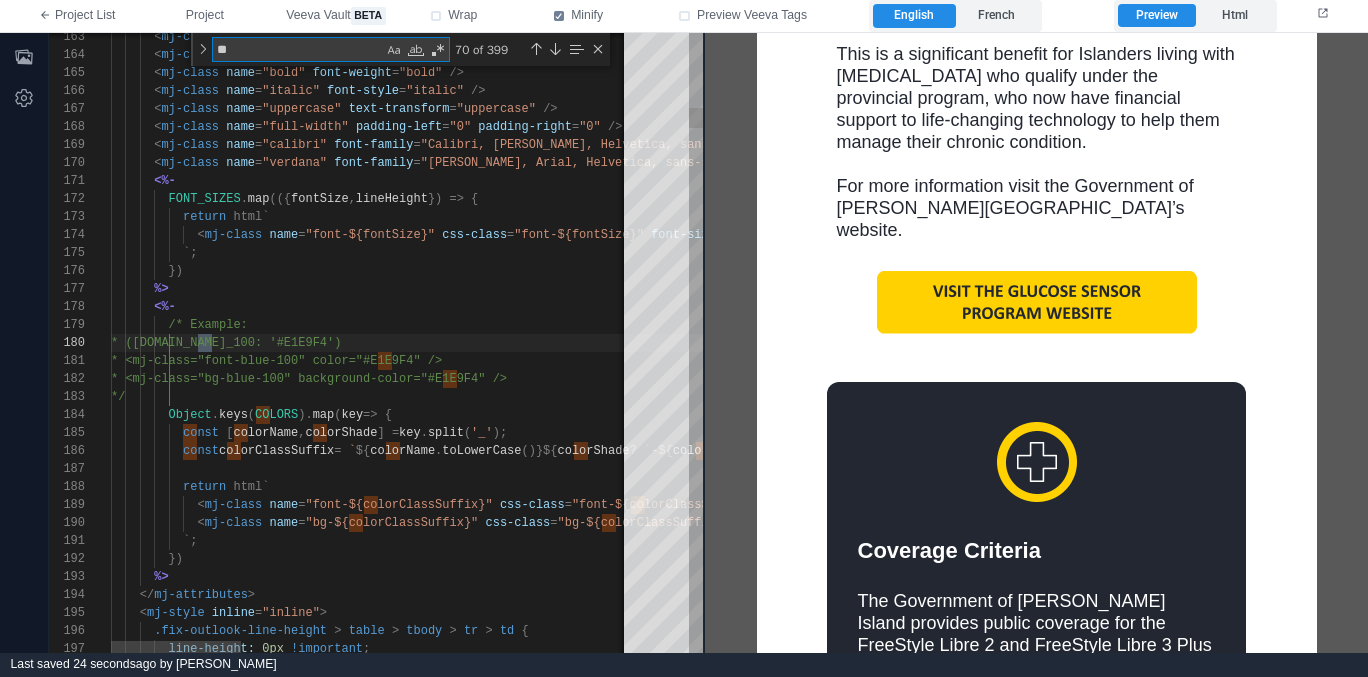 type on "**********" 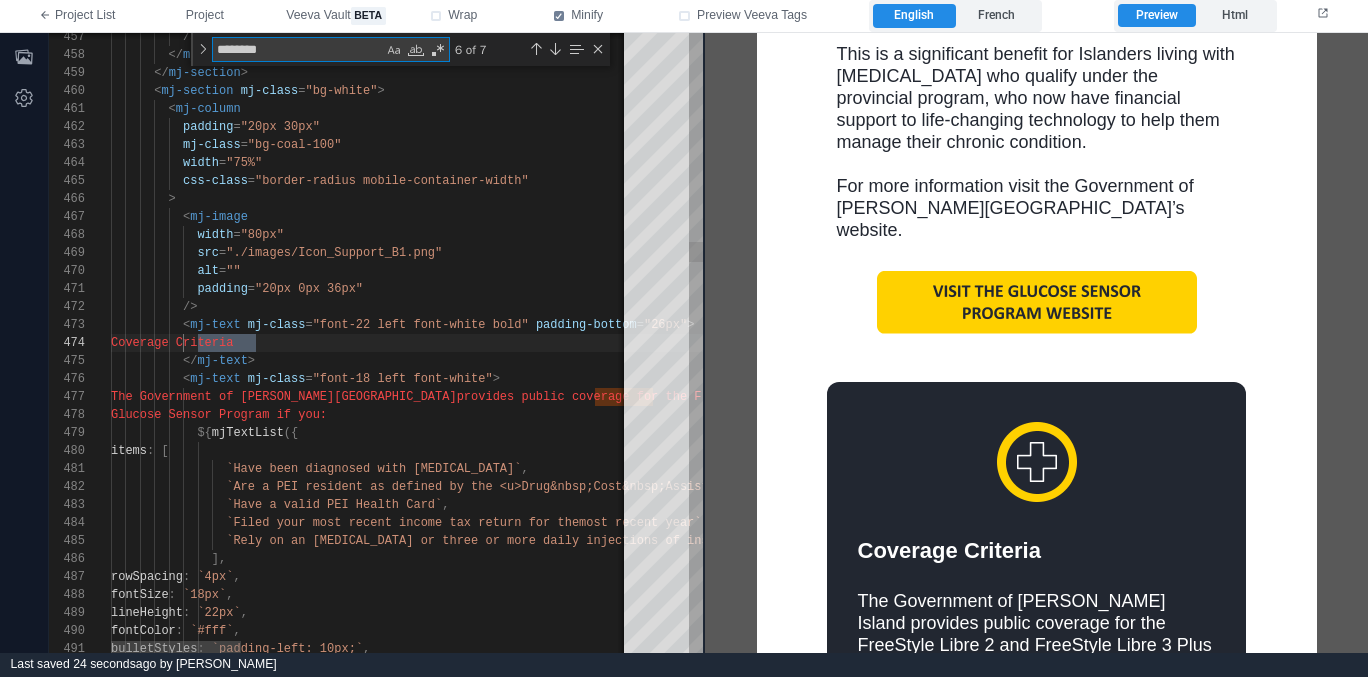 scroll, scrollTop: 180, scrollLeft: 145, axis: both 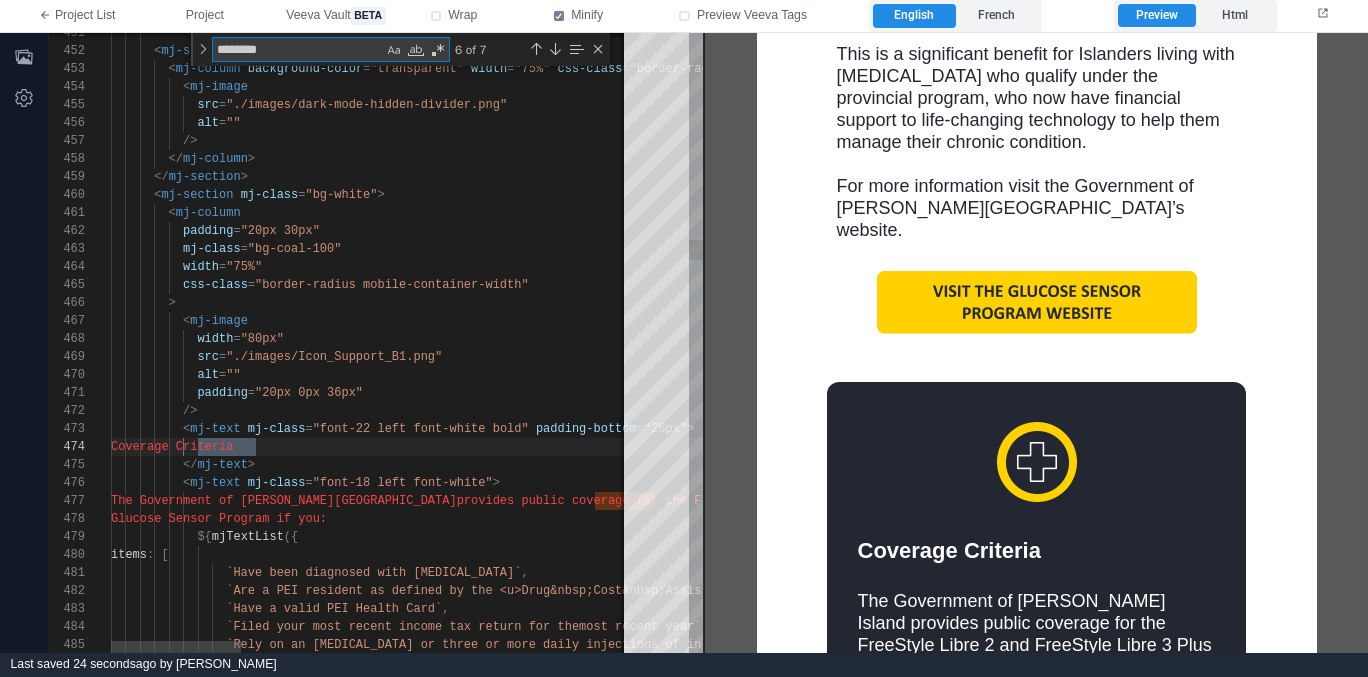 type on "********" 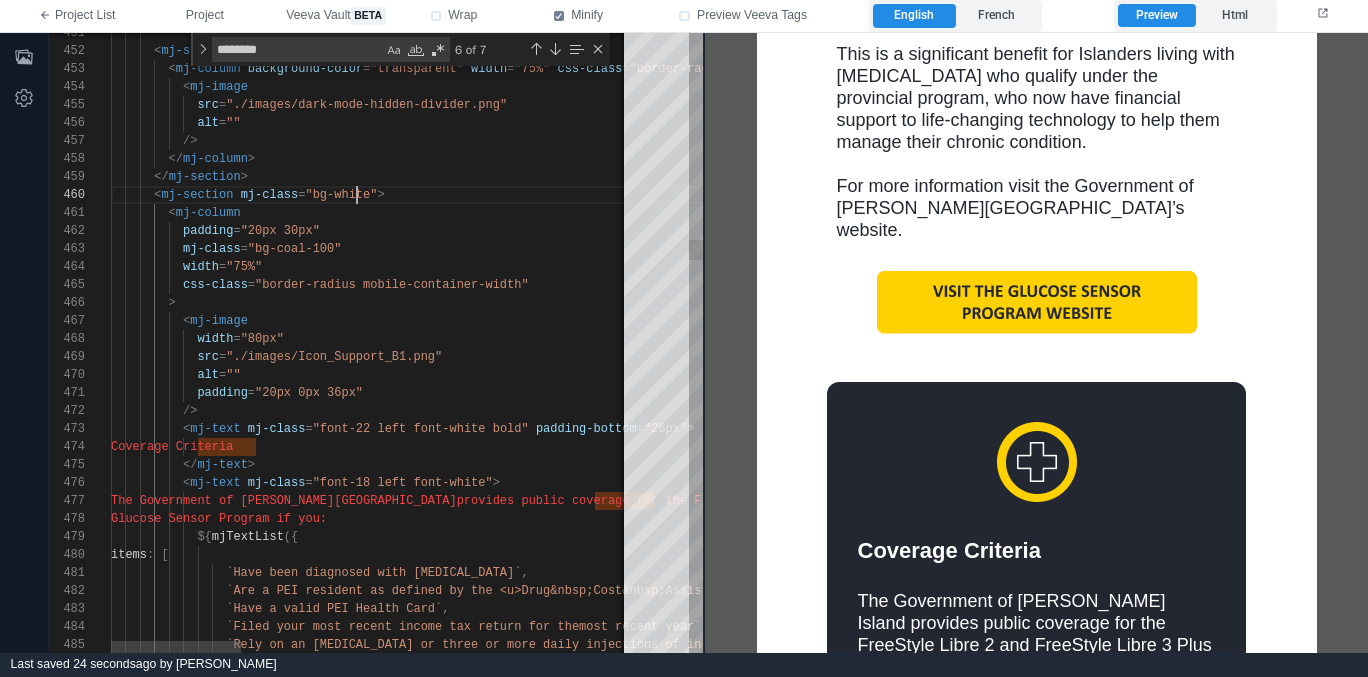 scroll, scrollTop: 162, scrollLeft: 260, axis: both 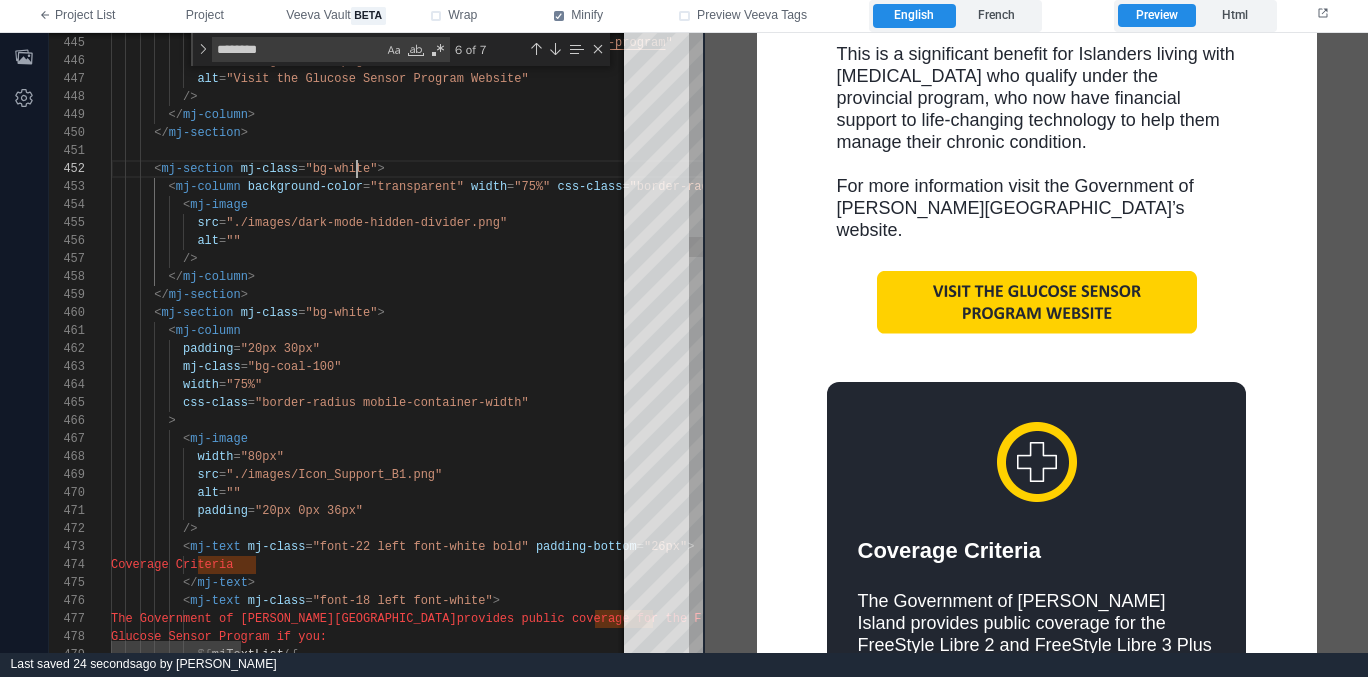 click on ""bg-white"" at bounding box center (341, 169) 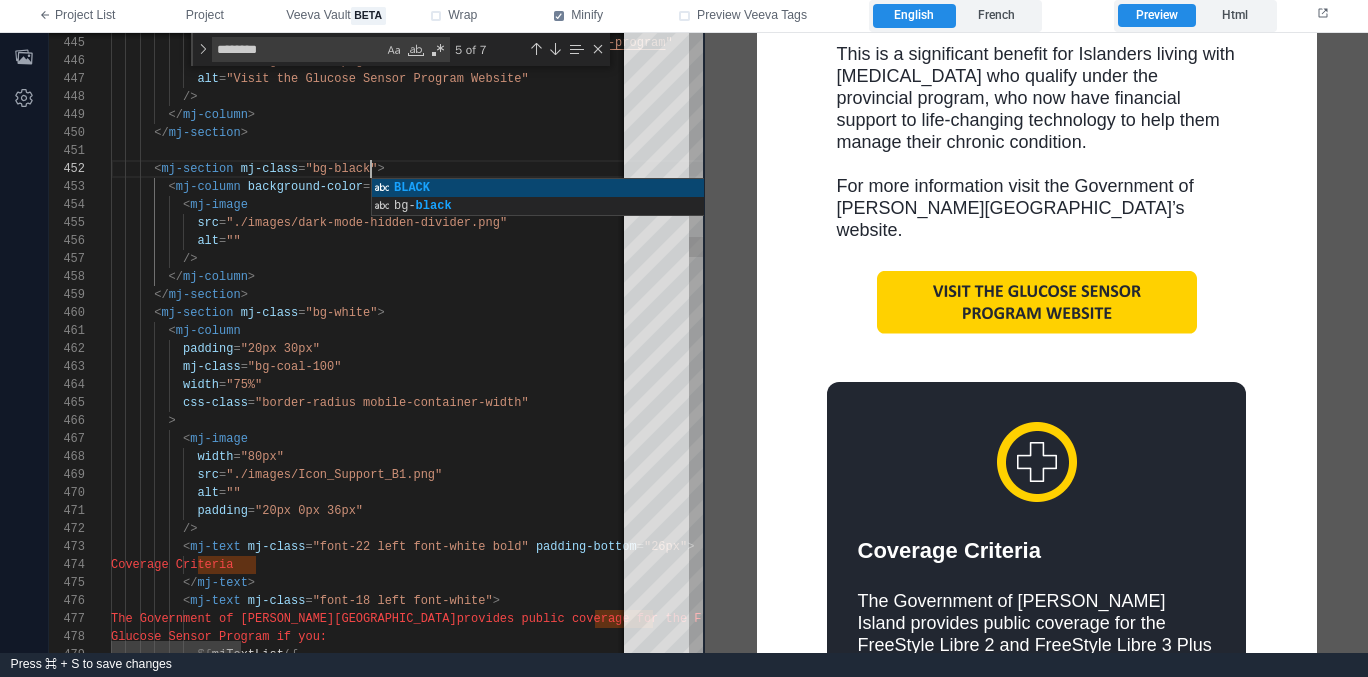 scroll, scrollTop: 18, scrollLeft: 260, axis: both 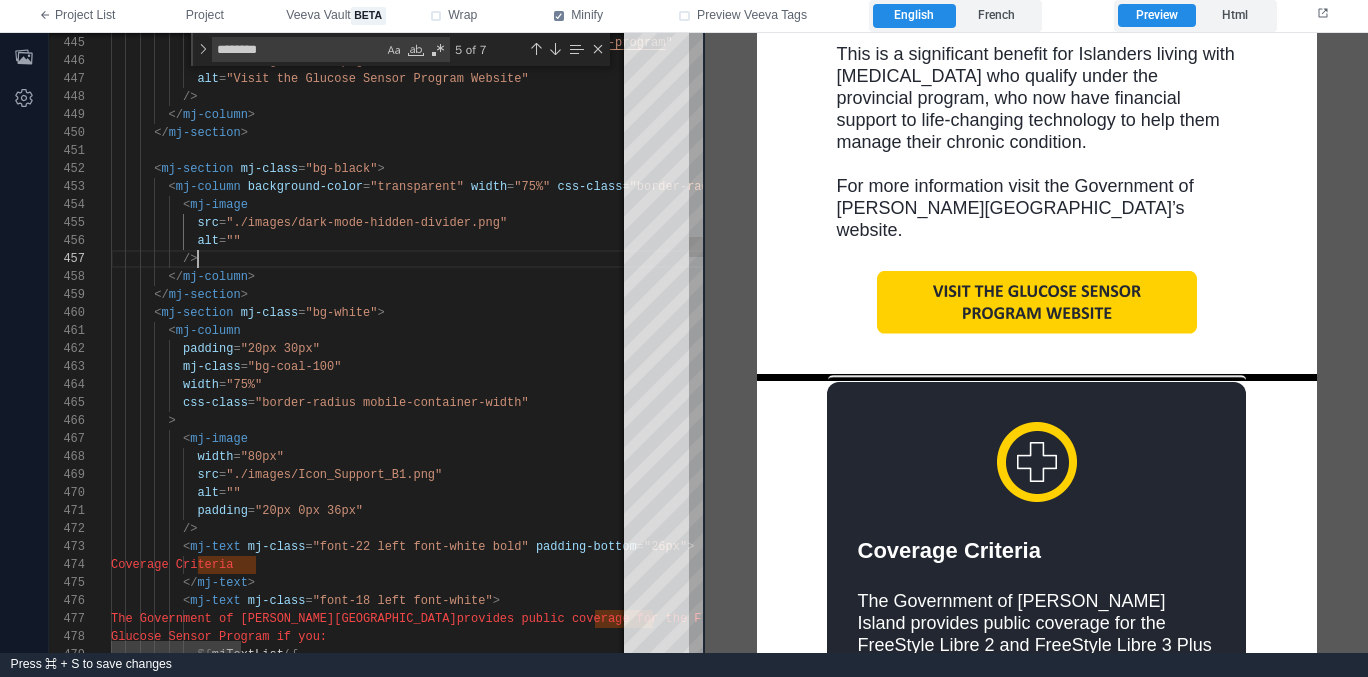 click on "/>" at bounding box center (1148, 259) 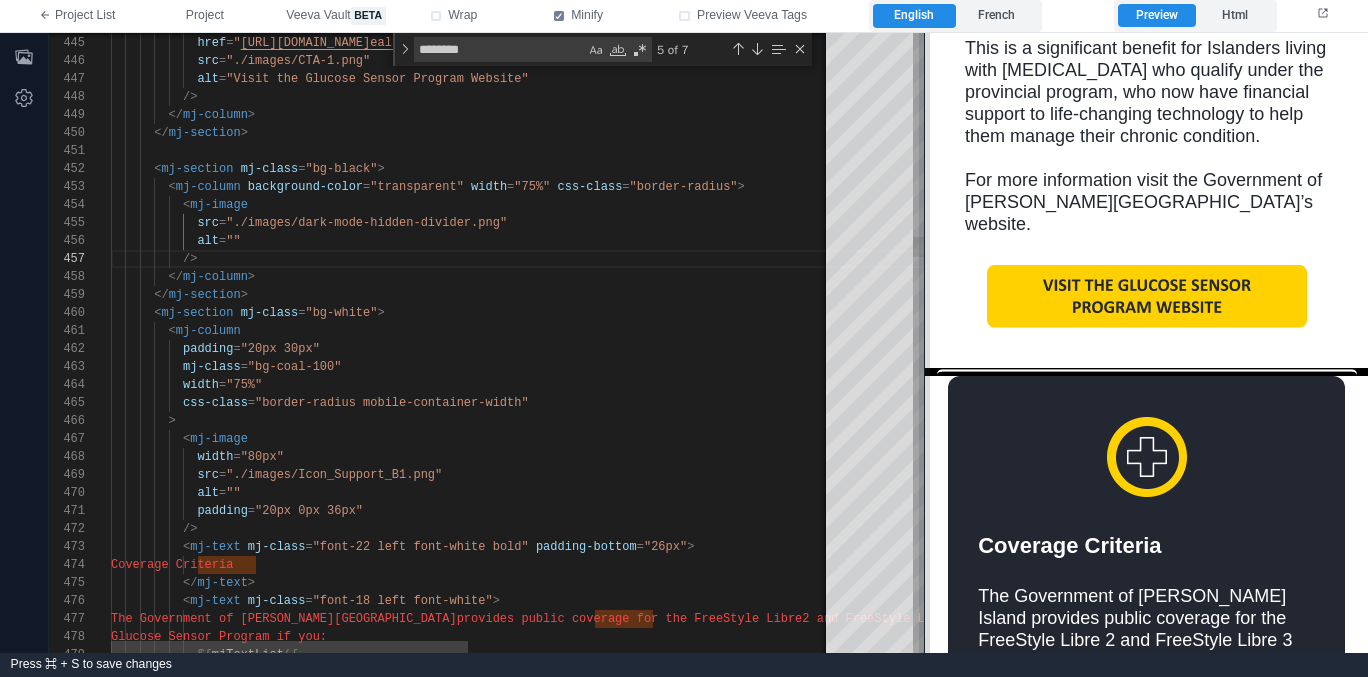 scroll, scrollTop: 728, scrollLeft: 0, axis: vertical 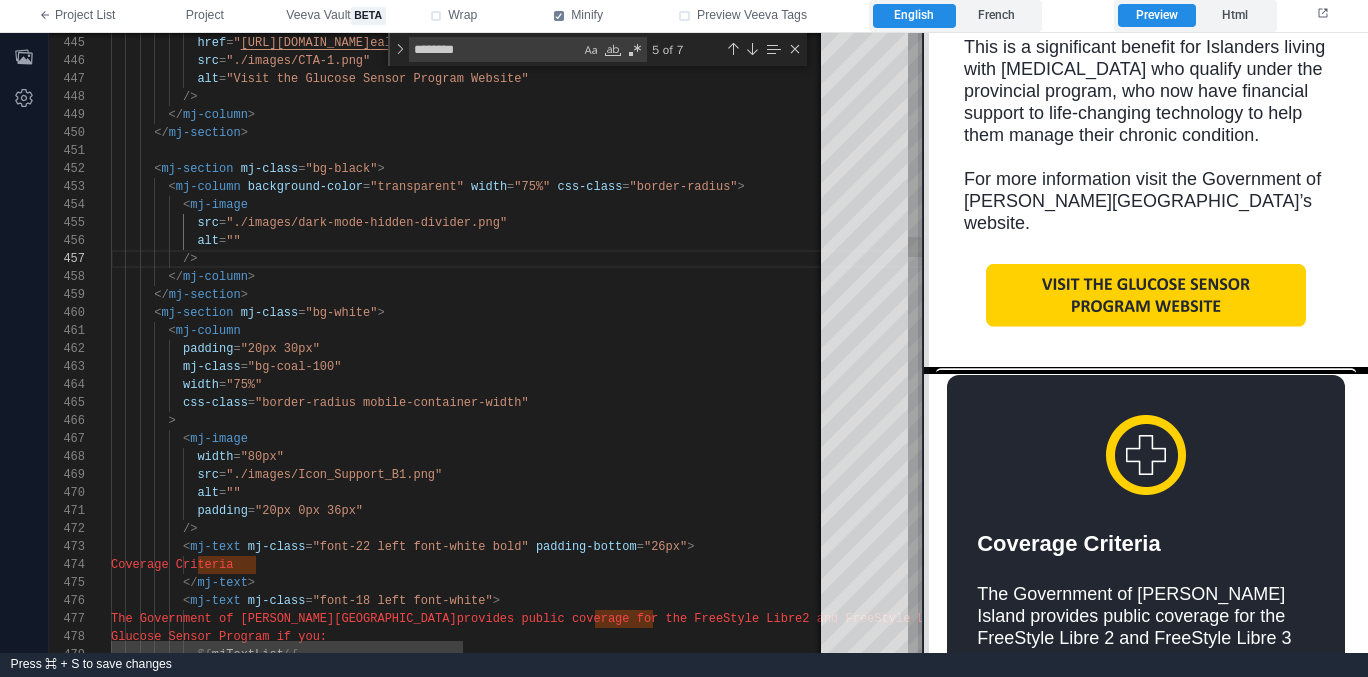 drag, startPoint x: 705, startPoint y: 359, endPoint x: 924, endPoint y: 352, distance: 219.11185 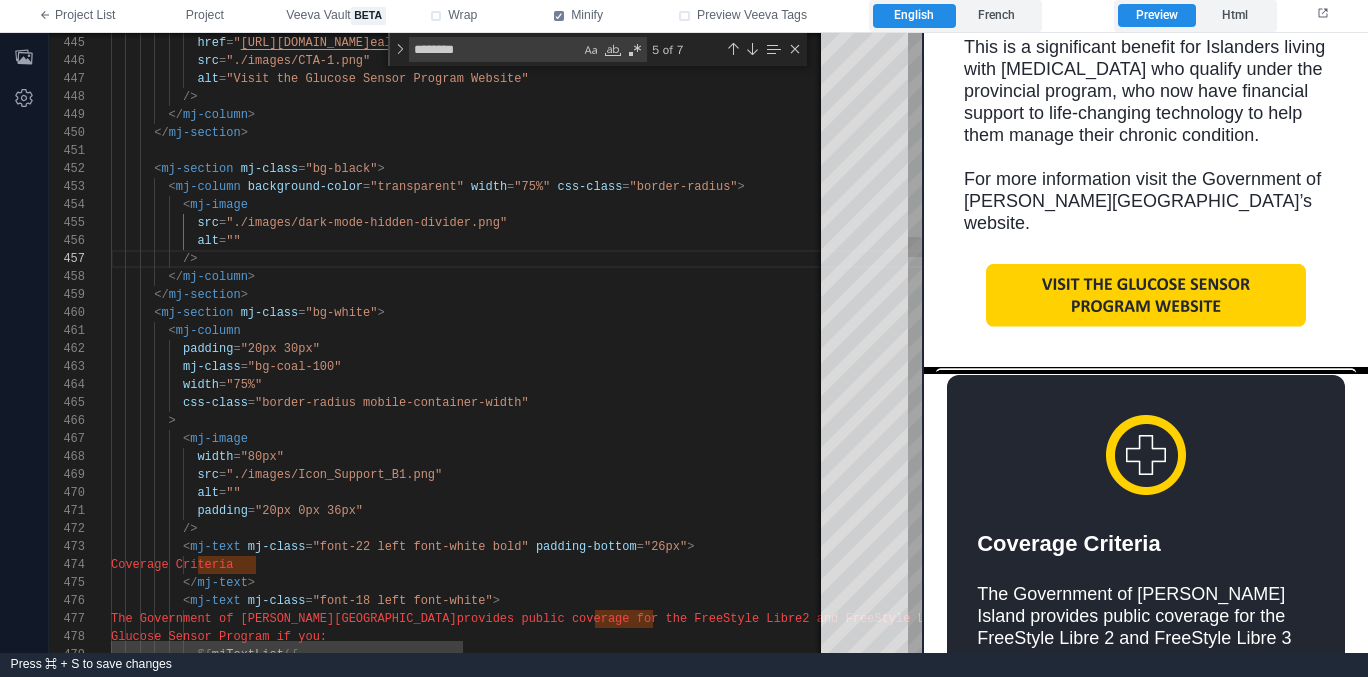 type on "**********" 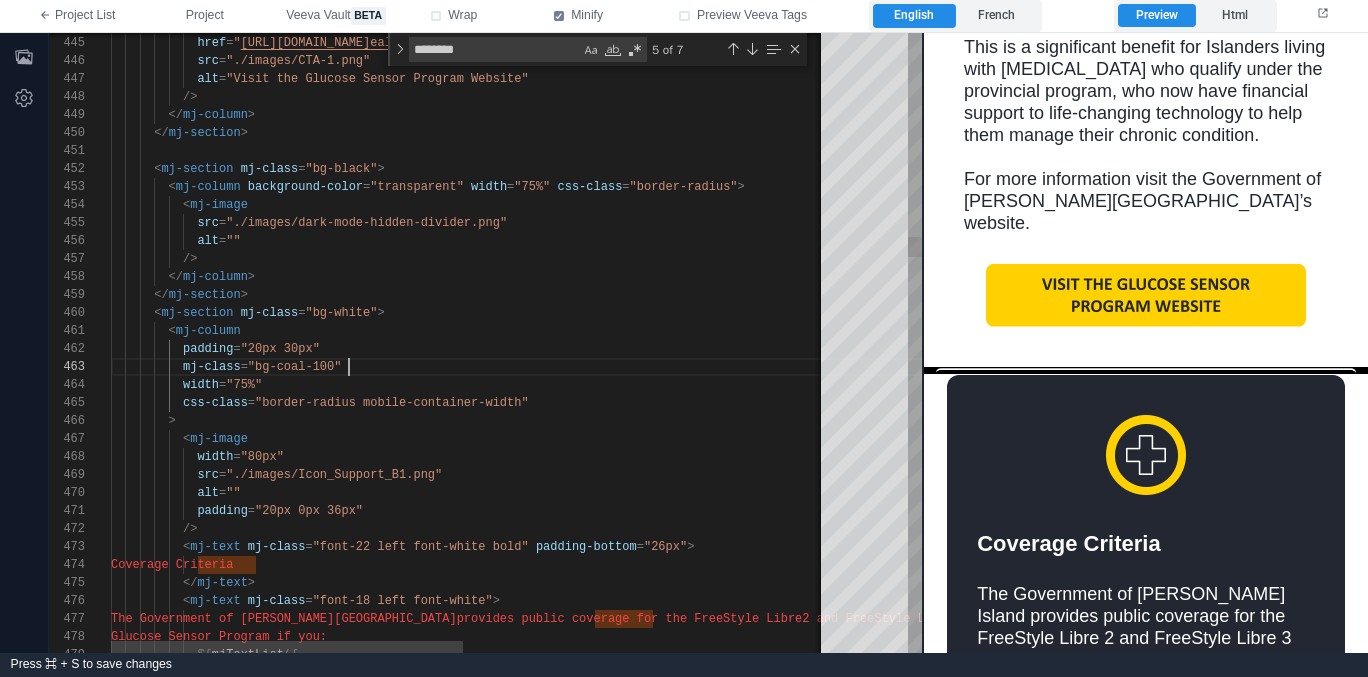 click on "mj-class = "bg-coal-100"" at bounding box center [841, 367] 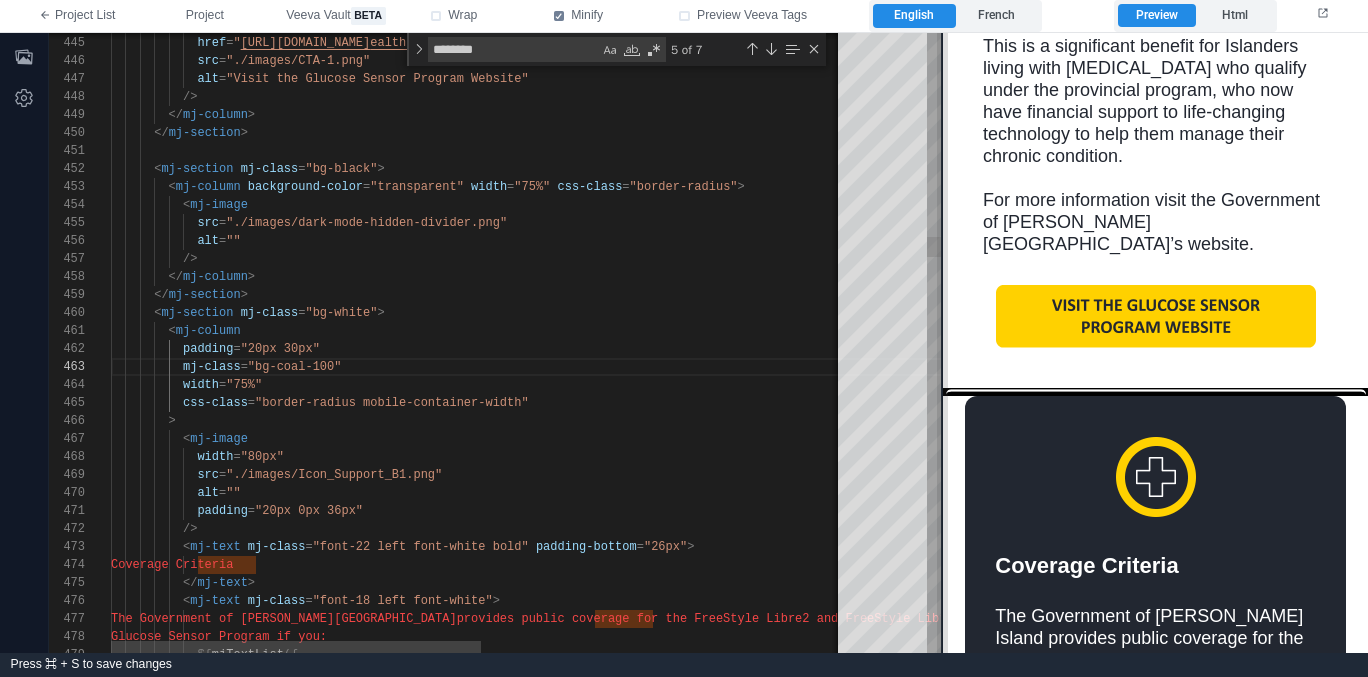 scroll, scrollTop: 756, scrollLeft: 0, axis: vertical 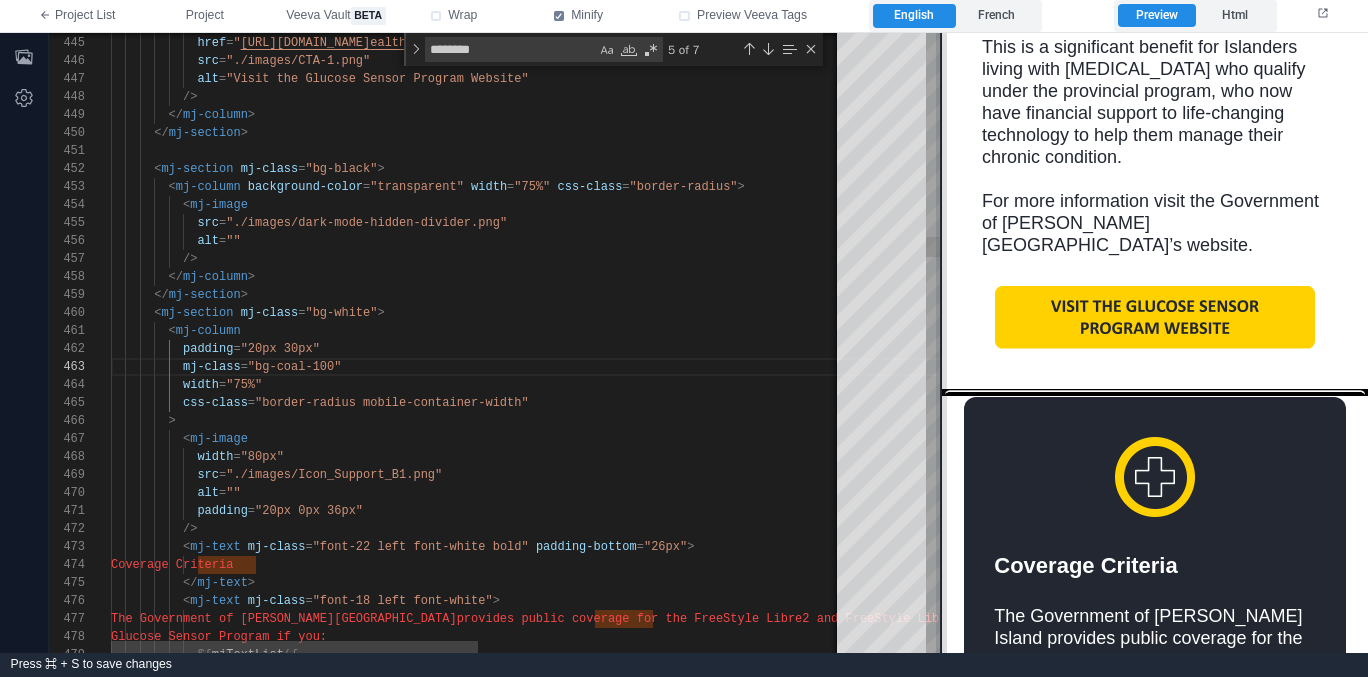 drag, startPoint x: 919, startPoint y: 374, endPoint x: 937, endPoint y: 375, distance: 18.027756 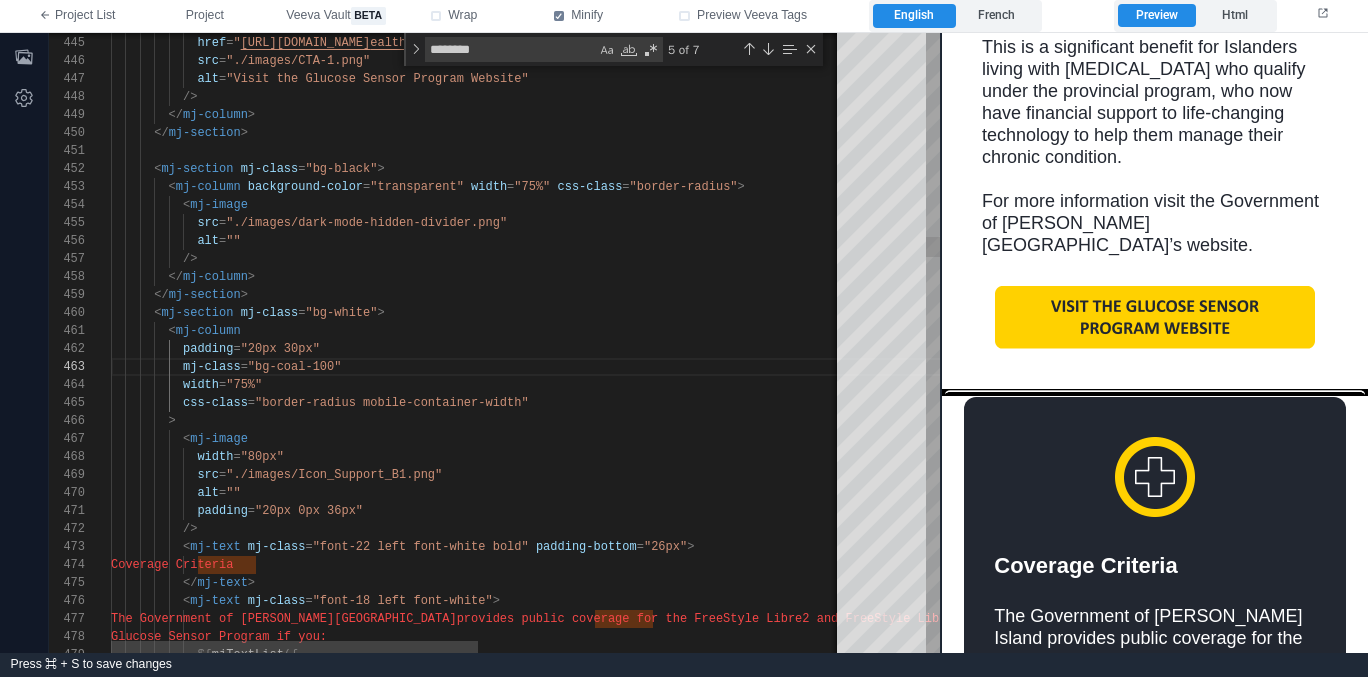 scroll, scrollTop: 108, scrollLeft: 137, axis: both 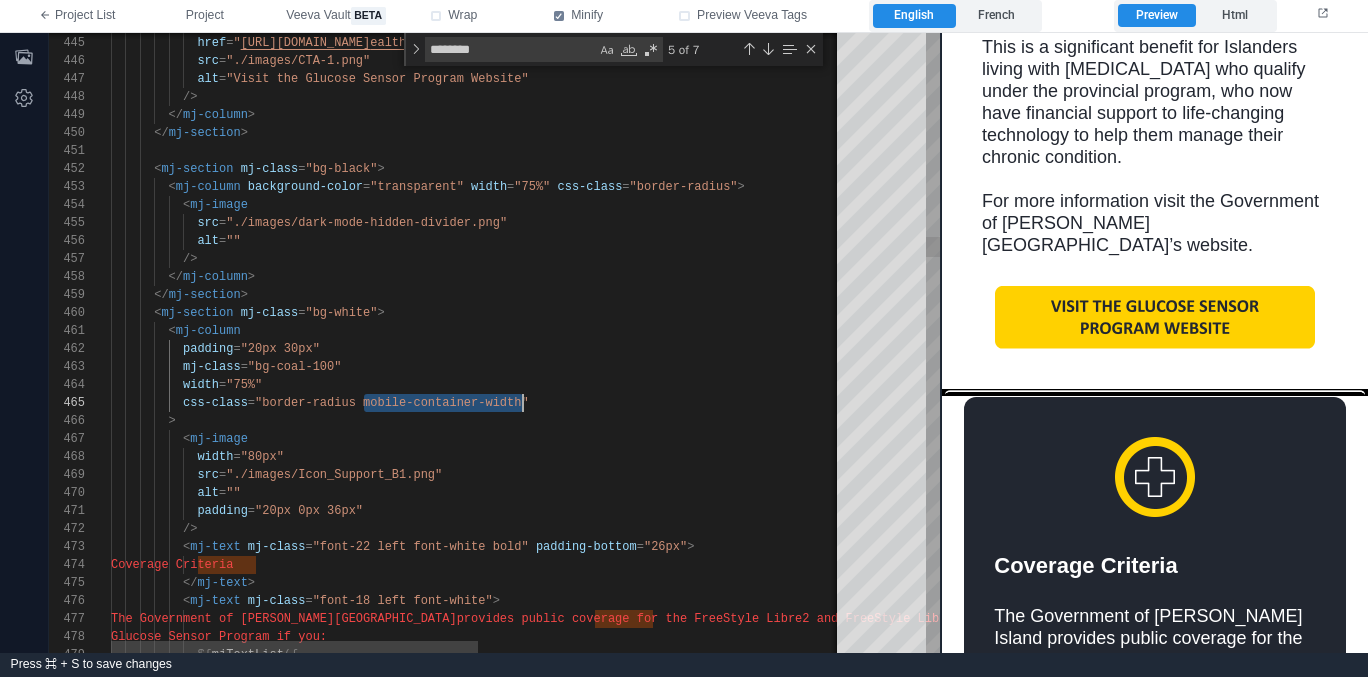 drag, startPoint x: 365, startPoint y: 401, endPoint x: 525, endPoint y: 400, distance: 160.00313 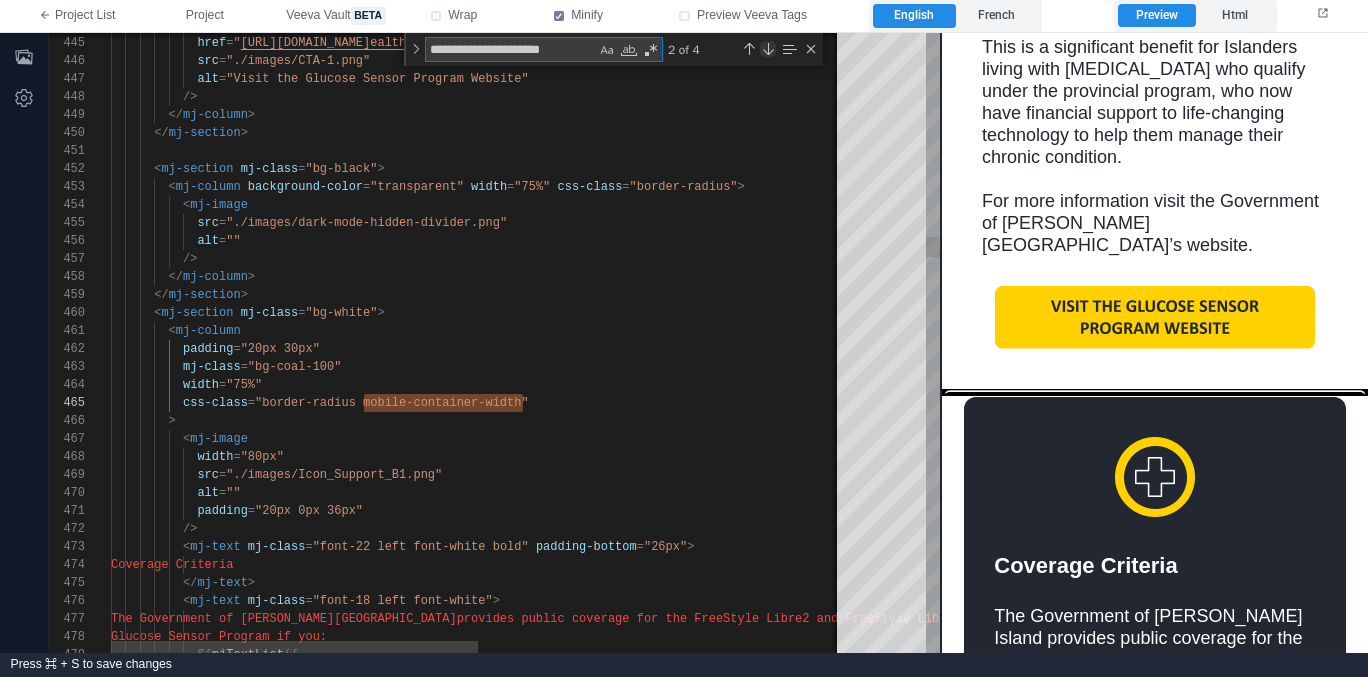 click at bounding box center [768, 49] 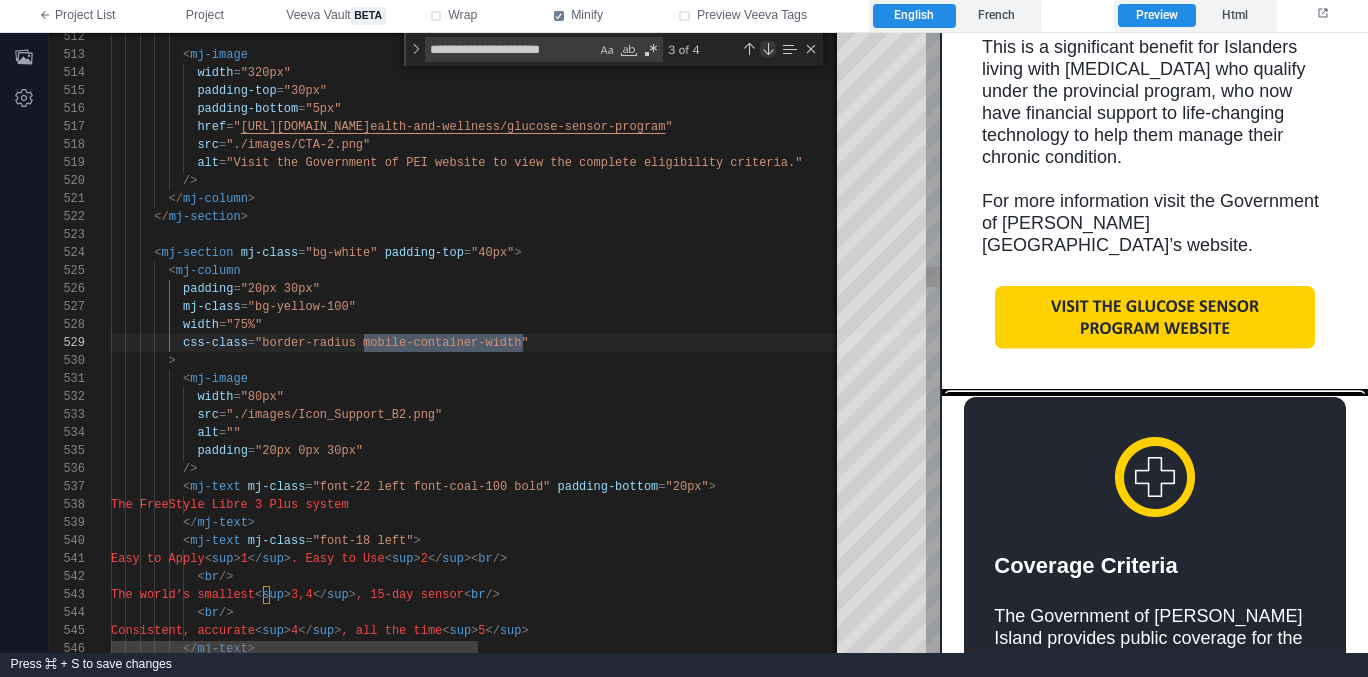 scroll, scrollTop: 180, scrollLeft: 412, axis: both 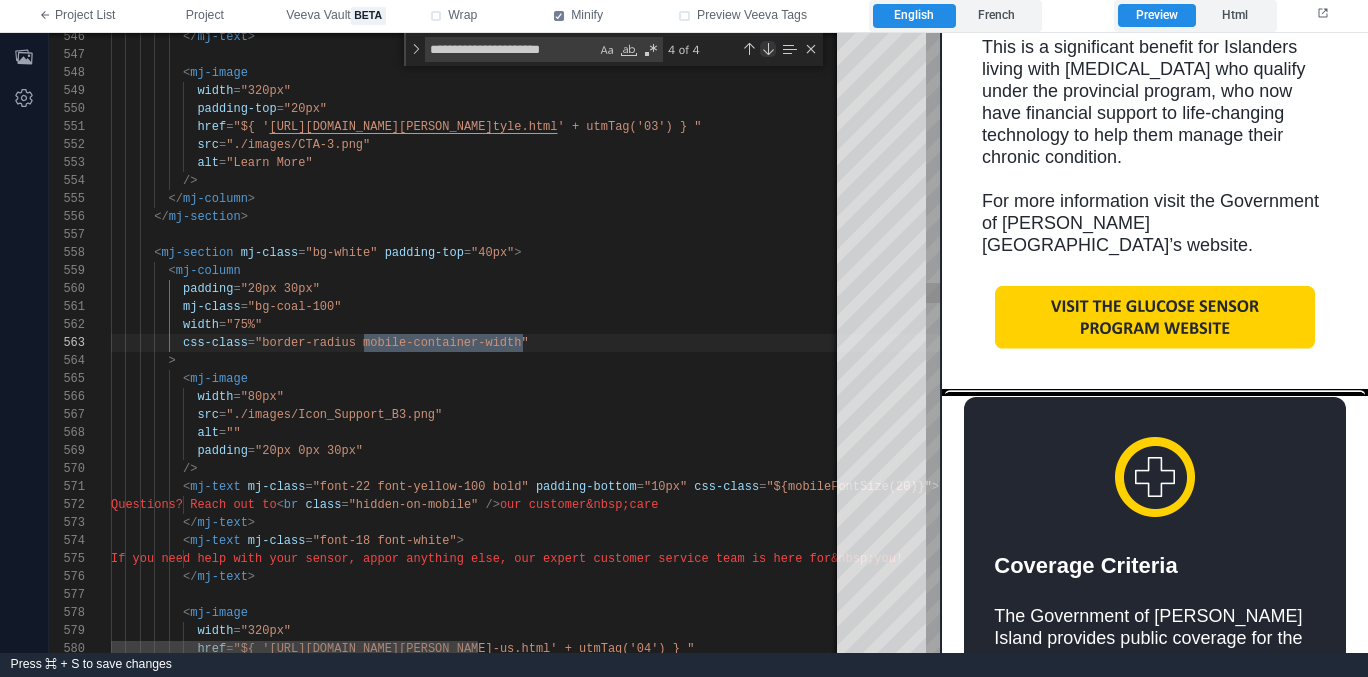click at bounding box center [768, 49] 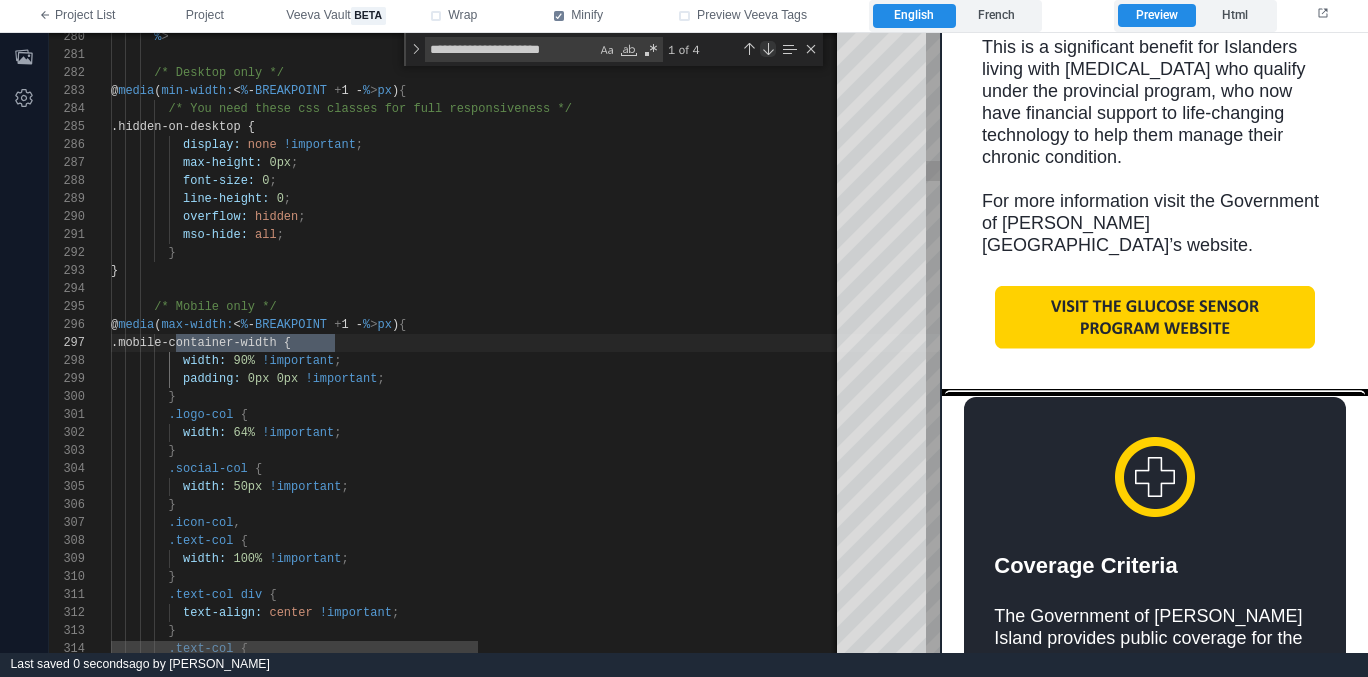 click at bounding box center [768, 49] 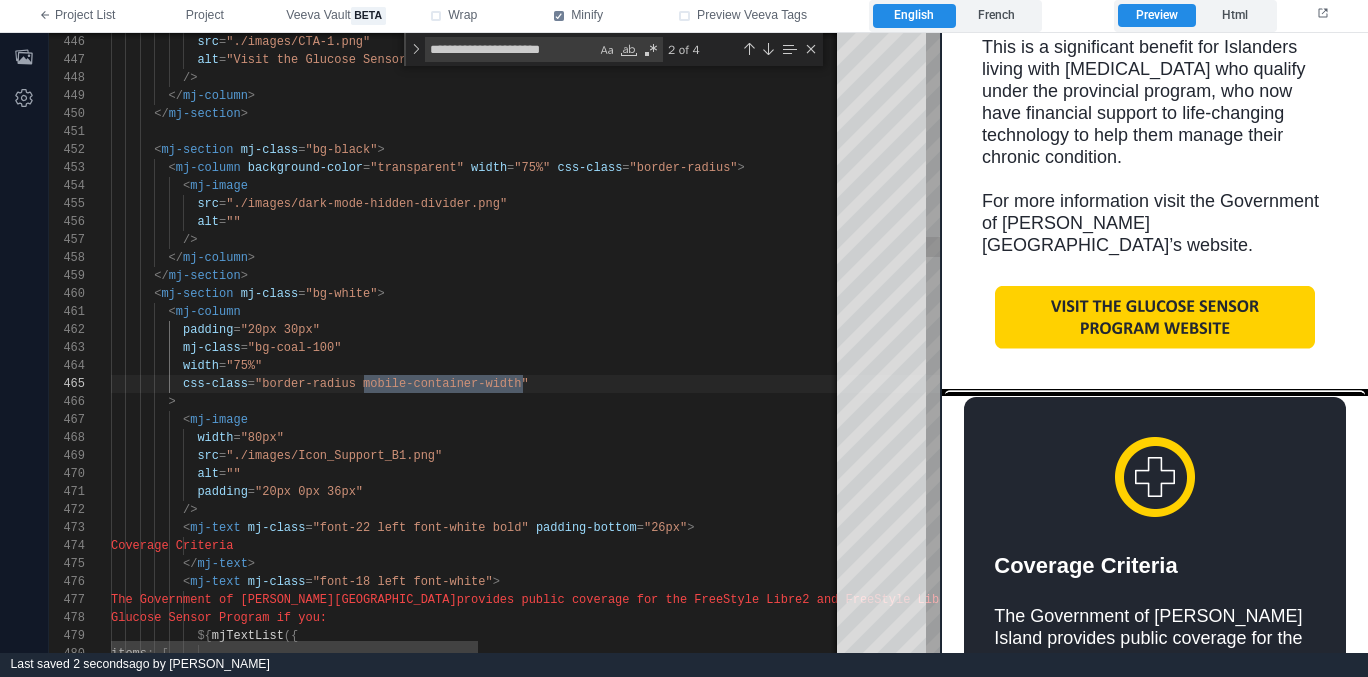scroll, scrollTop: 90, scrollLeft: 65, axis: both 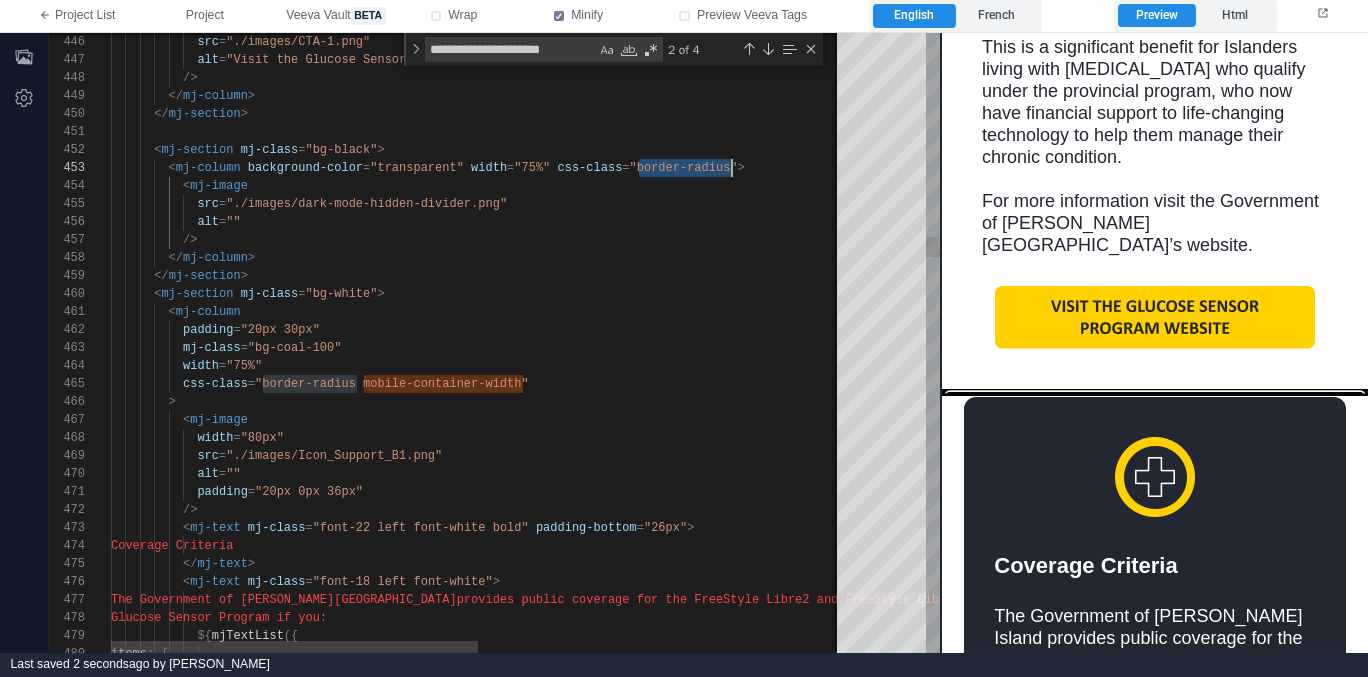 drag, startPoint x: 637, startPoint y: 165, endPoint x: 741, endPoint y: 167, distance: 104.019226 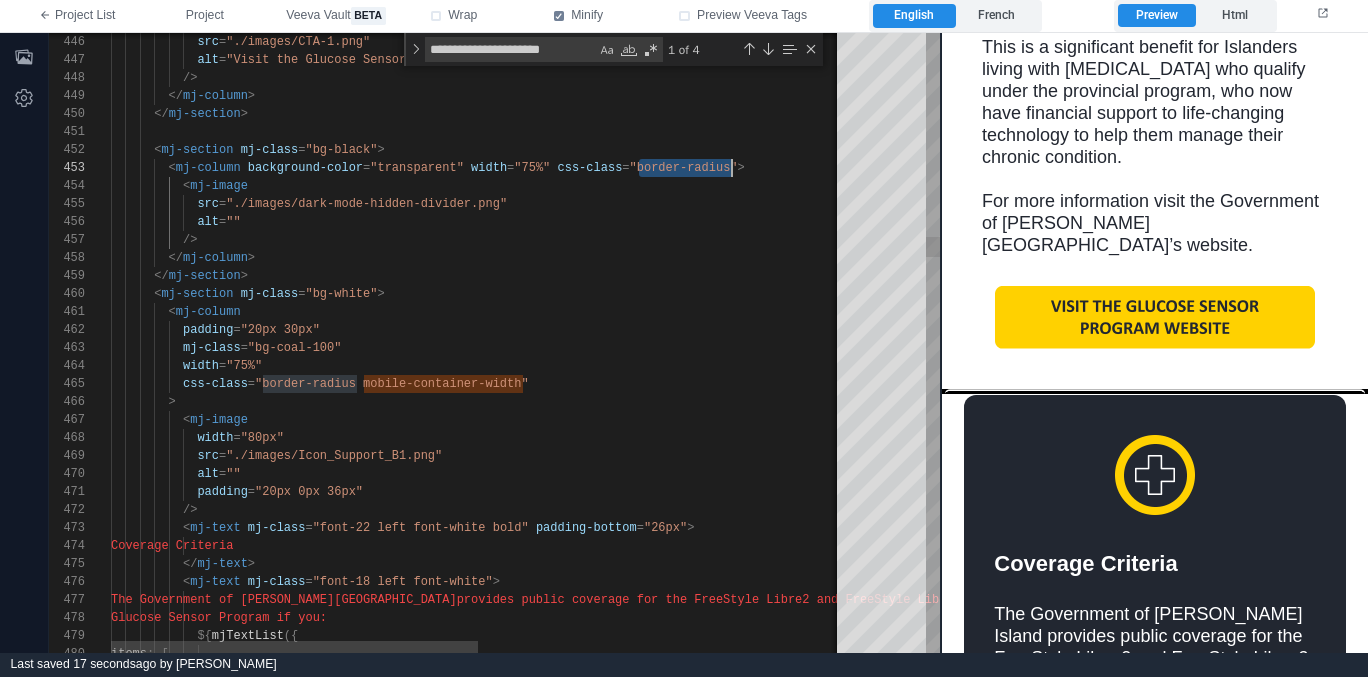 scroll, scrollTop: 36, scrollLeft: 621, axis: both 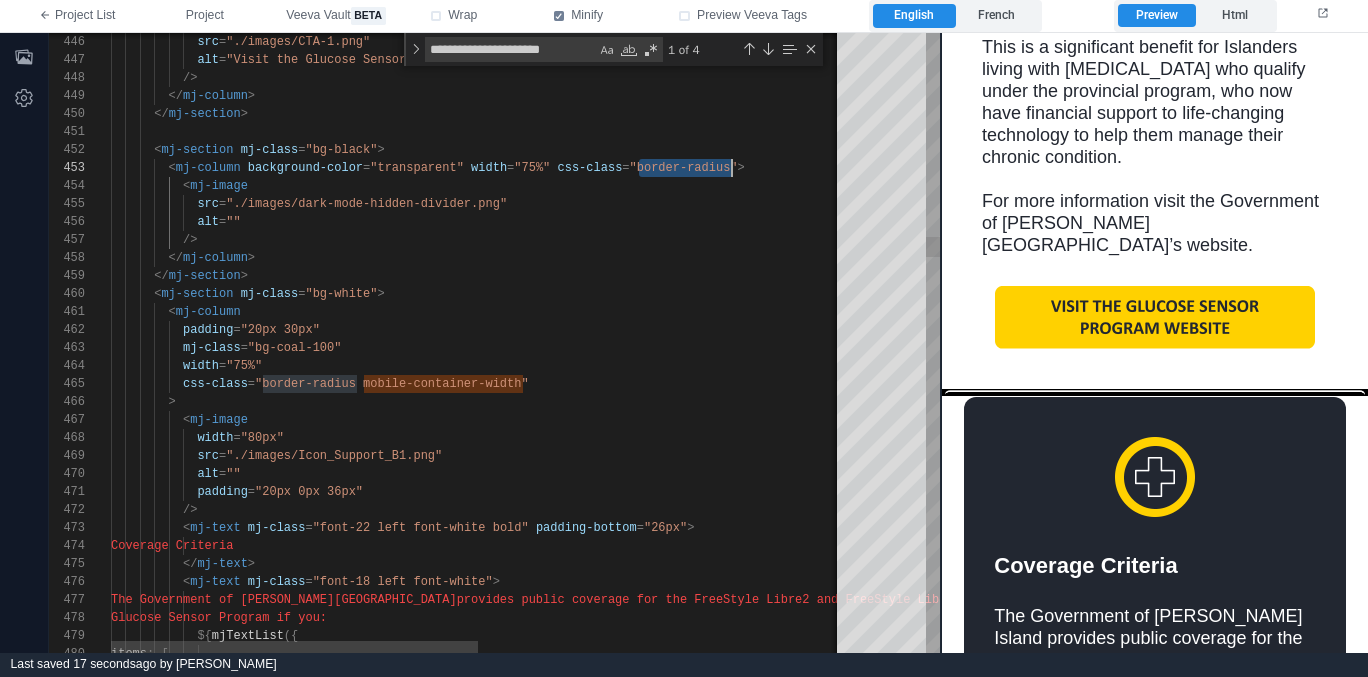 click on ">" at bounding box center [841, 402] 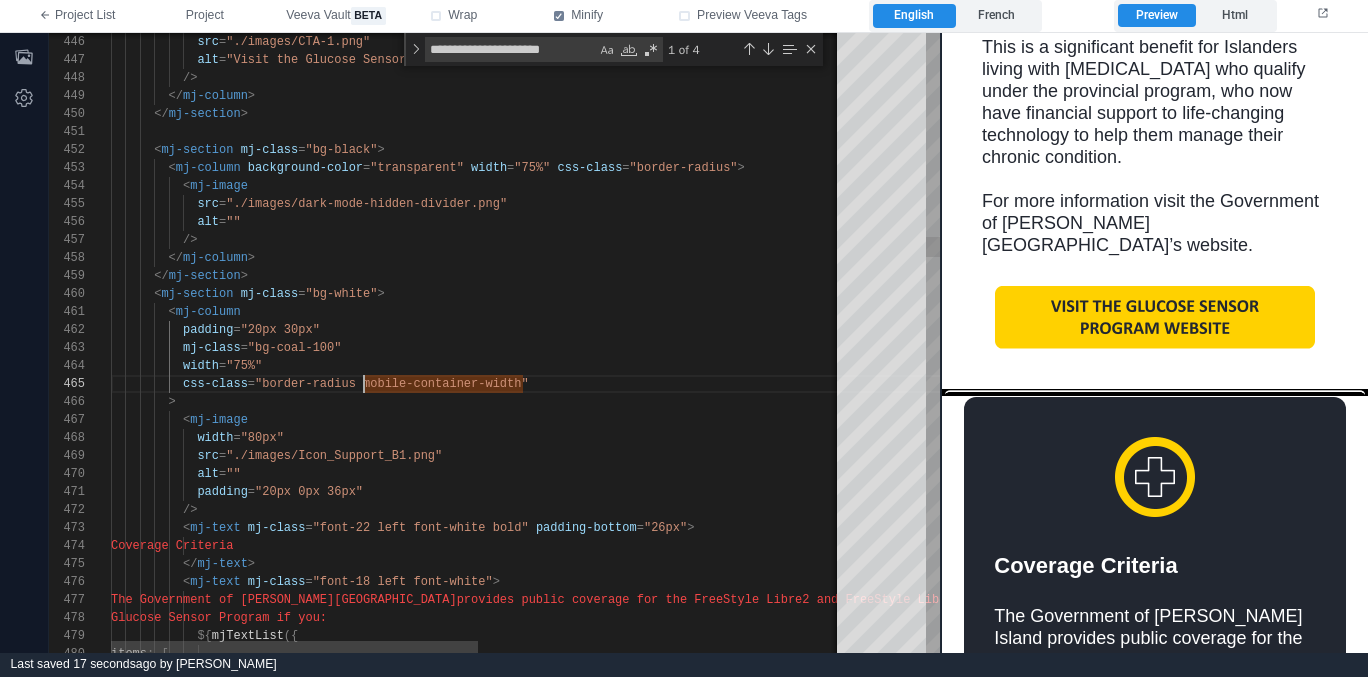 click on ""border-radius mobile-container-width"" at bounding box center (392, 384) 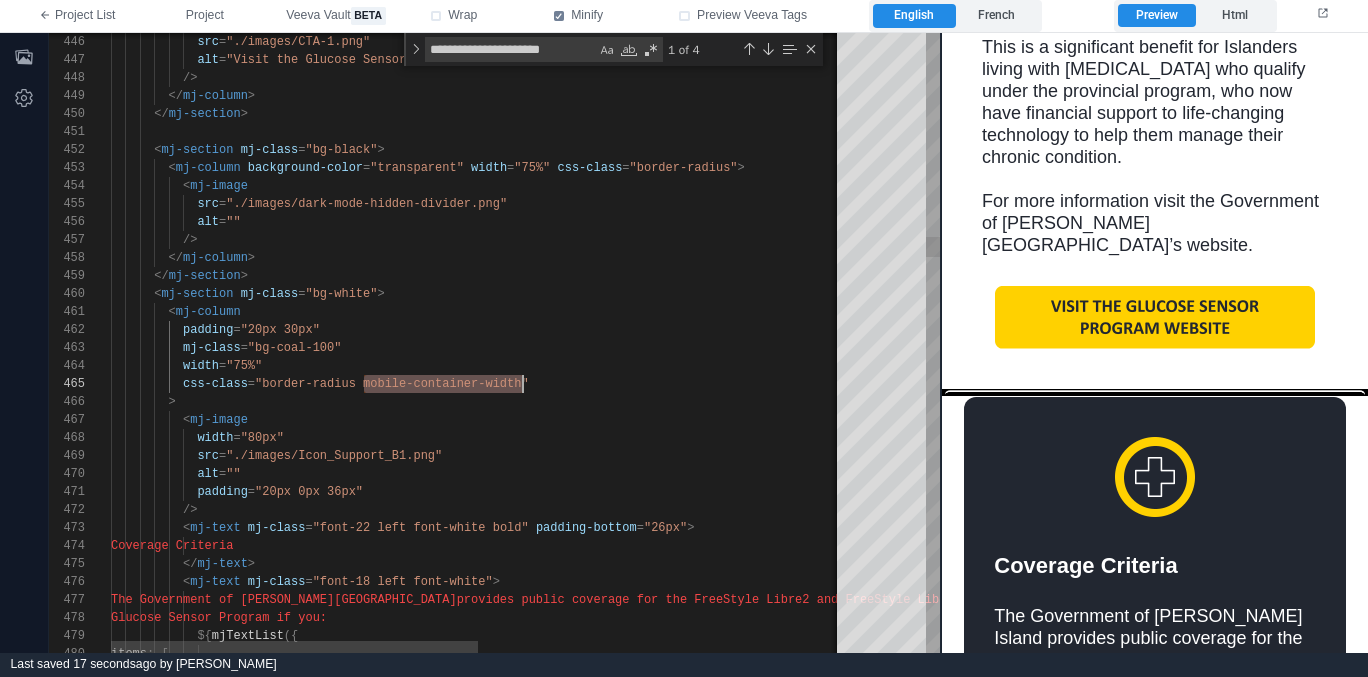 scroll, scrollTop: 72, scrollLeft: 412, axis: both 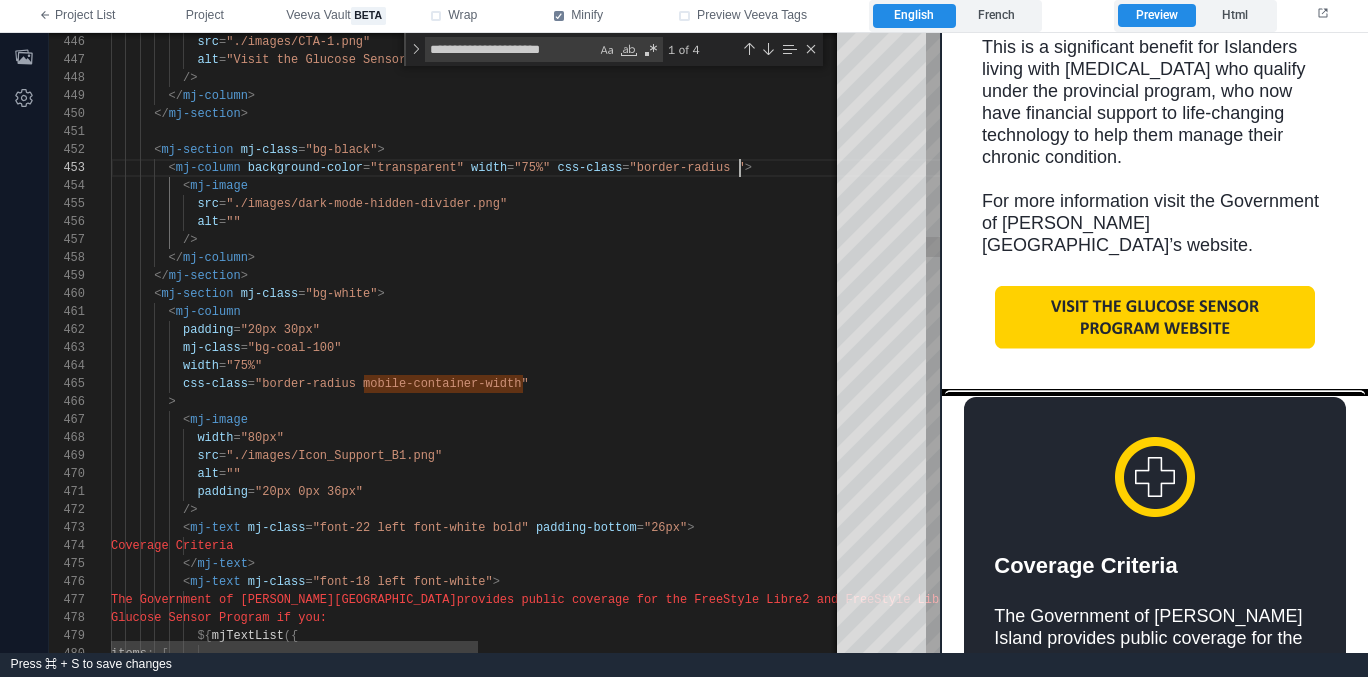 paste on "**********" 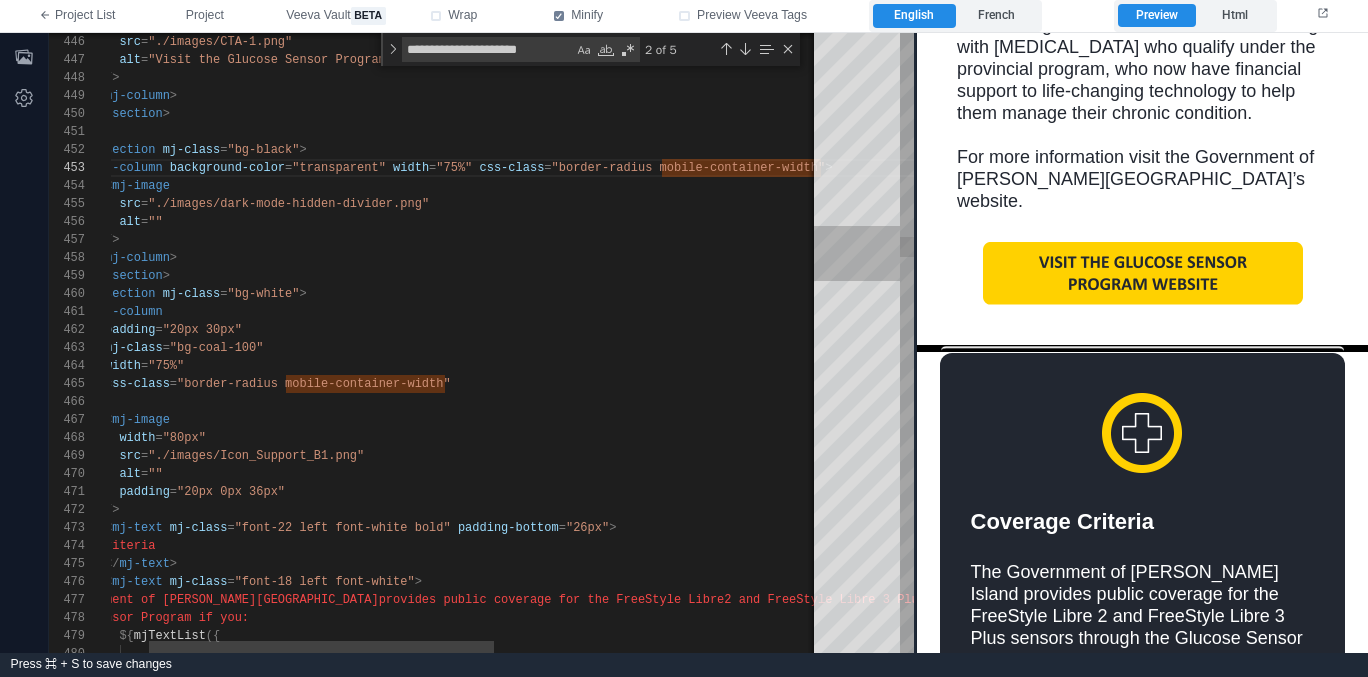 scroll, scrollTop: 728, scrollLeft: 0, axis: vertical 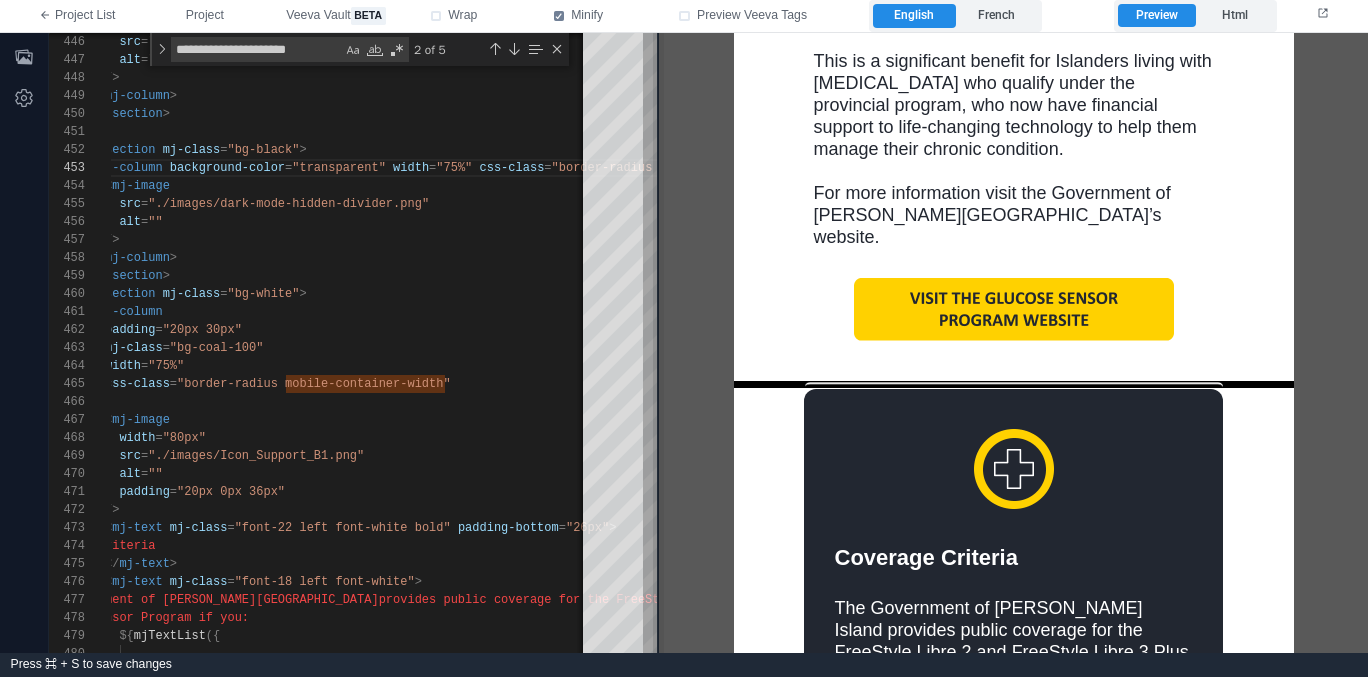 drag, startPoint x: 941, startPoint y: 267, endPoint x: 658, endPoint y: 247, distance: 283.70584 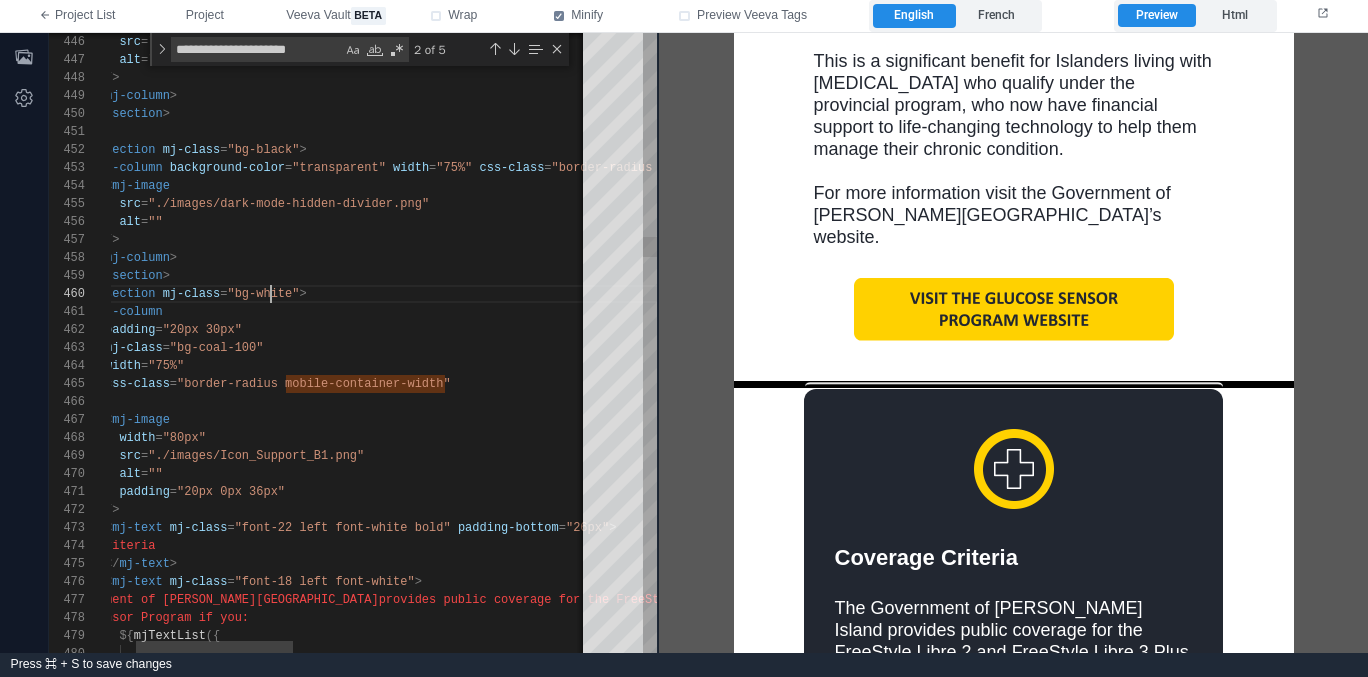 click on ""bg-white"" at bounding box center [263, 294] 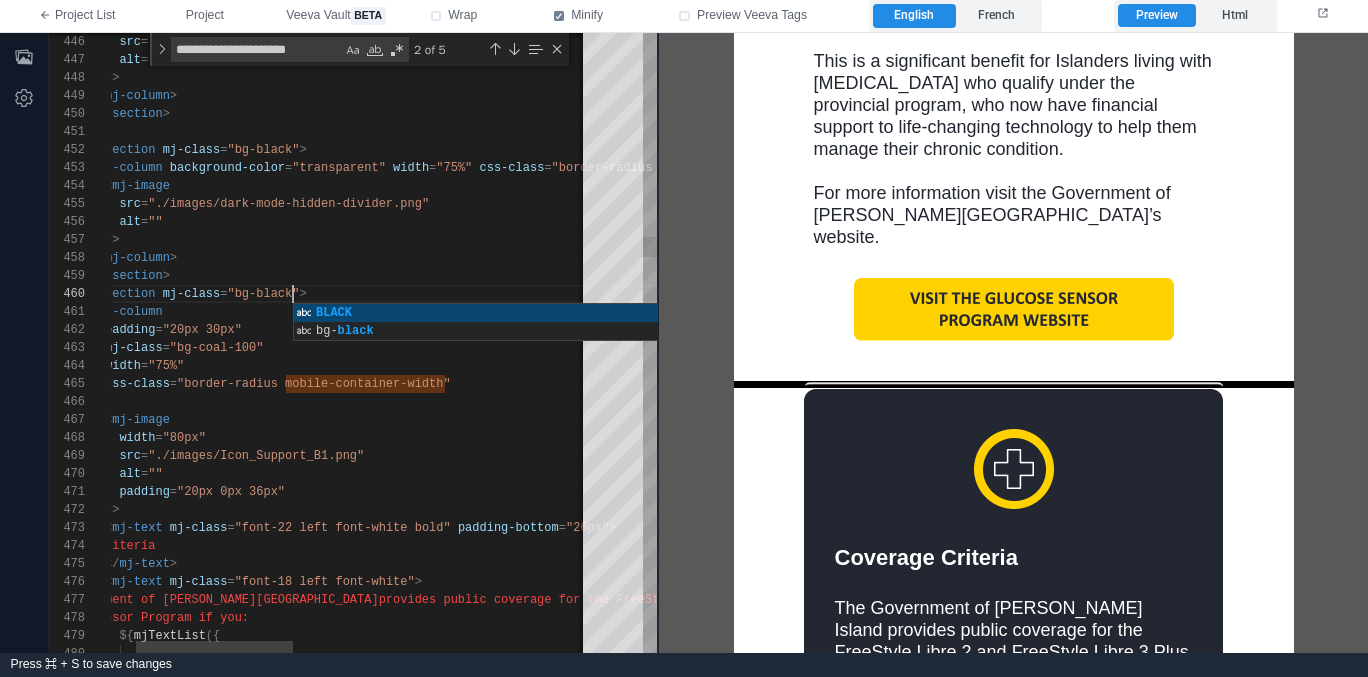 scroll, scrollTop: 162, scrollLeft: 260, axis: both 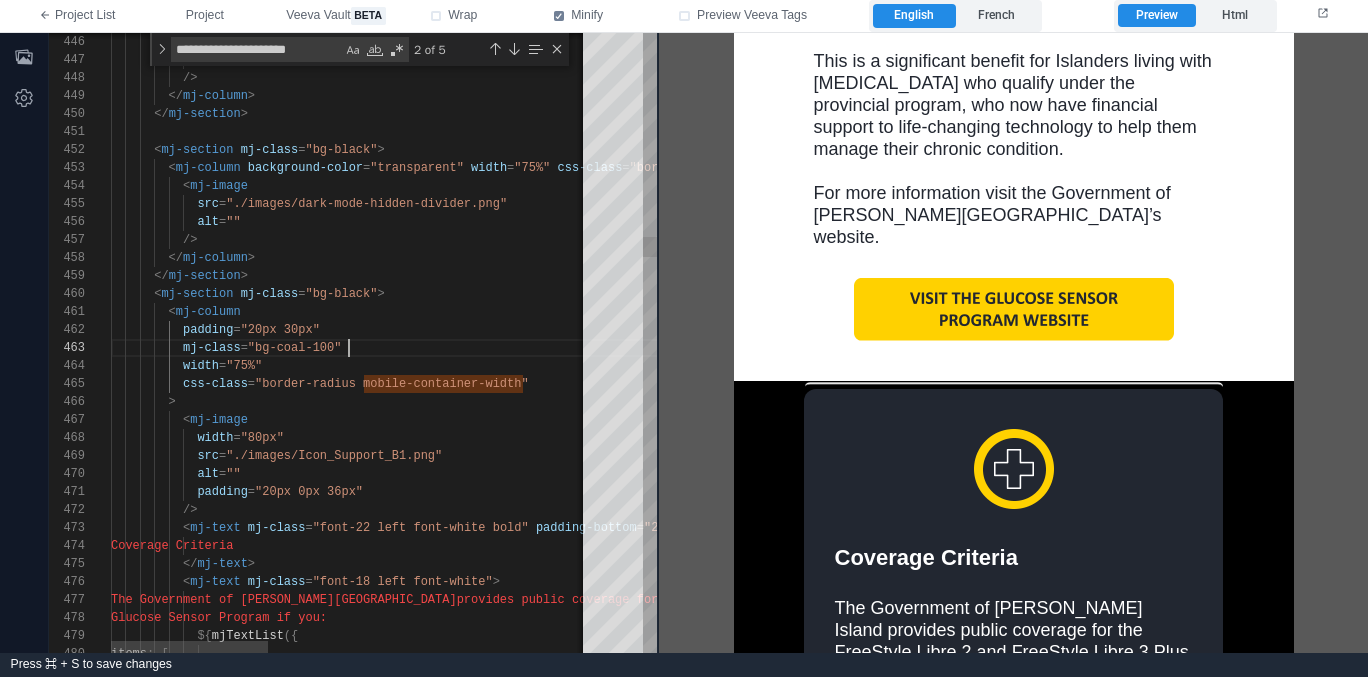 click on "mj-class = "bg-coal-100"" at bounding box center (841, 348) 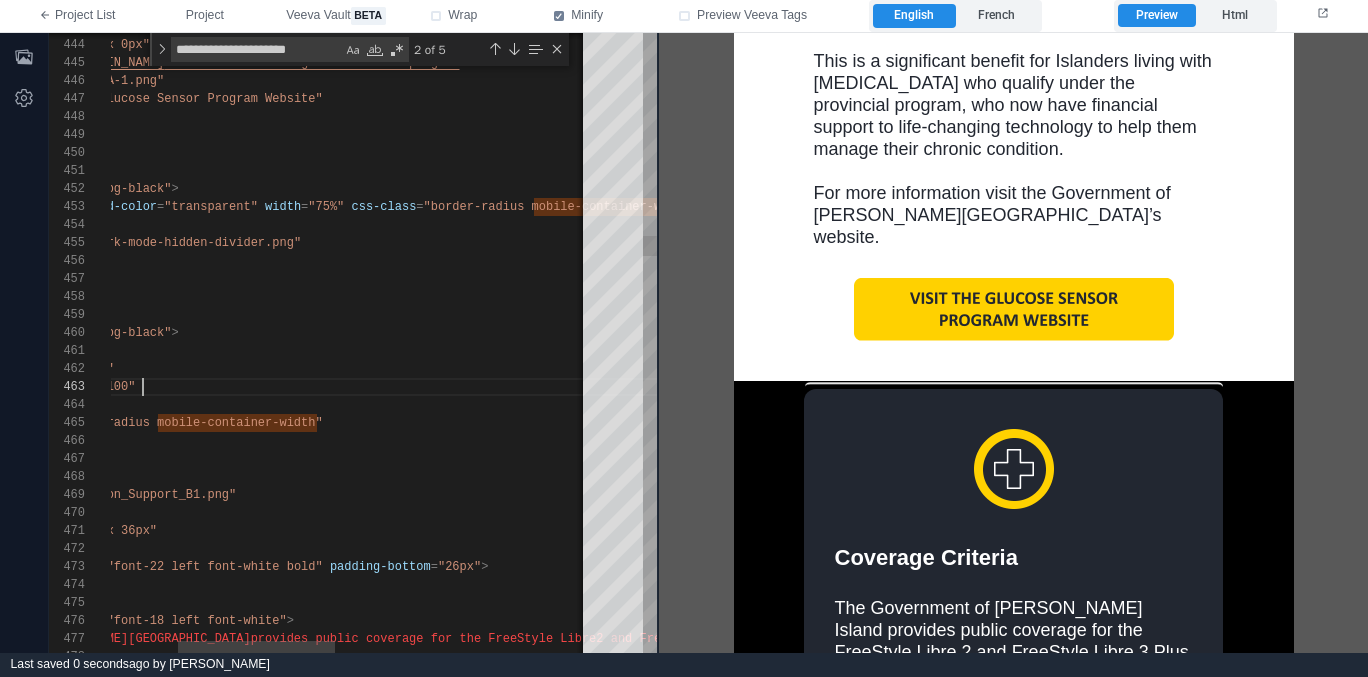 type on "**********" 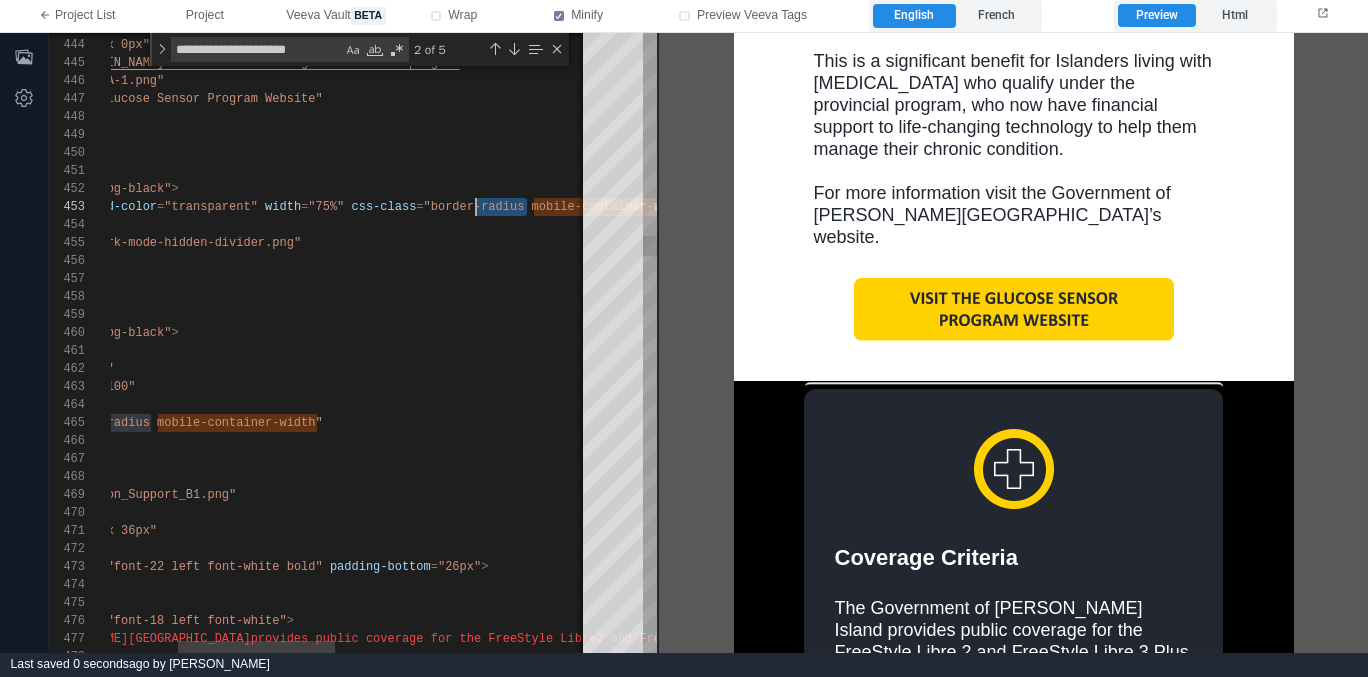 scroll, scrollTop: 36, scrollLeft: 528, axis: both 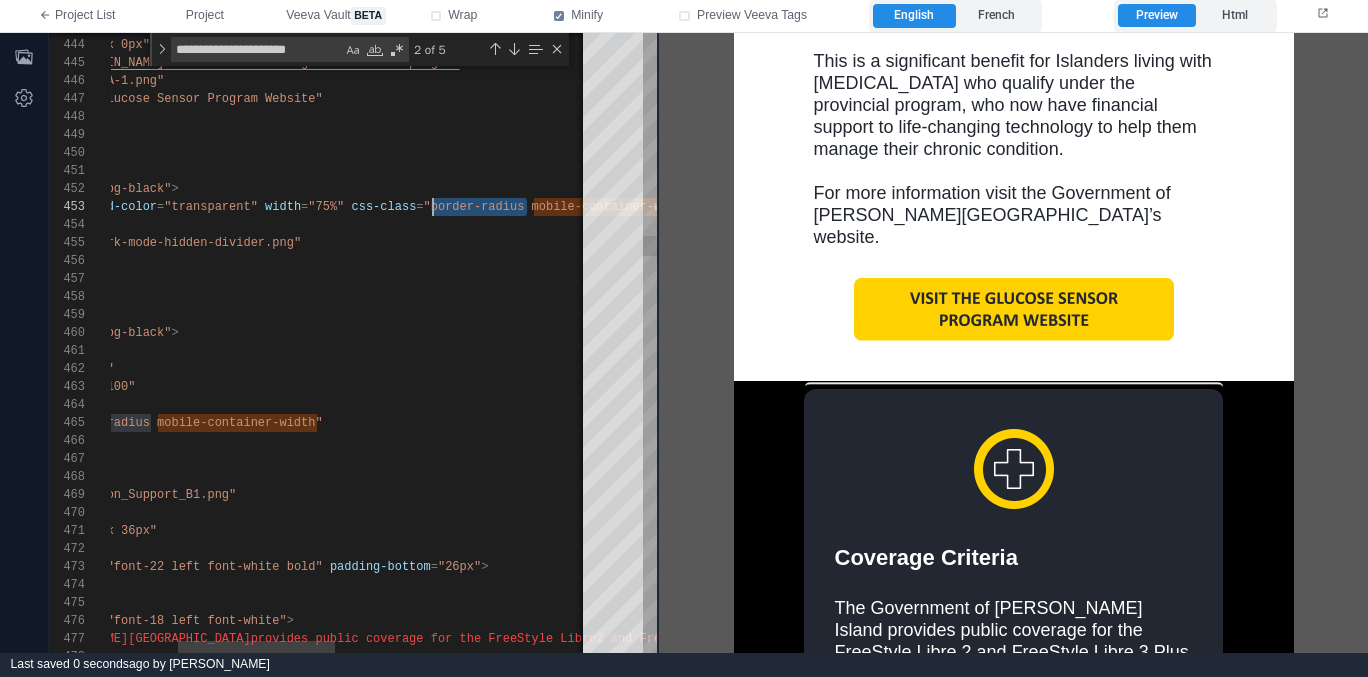 drag, startPoint x: 526, startPoint y: 209, endPoint x: 430, endPoint y: 207, distance: 96.02083 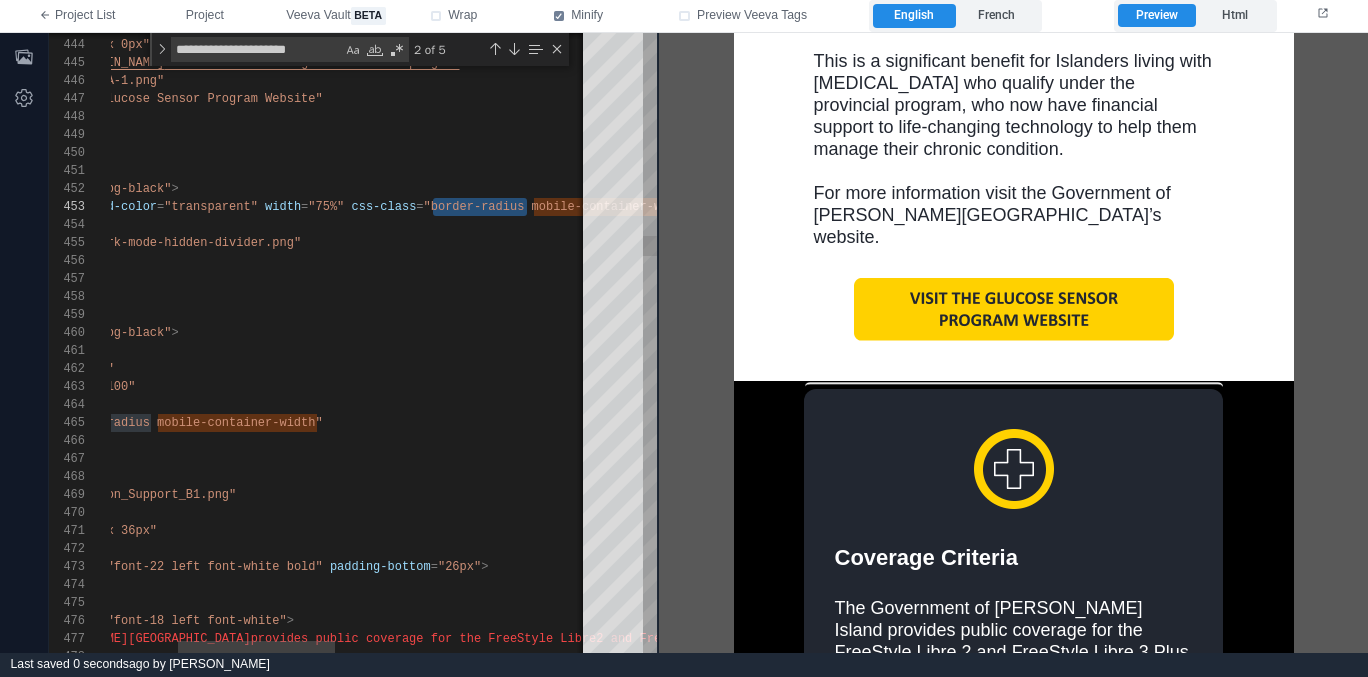 type on "**********" 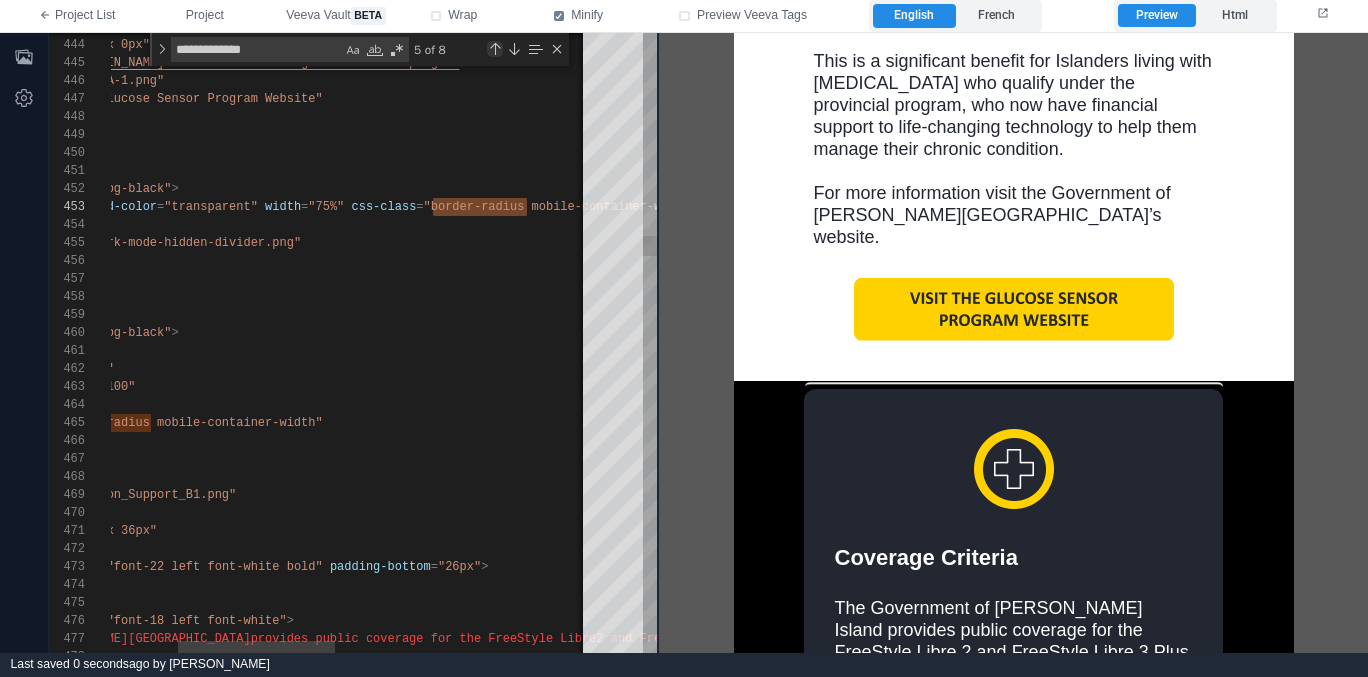 click at bounding box center [495, 49] 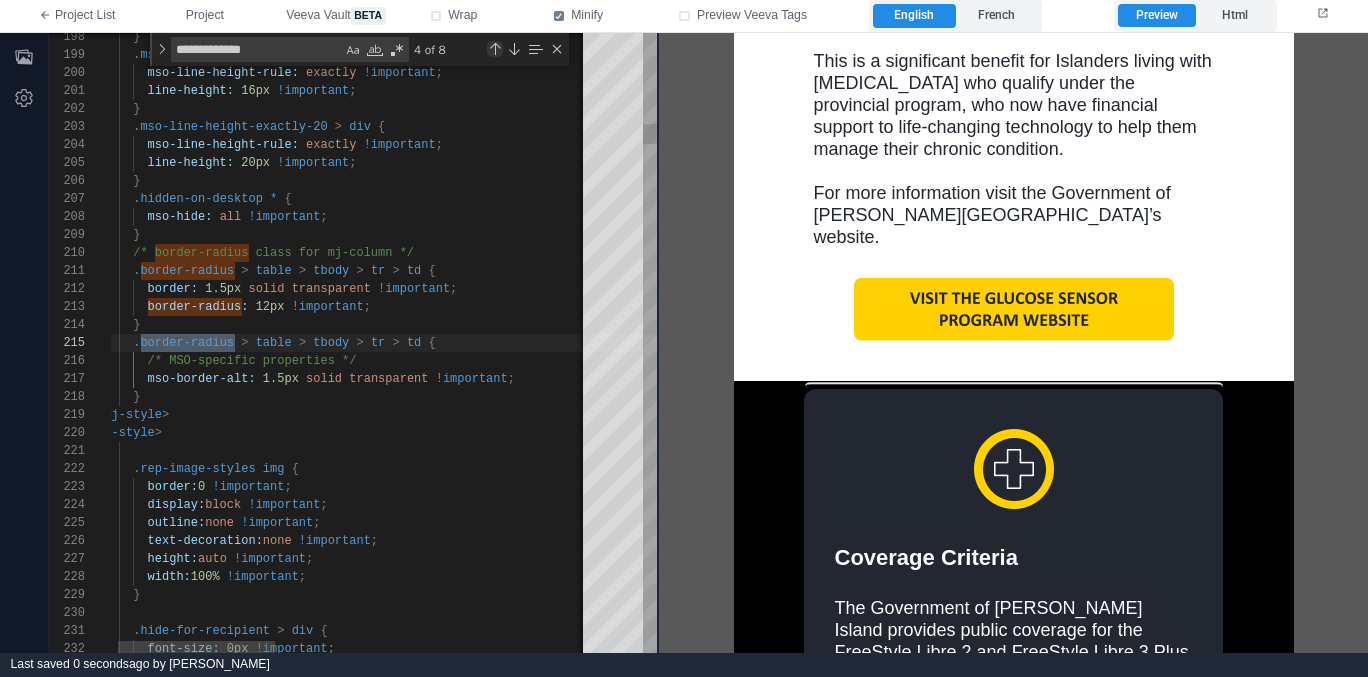 click at bounding box center (495, 49) 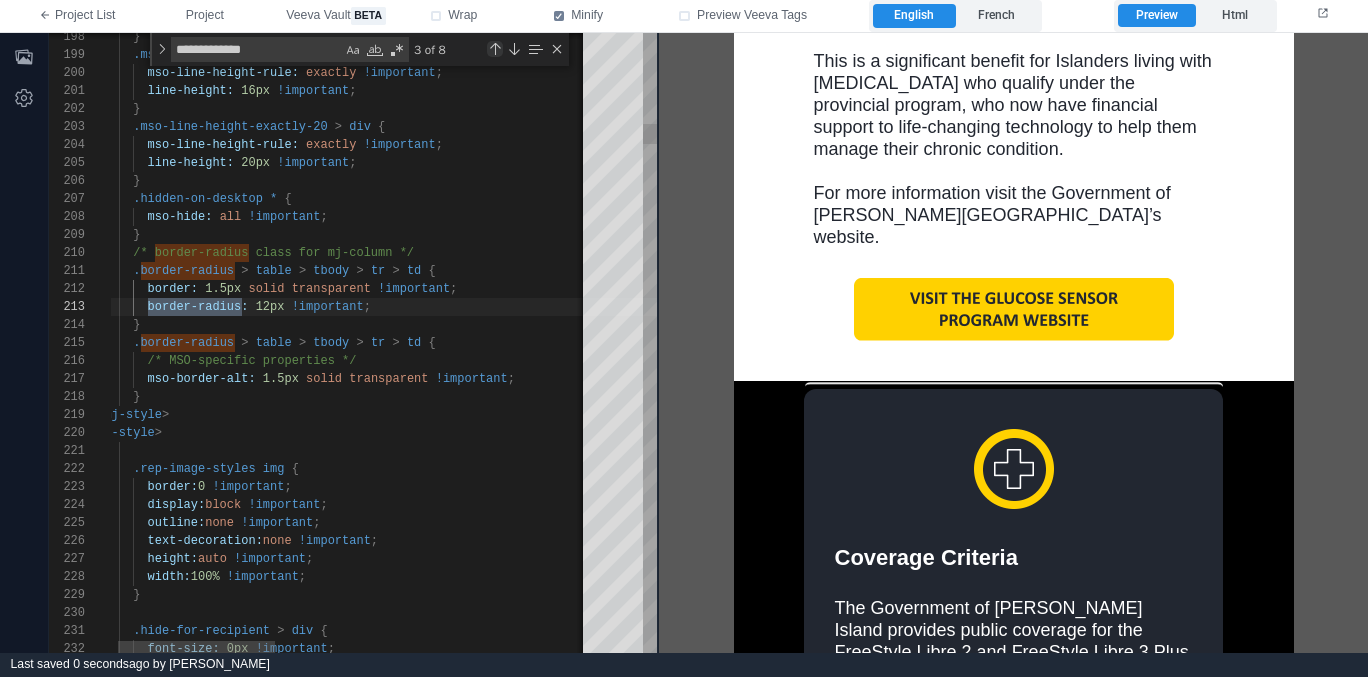click at bounding box center [495, 49] 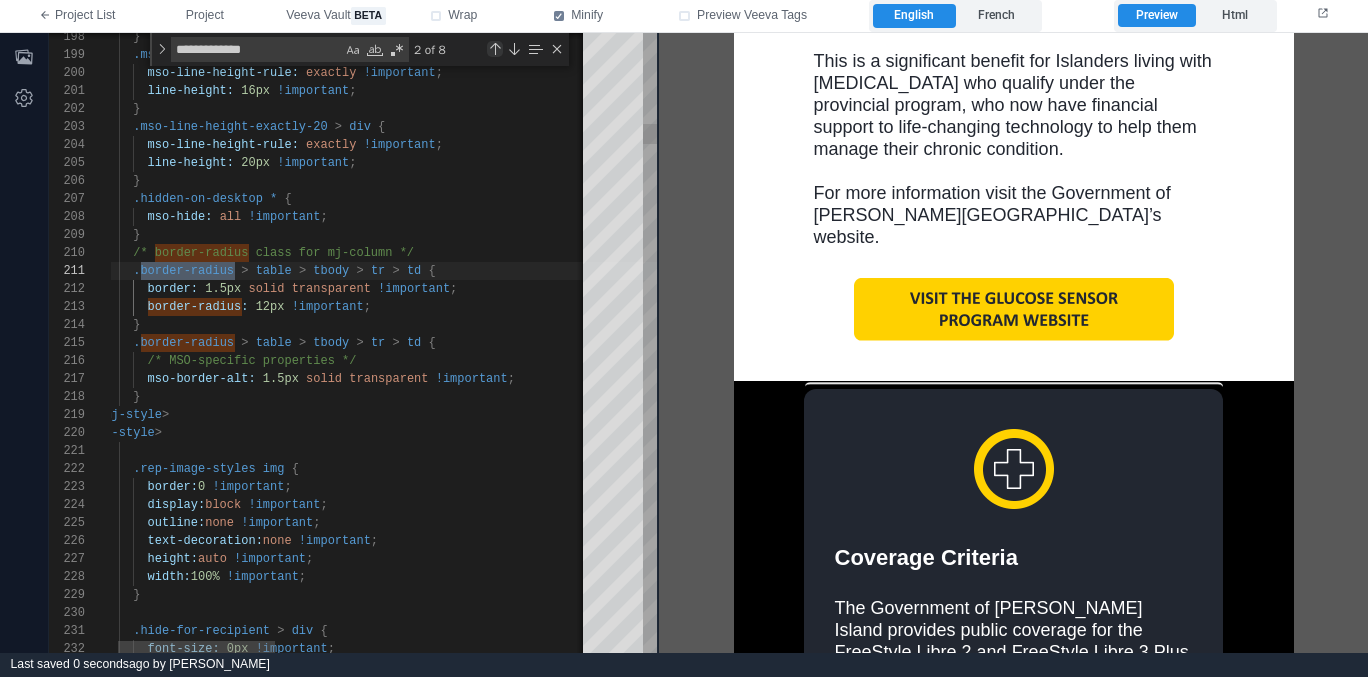 click at bounding box center [495, 49] 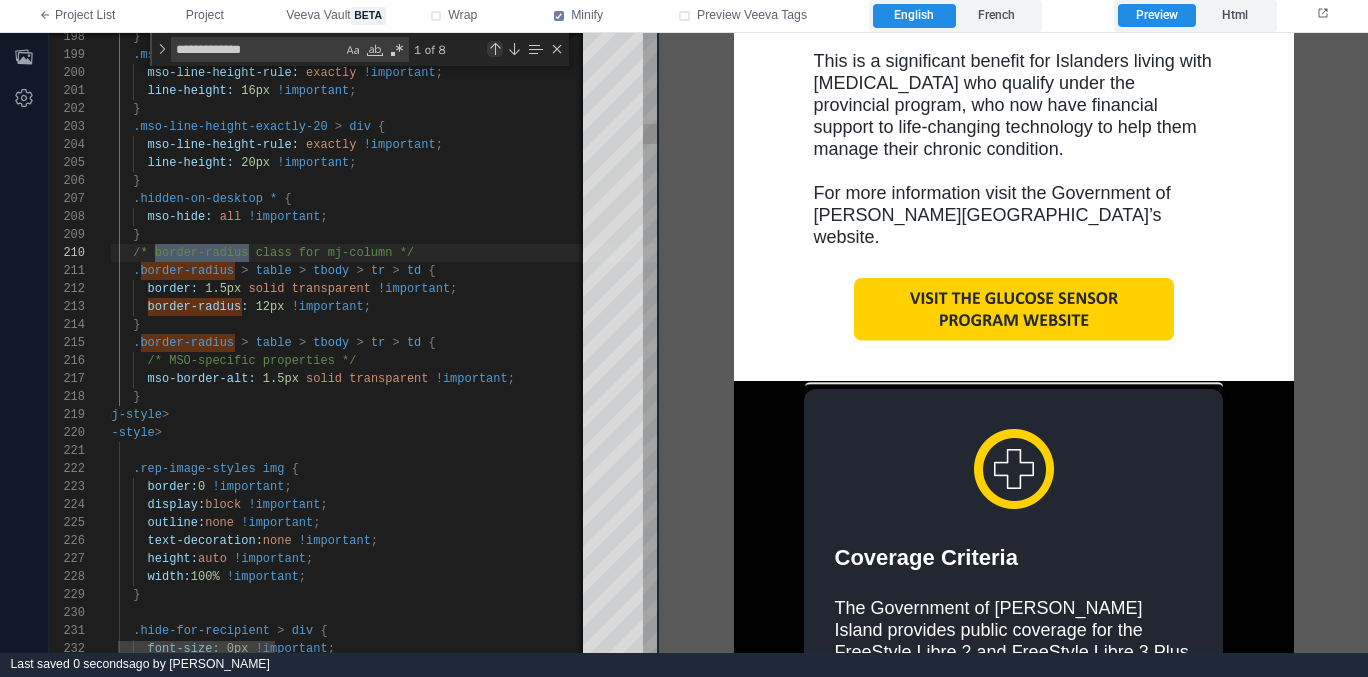 click at bounding box center [495, 49] 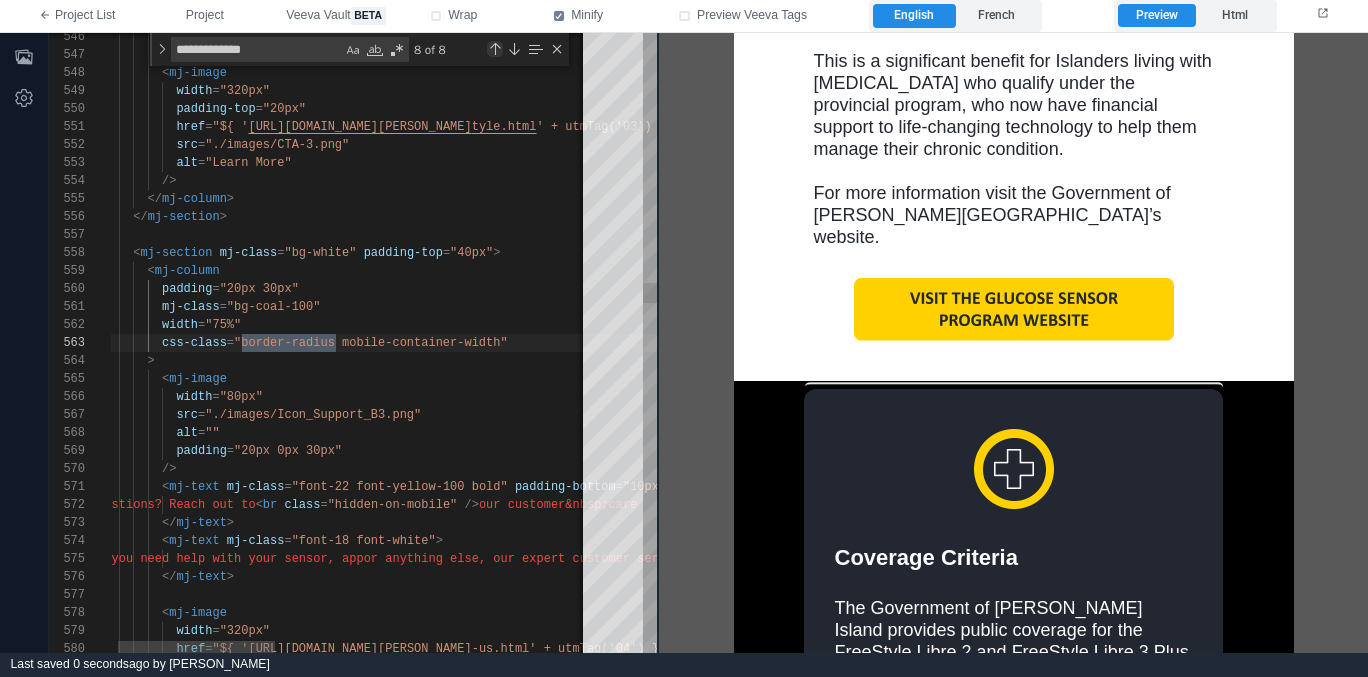 click at bounding box center [495, 49] 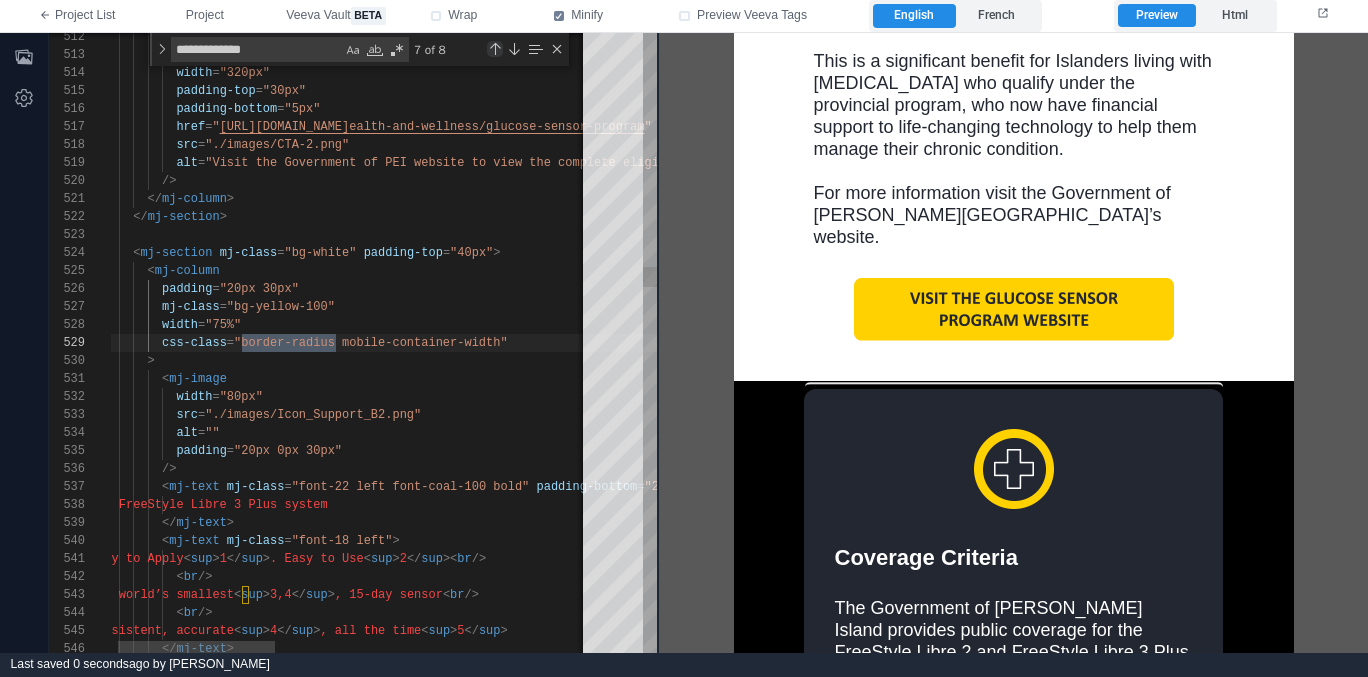 click at bounding box center [495, 49] 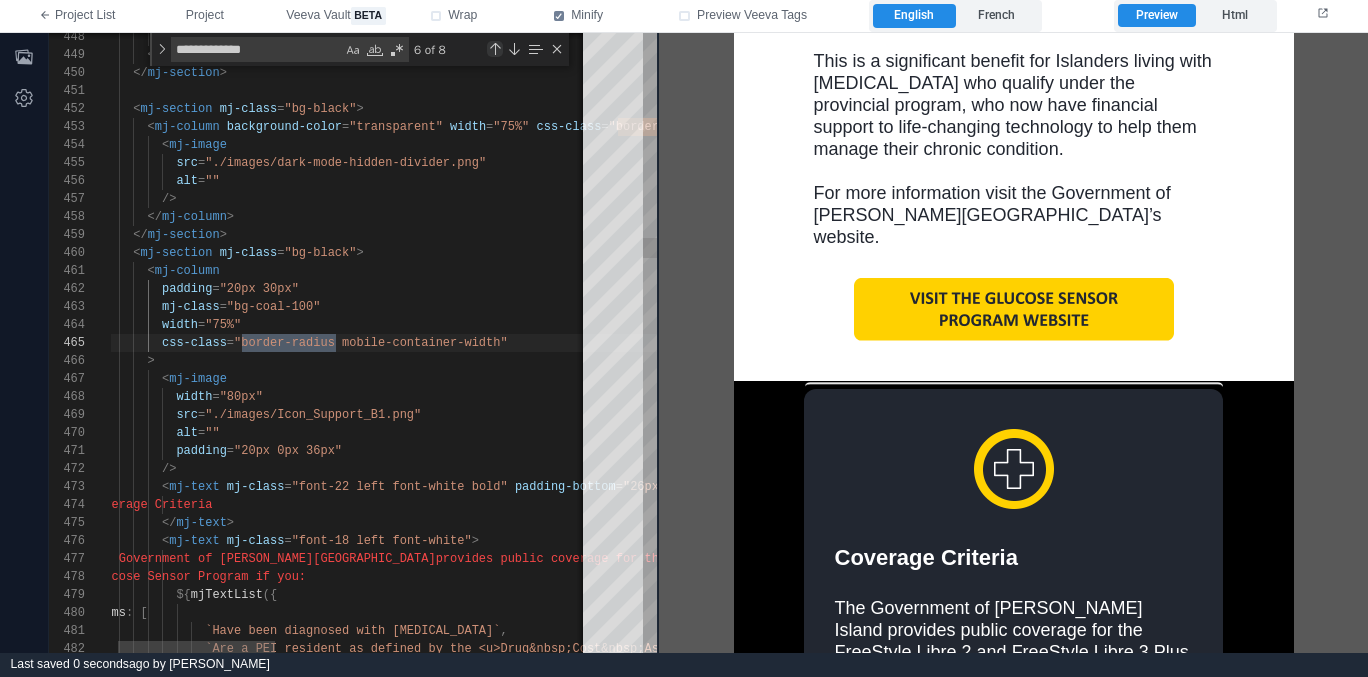 click at bounding box center (495, 49) 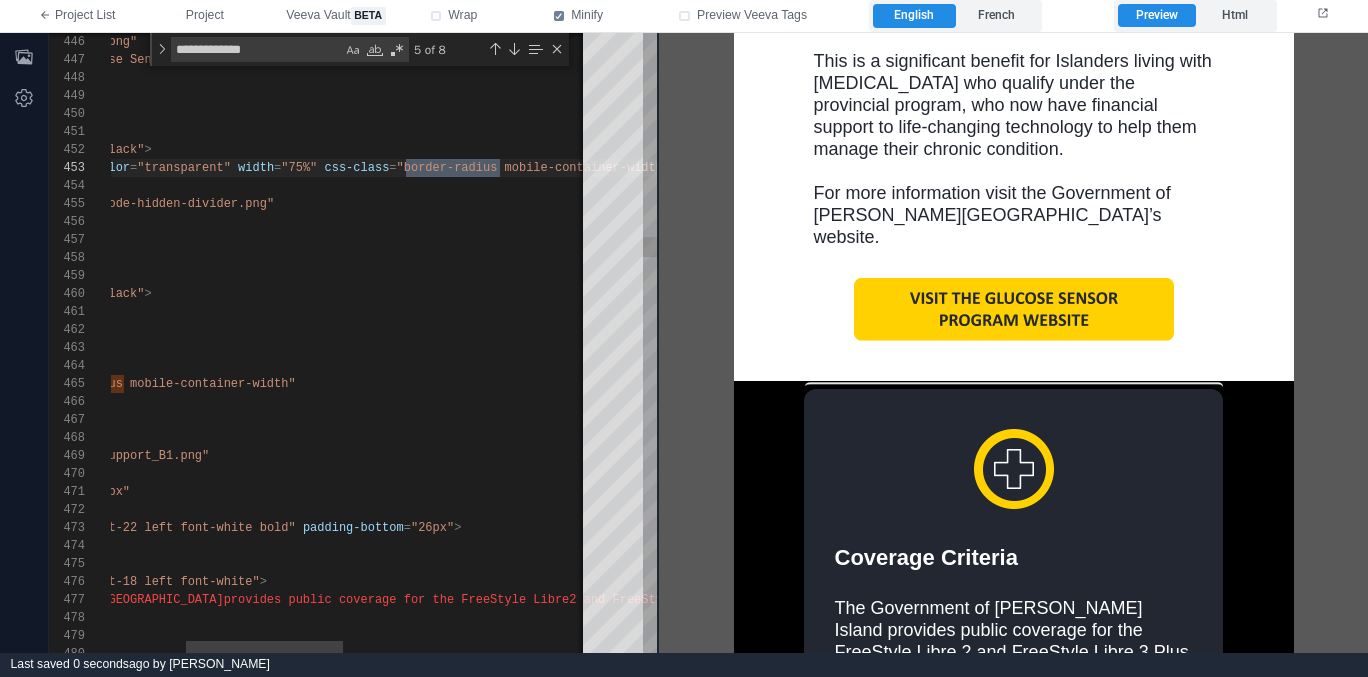 click on "**********" at bounding box center (499, 168) 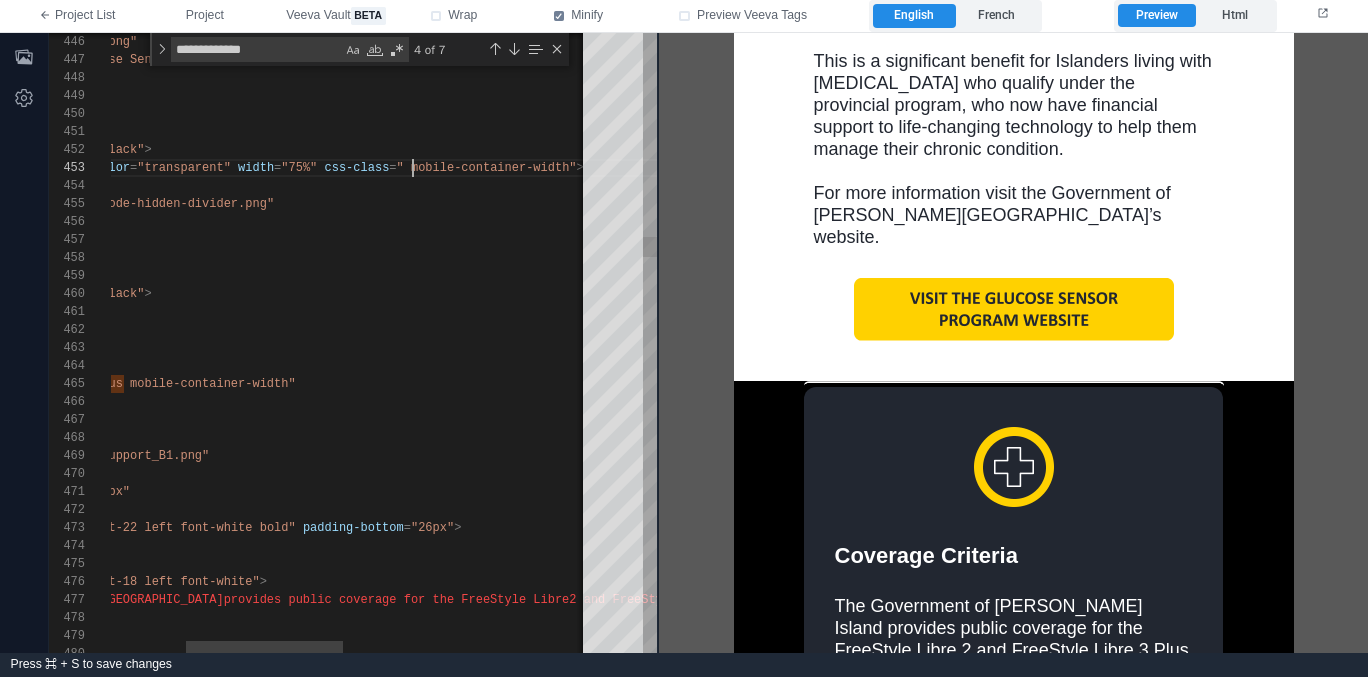 scroll, scrollTop: 36, scrollLeft: 528, axis: both 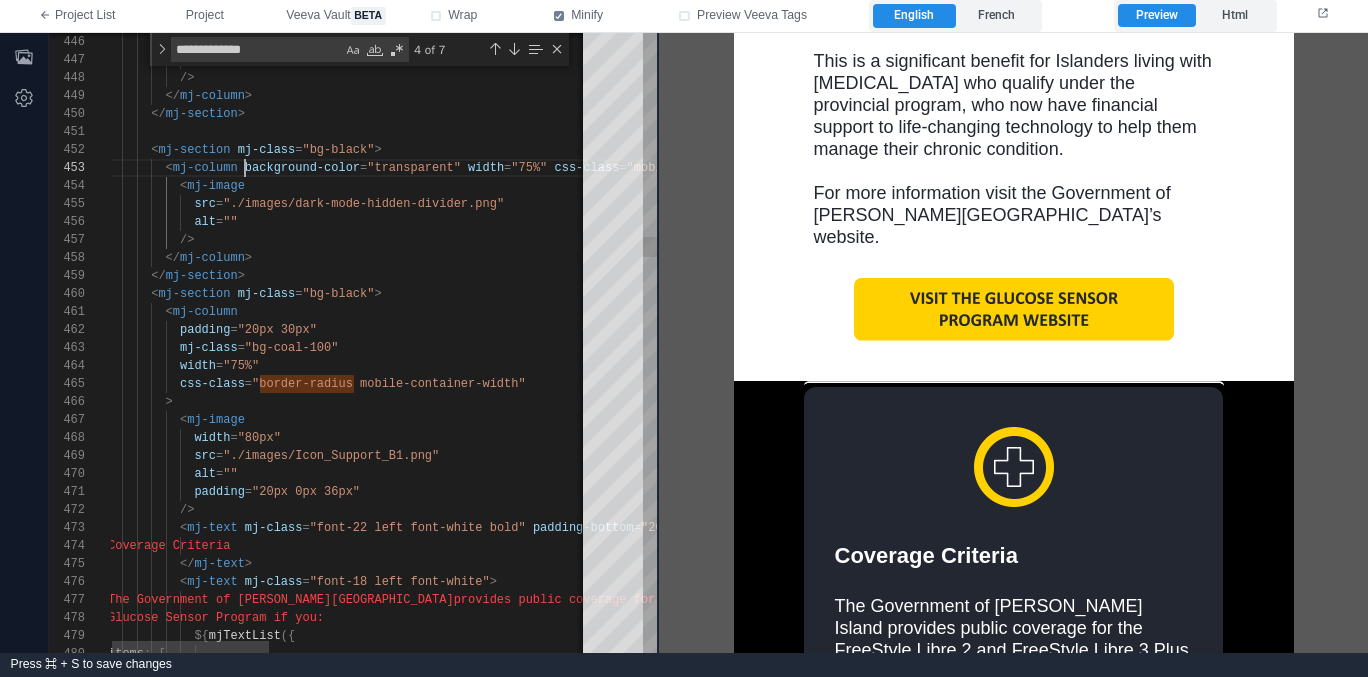 click on "background-color" at bounding box center (302, 168) 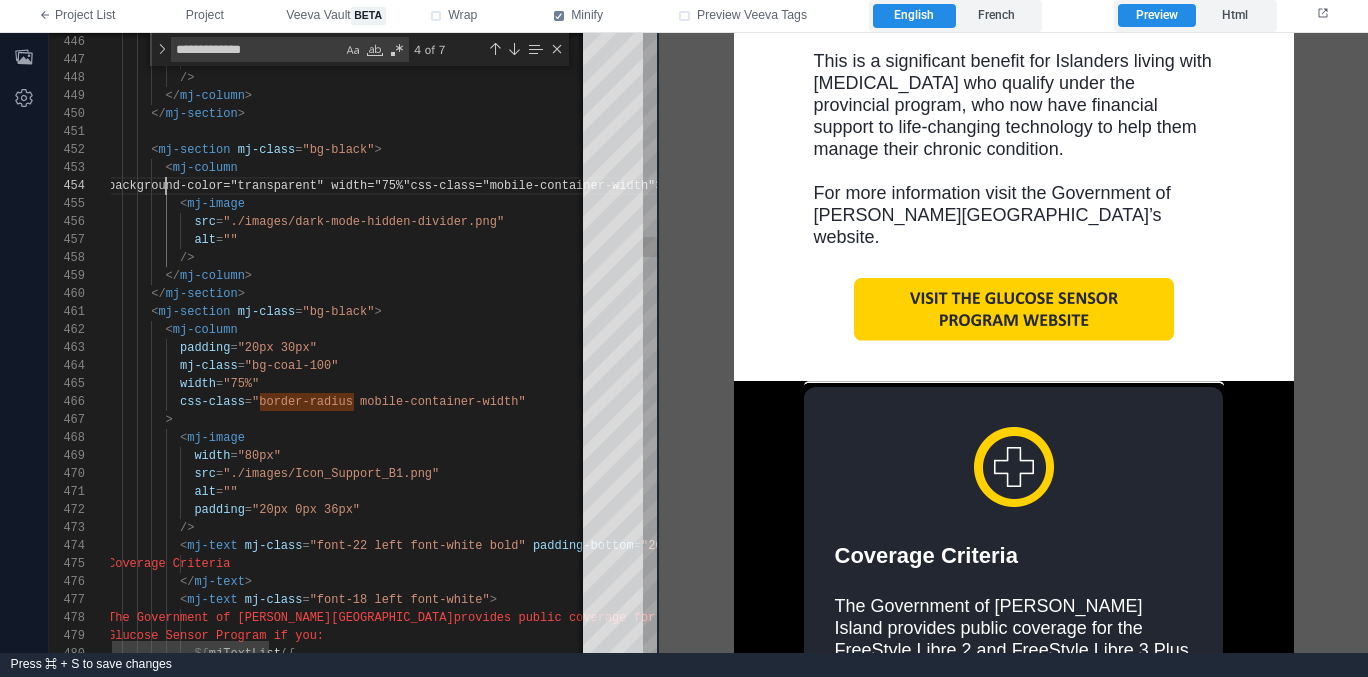 scroll, scrollTop: 54, scrollLeft: 72, axis: both 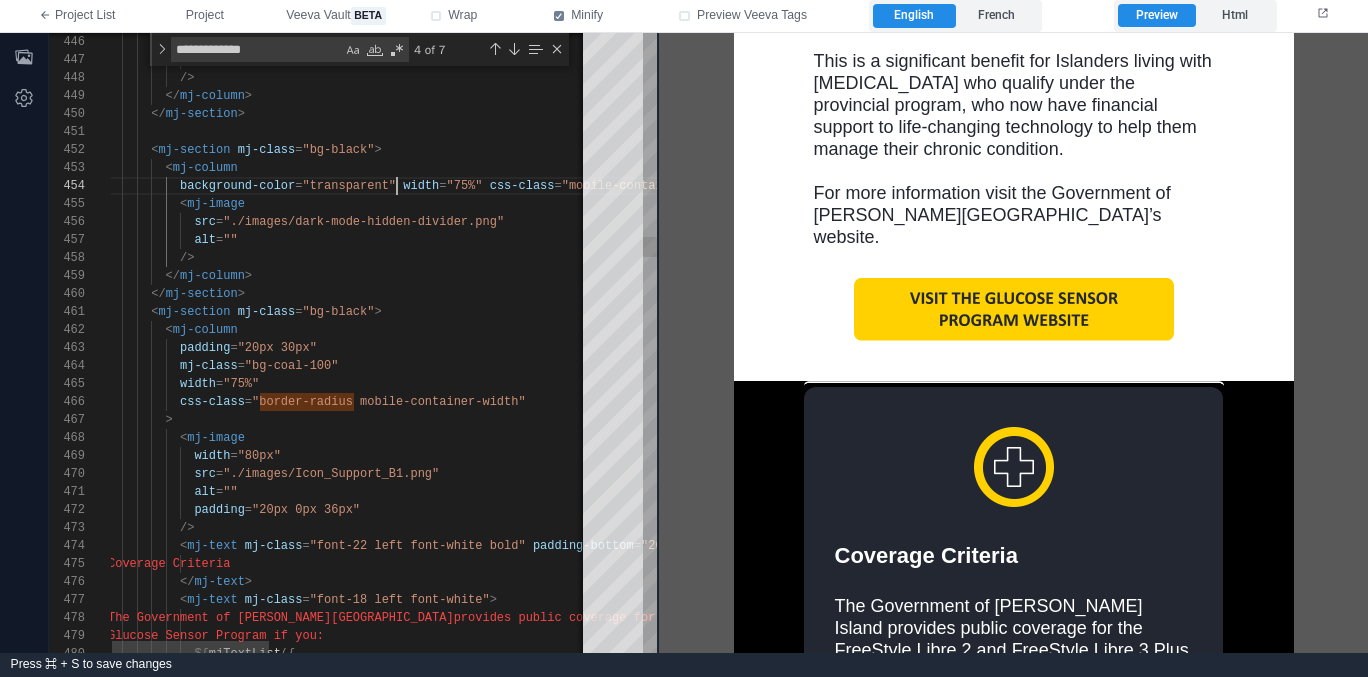 click at bounding box center [399, 186] 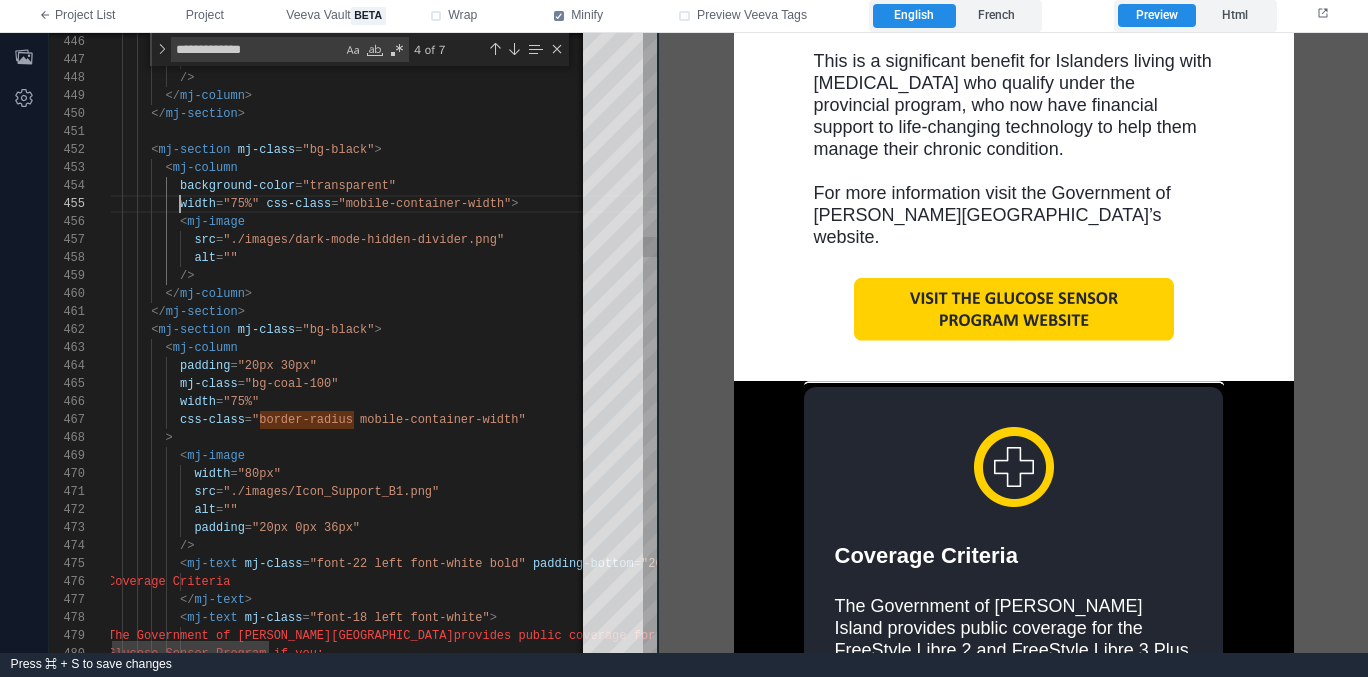 scroll, scrollTop: 72, scrollLeft: 72, axis: both 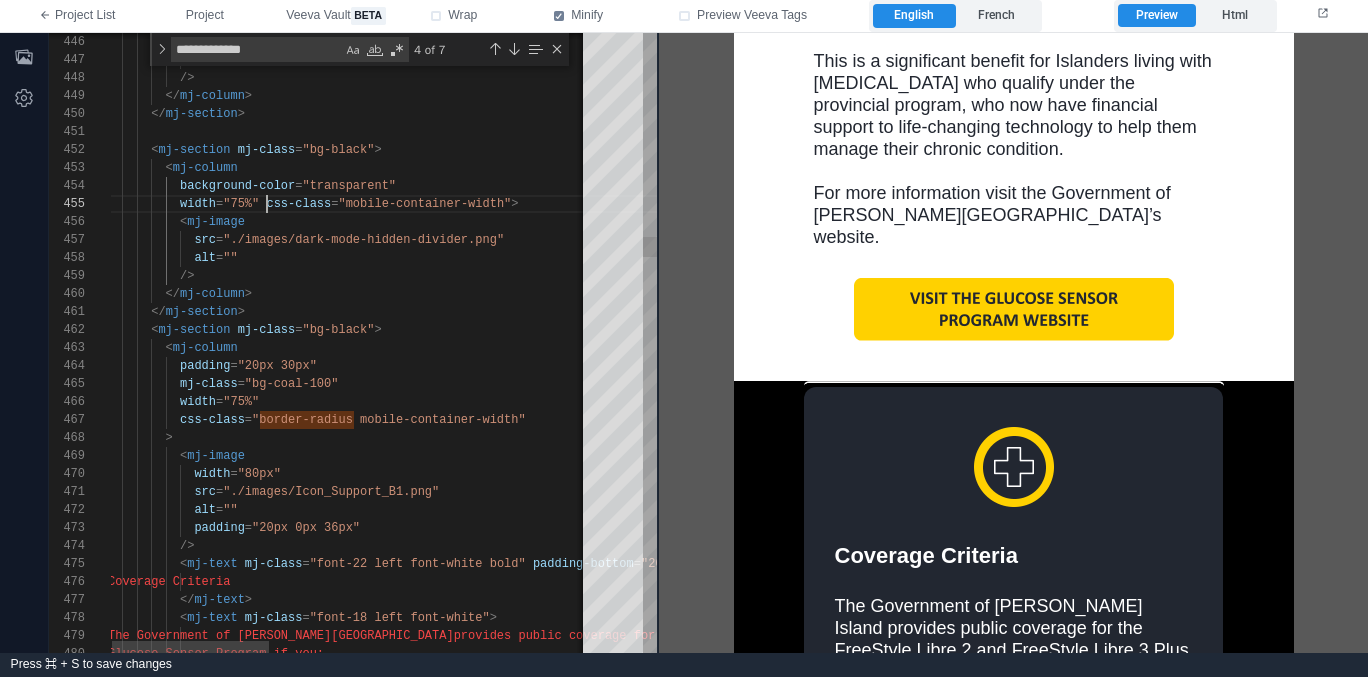 click on "css-class" at bounding box center [298, 204] 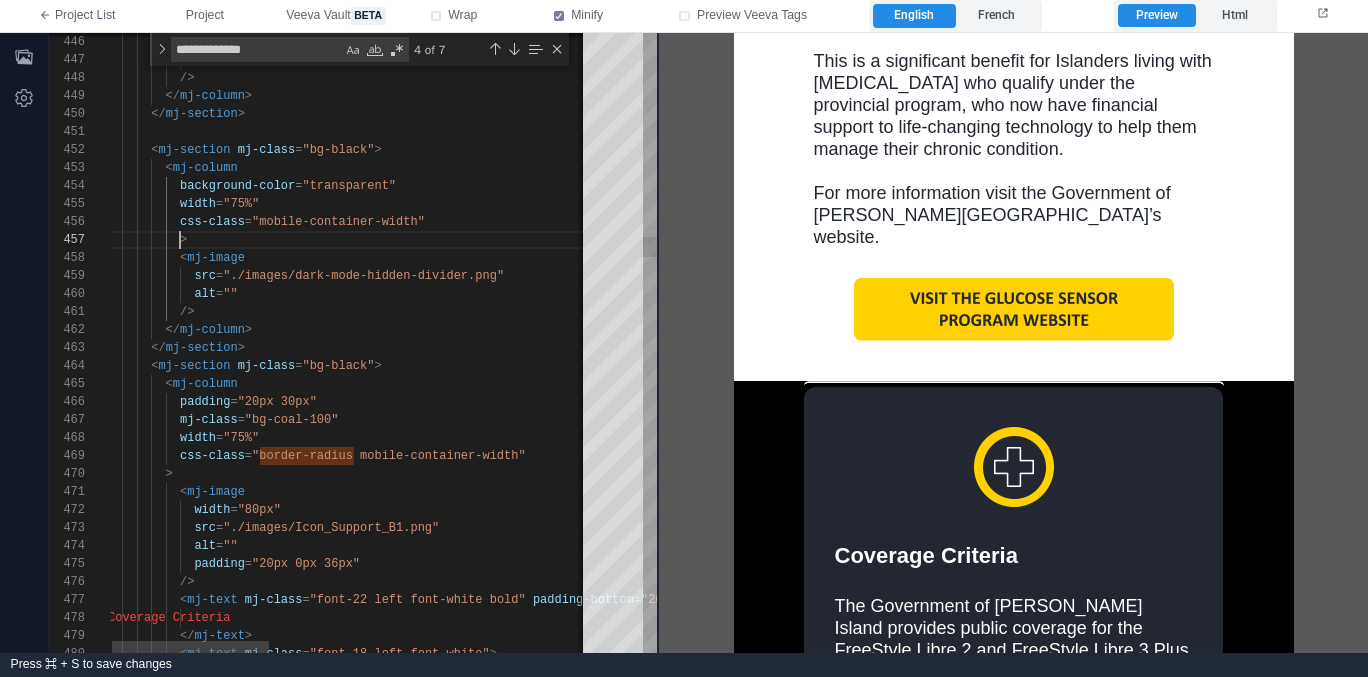 scroll, scrollTop: 108, scrollLeft: 58, axis: both 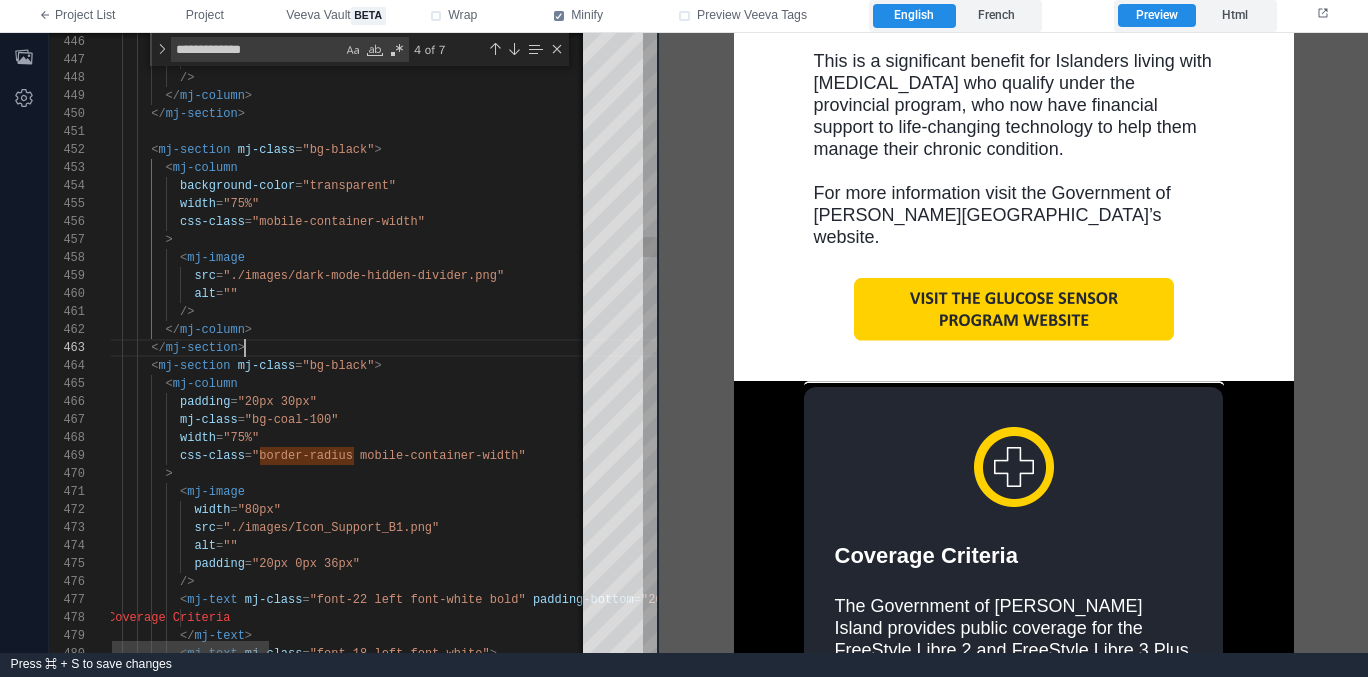 click on "</ mj-section >" at bounding box center (838, 348) 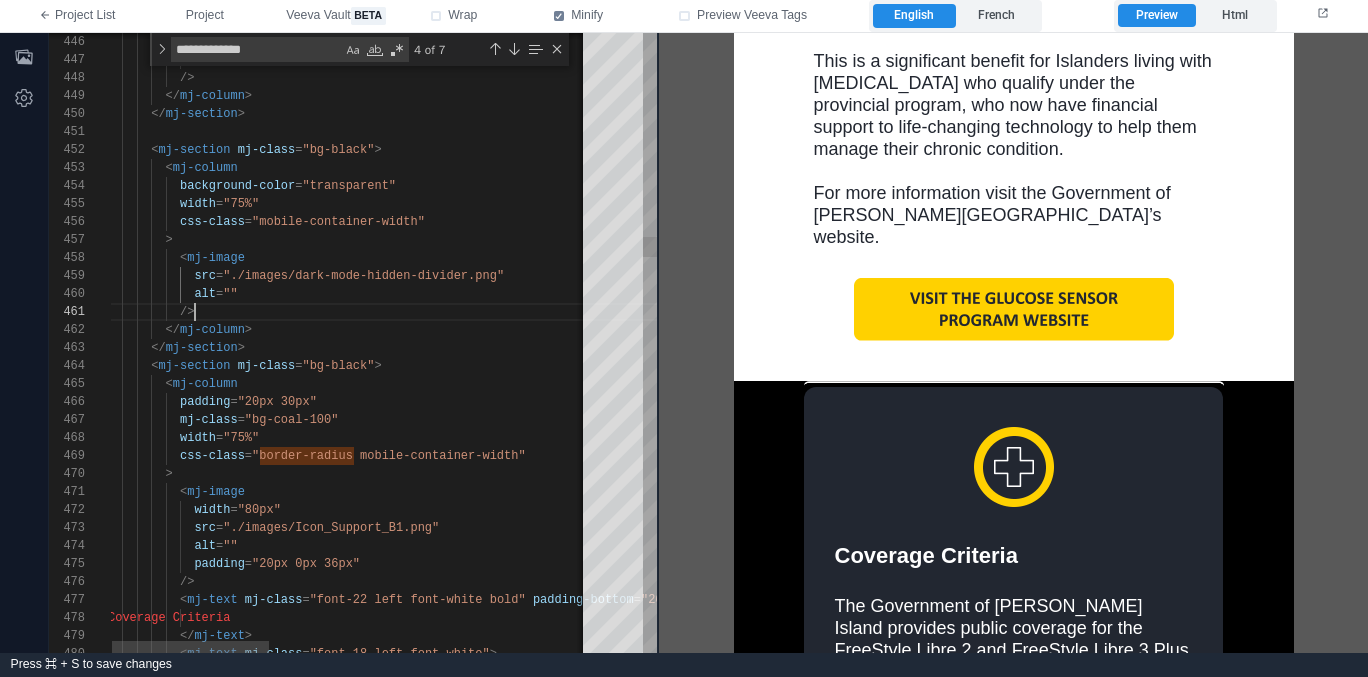 scroll, scrollTop: 0, scrollLeft: 87, axis: horizontal 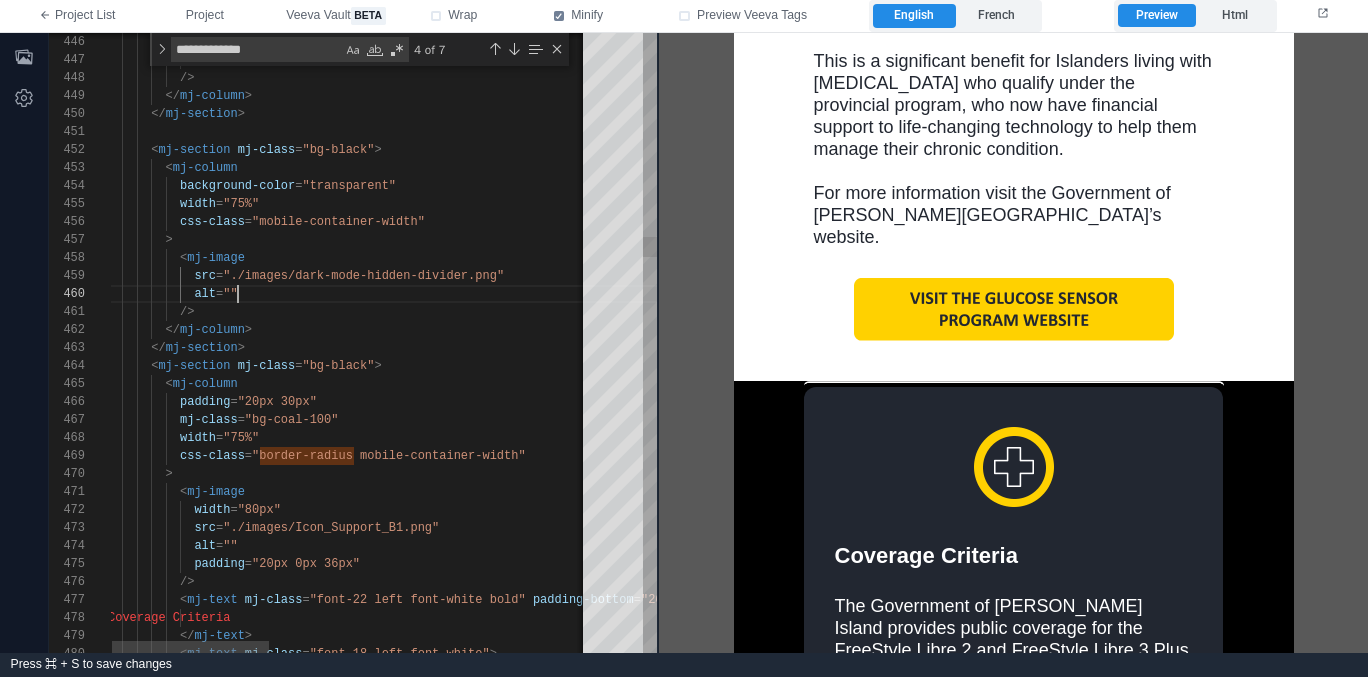 click on "alt = """ at bounding box center (838, 294) 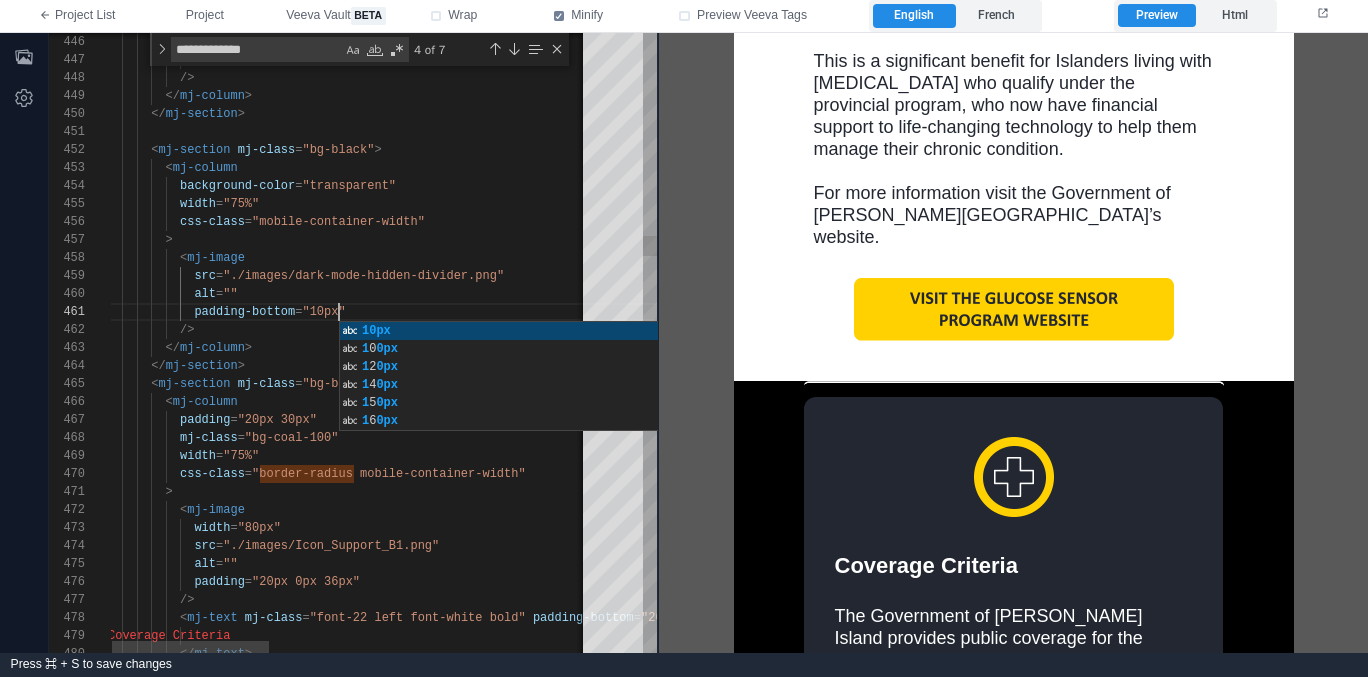 scroll, scrollTop: 0, scrollLeft: 238, axis: horizontal 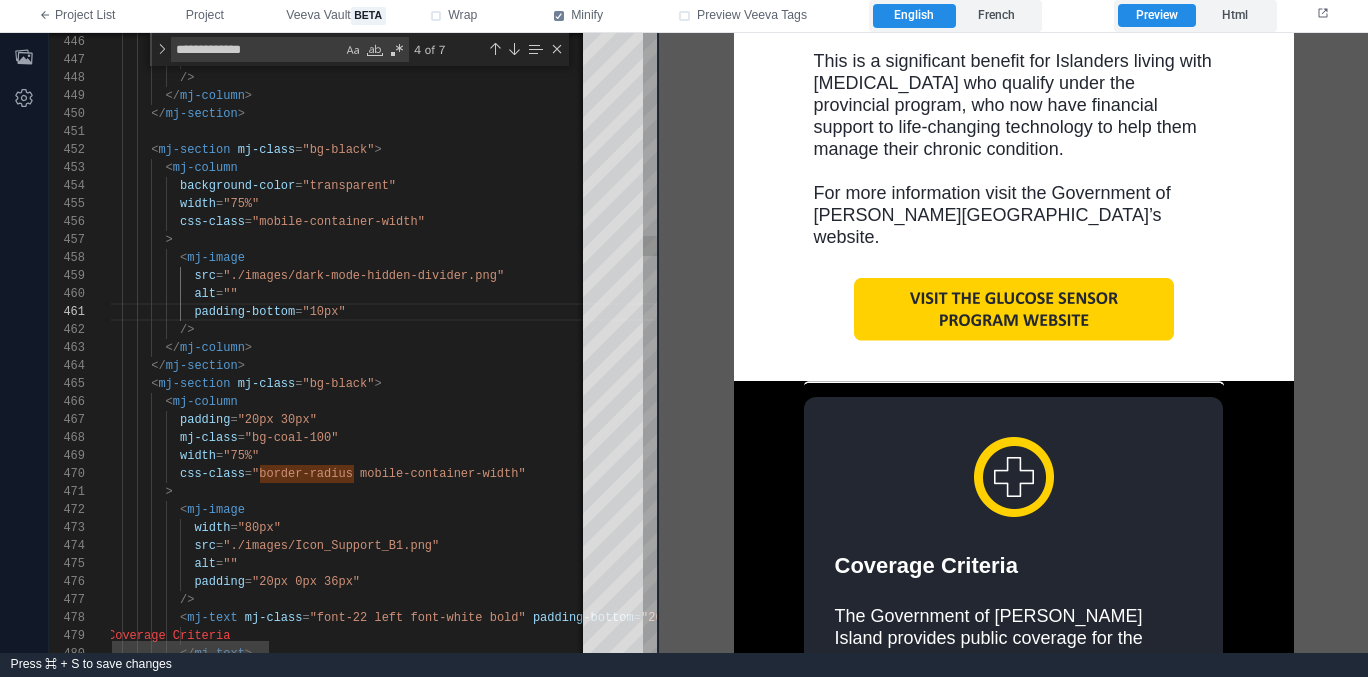 click on "/>" at bounding box center (838, 330) 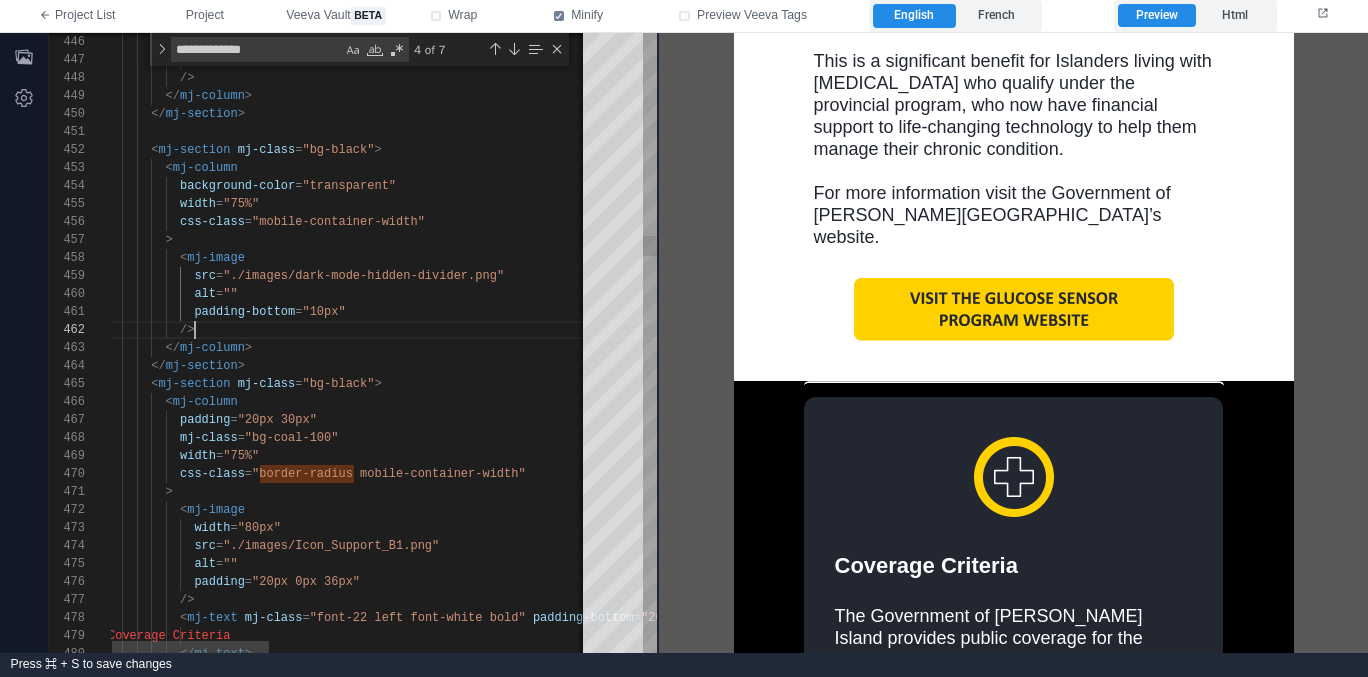 click on "< mj-section   mj-class = "bg-black" >" at bounding box center [838, 150] 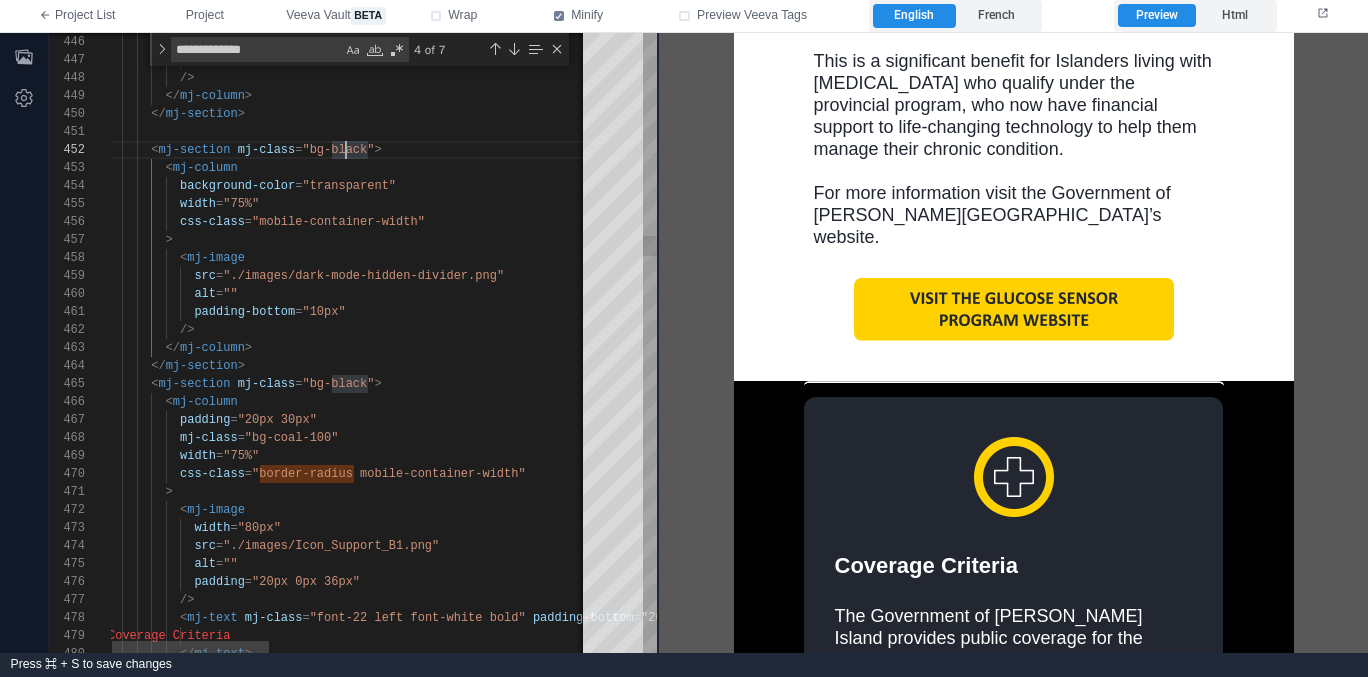 click on ""bg-black"" at bounding box center (338, 150) 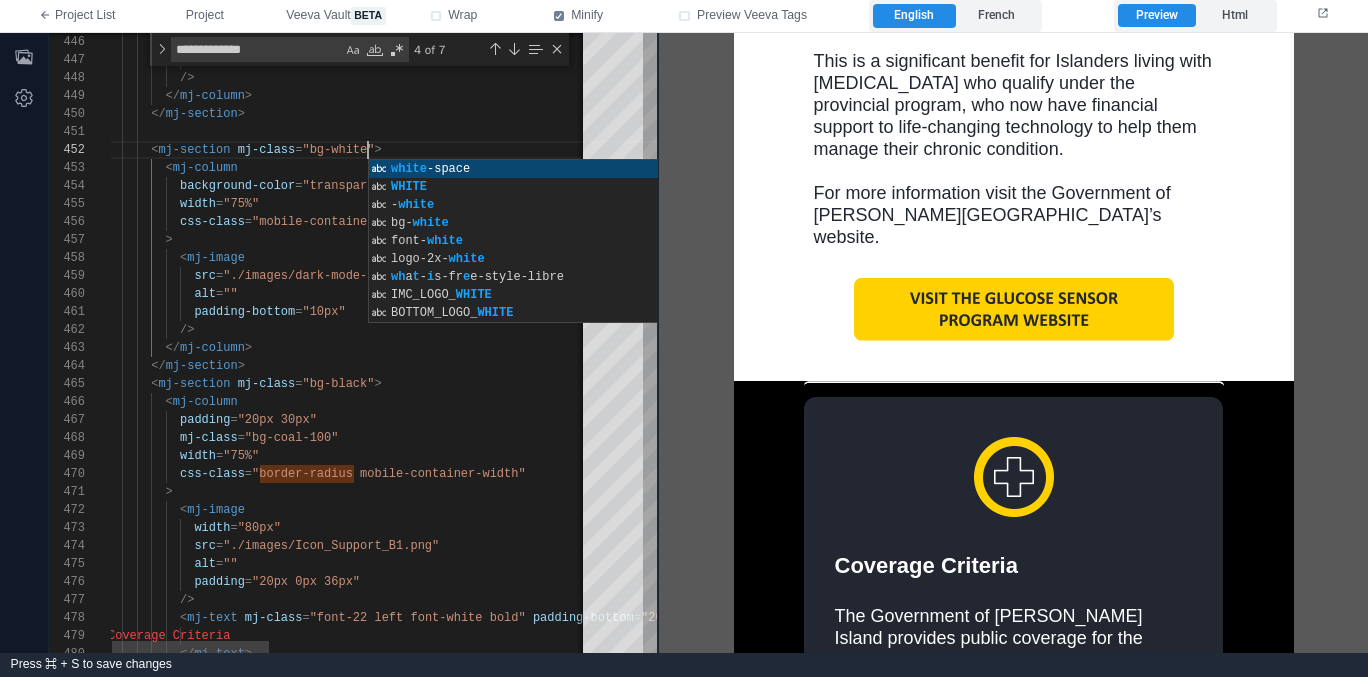 scroll, scrollTop: 18, scrollLeft: 260, axis: both 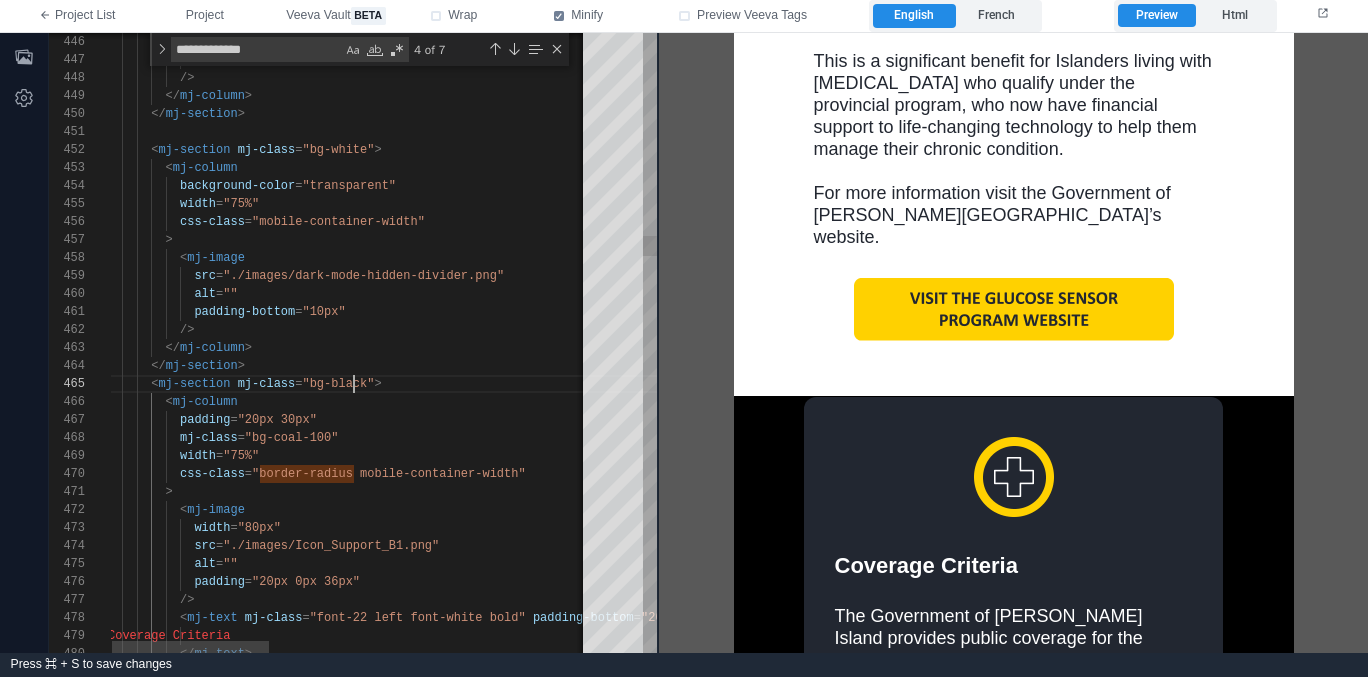click on ""bg-black"" at bounding box center [338, 384] 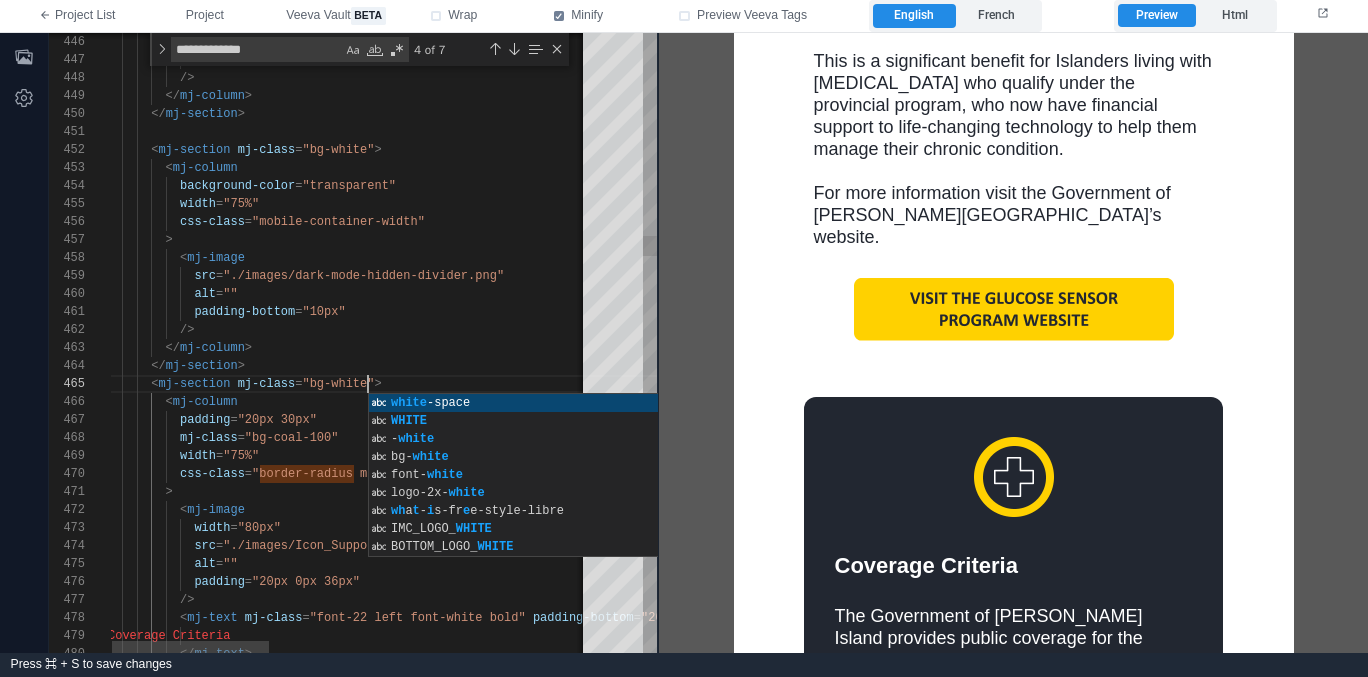 scroll, scrollTop: 36, scrollLeft: 145, axis: both 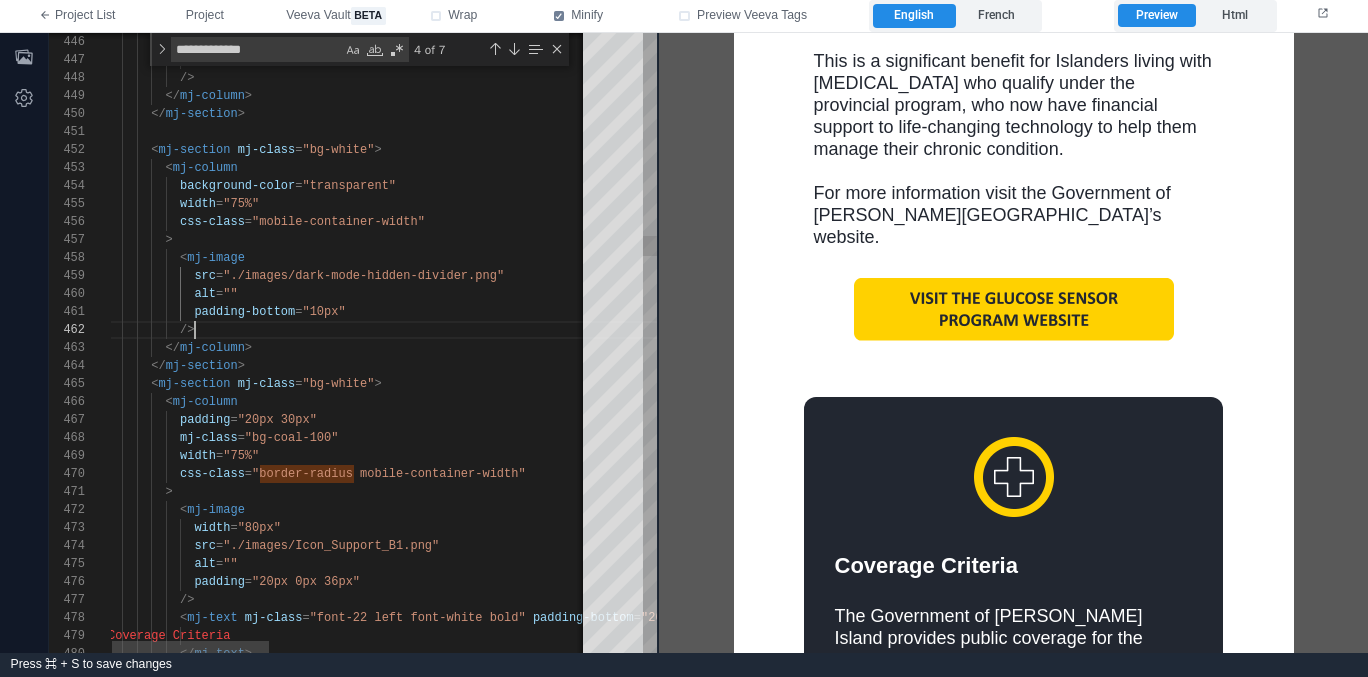 click on "/>" at bounding box center [838, 330] 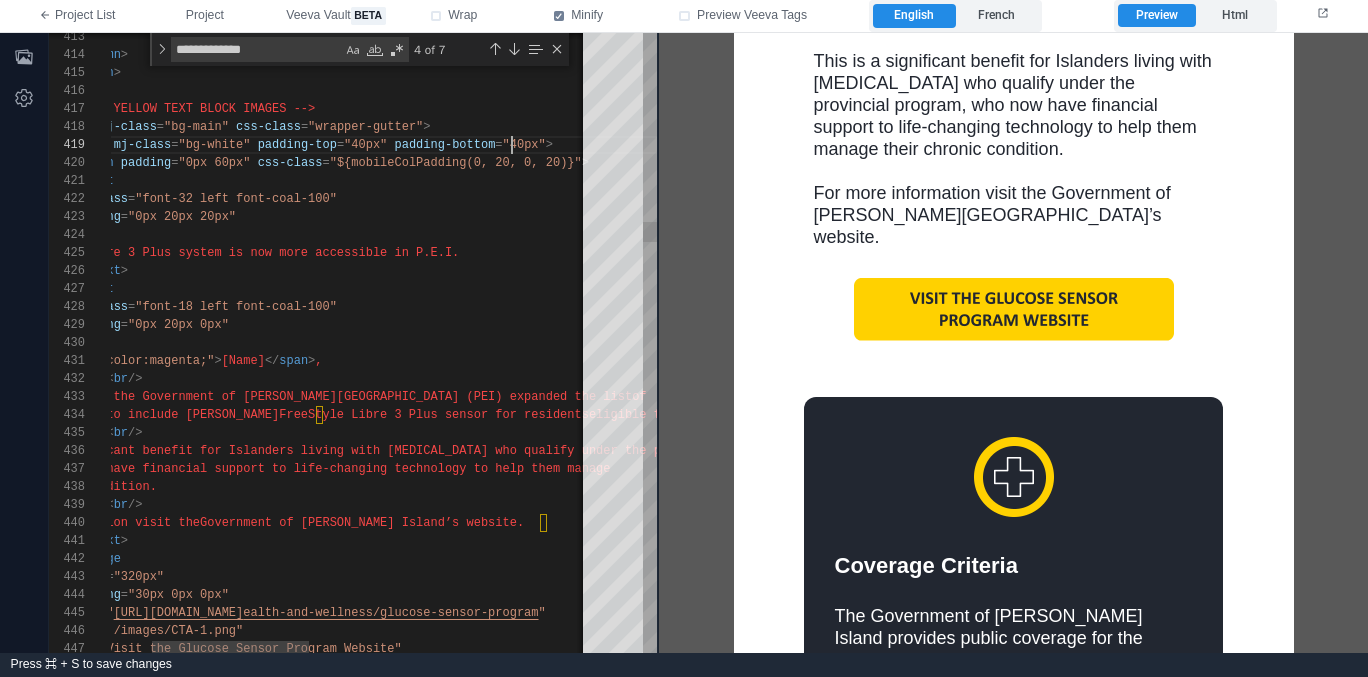 click on ""40px"" at bounding box center [524, 145] 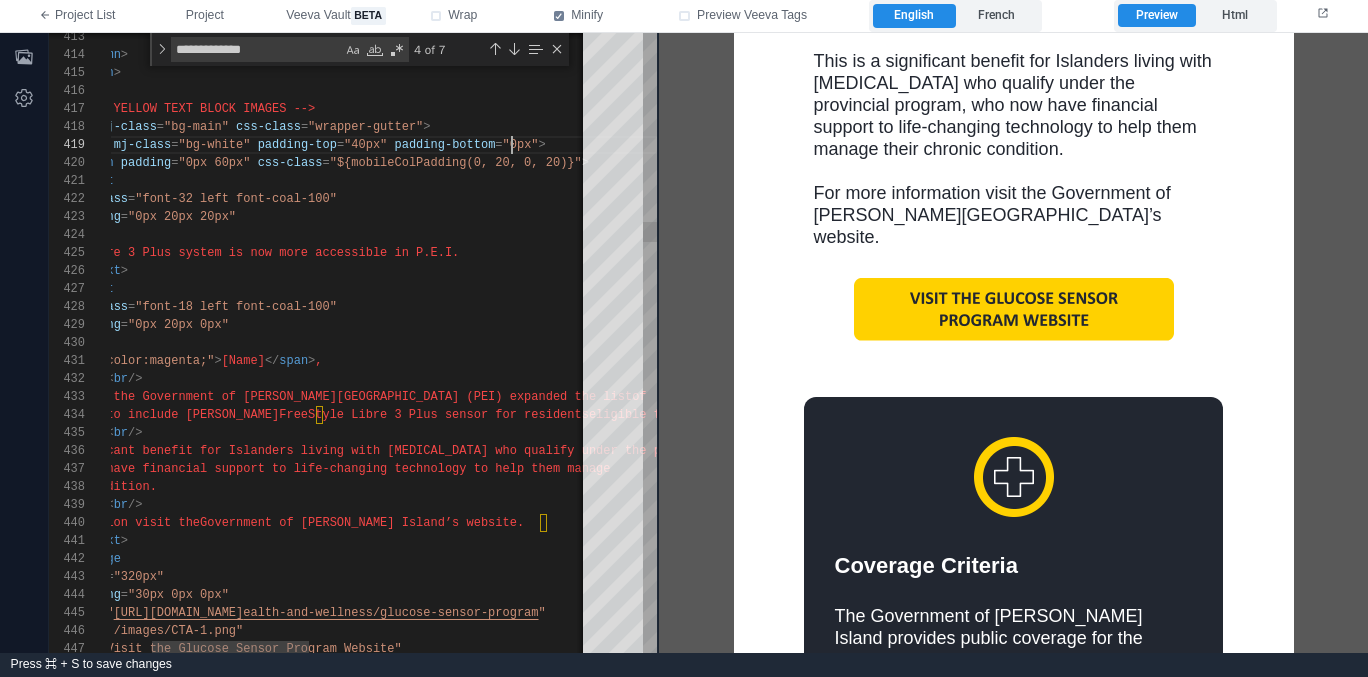 scroll, scrollTop: 144, scrollLeft: 535, axis: both 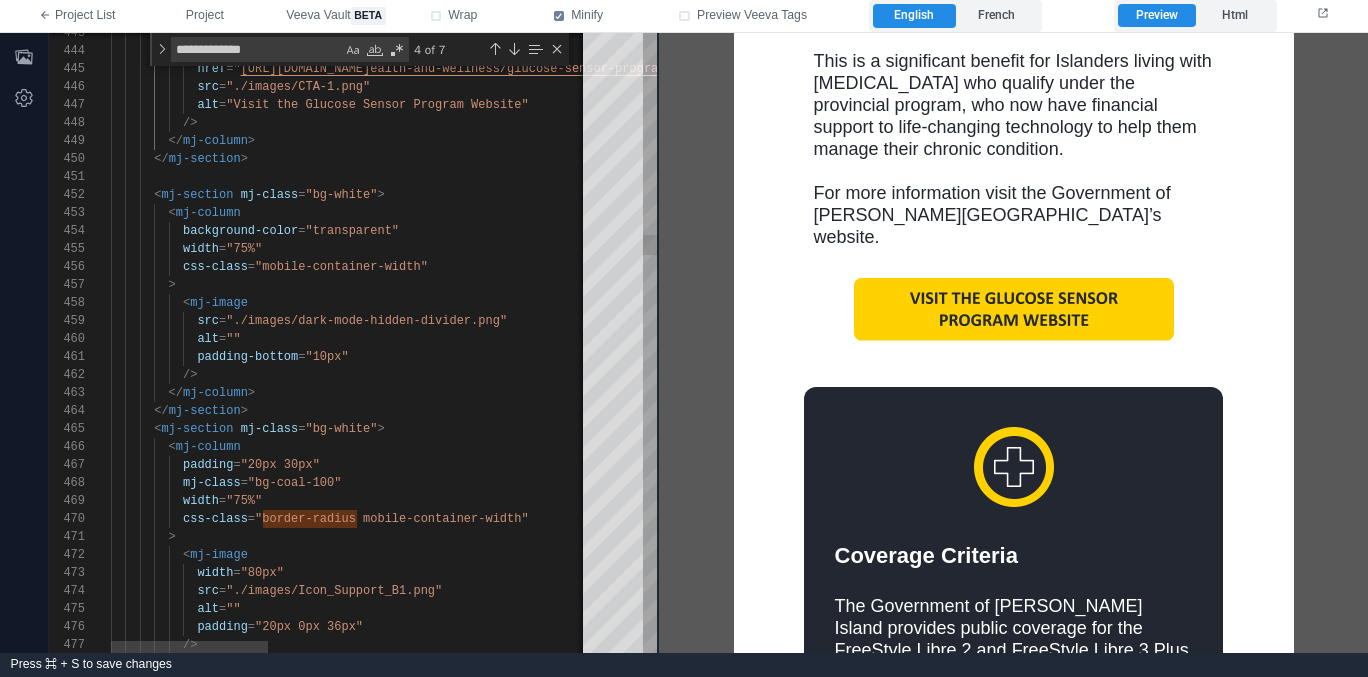 click on "</ mj-column >" at bounding box center [841, 393] 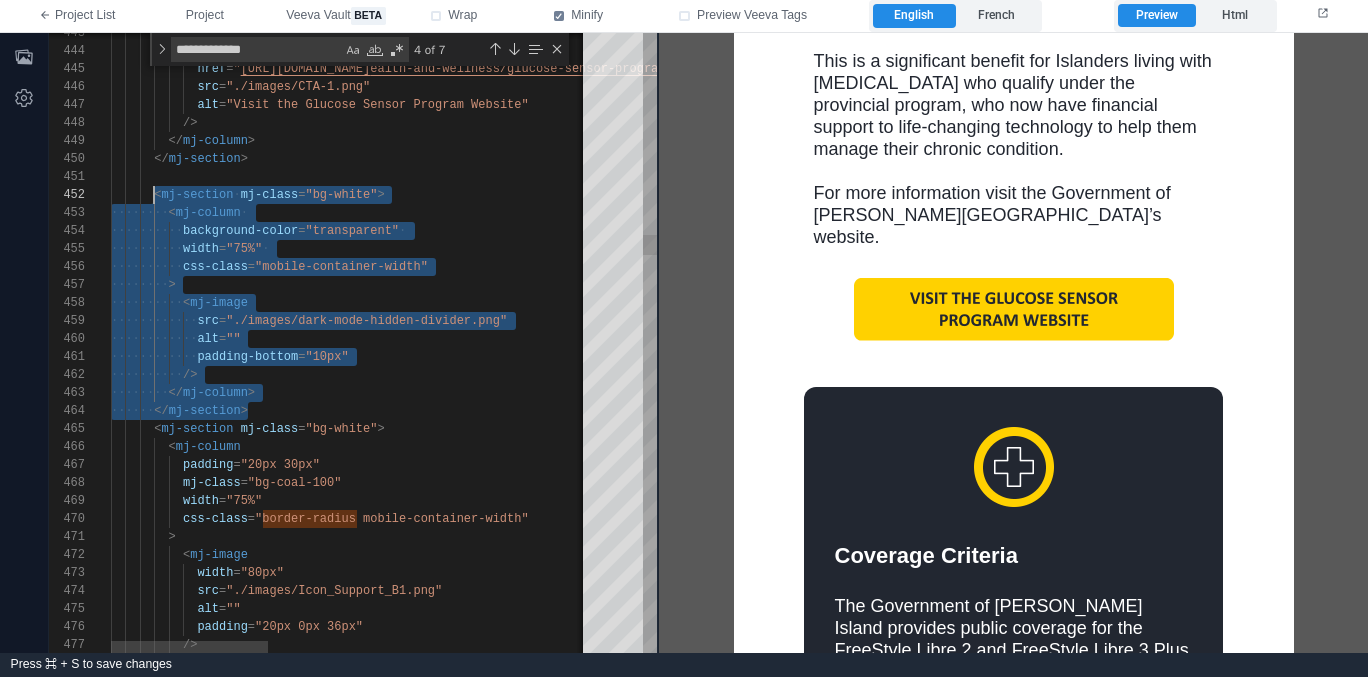 scroll, scrollTop: 18, scrollLeft: 43, axis: both 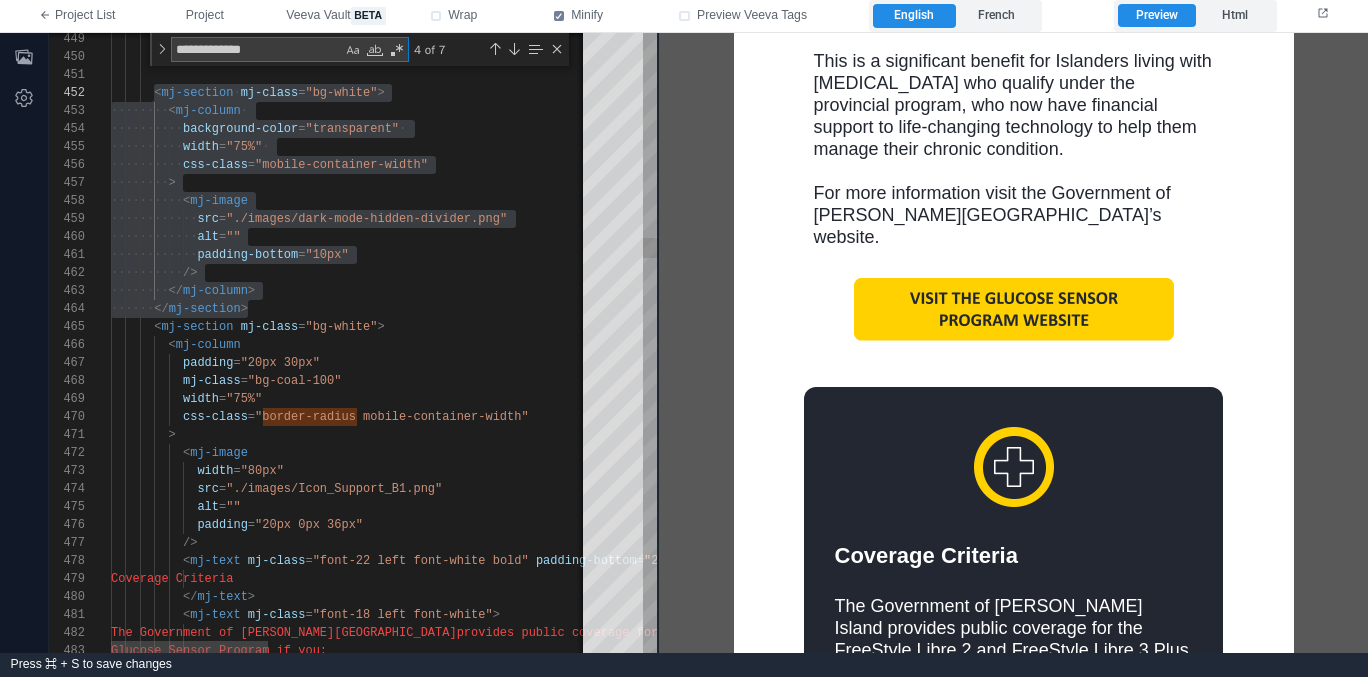 type on "**********" 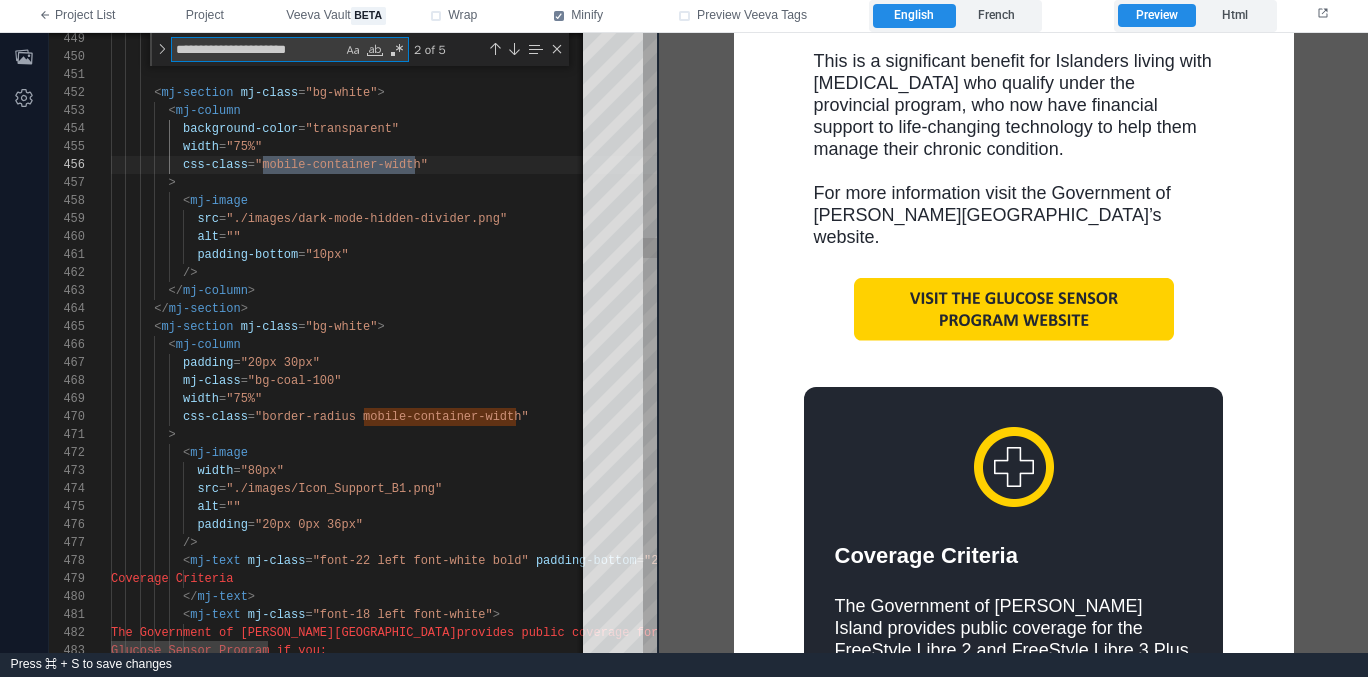 scroll, scrollTop: 180, scrollLeft: 311, axis: both 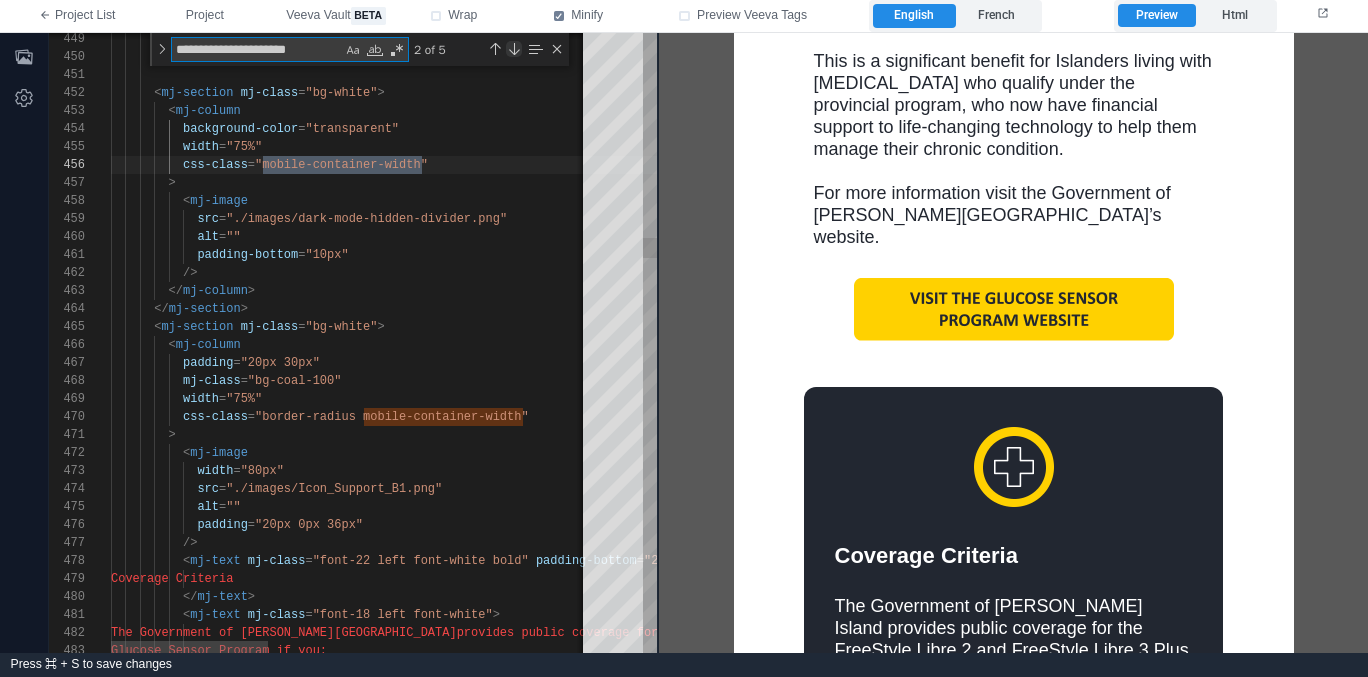 type on "**********" 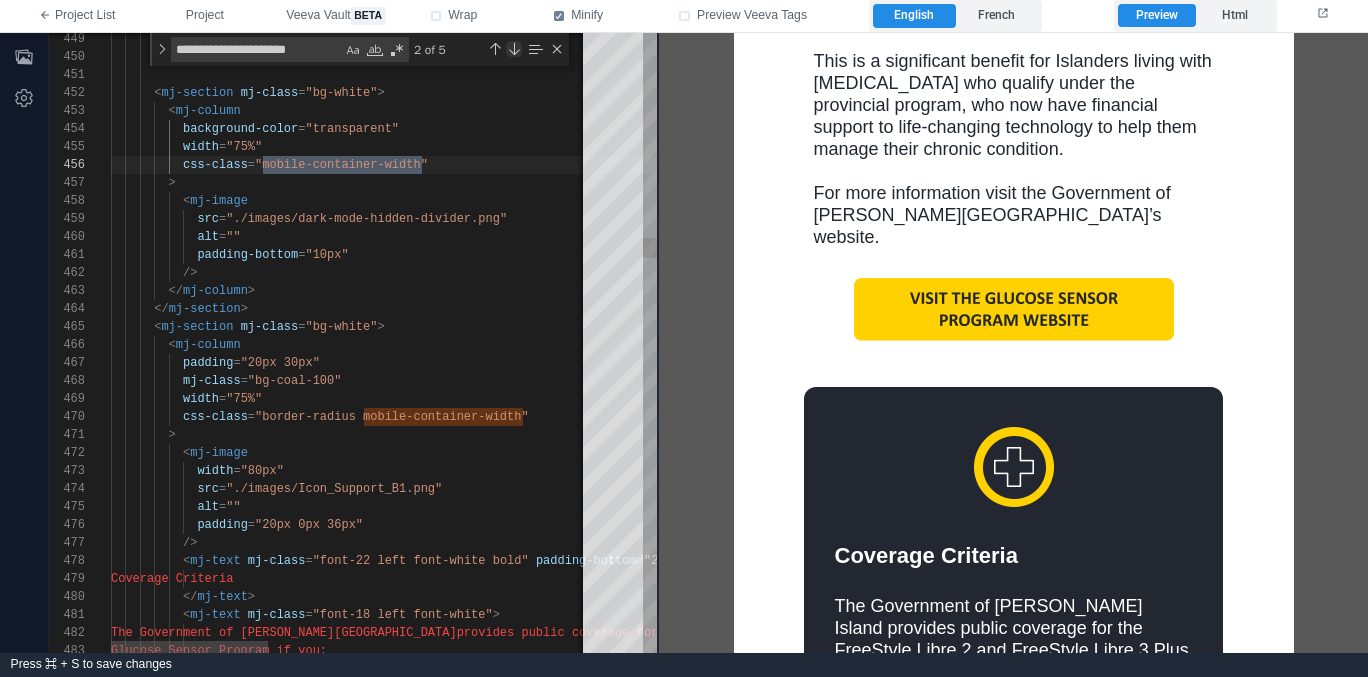 click at bounding box center (514, 49) 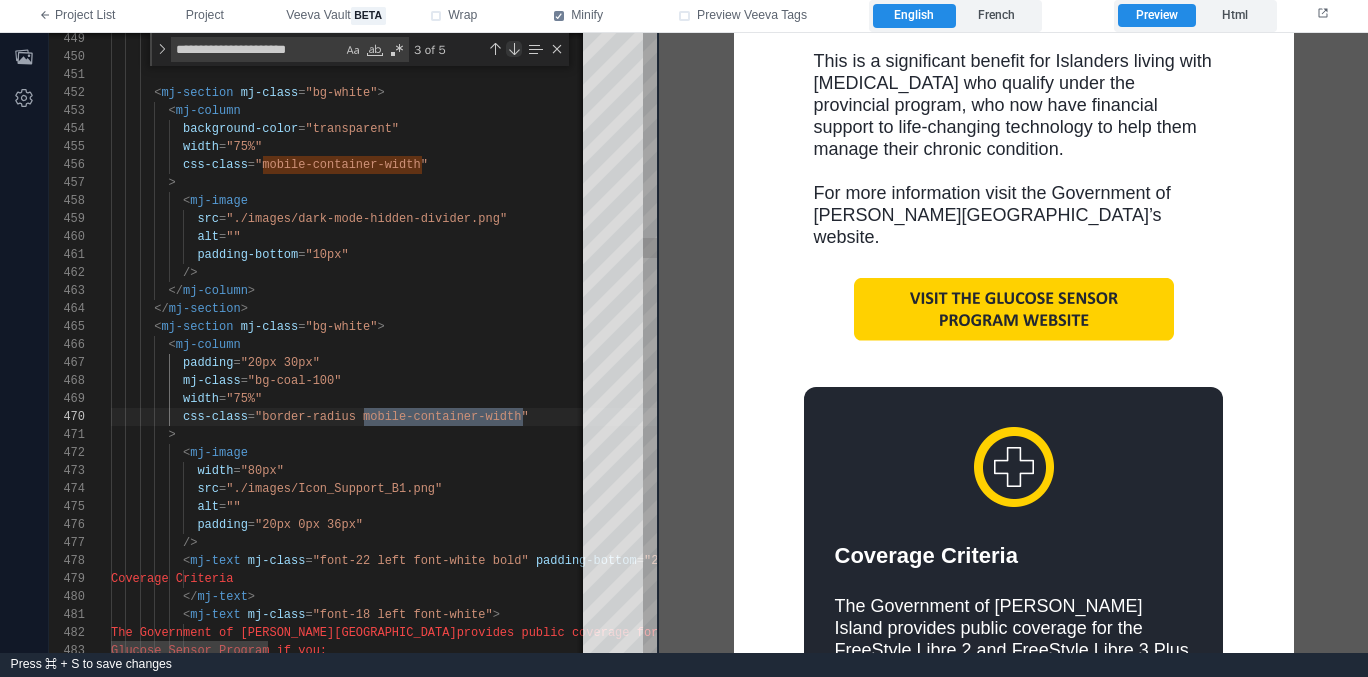 click at bounding box center (514, 49) 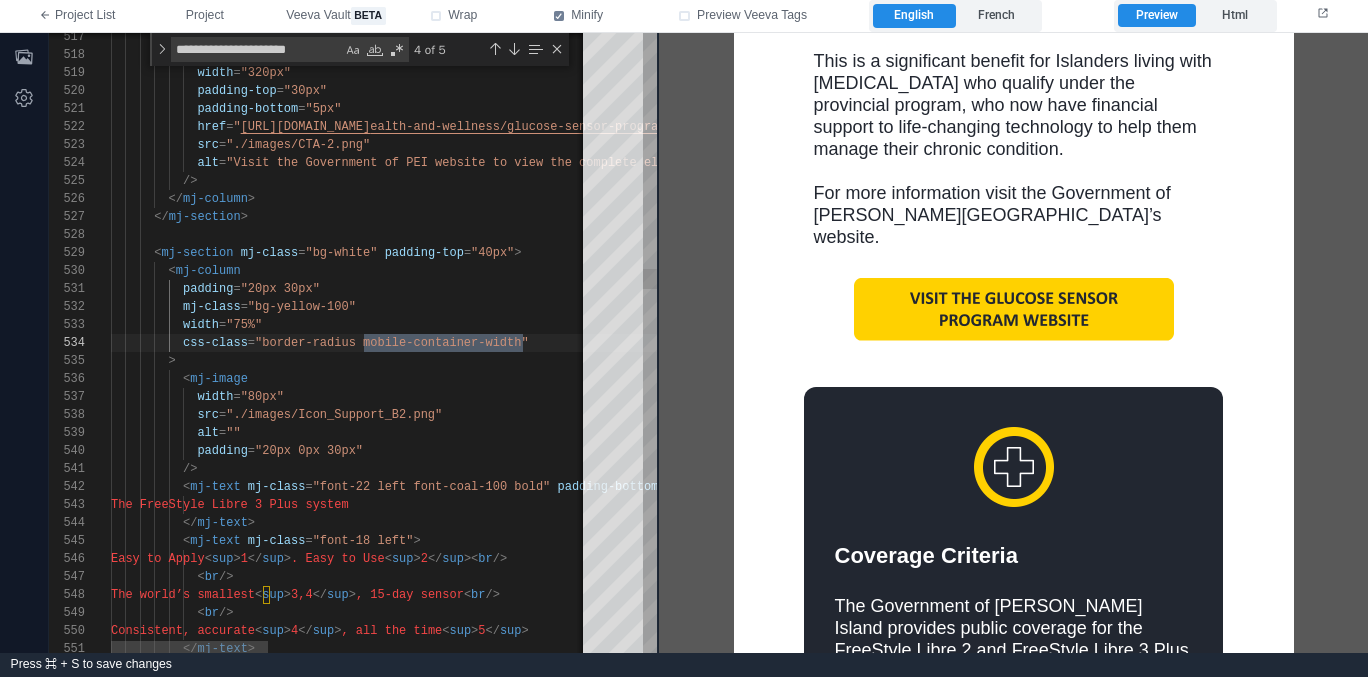 click on "</ mj-section >" at bounding box center [841, 217] 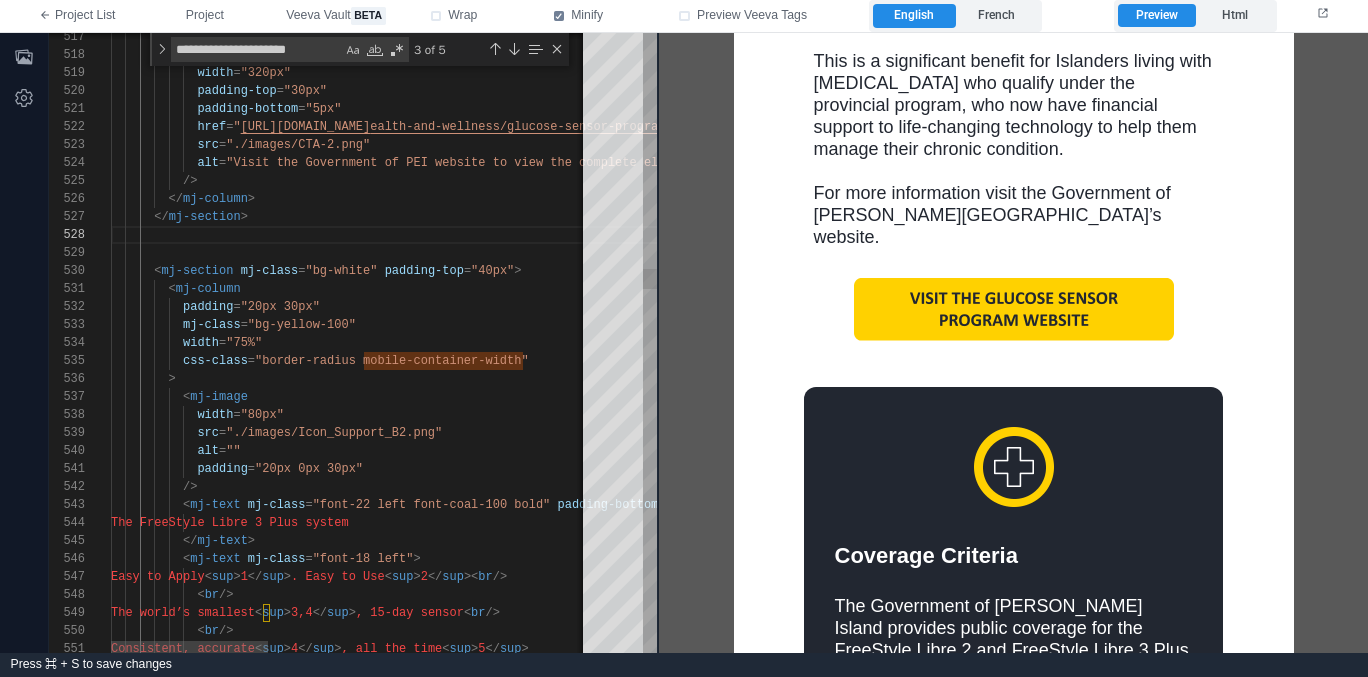 scroll, scrollTop: 144, scrollLeft: 0, axis: vertical 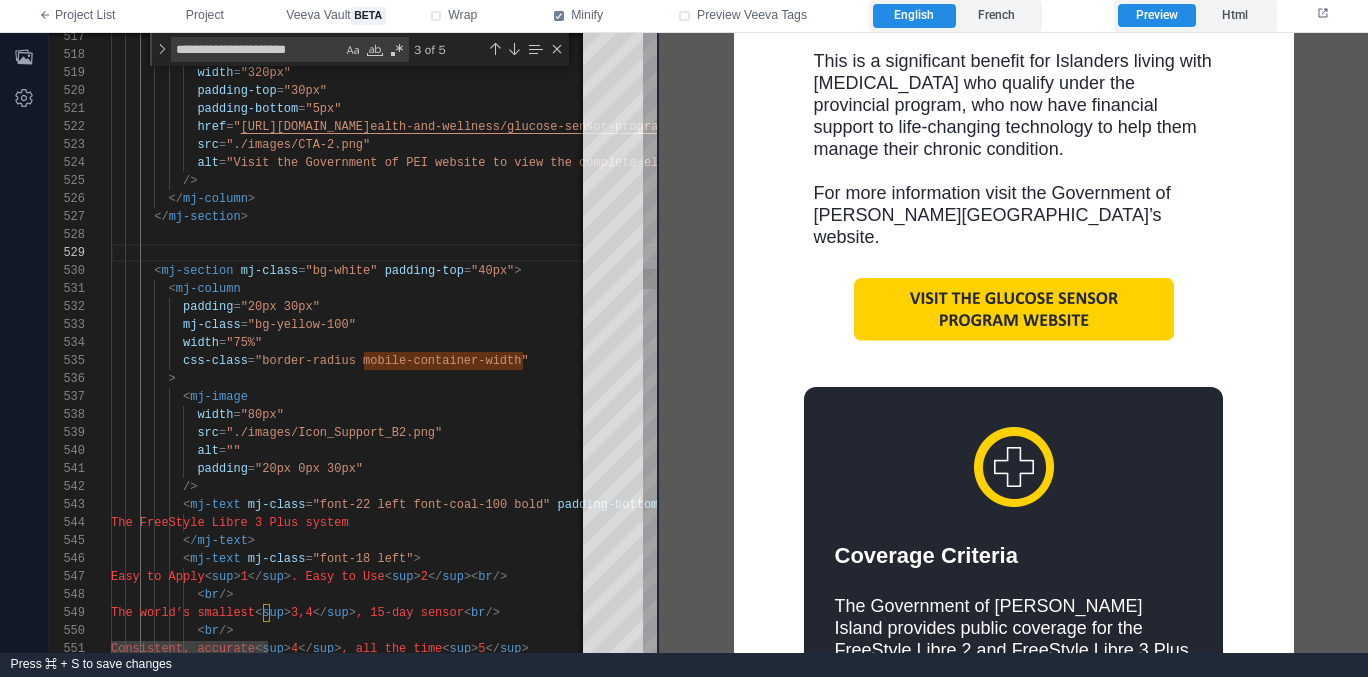 paste on "**********" 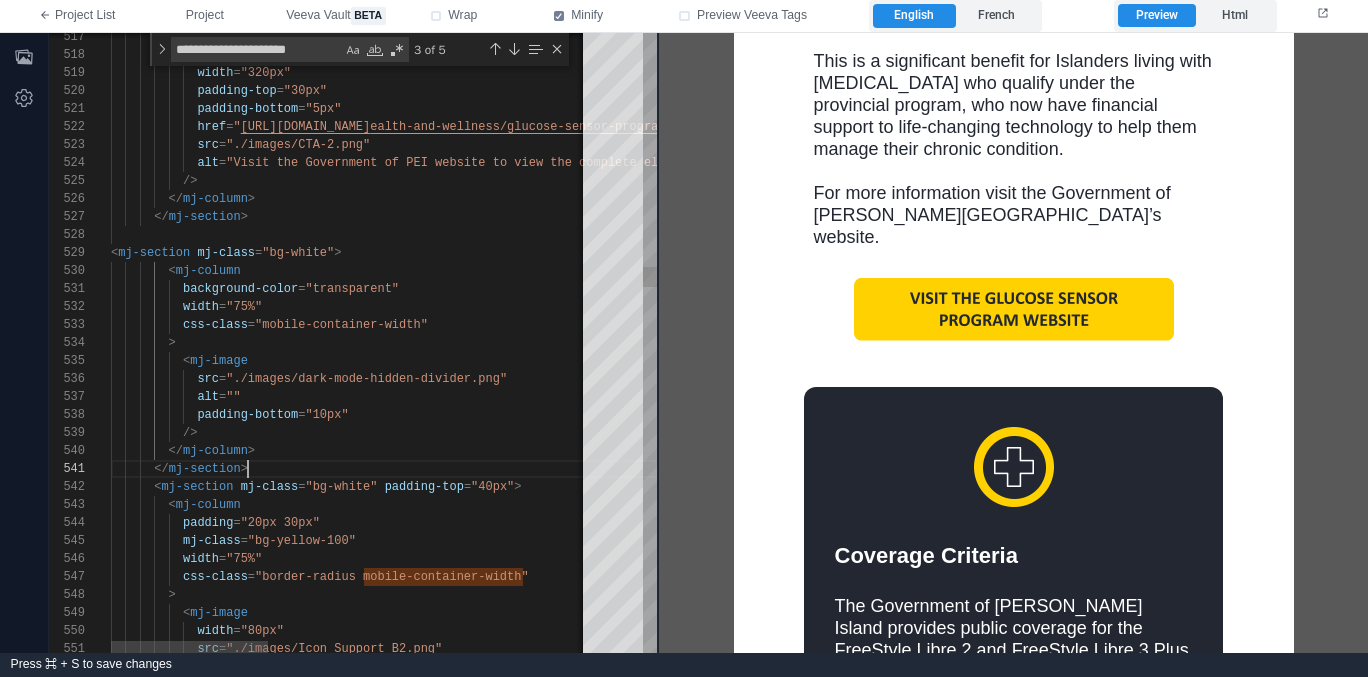 scroll, scrollTop: 0, scrollLeft: 137, axis: horizontal 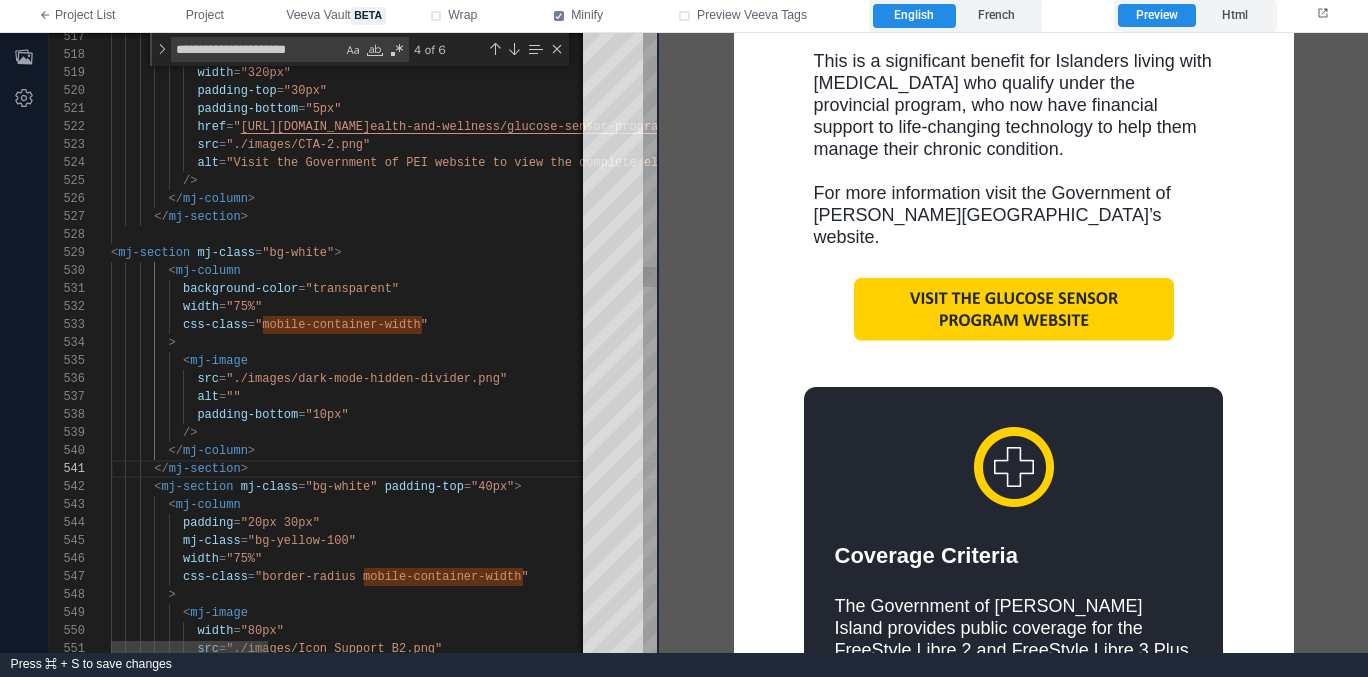 type on "**********" 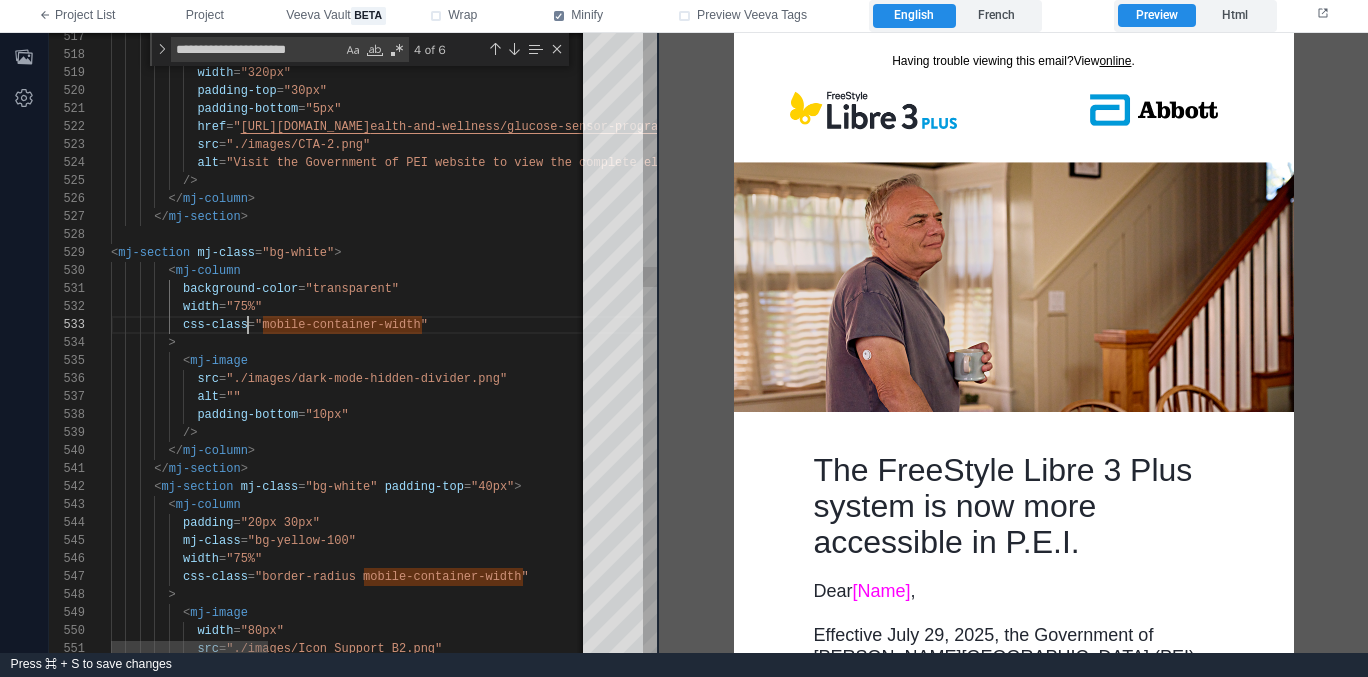 scroll, scrollTop: 728, scrollLeft: 0, axis: vertical 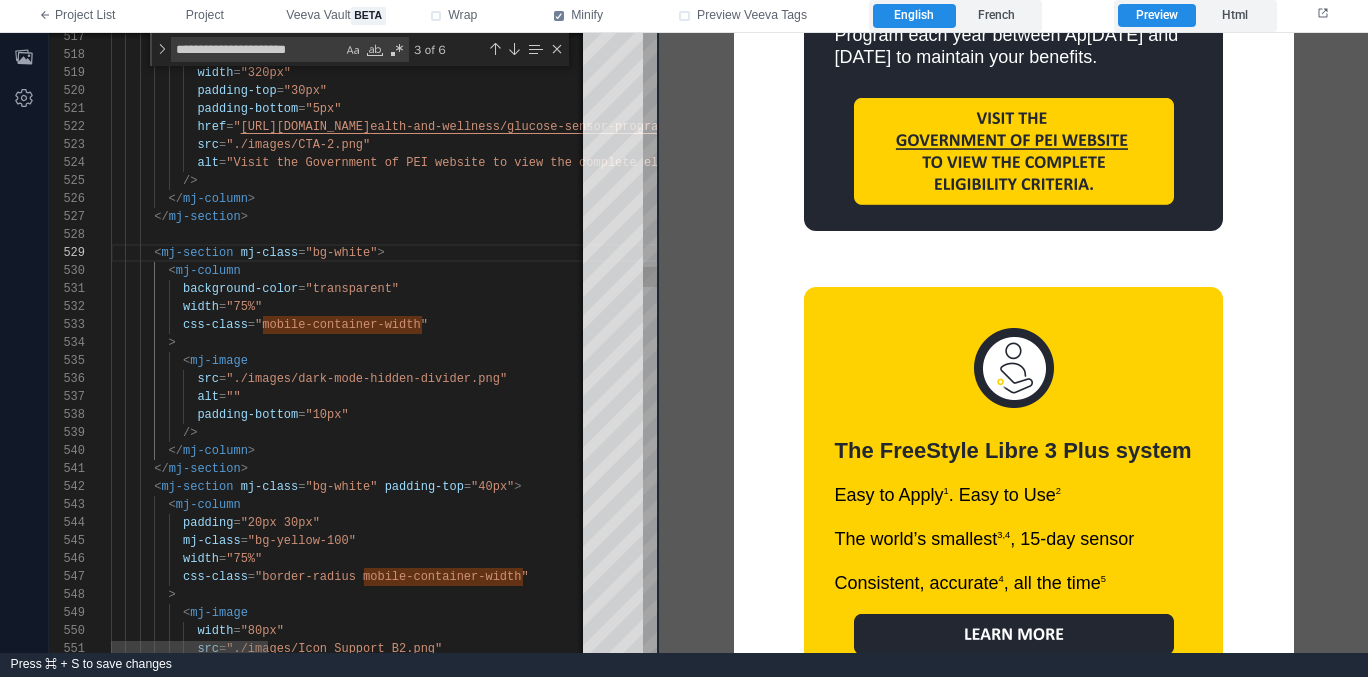 click on "< mj-image                width = "320px"              padding-top = "30px"              padding-bottom = "5px"              href = " https://www.princeedwardisland.ca/en/information/h ealth-and-wellness/glucose-sensor-program "              src = "./images/CTA-2.png"              alt = "Visit the Government of PEI website to view the c omplete eligibility criteria."            />          </ mj-column >        </ mj-section >        < mj-section   mj-class = "bg-white" >        < mj-section   mj-class = "bg-white"   padding-top = "40px" >          < mj-column            padding = "20px 30px"            mj-class = "bg-yellow-100"              width = "75%"            css-class = "border-radius mobile-container-width"          >            < mj-image              width = "80px" src = <" at bounding box center (500111, 490707) 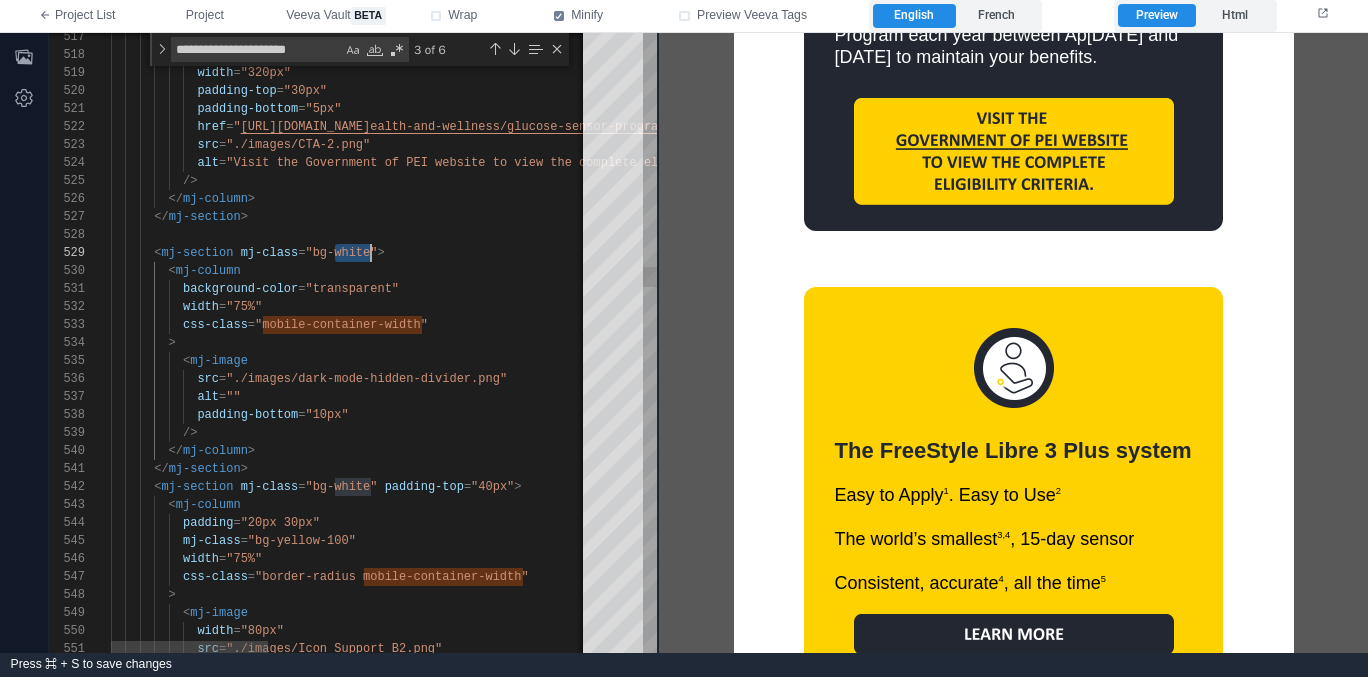 click on "< mj-image                width = "320px"              padding-top = "30px"              padding-bottom = "5px"              href = " https://www.princeedwardisland.ca/en/information/h ealth-and-wellness/glucose-sensor-program "              src = "./images/CTA-2.png"              alt = "Visit the Government of PEI website to view the c omplete eligibility criteria."            />          </ mj-column >        </ mj-section >        < mj-section   mj-class = "bg-white" >        < mj-section   mj-class = "bg-white"   padding-top = "40px" >          < mj-column            padding = "20px 30px"            mj-class = "bg-yellow-100"              width = "75%"            css-class = "border-radius mobile-container-width"          >            < mj-image              width = "80px" src = <" at bounding box center [500111, 490707] 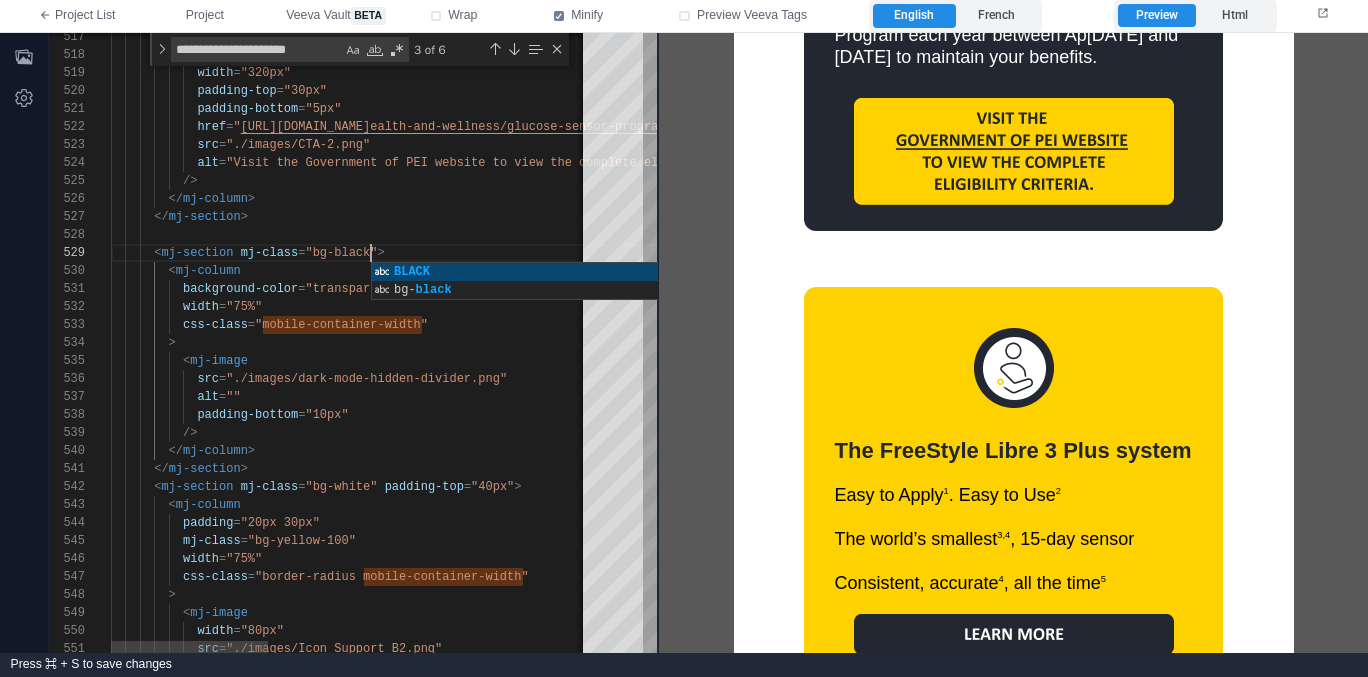 scroll, scrollTop: 144, scrollLeft: 260, axis: both 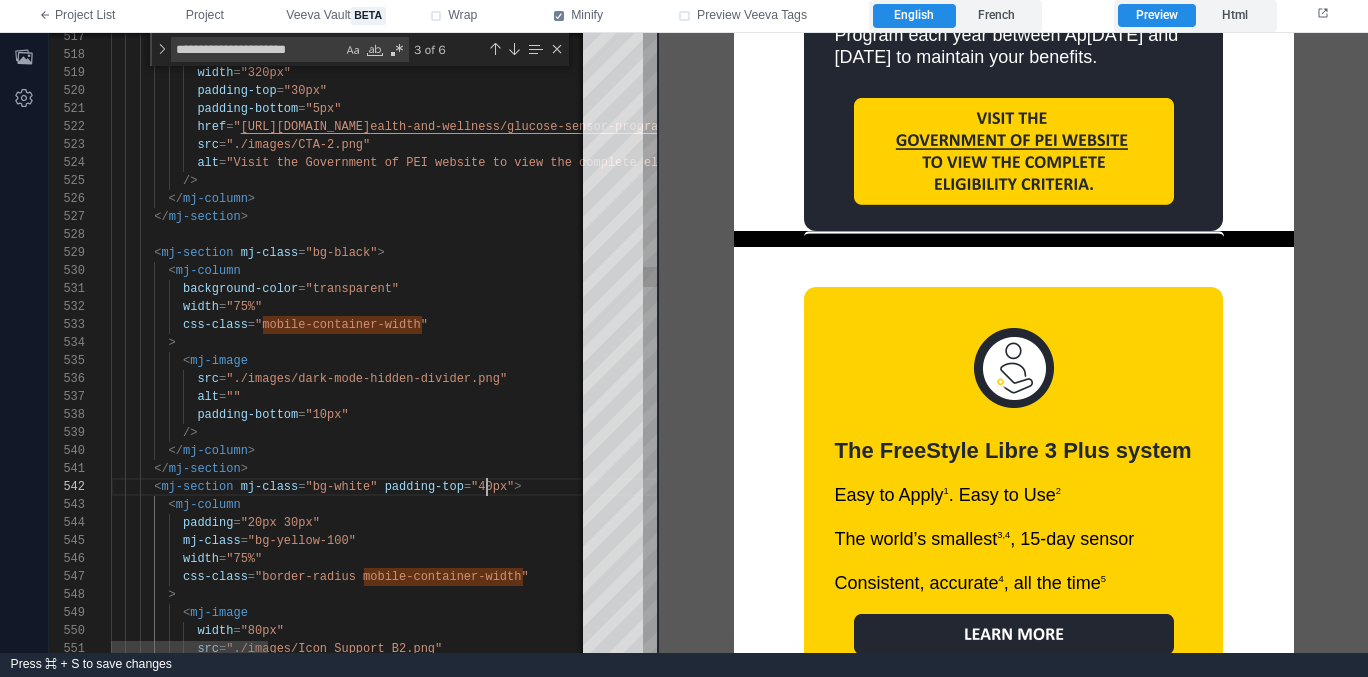 click on "517 518 519 520 521 522 523 524 525 526 527 529 542 543 544 545 546 547 548 549 550 551 528 530 531 532 533 534 535 536 537 538 539 540 541            < mj-image                width = "320px"              padding-top = "30px"              padding-bottom = "5px"              href = " https://www.princeedwardisland.ca/en/information/h ealth-and-wellness/glucose-sensor-program "              src = "./images/CTA-2.png"              alt = "Visit the Government of PEI website to view the c omplete eligibility criteria."            />          </ mj-column >        </ mj-section >        < mj-section   mj-class = "bg-black" >        < mj-section   mj-class = "bg-white"   padding-top = "40px" >          < mj-column            padding = "20px 30px"            mj-class = "bg-yellow-100"              width = "75%"            css-class = >" at bounding box center (353, 343) 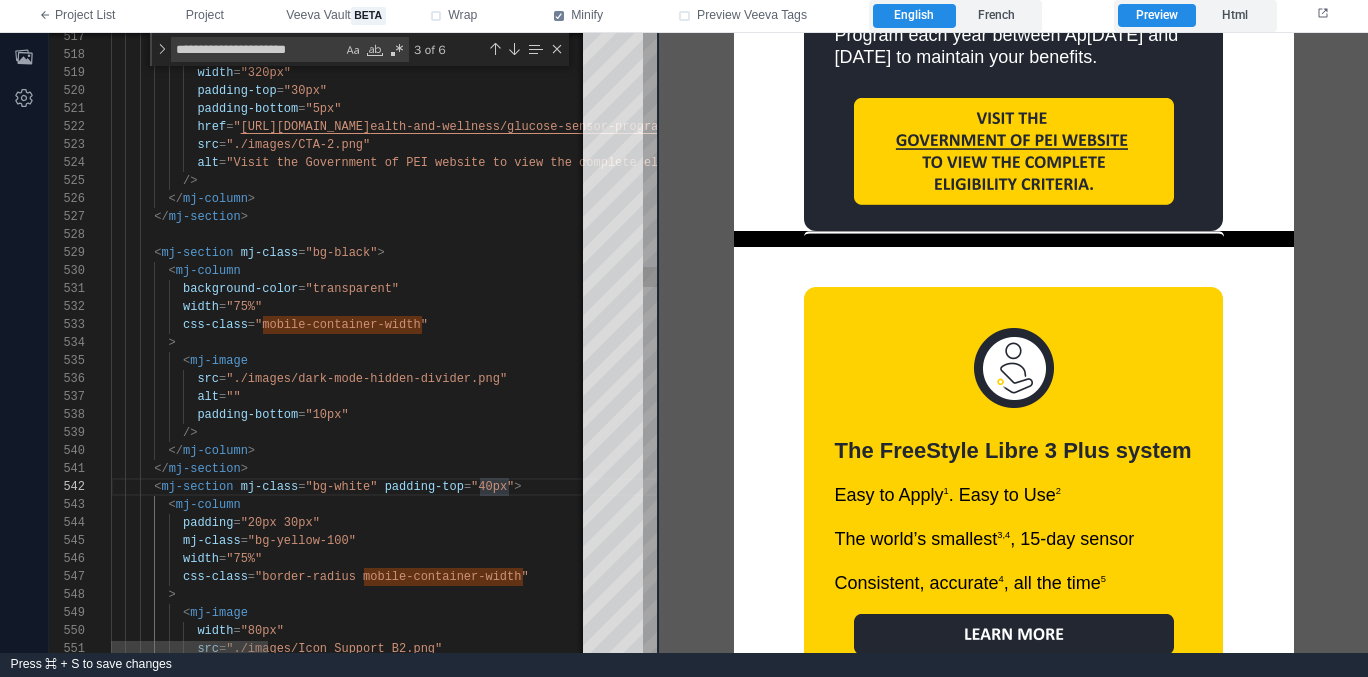 scroll, scrollTop: 18, scrollLeft: 369, axis: both 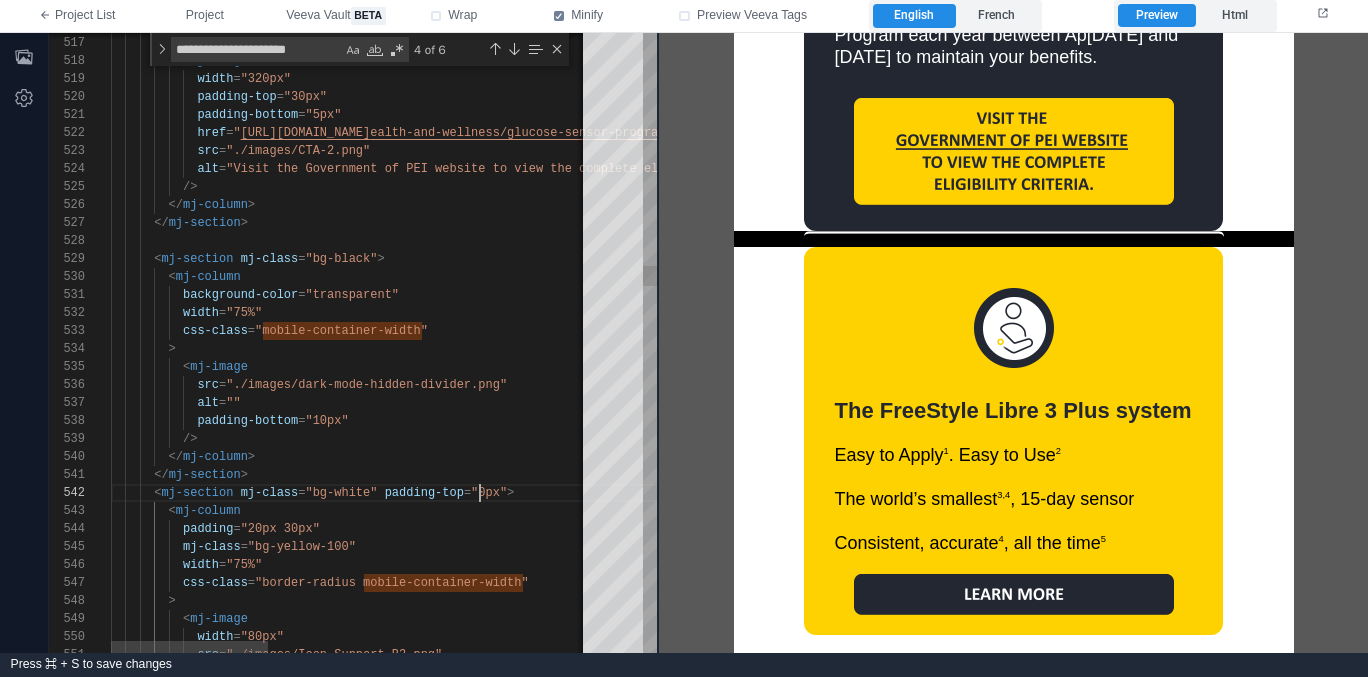 click on "< mj-image                width = "320px"              padding-top = "30px"              padding-bottom = "5px"              href = " https://www.princeedwardisland.ca/en/information/h ealth-and-wellness/glucose-sensor-program "              src = "./images/CTA-2.png"              alt = "Visit the Government of PEI website to view the c omplete eligibility criteria."            />          </ mj-column >        </ mj-section >        < mj-section   mj-class = "bg-black" >        < mj-section   mj-class = "bg-white"   padding-top = "0px" >          < mj-column            padding = "20px 30px"            mj-class = "bg-yellow-100"              width = "75%"            css-class = "border-radius mobile-container-width"          >            < mj-image              width = "80px" src = <   =" at bounding box center (500111, 490713) 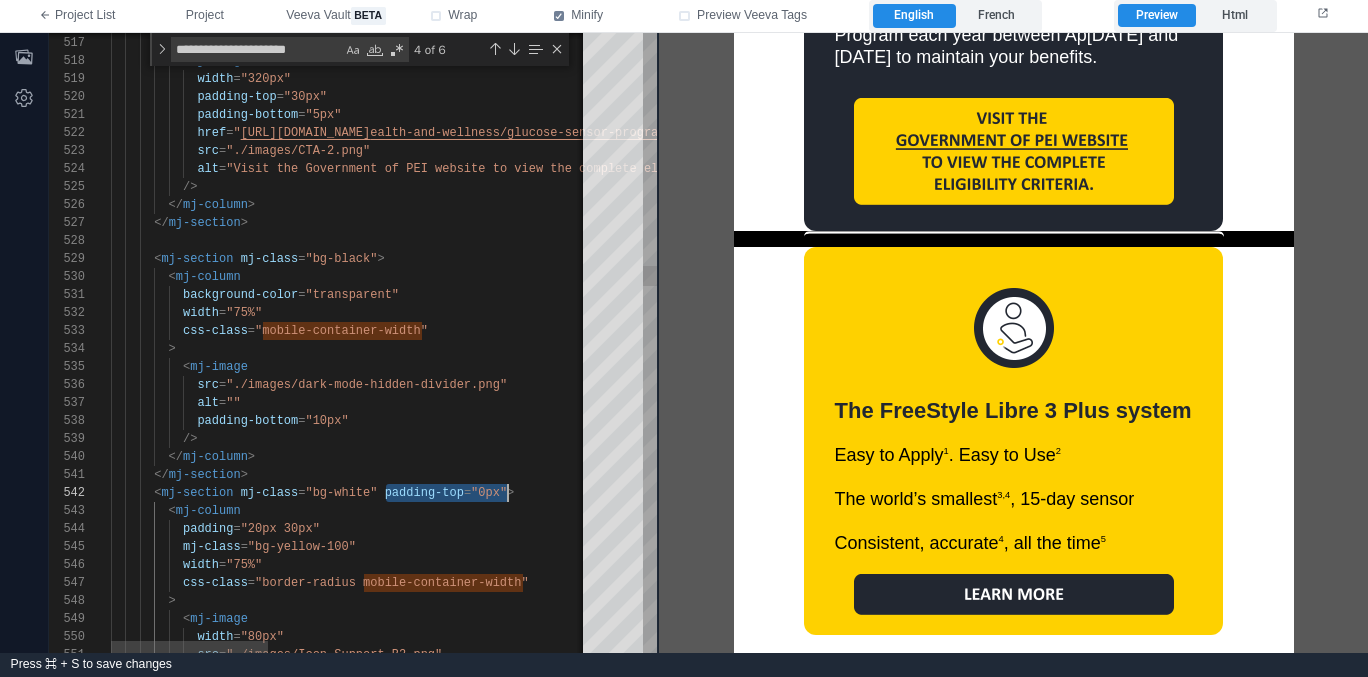 scroll, scrollTop: 18, scrollLeft: 397, axis: both 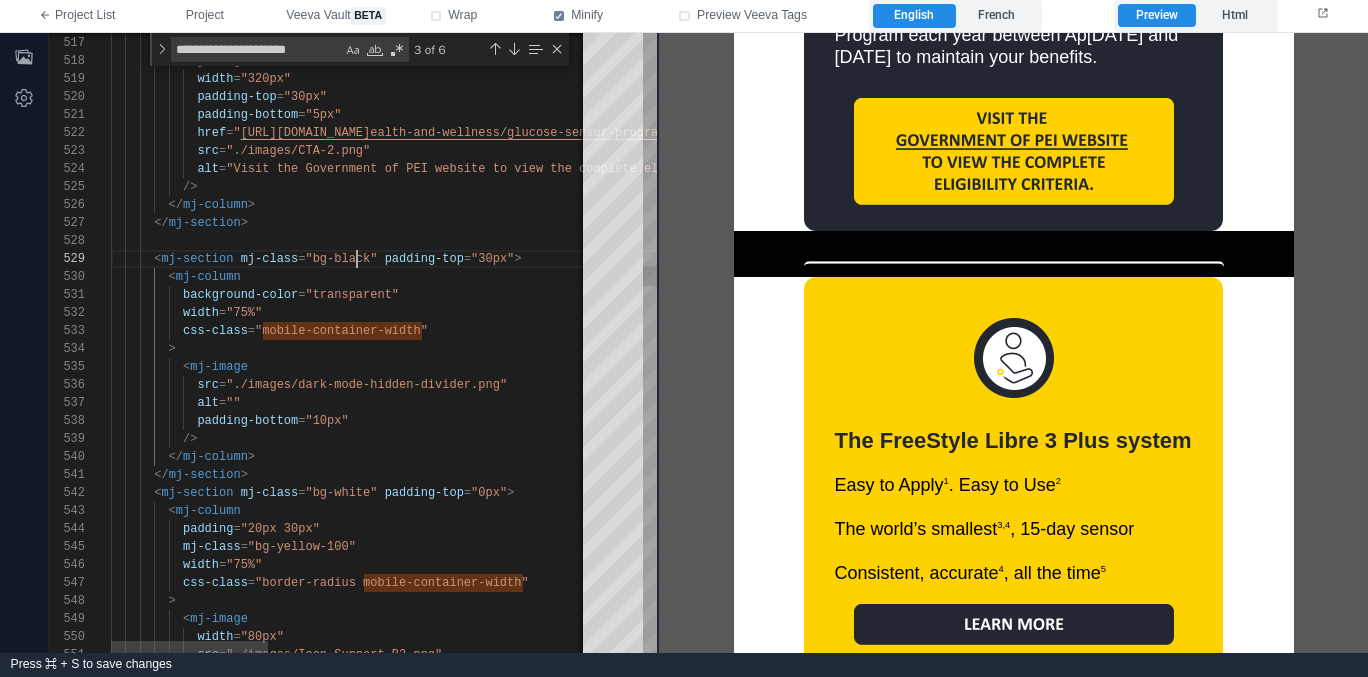 click on ""bg-black"" at bounding box center [341, 259] 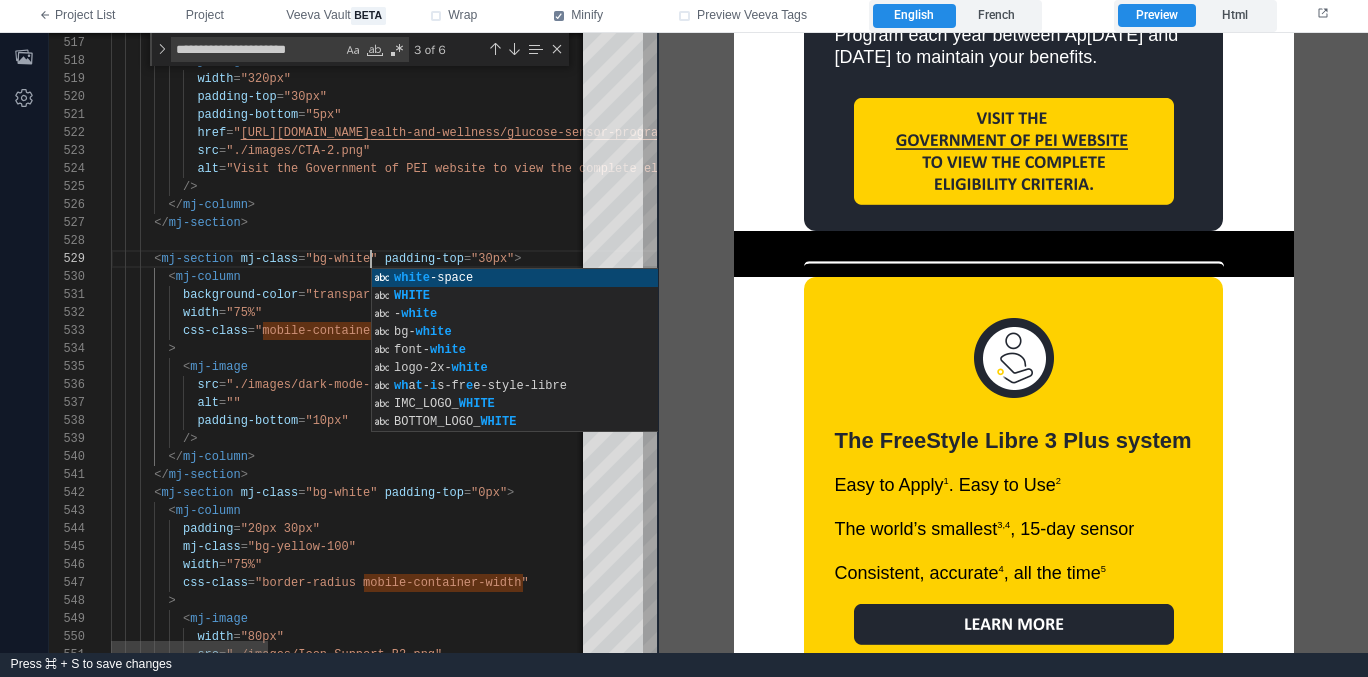 scroll, scrollTop: 144, scrollLeft: 260, axis: both 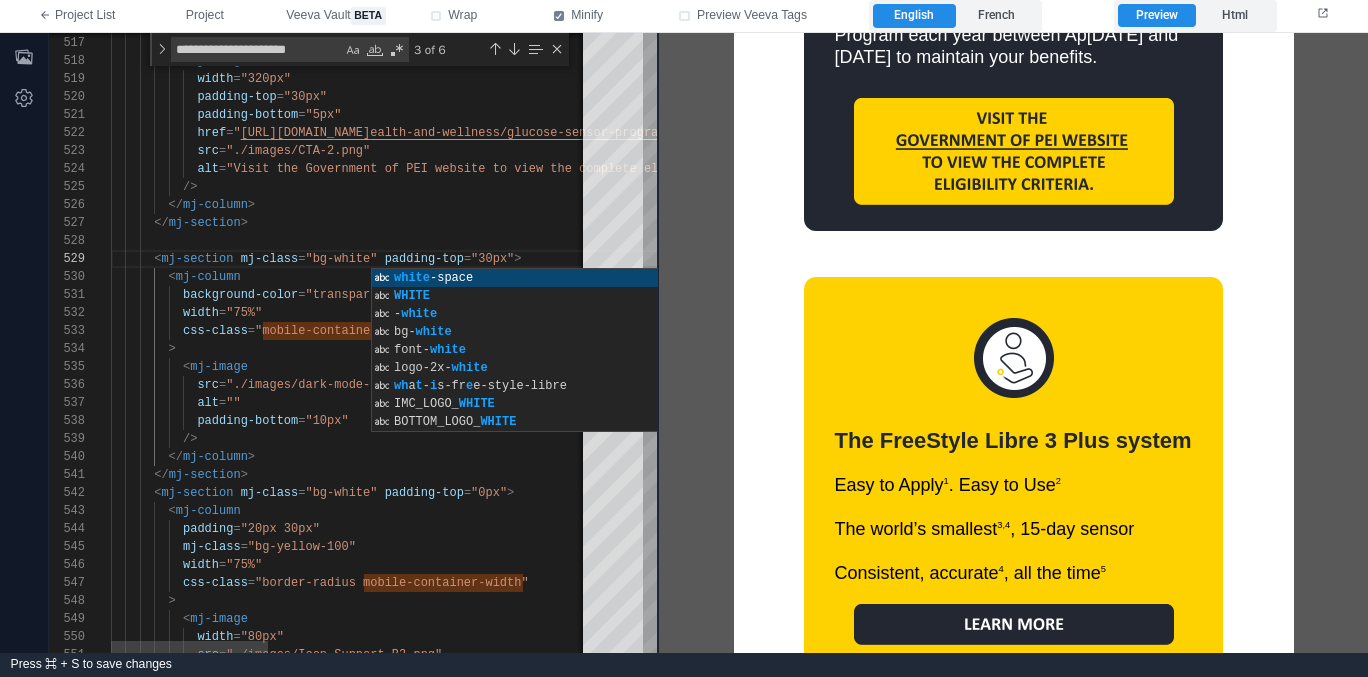 click on ""bg-white"" at bounding box center [341, 259] 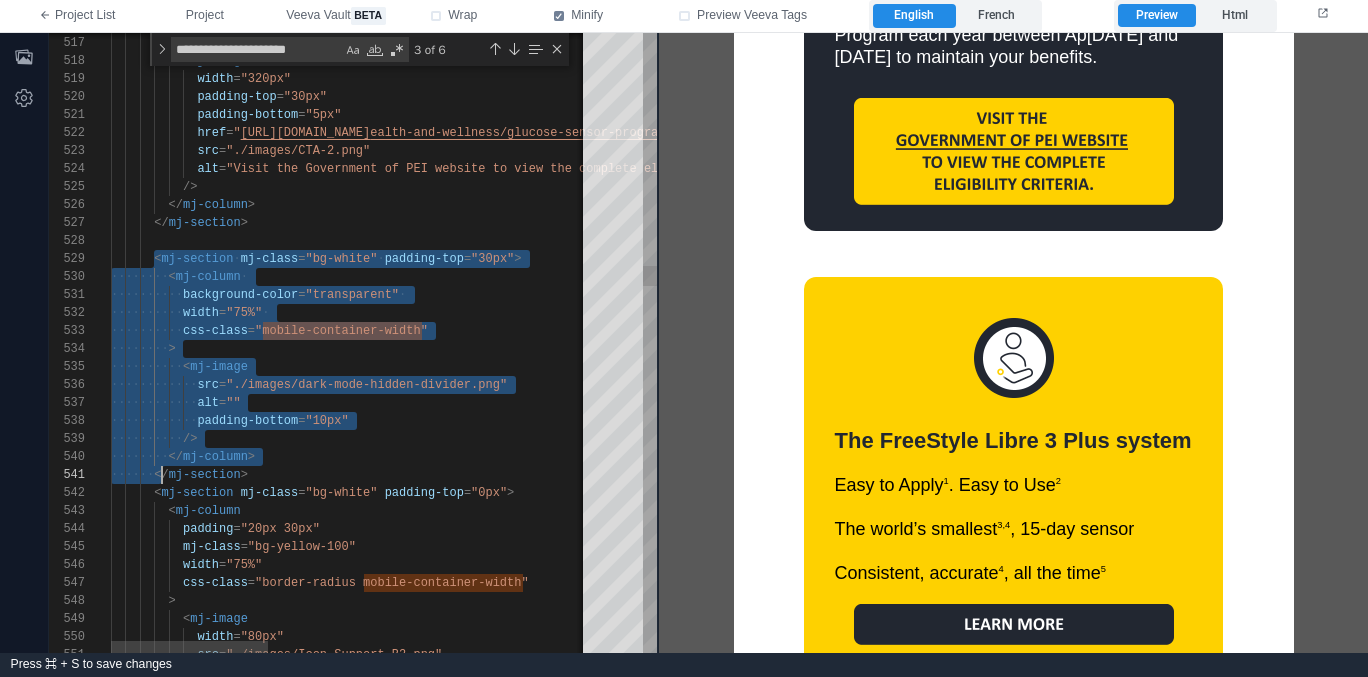 scroll, scrollTop: 144, scrollLeft: 137, axis: both 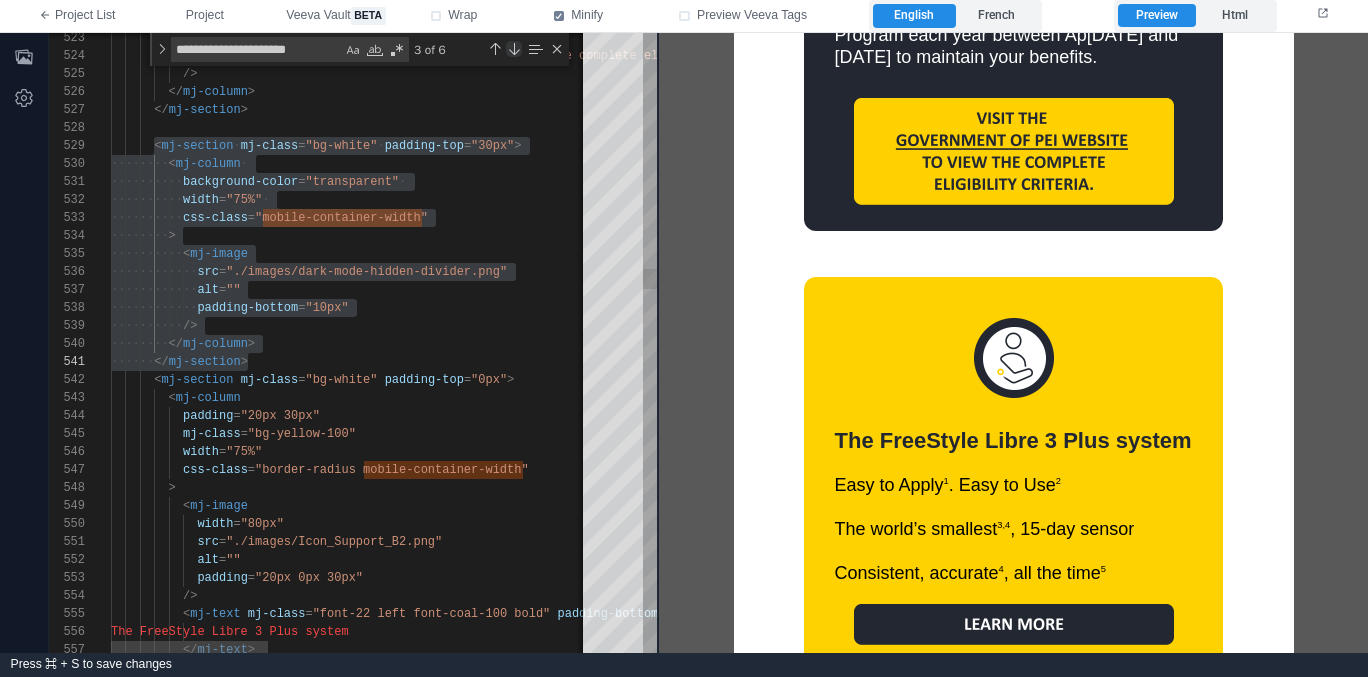 click at bounding box center [514, 49] 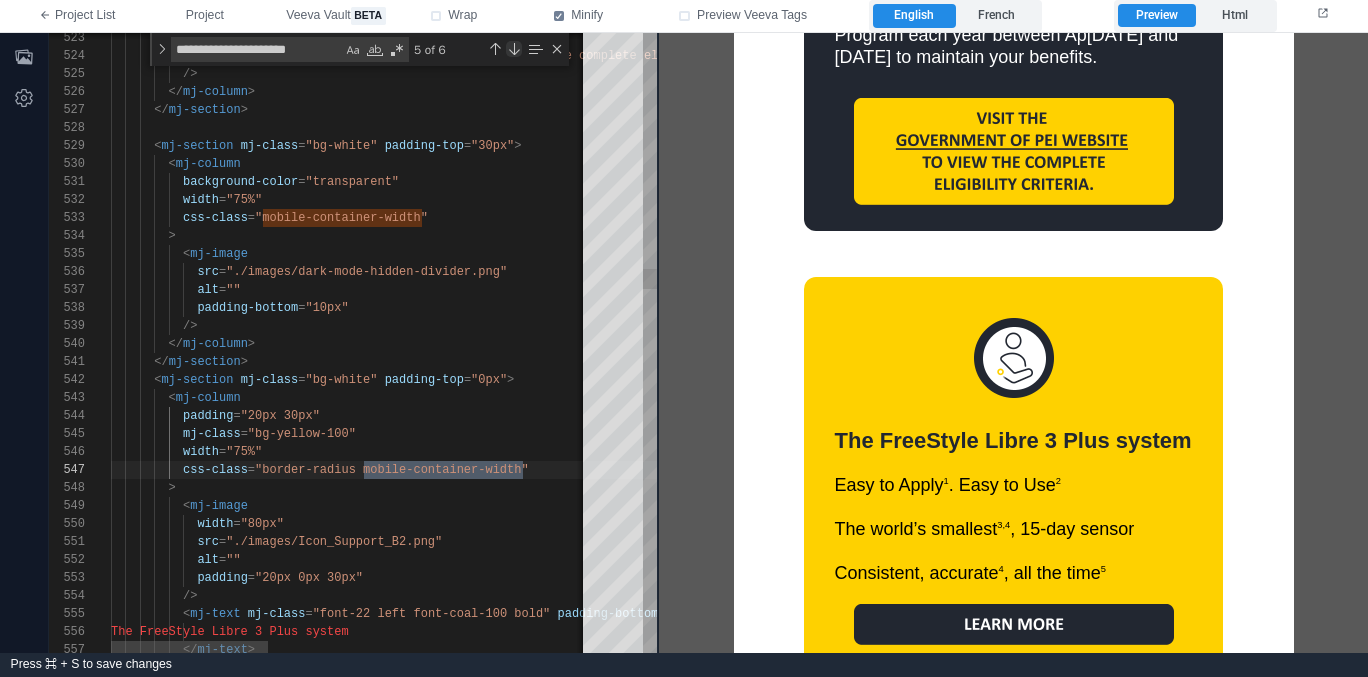 click at bounding box center [514, 49] 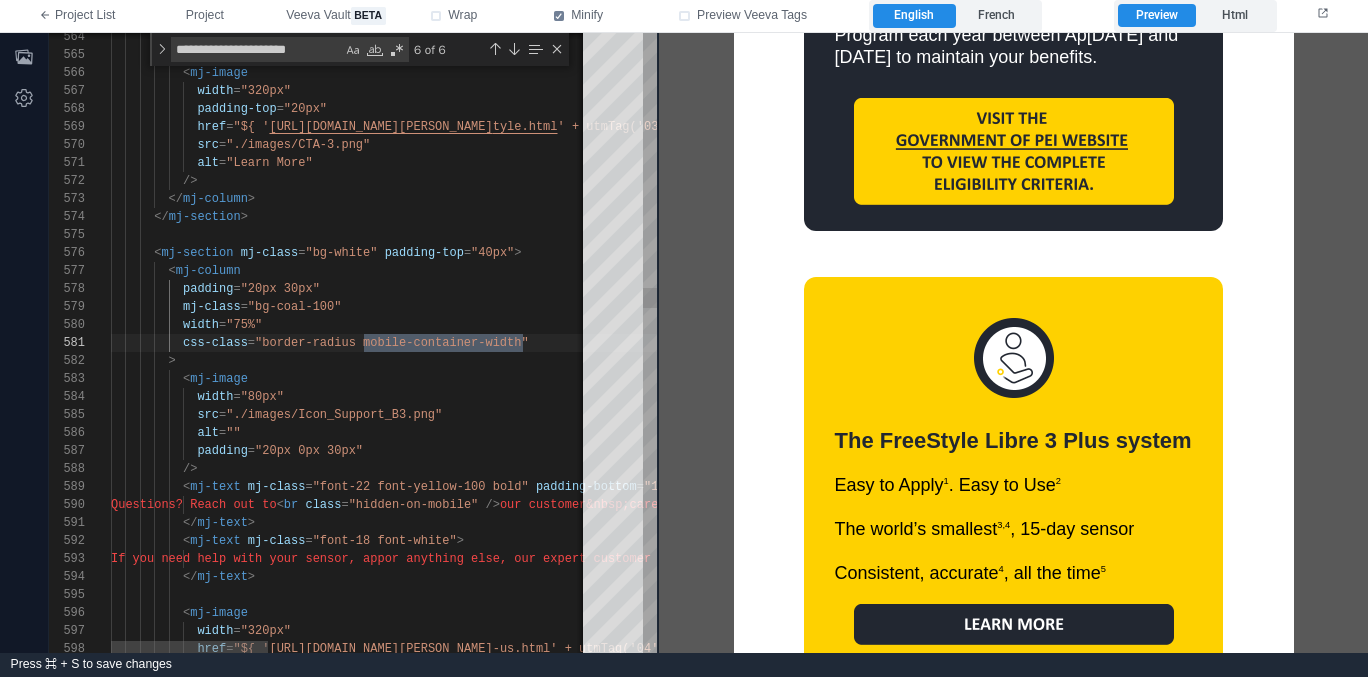 click at bounding box center (841, 235) 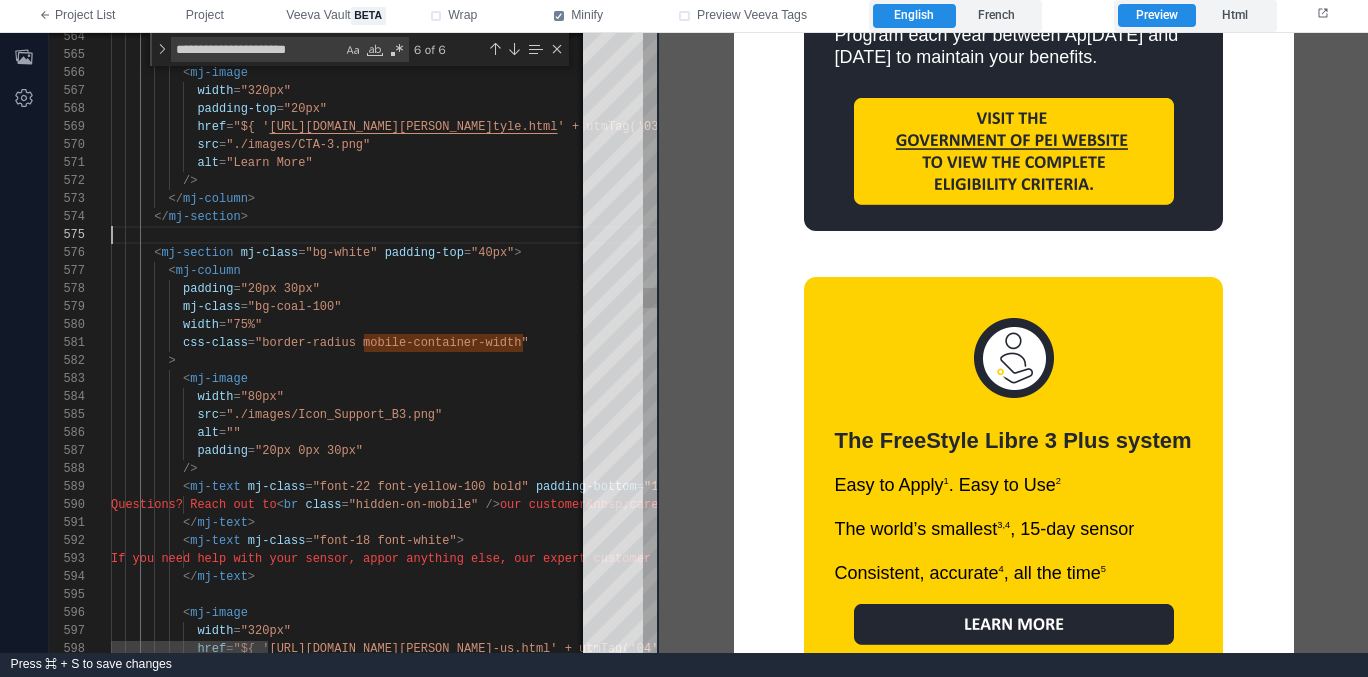scroll, scrollTop: 90, scrollLeft: 0, axis: vertical 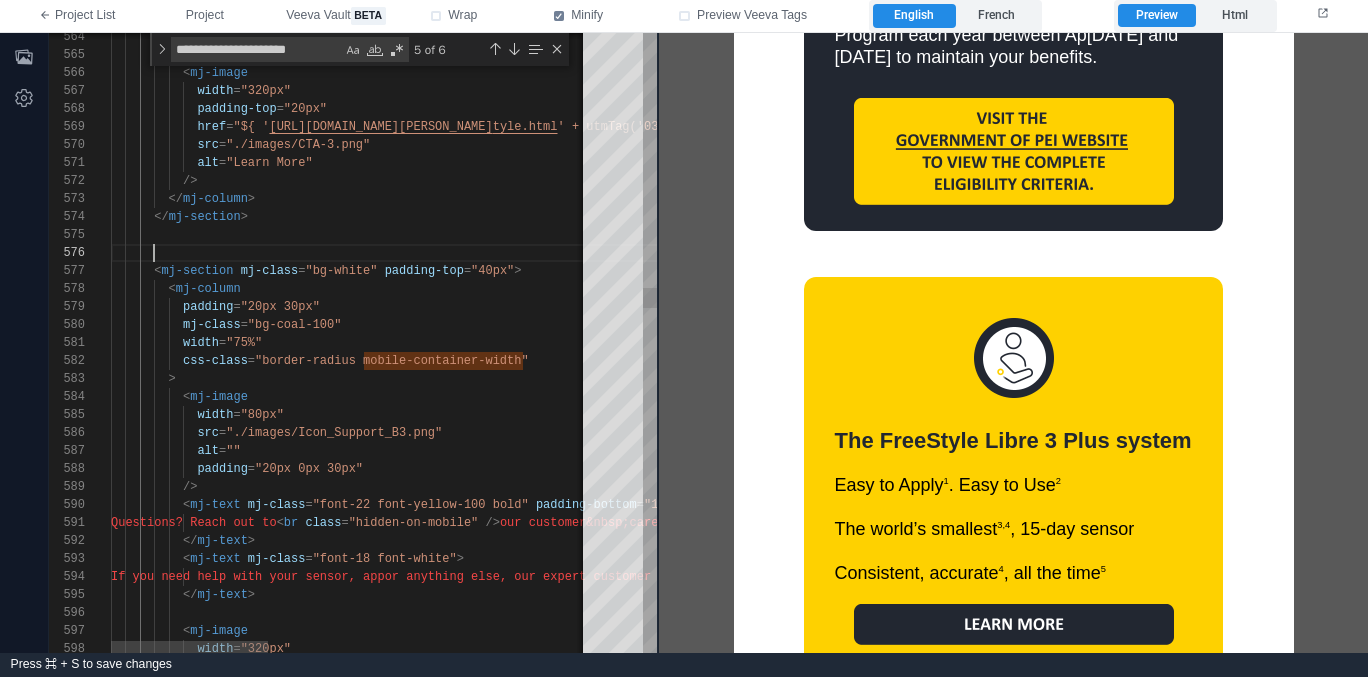 paste on "**********" 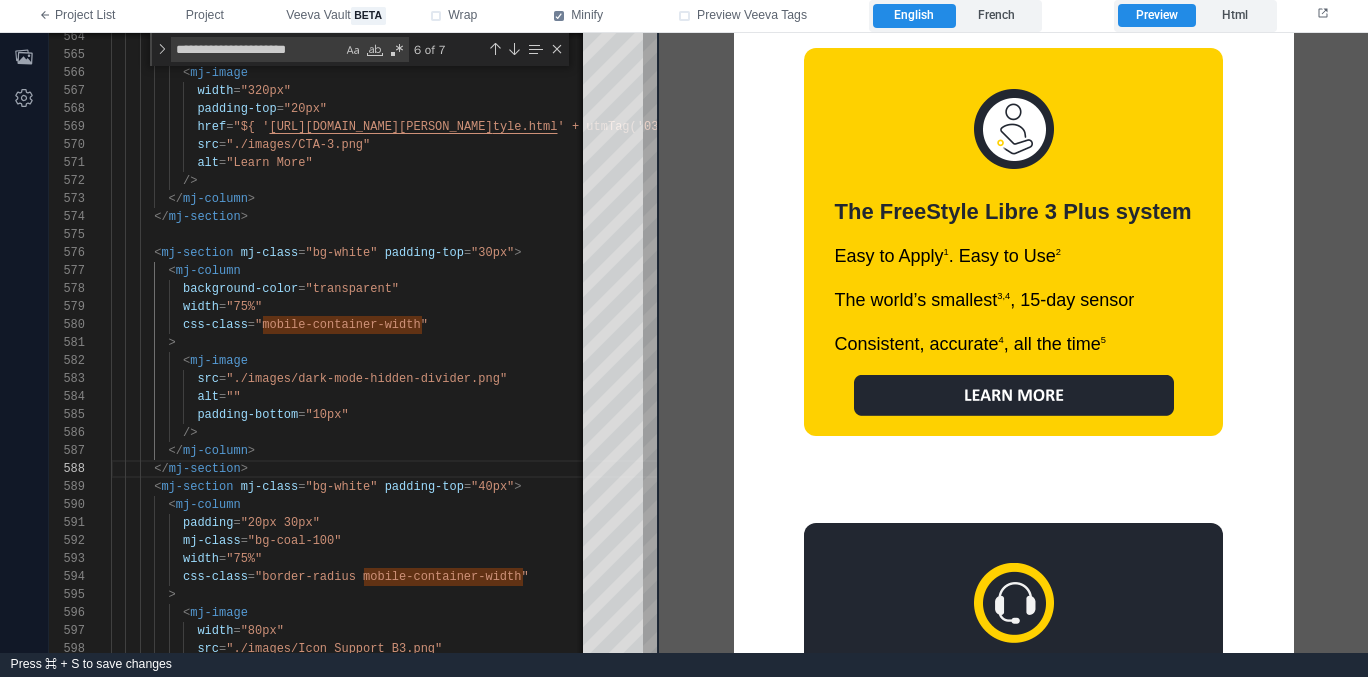 scroll, scrollTop: 2328, scrollLeft: 0, axis: vertical 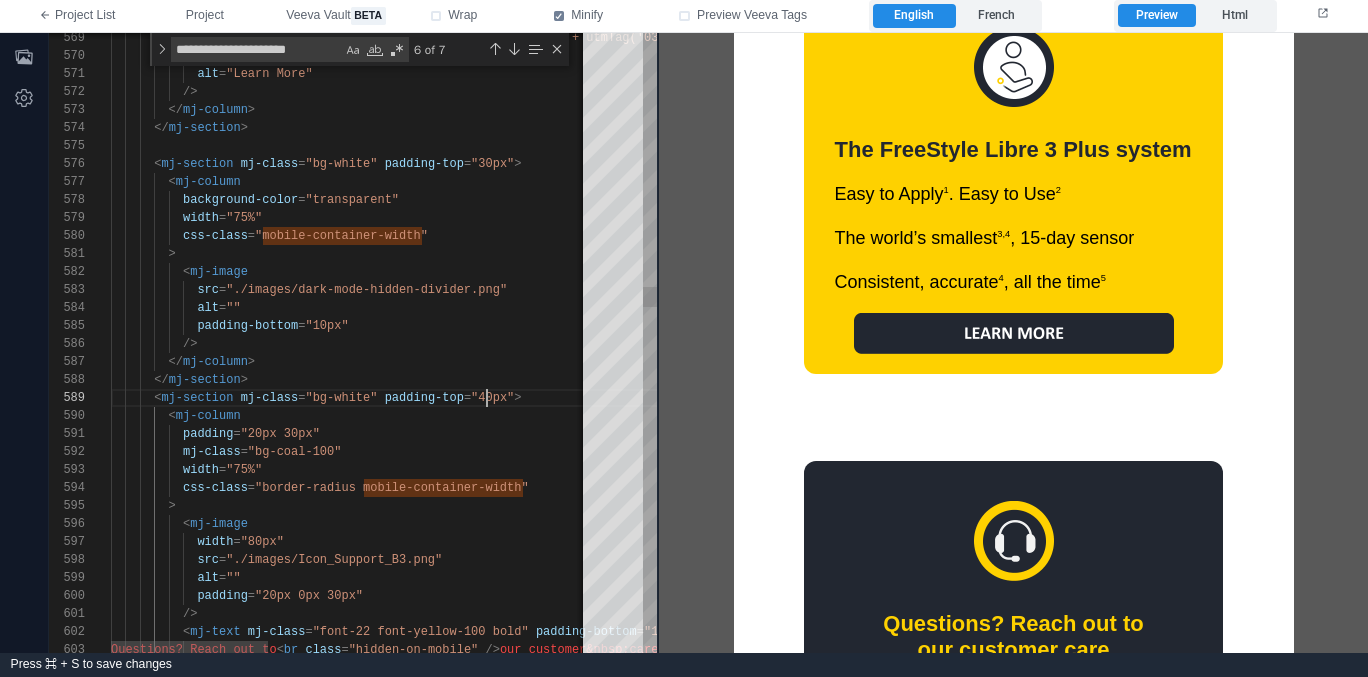 click on "569 570 571 572 573 574 575 589 590 591 592 593 594 595 596 597 598 576 577 578 579 580 581 582 583 584 585 586 587 588 599 600 601 602 603              href = "${ ' https://www.freestyle.abbott/en-ca/support/myfrees tyle.html ' + utmTag('03') } "              src = "./images/CTA-3.png"              alt = "Learn More"            />          </ mj-column >        </ mj-section >        < mj-section   mj-class = "bg-white"   padding-top = "40px" >          < mj-column            padding = "20px 30px"            mj-class = "bg-coal-100"              width = "75%"            css-class = "border-radius mobile-container-width"          >            < mj-image              width = "80px"              src = "./images/Icon_Support_B3.png"        < mj-section   mj-class = "bg-white"   padding-top = "30px" >          < mj-column   =   = =" at bounding box center (353, 343) 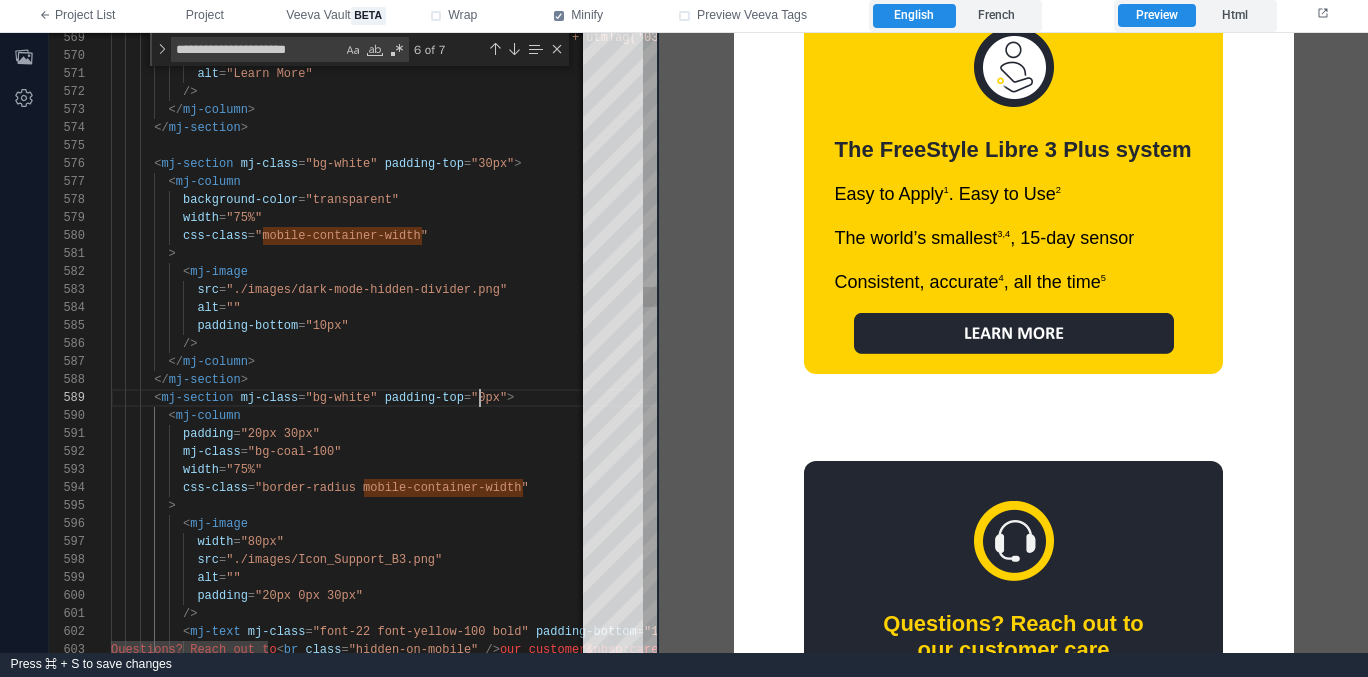 scroll, scrollTop: 144, scrollLeft: 369, axis: both 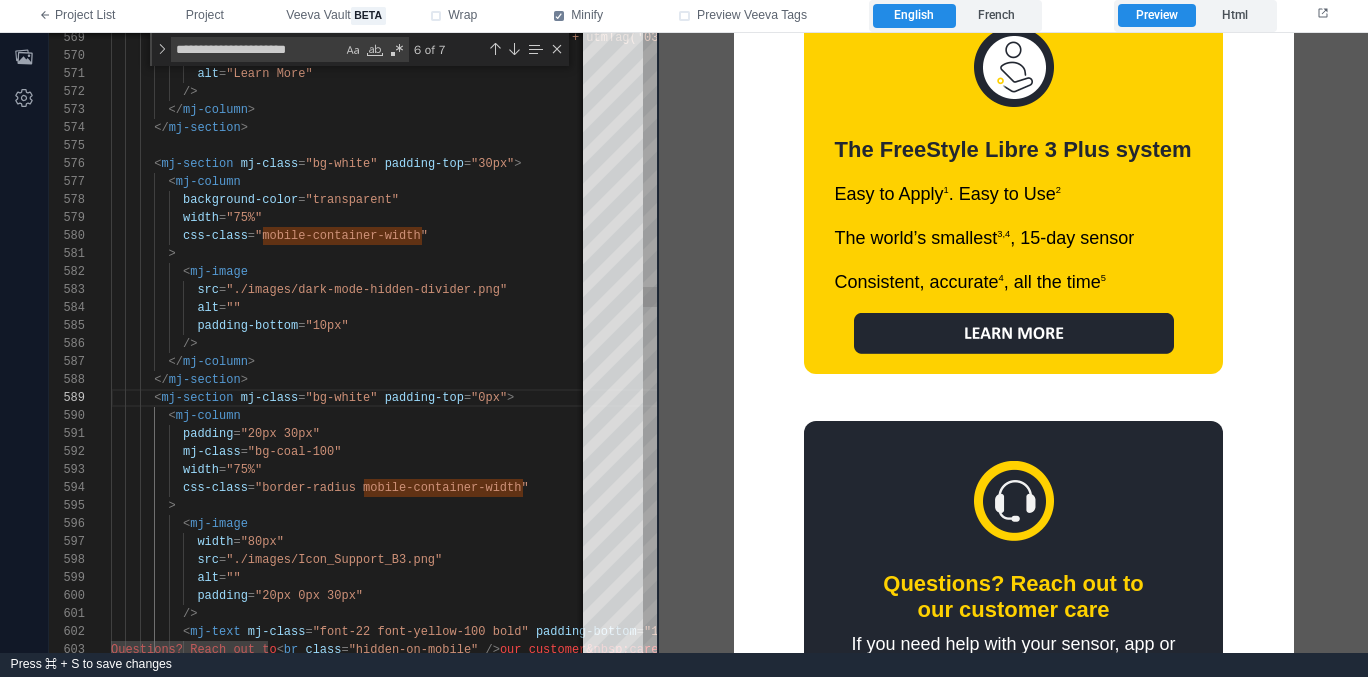 click on "</ mj-section >" at bounding box center (841, 380) 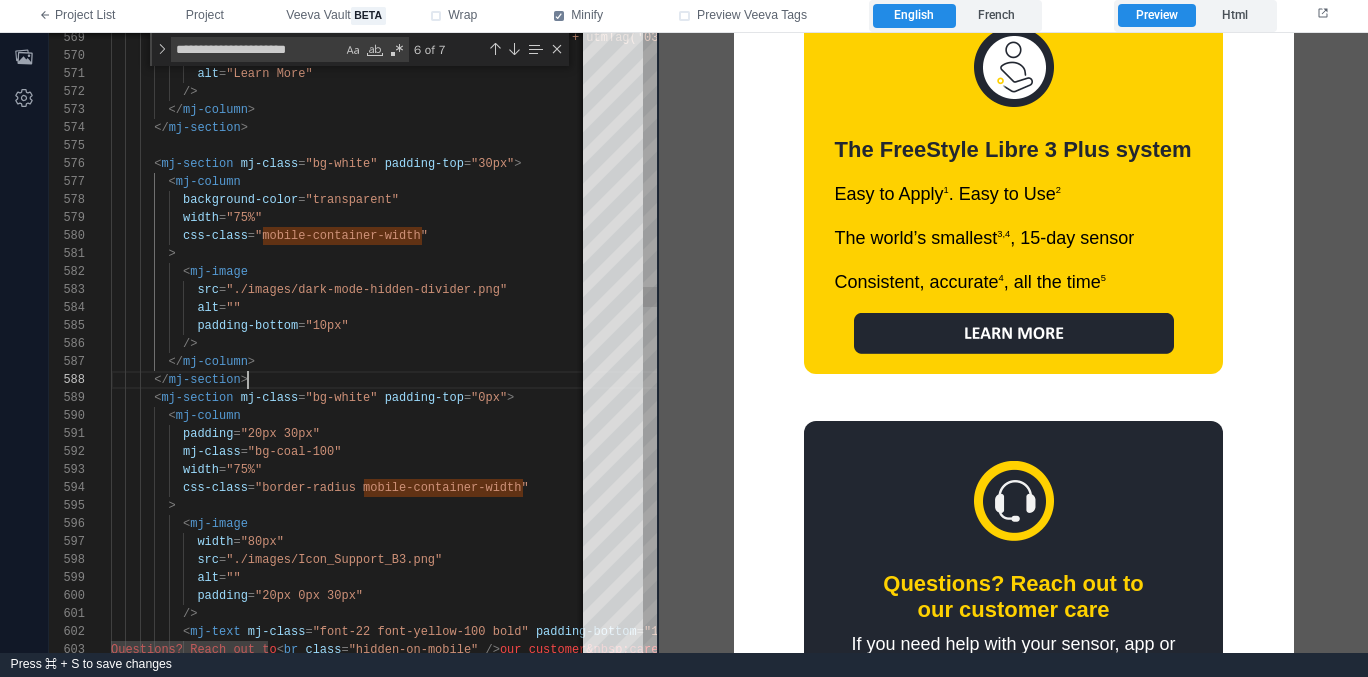 click on ""bg-white"" at bounding box center (341, 164) 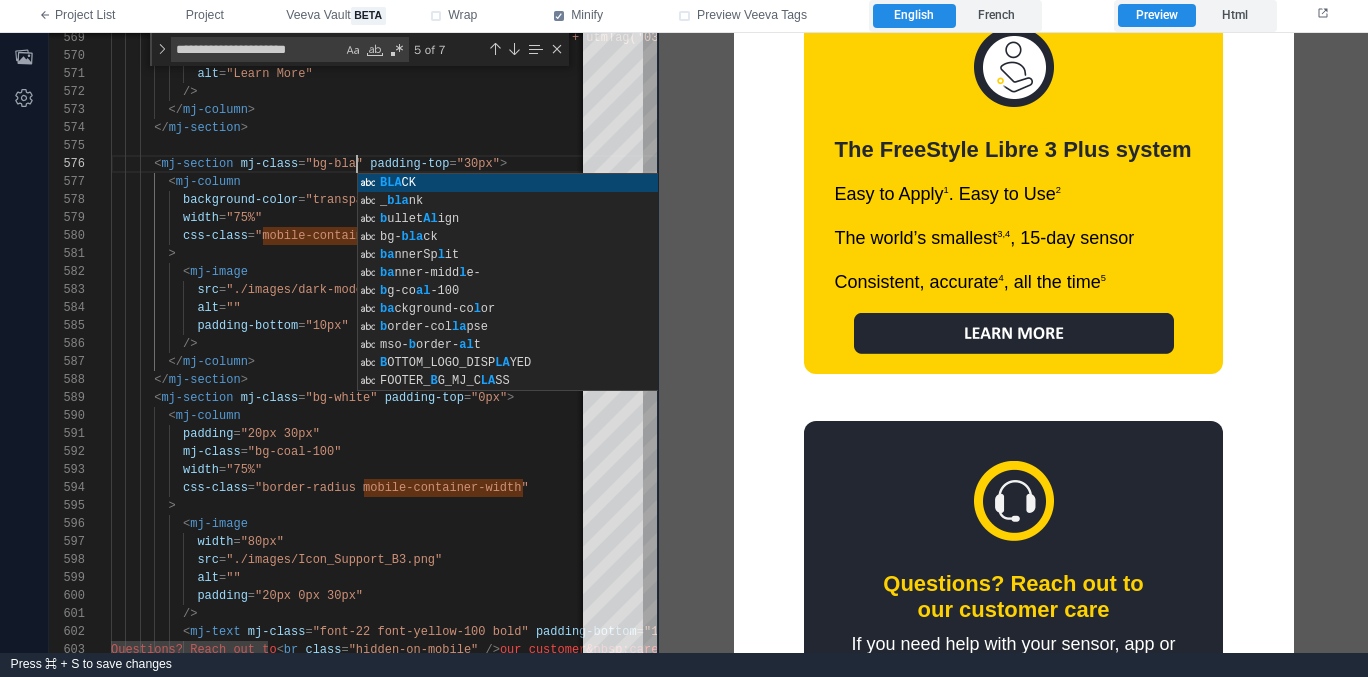 scroll, scrollTop: 90, scrollLeft: 260, axis: both 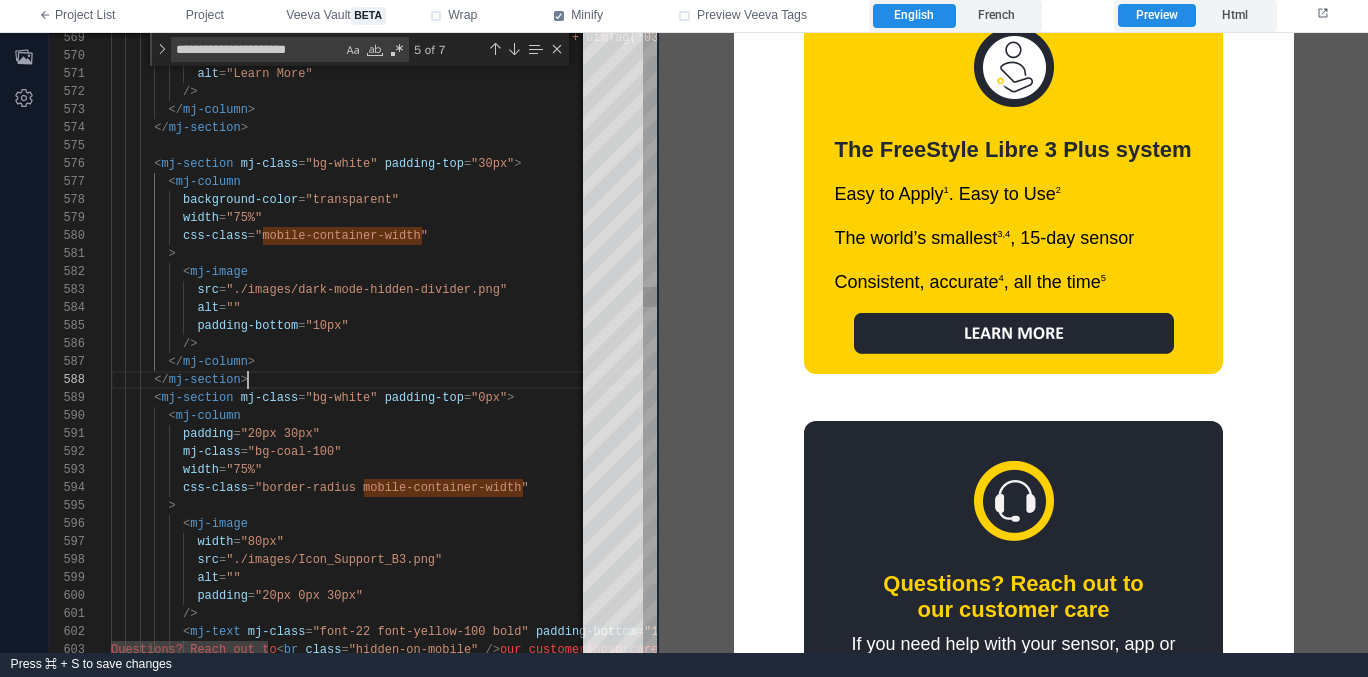 click on "</ mj-section >" at bounding box center [841, 380] 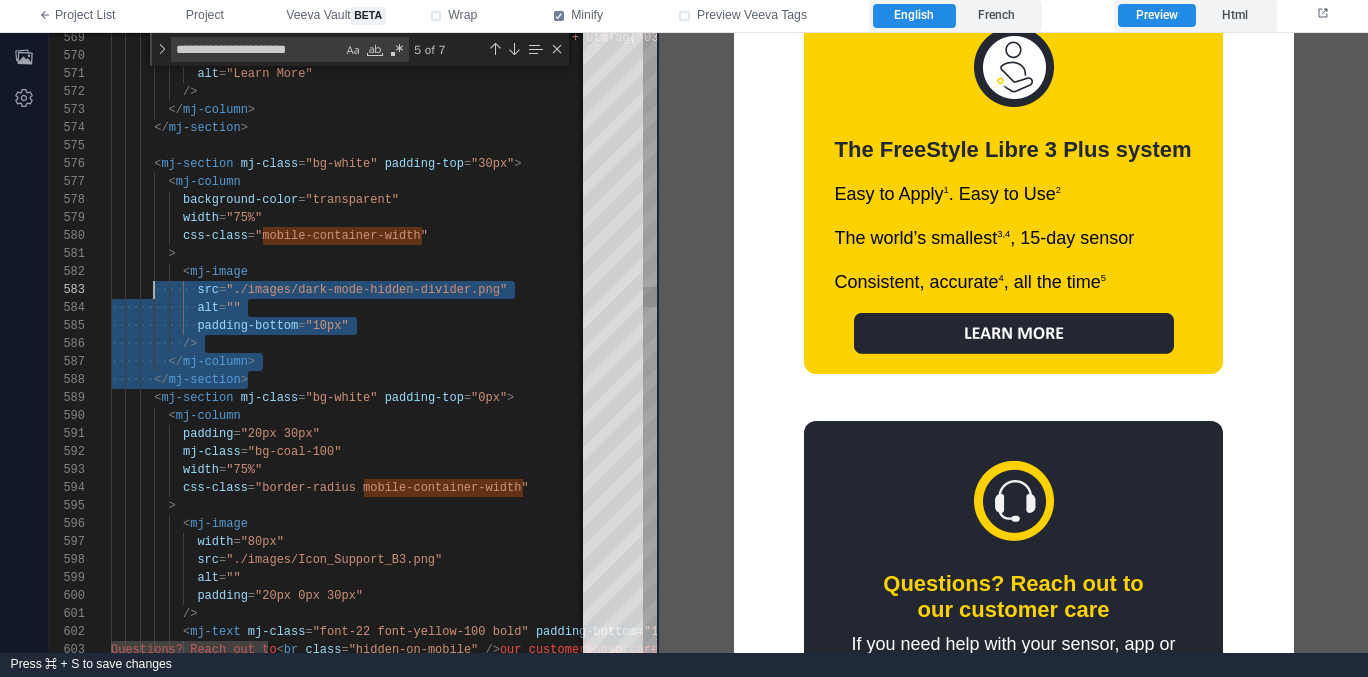 scroll, scrollTop: 90, scrollLeft: 43, axis: both 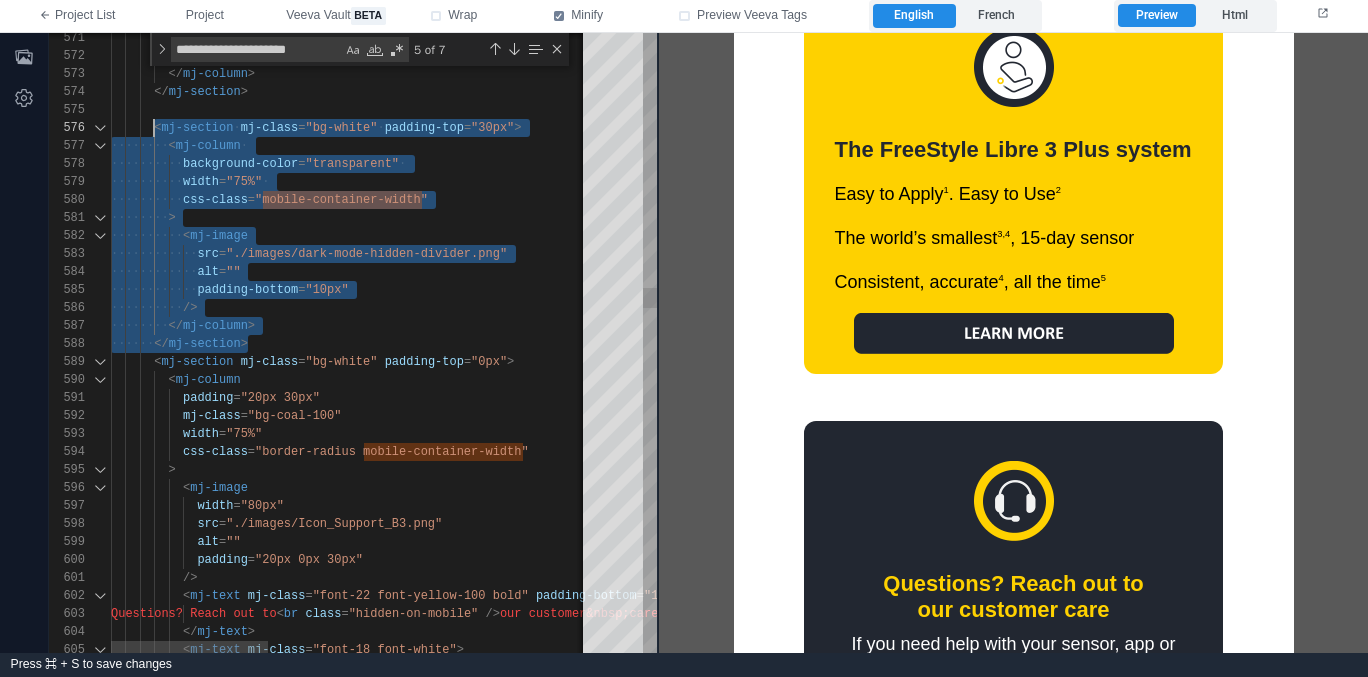 click at bounding box center (100, 362) 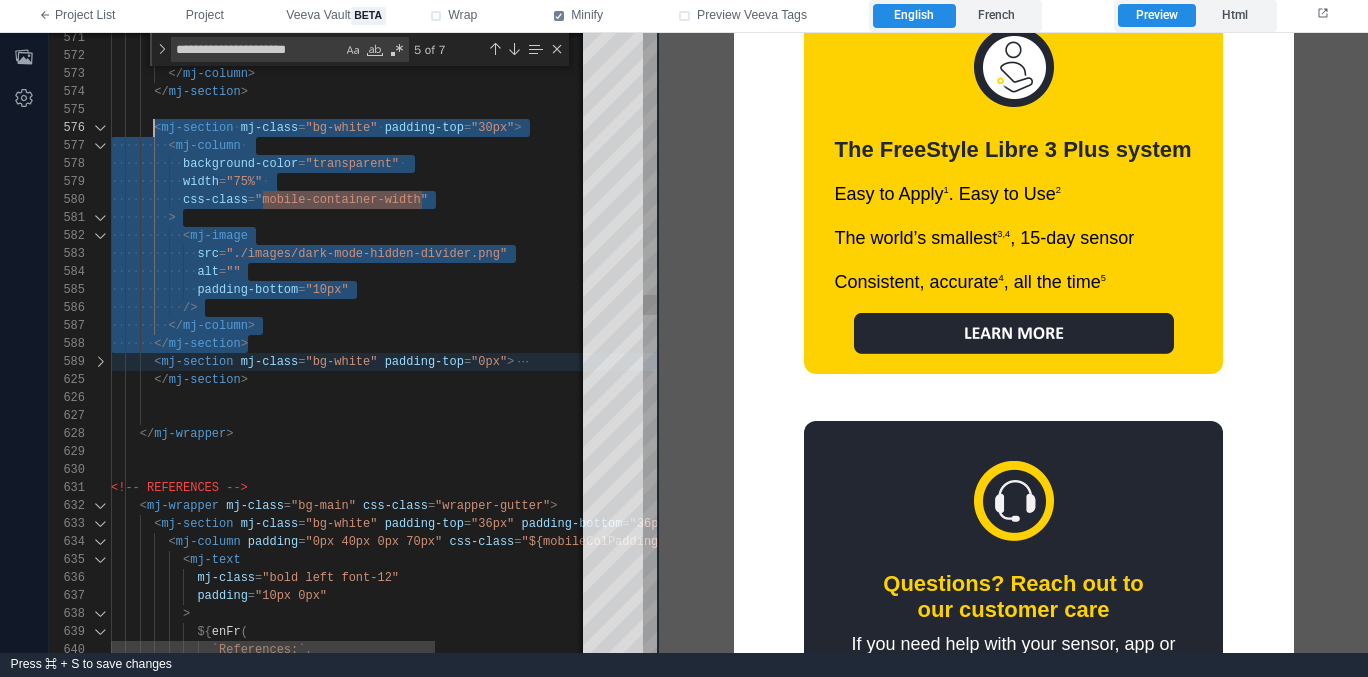 click at bounding box center (100, 362) 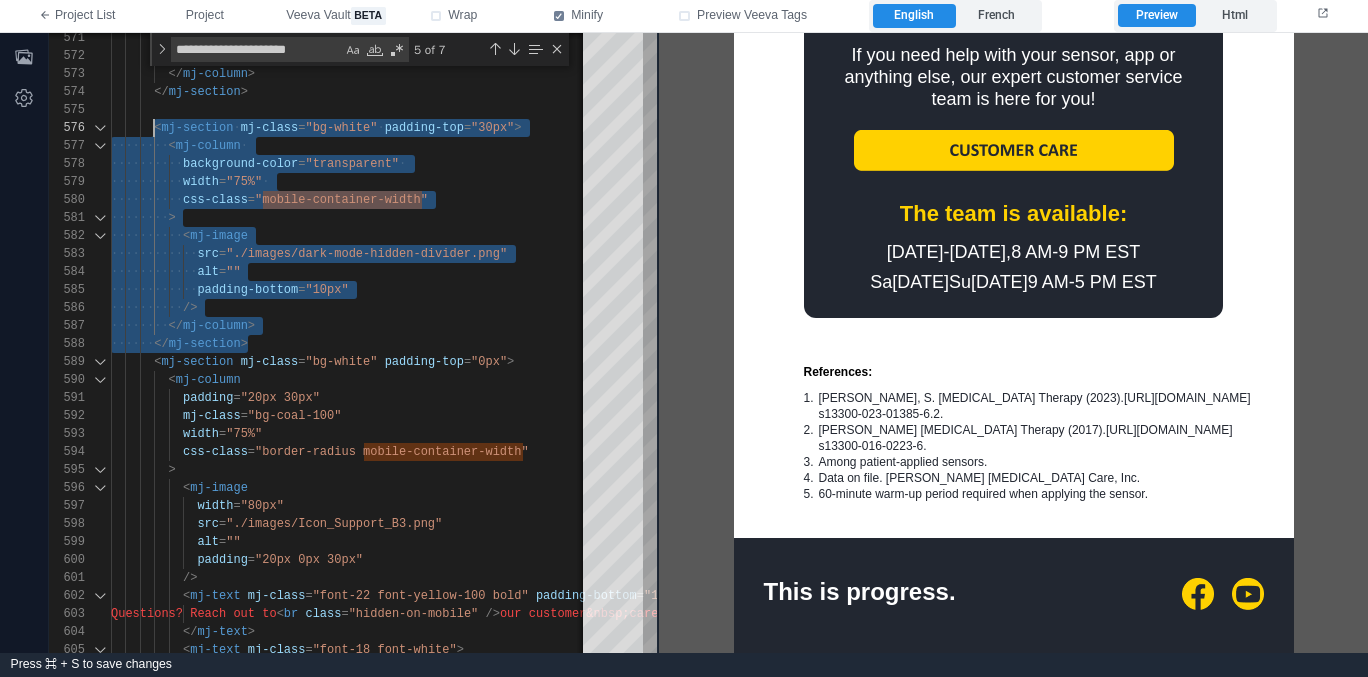 scroll, scrollTop: 2493, scrollLeft: 0, axis: vertical 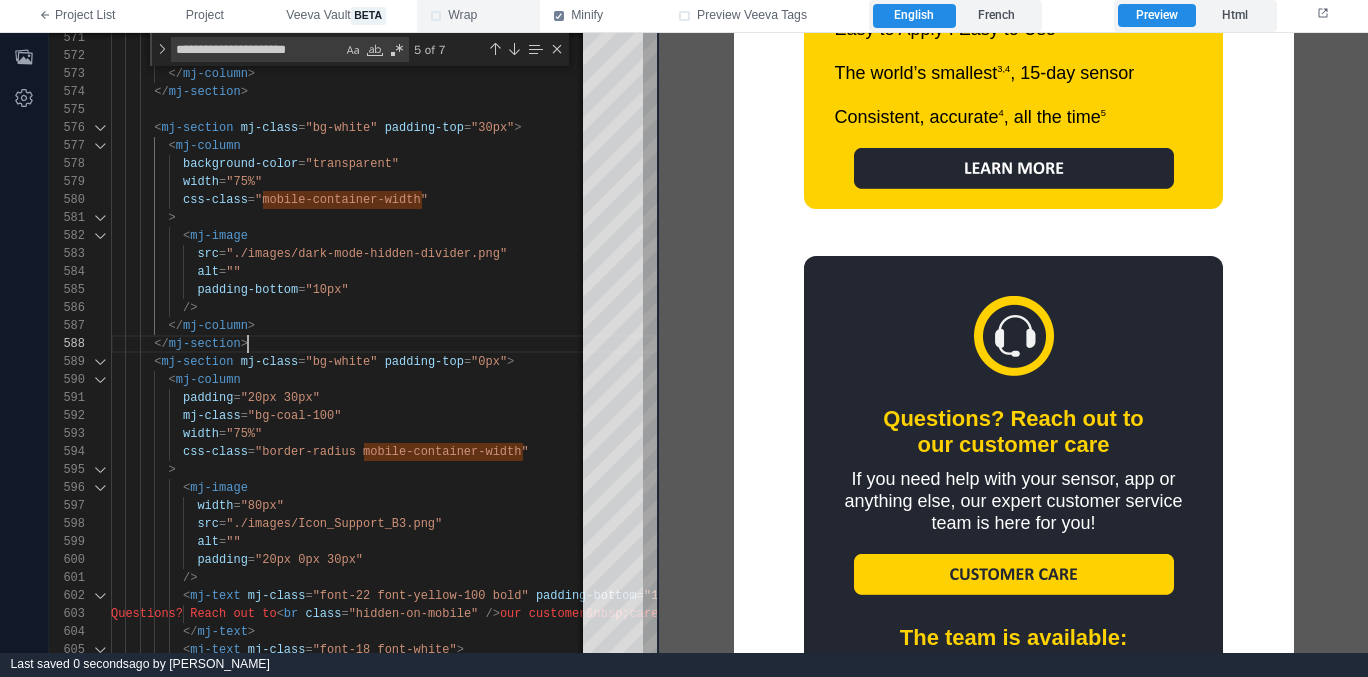 type on "**********" 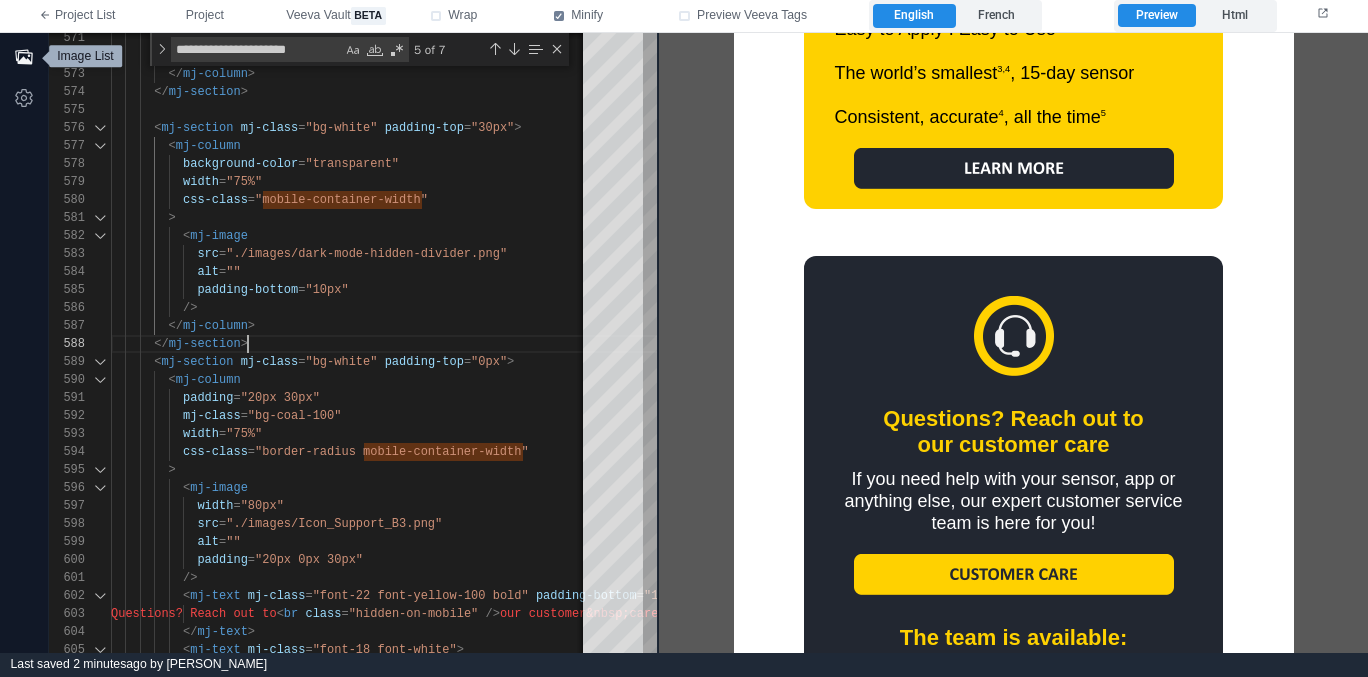 click 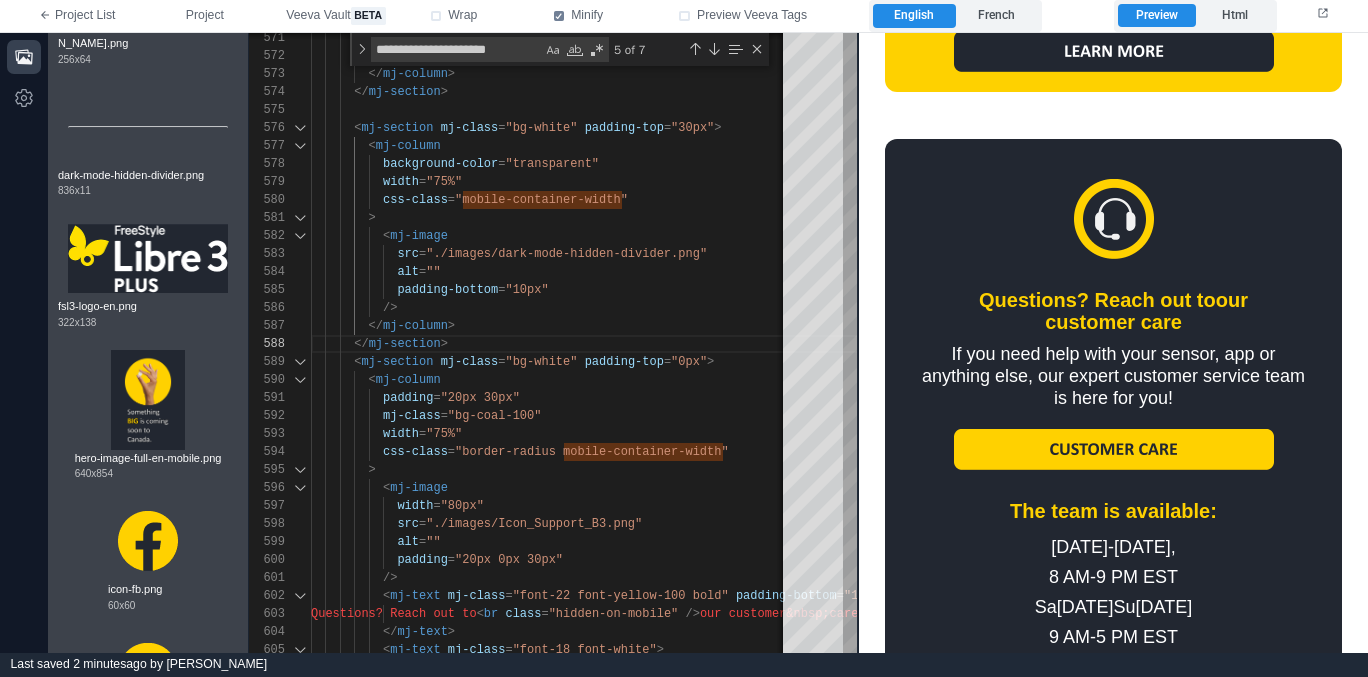 scroll, scrollTop: 1357, scrollLeft: 0, axis: vertical 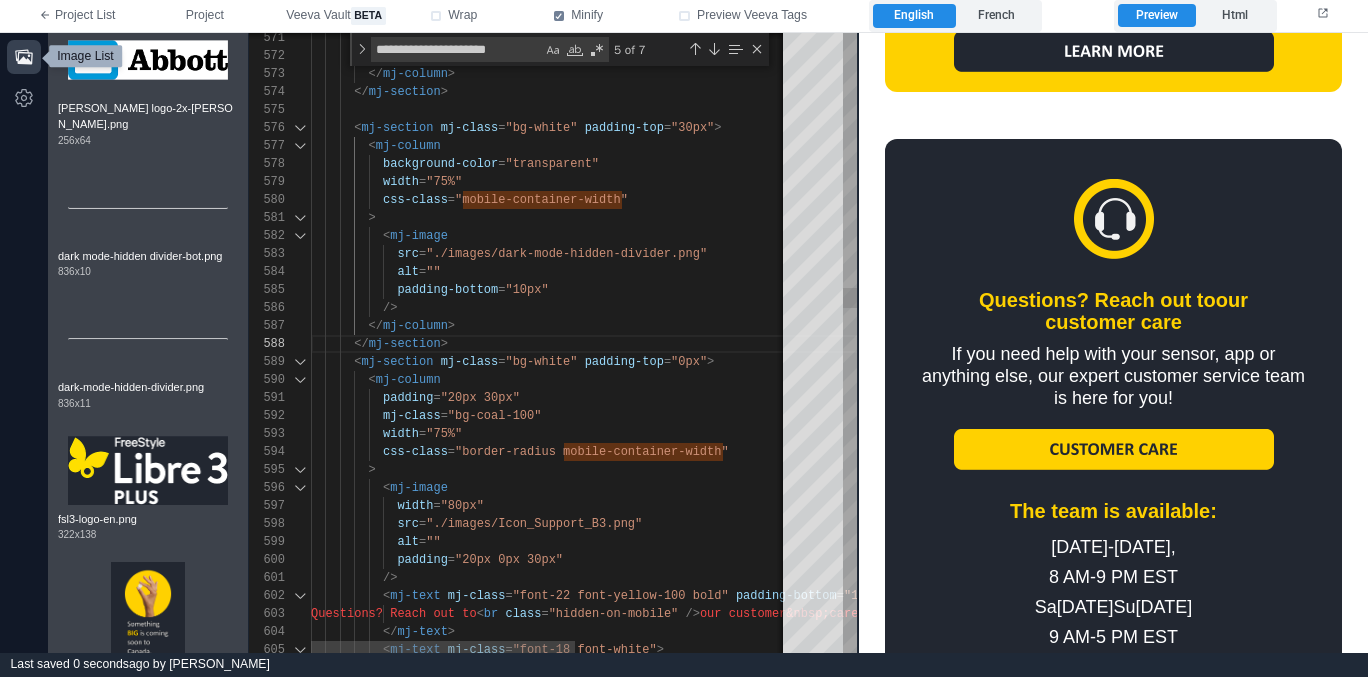 click on "</ mj-section >" at bounding box center (744, 344) 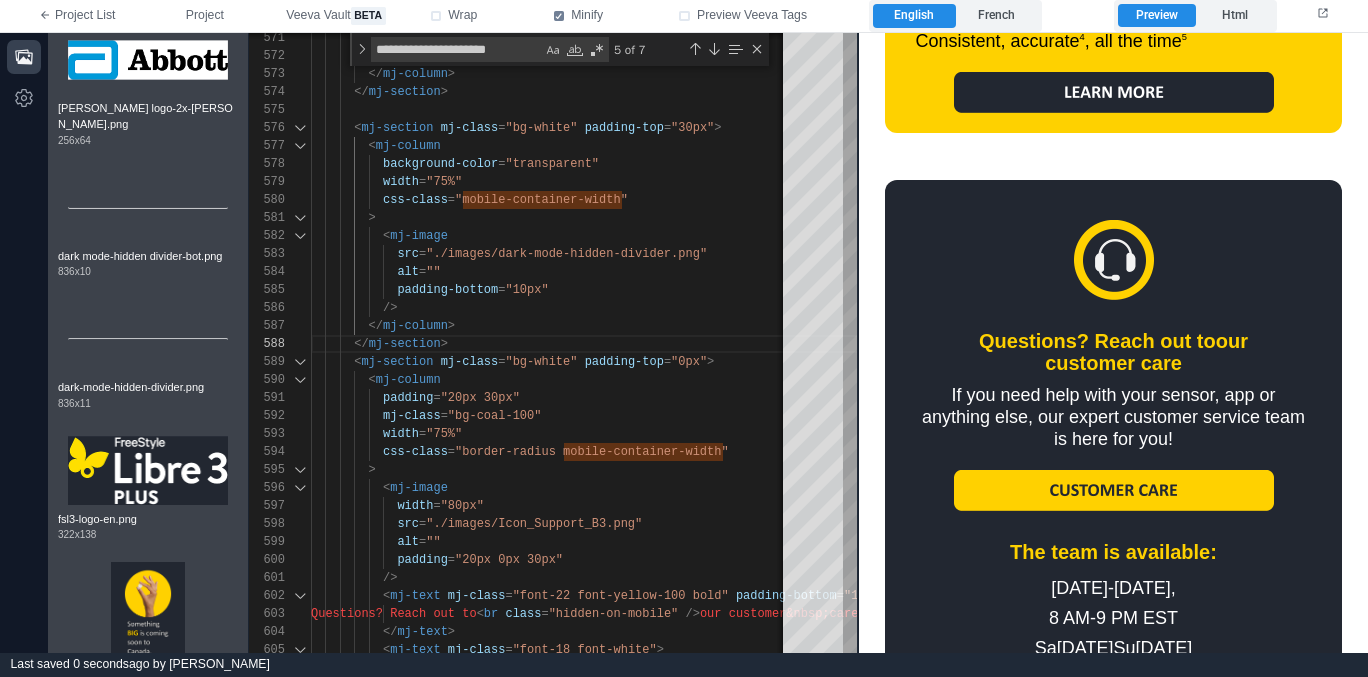 scroll, scrollTop: 2386, scrollLeft: 0, axis: vertical 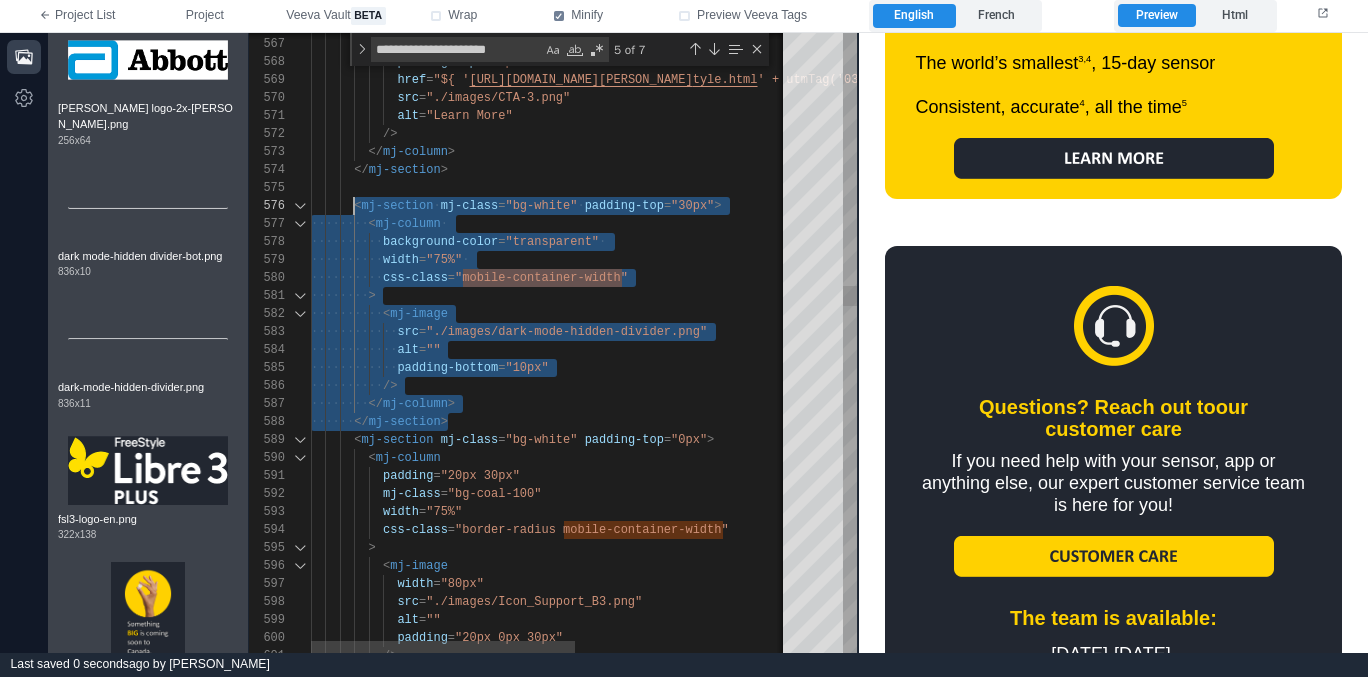 click on "</ mj-section >" at bounding box center [744, 170] 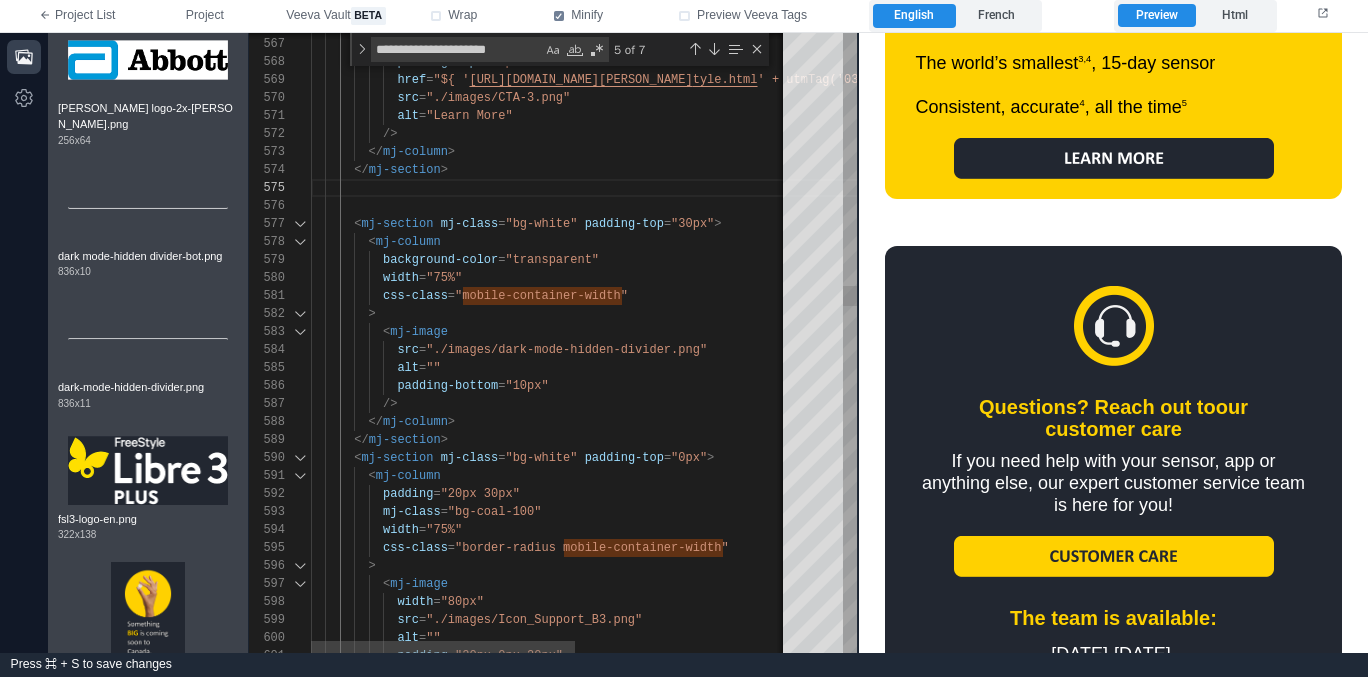 paste on "**********" 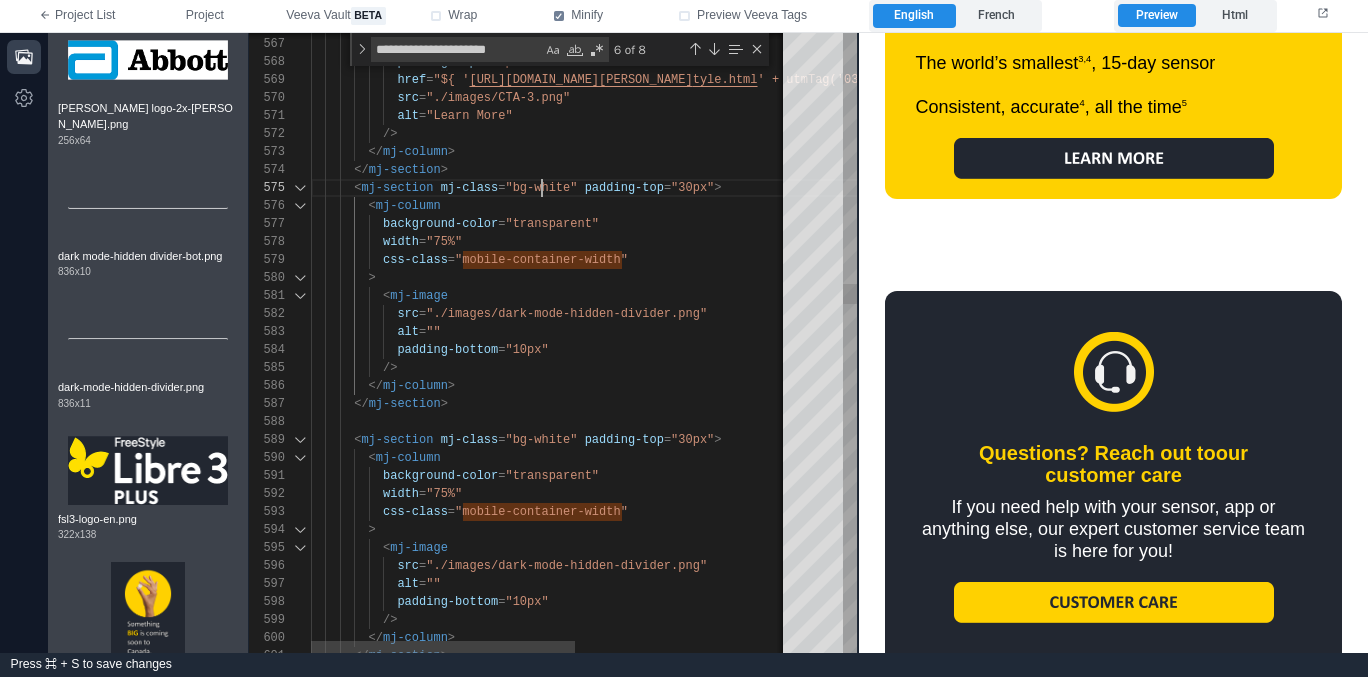 click on ""bg-white"" at bounding box center [541, 188] 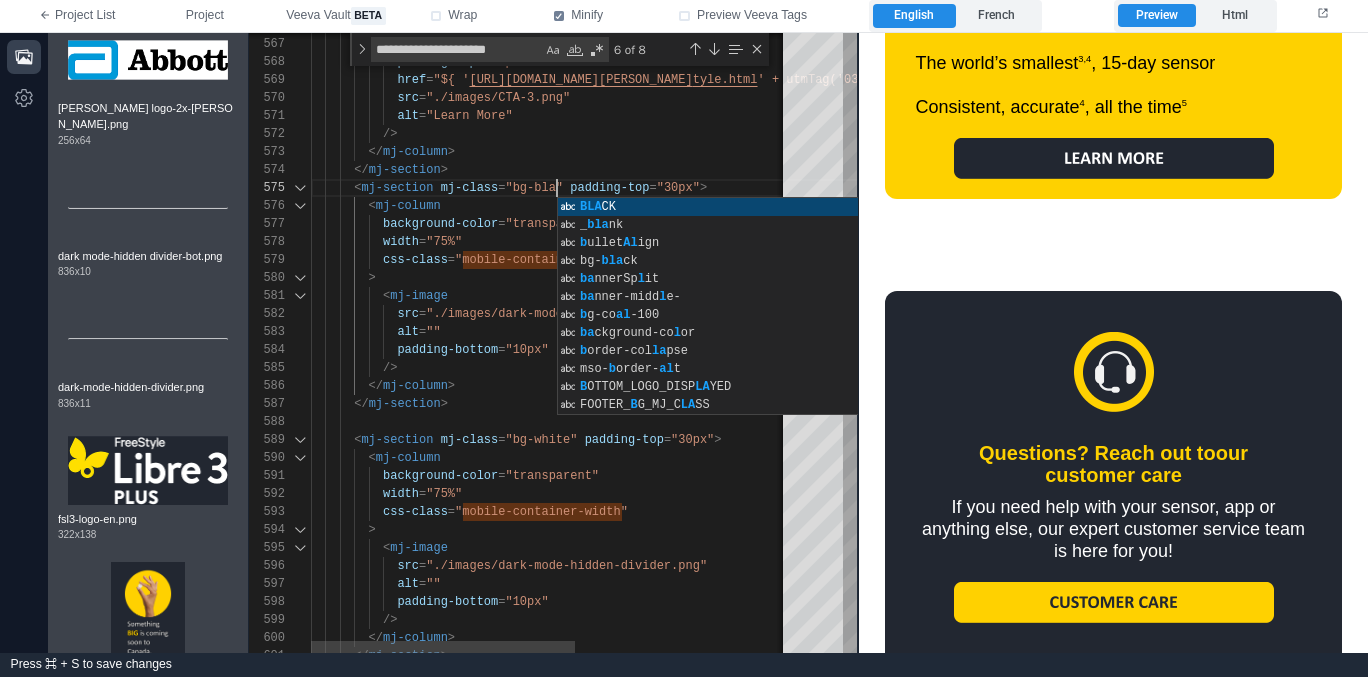 scroll, scrollTop: 72, scrollLeft: 260, axis: both 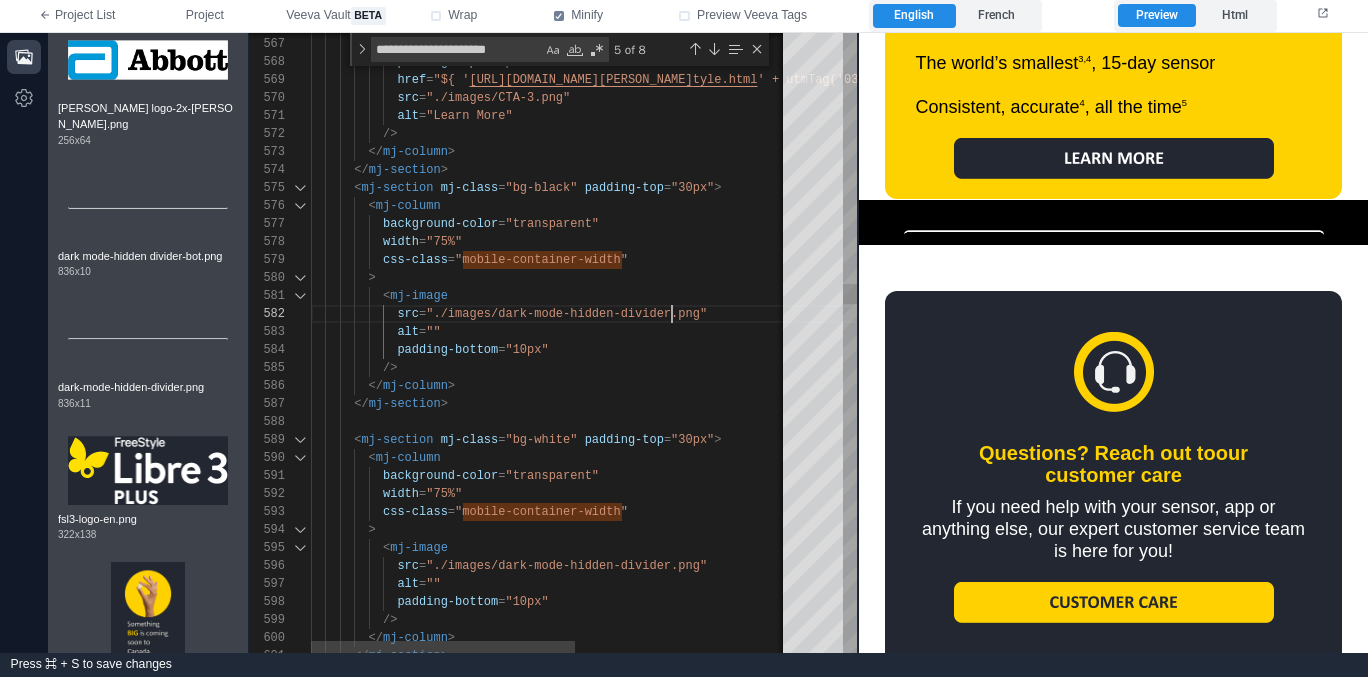 click on "571 572 573 574 588 589 590 591 592 593 594 595 596 597 598 599 600 601 570 569 568 567 566 575 576 577 578 579 580 581 582 583 584 585 586 587              alt = "Learn More"            />          </ mj-column >        </ mj-section >        < mj-section   mj-class = "bg-white"   padding-top = "30px" >          < mj-column              background-color = "transparent"              width = "75%"              css-class = "mobile-container-width"          >            < mj-image              src = "./images/dark-mode-hidden-divider.png"              alt = ""              padding-bottom = "10px"            />          </ mj-column >        </ mj-section >              src = "./images/CTA-3.png"              href = "${ ' https://www.freestyle.abbott/en-ca/support/myfrees tyle.html ' + utmTag('03') } " padding-top = "20px"" at bounding box center (553, 343) 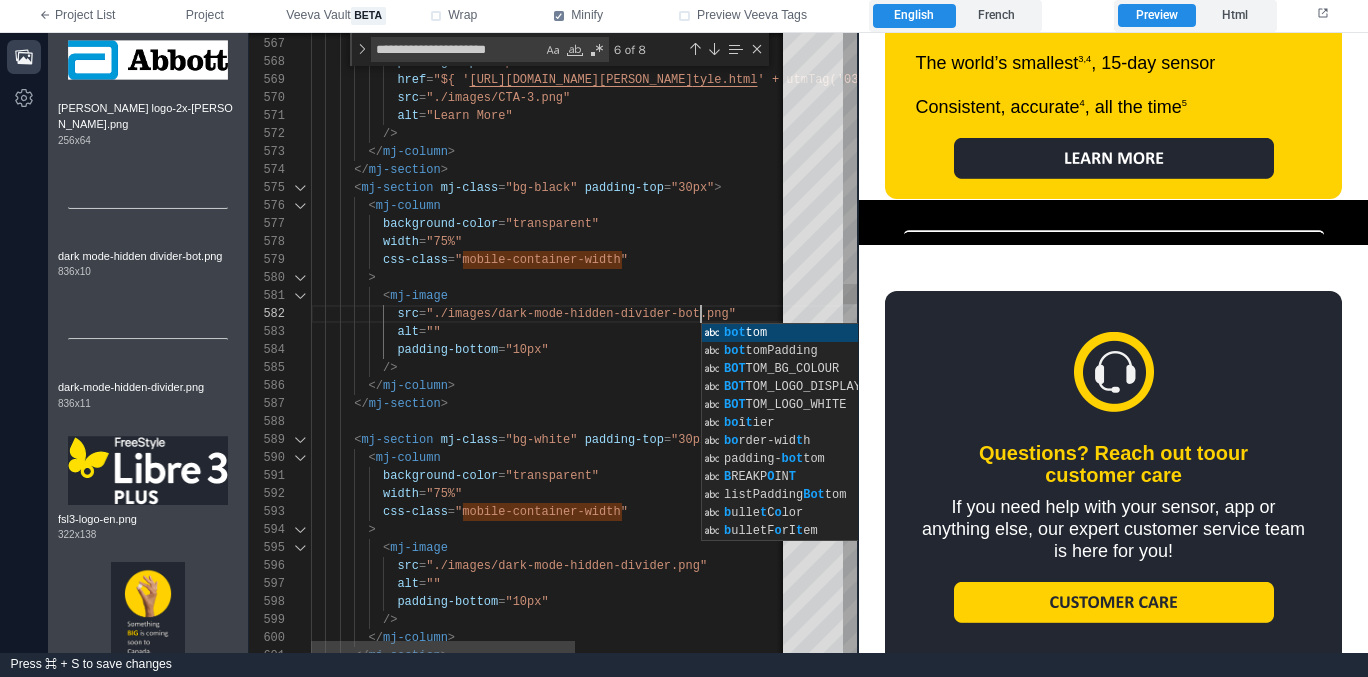 scroll, scrollTop: 18, scrollLeft: 390, axis: both 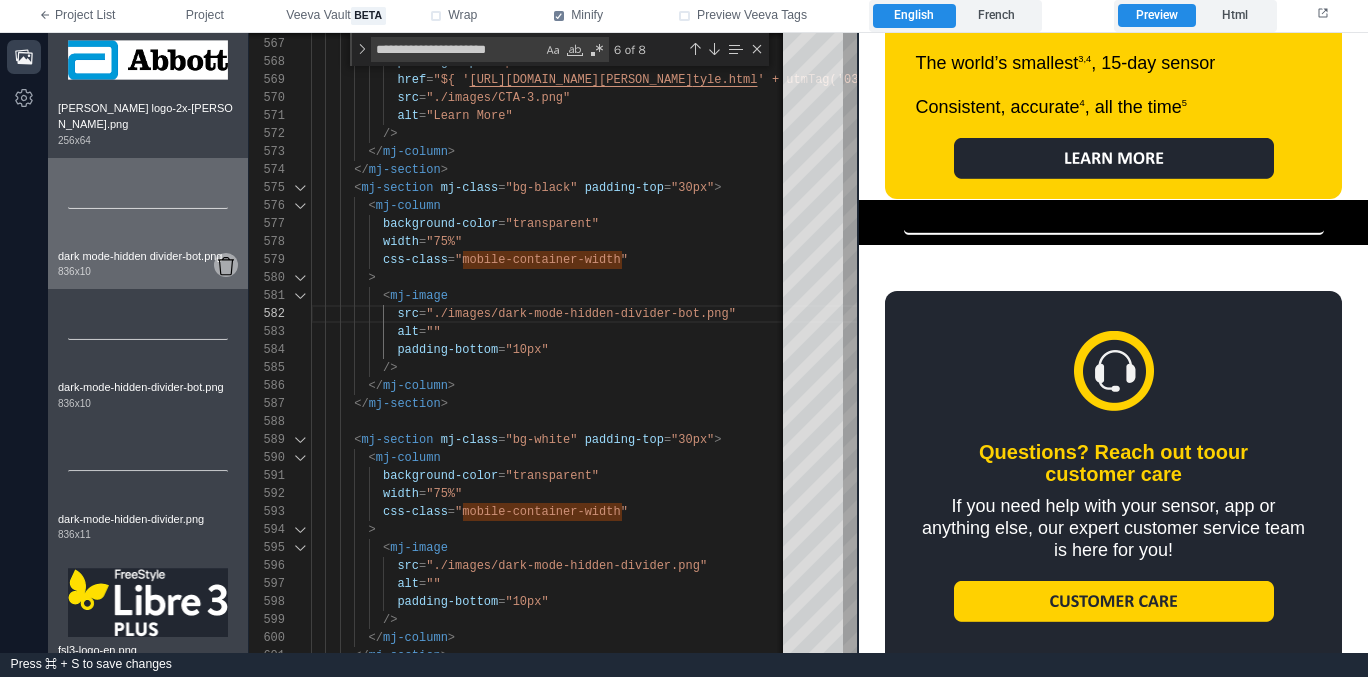 click 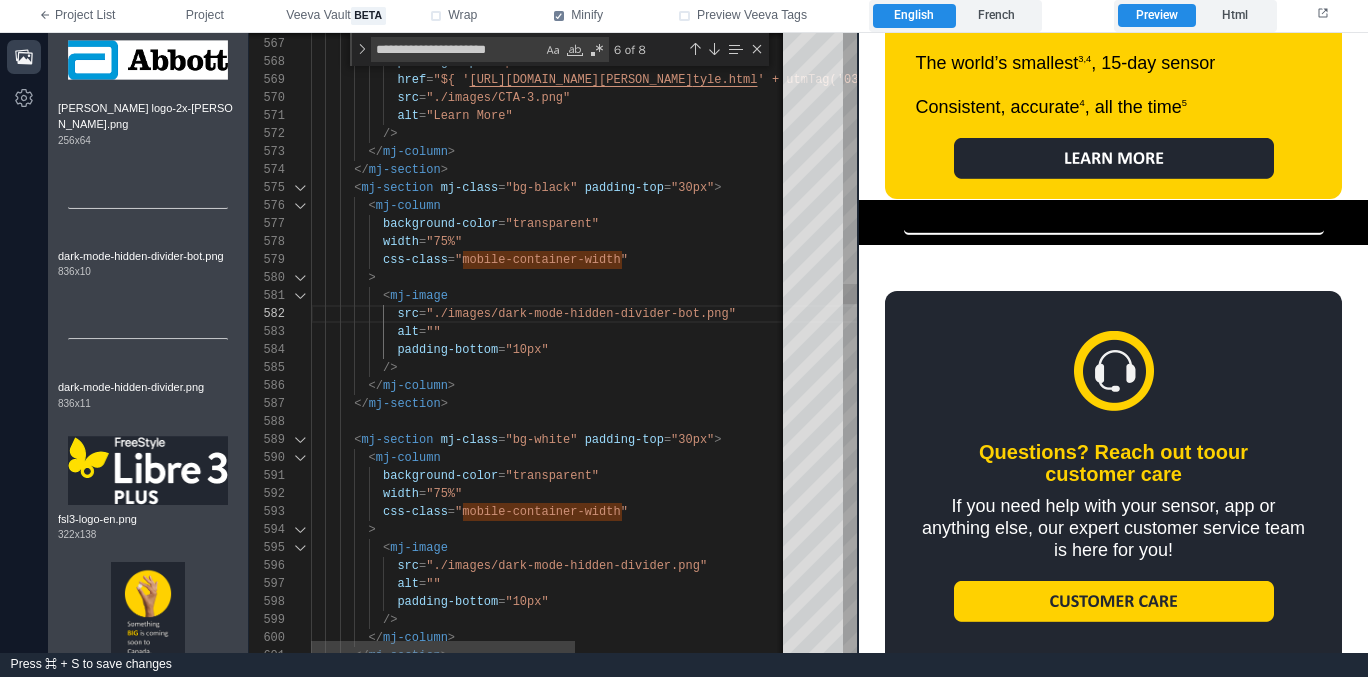 scroll, scrollTop: 162, scrollLeft: 65, axis: both 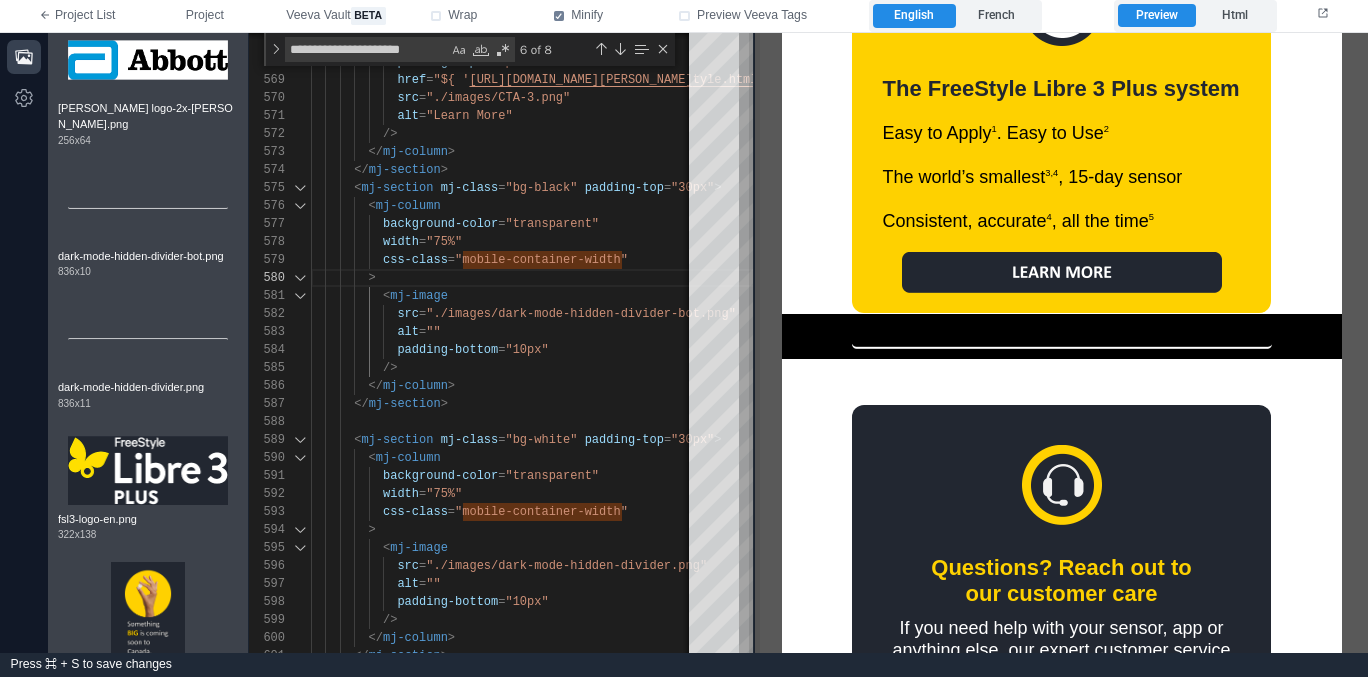 drag, startPoint x: 856, startPoint y: 266, endPoint x: 752, endPoint y: 283, distance: 105.380264 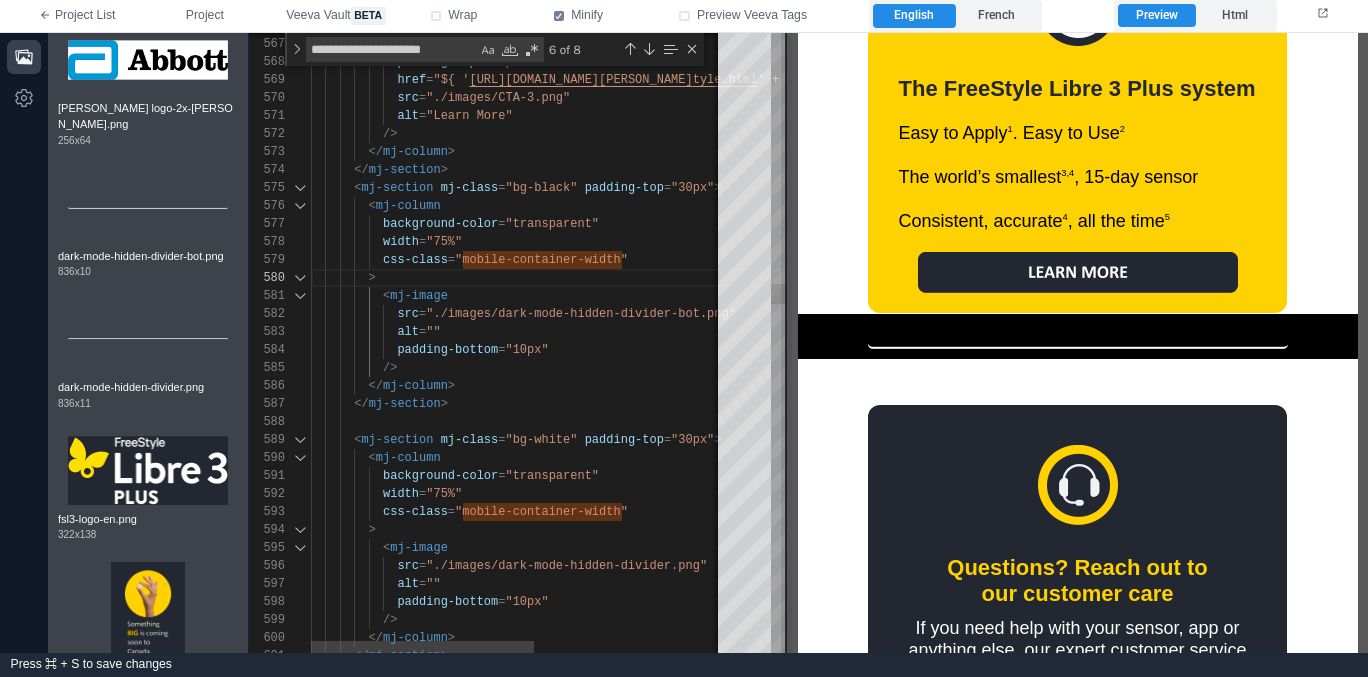 drag, startPoint x: 749, startPoint y: 278, endPoint x: 782, endPoint y: 277, distance: 33.01515 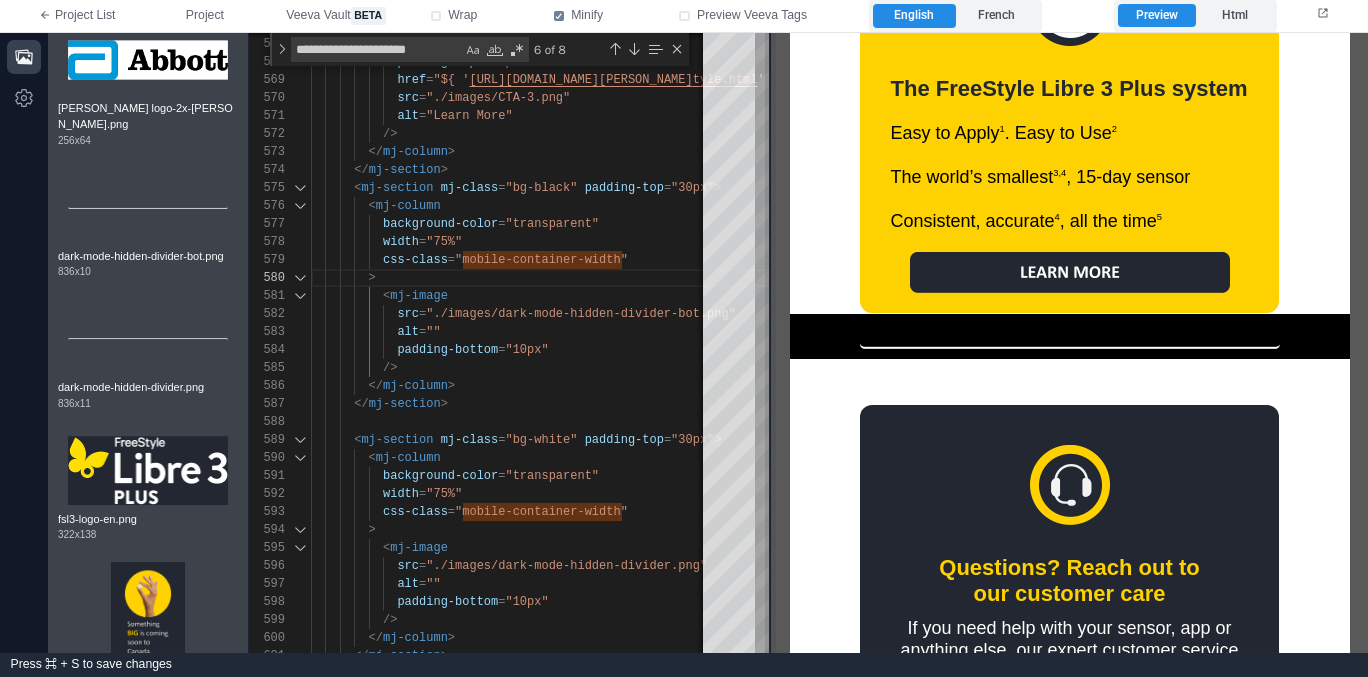 drag, startPoint x: 788, startPoint y: 301, endPoint x: 771, endPoint y: 296, distance: 17.720045 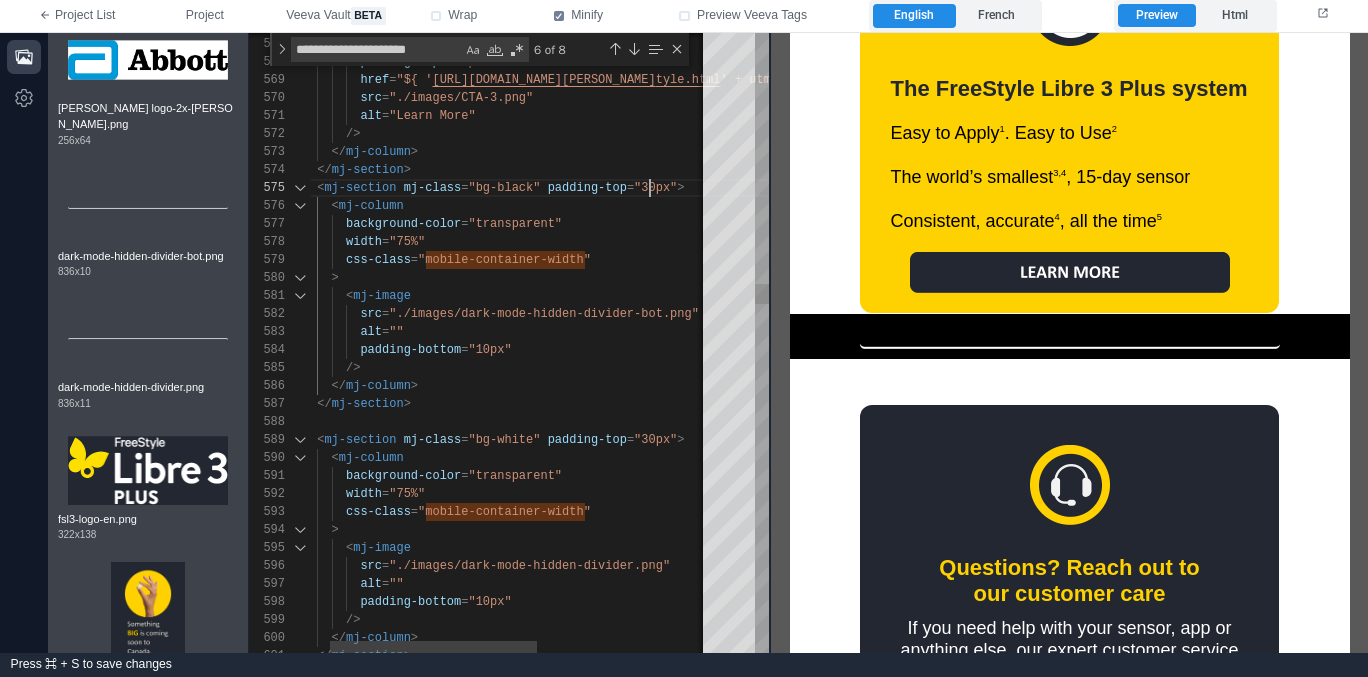 click on ""30px"" at bounding box center [655, 188] 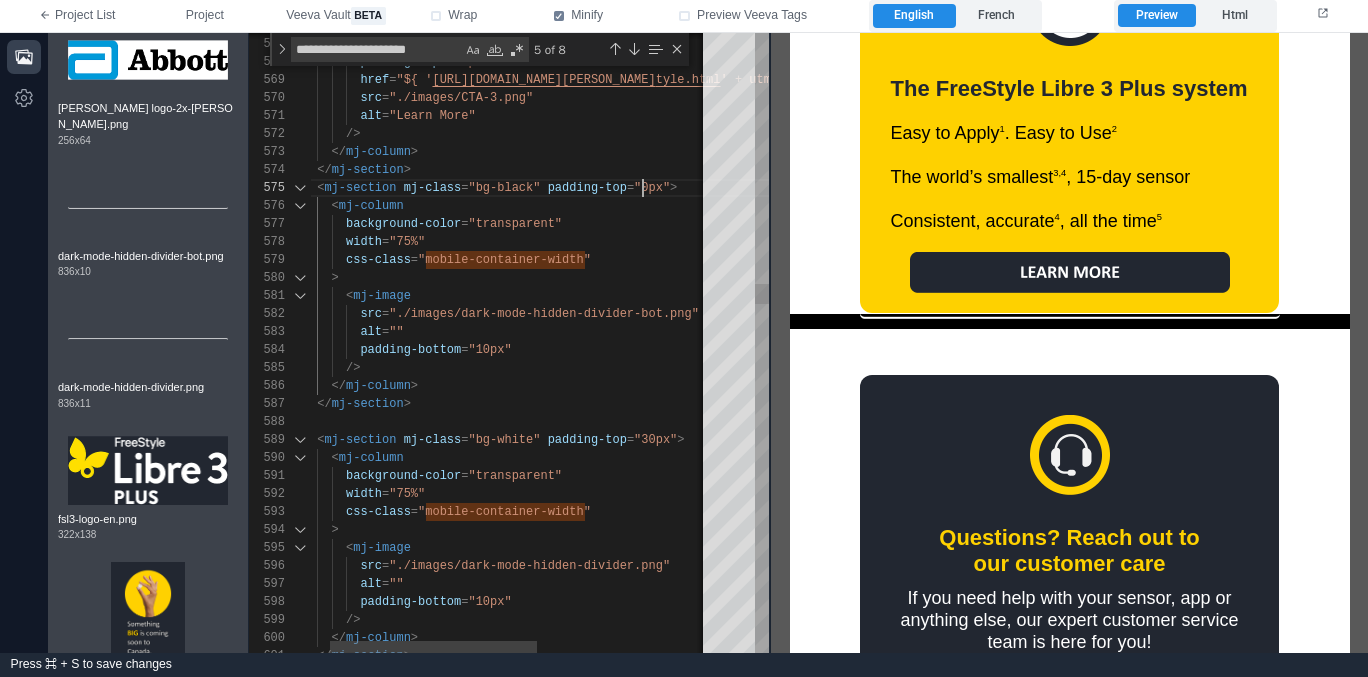 scroll, scrollTop: 72, scrollLeft: 376, axis: both 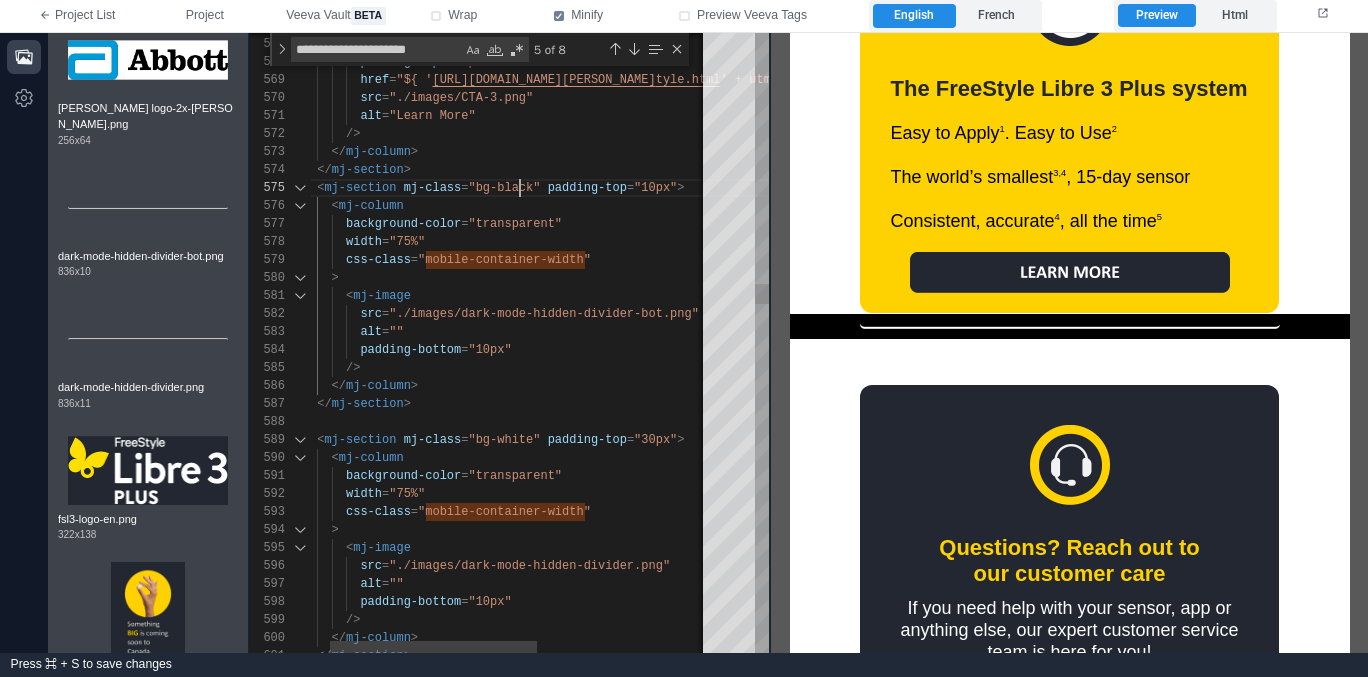click on "alt = "Learn More"            />          </ mj-column >        </ mj-section >        < mj-section   mj-class = "bg-white"   padding-top = "30px" >          < mj-column              background-color = "transparent"              width = "75%"              css-class = "mobile-container-width"          >            < mj-image              src = "./images/dark-mode-hidden-divider.png"              alt = ""              padding-bottom = "10px"            />          </ mj-column >        </ mj-section >              src = "./images/CTA-3.png"              href = "${ ' https://www.freestyle.abbott/en-ca/support/myfrees tyle.html ' + utmTag('03') } "              padding-top = "20px"              width = "320px"            < mj-image        < mj-section   mj-class =   = >" at bounding box center [500274, 489814] 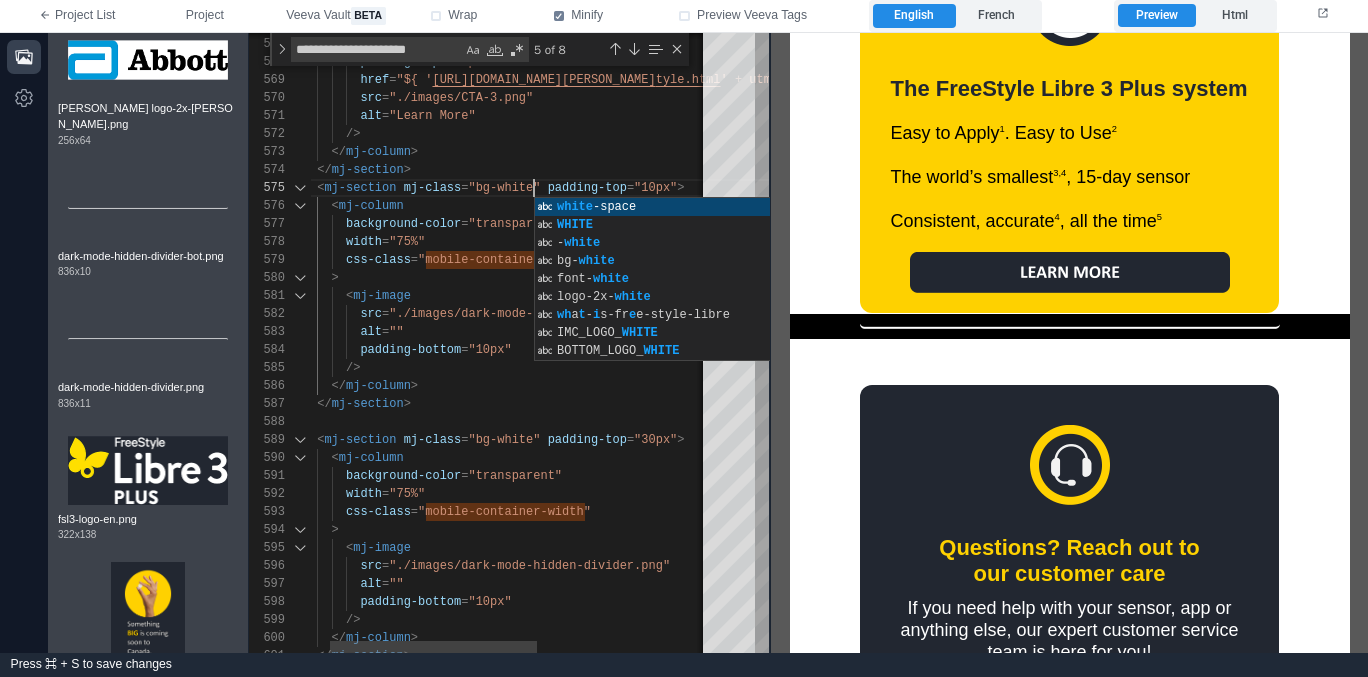 scroll, scrollTop: 72, scrollLeft: 260, axis: both 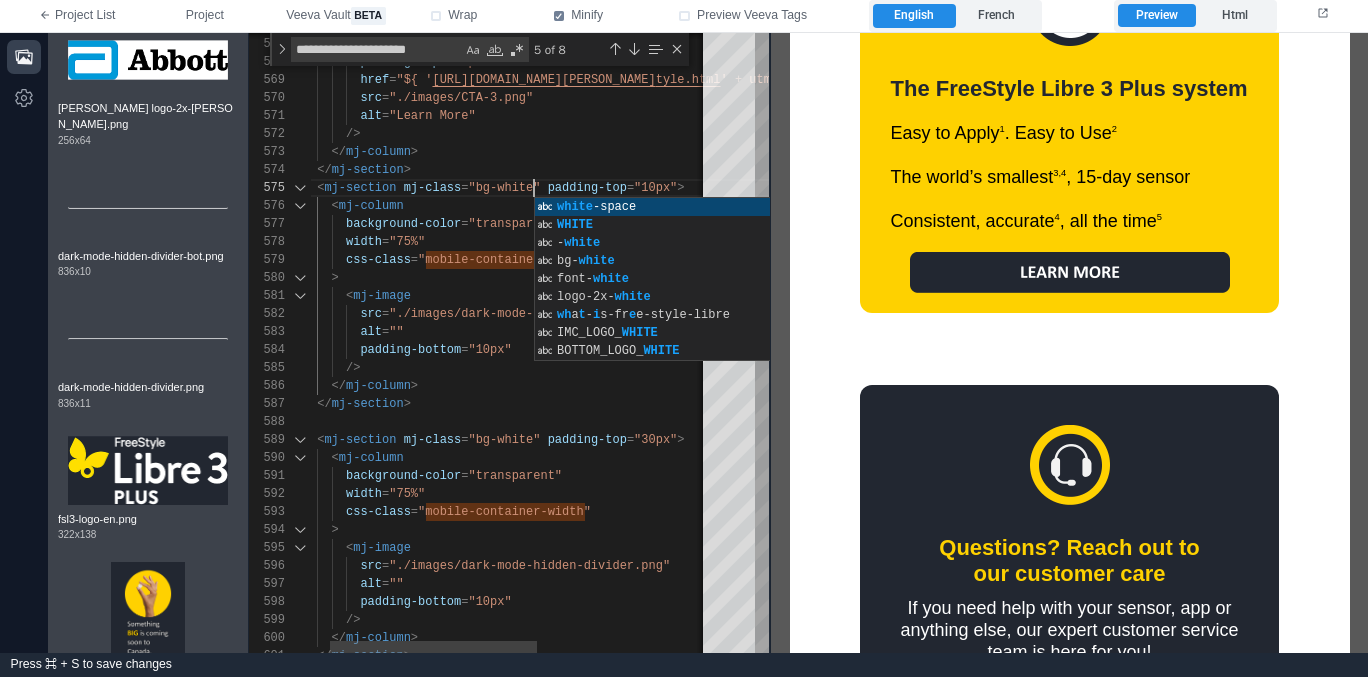 click on ""30px"" at bounding box center [655, 440] 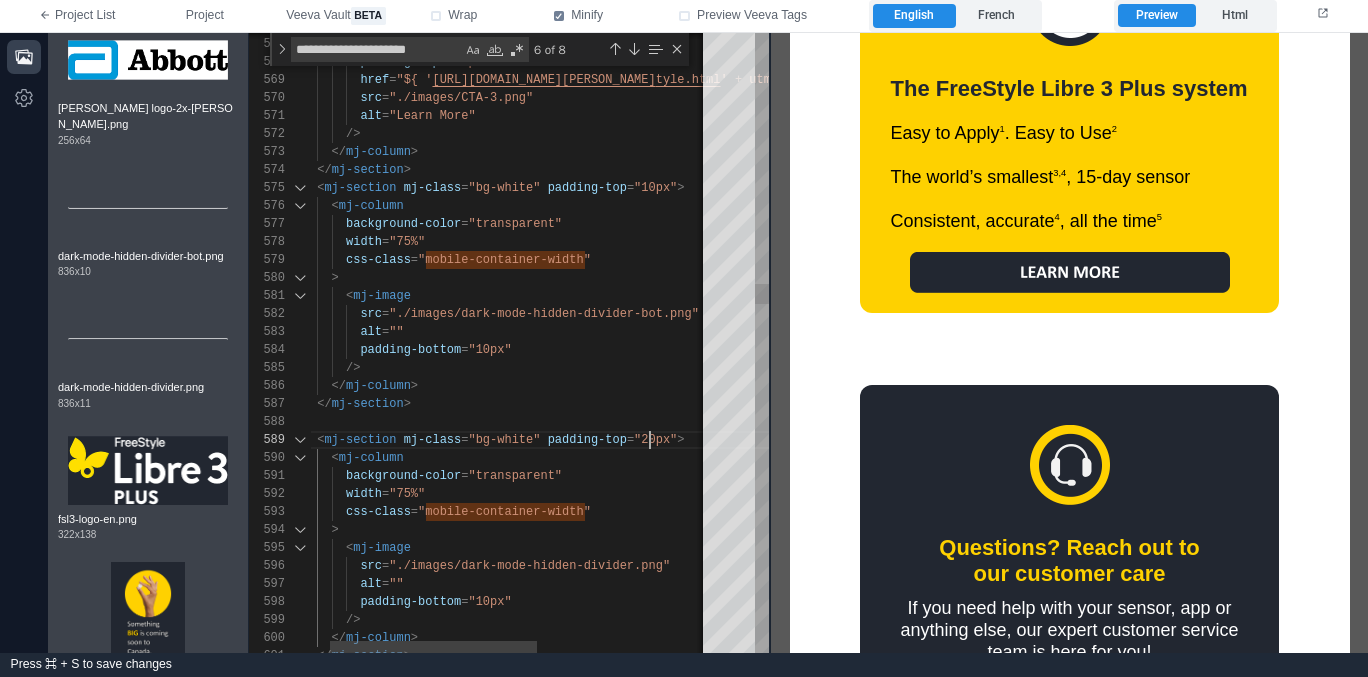 scroll, scrollTop: 144, scrollLeft: 376, axis: both 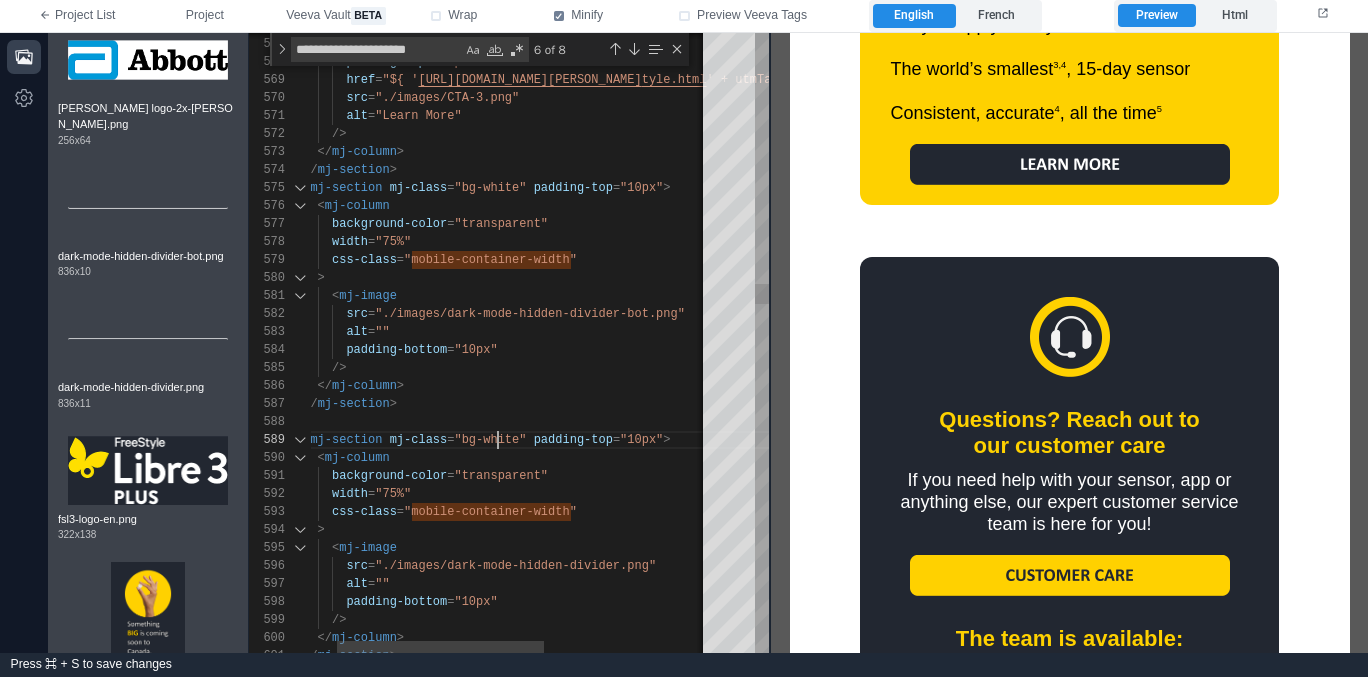 click on "571 572 573 574 588 589 590 591 592 593 594 595 596 597 598 599 600 601 570 569 568 567 566 575 576 577 578 579 580 581 582 583 584 585 586 587              alt = "Learn More"            />          </ mj-column >        </ mj-section >        < mj-section   mj-class = "bg-white"   padding-top = "10px" >          < mj-column              background-color = "transparent"              width = "75%"              css-class = "mobile-container-width"          >            < mj-image              src = "./images/dark-mode-hidden-divider.png"              alt = ""              padding-bottom = "10px"            />          </ mj-column >        </ mj-section >              src = "./images/CTA-3.png"              href = "${ ' https://www.freestyle.abbott/en-ca/support/myfrees tyle.html ' + utmTag('03') } " padding-top = "20px"" at bounding box center [509, 343] 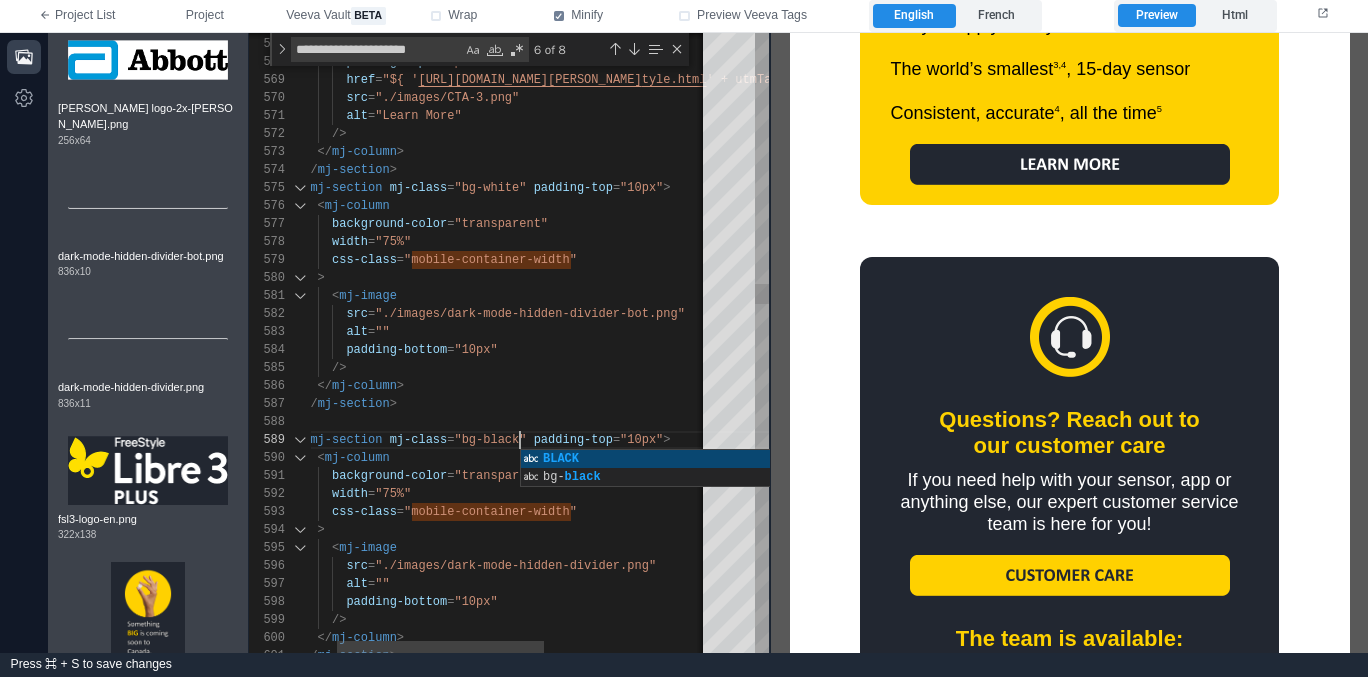 scroll, scrollTop: 144, scrollLeft: 260, axis: both 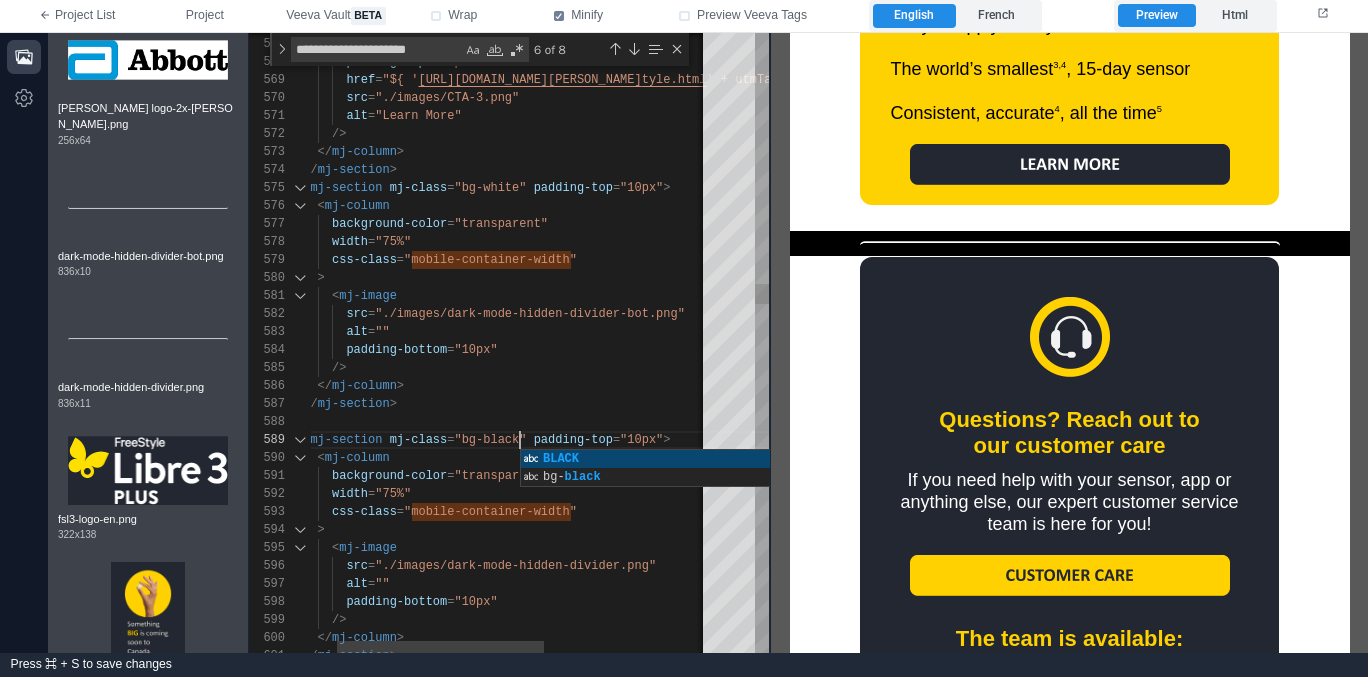 click on ""bg-white"" at bounding box center [490, 188] 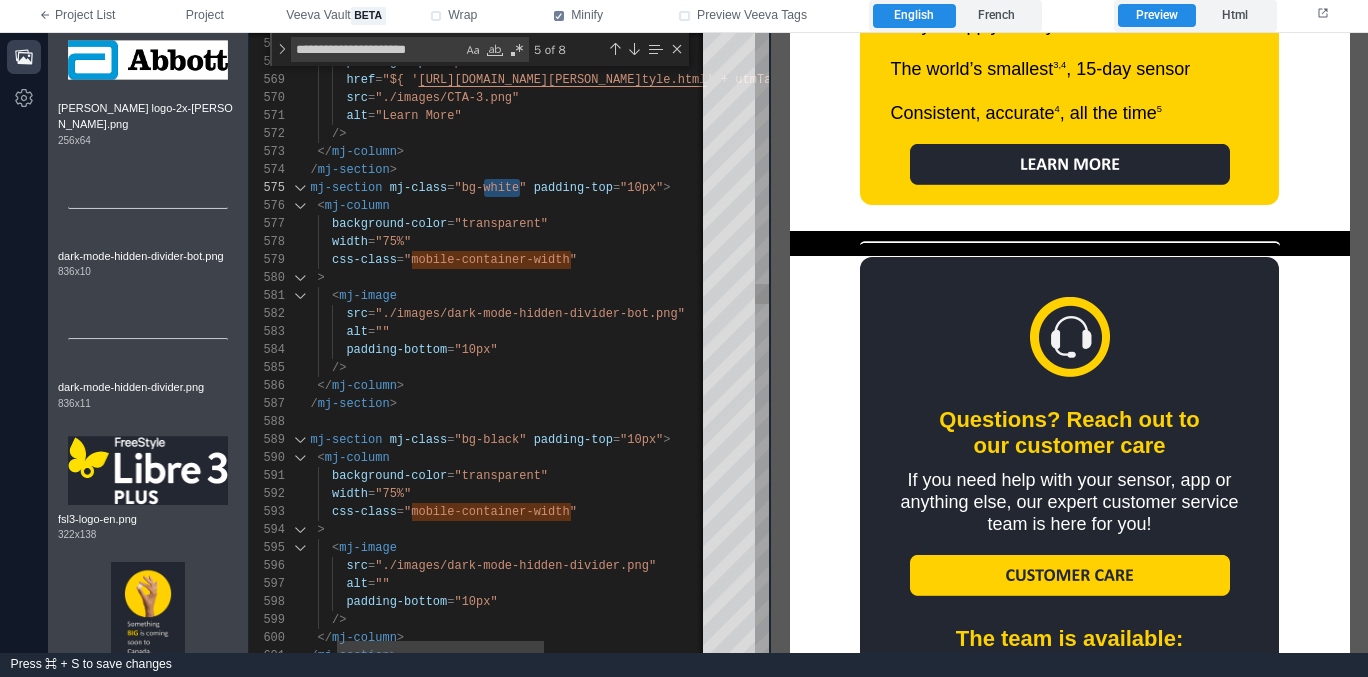 scroll, scrollTop: 144, scrollLeft: 260, axis: both 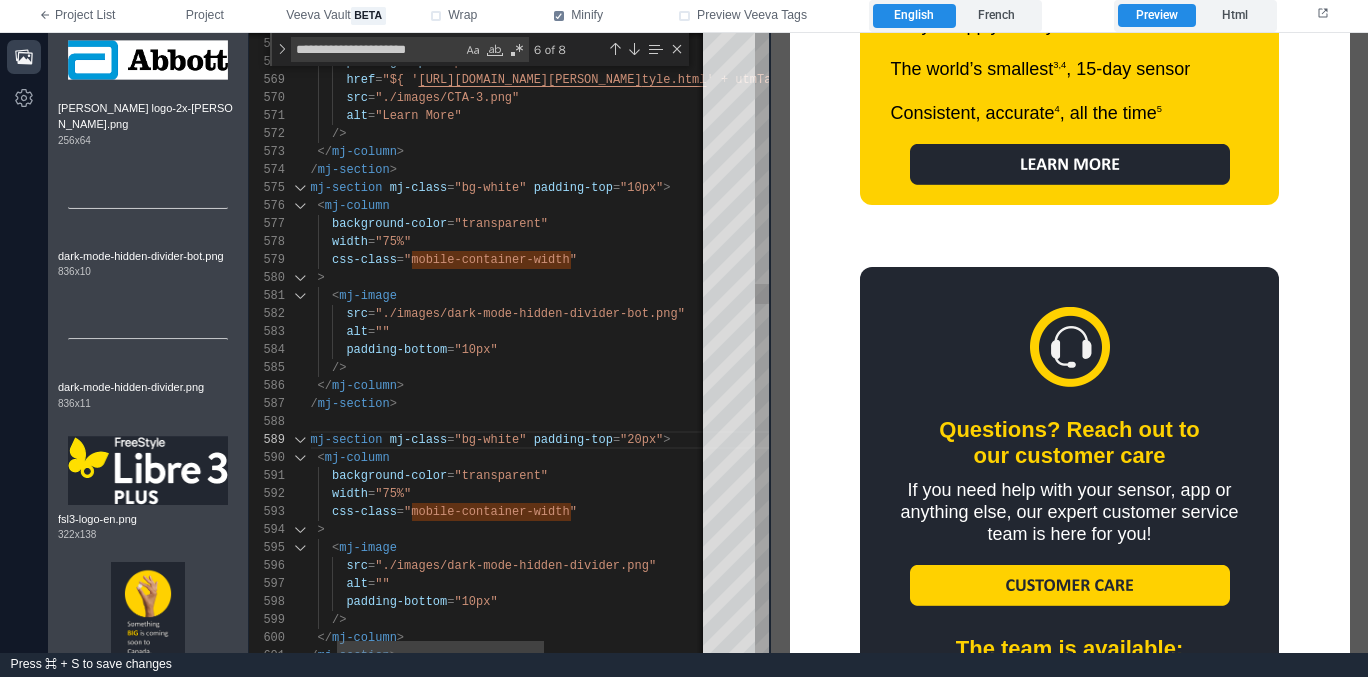 click on ""bg-white"" at bounding box center [490, 440] 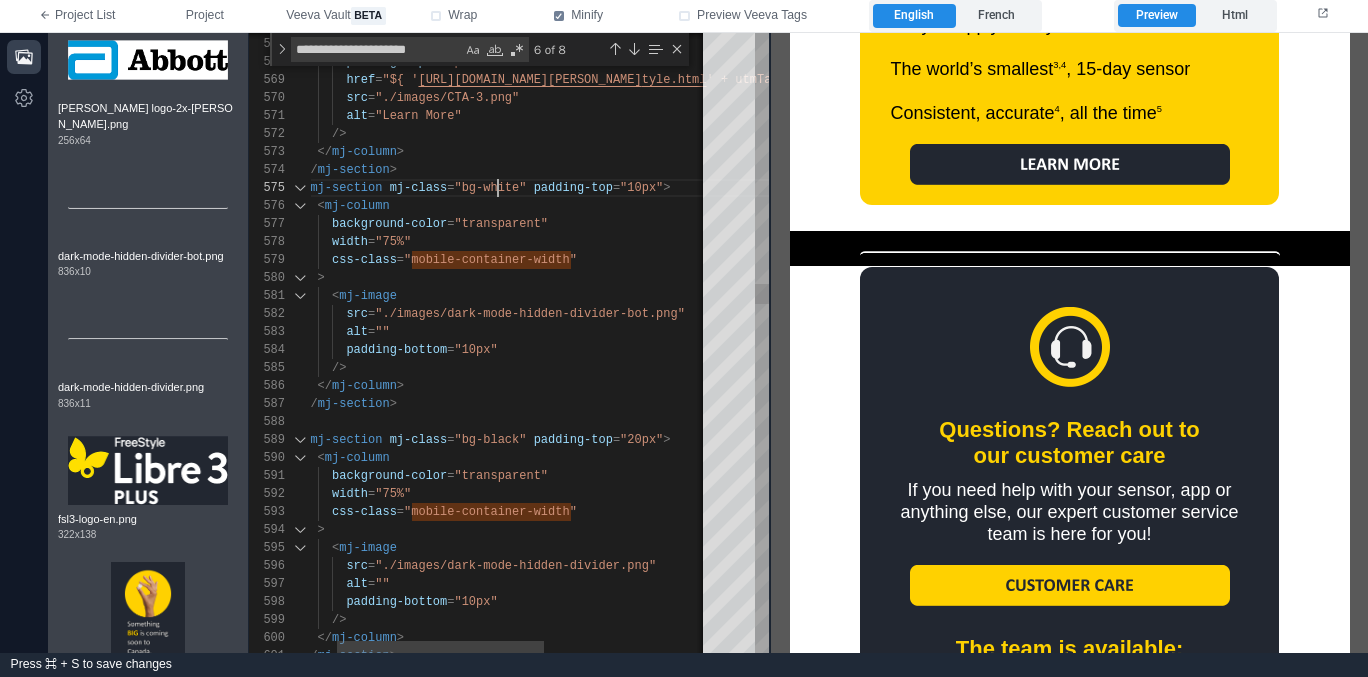 click on ""bg-white"" at bounding box center [490, 188] 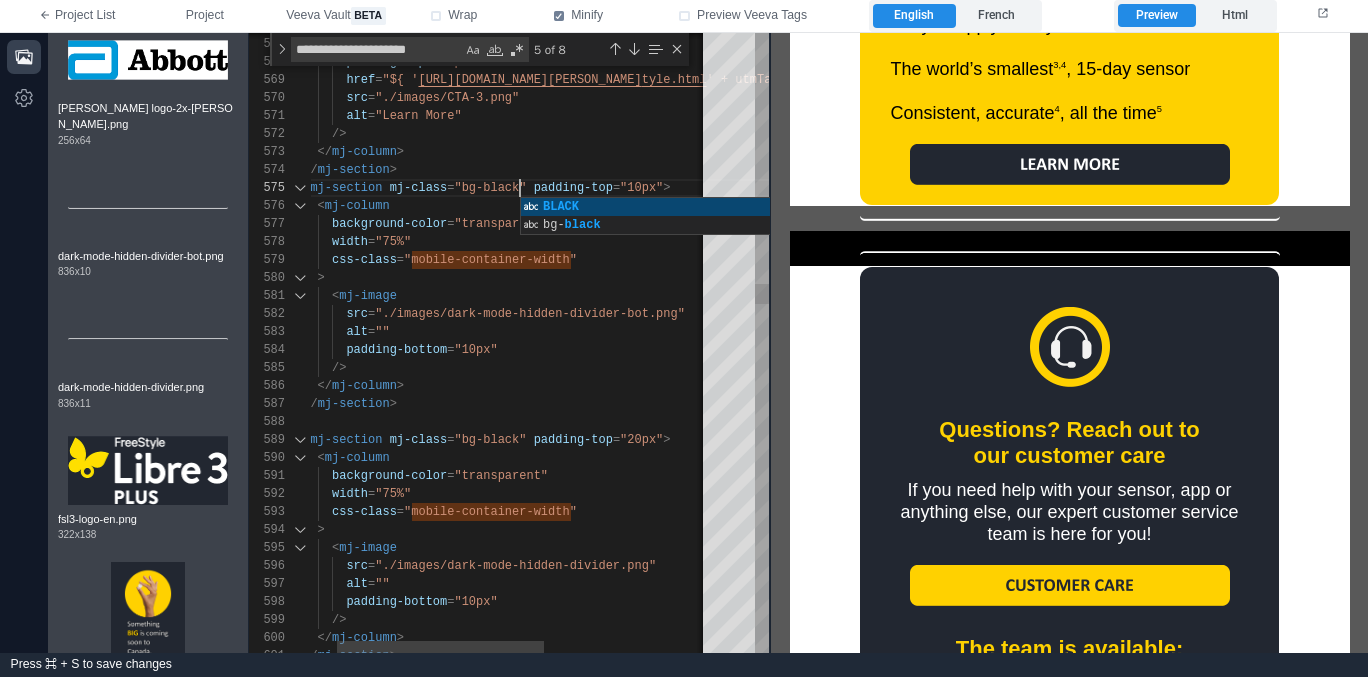 scroll, scrollTop: 72, scrollLeft: 260, axis: both 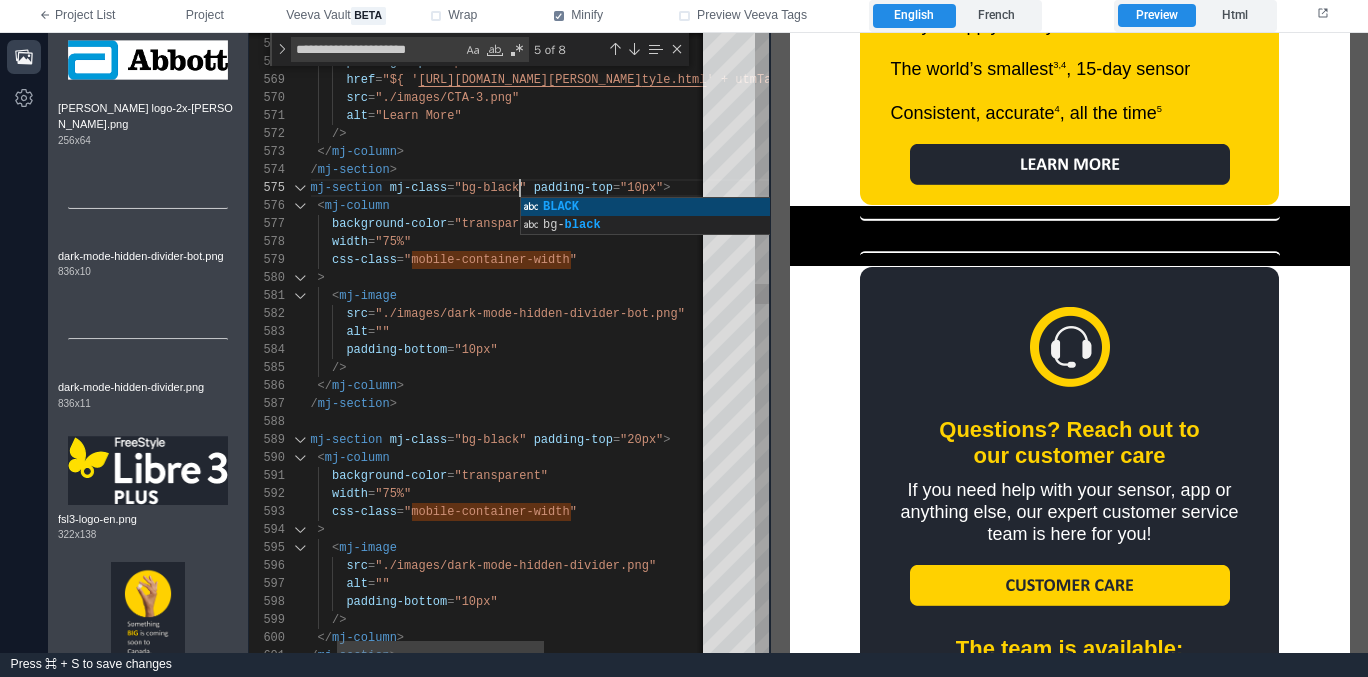 click on "571 572 573 574 588 589 590 591 592 593 594 595 596 597 598 599 600 601 570 569 568 567 566 575 576 577 578 579 580 581 582 583 584 585 586 587              alt = "Learn More"            />          </ mj-column >        </ mj-section >        < mj-section   mj-class = "bg-black"   padding-top = "20px" >          < mj-column              background-color = "transparent"              width = "75%"              css-class = "mobile-container-width"          >            < mj-image              src = "./images/dark-mode-hidden-divider.png"              alt = ""              padding-bottom = "10px"            />          </ mj-column >        </ mj-section >              src = "./images/CTA-3.png"              href = "${ ' https://www.freestyle.abbott/en-ca/support/myfrees tyle.html ' + utmTag('03') } " padding-top = "20px"" at bounding box center [509, 343] 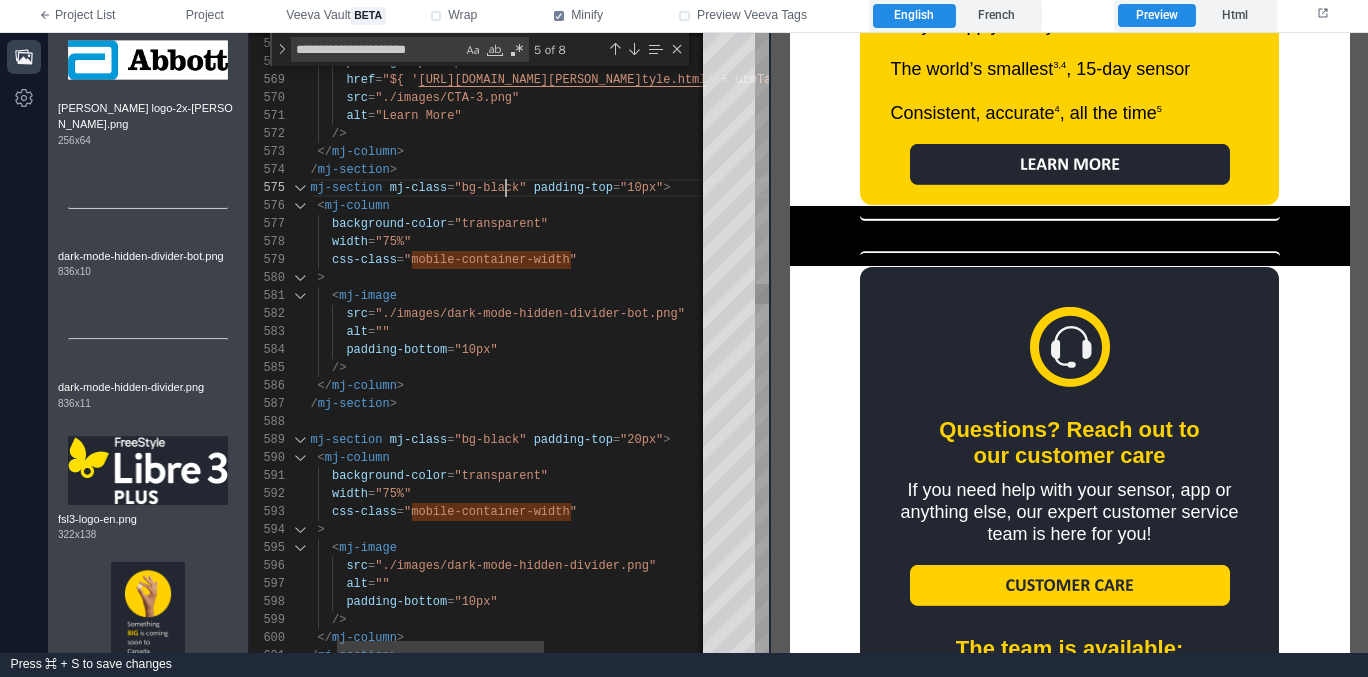 click on "571 572 573 574 588 589 590 591 592 593 594 595 596 597 598 599 600 601 570 569 568 567 566 575 576 577 578 579 580 581 582 583 584 585 586 587              alt = "Learn More"            />          </ mj-column >        </ mj-section >        < mj-section   mj-class = "bg-black"   padding-top = "20px" >          < mj-column              background-color = "transparent"              width = "75%"              css-class = "mobile-container-width"          >            < mj-image              src = "./images/dark-mode-hidden-divider.png"              alt = ""              padding-bottom = "10px"            />          </ mj-column >        </ mj-section >              src = "./images/CTA-3.png"              href = "${ ' https://www.freestyle.abbott/en-ca/support/myfrees tyle.html ' + utmTag('03') } " padding-top = "20px"" at bounding box center (509, 343) 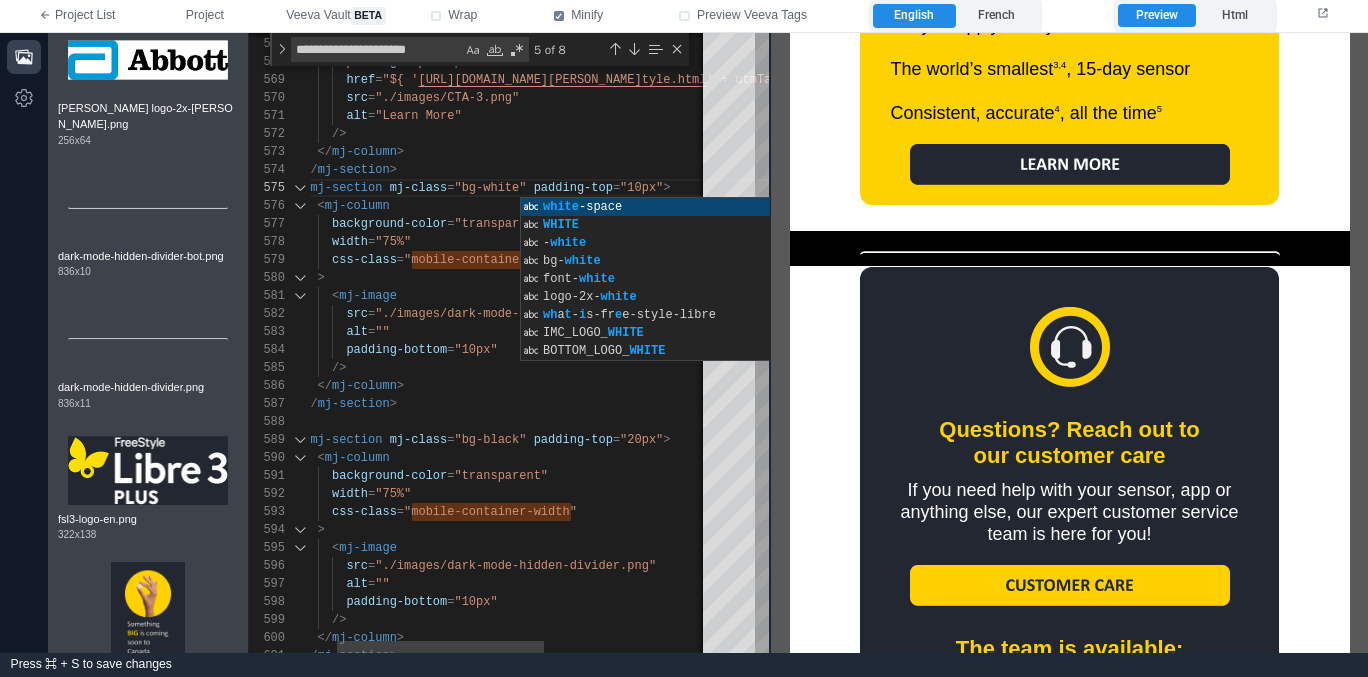 click on ""bg-black"" at bounding box center (490, 440) 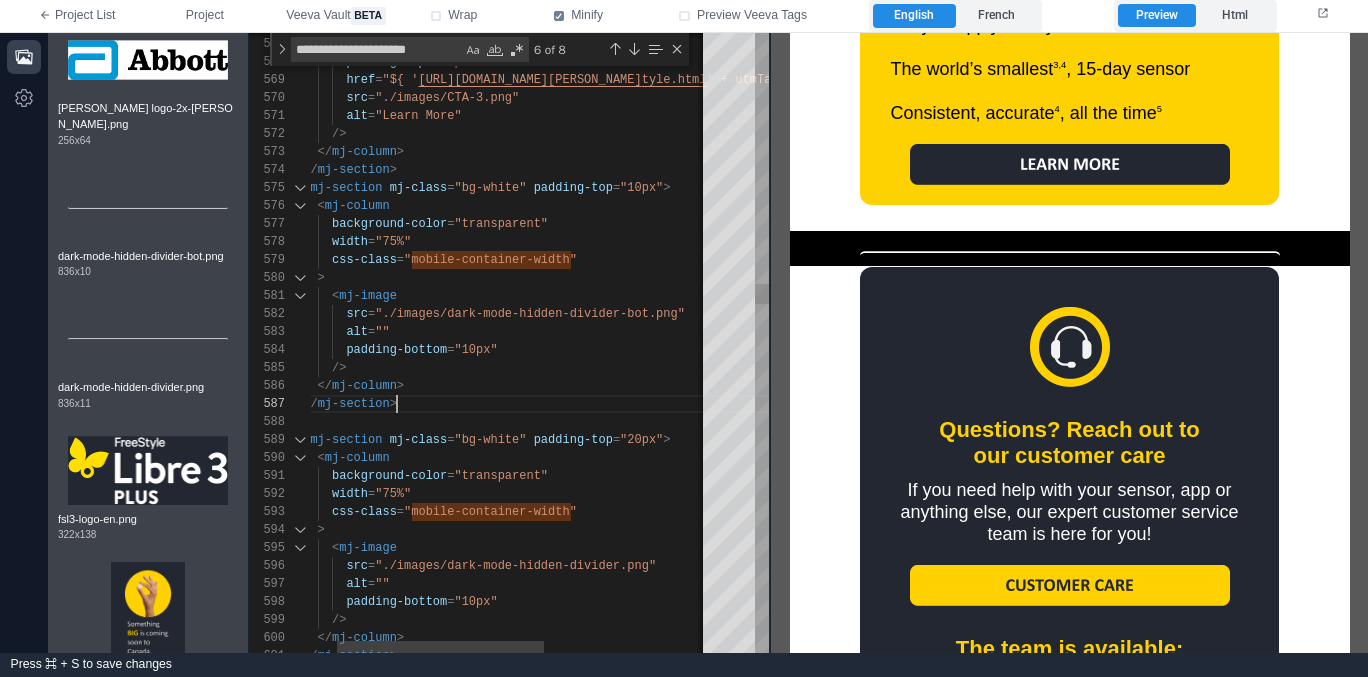 click on "</ mj-section >" at bounding box center (643, 404) 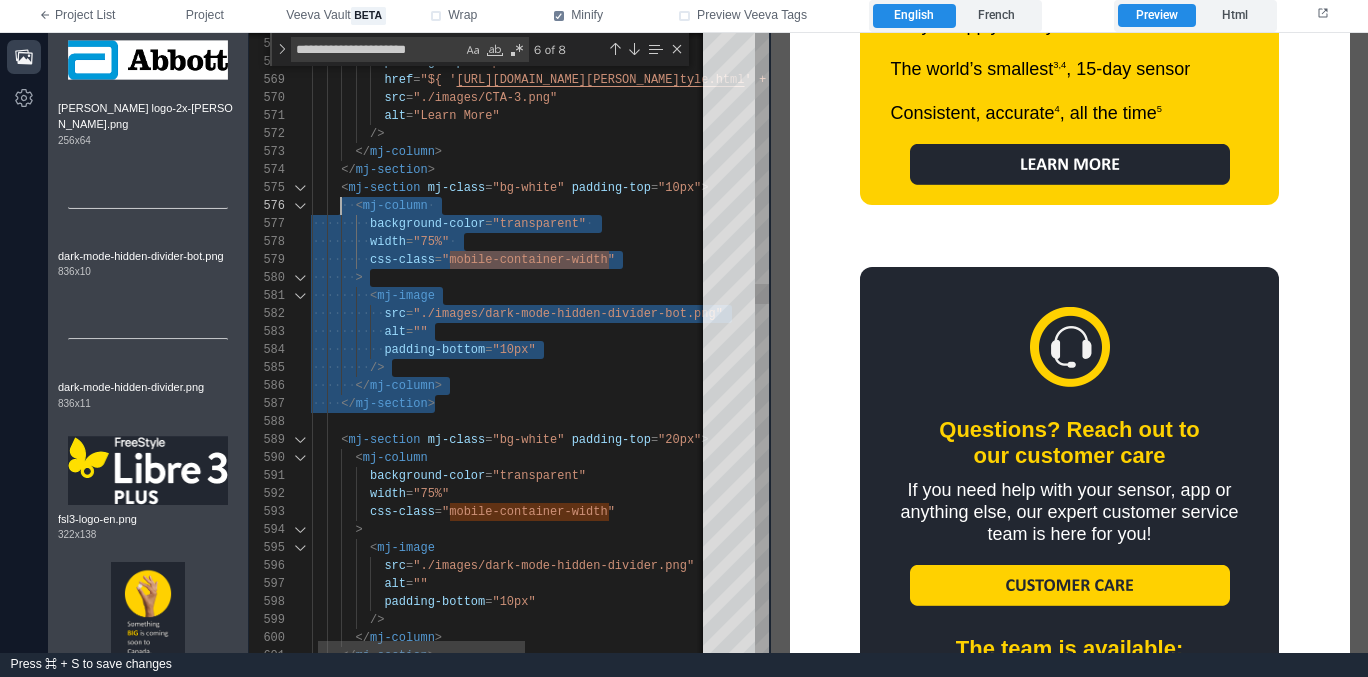 scroll, scrollTop: 72, scrollLeft: 43, axis: both 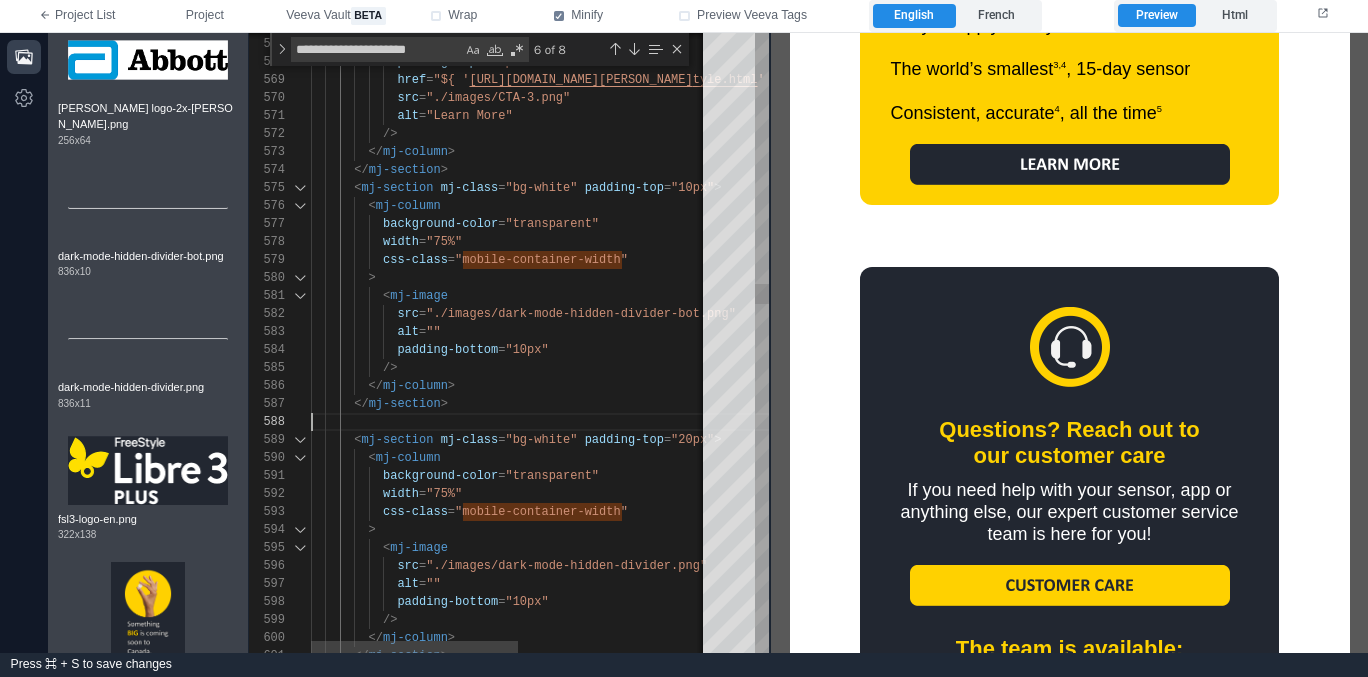 click at bounding box center [694, 422] 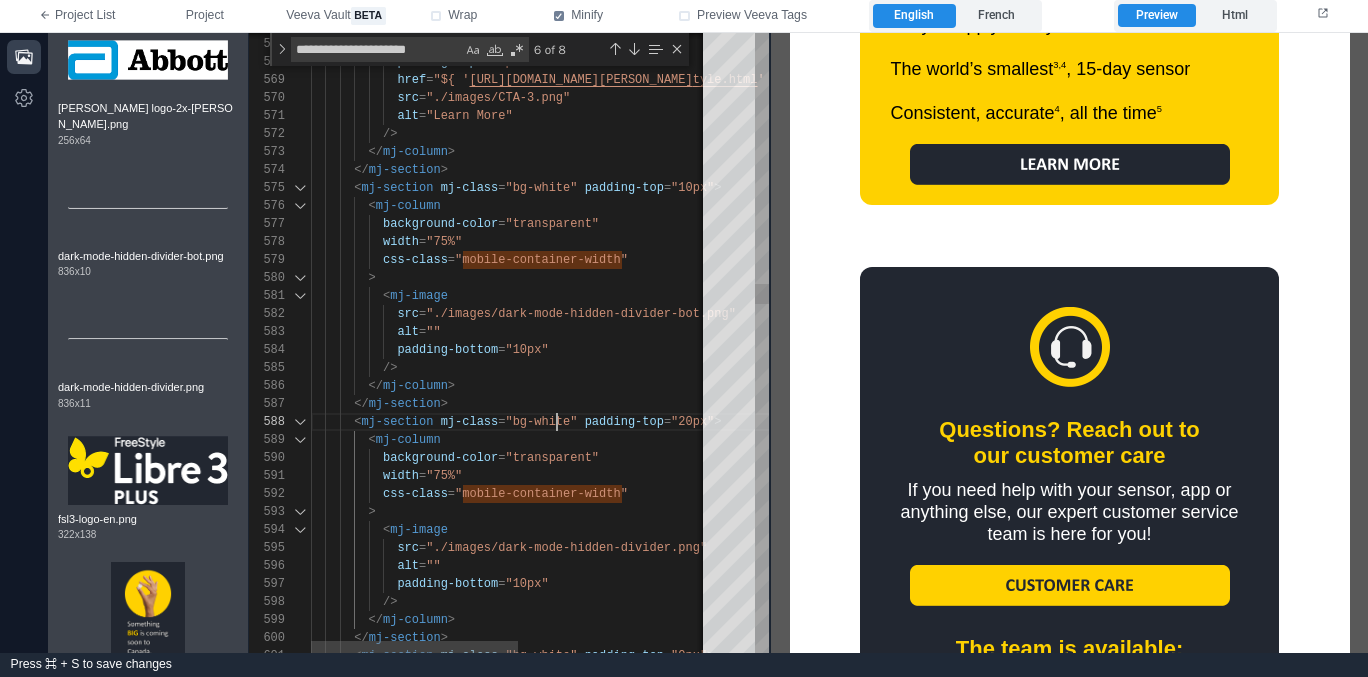 click on ""bg-white"" at bounding box center [541, 422] 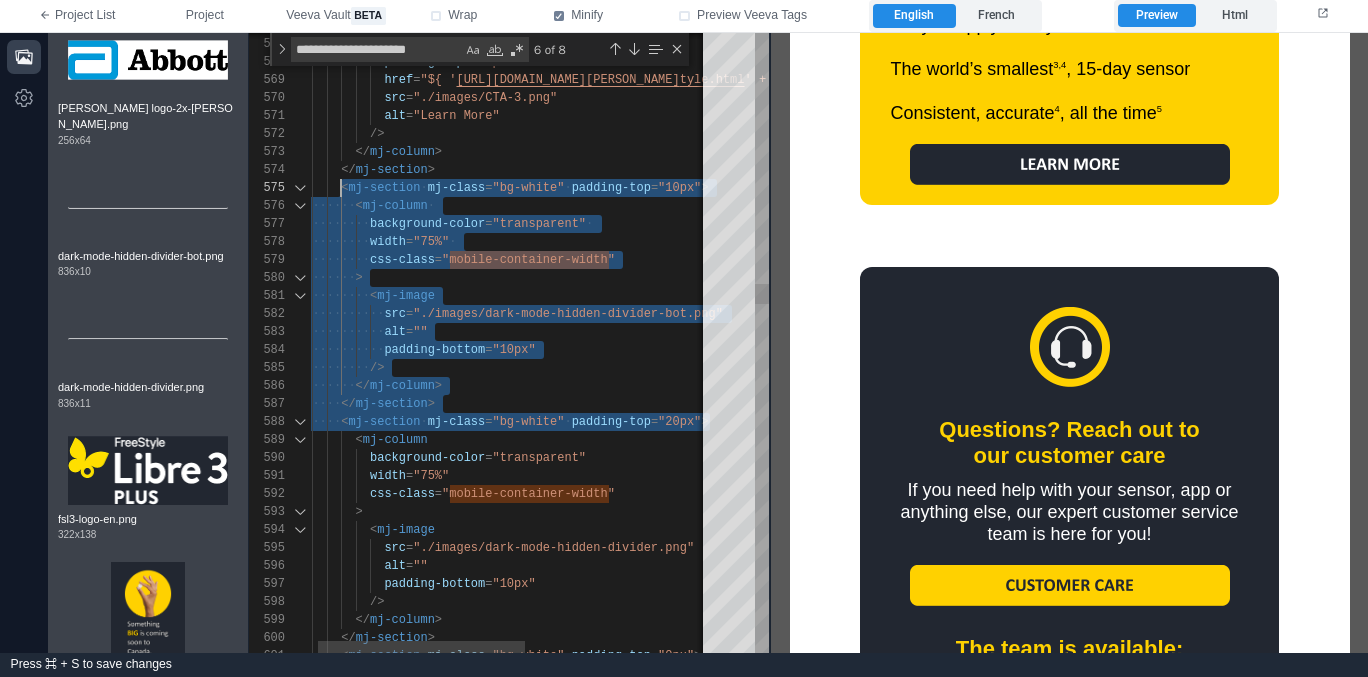 scroll, scrollTop: 72, scrollLeft: 43, axis: both 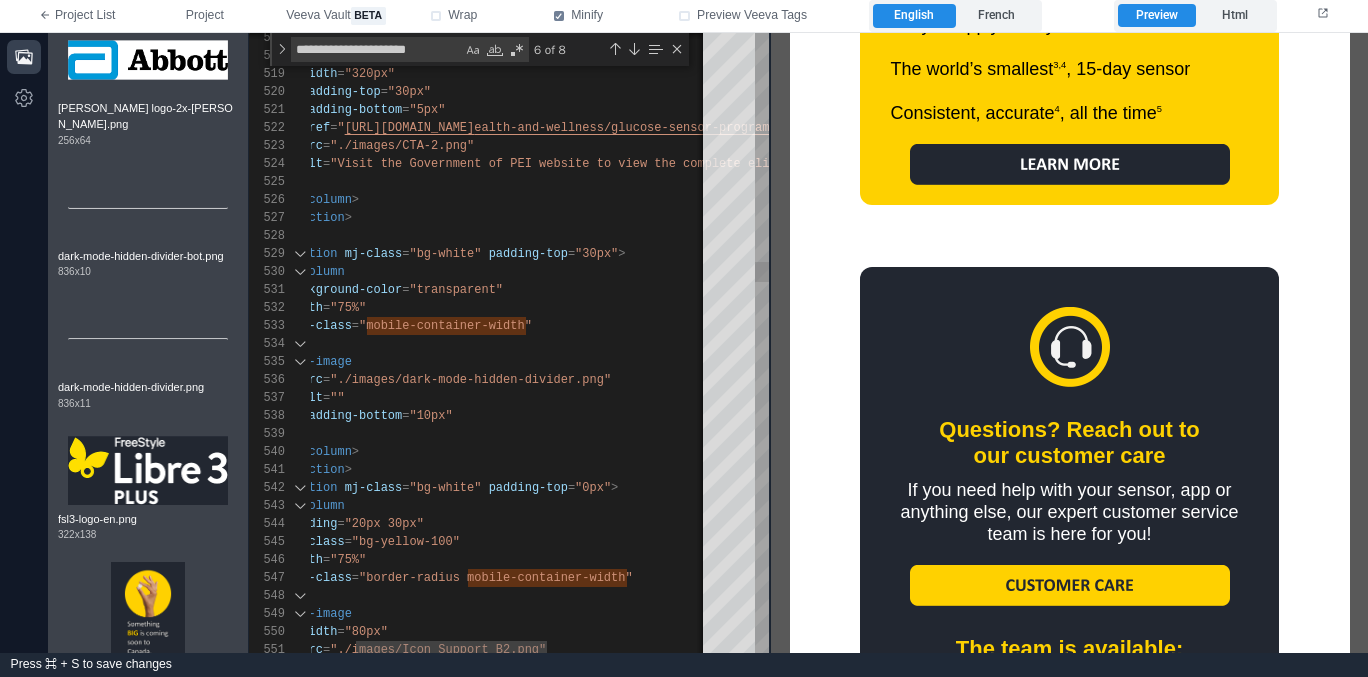 click on "< mj-section   mj-class = "bg-white"   padding-top = "30px" >" at bounding box center [630, 254] 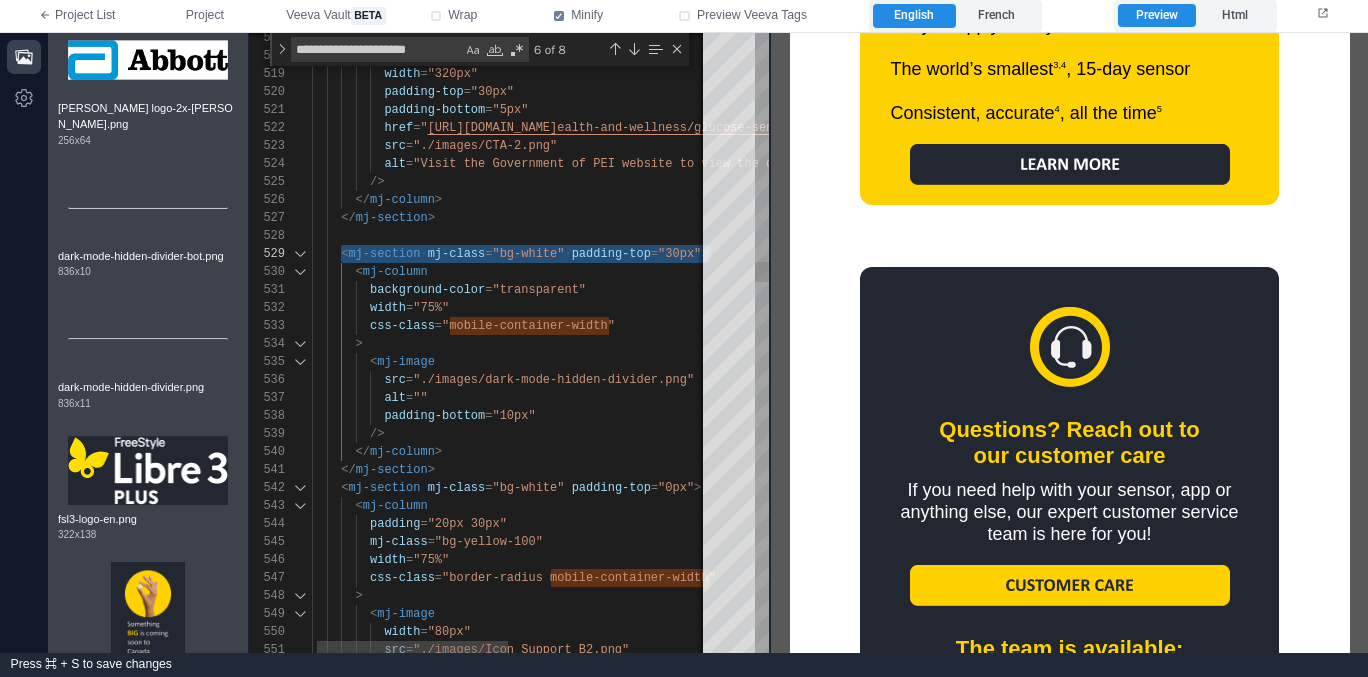 paste on "**********" 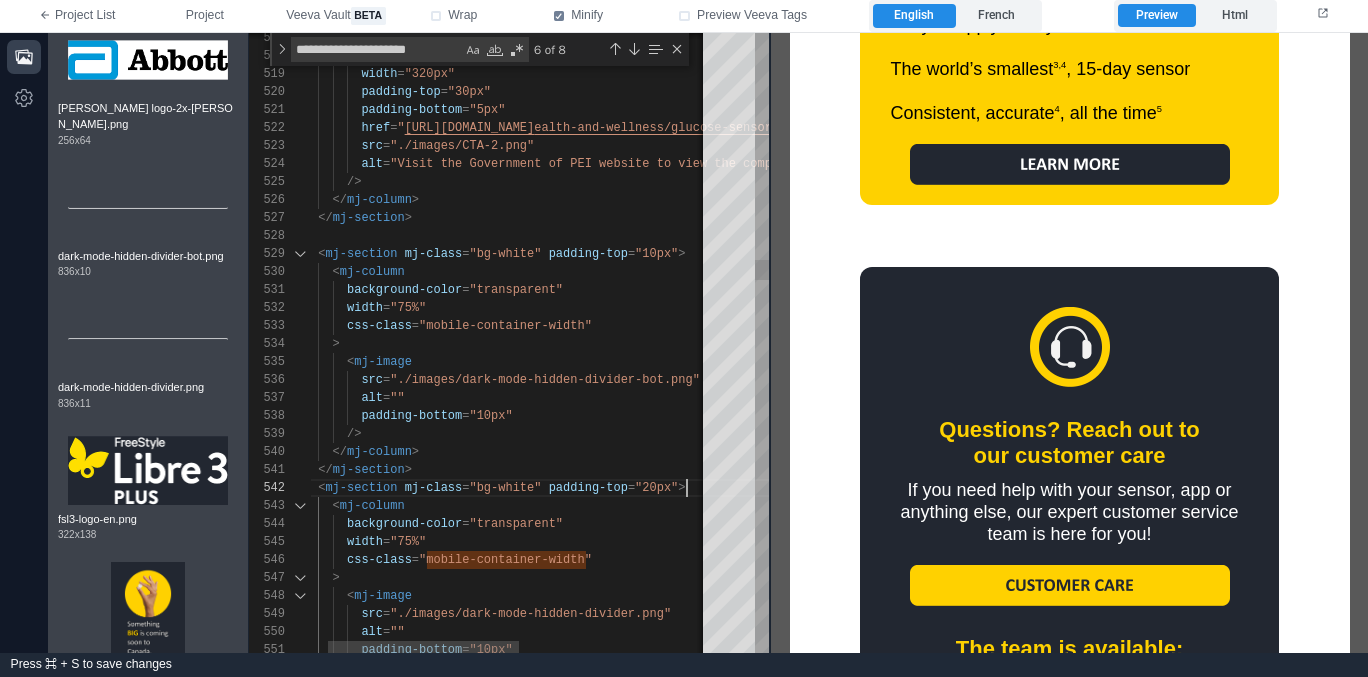 scroll, scrollTop: 18, scrollLeft: 410, axis: both 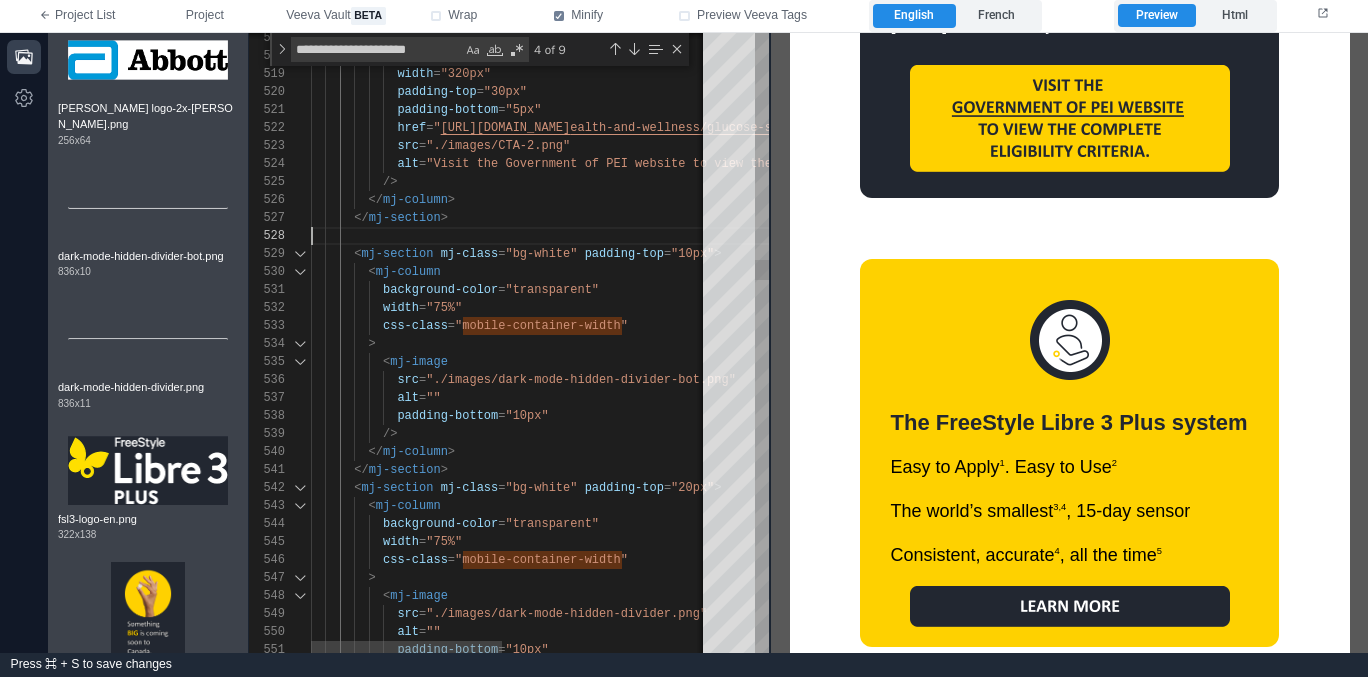 click at bounding box center [726, 236] 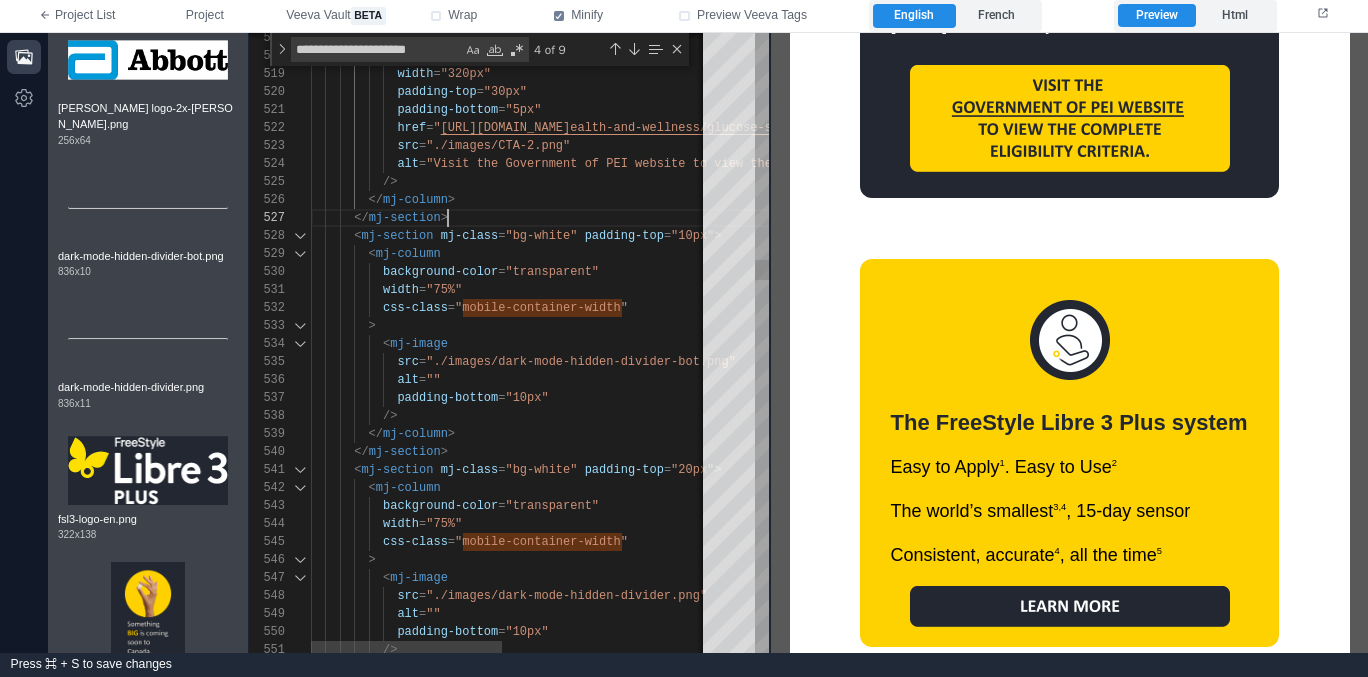 scroll, scrollTop: 108, scrollLeft: 137, axis: both 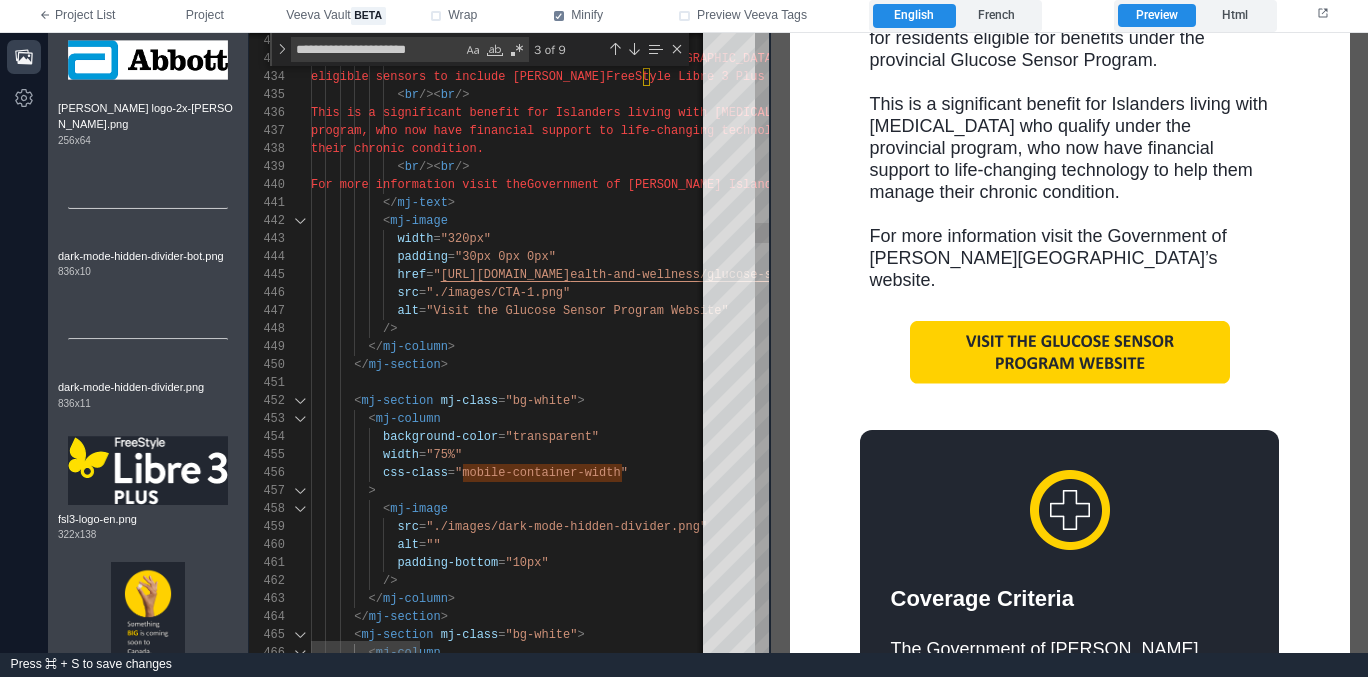 click on "< mj-column        < mj-section   mj-class = "bg-white" >        </ mj-section >          </ mj-column >              padding-bottom = "10px"            />              alt = ""              src = "./images/dark-mode-hidden-divider.png"            < mj-image          >            css-class = "mobile-container-width"            width = "75%"              background-color = "transparent"            < mj-column          < mj-section   mj-class = "bg-white" >        </ mj-section >          </ mj-column >            />              alt = "Visit the Glucose Sensor Program Website"              src = "./images/CTA-1.png"              href = " https://www.princeedwardisland.ca/en/information/h ealth-and-wellness/glucose-sensor-program "              padding = "30px 0px 0px" width = "320px" <" at bounding box center [500311, 492241] 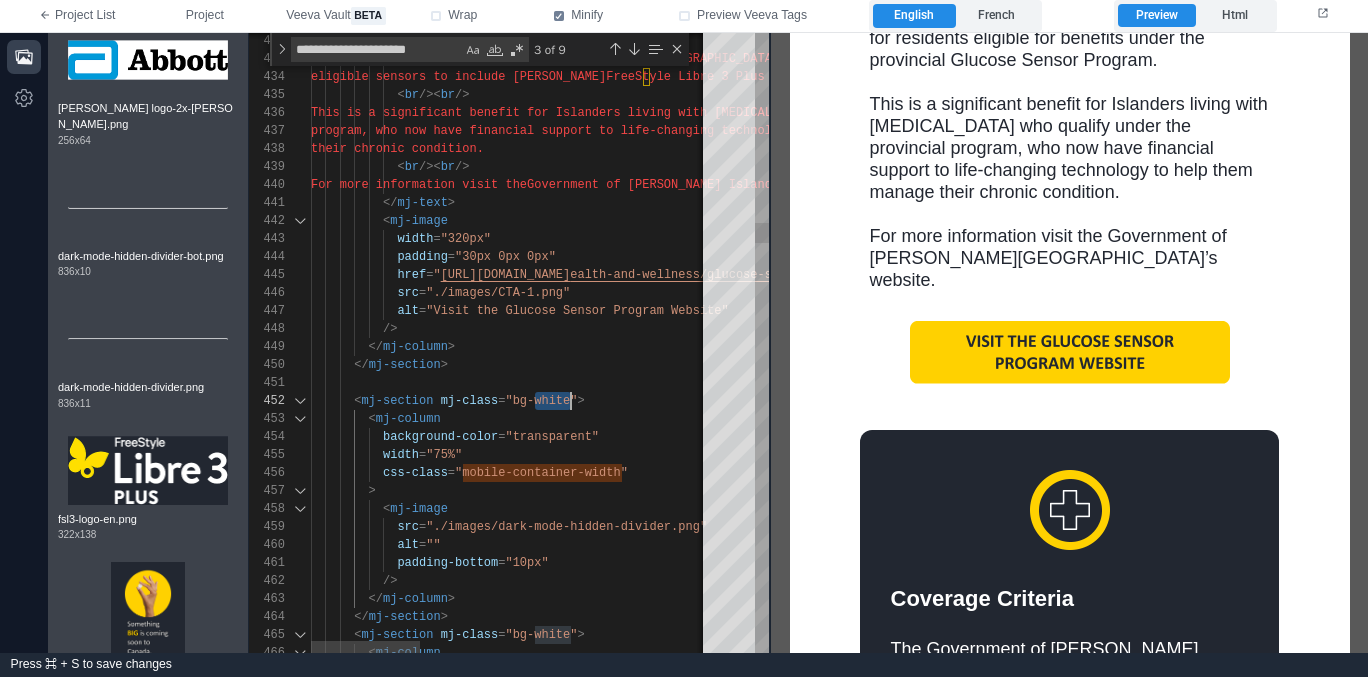 click on "< mj-column        < mj-section   mj-class = "bg-white" >        </ mj-section >          </ mj-column >              padding-bottom = "10px"            />              alt = ""              src = "./images/dark-mode-hidden-divider.png"            < mj-image          >            css-class = "mobile-container-width"            width = "75%"              background-color = "transparent"            < mj-column          < mj-section   mj-class = "bg-white" >        </ mj-section >          </ mj-column >            />              alt = "Visit the Glucose Sensor Program Website"              src = "./images/CTA-1.png"              href = " https://www.princeedwardisland.ca/en/information/h ealth-and-wellness/glucose-sensor-program "              padding = "30px 0px 0px" width = "320px" <" at bounding box center (500311, 492241) 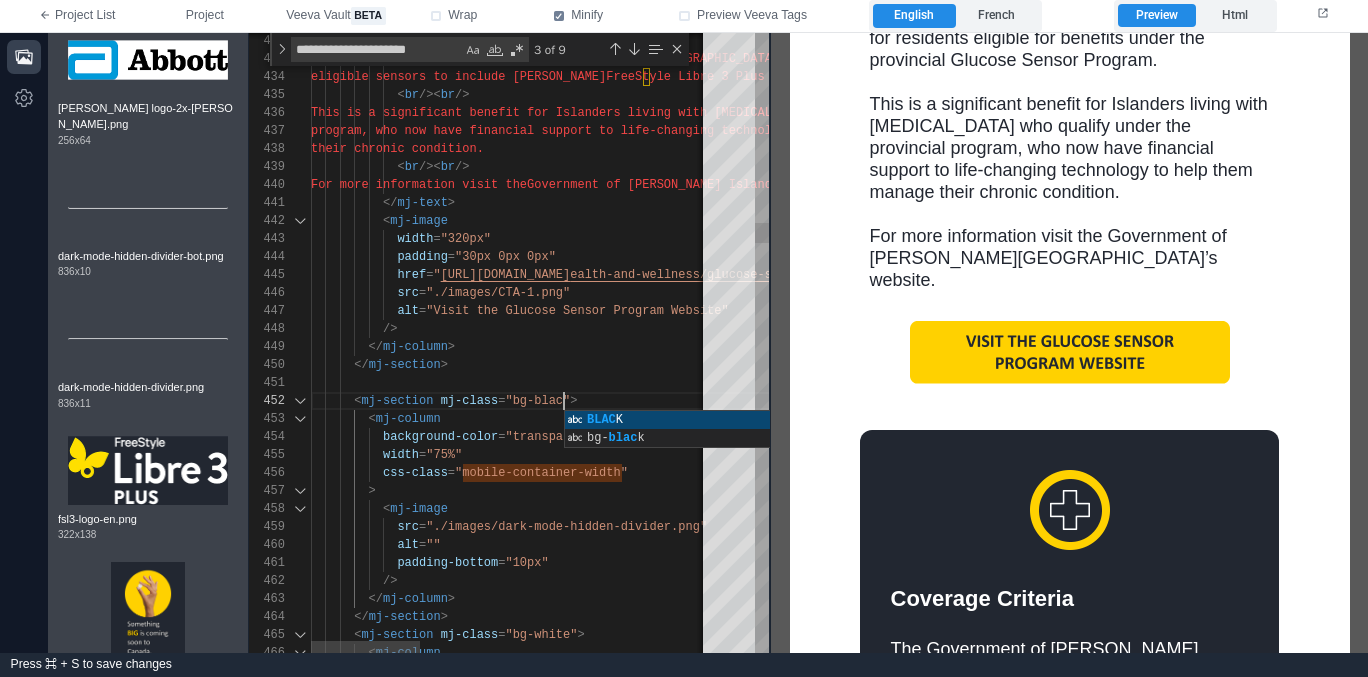 scroll, scrollTop: 18, scrollLeft: 260, axis: both 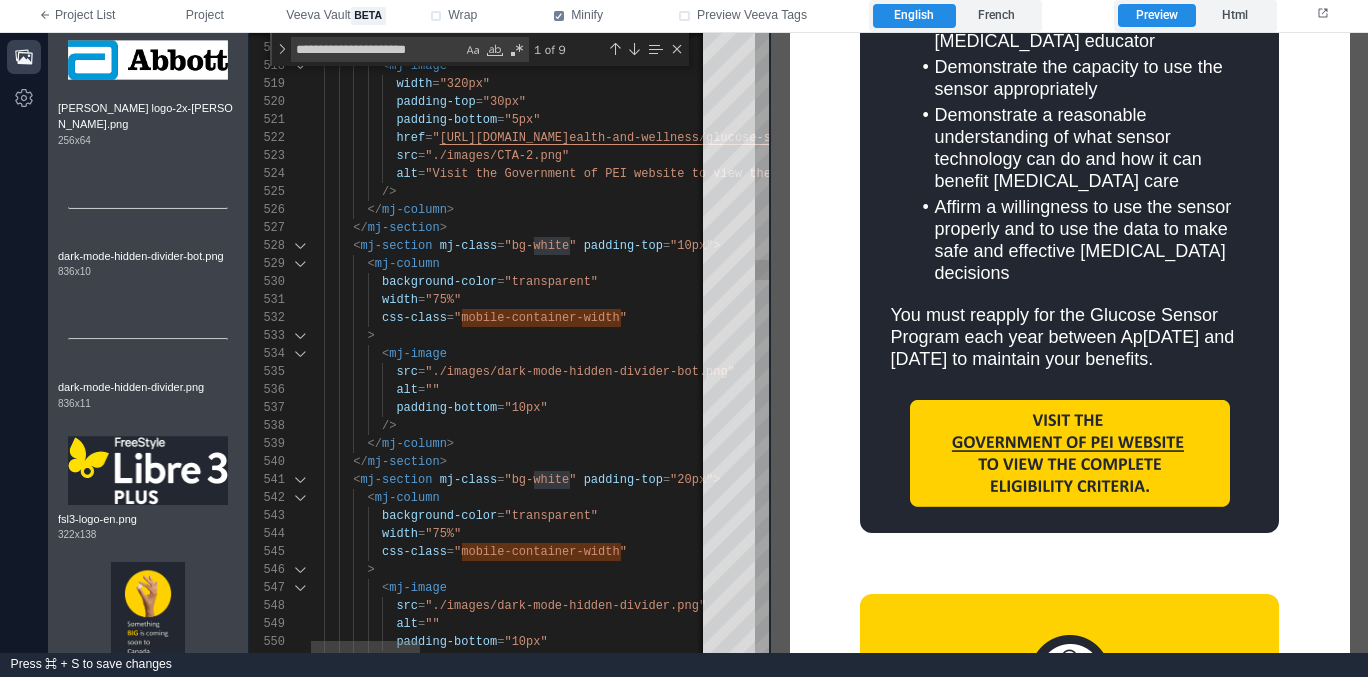 click on ""bg-white"" at bounding box center [540, 246] 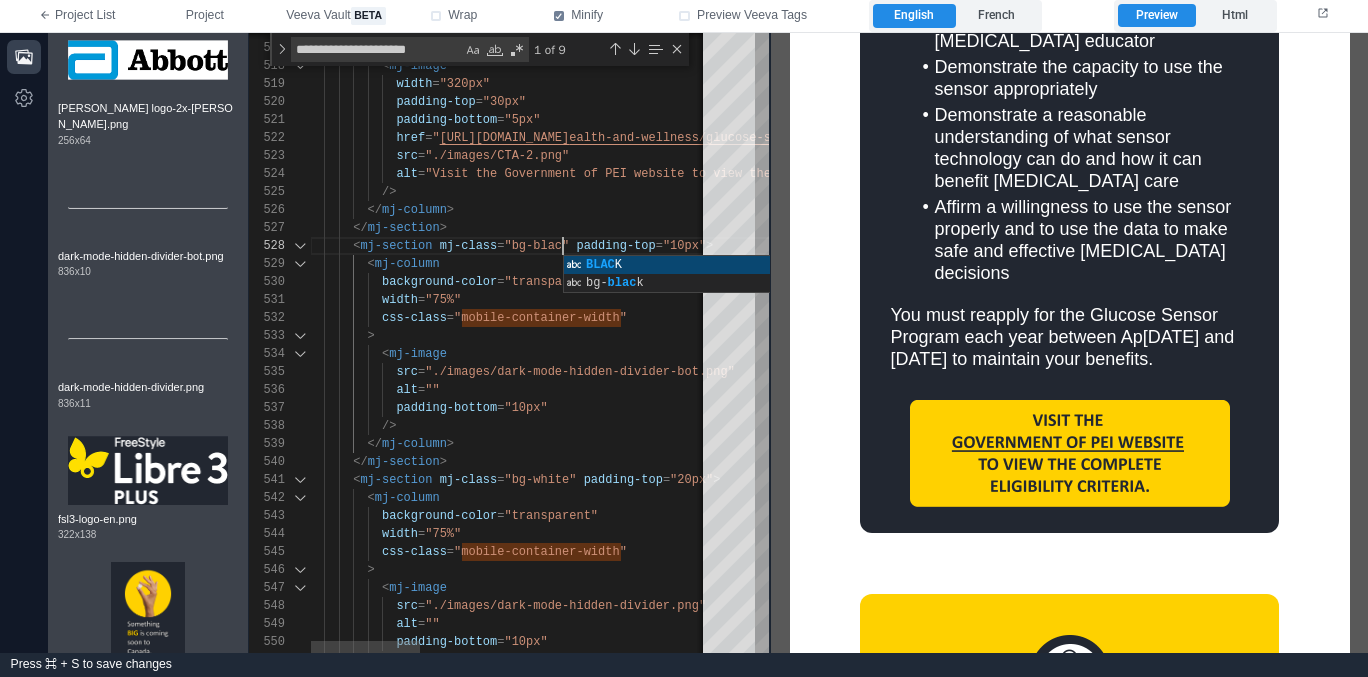 scroll, scrollTop: 126, scrollLeft: 260, axis: both 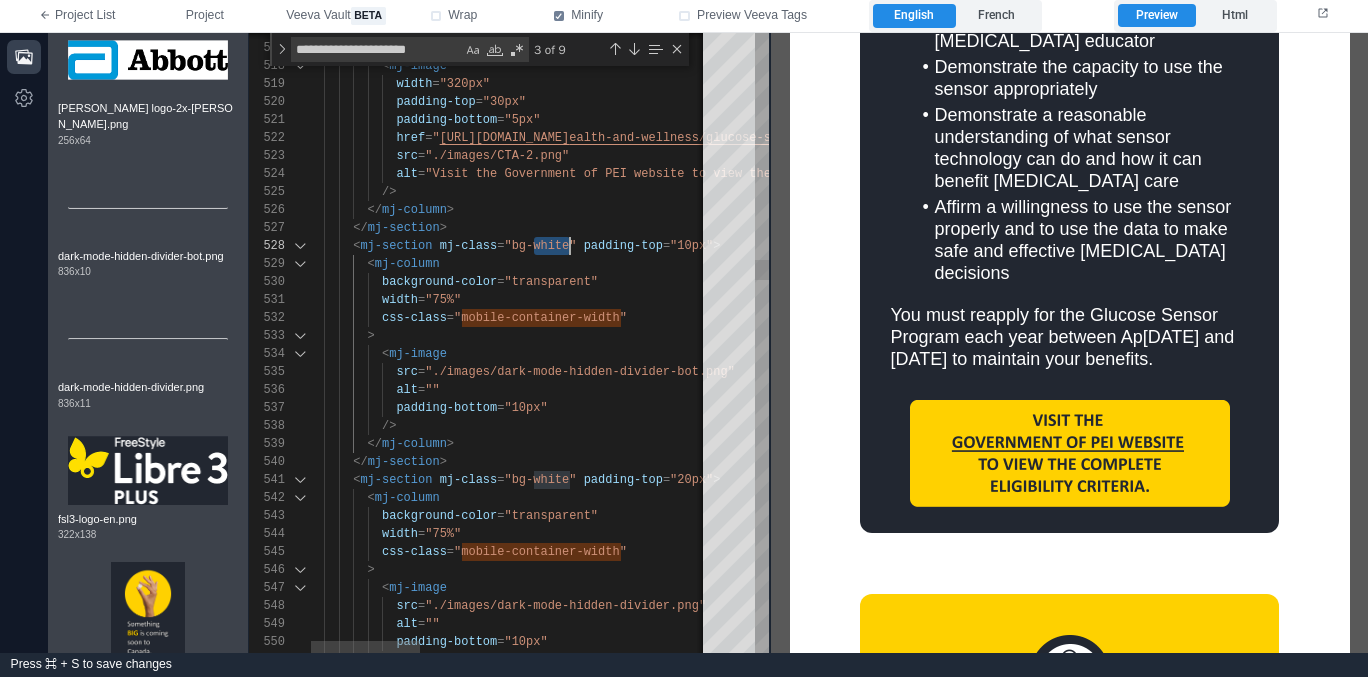 click on "/>" at bounding box center (1040, 426) 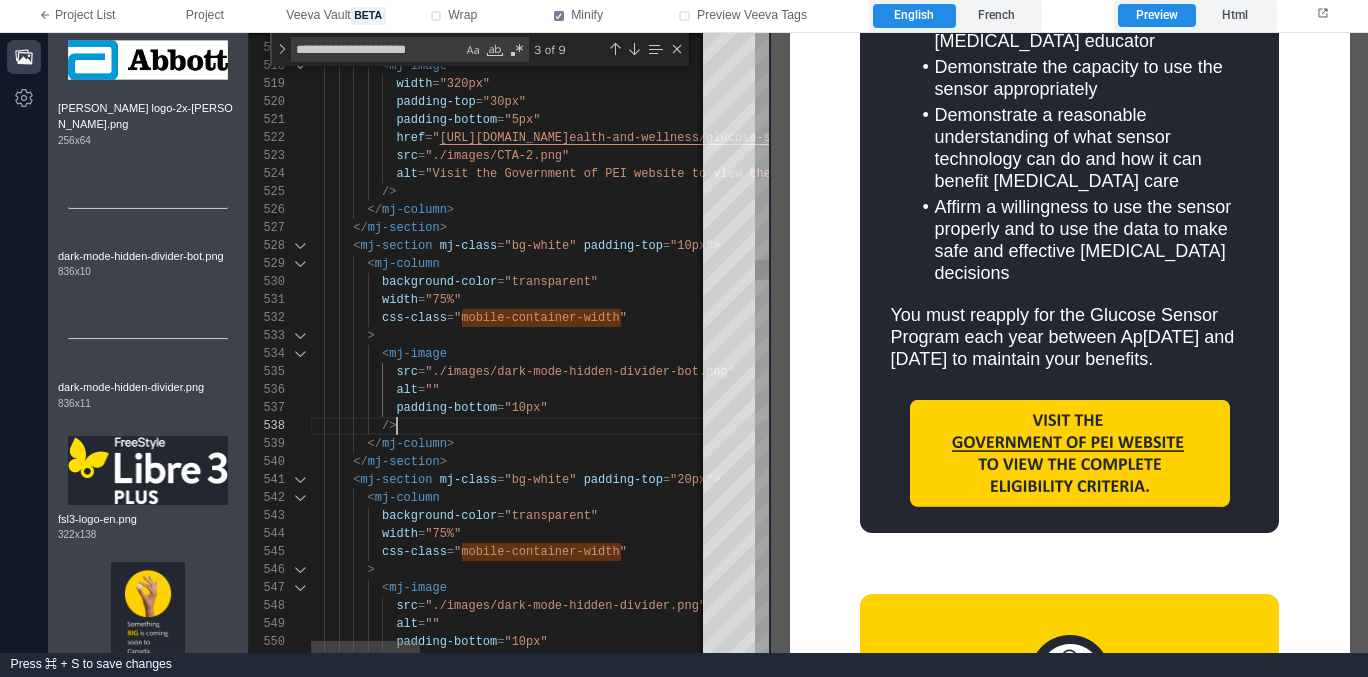 scroll, scrollTop: 126, scrollLeft: 87, axis: both 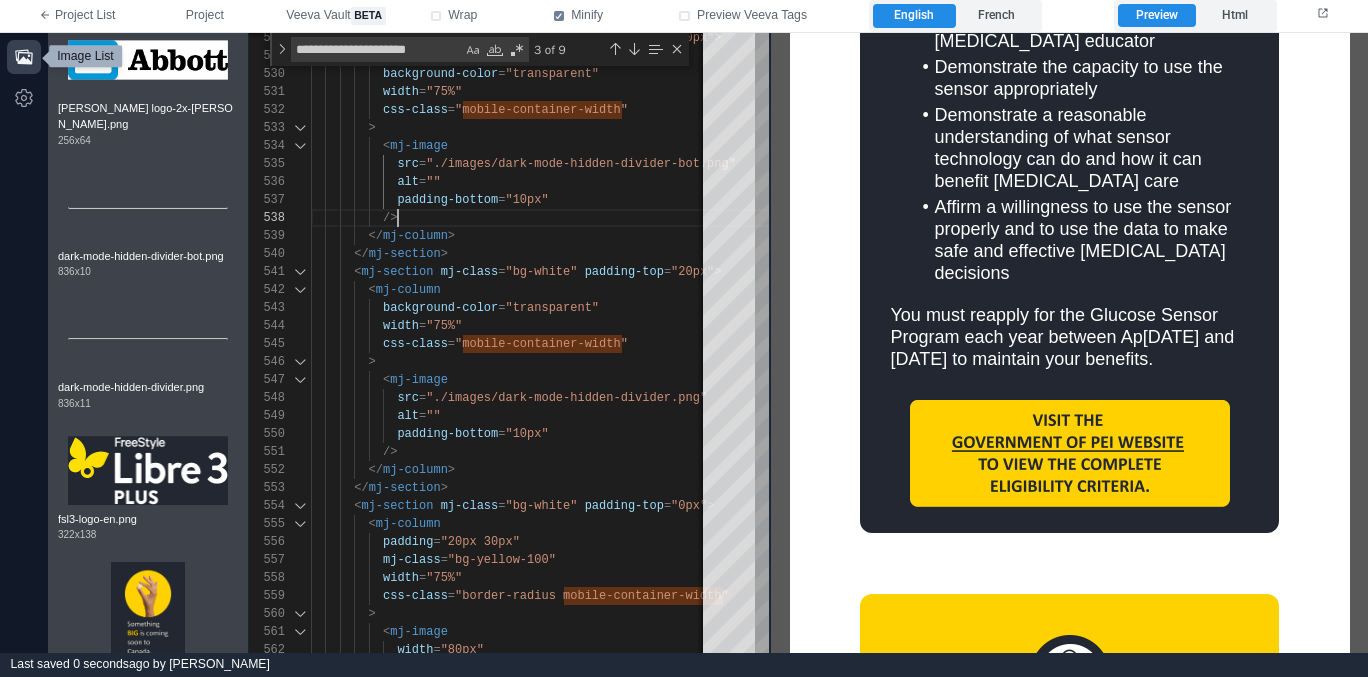 click at bounding box center (24, 57) 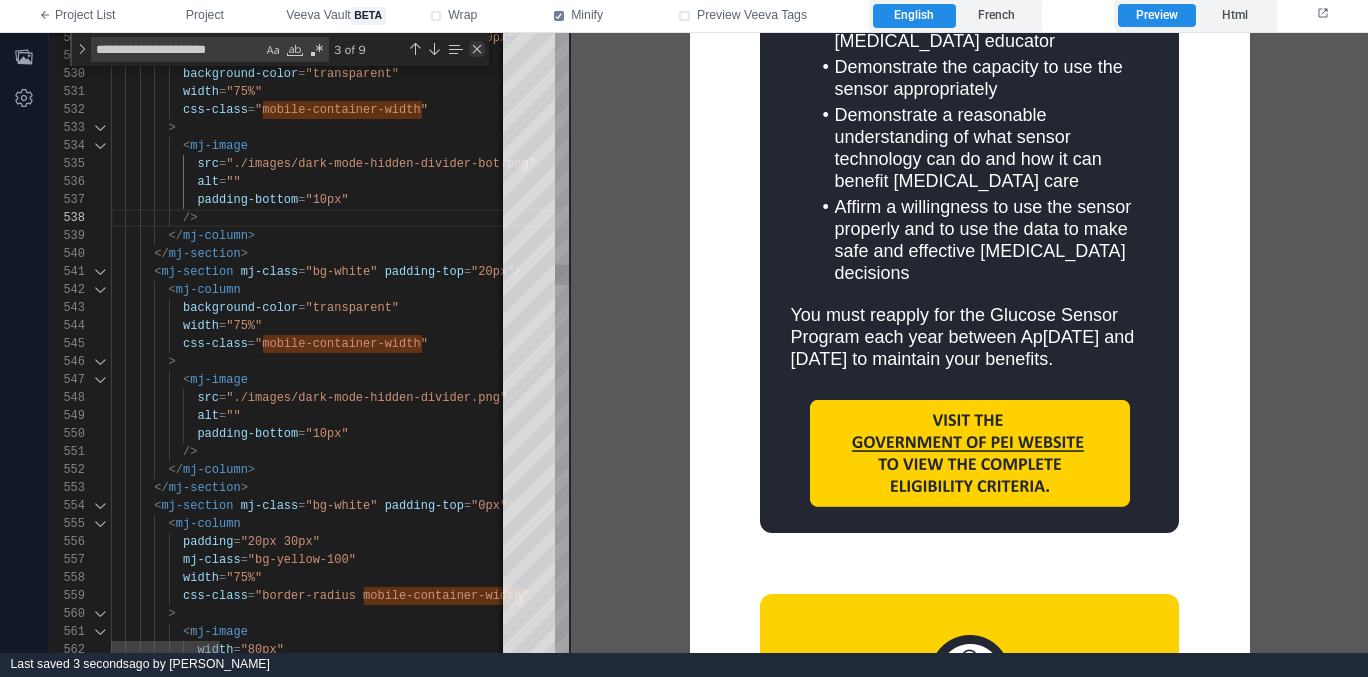 click at bounding box center (477, 49) 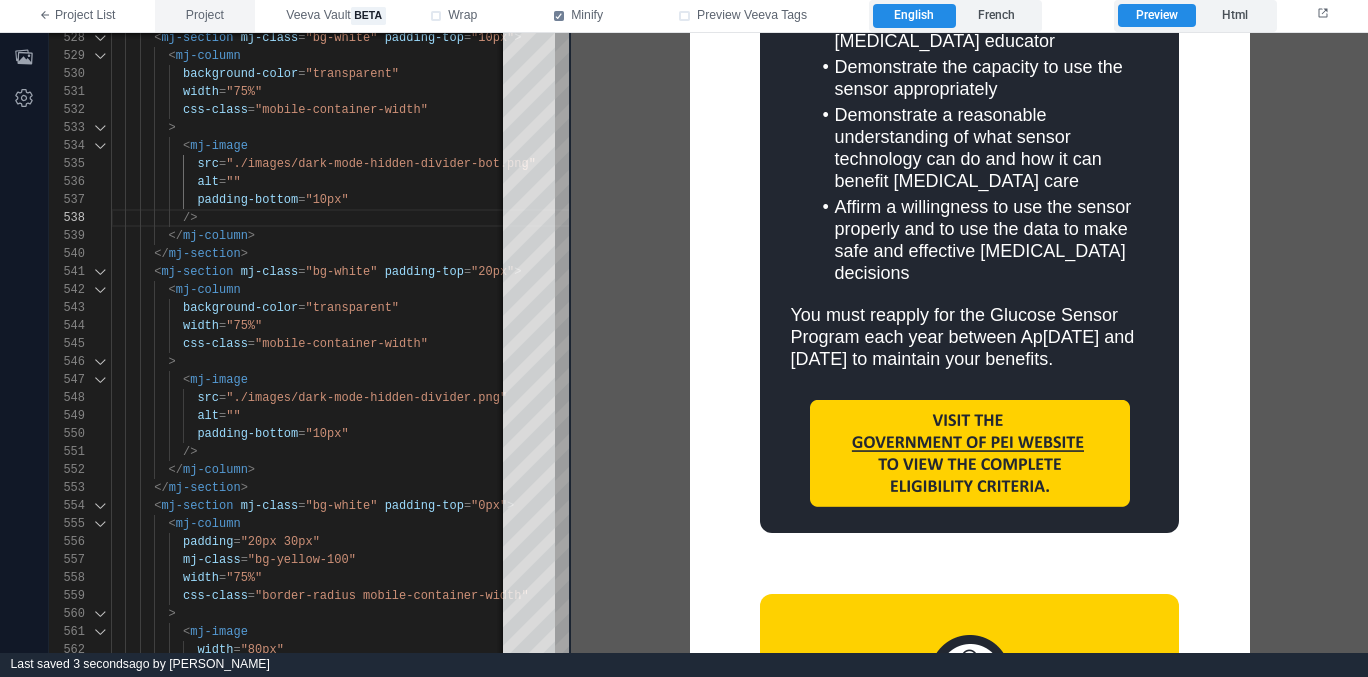 click on "Project" at bounding box center (205, 16) 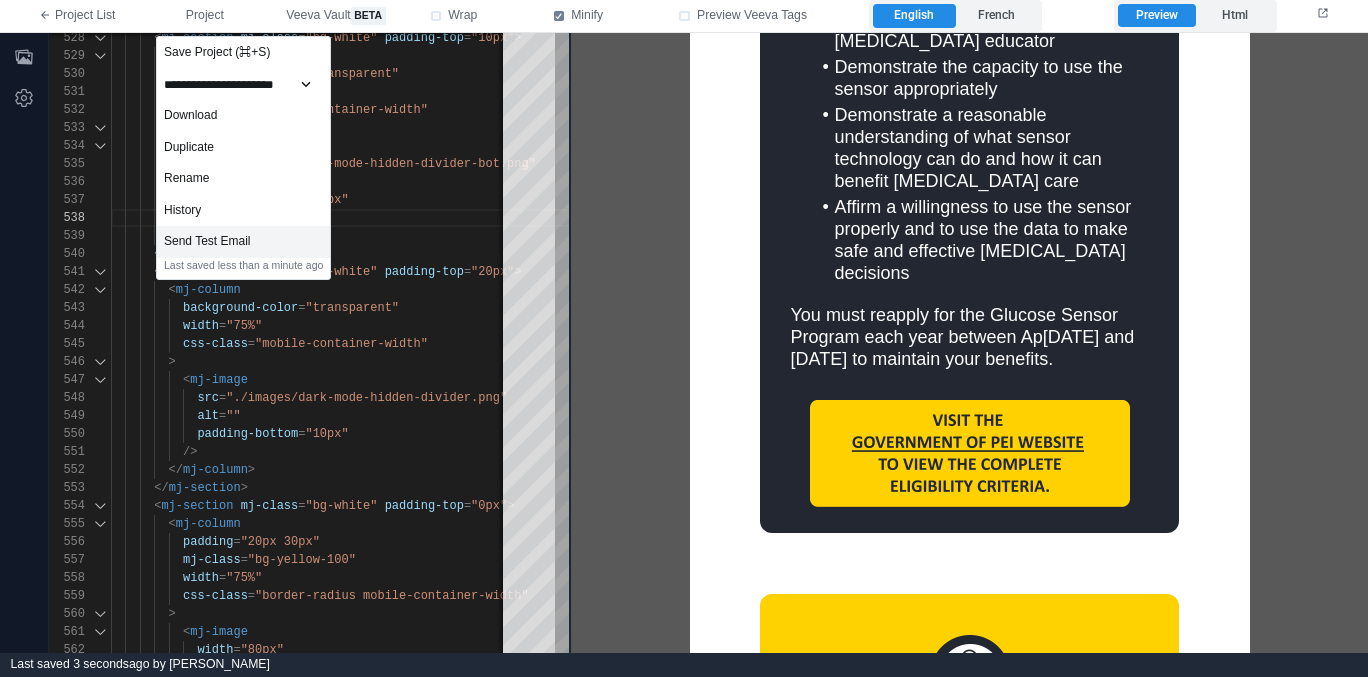 click on "Send Test Email" at bounding box center (243, 242) 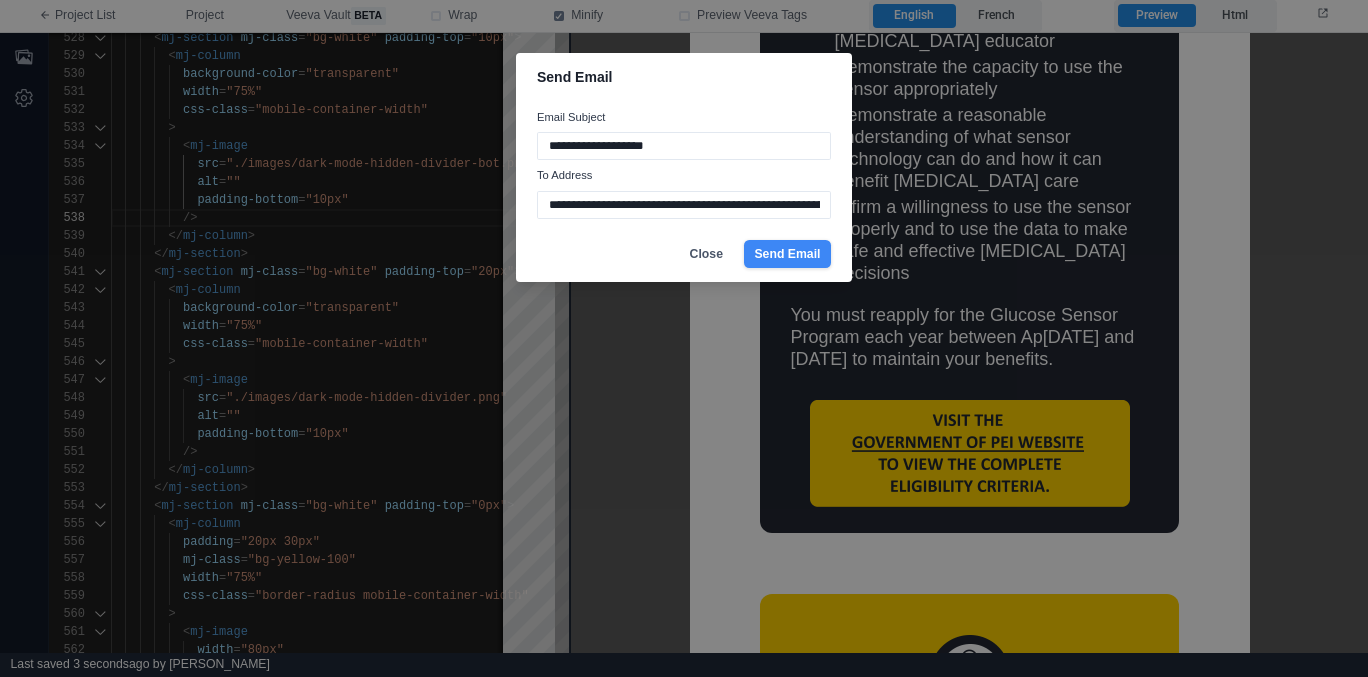 click on "Send Email" at bounding box center (787, 254) 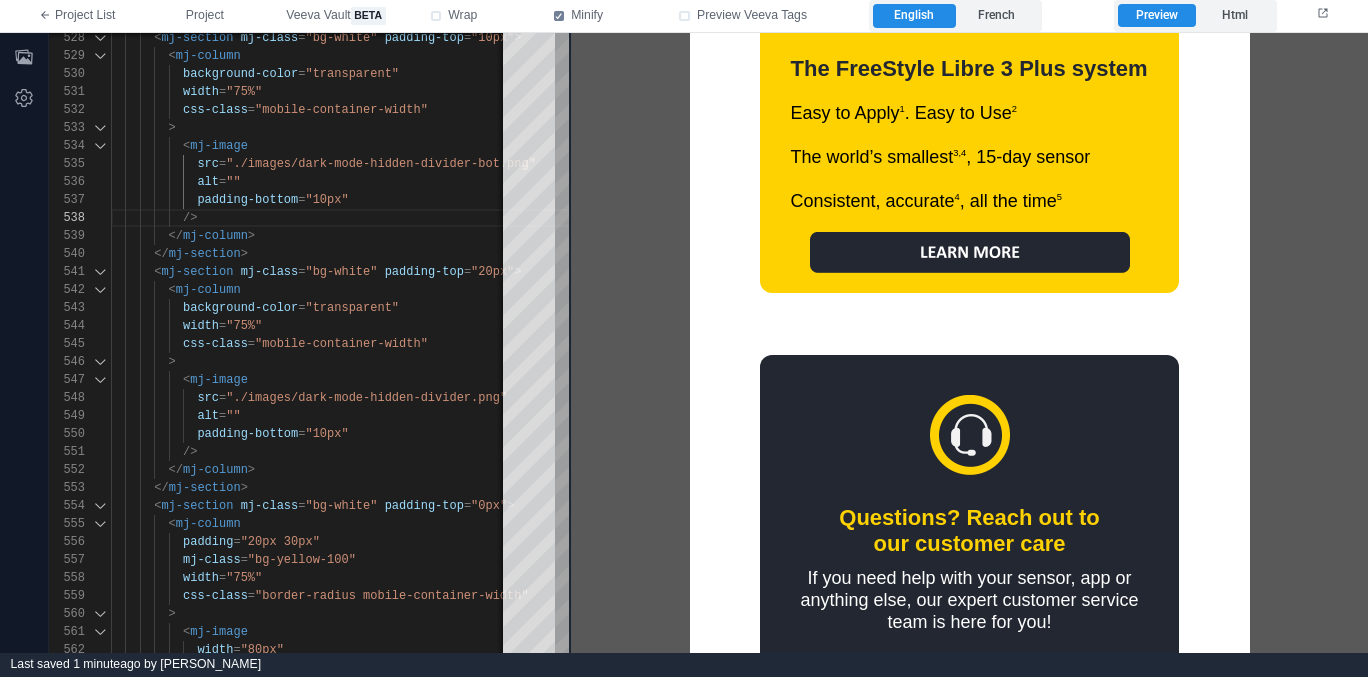 scroll, scrollTop: 2435, scrollLeft: 0, axis: vertical 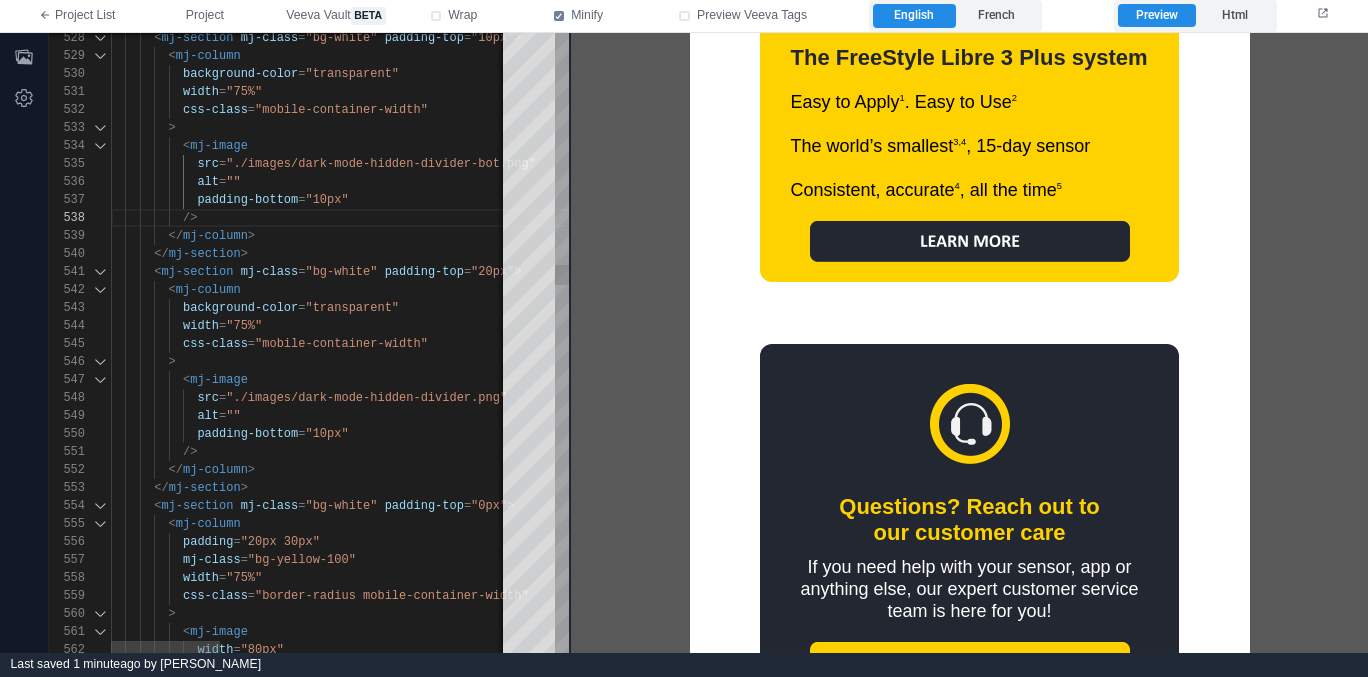 type on "**********" 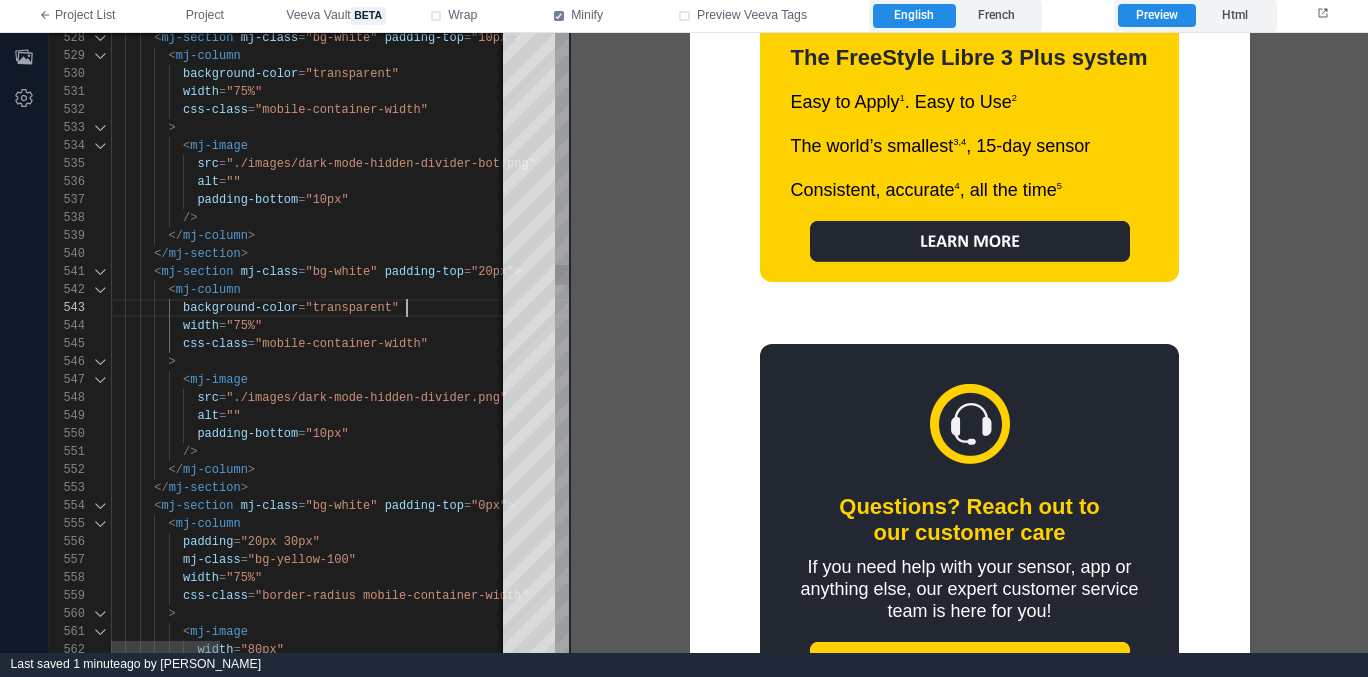 scroll, scrollTop: 36, scrollLeft: 296, axis: both 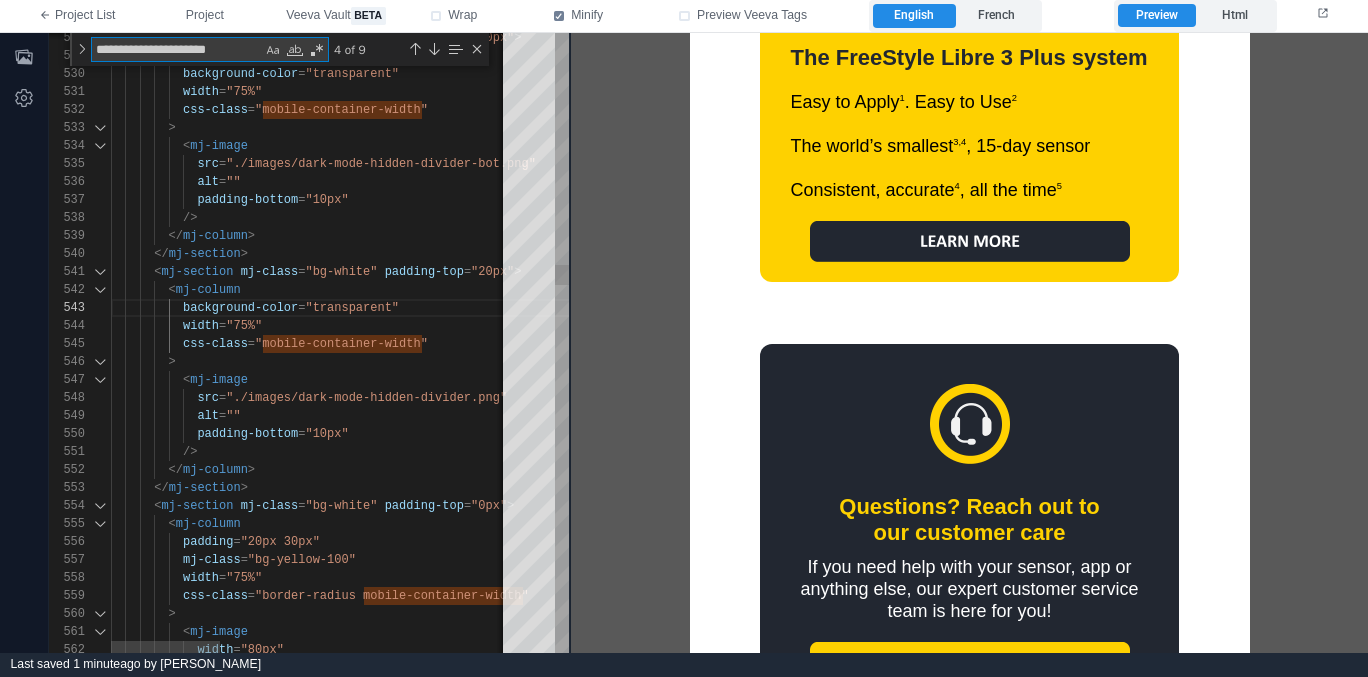 type on "*" 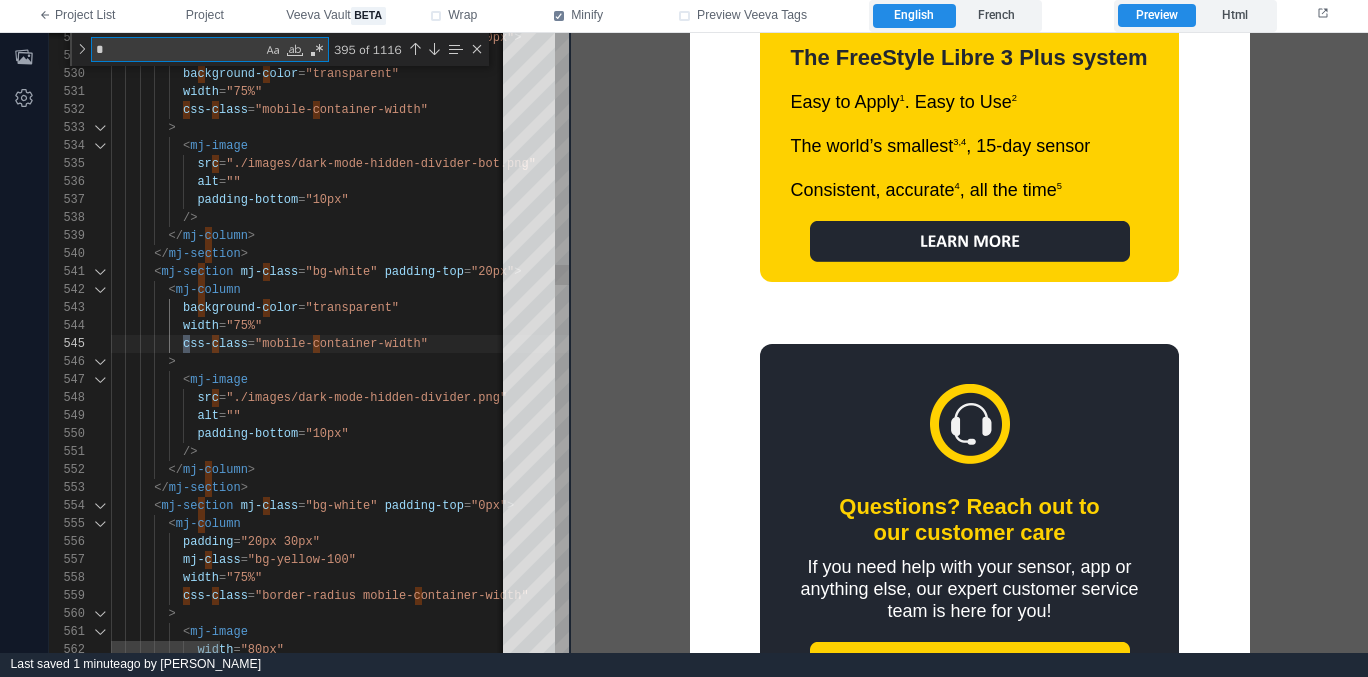 type on "**********" 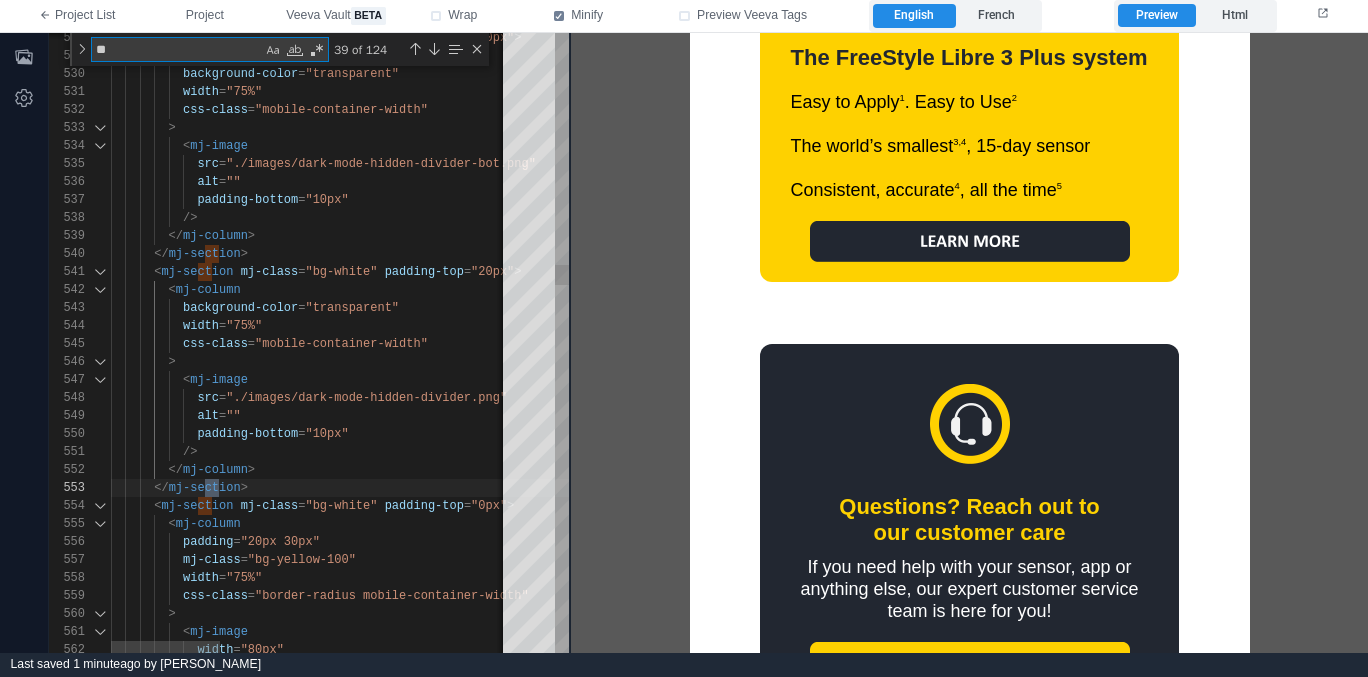 type on "**********" 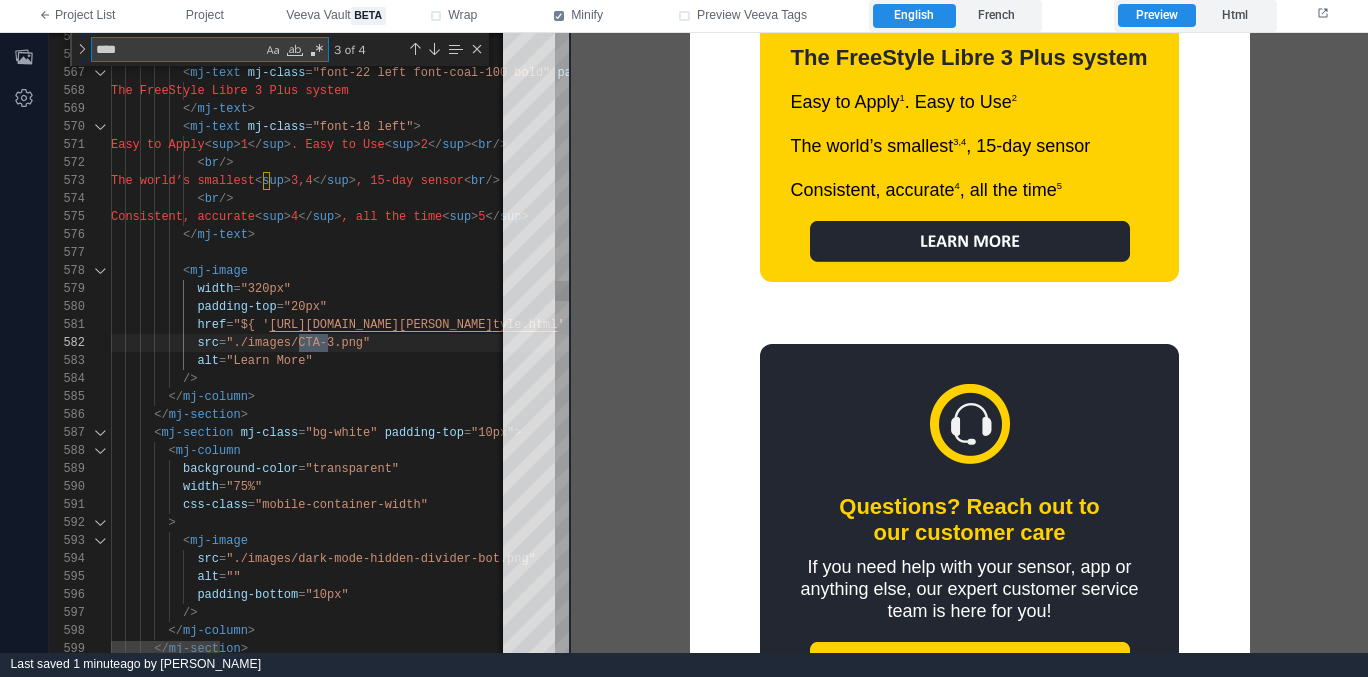 scroll, scrollTop: 180, scrollLeft: 217, axis: both 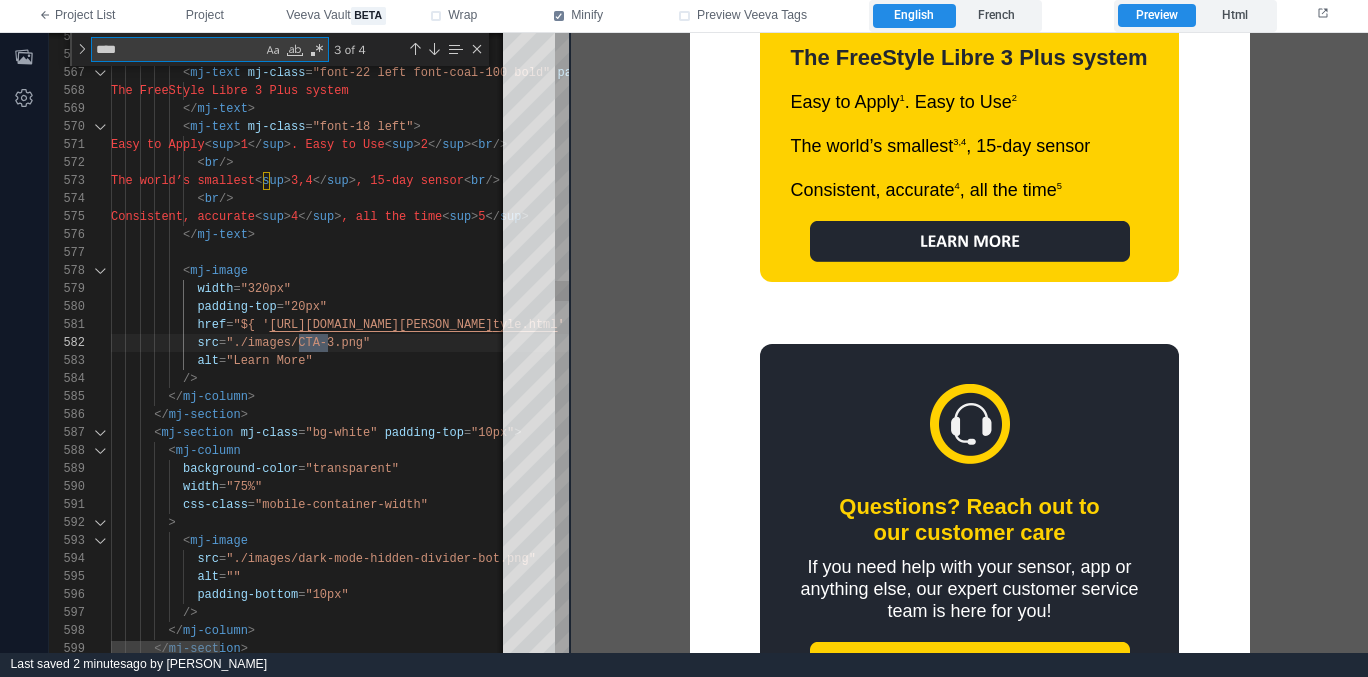 type on "****" 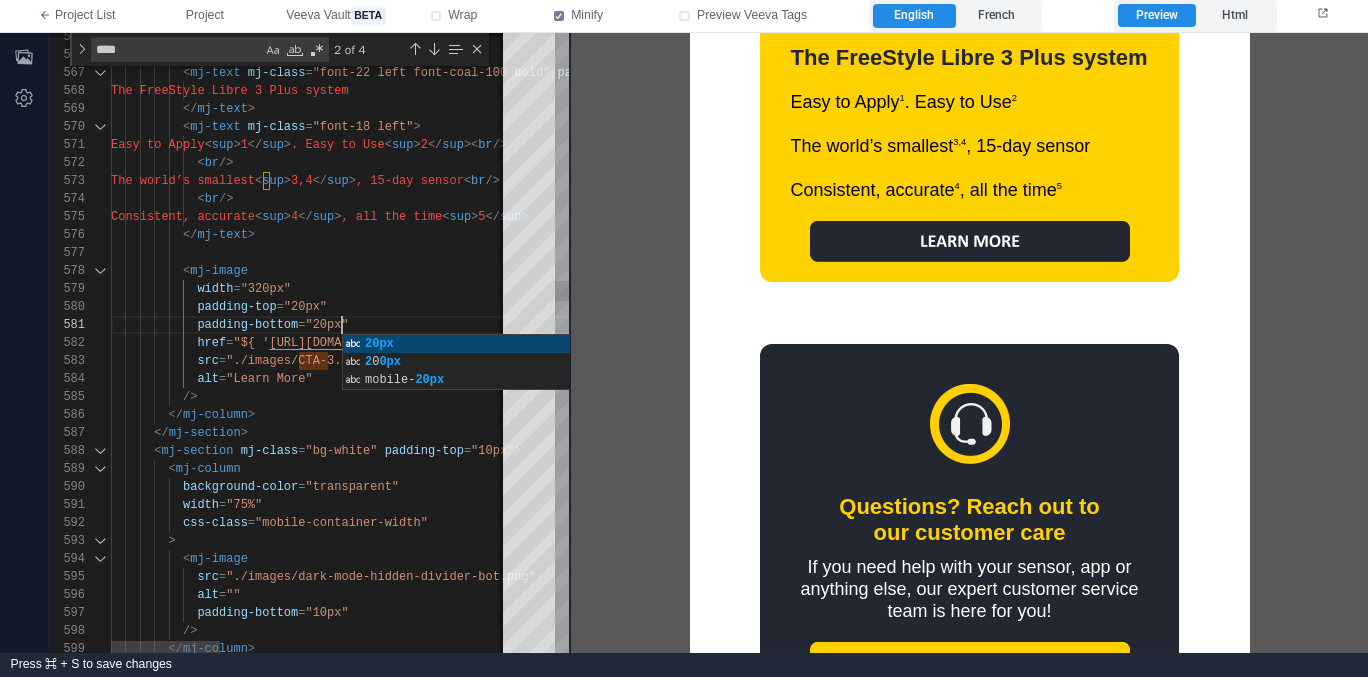 scroll, scrollTop: 0, scrollLeft: 231, axis: horizontal 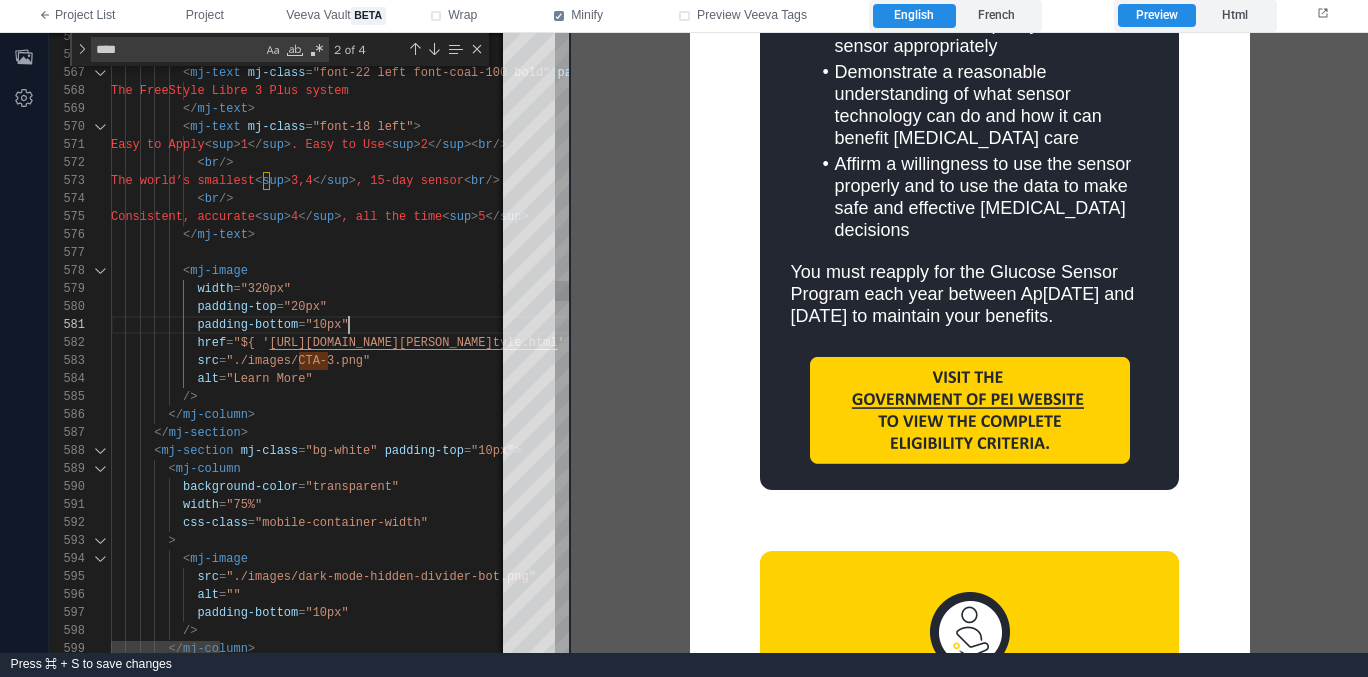 click on "****" at bounding box center (177, 49) 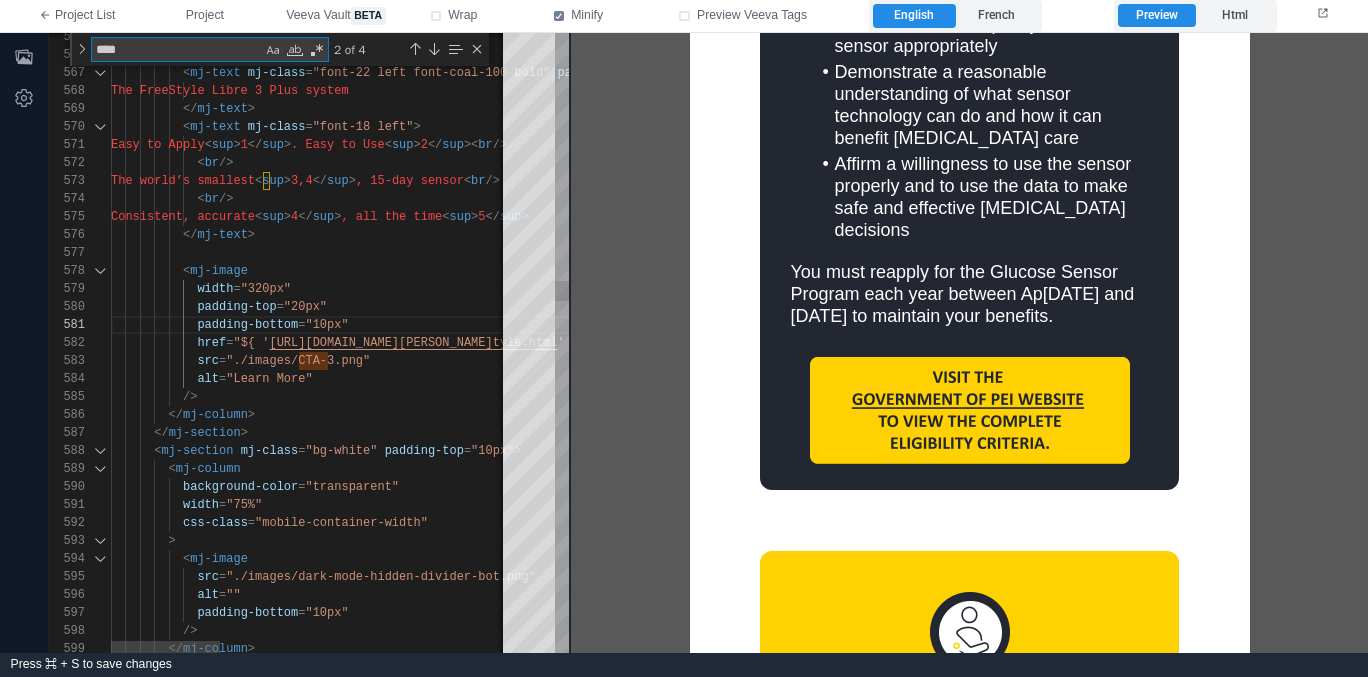 type on "**********" 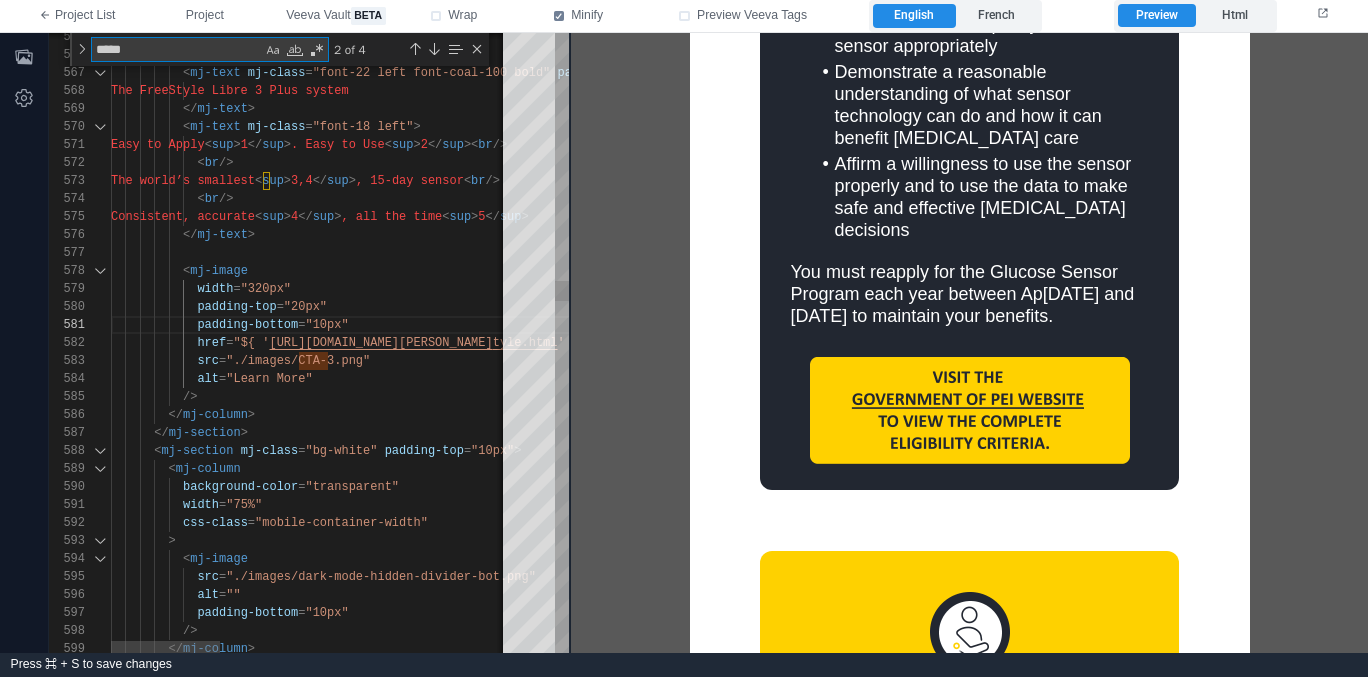 scroll, scrollTop: 180, scrollLeft: 224, axis: both 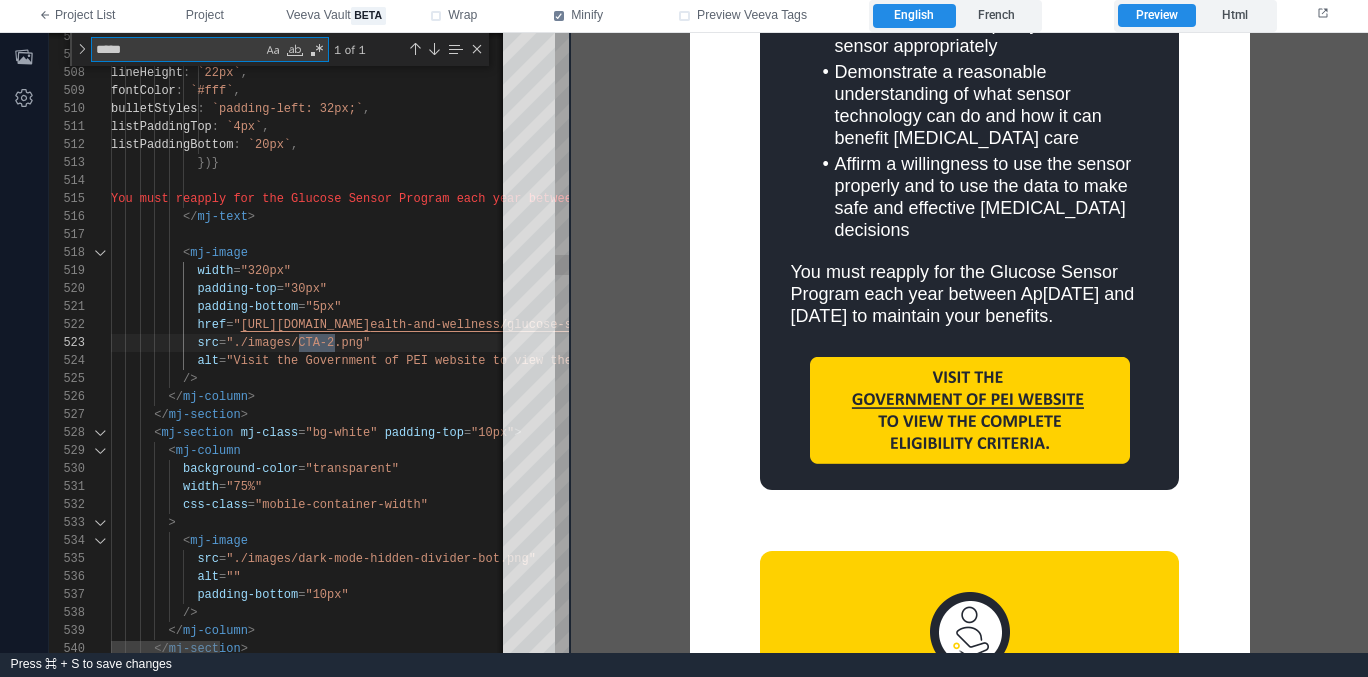 type on "*****" 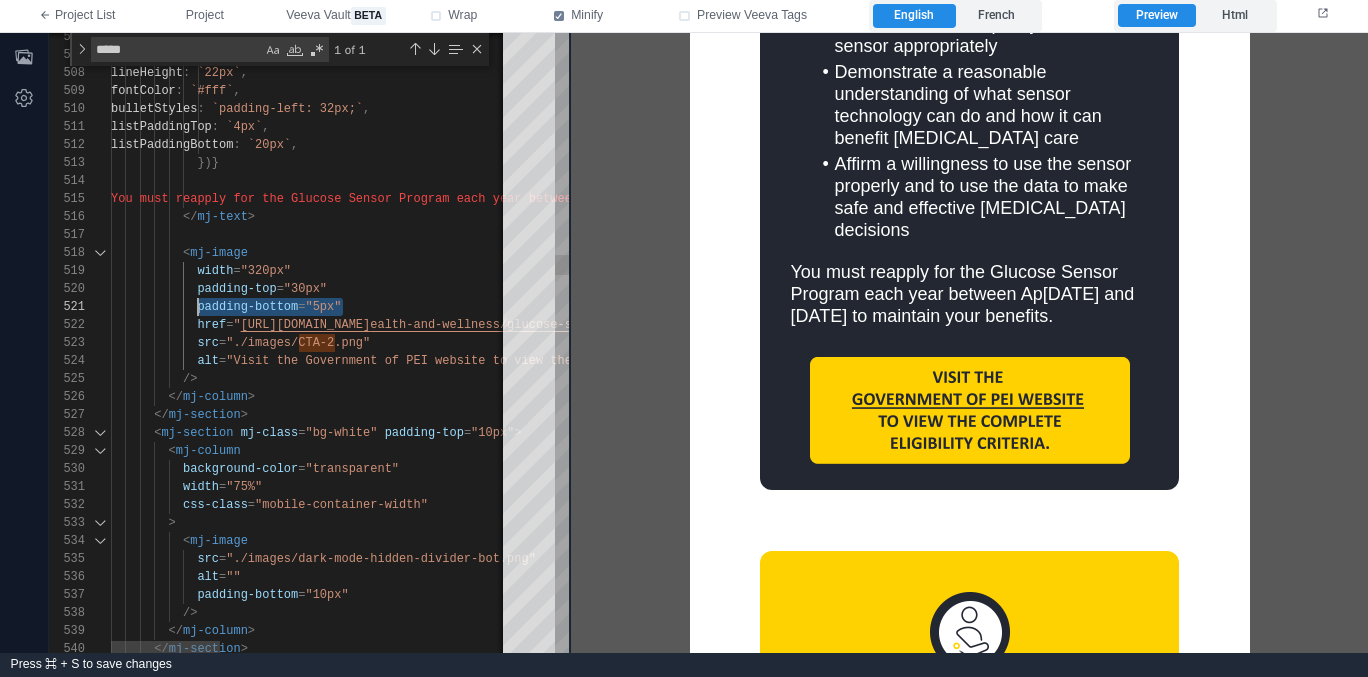paste on "*" 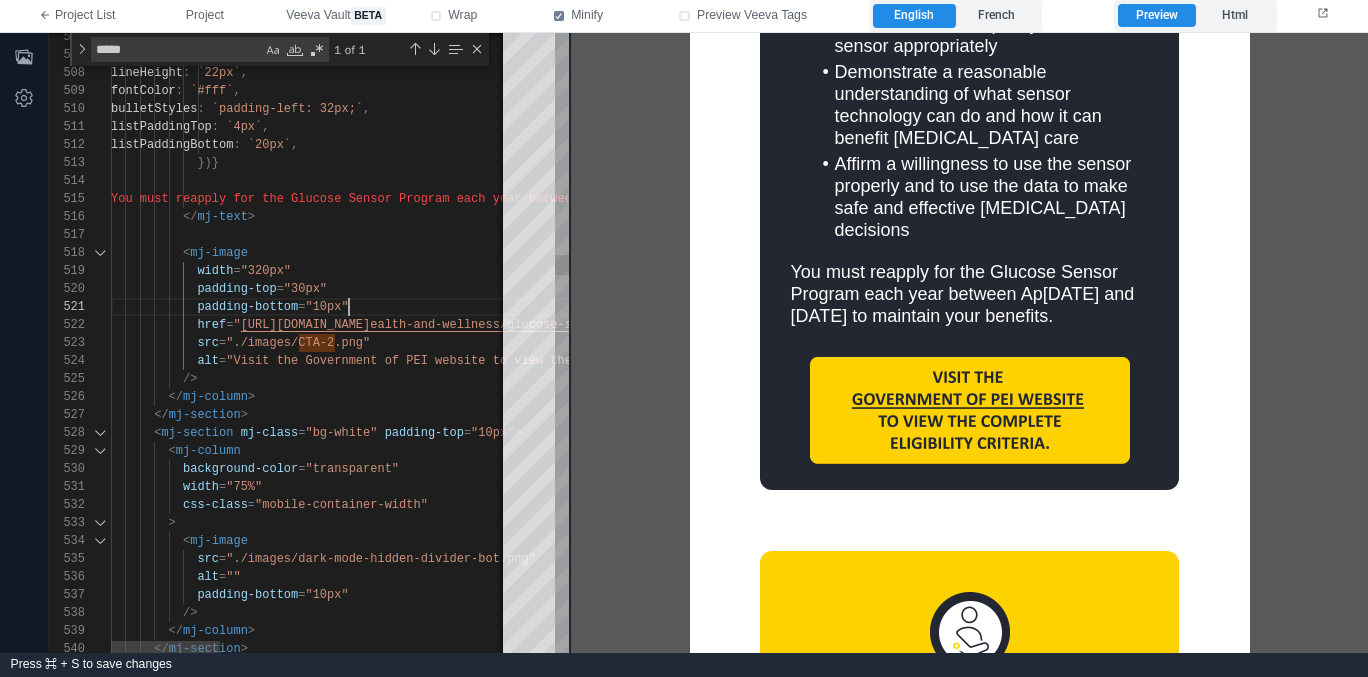 scroll, scrollTop: 0, scrollLeft: 238, axis: horizontal 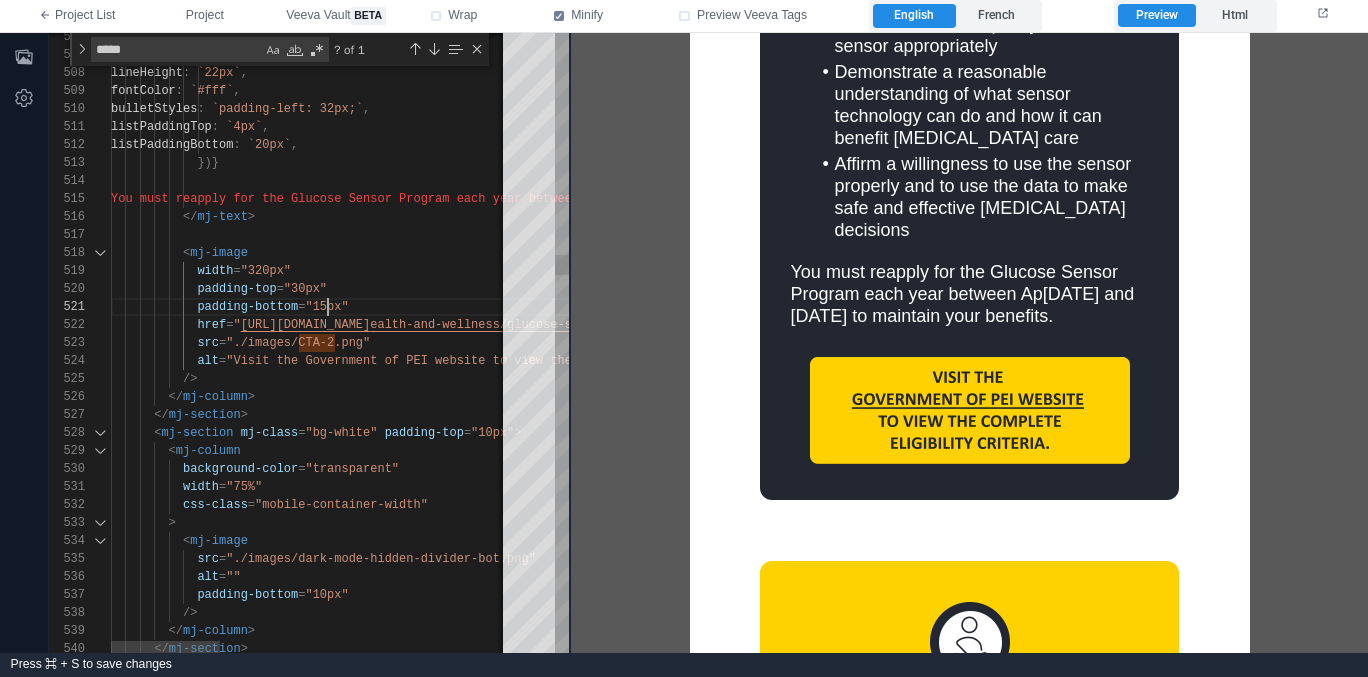 type on "**********" 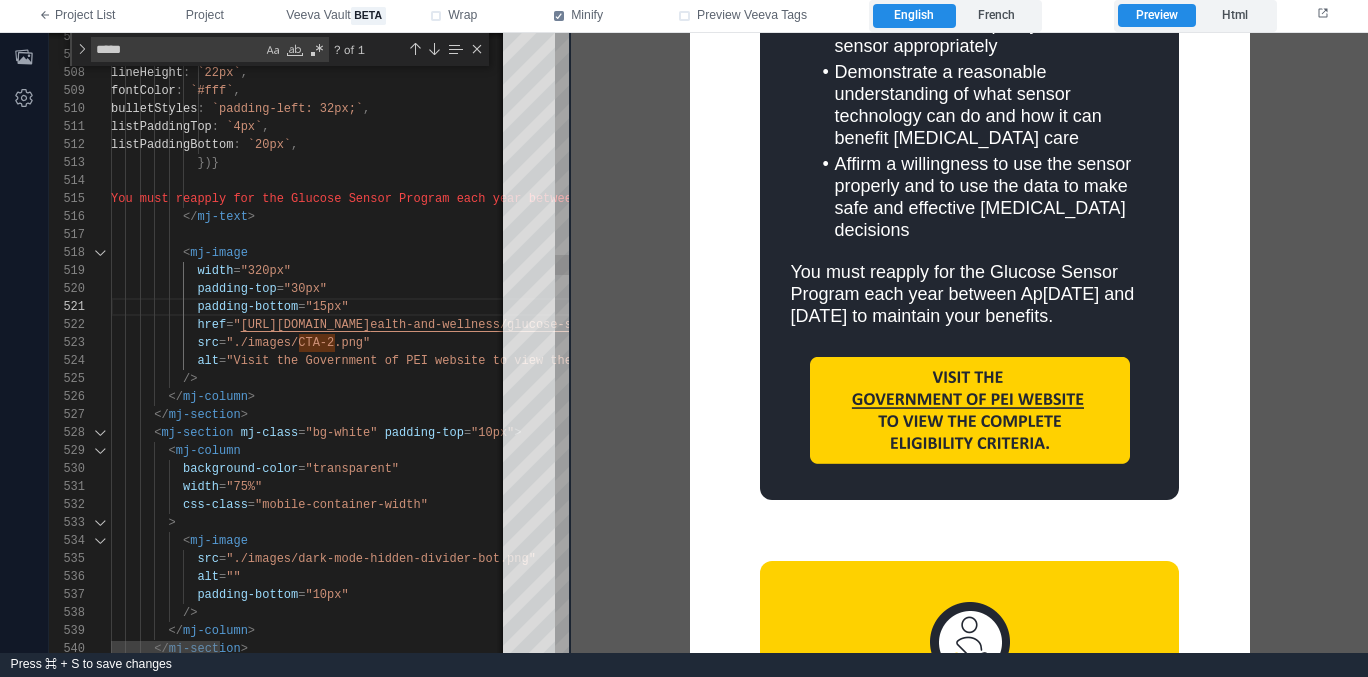 click on "padding-bottom = "15px"" at bounding box center [841, 307] 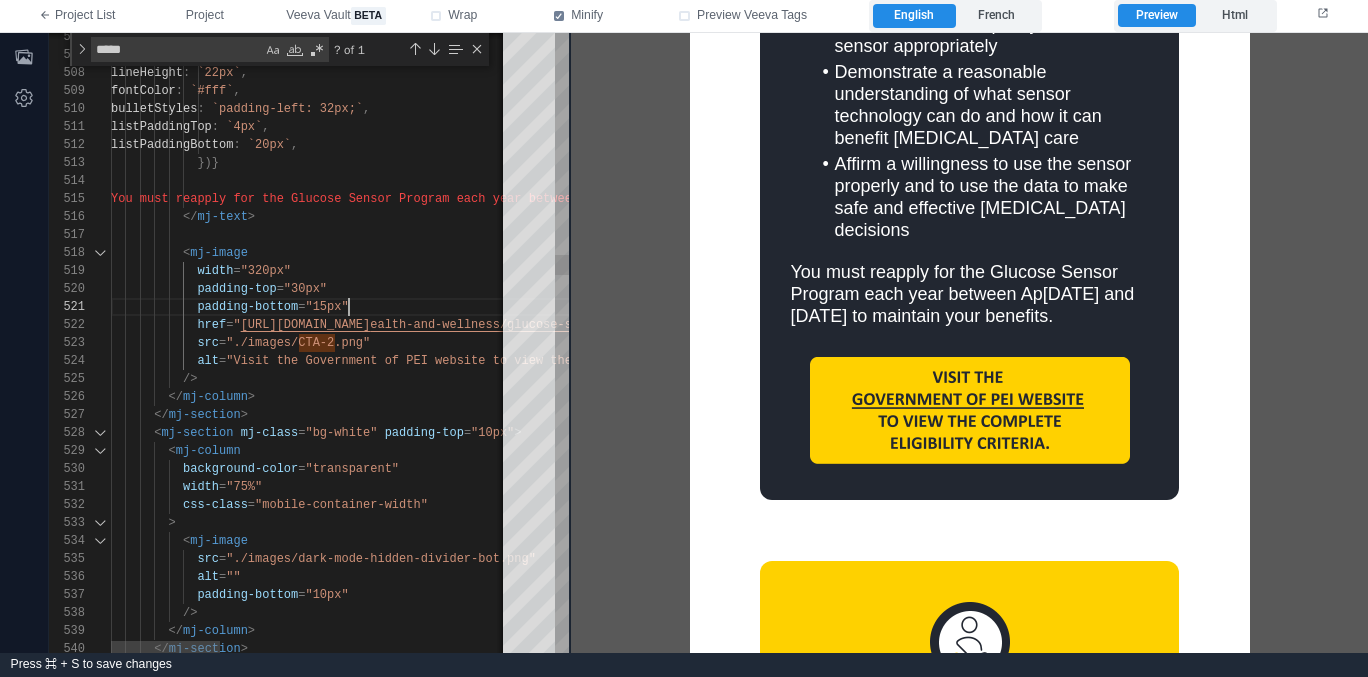 scroll, scrollTop: 0, scrollLeft: 87, axis: horizontal 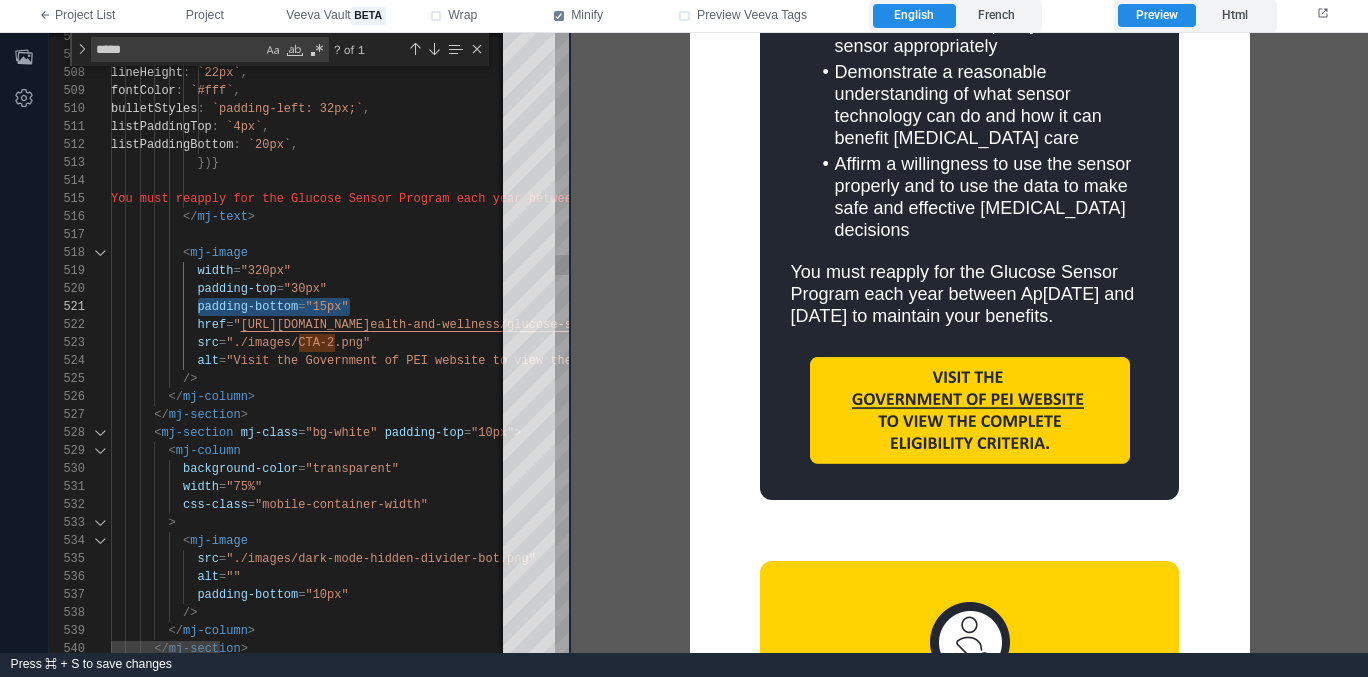 click on "*****" at bounding box center [177, 49] 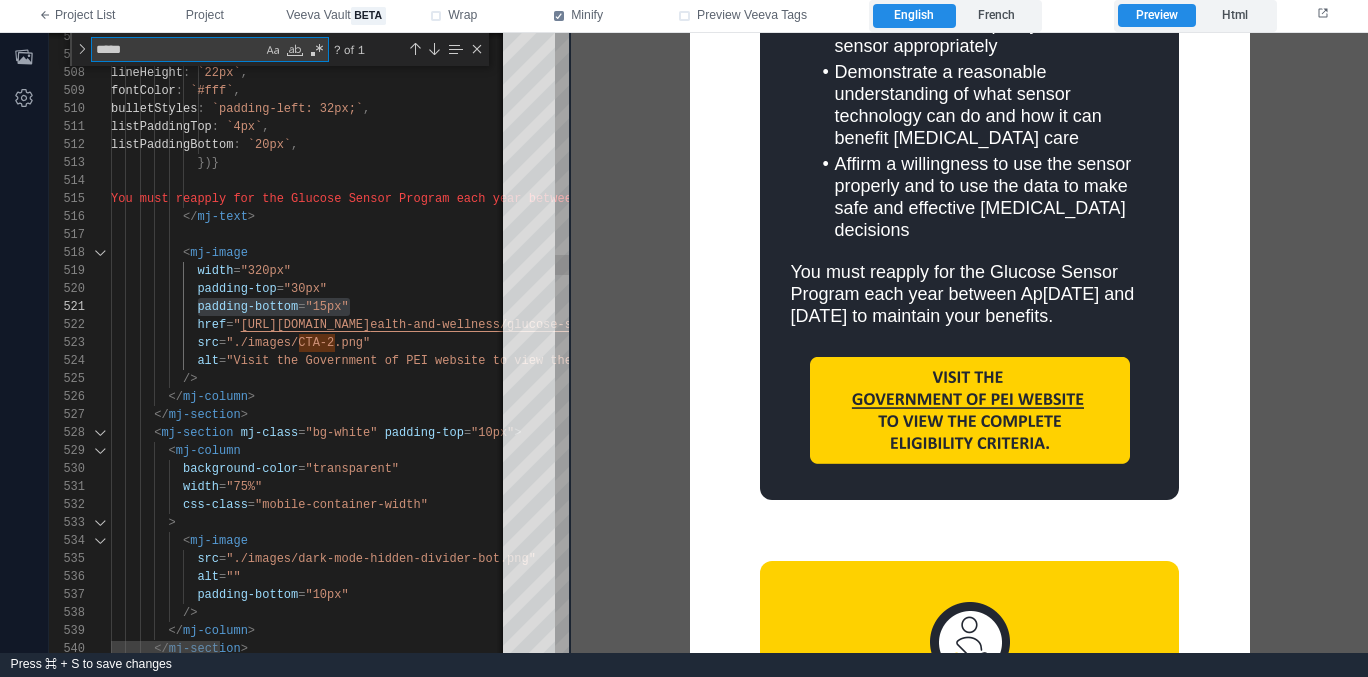 scroll, scrollTop: 0, scrollLeft: 217, axis: horizontal 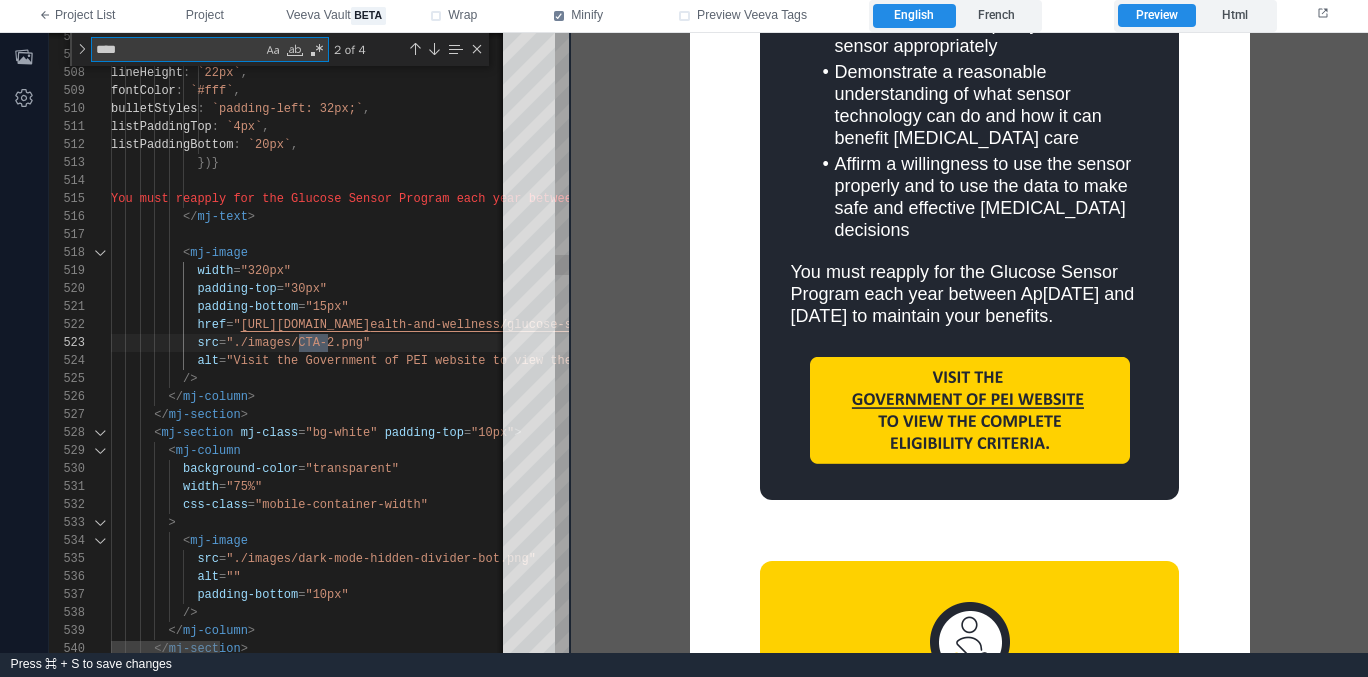 type on "*****" 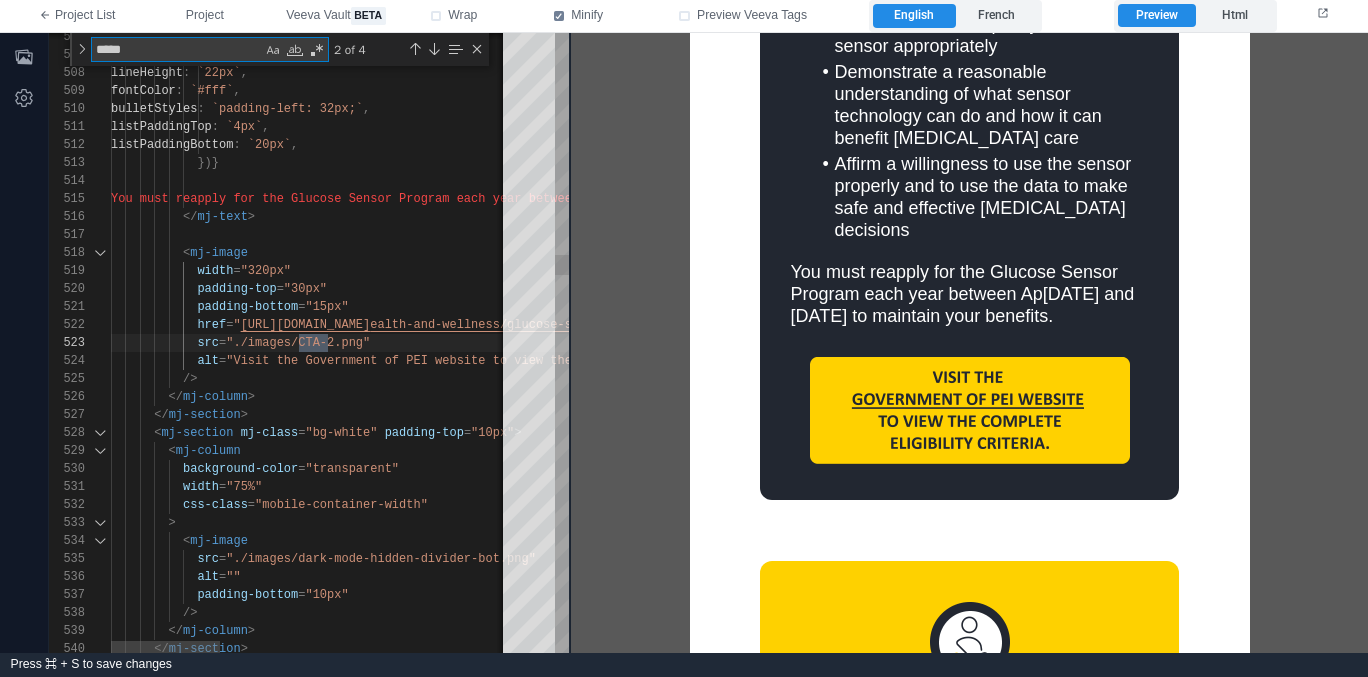scroll, scrollTop: 180, scrollLeft: 224, axis: both 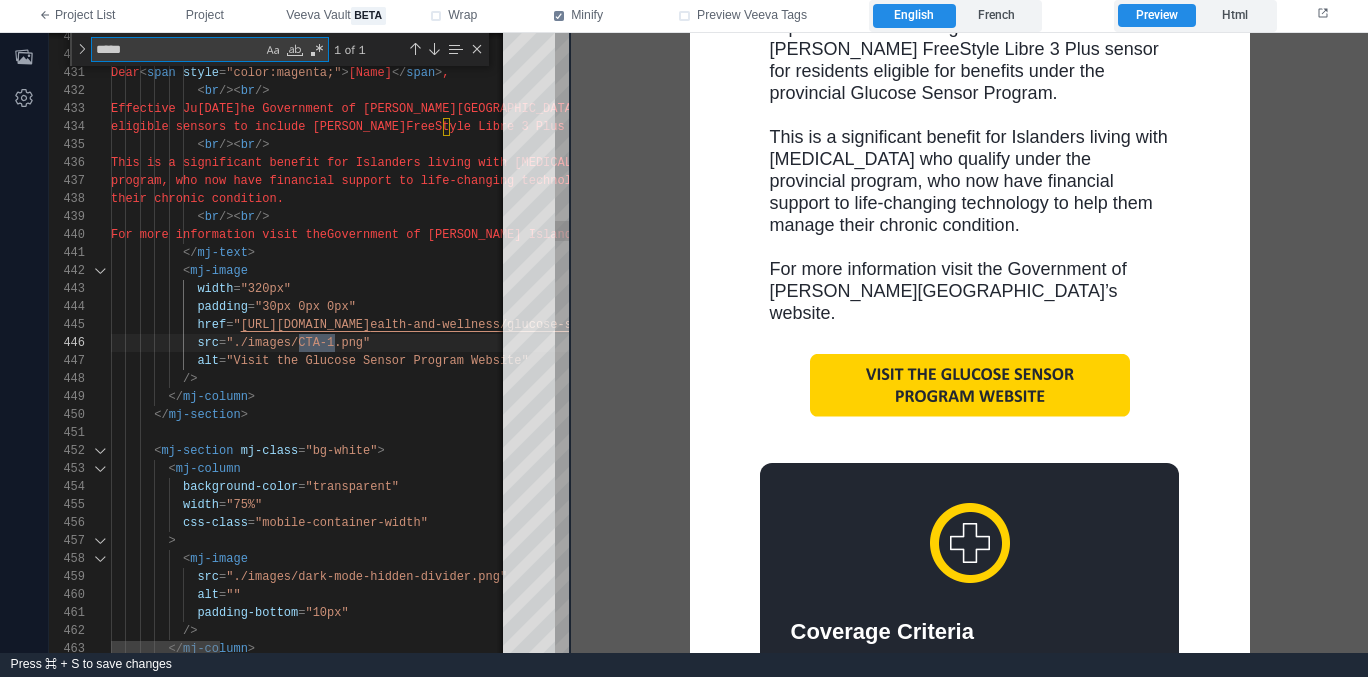 type on "**********" 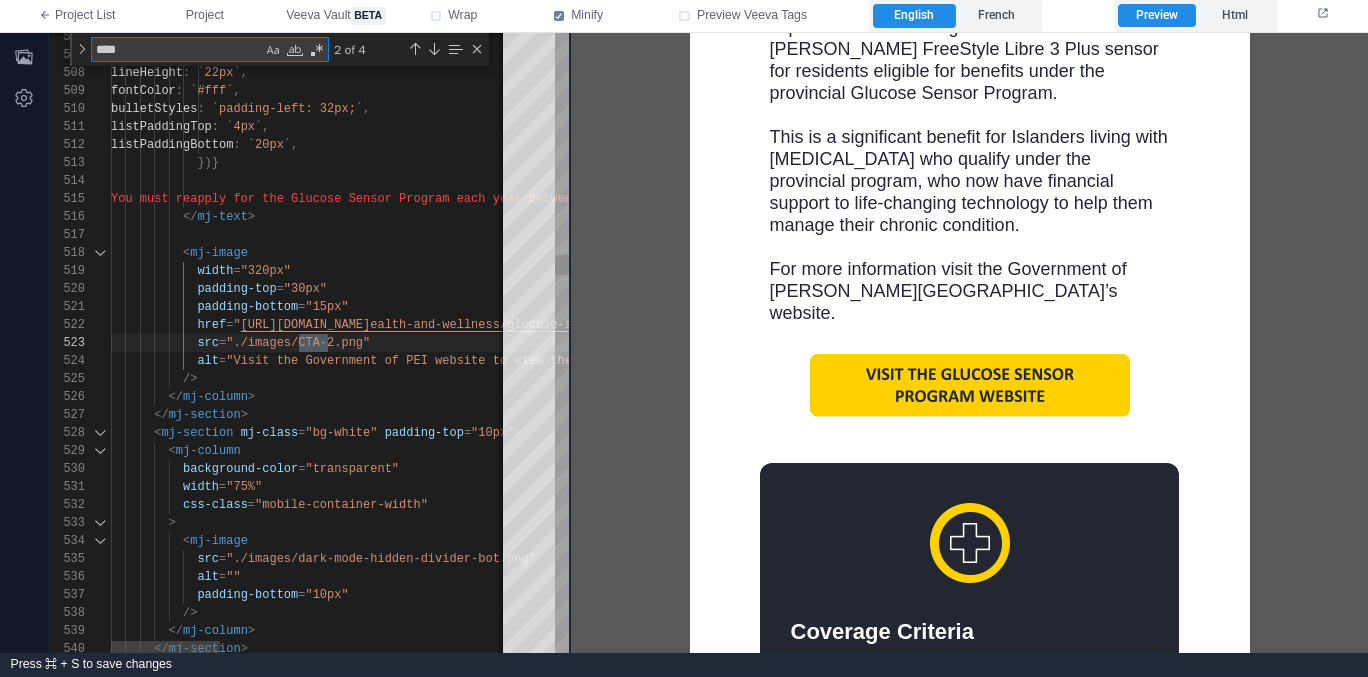 scroll, scrollTop: 180, scrollLeft: 224, axis: both 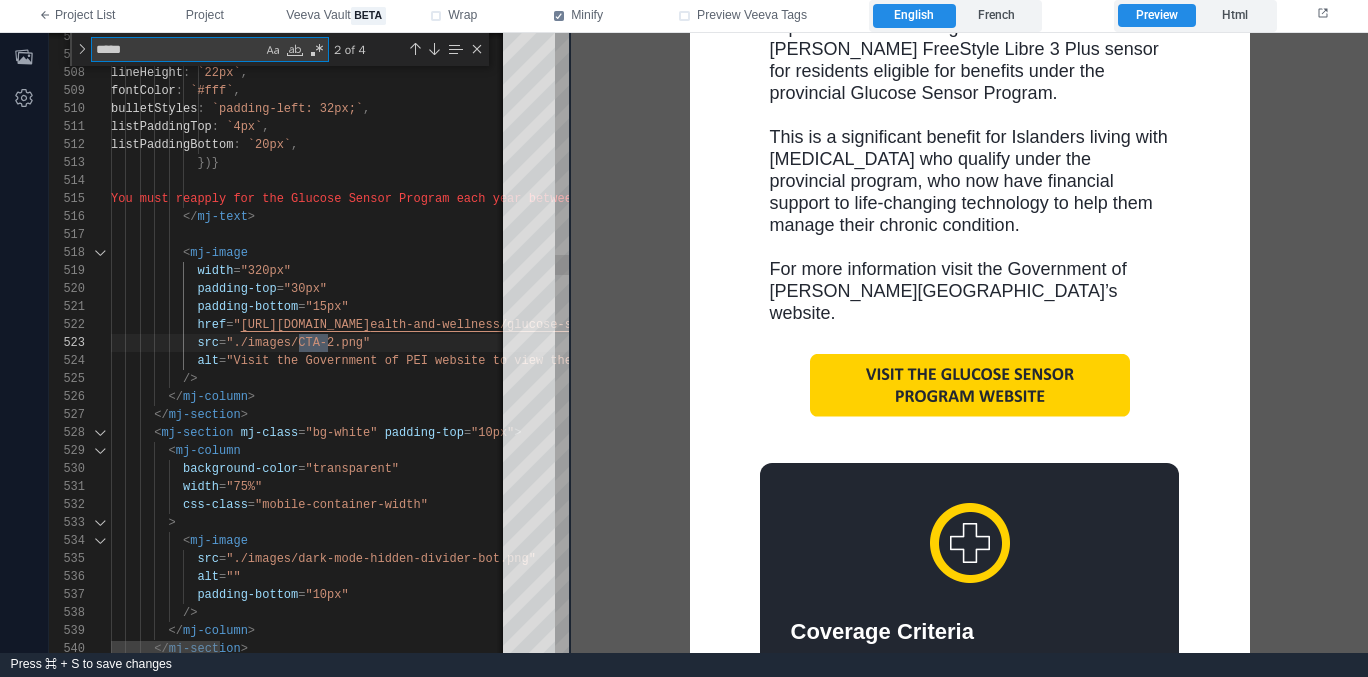 type on "**********" 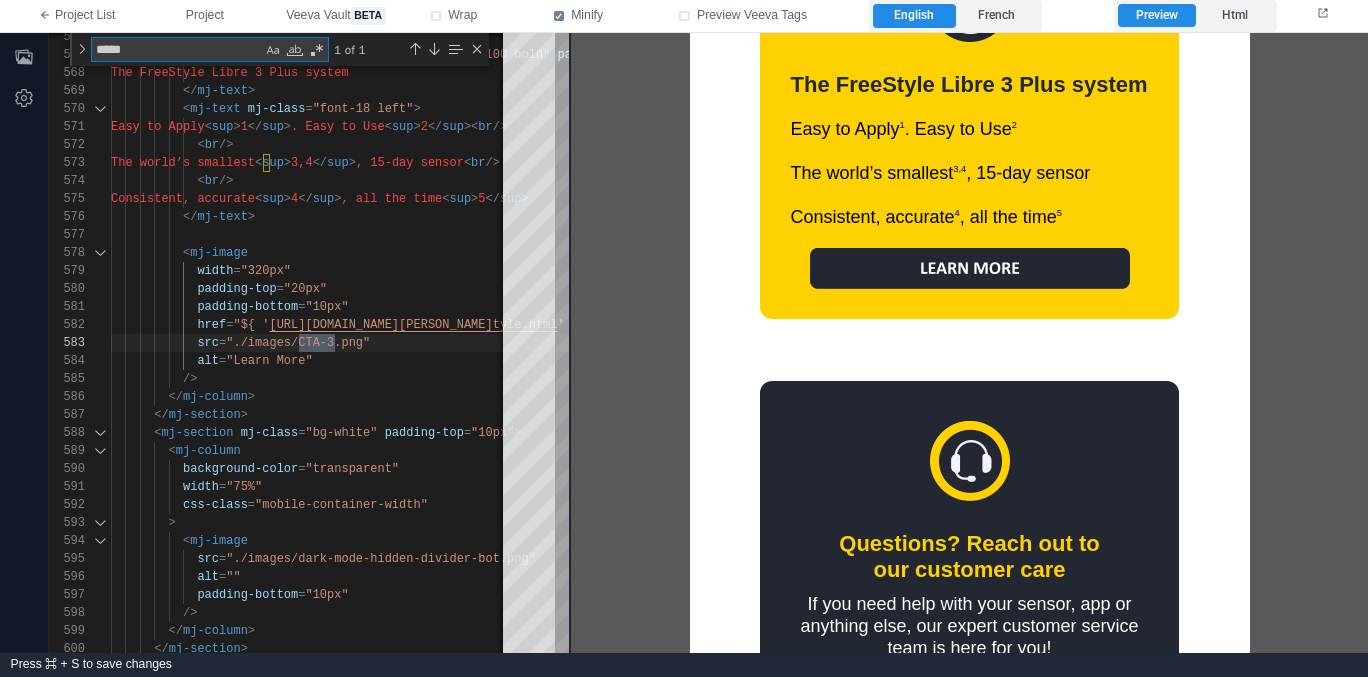 scroll, scrollTop: 2480, scrollLeft: 0, axis: vertical 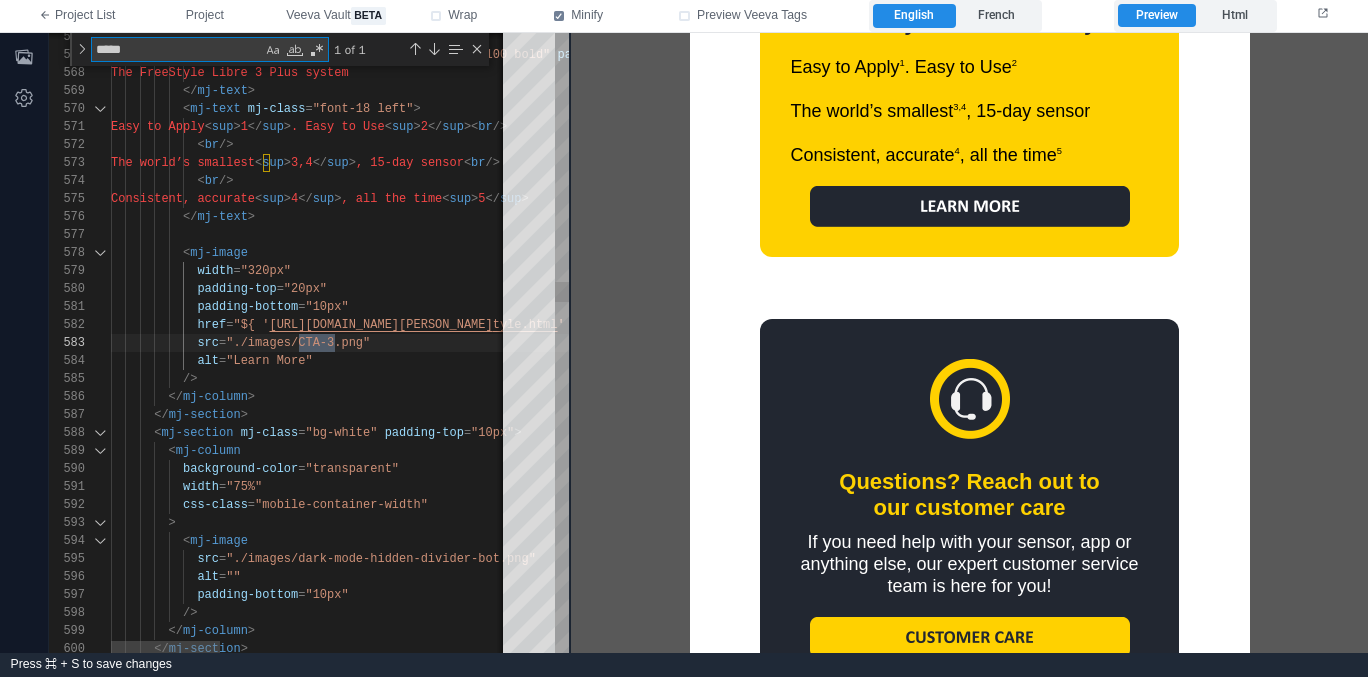 type on "*****" 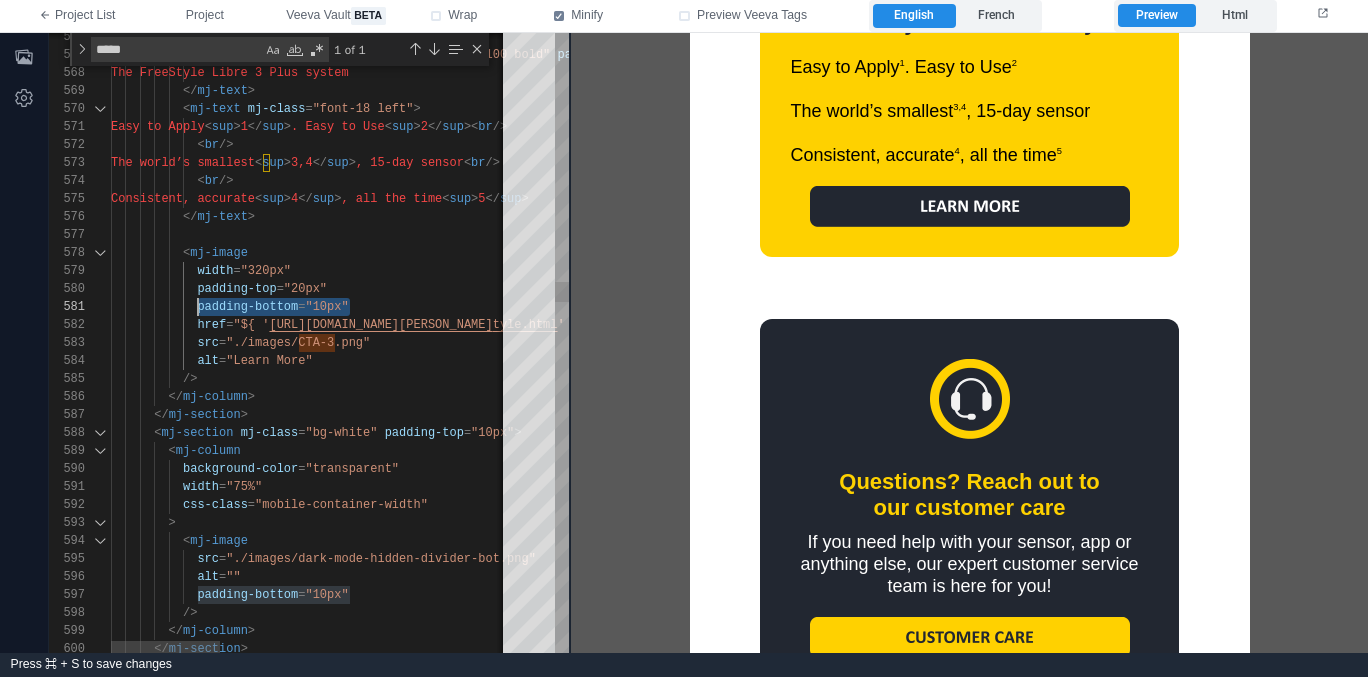 paste 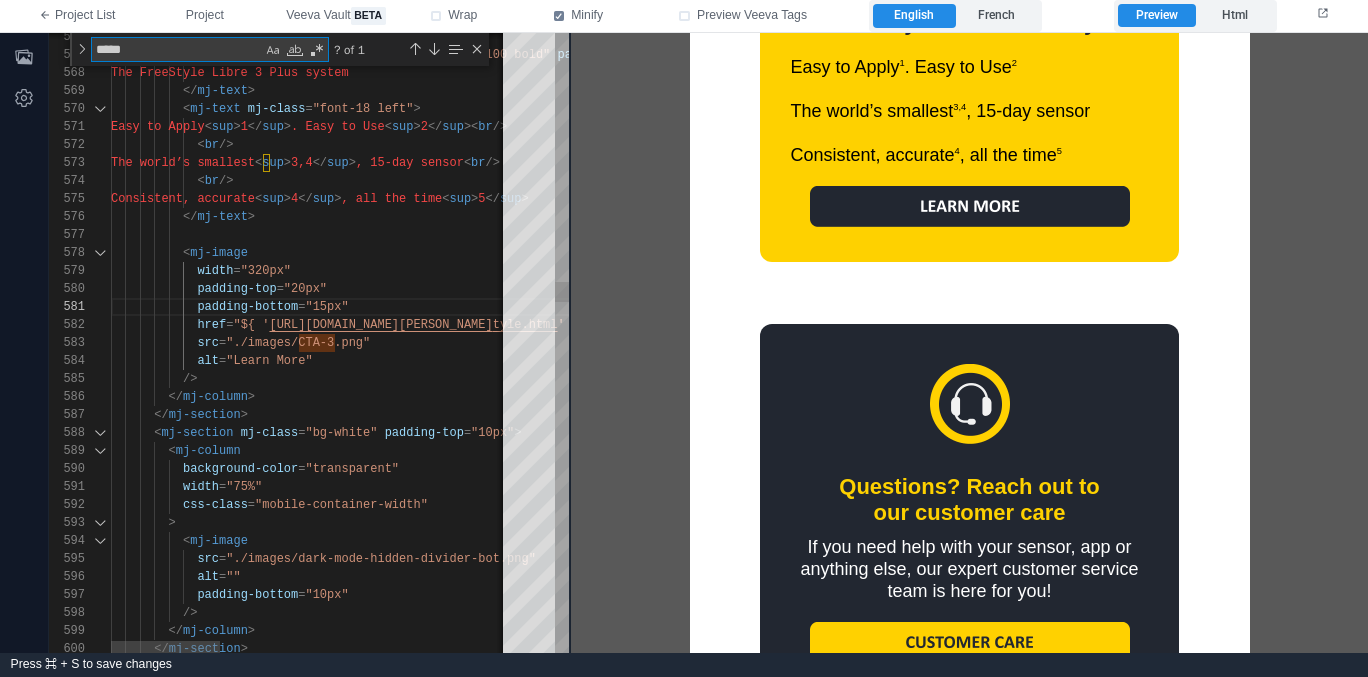 click on "*****" at bounding box center [177, 49] 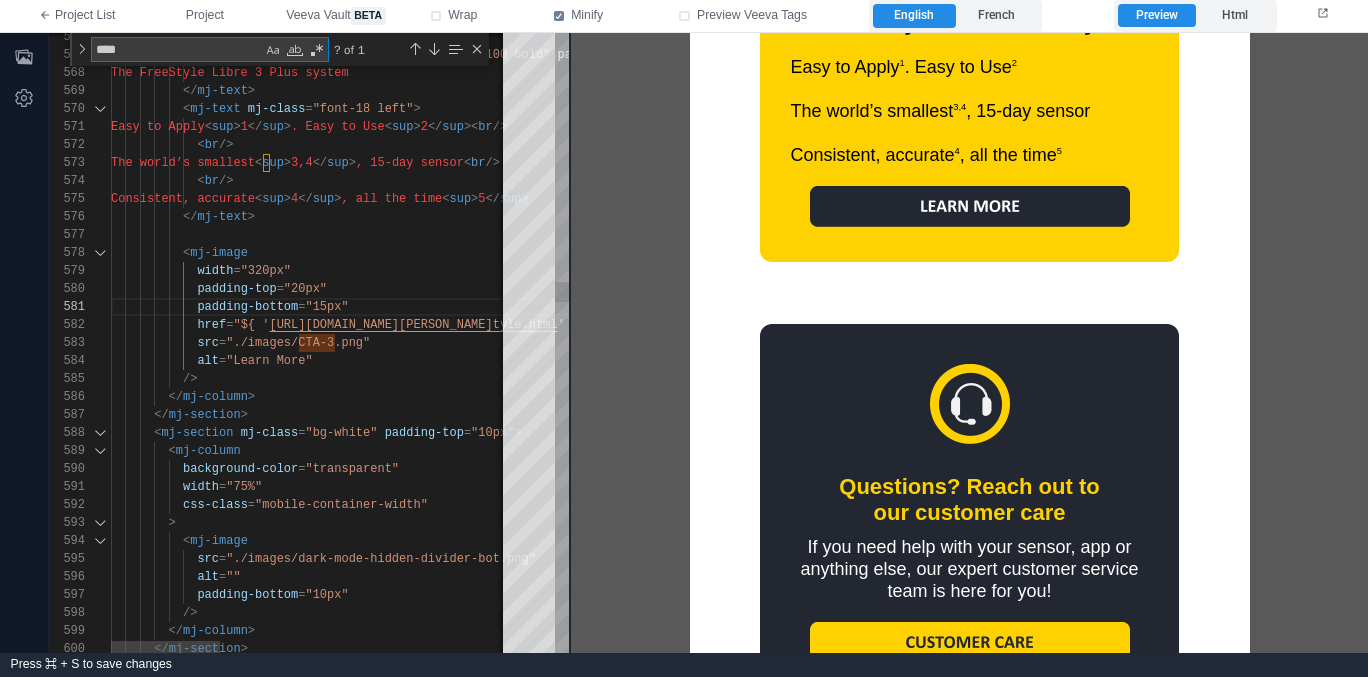 type on "*****" 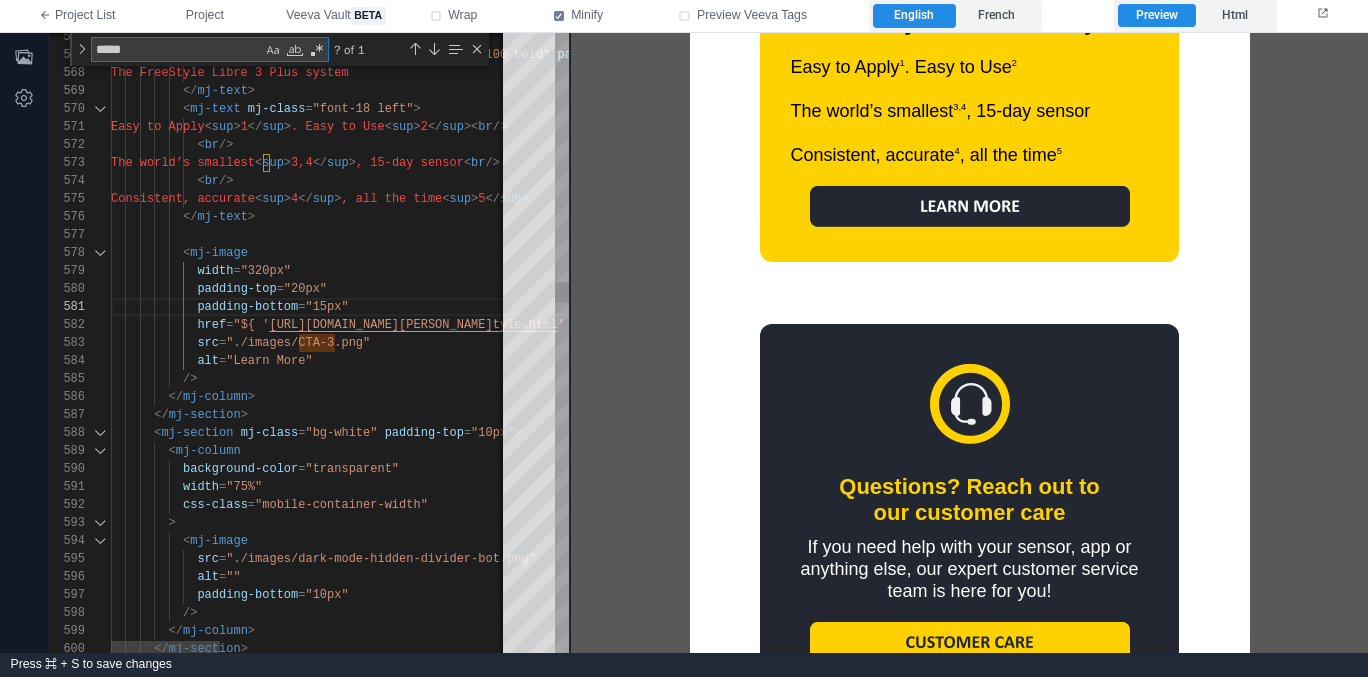 type on "**********" 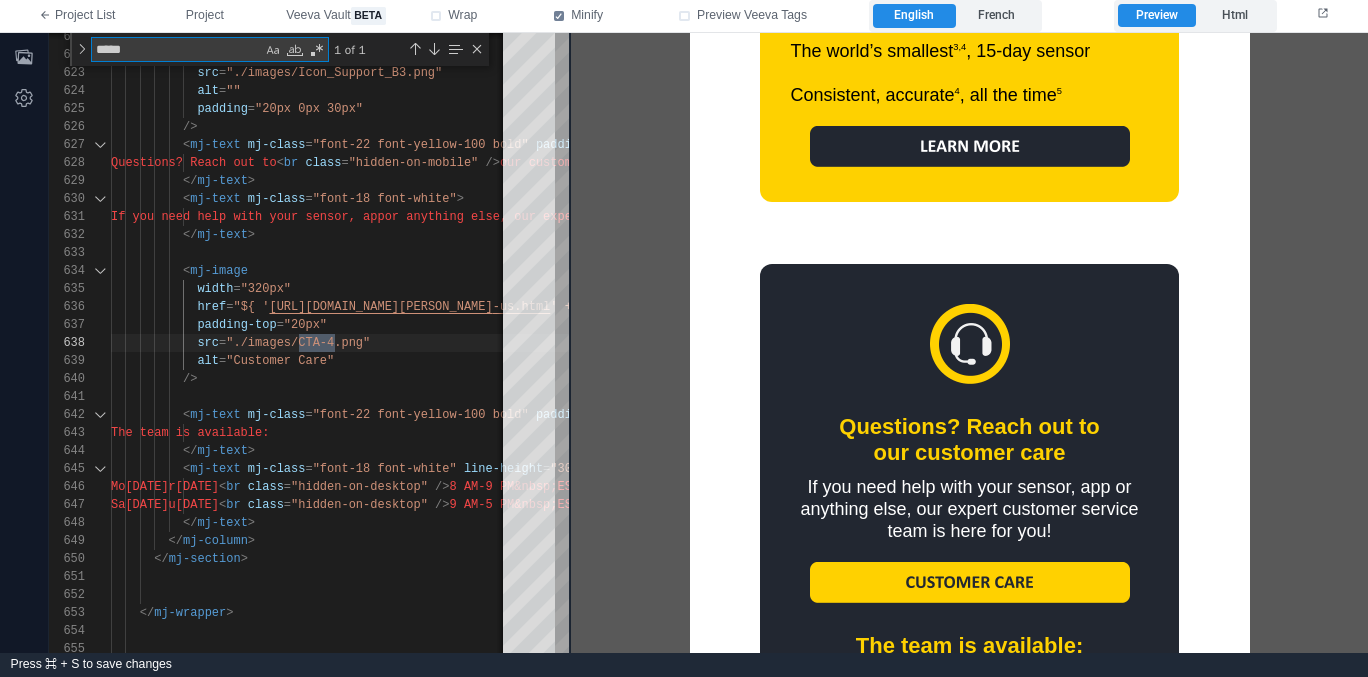 scroll, scrollTop: 2622, scrollLeft: 0, axis: vertical 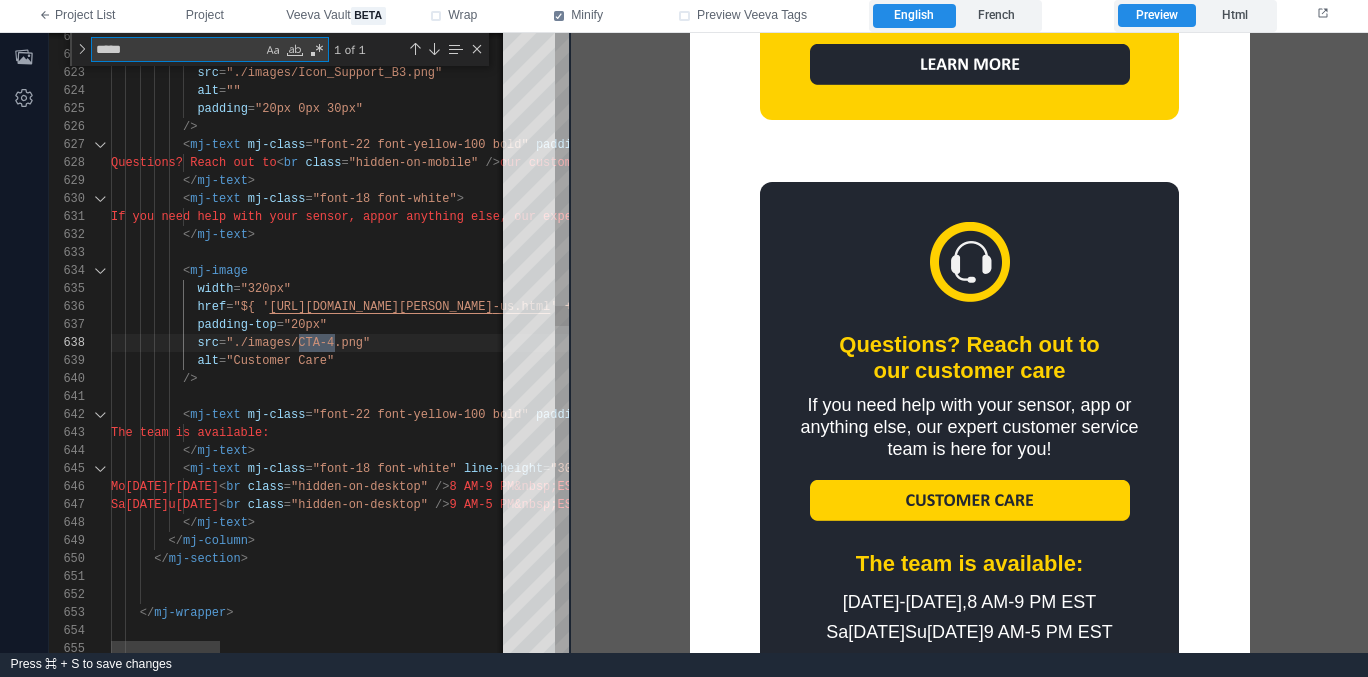 type on "*****" 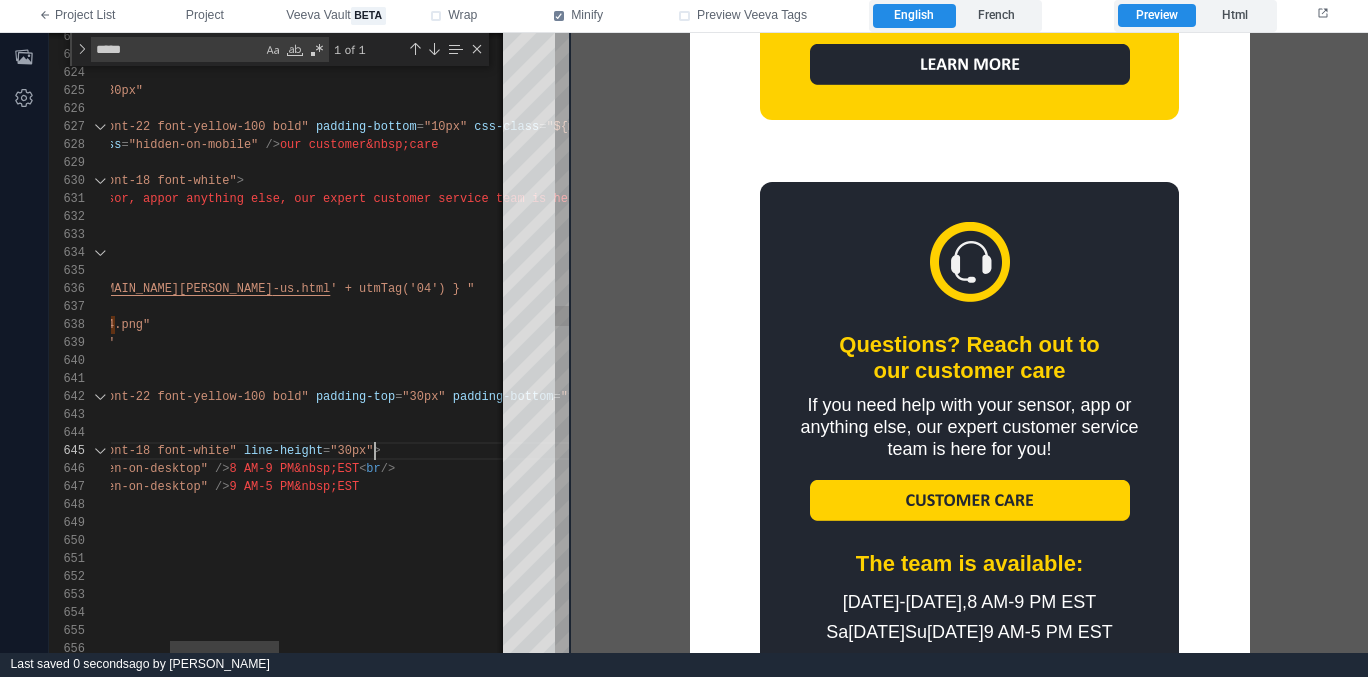 click on "width = "80px"              src = "./images/Icon_Support_B3.png"              alt = ""              padding = "20px 0px 30px"            />            < mj-text   mj-class = "font-22 font-yellow-100 bold"   padding-bottom = "10px"   css-class = "${mobileFontSize(20)}" >             Questions? Reach out to < br   class = "hidden-on-mobile"   />  our customer&nbsp;care            </ mj-text >            < mj-text   mj-class = "font-18 font-white" >             If you need help with your sensor, app  or anything else, our expert customer service tea m is here for&nbsp;you!            </ mj-text >            < mj-image              width = "320px"              href = "${ ' https://www.freestyle.abbott/en-ca/support/contact -us.html ' + utmTag('04') } "              padding-top = "20px" src = alt =" at bounding box center (499891, 488817) 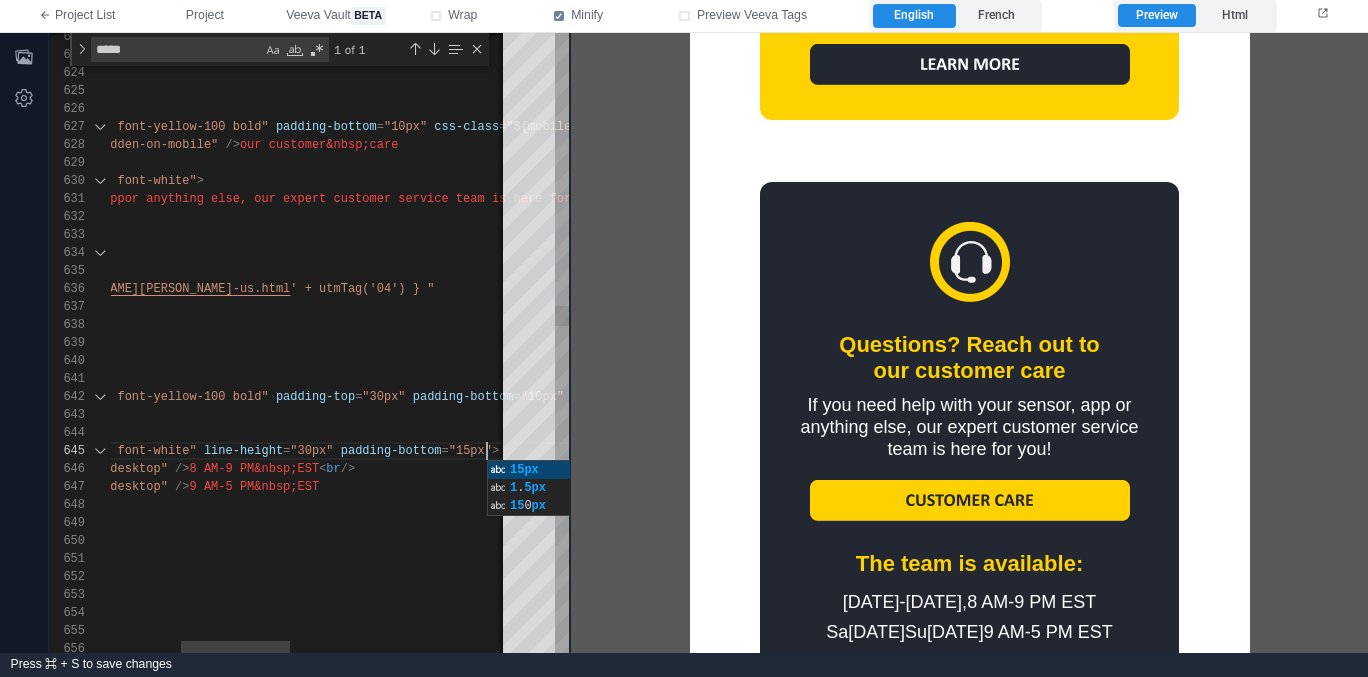 scroll, scrollTop: 72, scrollLeft: 636, axis: both 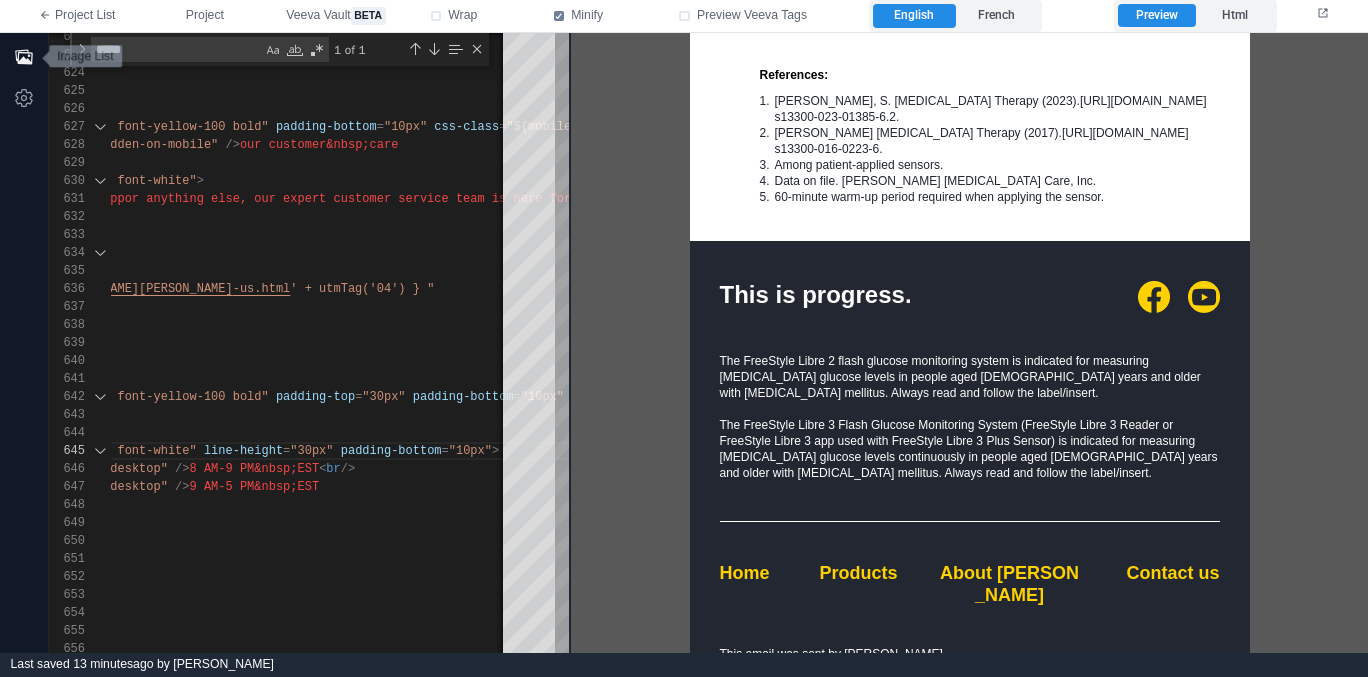 click 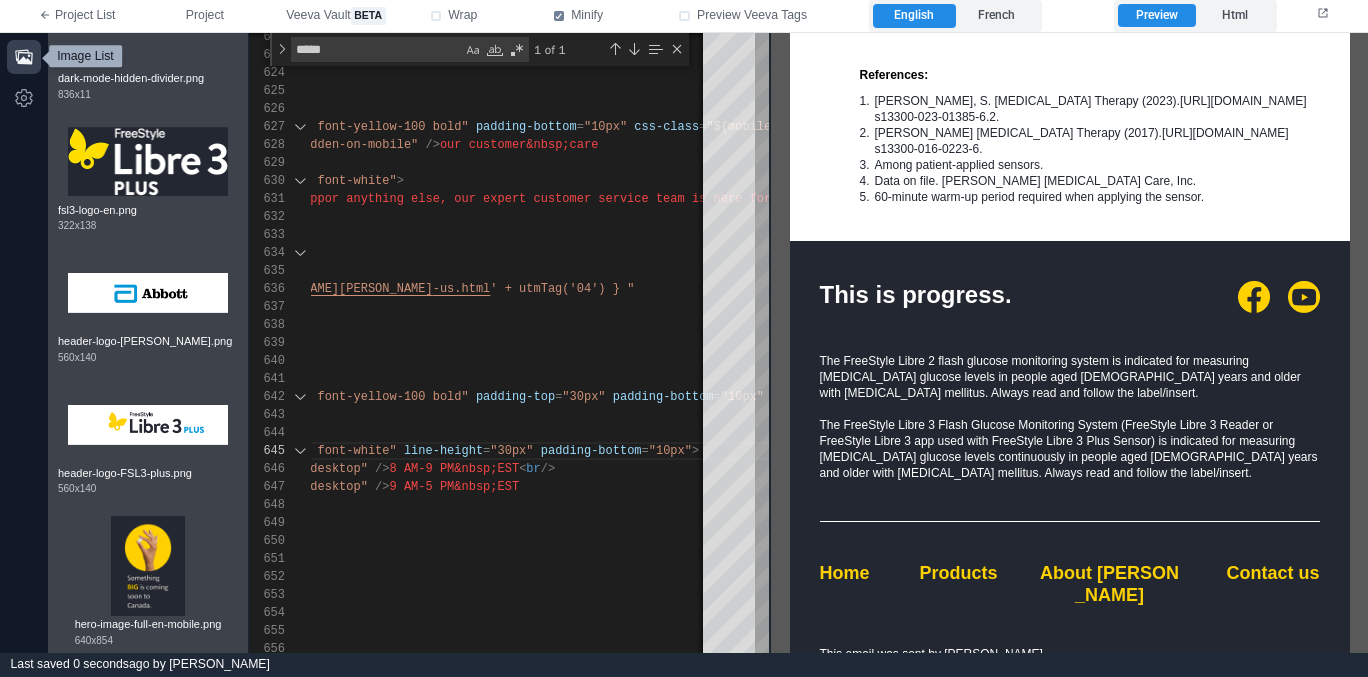 scroll, scrollTop: 1668, scrollLeft: 0, axis: vertical 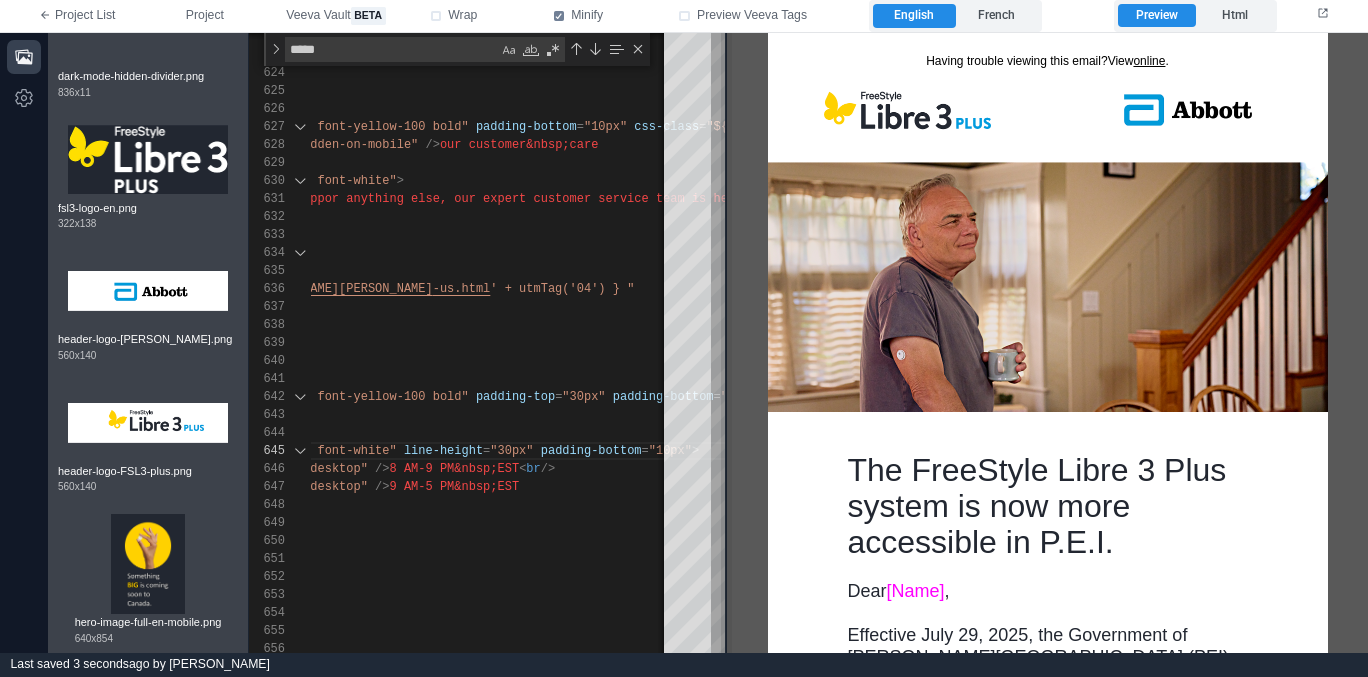drag, startPoint x: 765, startPoint y: 254, endPoint x: 727, endPoint y: 247, distance: 38.63936 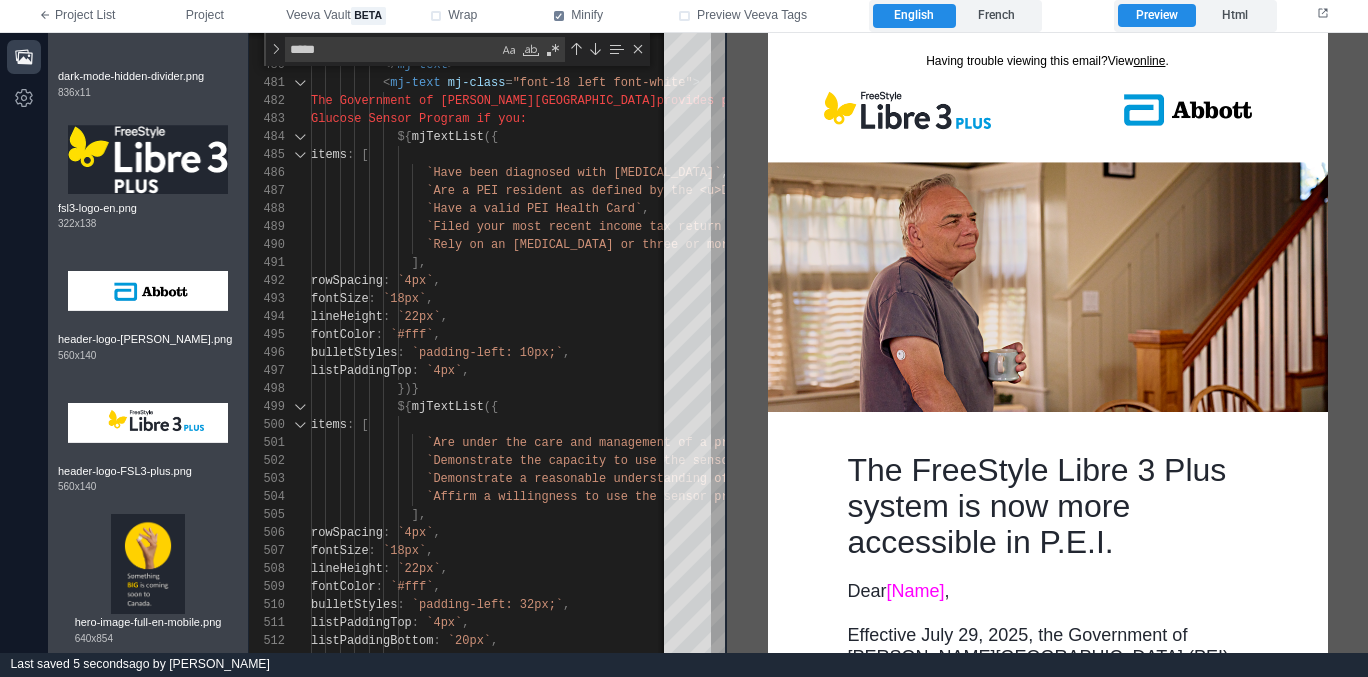 drag, startPoint x: 1179, startPoint y: 119, endPoint x: 1444, endPoint y: 241, distance: 291.73447 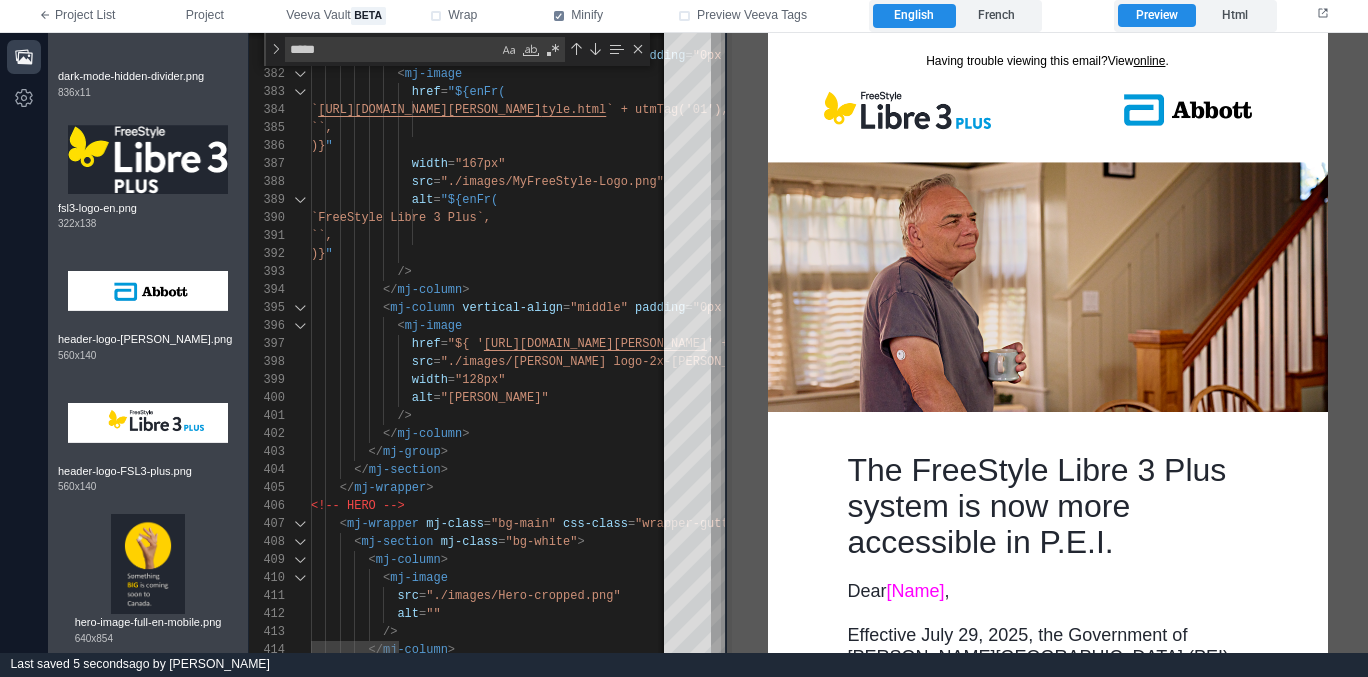 click on "380 381 382 383 384 385 386 387 388 389 390 391 392 393 394 395 396 397 398 399 400 401 402 403 404 405 406 407 408 409 410 411 412 413 414          < mj-group   width = "100%" >            < mj-column   vertical-align = "middle"   padding = "0px 20px 20px" >              < mj-image                  href = "${enFr(                 ` https://www.freestyle.abbott/en-ca/support/myfrees tyle.html ` + utmTag('01'),                 ``,               )} "                width = "167px"                src = "./images/MyFreeStyle-Logo.png"                alt = "${enFr(                 `FreeStyle Libre 3 Plus`,                 ``,               )} "              />            </ mj-column >            < mj-column   vertical-align = "middle"   padding = "0px 20px 20px" >              < =" at bounding box center (808, 343) 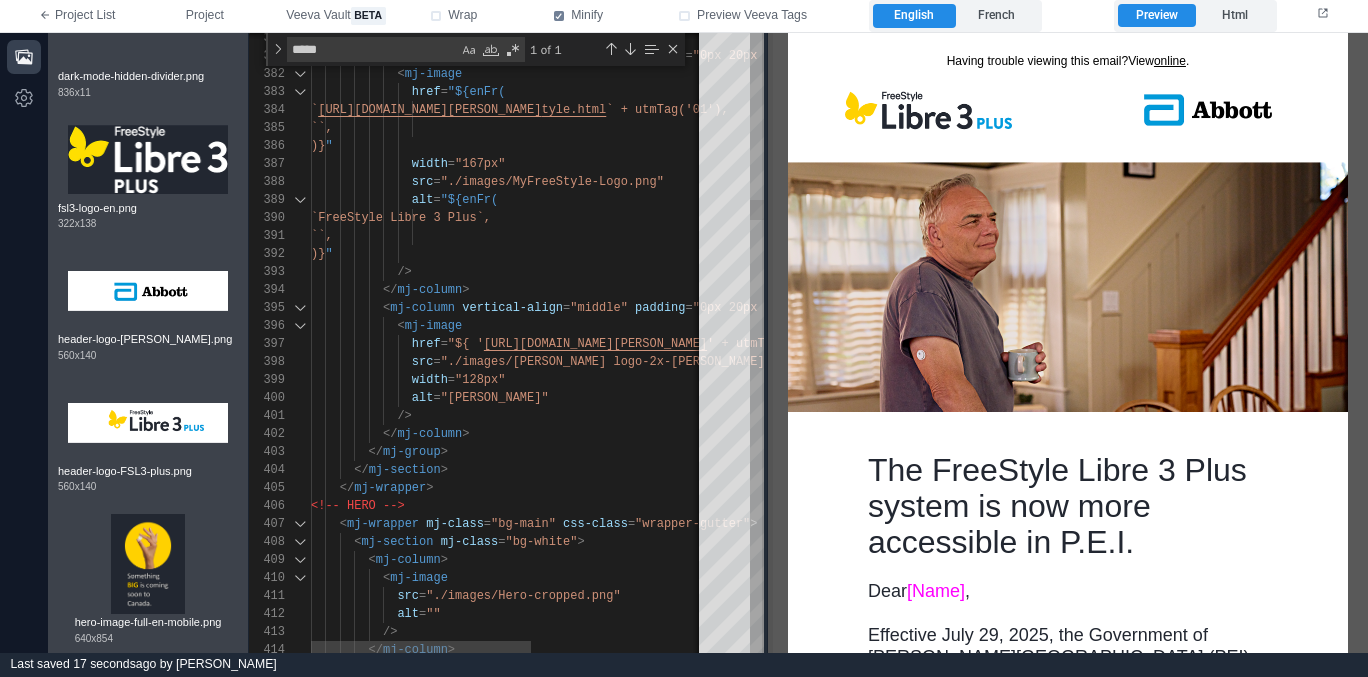 drag, startPoint x: 727, startPoint y: 205, endPoint x: 768, endPoint y: 200, distance: 41.303753 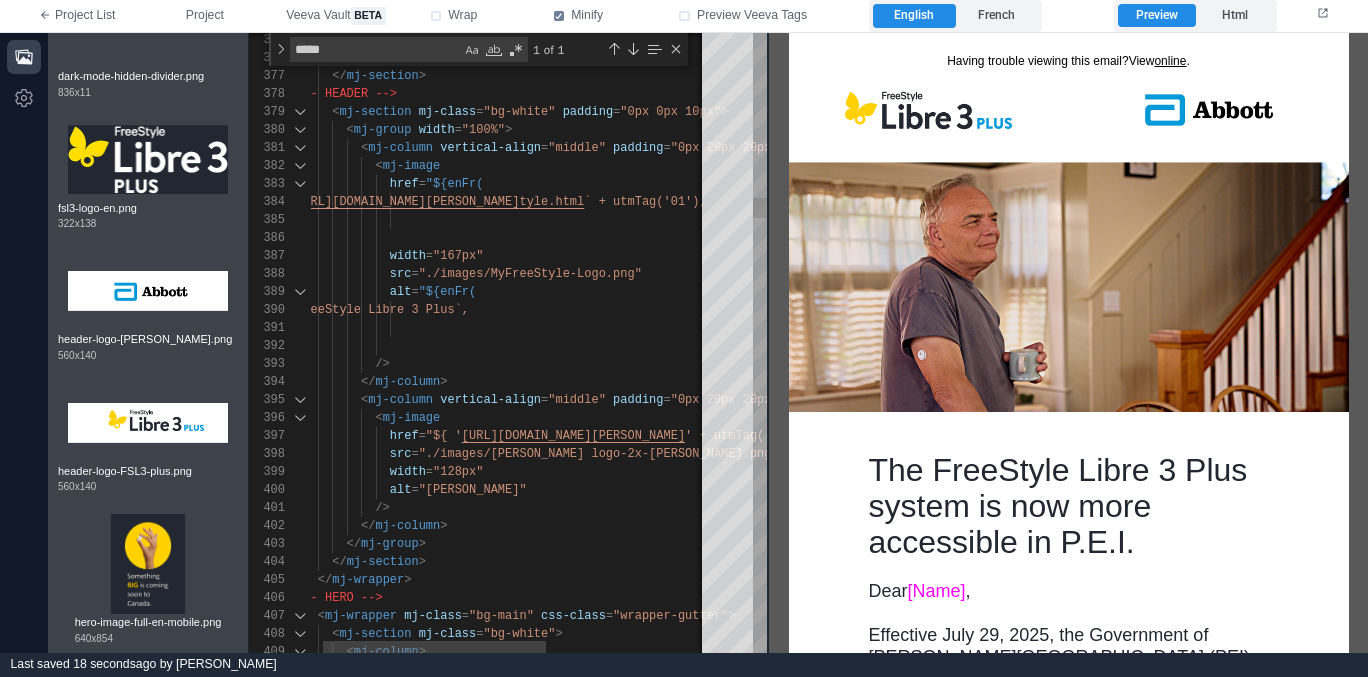 scroll, scrollTop: 144, scrollLeft: 188, axis: both 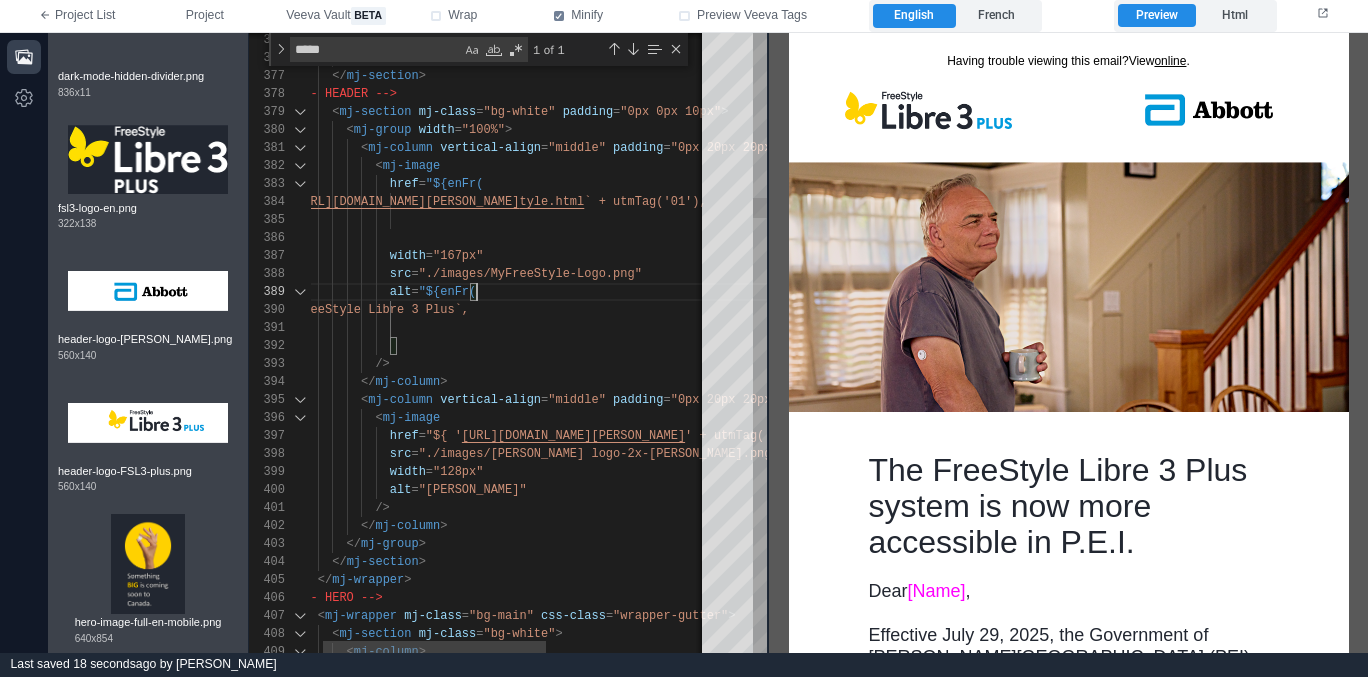 click on "alt = "${enFr(" at bounding box center [643, 292] 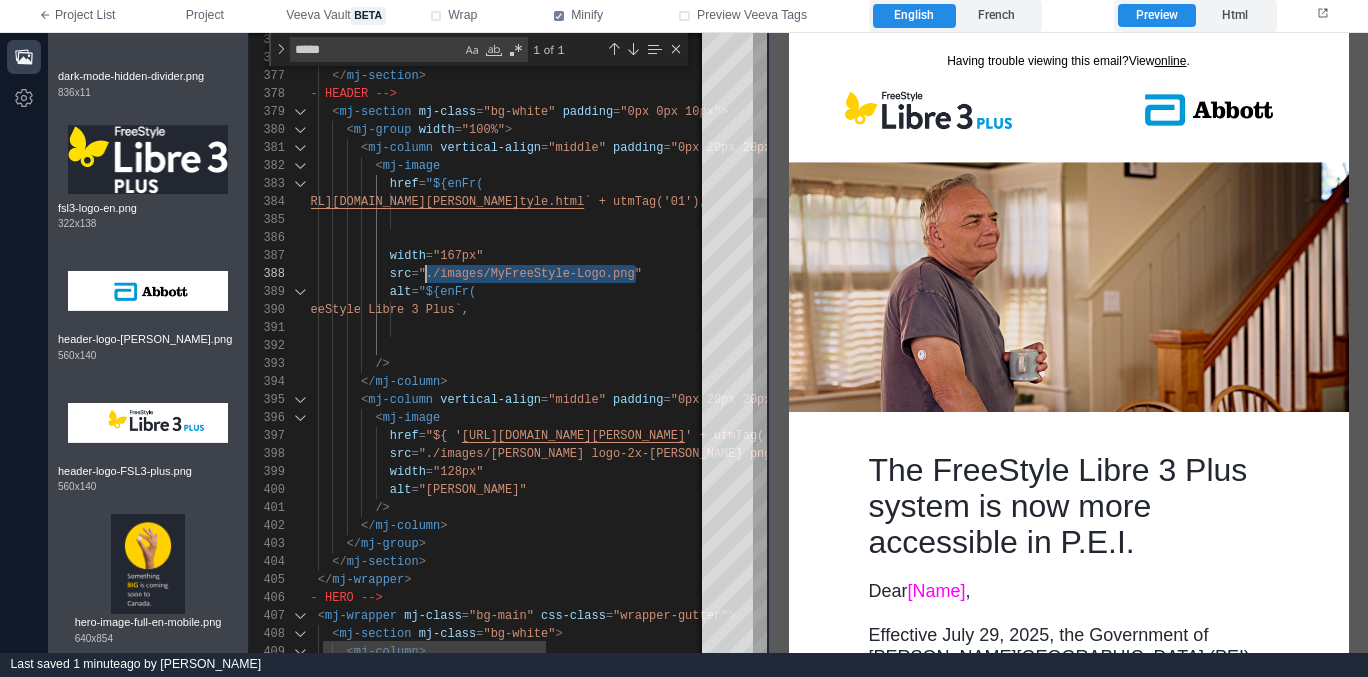 scroll, scrollTop: 126, scrollLeft: 137, axis: both 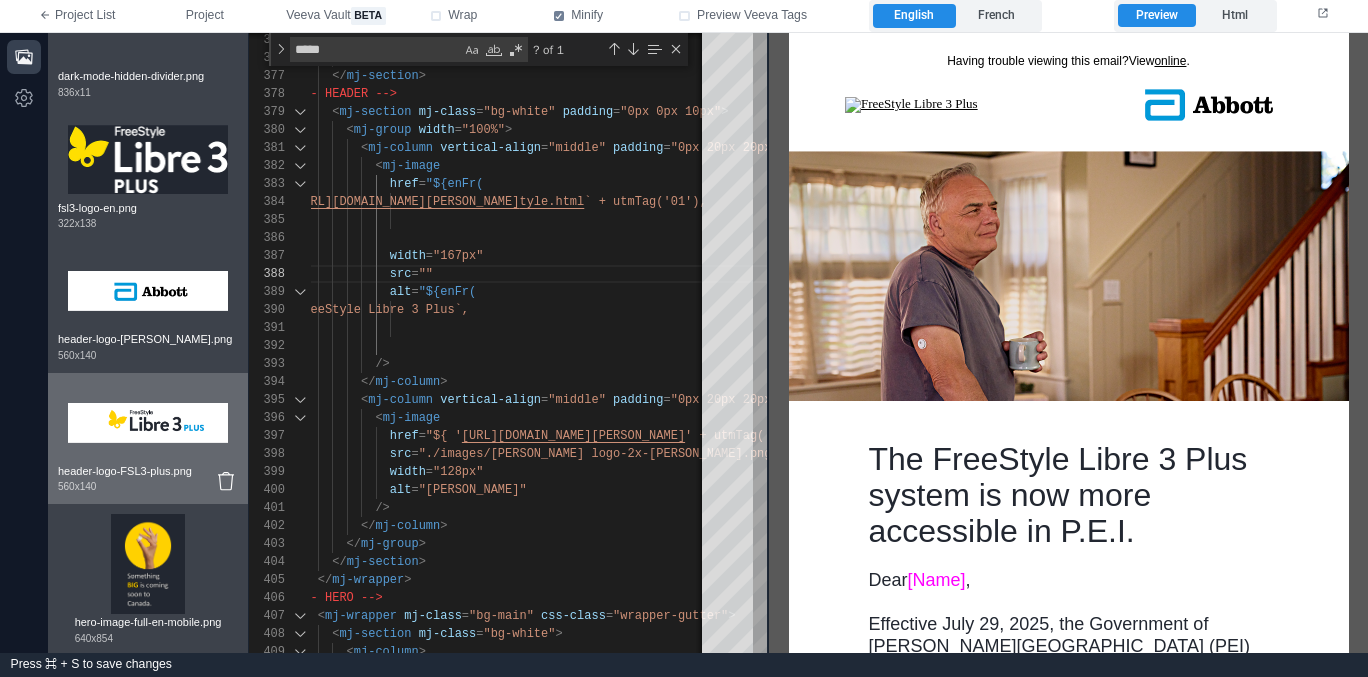 click at bounding box center [148, 423] 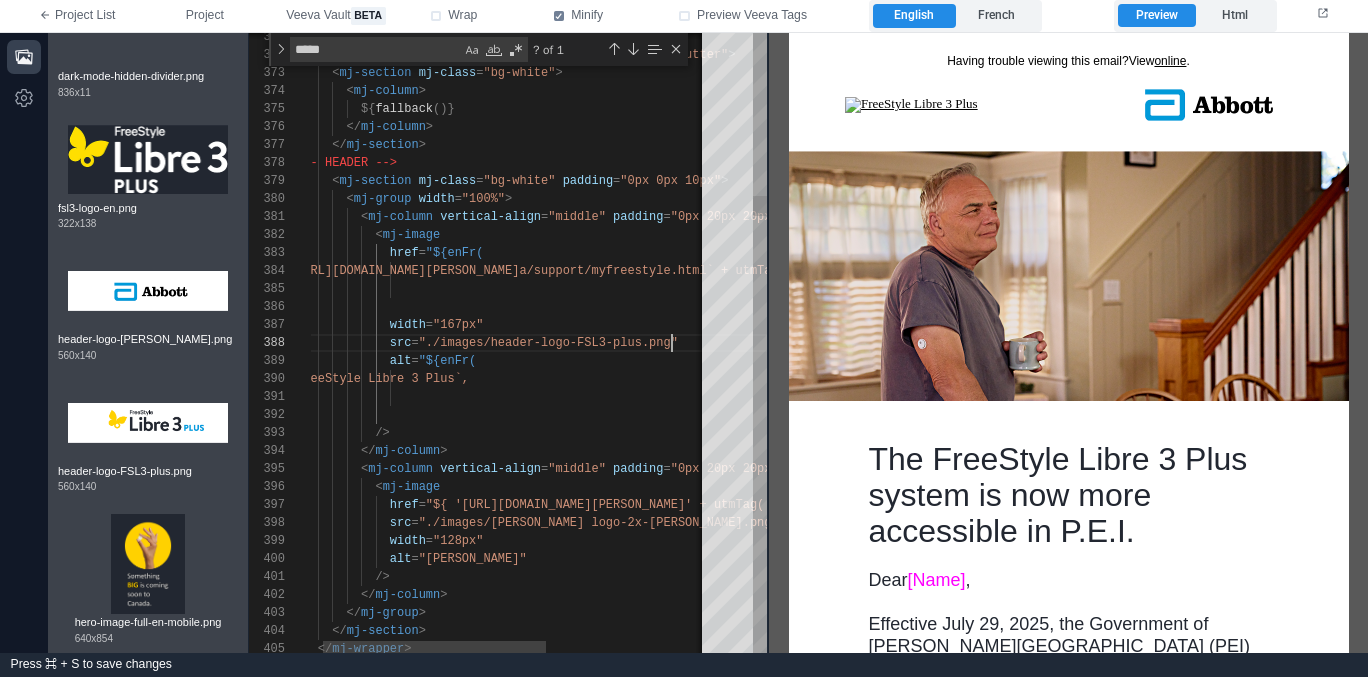 scroll, scrollTop: 126, scrollLeft: 383, axis: both 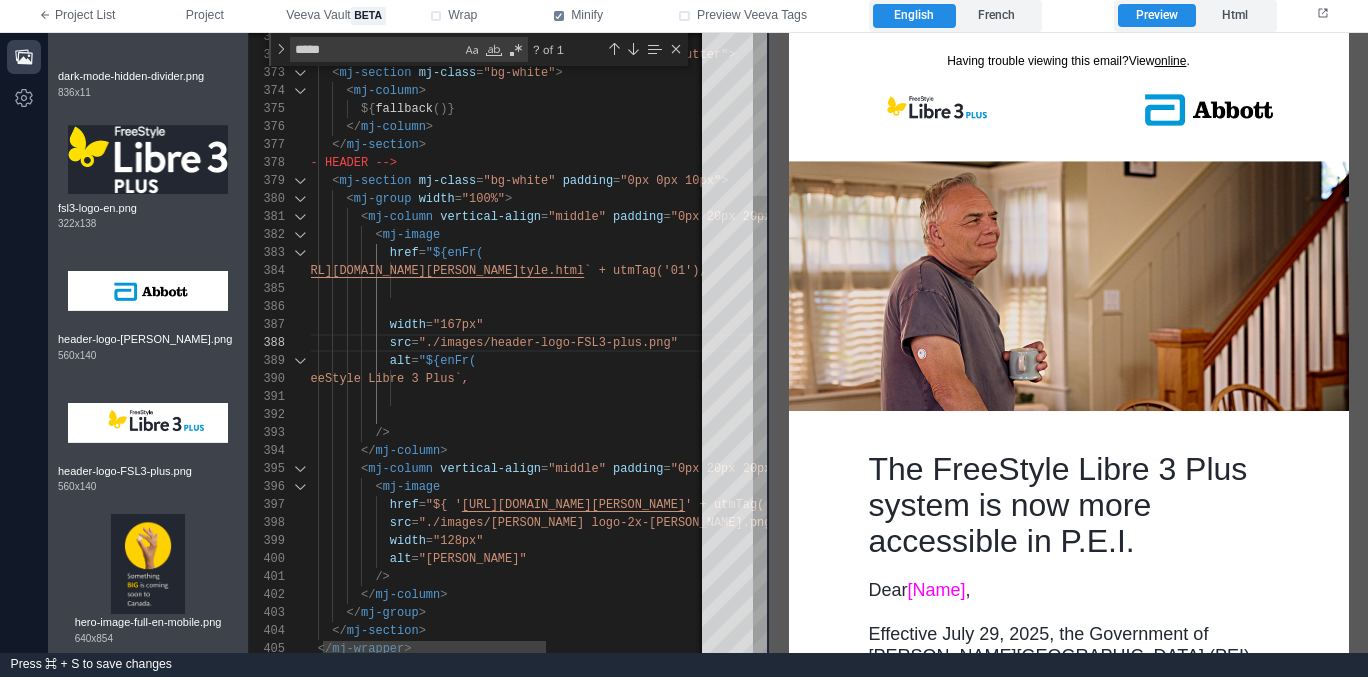 click on "width = "167px"" at bounding box center [643, 325] 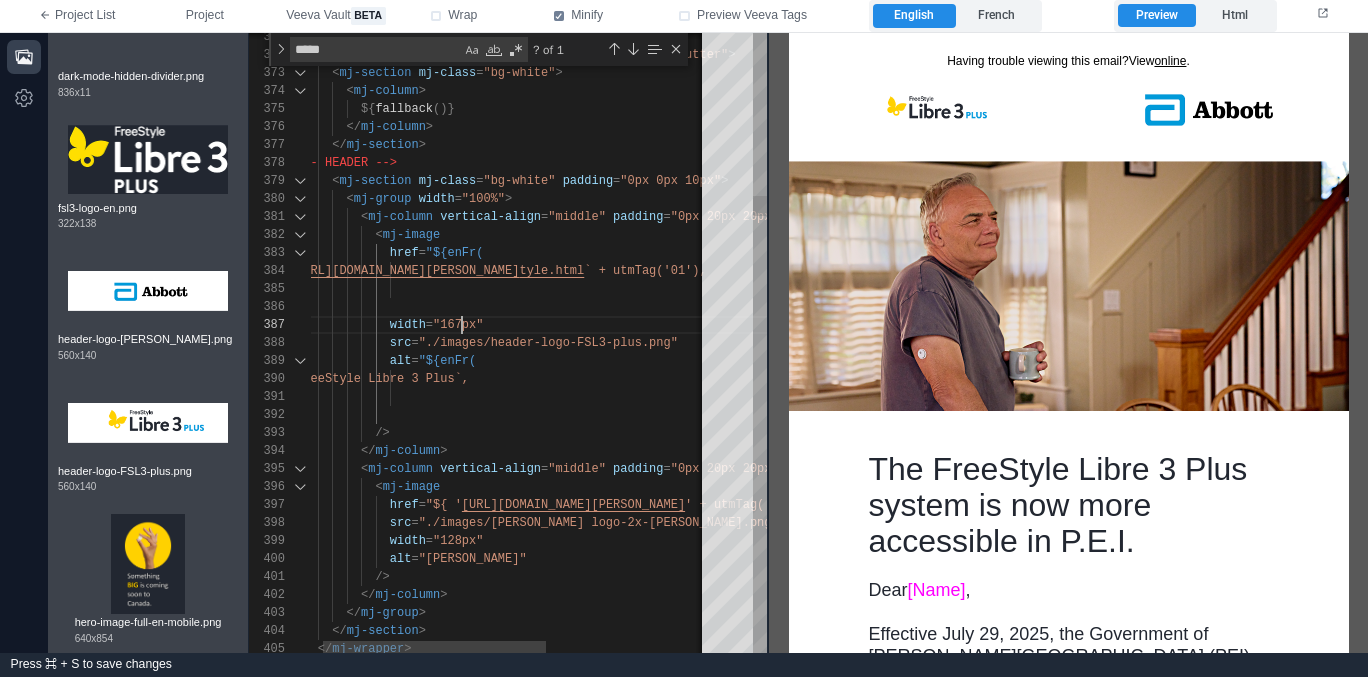 click on "371 372 373 374 375 376 377 378 379 380 381 382 383 384 385 386 387 388 389 390 391 392 393 394 395 396 397 398 399 400 401 402 403 404 405      <%-   html`      < mj-wrapper   mj-class = "bg-main"   css-class = "wrapper-gutter" >        < mj-section   mj-class = "bg-white" >          < mj-column >            ${ fallback ()}          </ mj-column >        </ mj-section >       <!-- HEADER -->        < mj-section   mj-class = "bg-white"   padding = "0px 0px 10px" >          < mj-group   width = "100%" >            < mj-column   vertical-align = "middle"   padding = "0px 20px 20px" >              < mj-image                  href = "${enFr(                 ` https://www.freestyle.abbott/en-ca/support/myfrees tyle.html ` + utmTag('01'),                 ``,               )} "                width = "167px"                =" at bounding box center (508, 343) 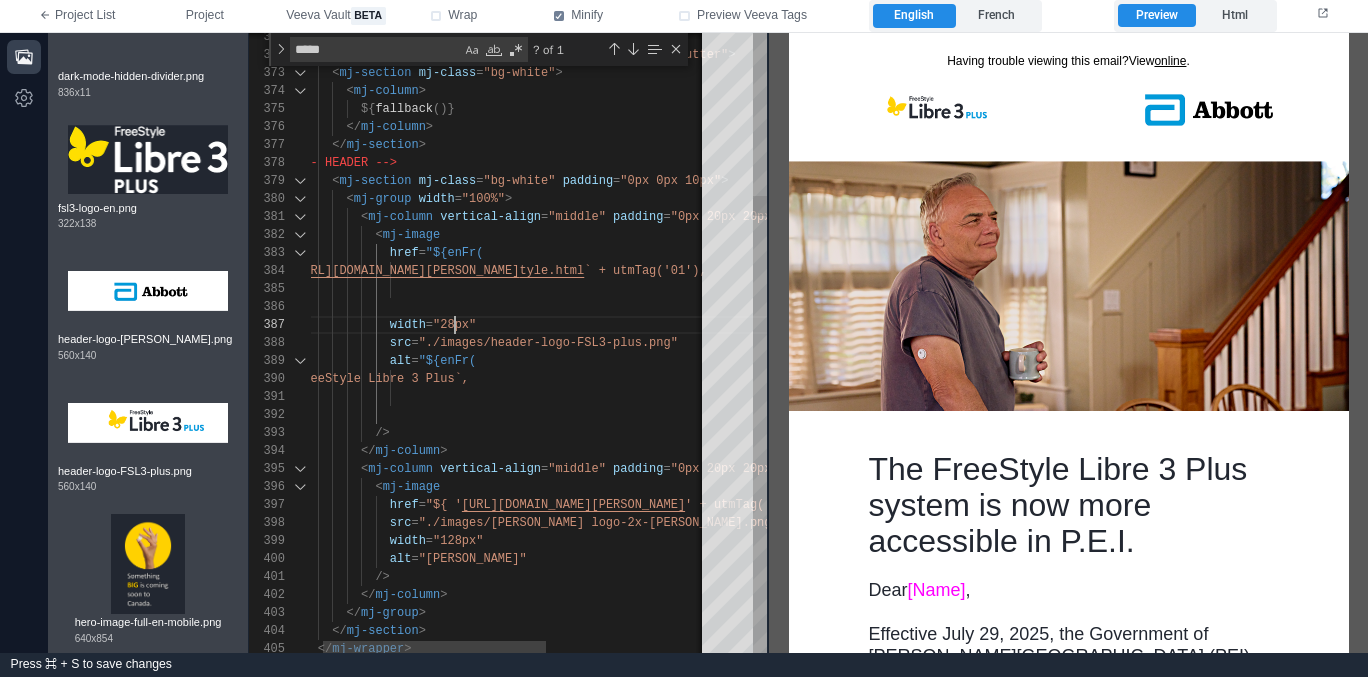 scroll, scrollTop: 108, scrollLeft: 173, axis: both 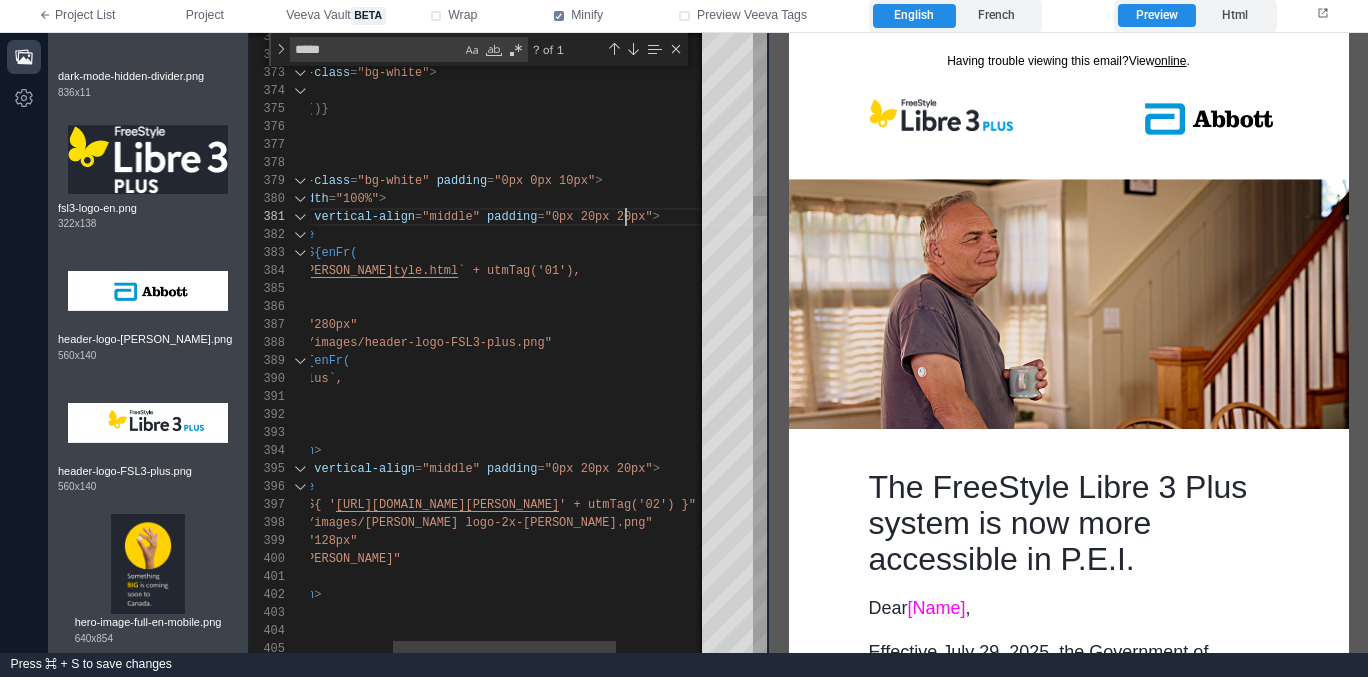 click on ""0px 20px 20px"" at bounding box center (599, 217) 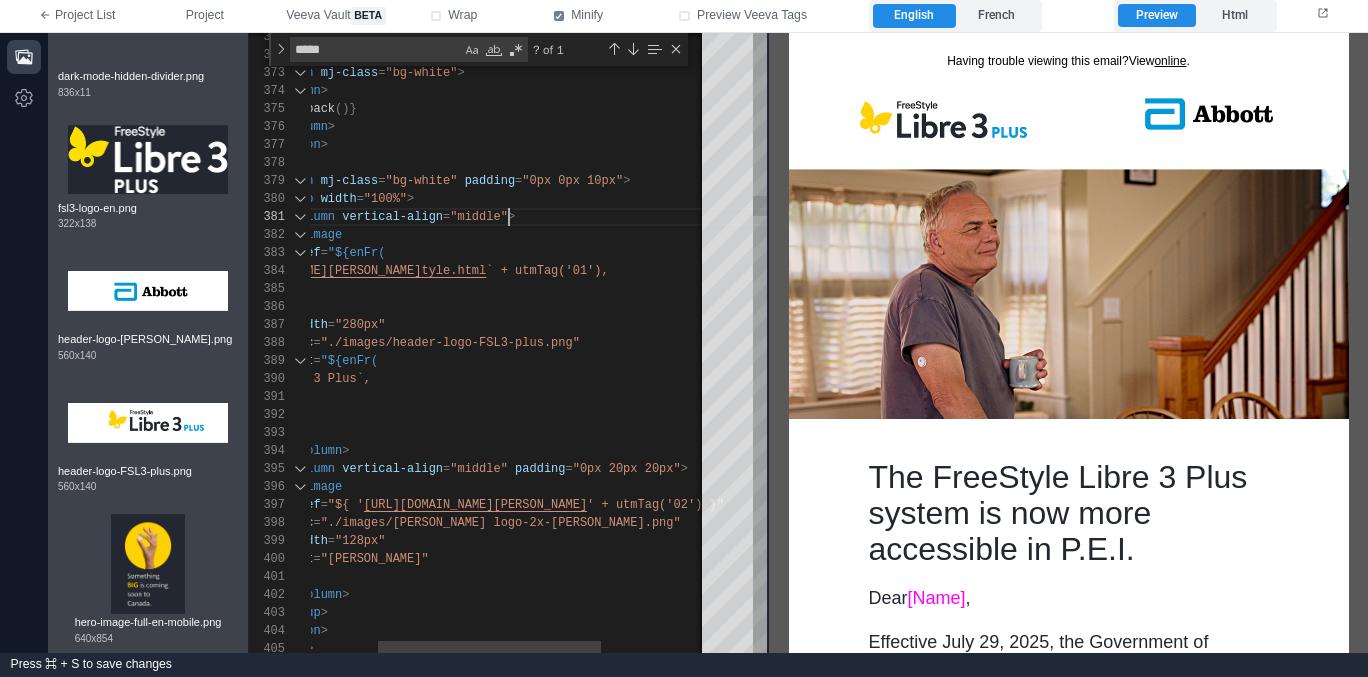 scroll, scrollTop: 0, scrollLeft: 318, axis: horizontal 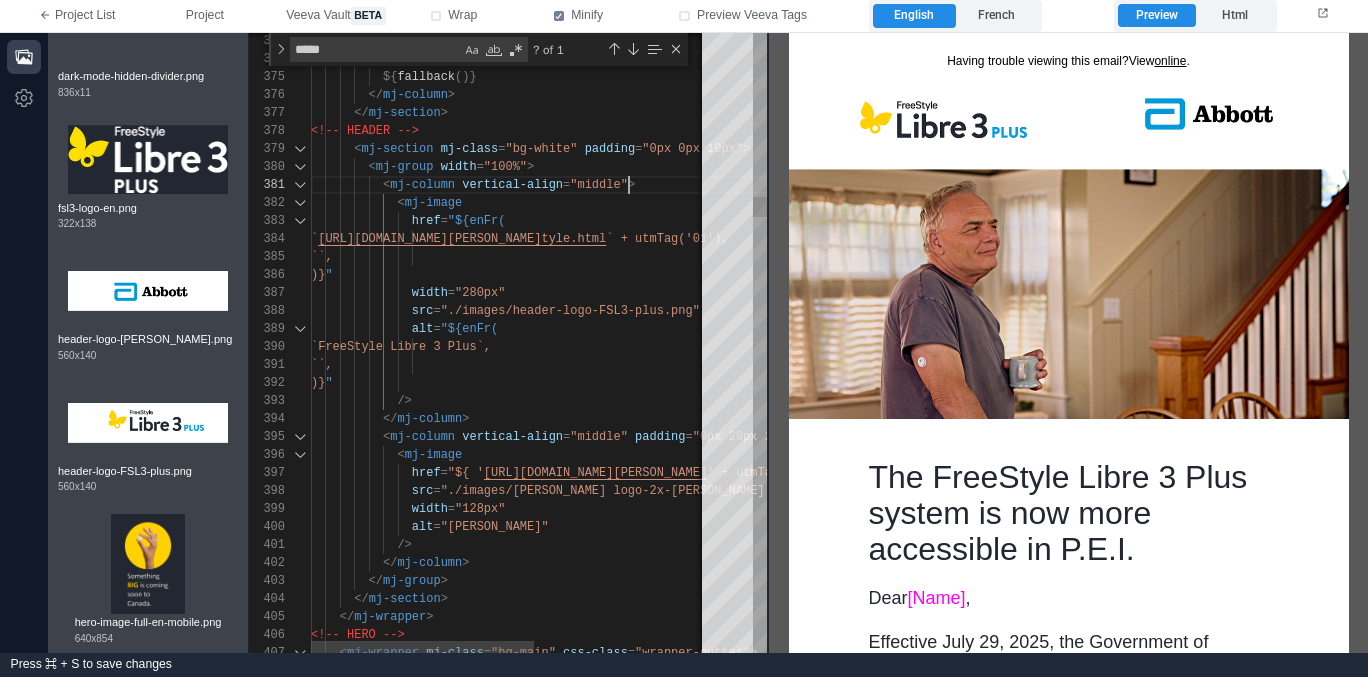 click on ""./images/[PERSON_NAME] logo-2x-[PERSON_NAME].png"" at bounding box center [621, 491] 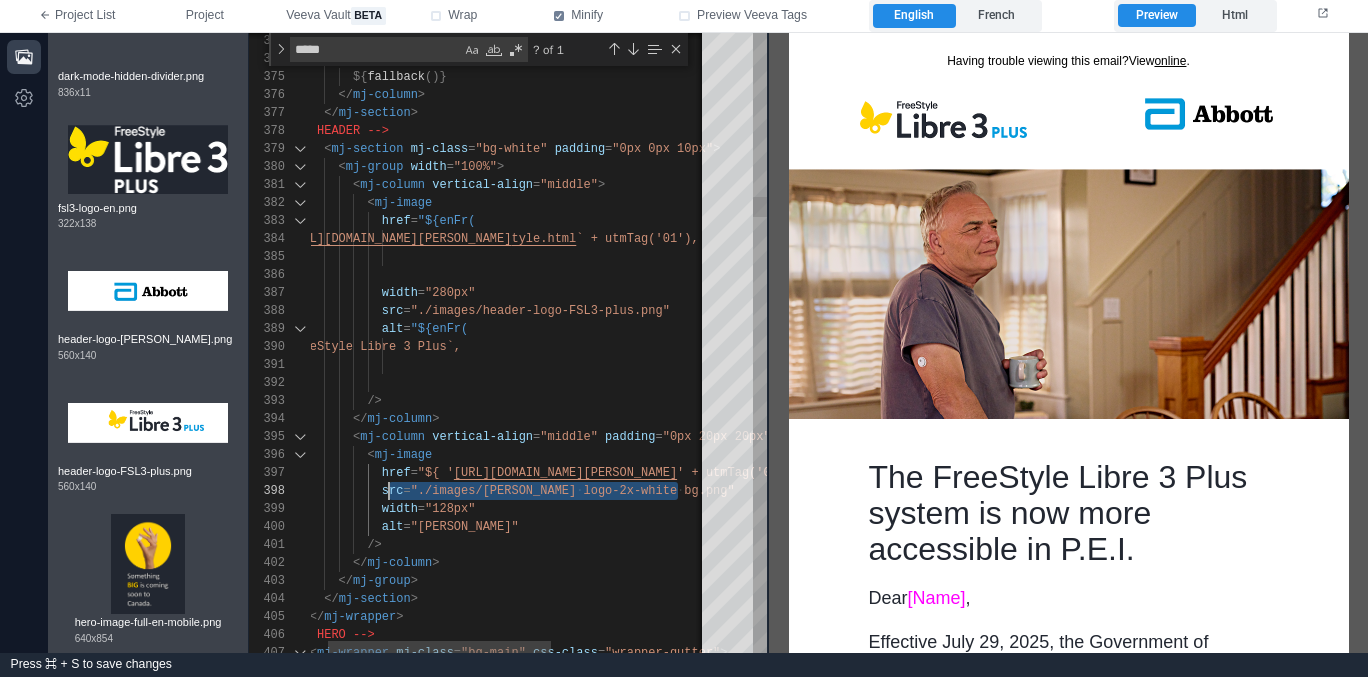 scroll, scrollTop: 126, scrollLeft: 137, axis: both 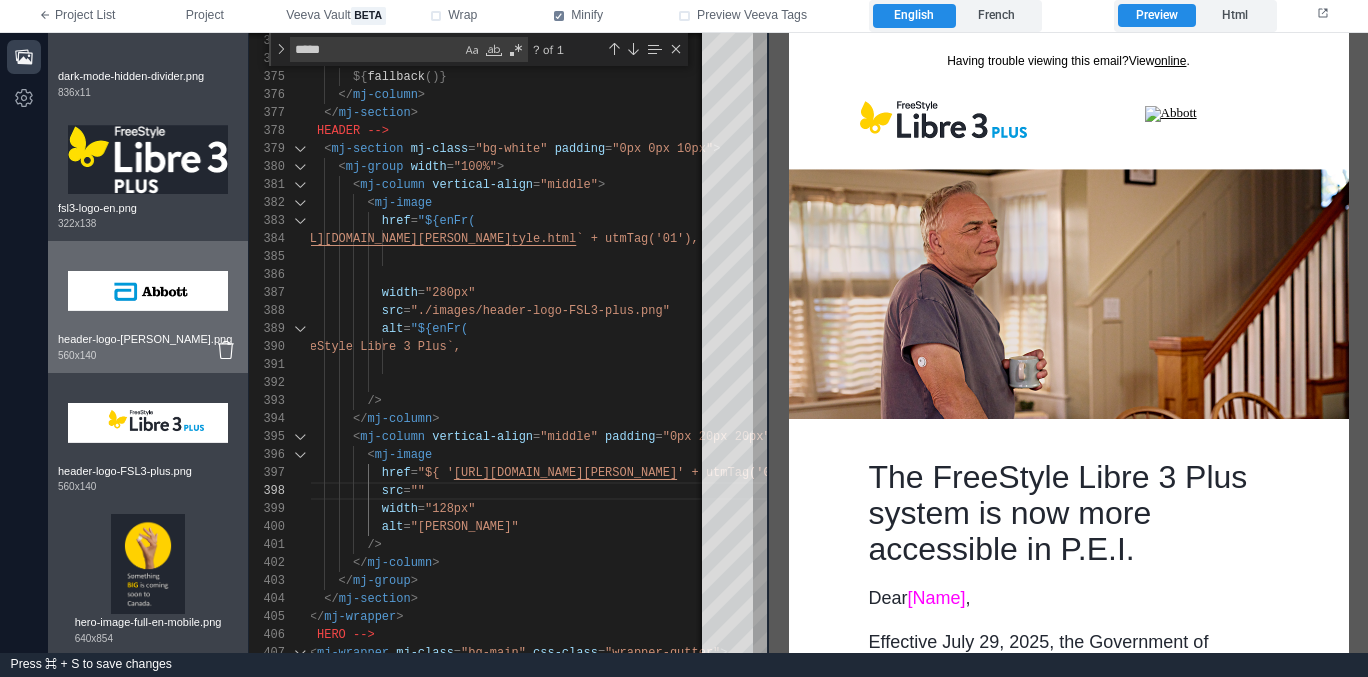 click at bounding box center (148, 291) 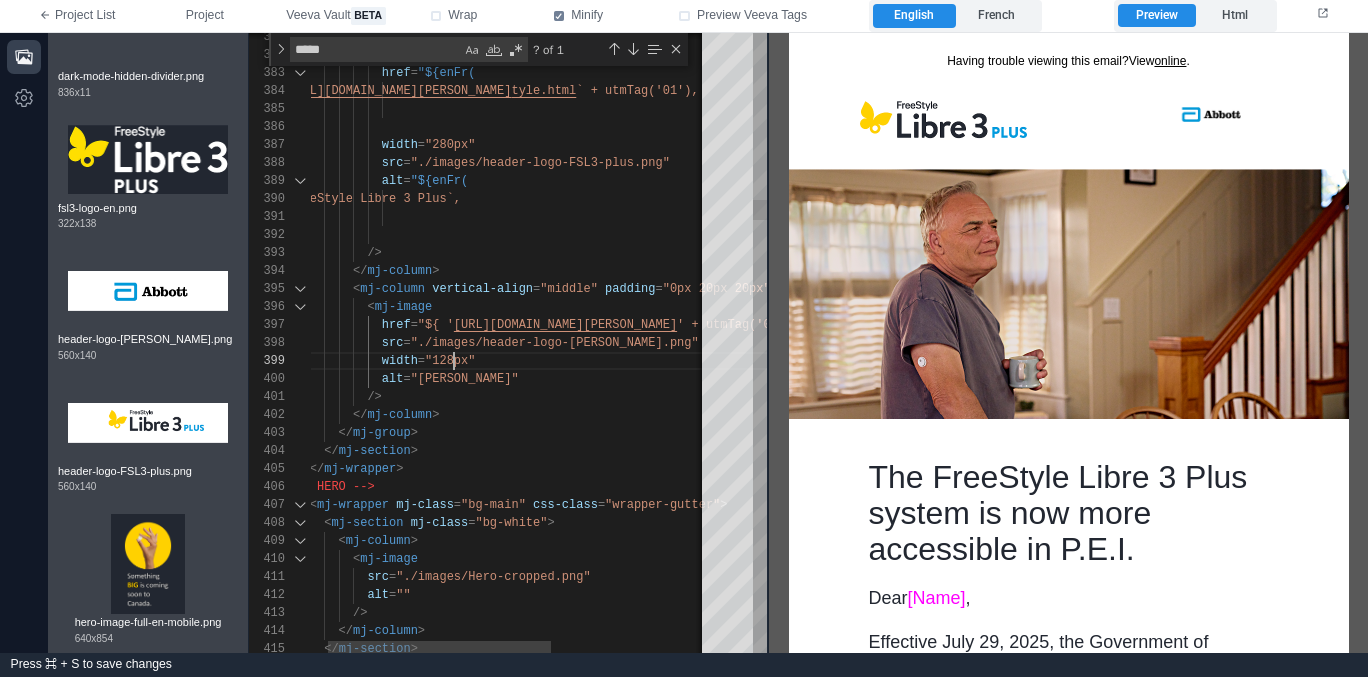 click on "381 382 383 384 385 386 387 388 389 390 391 392 393 394 395 396 397 398 399 400 401 402 403 404 405 406 407 408 409 410 411 412 413 414 415            < mj-column   vertical-align = "middle" >              < mj-image                  href = "${enFr(                 ` https://www.freestyle.abbott/en-ca/support/myfrees tyle.html ` + utmTag('01'),                 ``,               )} "                width = "280px"                src = "./images/header-logo-FSL3-plus.png"                alt = "${enFr(                 `FreeStyle Libre 3 Plus`,                 ``,               )} "              />            </ mj-column >            < mj-column   vertical-align = "middle"   padding = "0px 20px 20px" >              < mj-image                  href = "${ ' src = width = alt =" at bounding box center (508, 343) 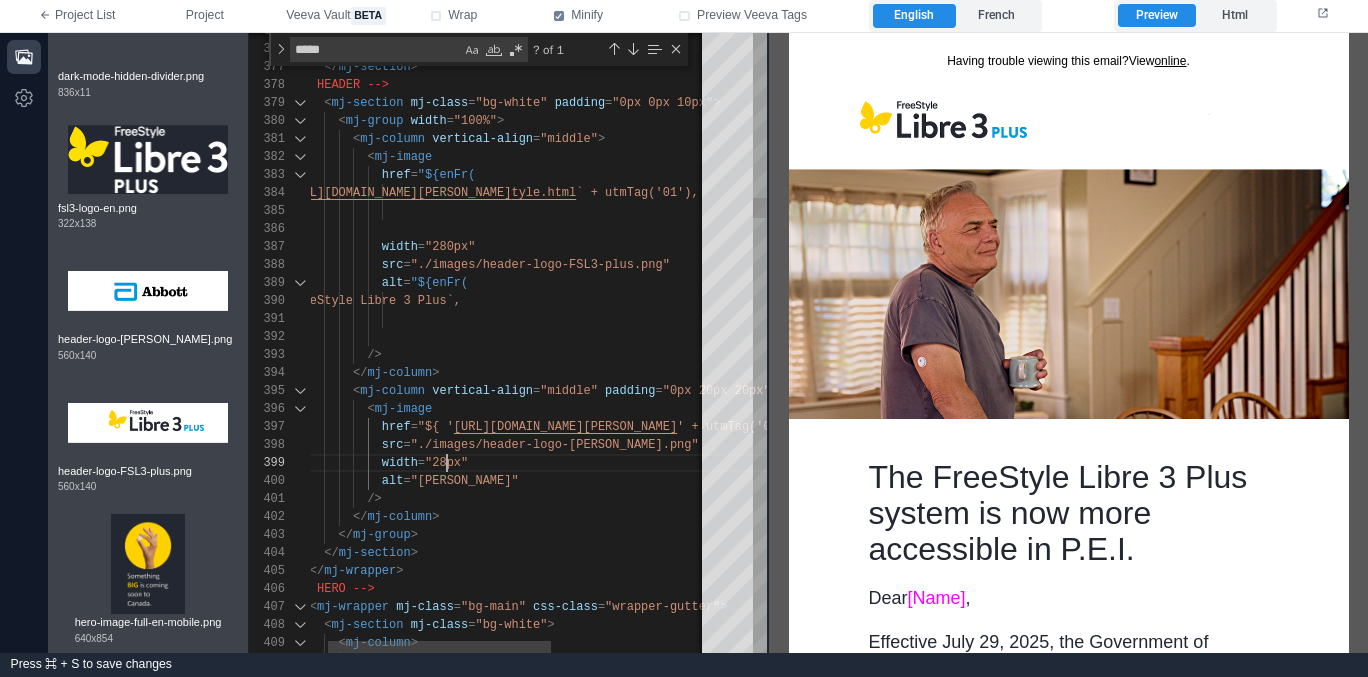 scroll, scrollTop: 144, scrollLeft: 173, axis: both 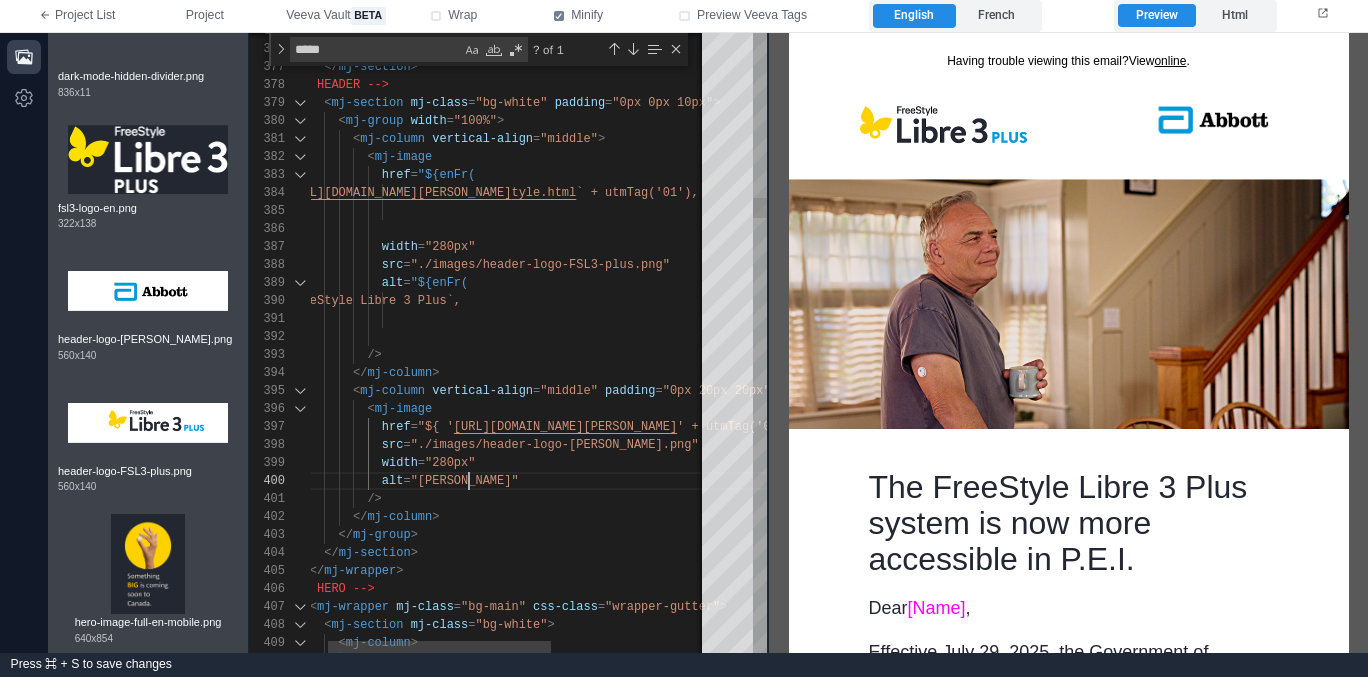 click on "alt = "Abbott"" at bounding box center (635, 481) 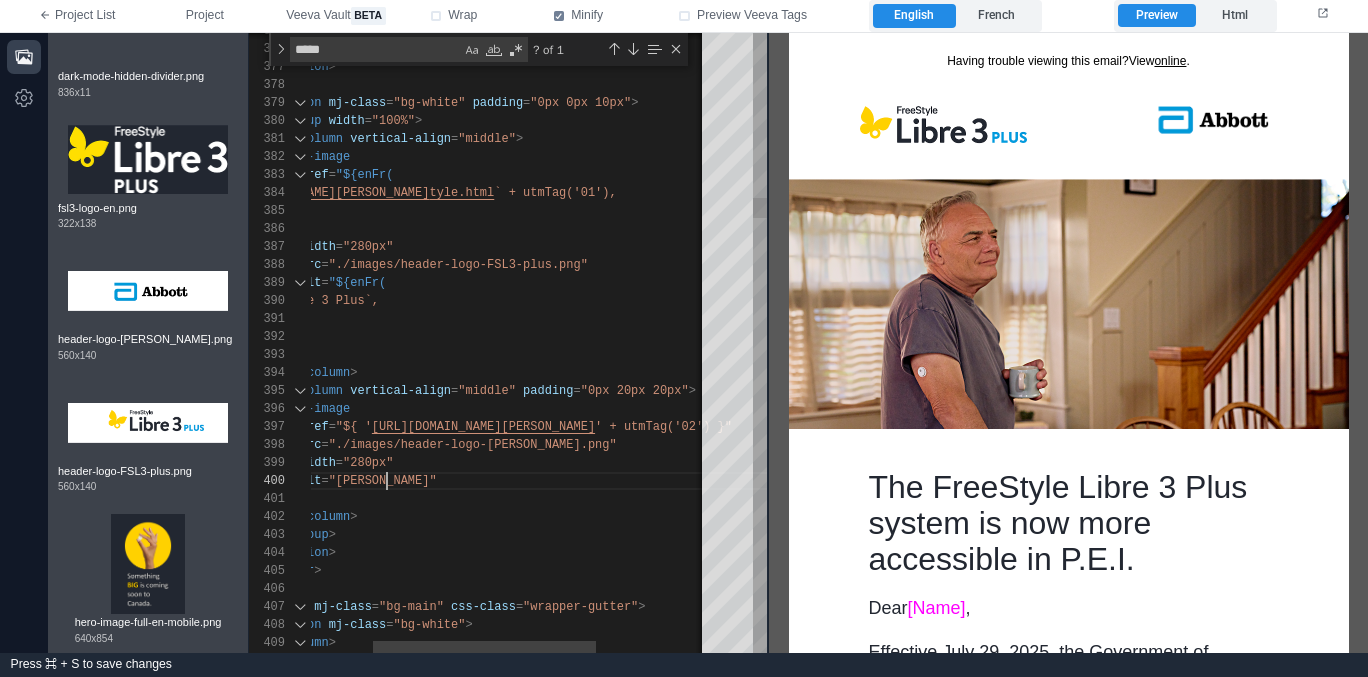 click on "< mj-image" at bounding box center (553, 409) 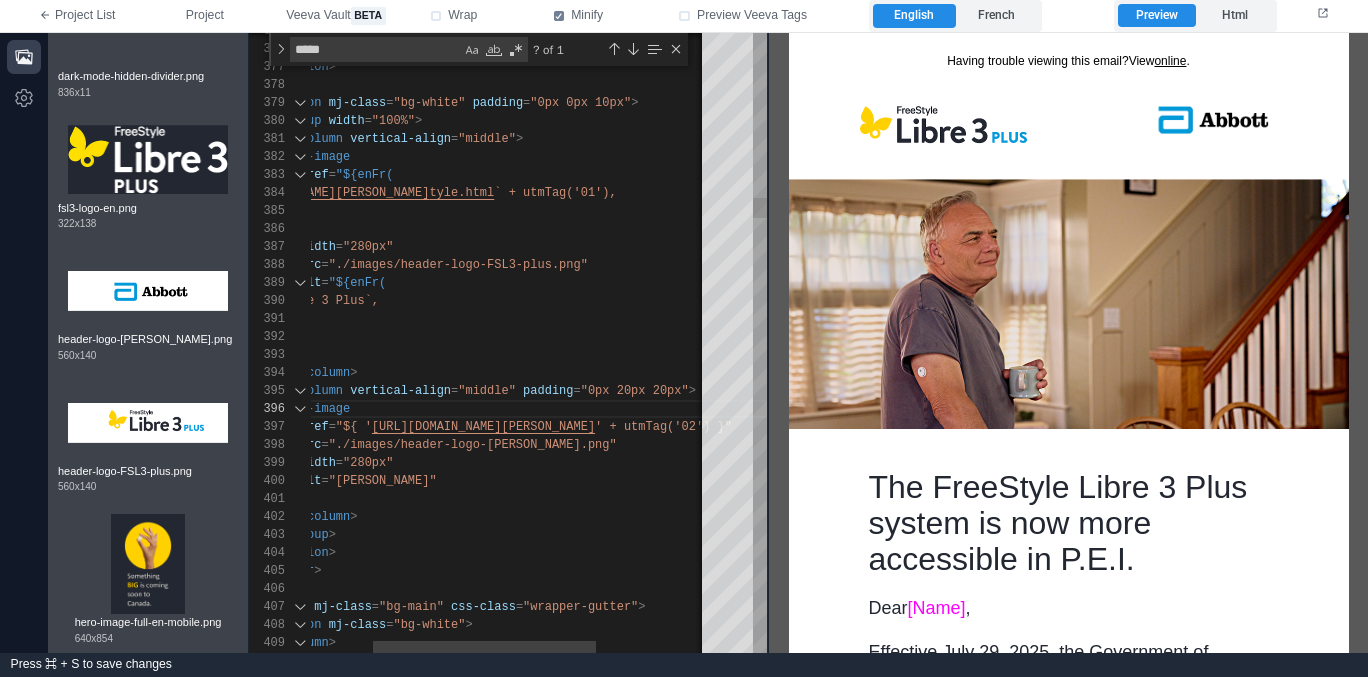 click on "381 382 383 384 385 386 387 388 389 390 391 392 393 394 395 396 397 398 399 400 401 402 403 404 405 406 407 408 409 410 380 379 378 377 376 375            < mj-column   vertical-align = "middle" >              < mj-image                  href = "${enFr(                 ` https://www.freestyle.abbott/en-ca/support/myfrees tyle.html ` + utmTag('01'),                 ``,               )} "                width = "280px"                src = "./images/header-logo-FSL3-plus.png"                alt = "${enFr(                 `FreeStyle Libre 3 Plus`,                 ``,               )} "              />            </ mj-column >            < mj-column   vertical-align = "middle"   padding = "0px 20px 20px" >              < mj-image                  href = "${ ' src = width = =" at bounding box center [508, 343] 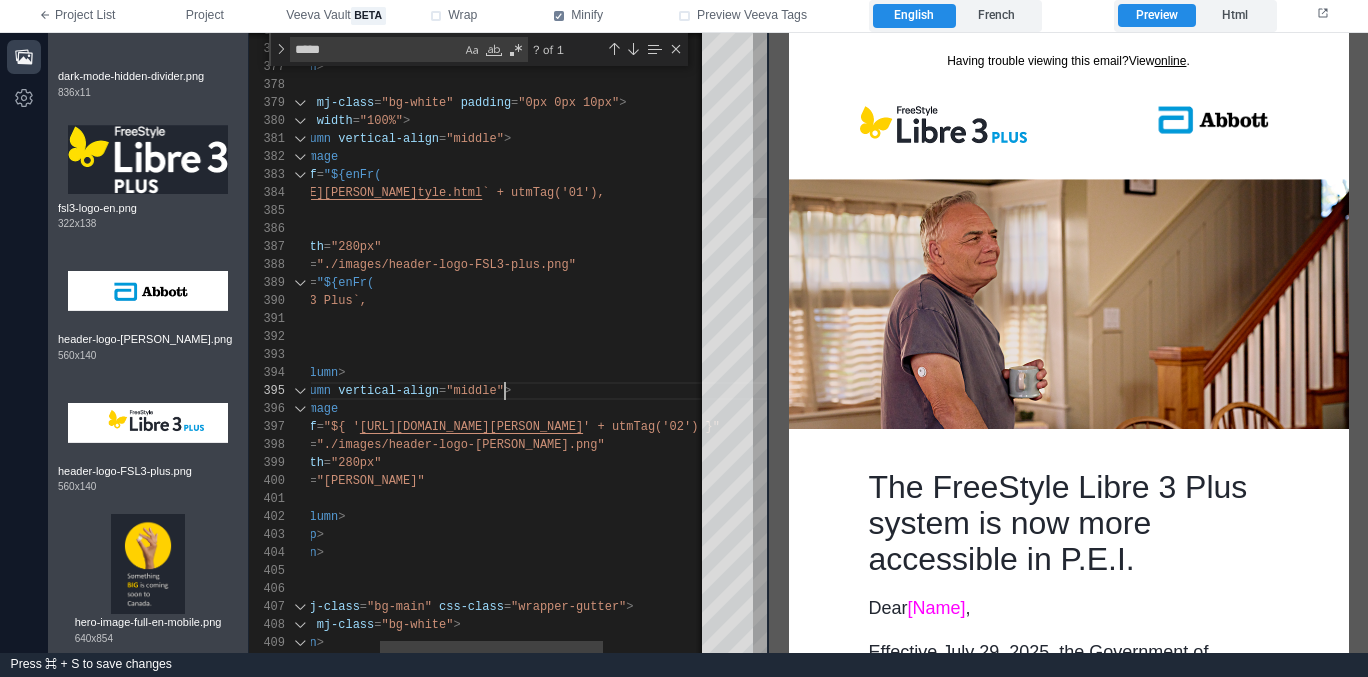 scroll, scrollTop: 72, scrollLeft: 318, axis: both 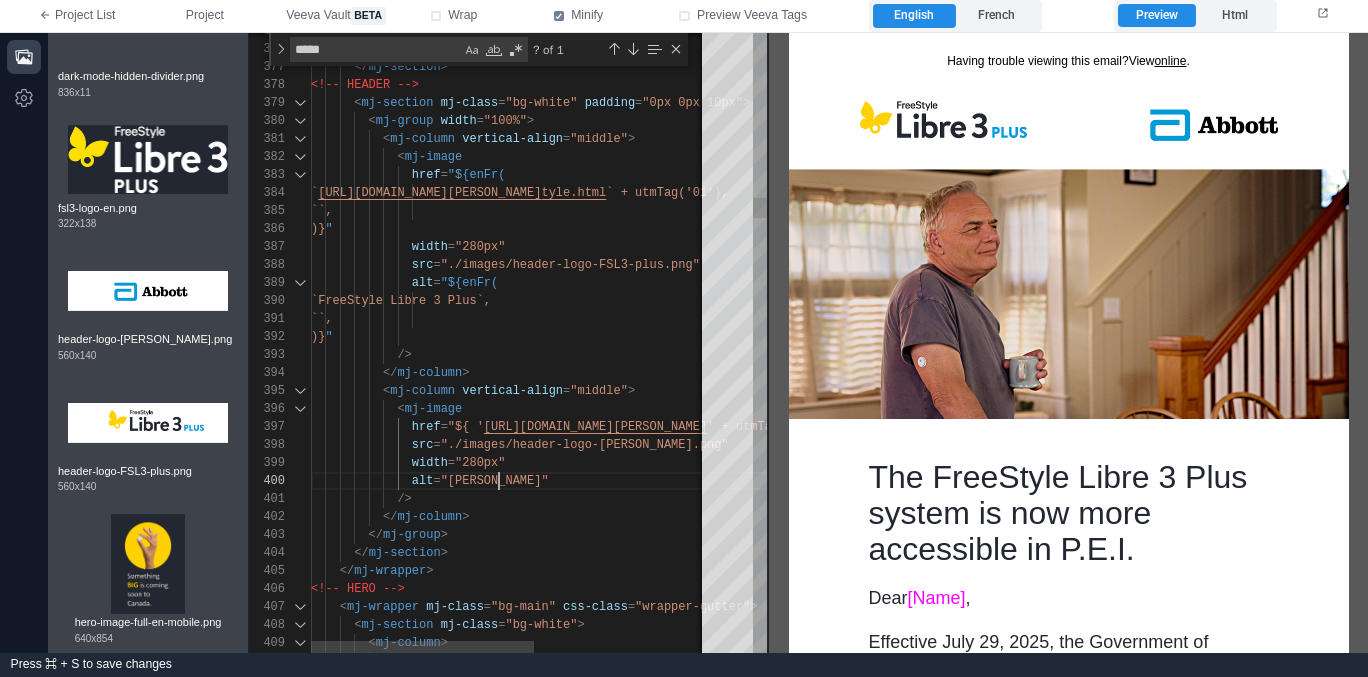 click on "alt = "Abbott"" at bounding box center [665, 481] 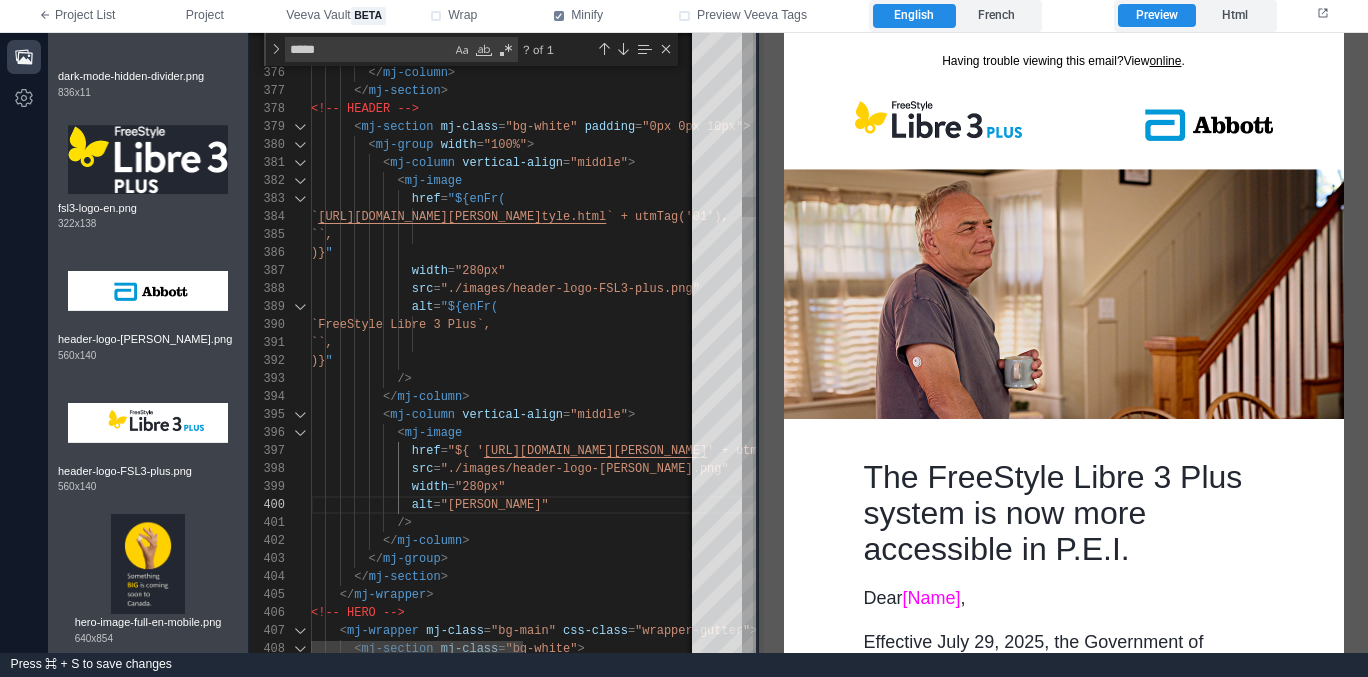 click at bounding box center [758, 343] 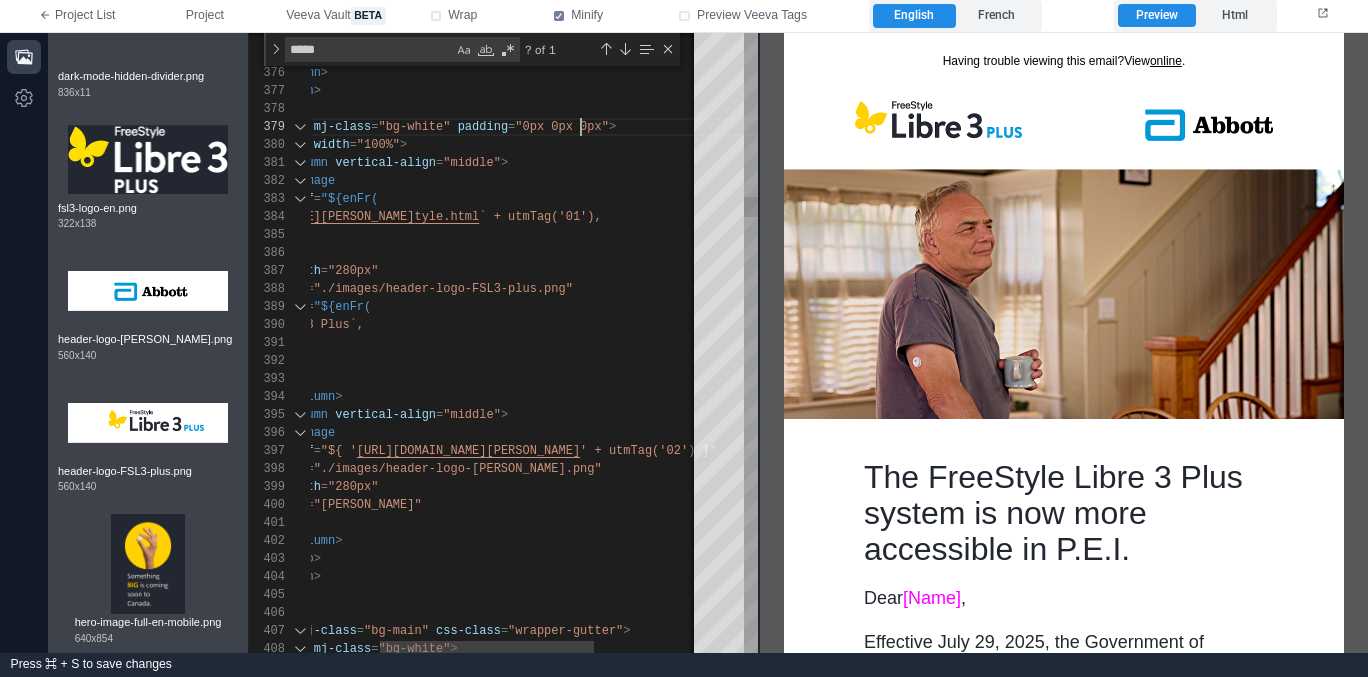 scroll, scrollTop: 144, scrollLeft: 397, axis: both 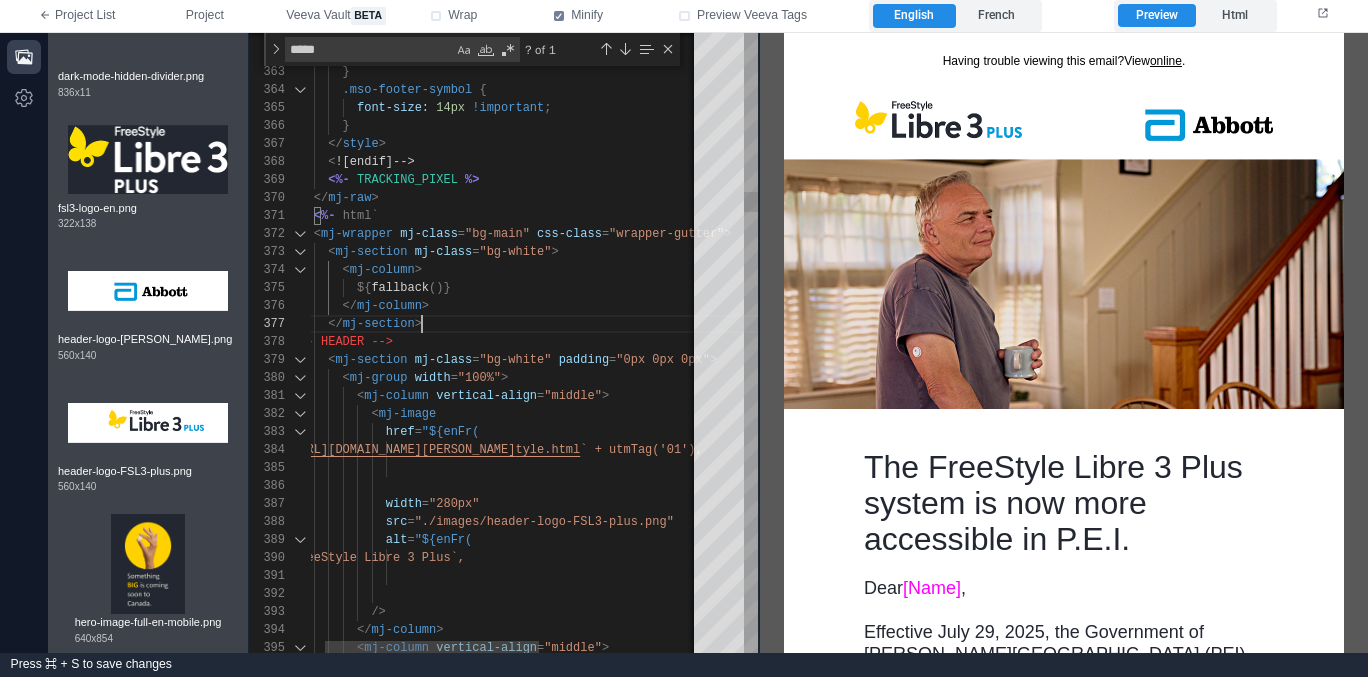 click on "</ mj-section >" at bounding box center [639, 324] 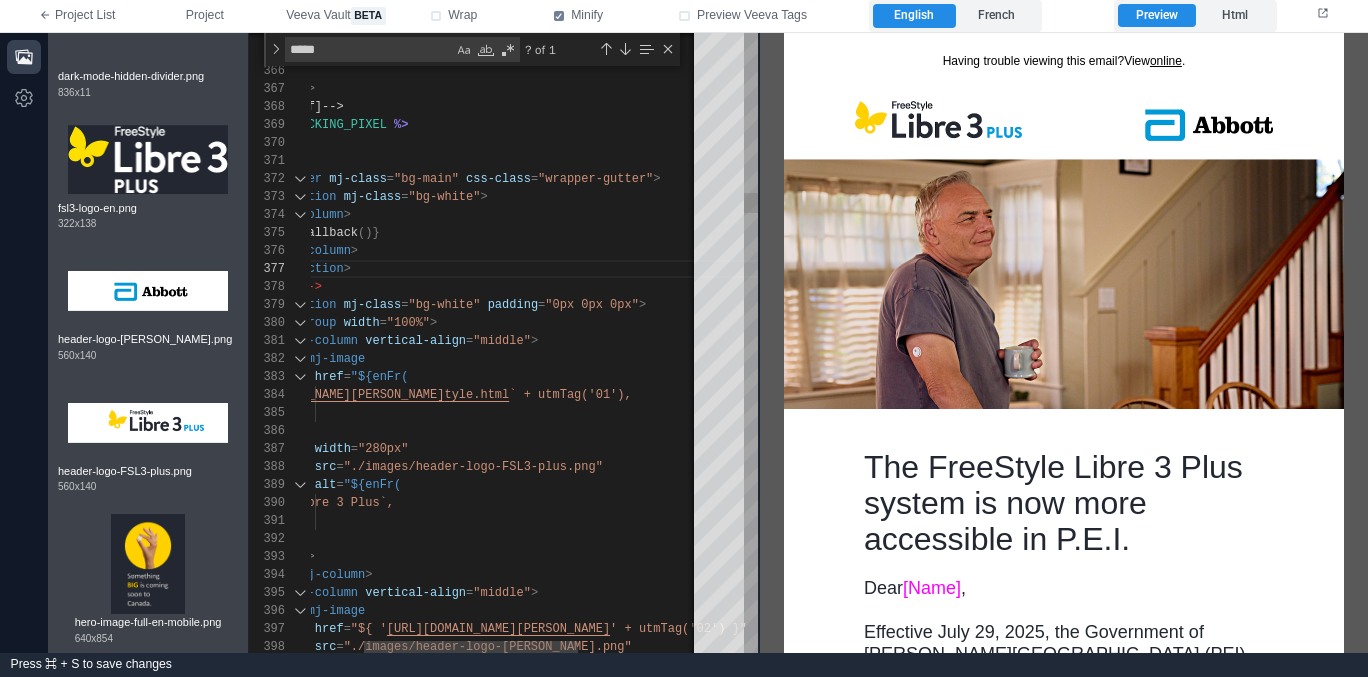 drag, startPoint x: 486, startPoint y: 302, endPoint x: 599, endPoint y: 309, distance: 113.216606 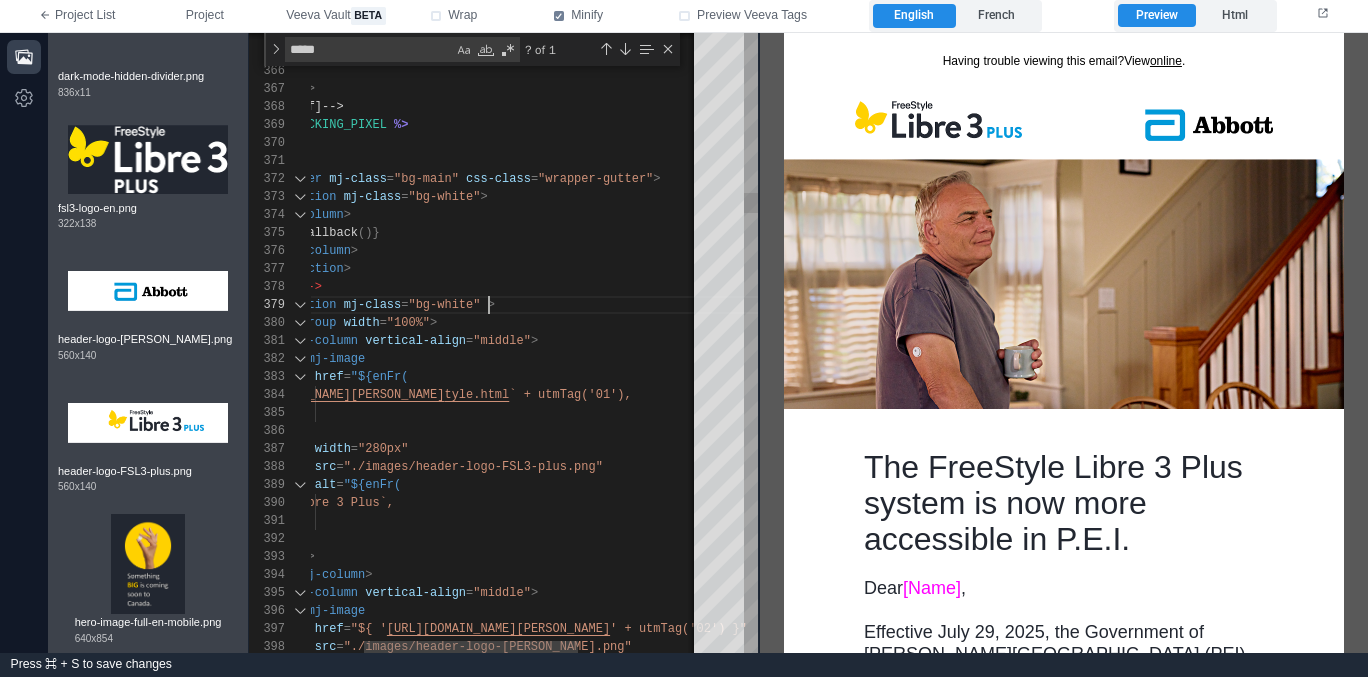 type on "**********" 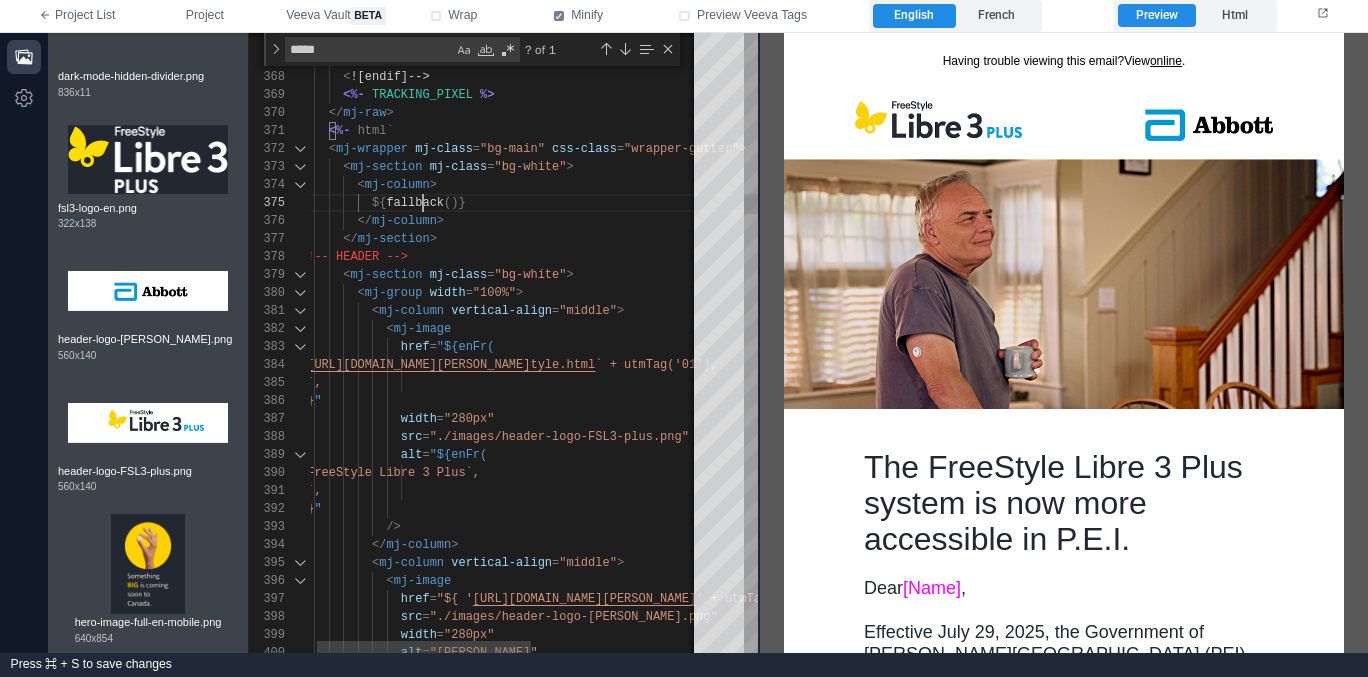 click on "< mj-column   vertical-align = "middle" >              < mj-image                  href = "${enFr(                 ` https://www.freestyle.abbott/en-ca/support/myfrees tyle.html ` + utmTag('01'),                 ``,               )} "                width = "280px"                src = "./images/header-logo-FSL3-plus.png"                alt = "${enFr(                 `FreeStyle Libre 3 Plus`,                 ``,               )} "              />            </ mj-column >            < mj-column   vertical-align = "middle" >          < mj-group   width = "100%" >        < mj-section   mj-class = "bg-white" >       <!-- HEADER -->        </ mj-section >          </ mj-column >            ${ fallback ()}          < mj-column >" at bounding box center (500300, 493429) 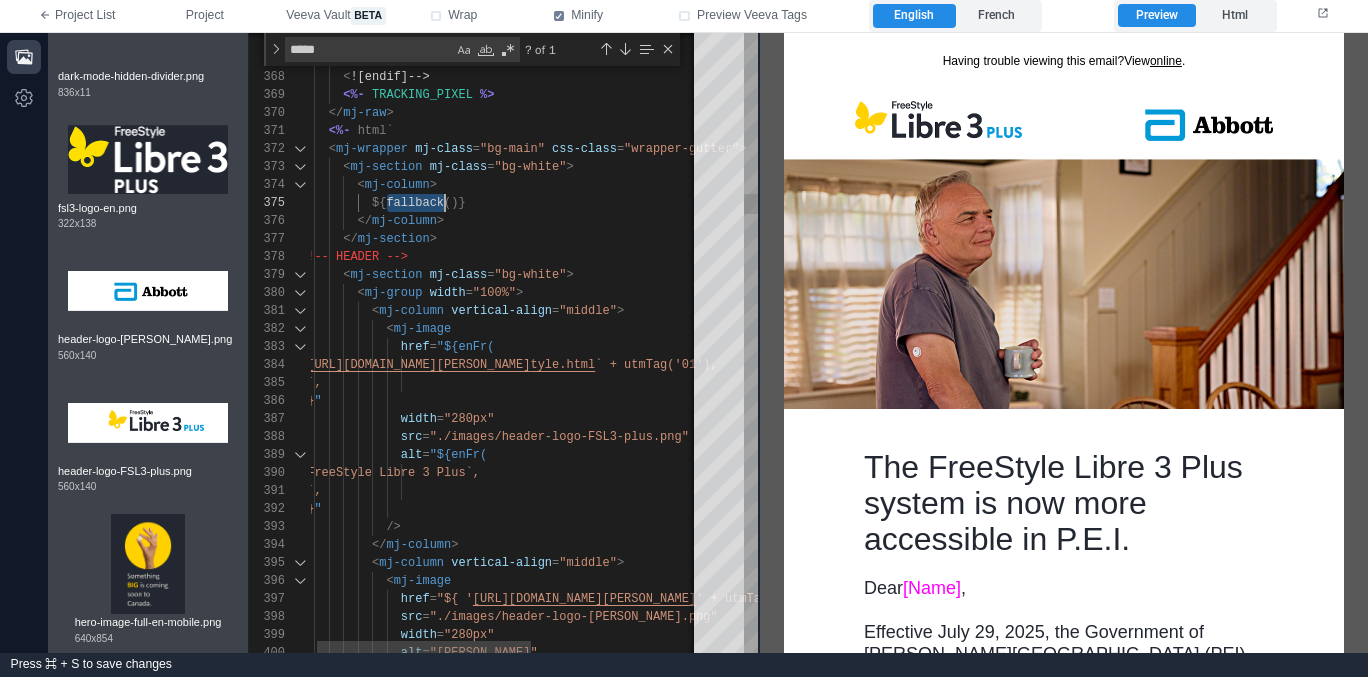 scroll, scrollTop: 72, scrollLeft: 145, axis: both 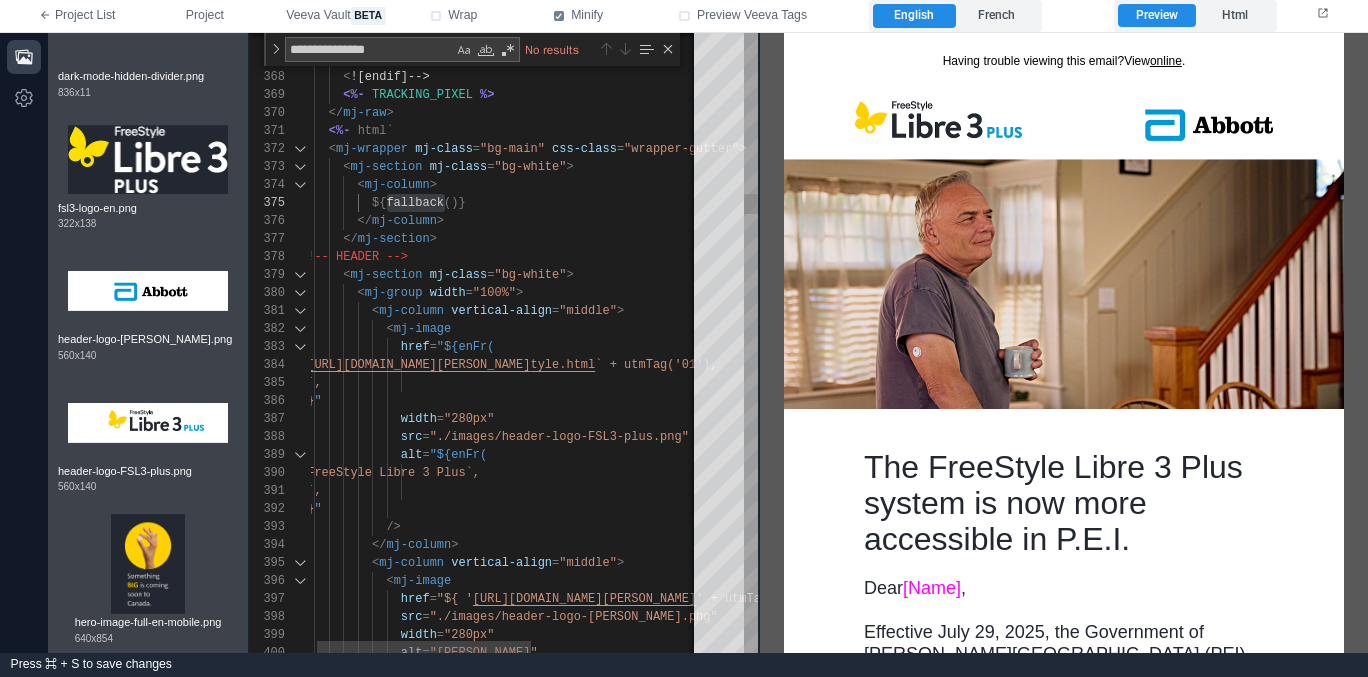 type on "**********" 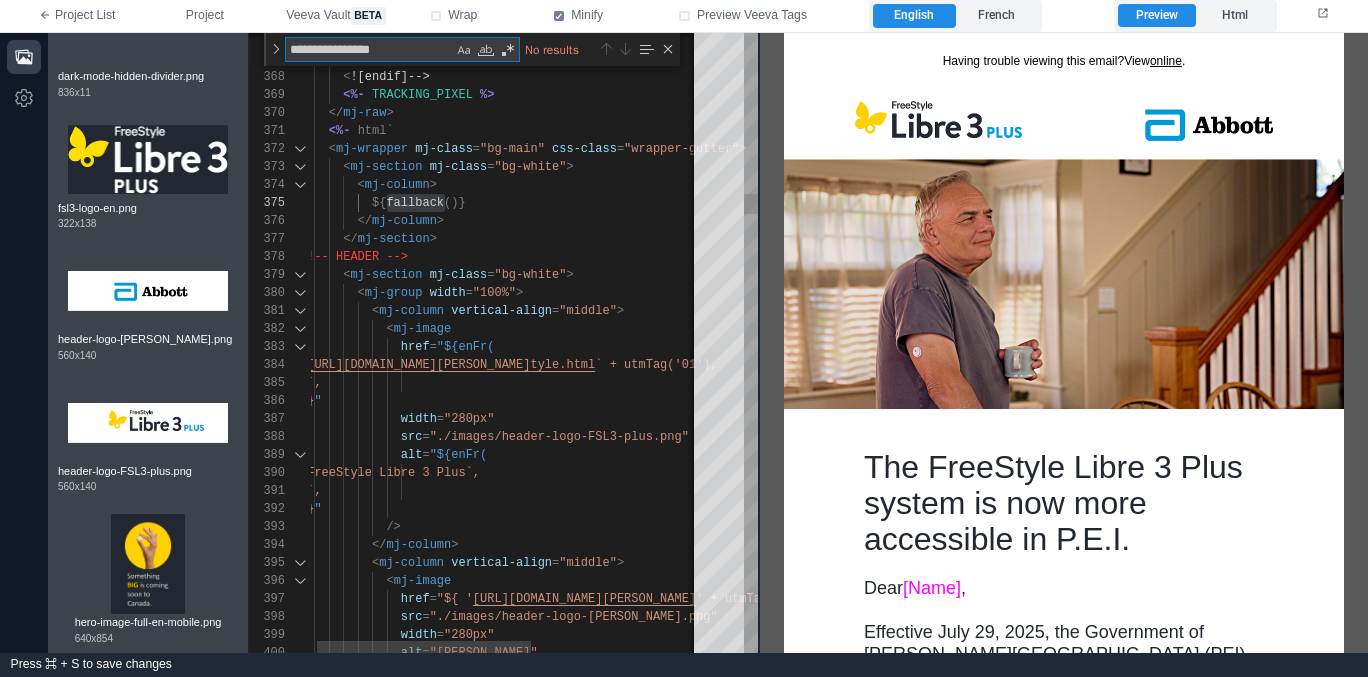 type on "**********" 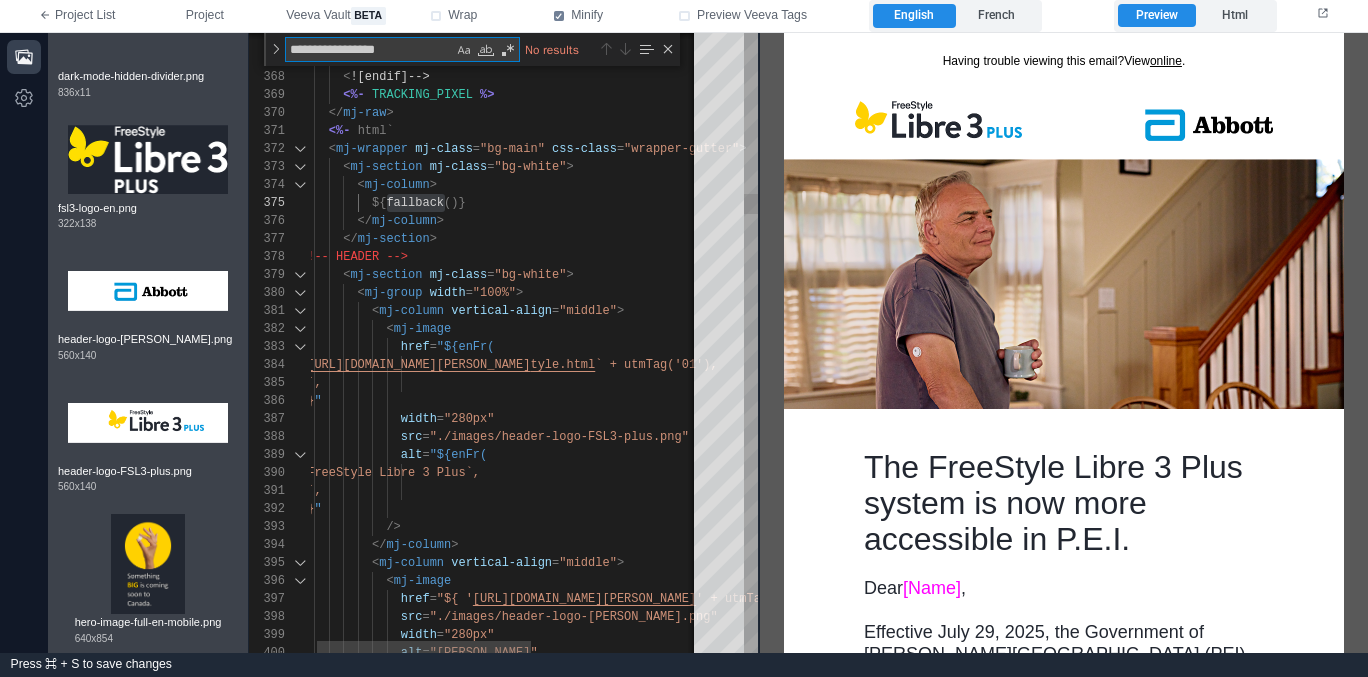 scroll, scrollTop: 180, scrollLeft: 137, axis: both 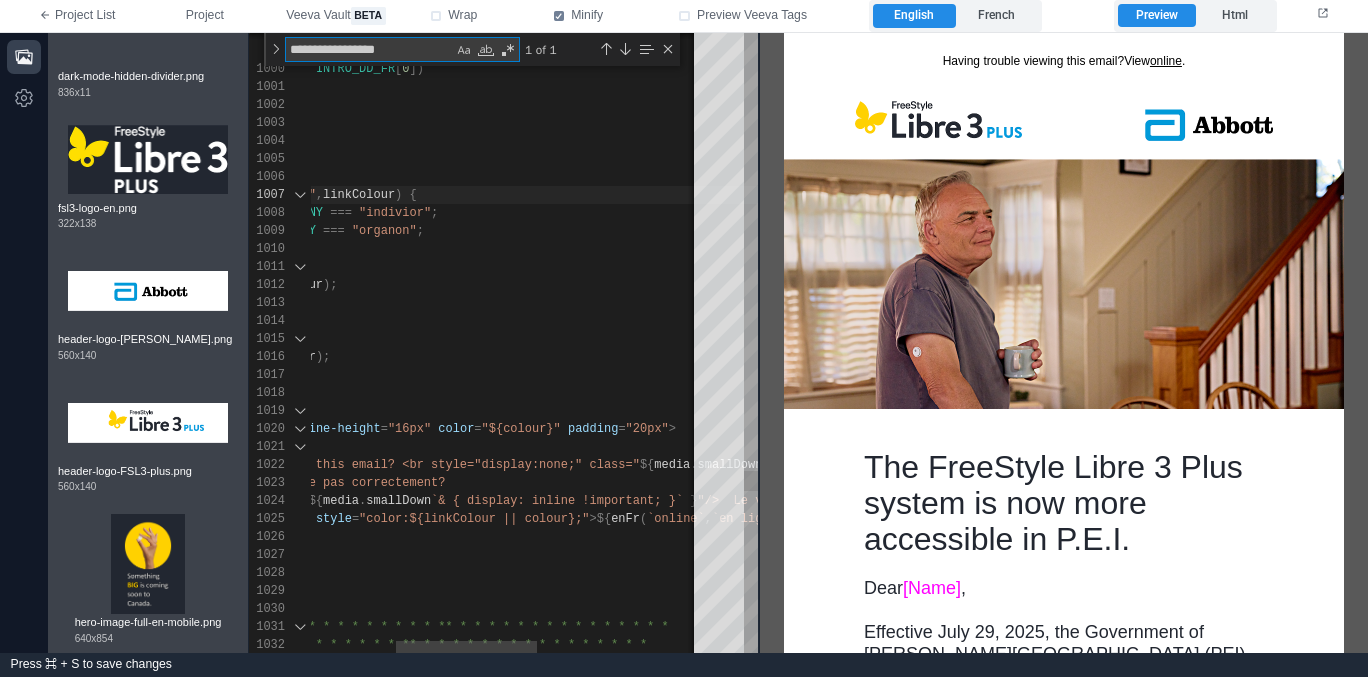 type on "**********" 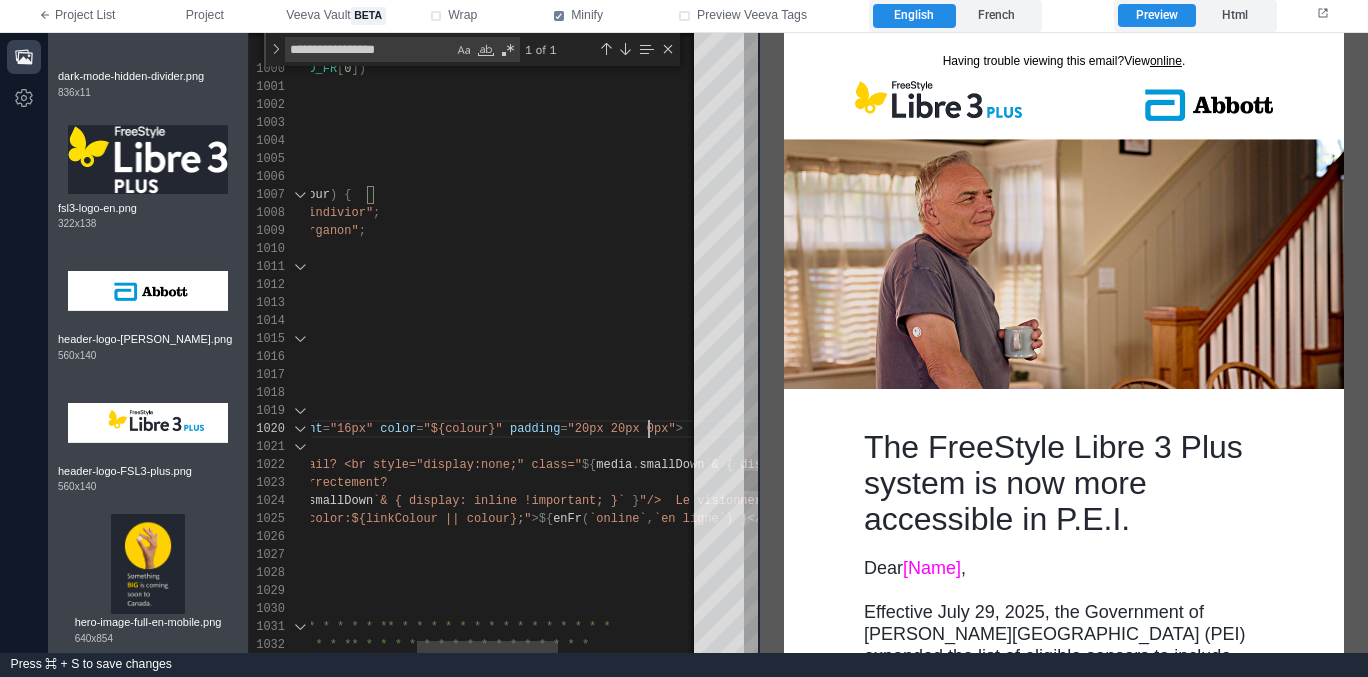scroll, scrollTop: 162, scrollLeft: 643, axis: both 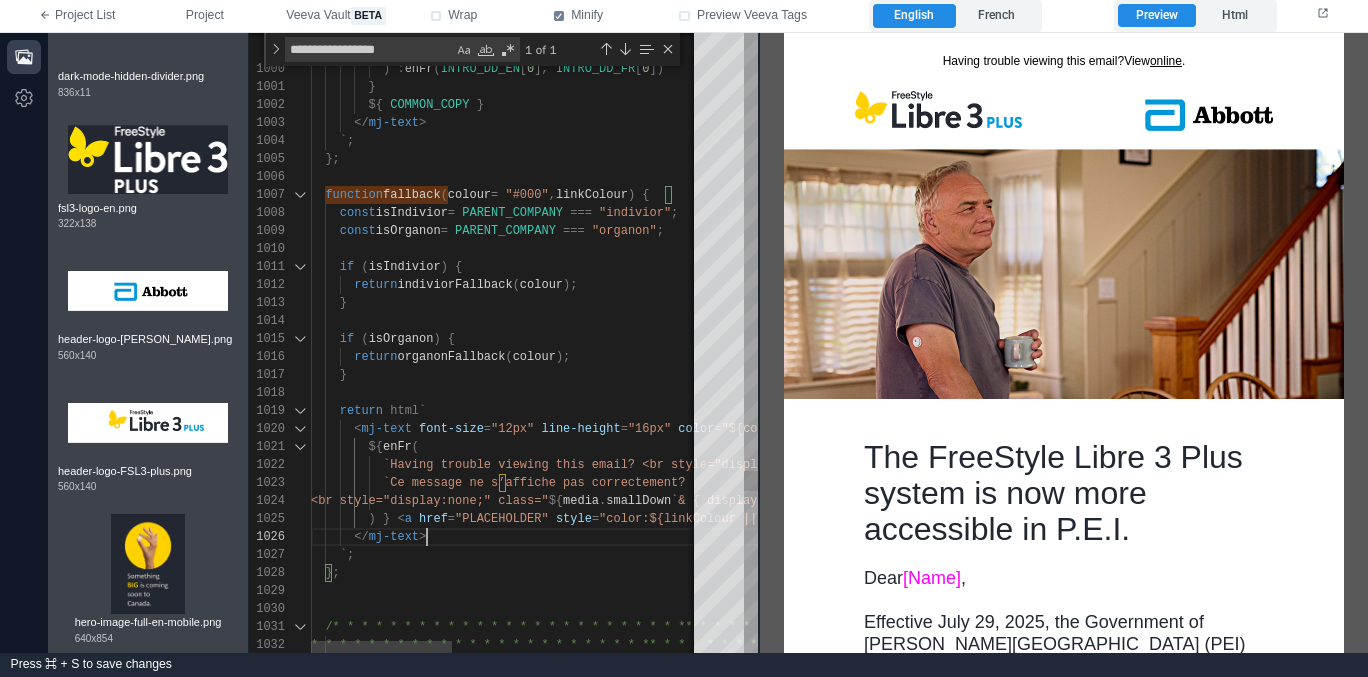 click on "</ mj-text >" at bounding box center (849, 537) 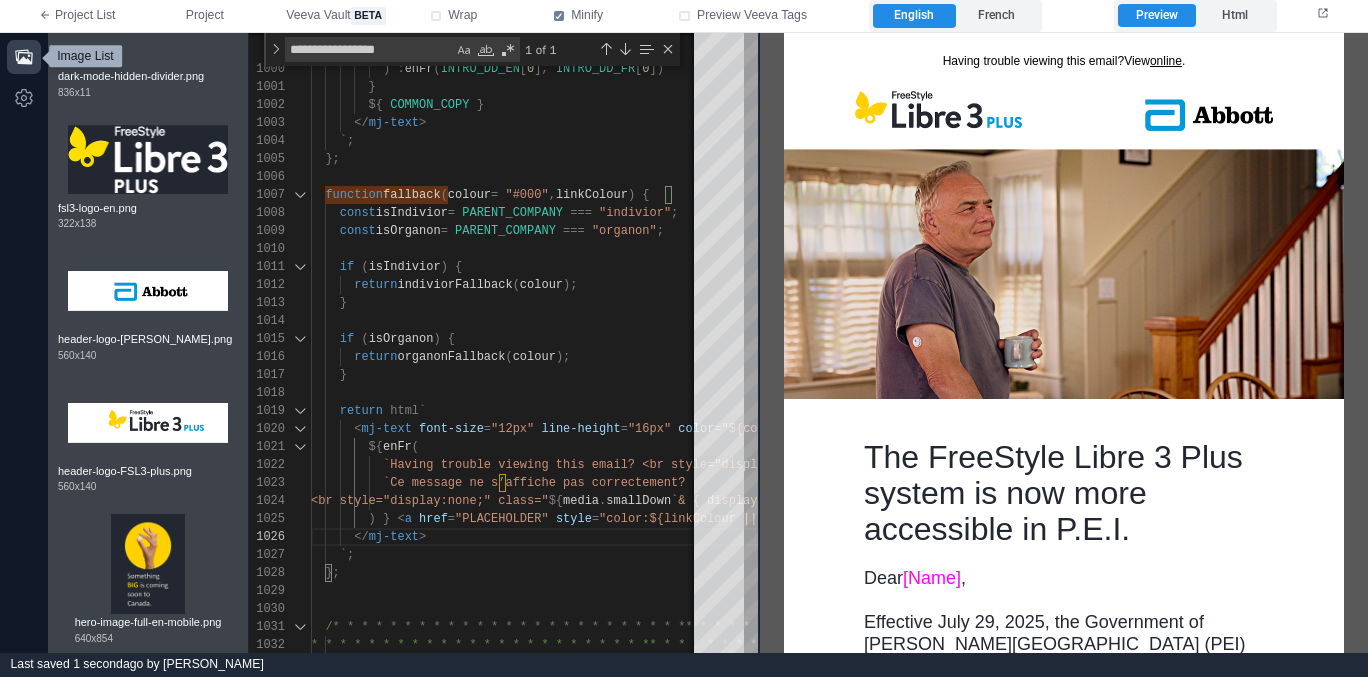 click 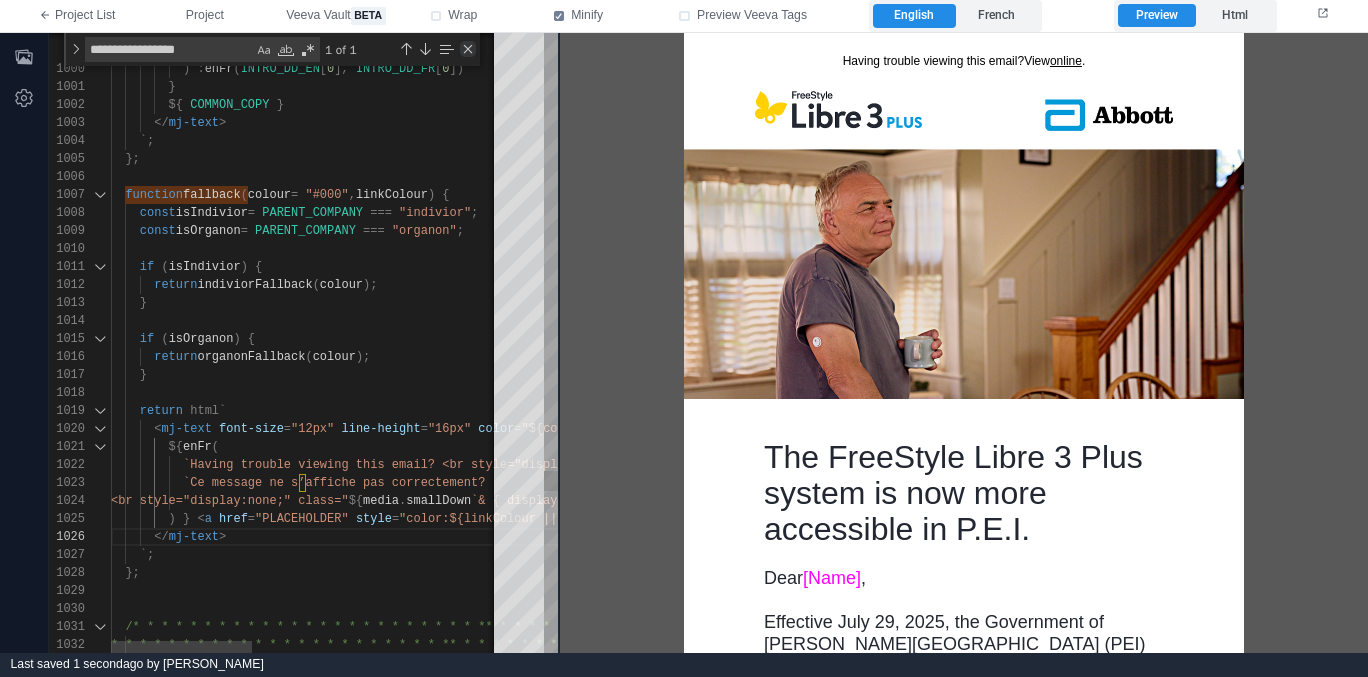 click at bounding box center (468, 49) 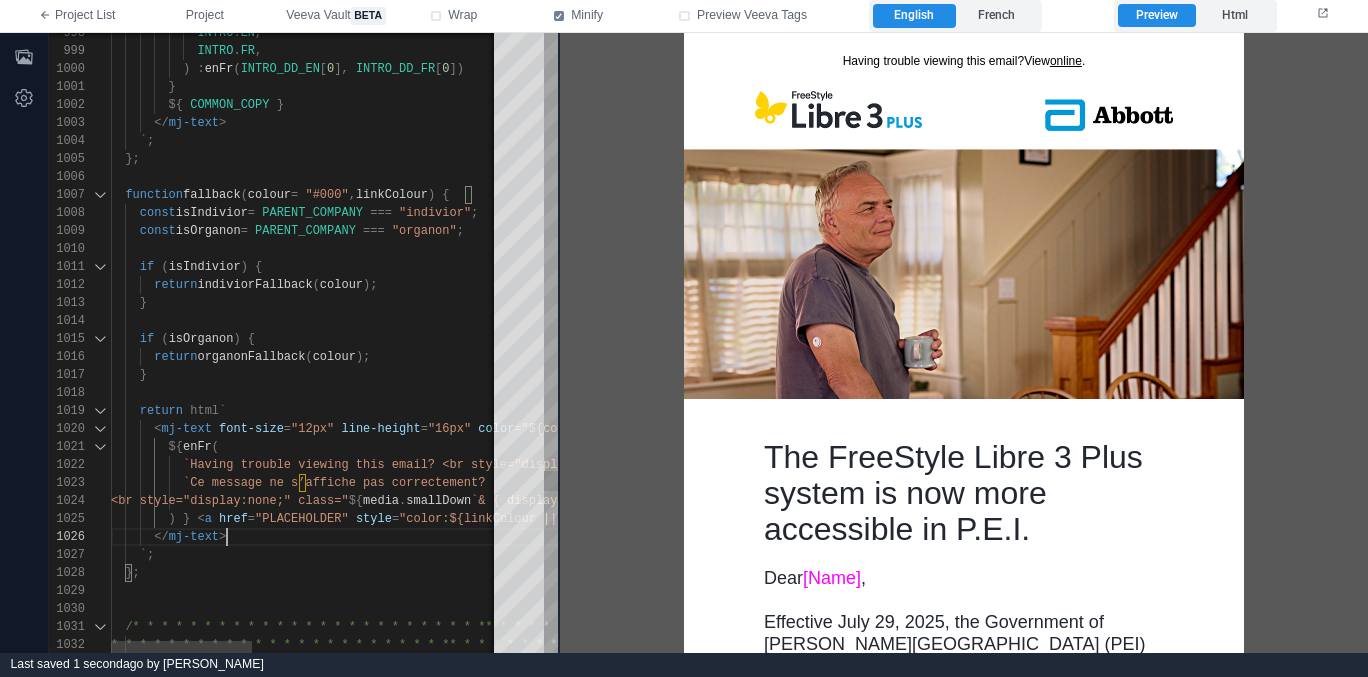 scroll, scrollTop: 90, scrollLeft: 116, axis: both 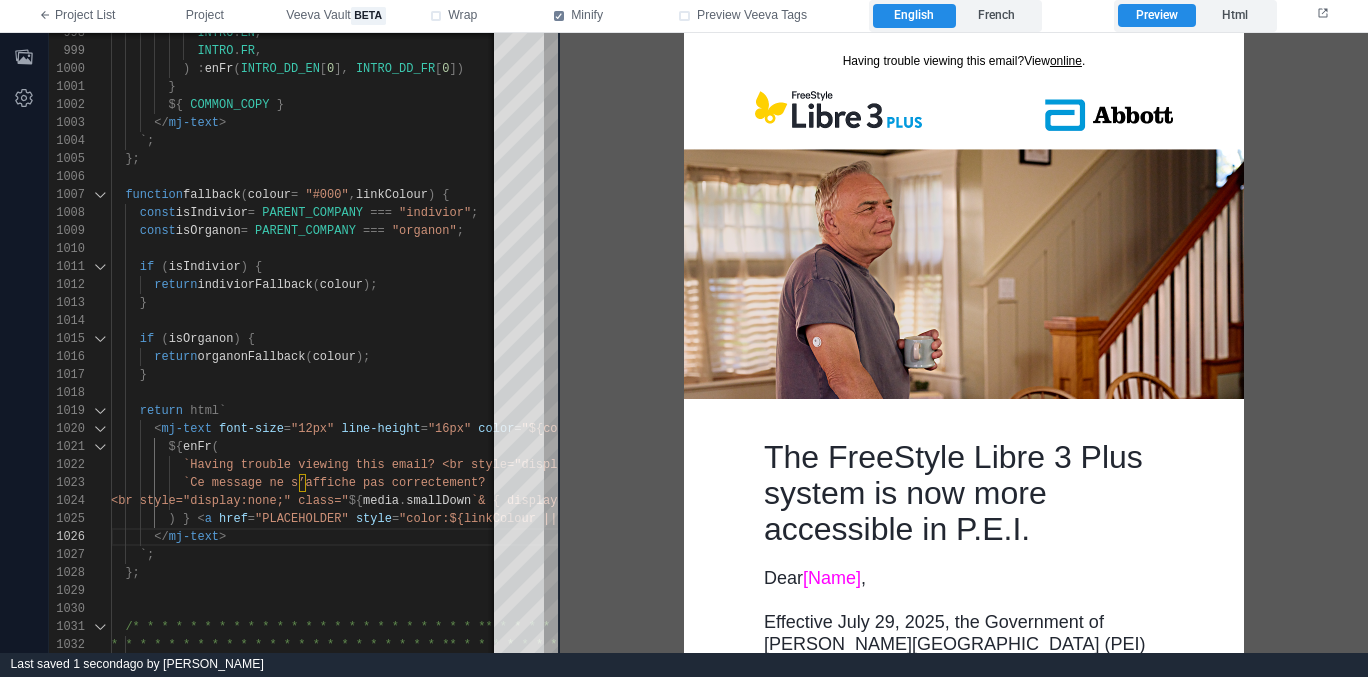 drag, startPoint x: 198, startPoint y: 21, endPoint x: 168, endPoint y: 34, distance: 32.695564 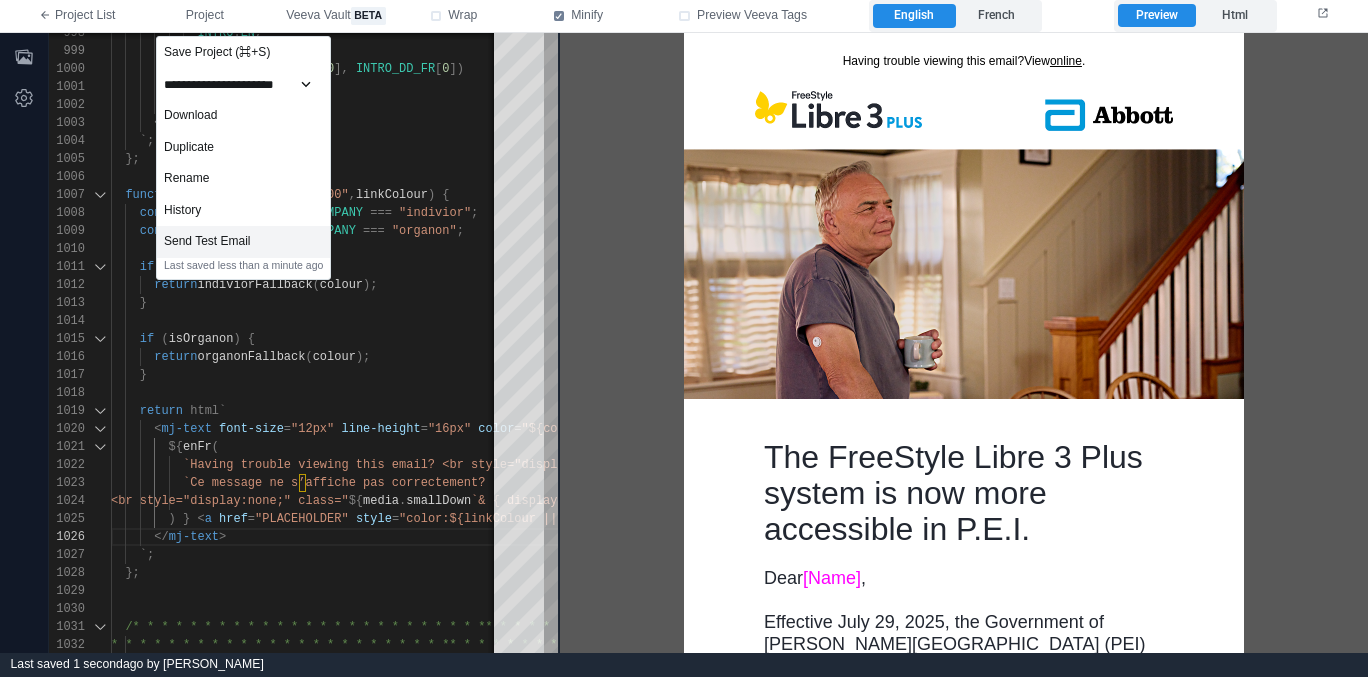 click on "Send Test Email" at bounding box center (243, 242) 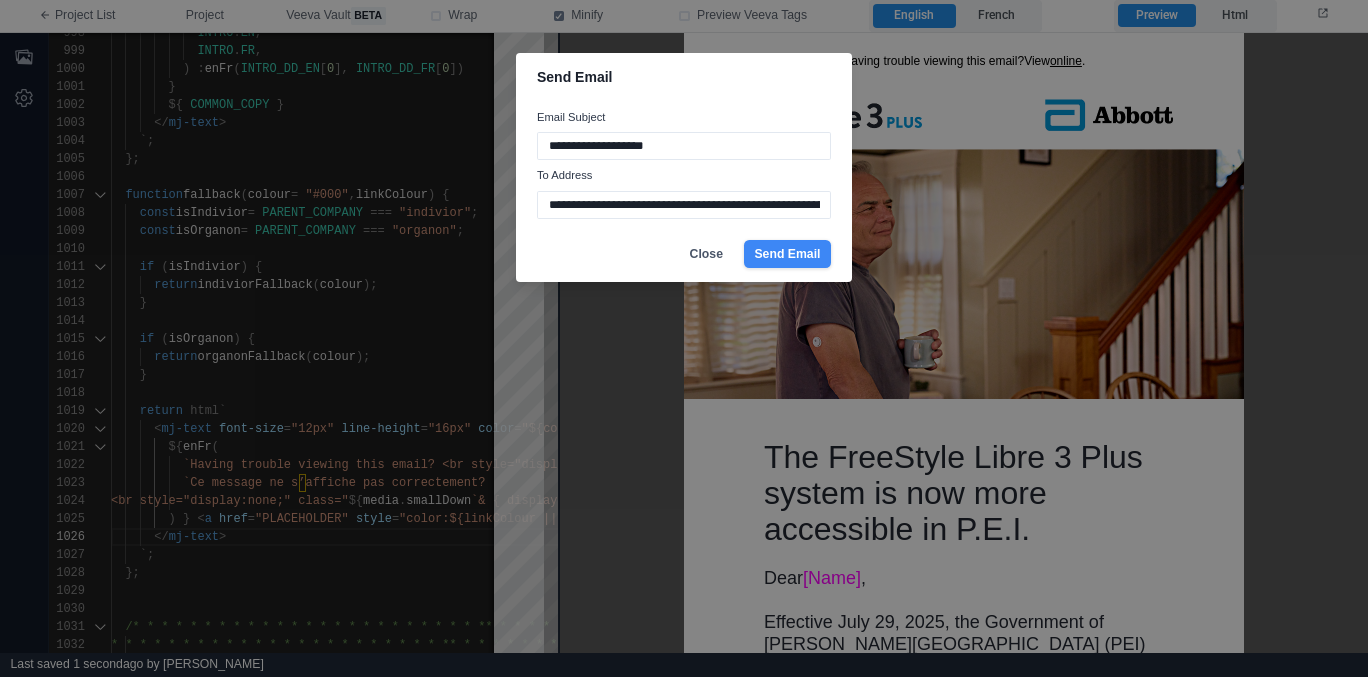 click on "Send Email" at bounding box center [787, 254] 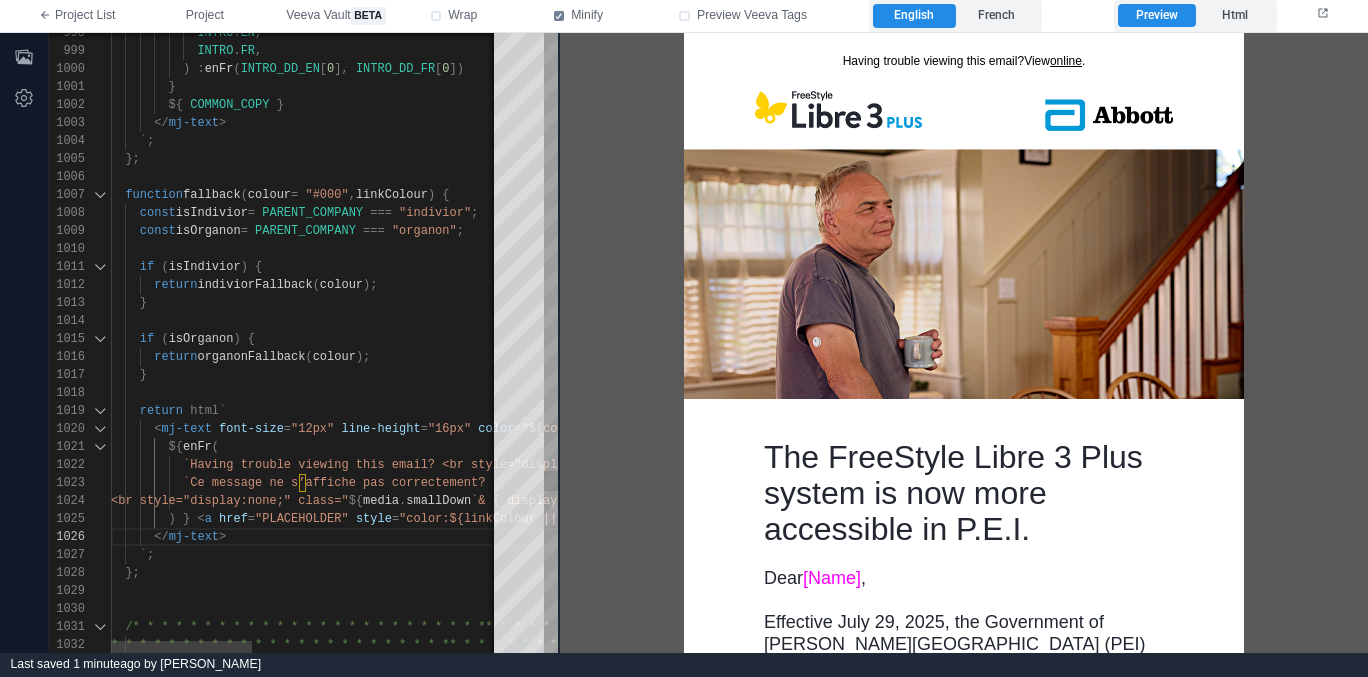 type on "**********" 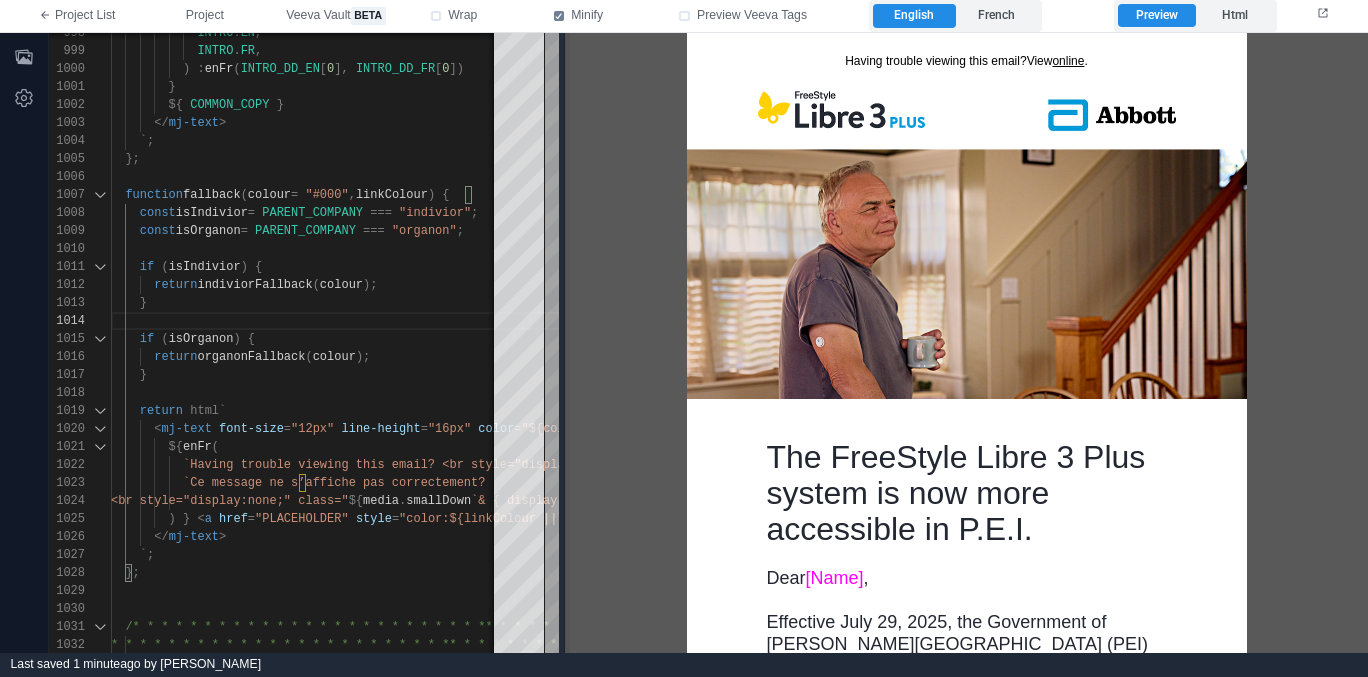 drag, startPoint x: 560, startPoint y: 300, endPoint x: 614, endPoint y: 298, distance: 54.037025 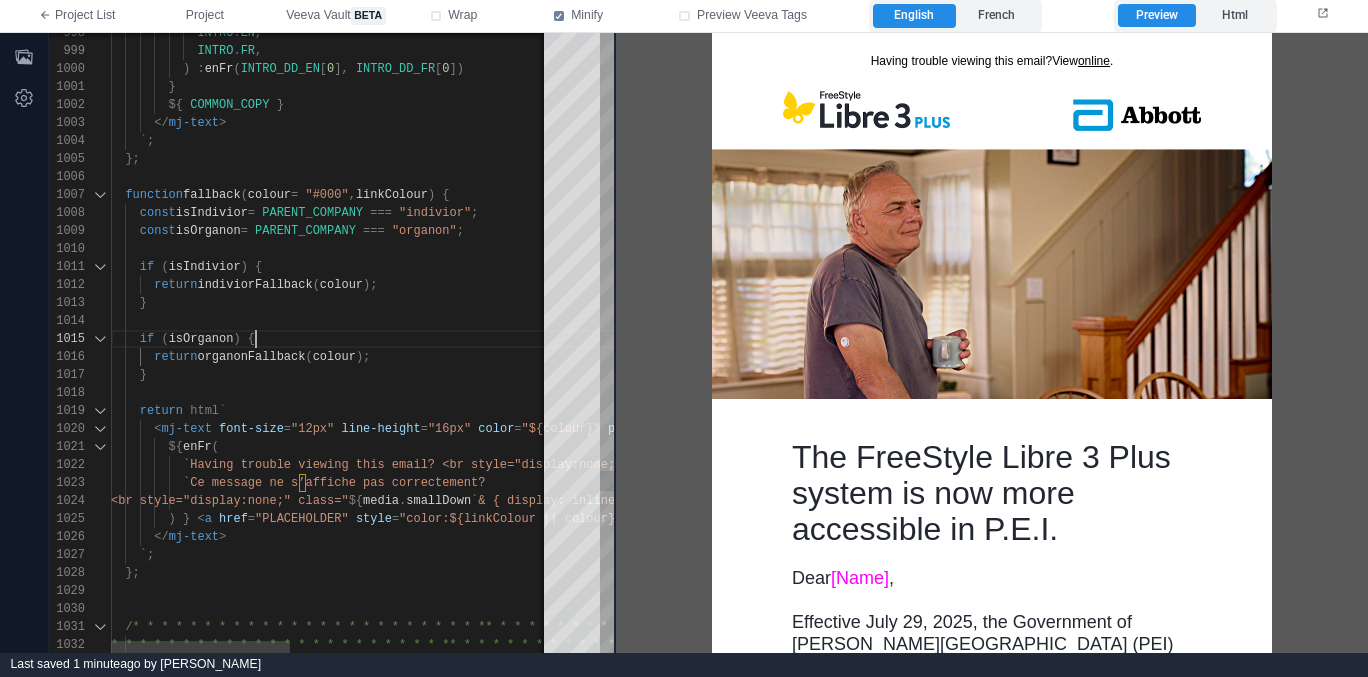 drag, startPoint x: 401, startPoint y: 344, endPoint x: 447, endPoint y: 343, distance: 46.010868 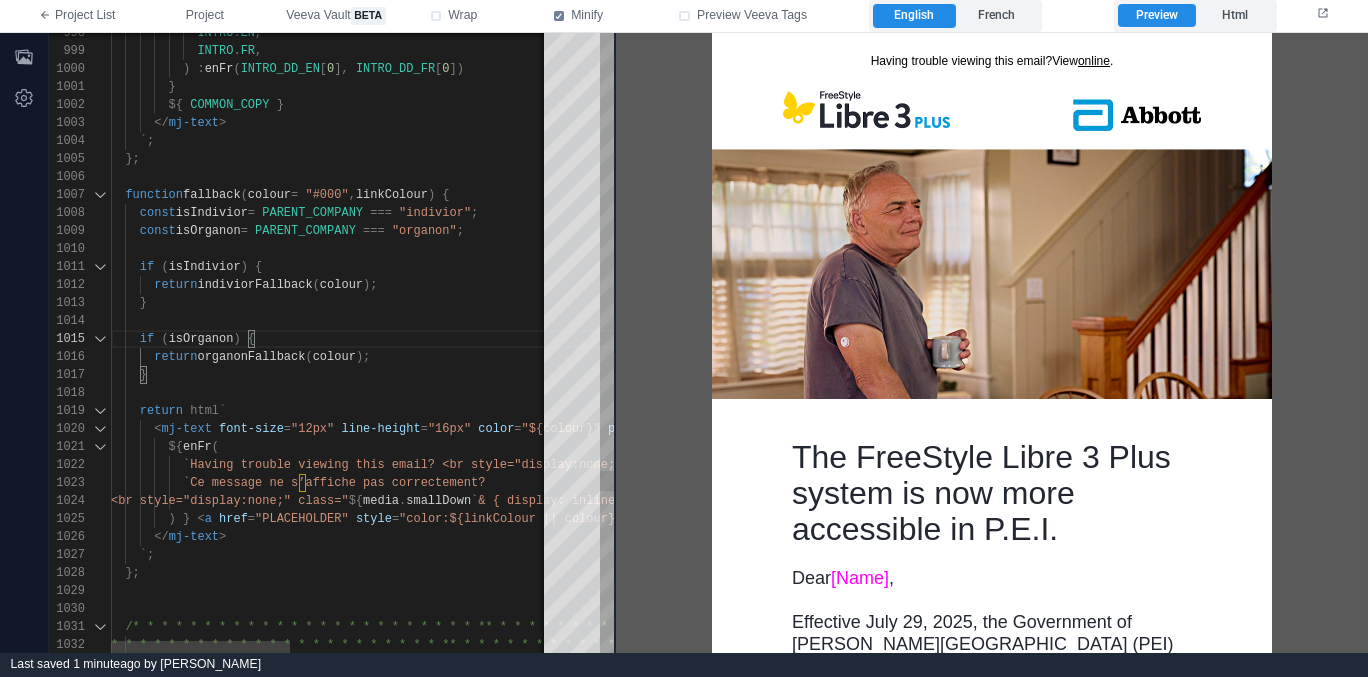 click on "if   ( isOrganon )   {" at bounding box center (649, 339) 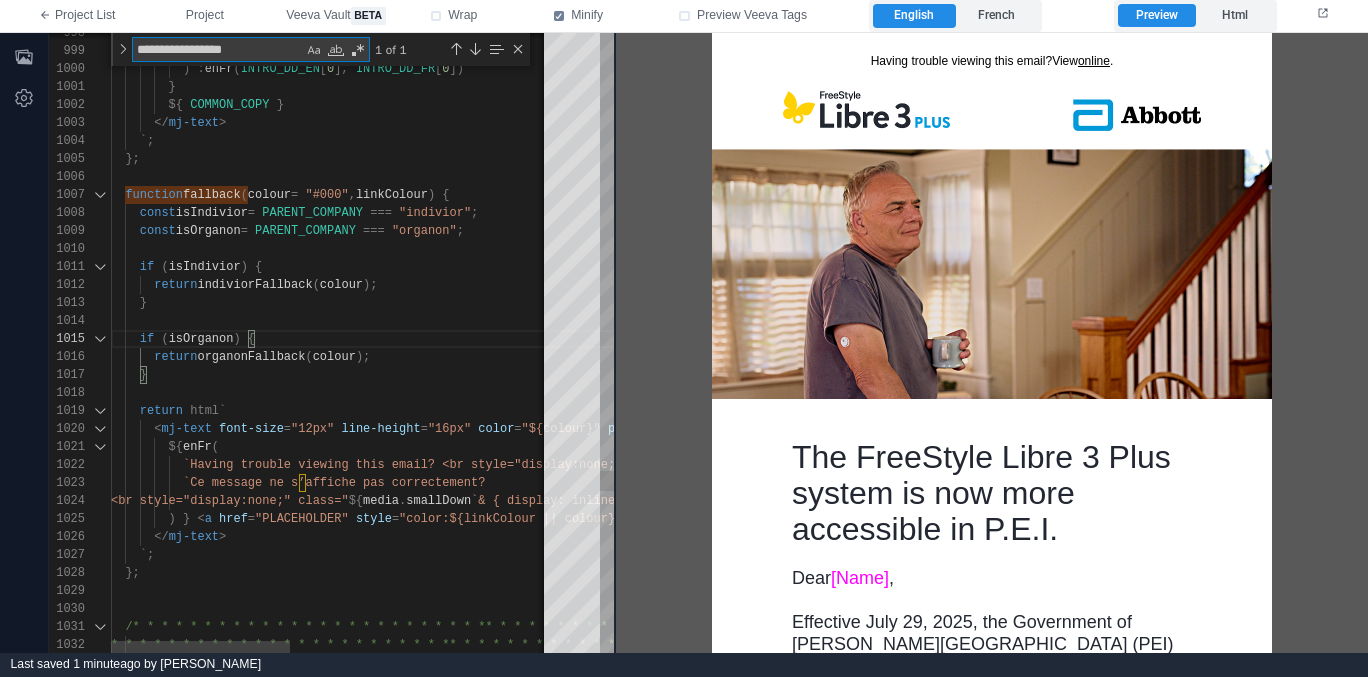 type on "*" 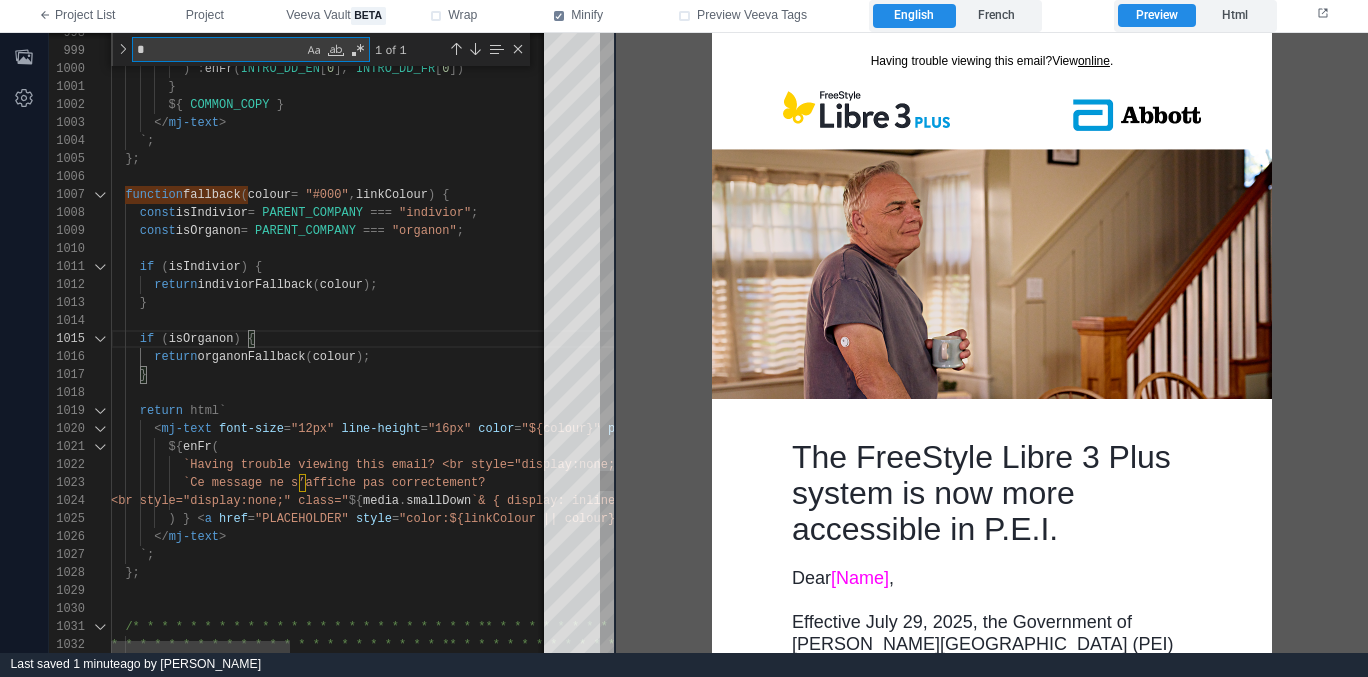 type on "**********" 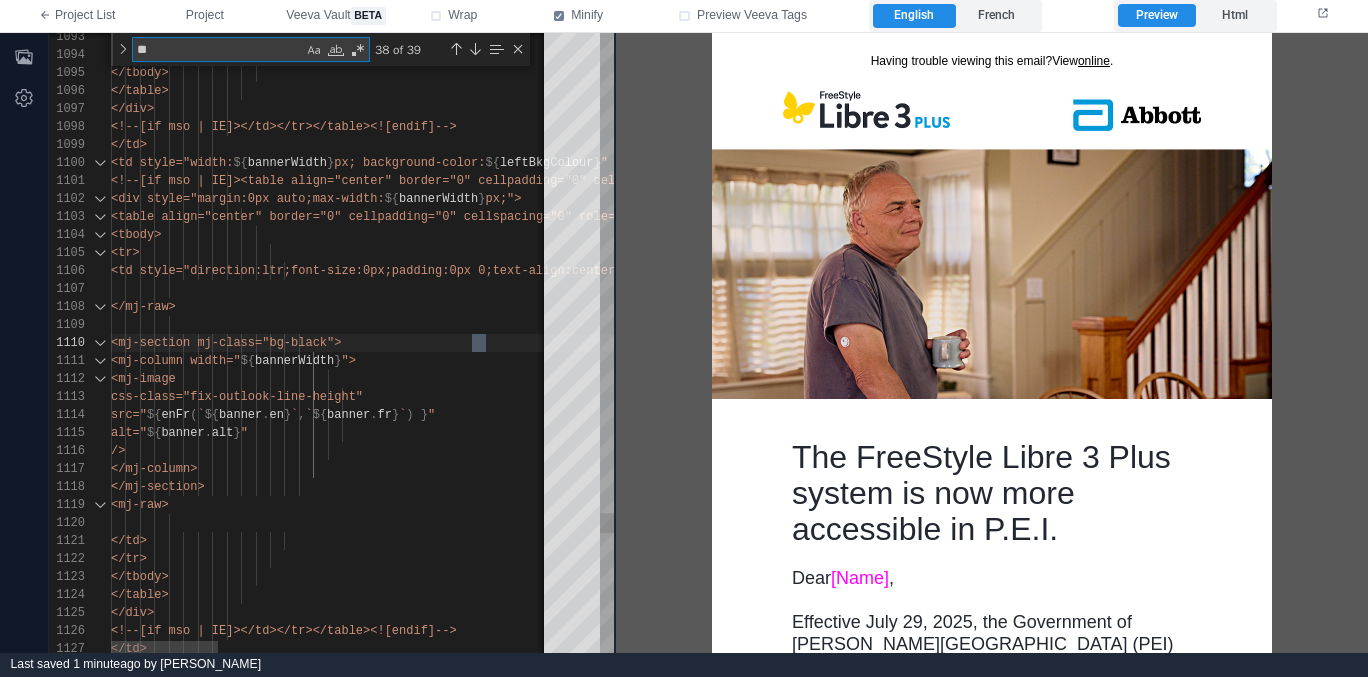 type on "**********" 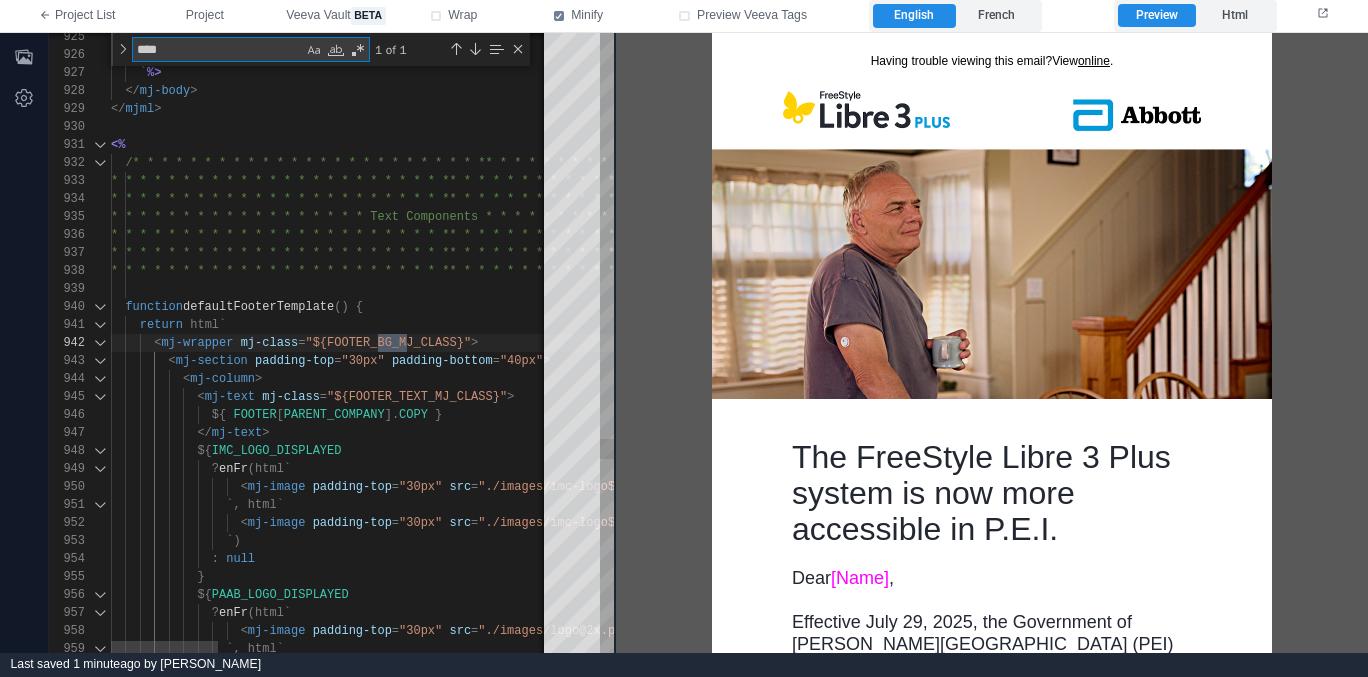 scroll, scrollTop: 180, scrollLeft: 296, axis: both 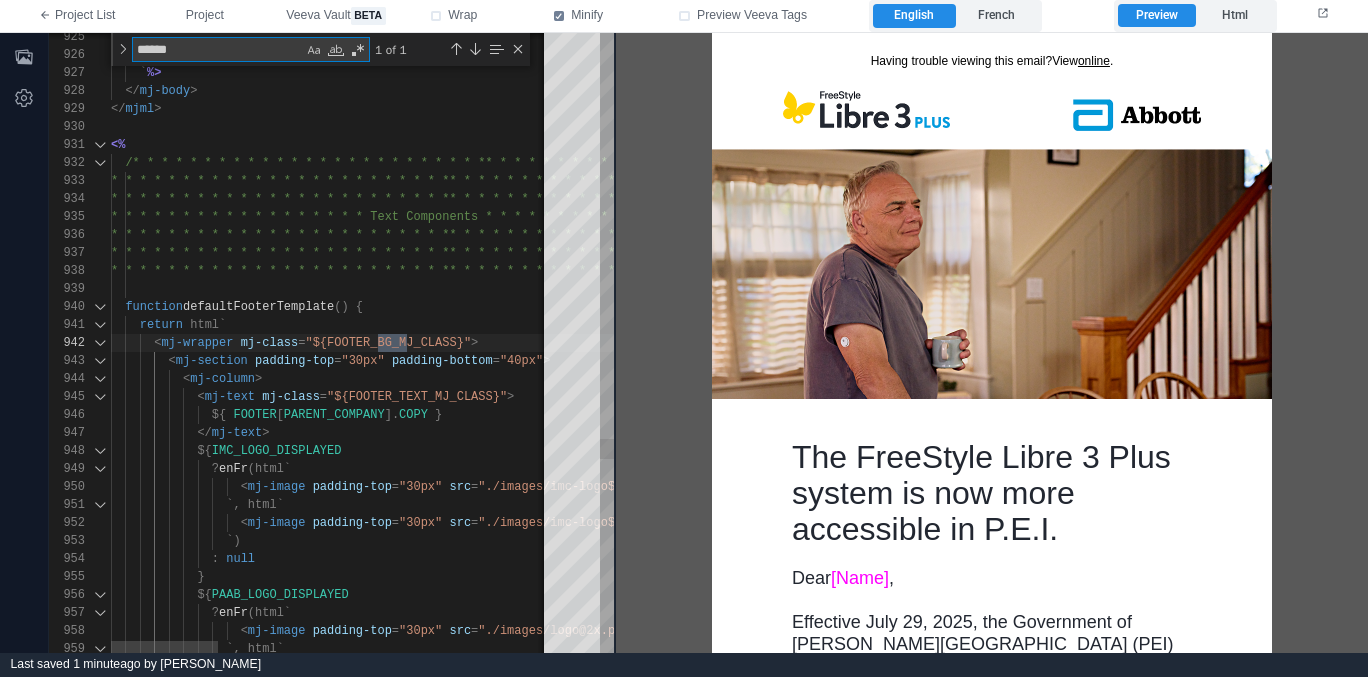 type on "*******" 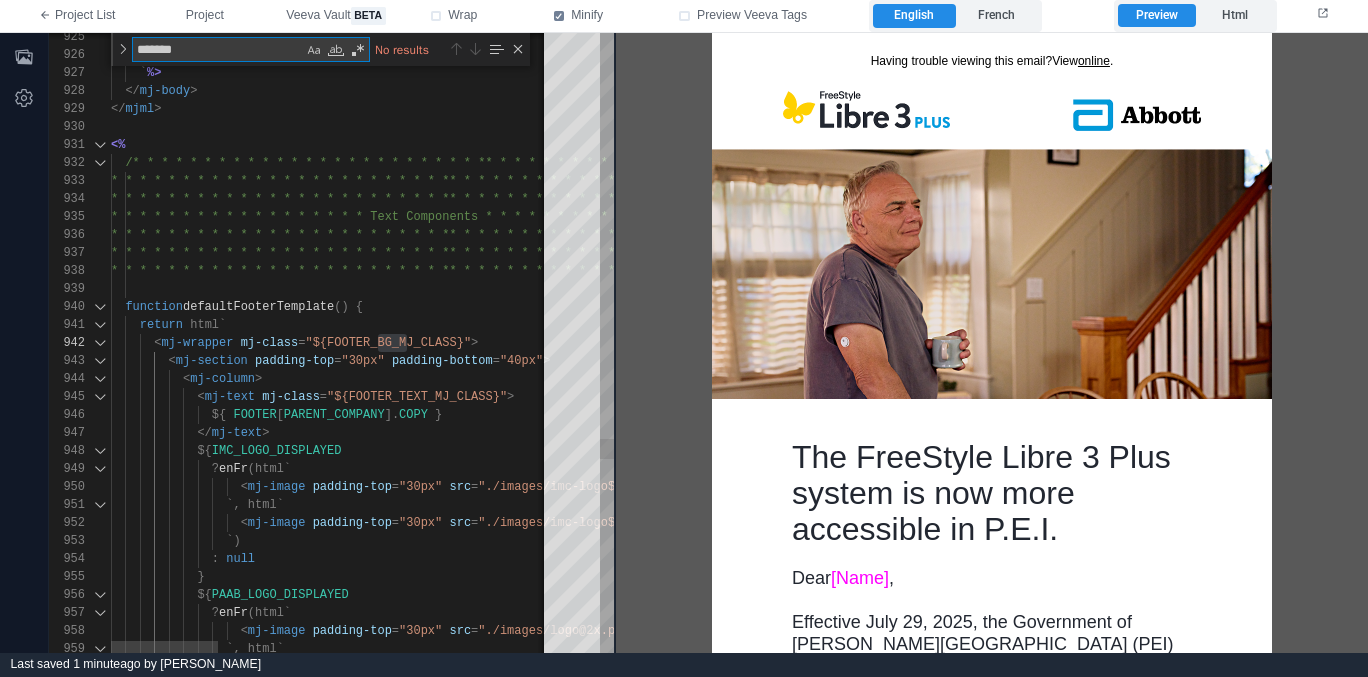 type on "**********" 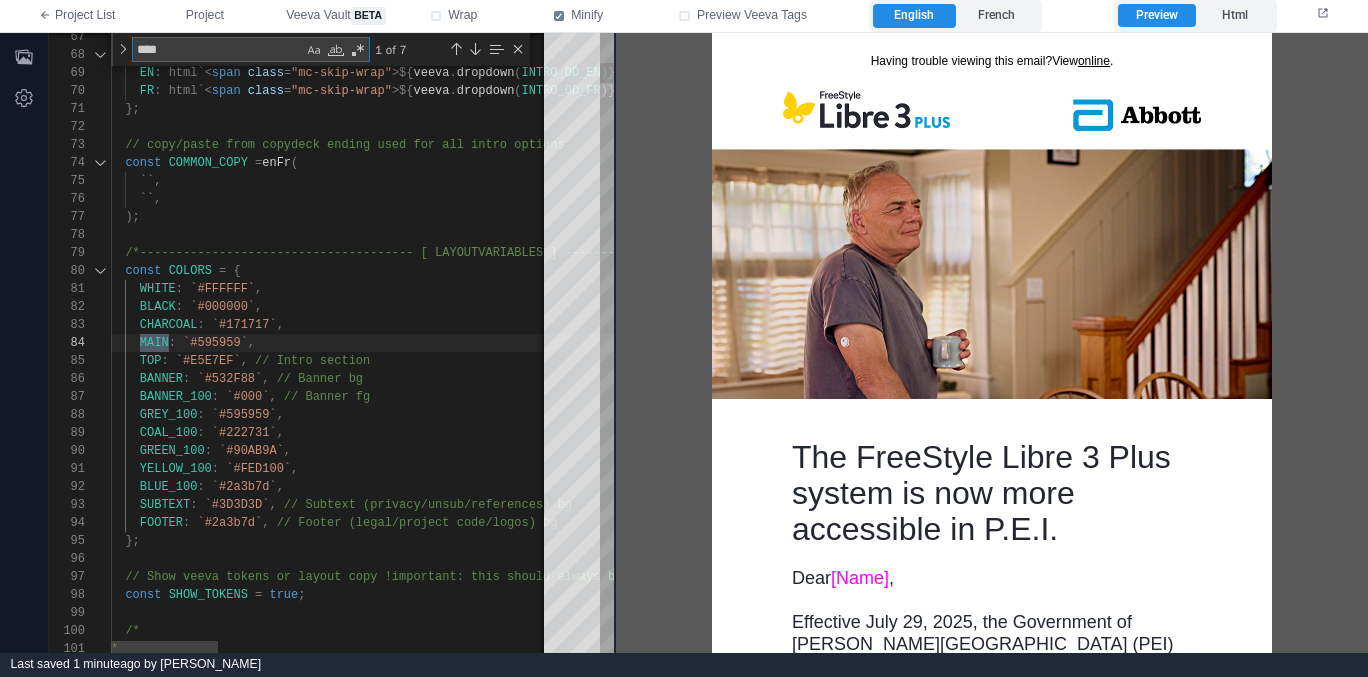scroll, scrollTop: 180, scrollLeft: 58, axis: both 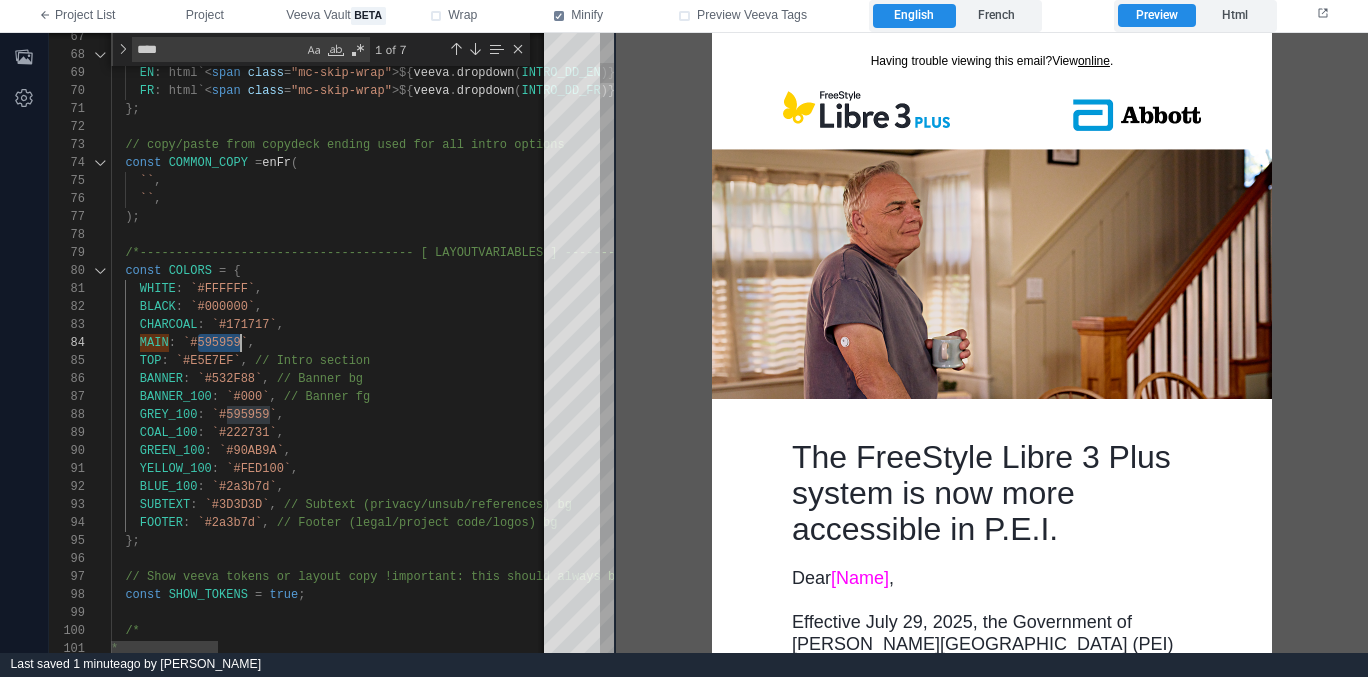 drag, startPoint x: 197, startPoint y: 341, endPoint x: 241, endPoint y: 341, distance: 44 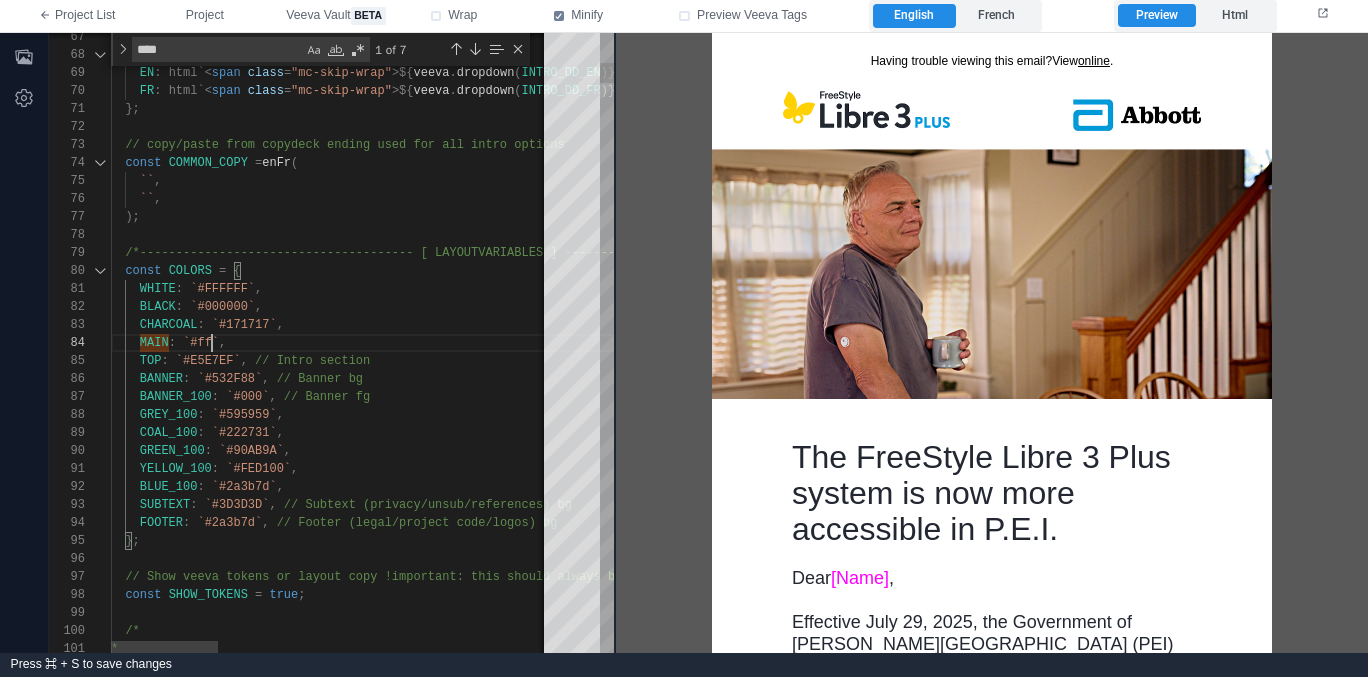 scroll, scrollTop: 54, scrollLeft: 108, axis: both 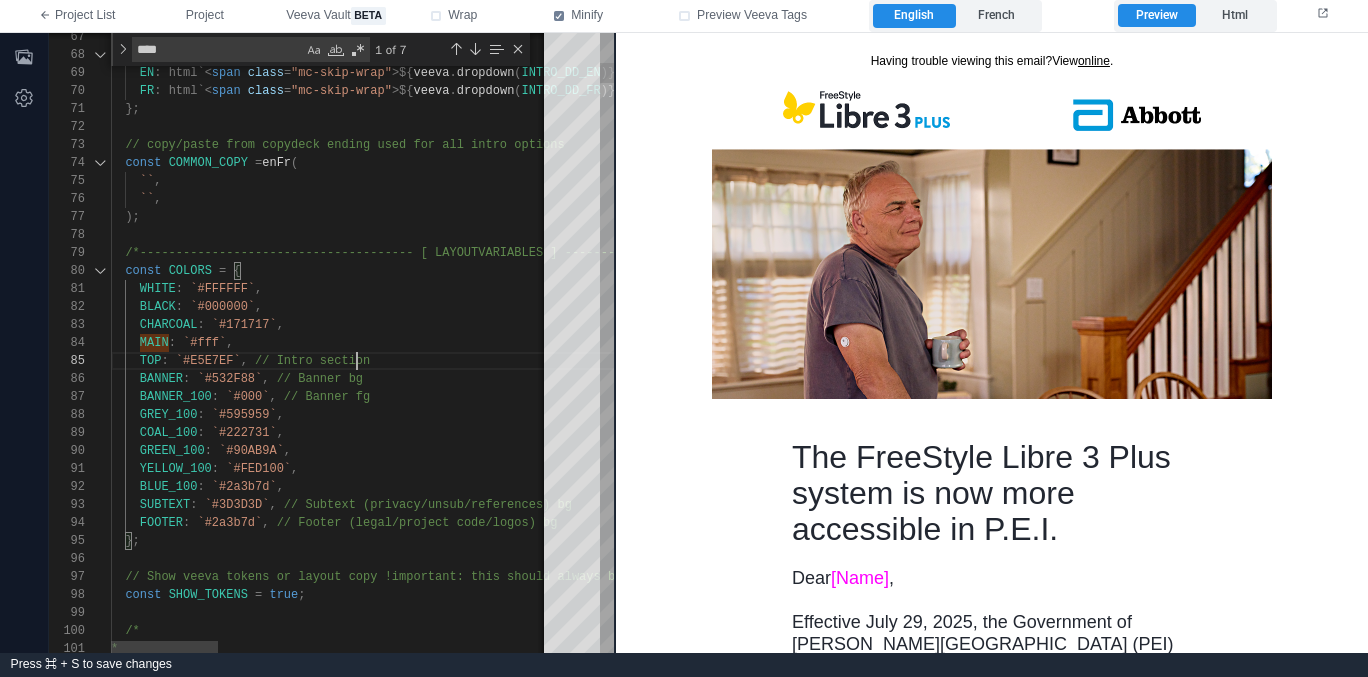 click on "67 68 69 70 71 72 73 74 75 76 77 78 79 80 81 82 83 84 85 86 87 88 89 90 91 92 93 94 95 96 97 98 99 100 101    const   INTRO   =   {      EN :   html`< span   class = "mc-skip-wrap" >${ veeva . dropdown ( INTRO_DD_EN )}</ span >`,      FR :   html`< span   class = "mc-skip-wrap" >${ veeva . dropdown ( INTRO_DD_FR )}</ span >`,    };    // copy/paste from copydeck ending used for all in tro options    const   COMMON_COPY   =  enFr (      `` ,      `` ,    );    /*-------------------------------------- [ LAYOUT  VARIABLES ] -------------------------------------* /    const   COLORS   =   {      WHITE :   `#FFFFFF` ,      BLACK :   `#000000` ,      CHARCOAL :   `#171717` ,      MAIN :   `#fff` ,      TOP :   `#E5E7EF` ,   // Intro section      BANNER :   `#532F88` ,   // Banner bg      BANNER_100 :   `#000` ,   // Banner fg      GREY_100 :   `#595959` ,      COAL_100 :   `#222731` ,      GREEN_100 :" at bounding box center [331, 343] 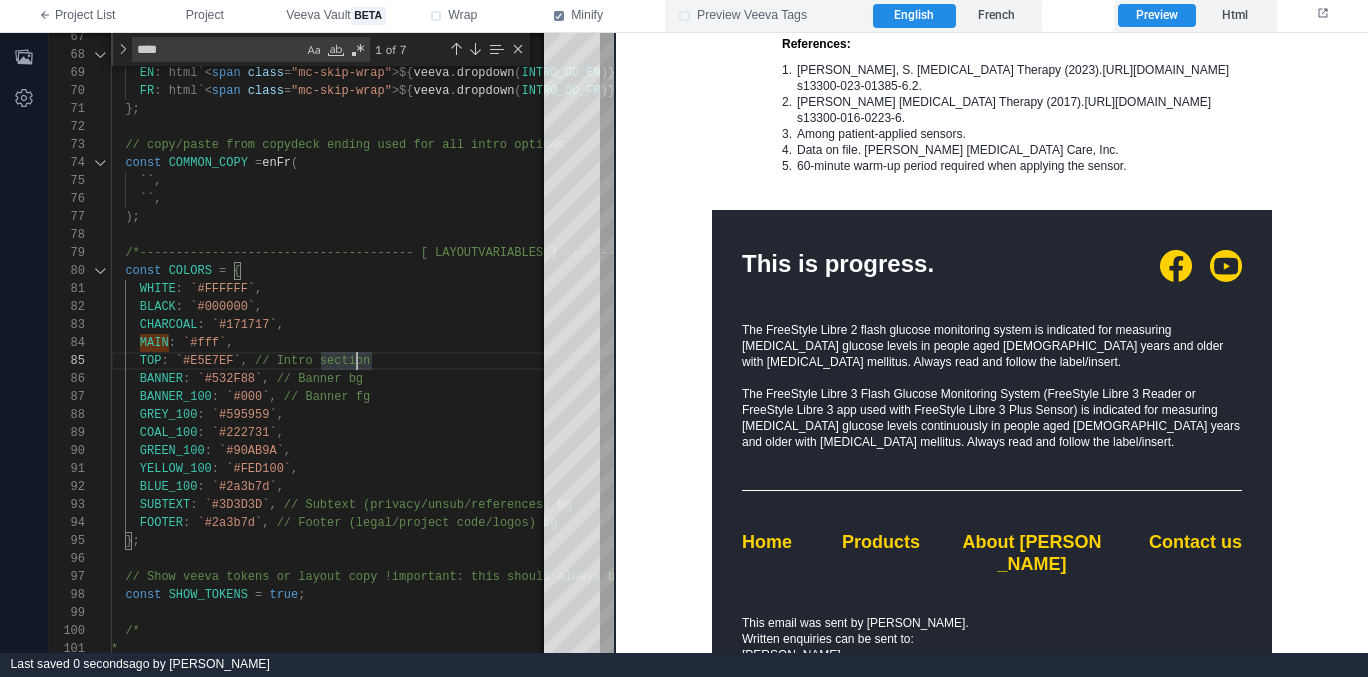 scroll, scrollTop: 3360, scrollLeft: 0, axis: vertical 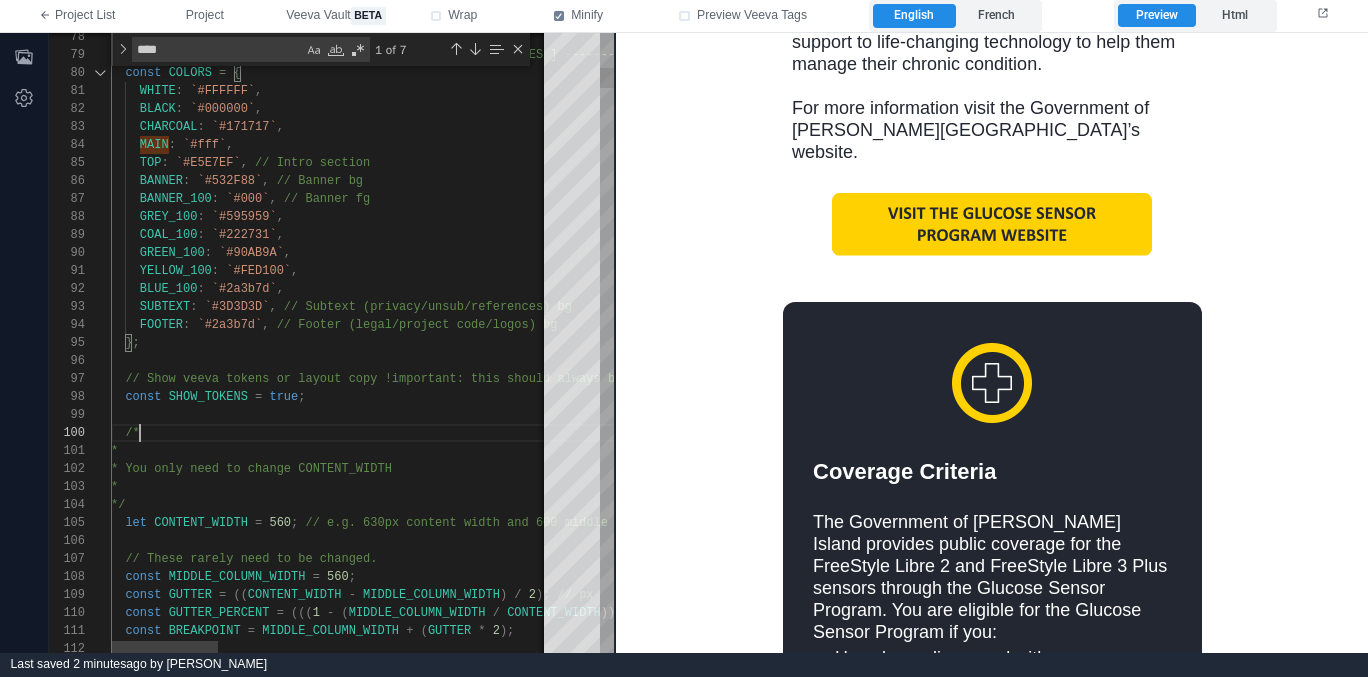 click on "/*" at bounding box center (1014, 433) 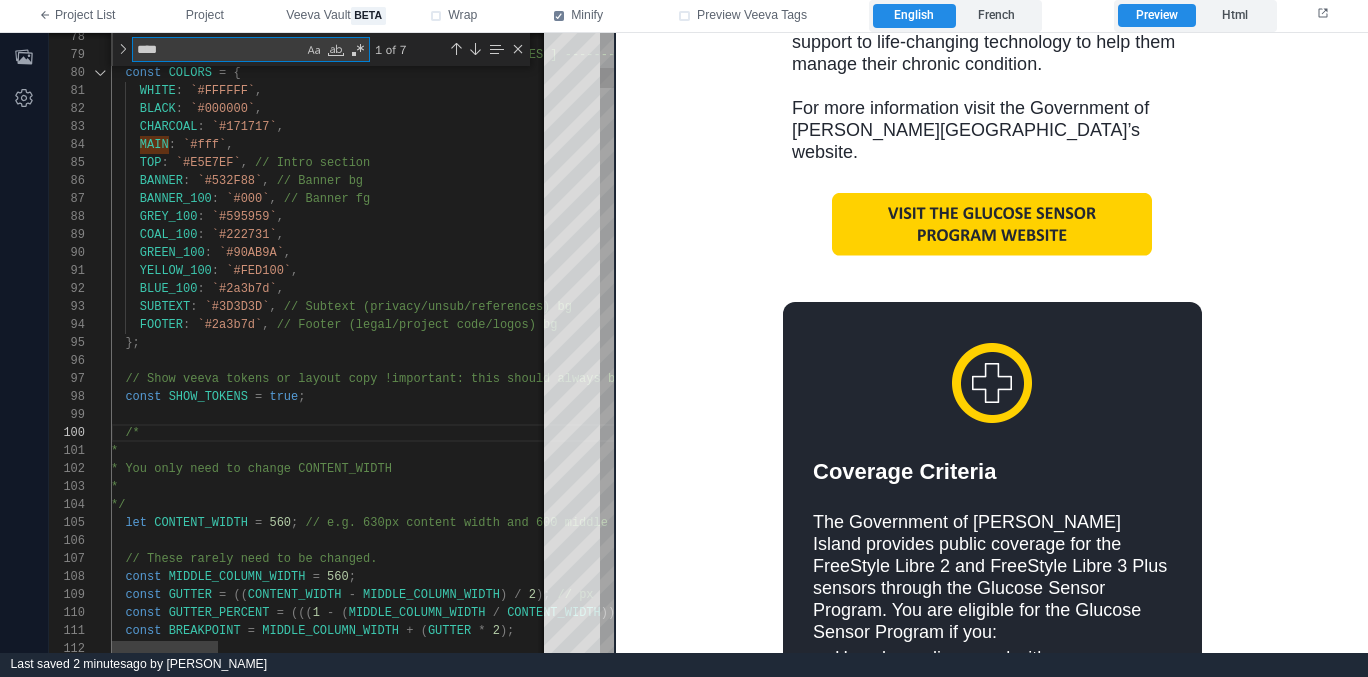 type on "**********" 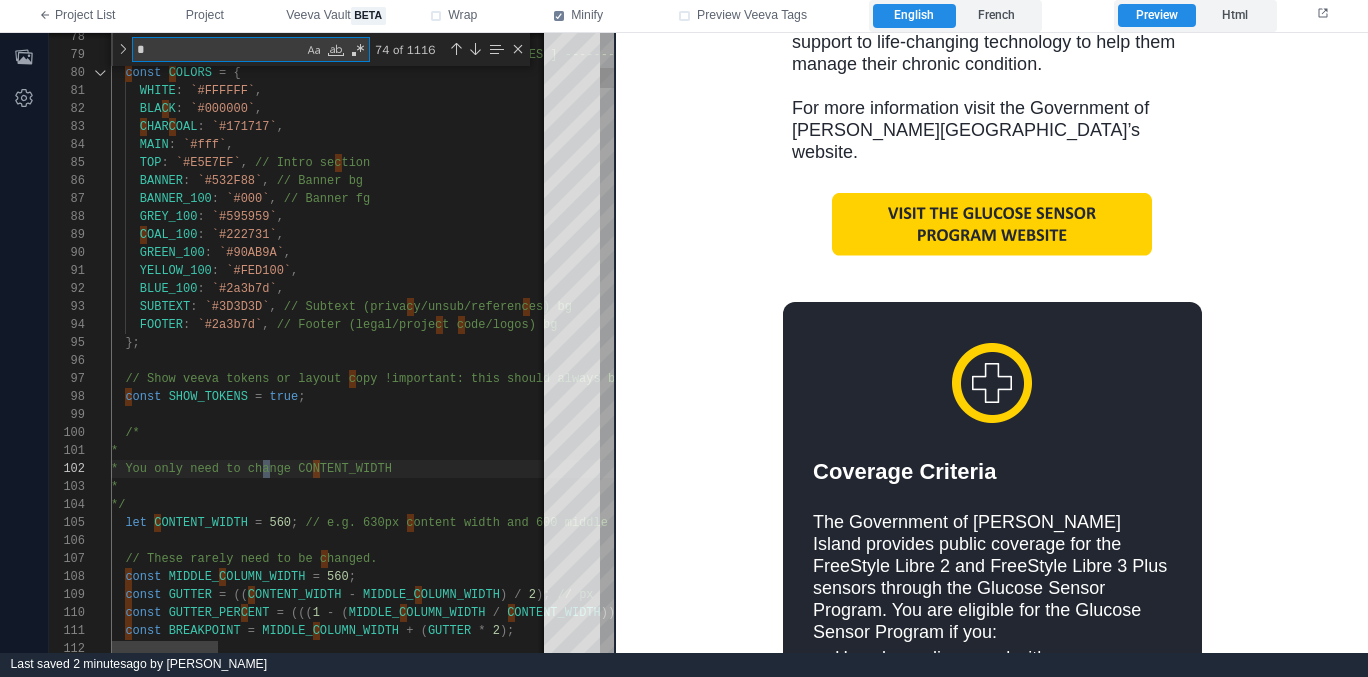 type on "**" 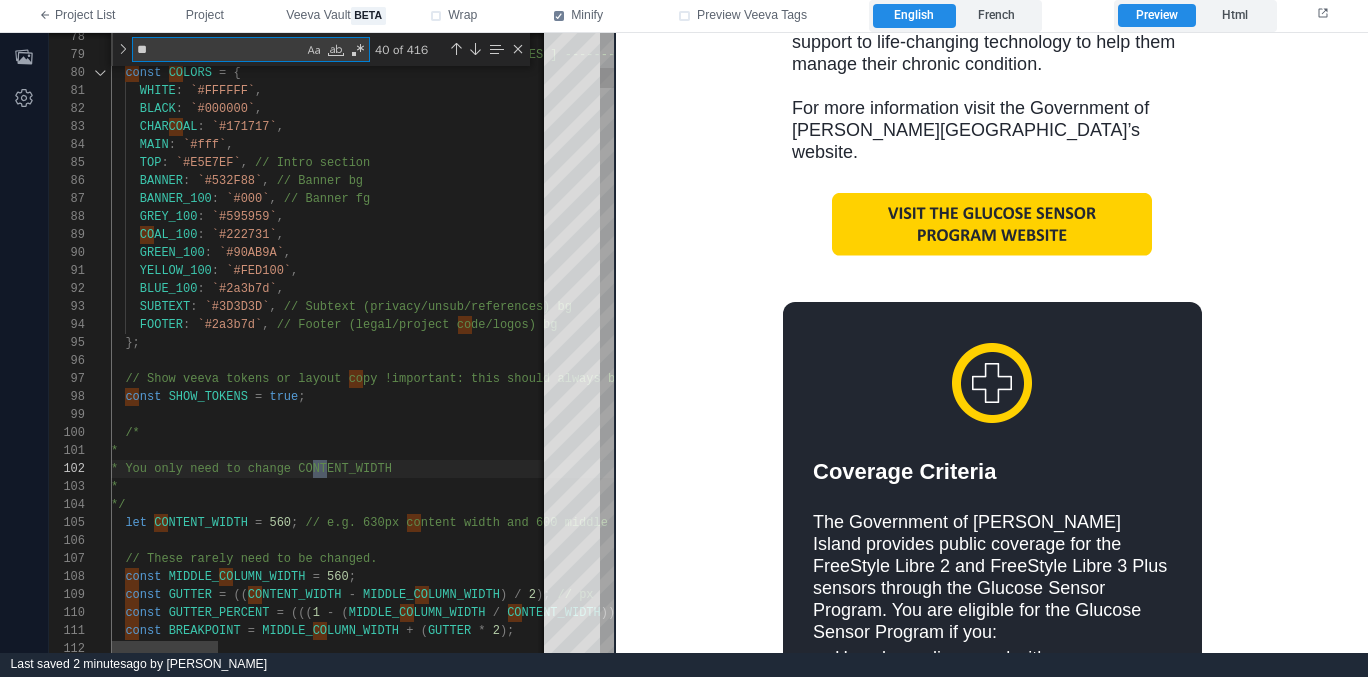 type on "**********" 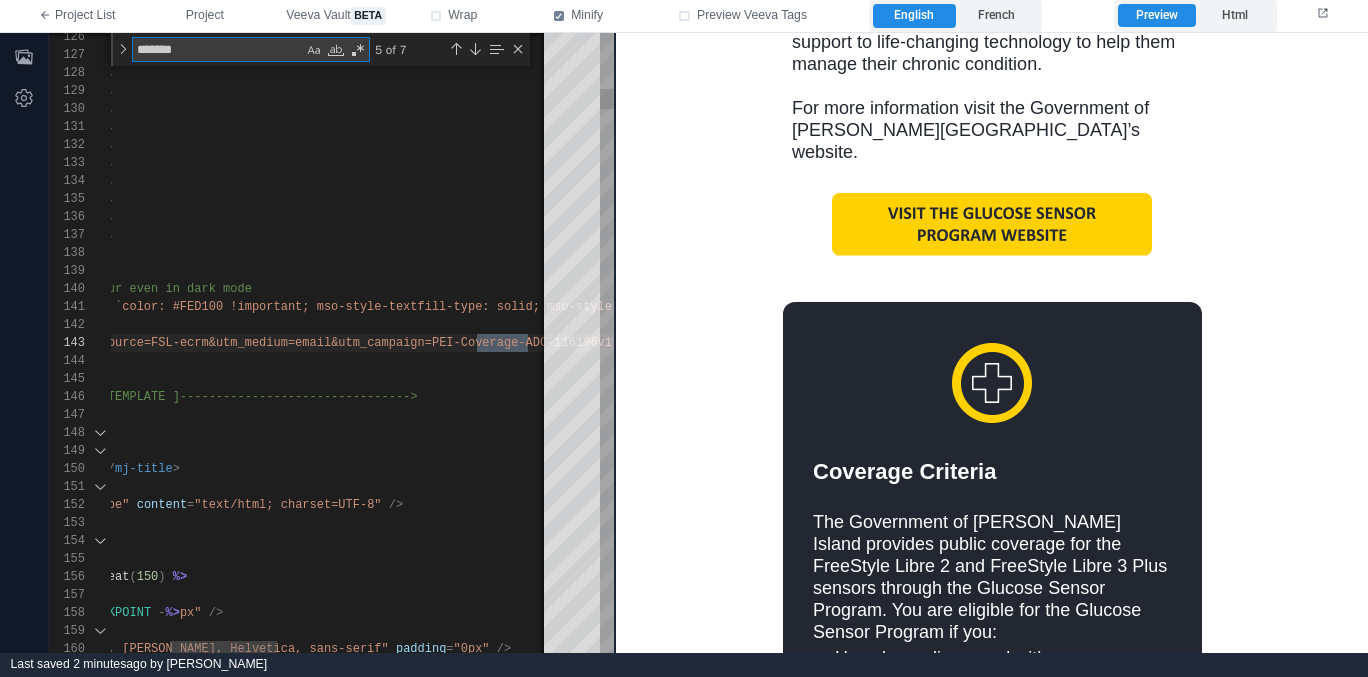 type on "********" 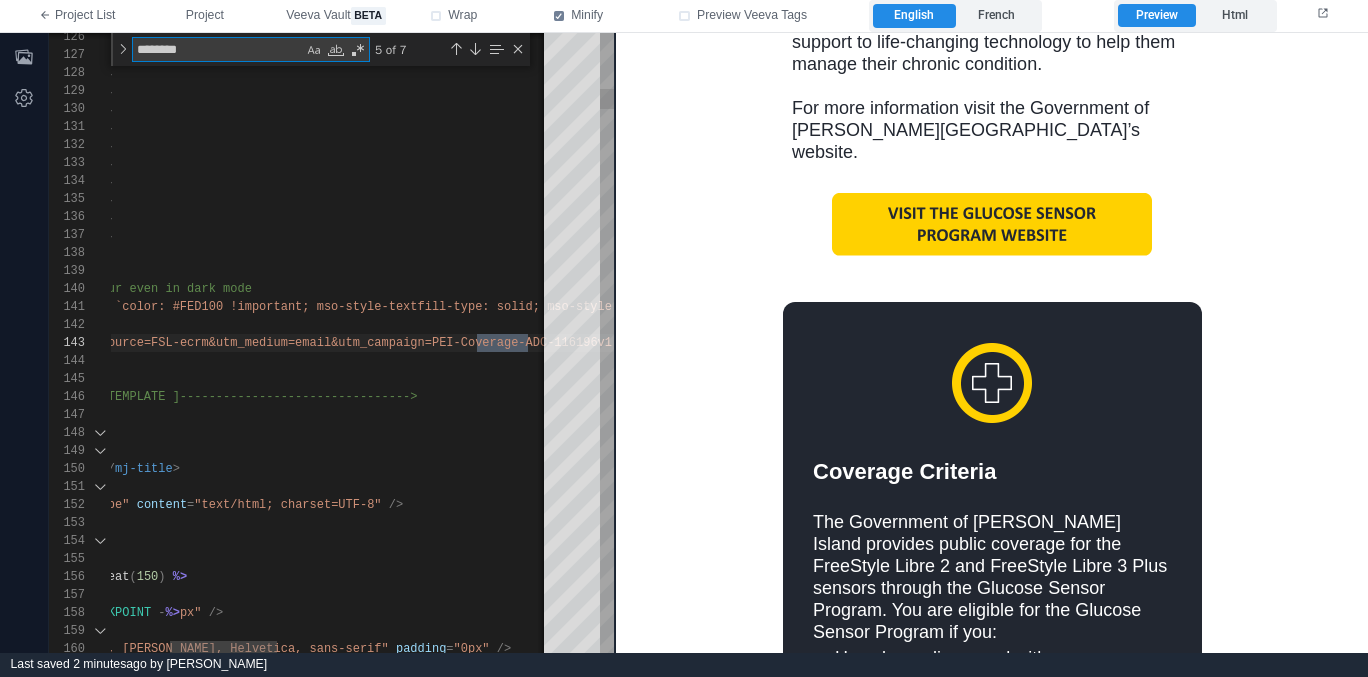 type on "**********" 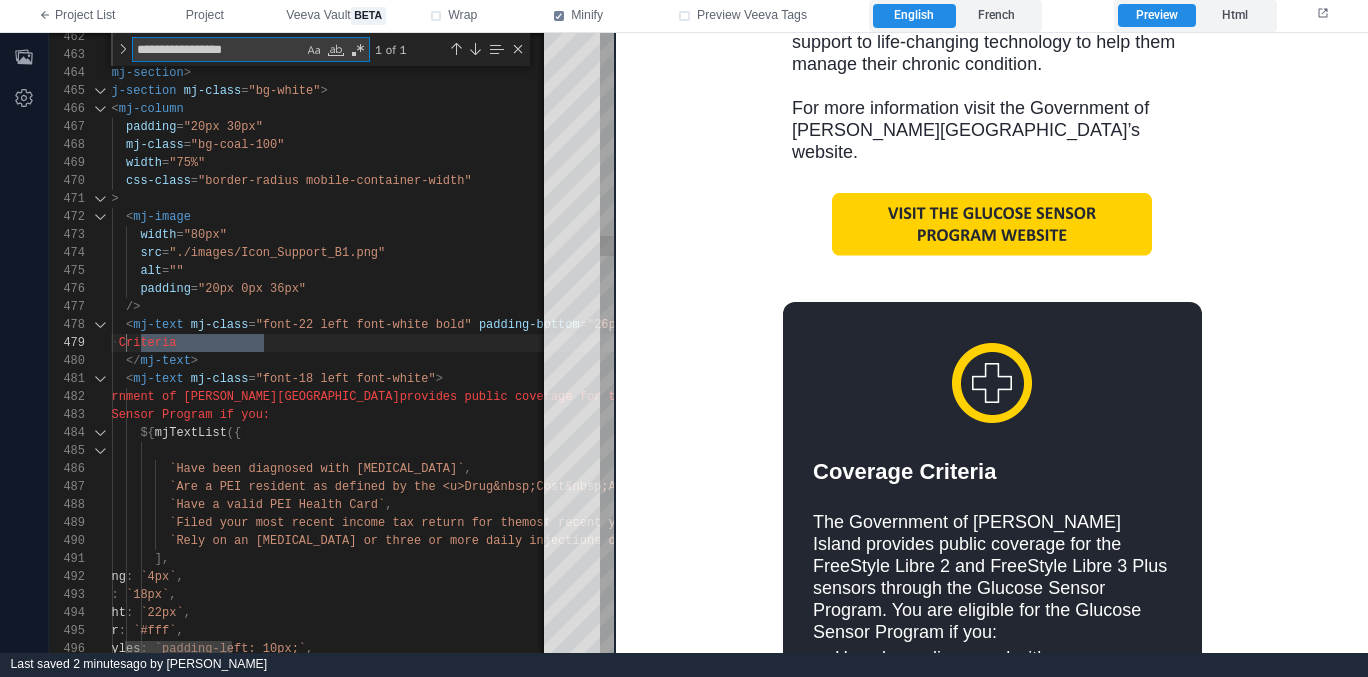 scroll, scrollTop: 180, scrollLeft: 210, axis: both 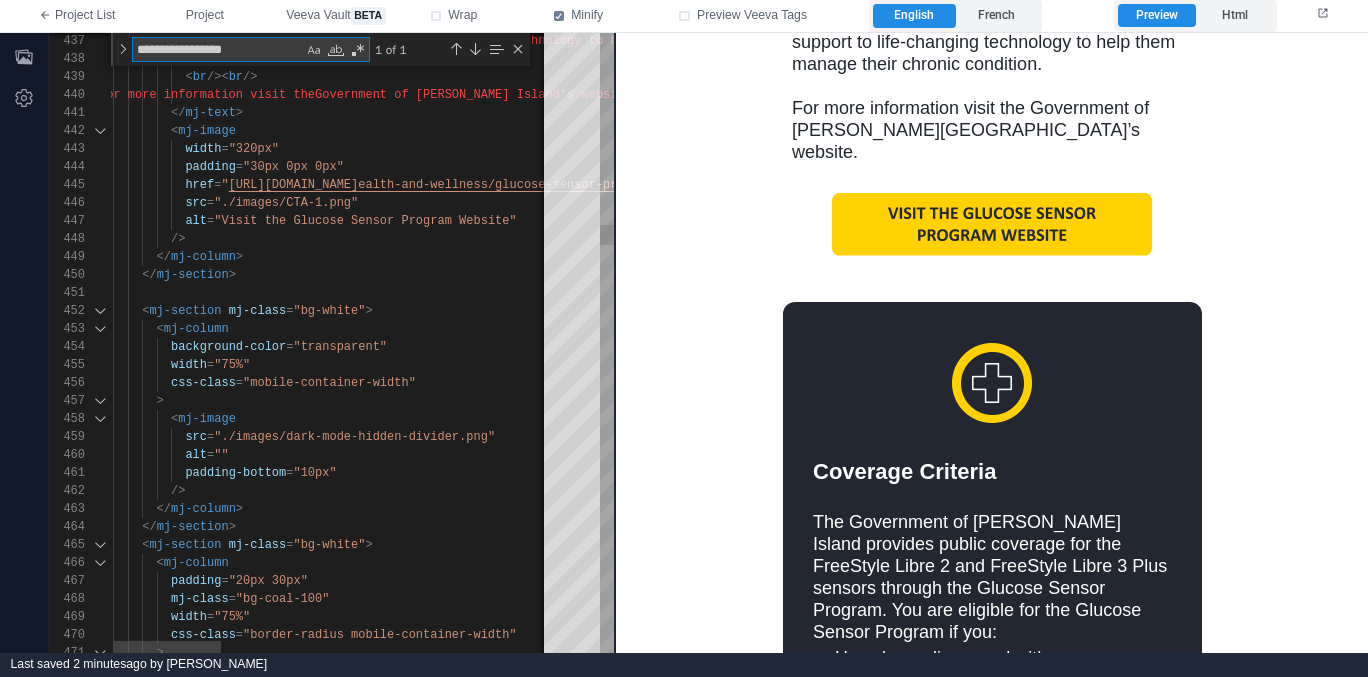 type on "**********" 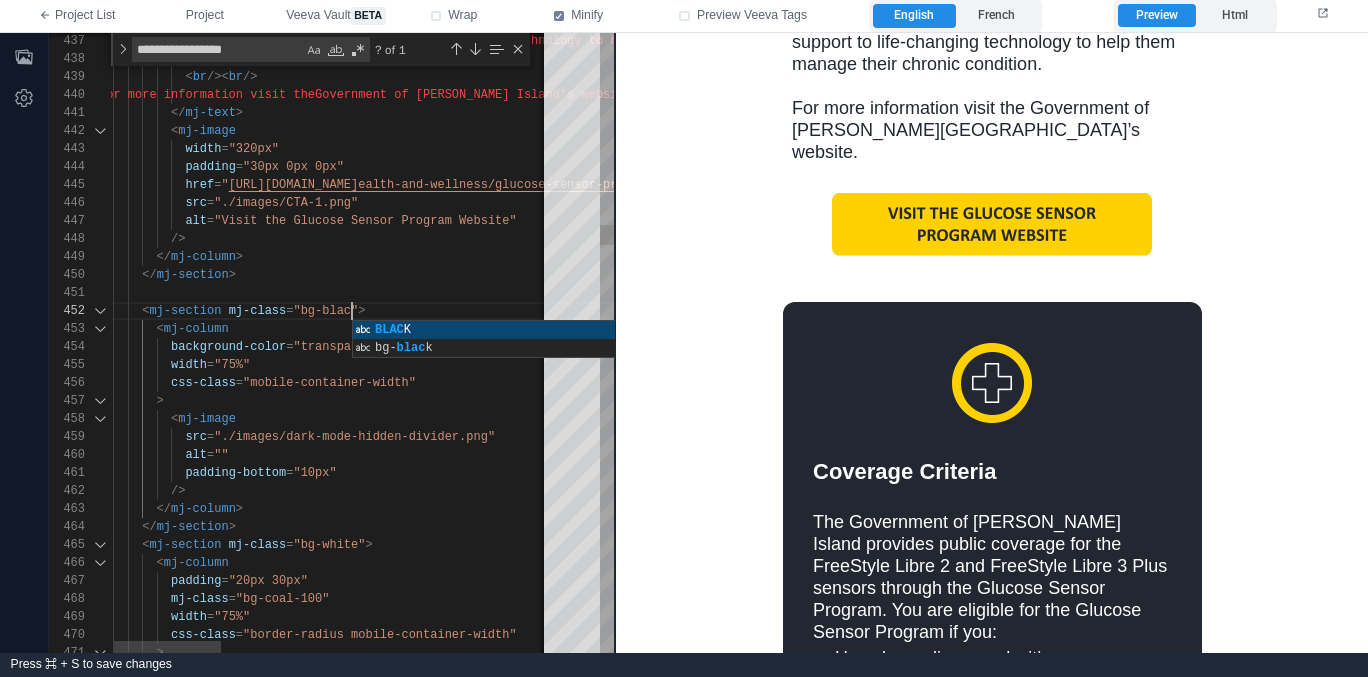 scroll, scrollTop: 18, scrollLeft: 260, axis: both 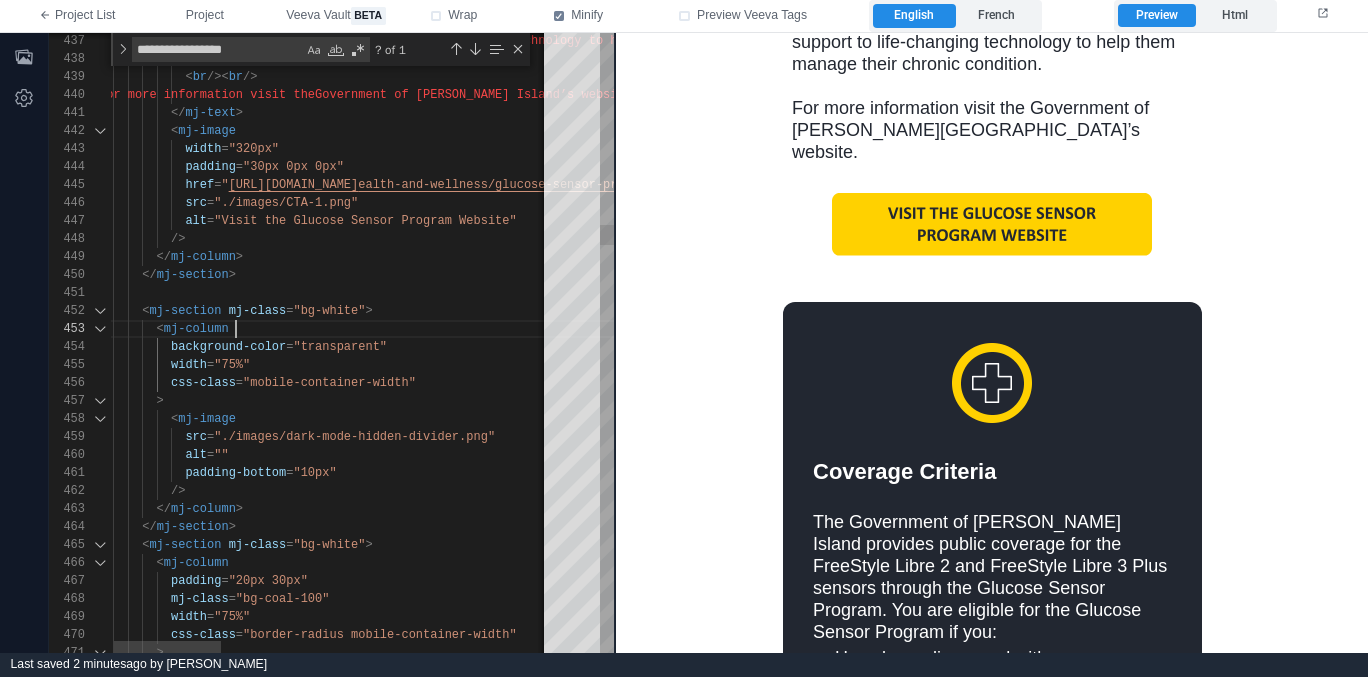 click on "< mj-column" at bounding box center (1002, 329) 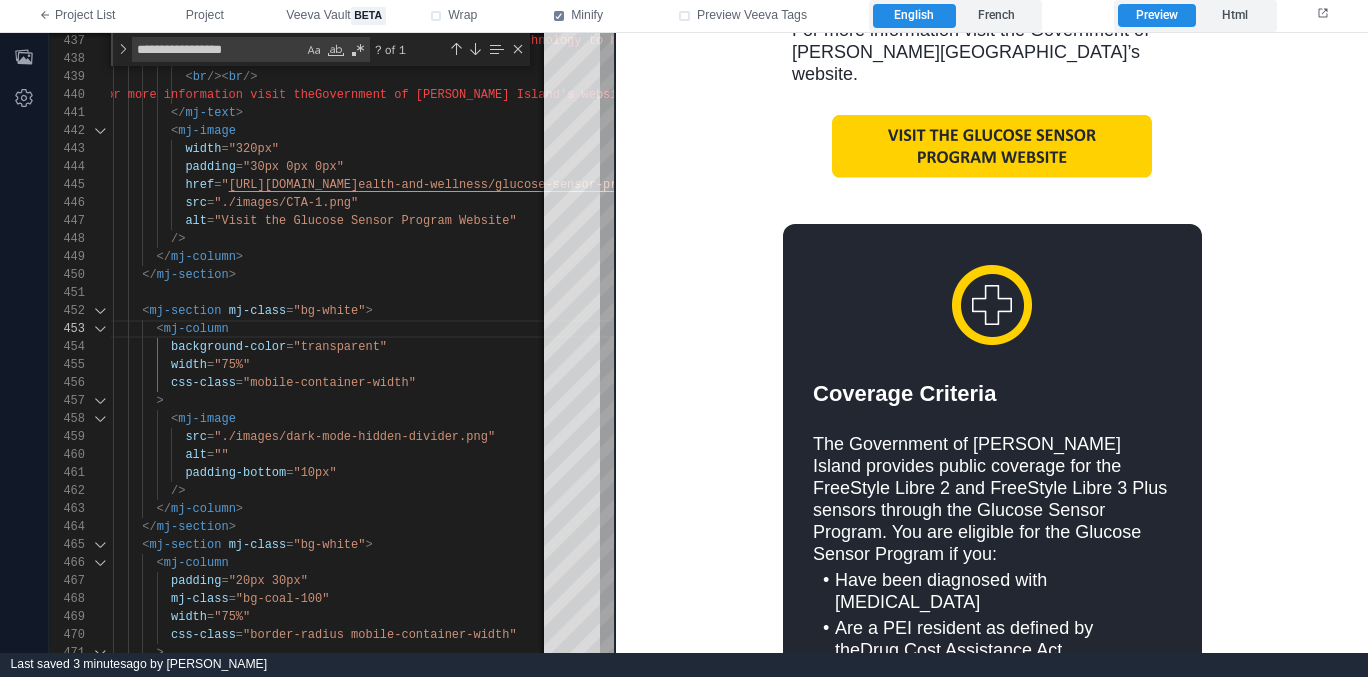 scroll, scrollTop: 880, scrollLeft: 0, axis: vertical 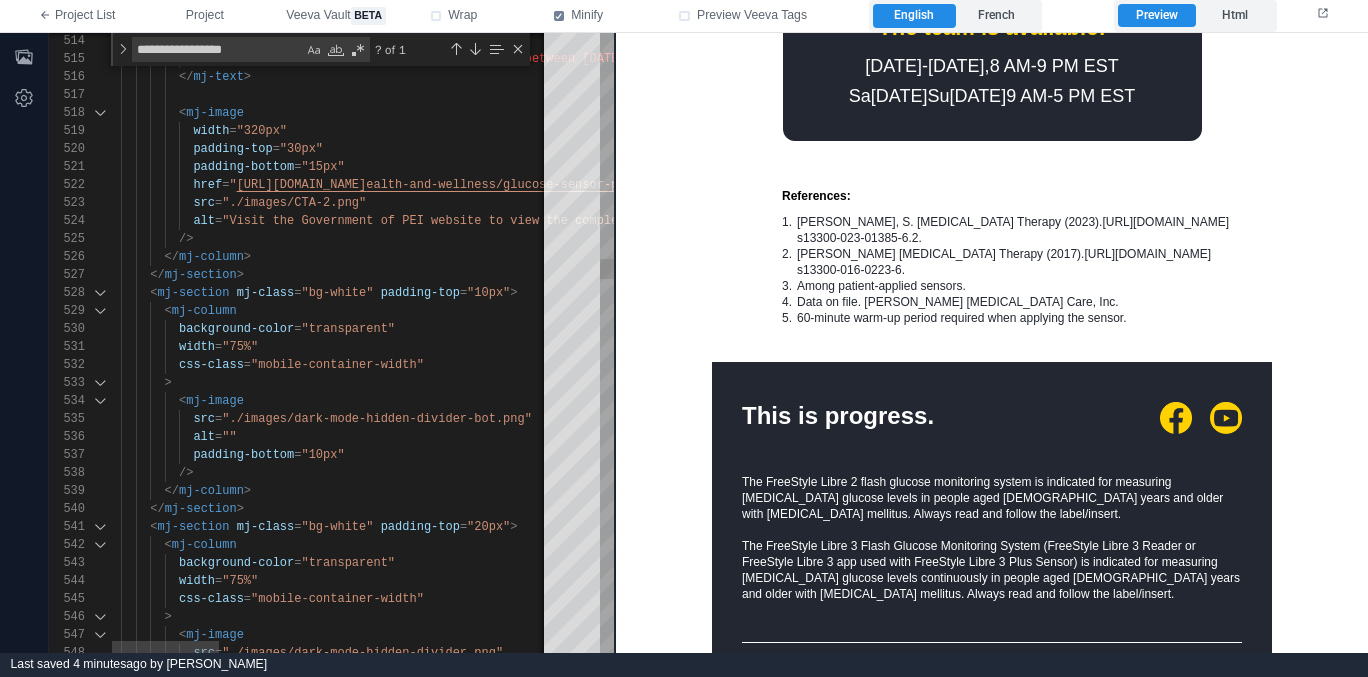 click on "</ mj-column >" at bounding box center [1010, 491] 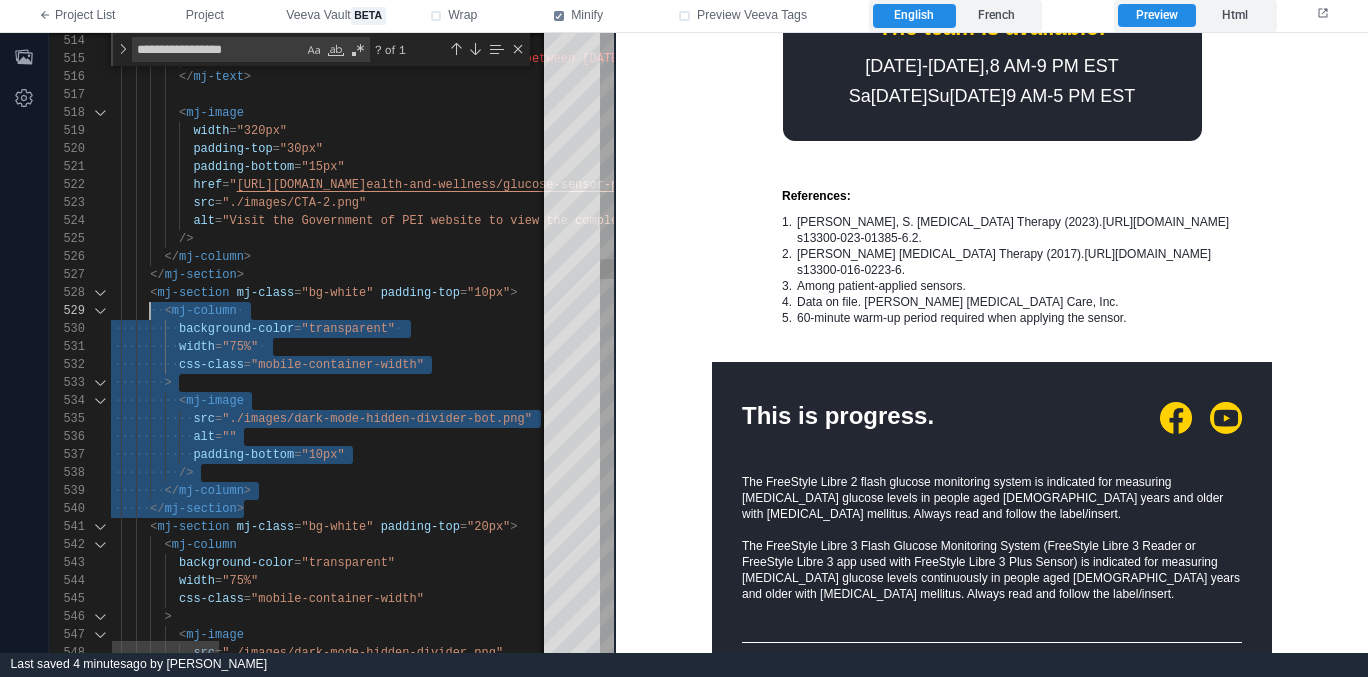 scroll, scrollTop: 126, scrollLeft: 43, axis: both 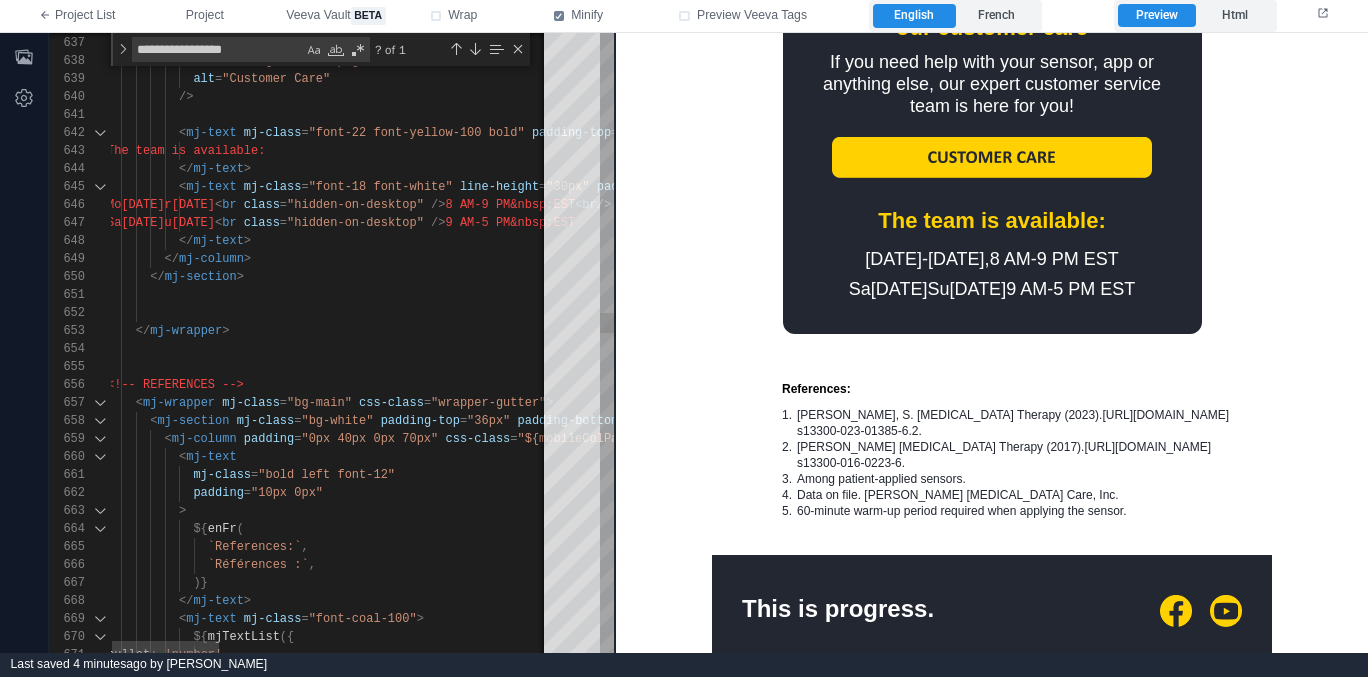 click on "</ mj-section >" at bounding box center [1010, 277] 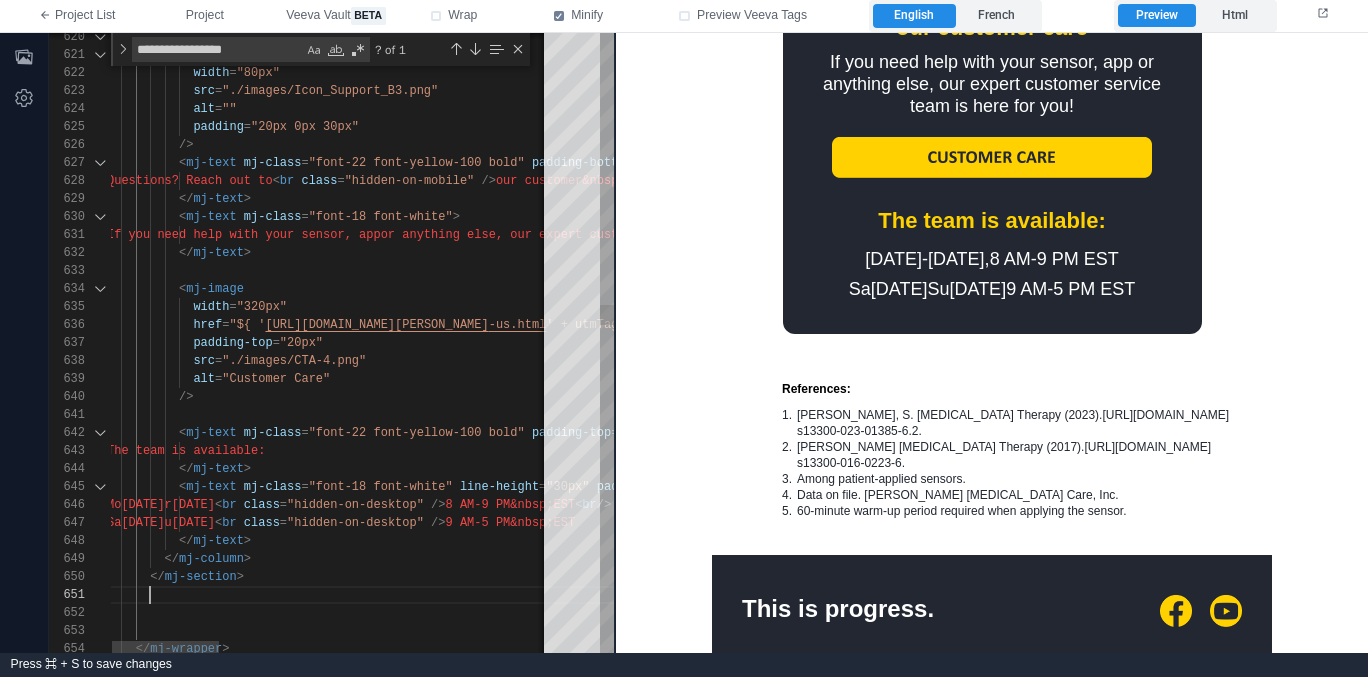 scroll, scrollTop: 0, scrollLeft: 43, axis: horizontal 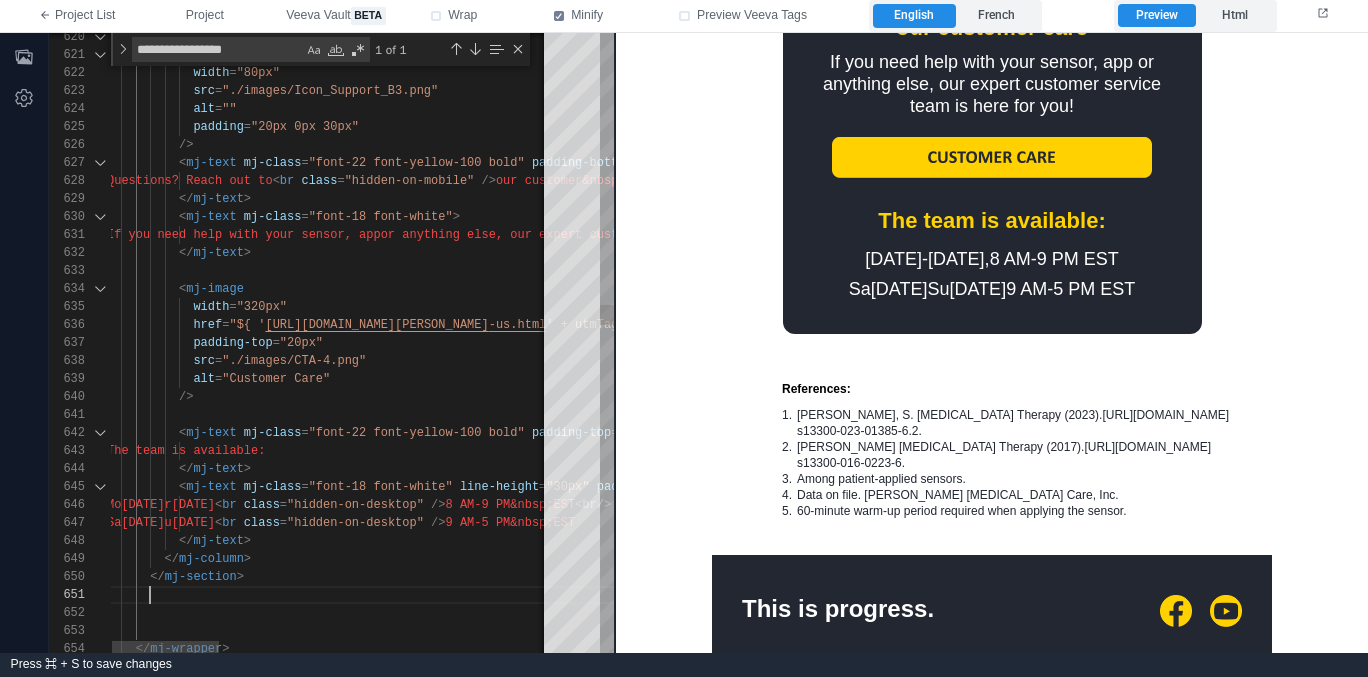 paste on "**********" 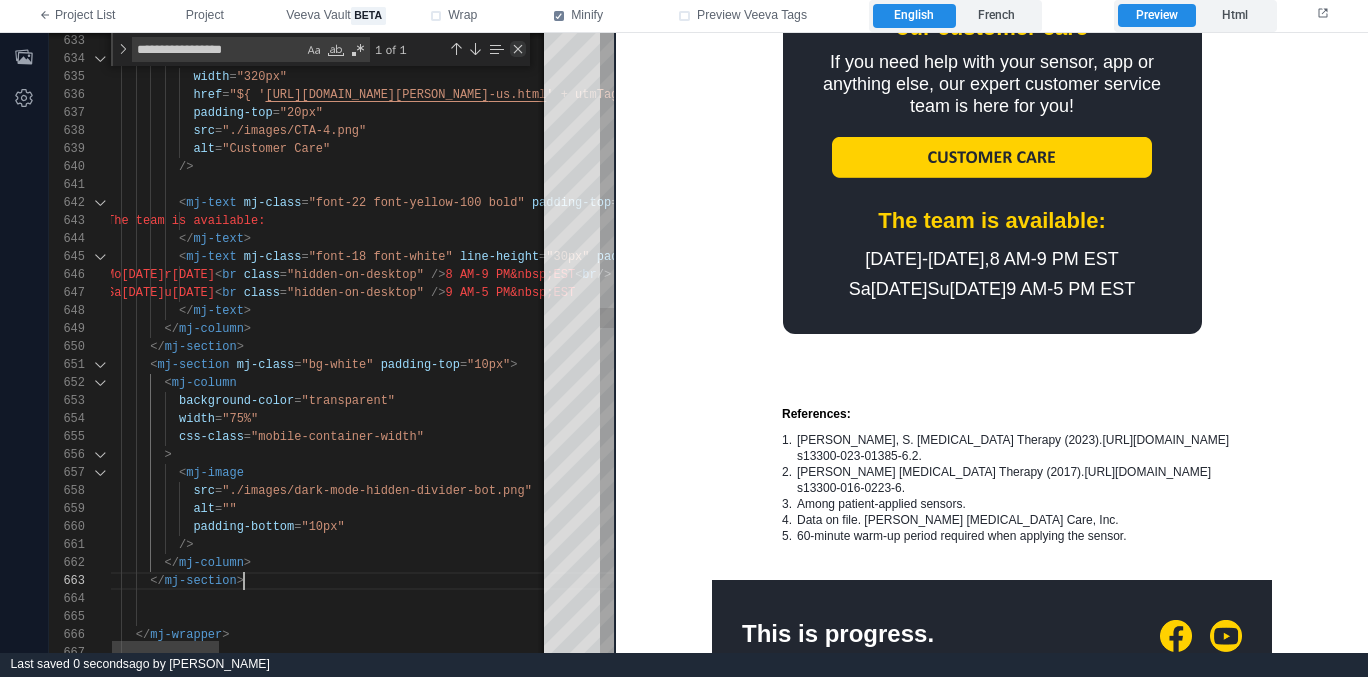 click at bounding box center (518, 49) 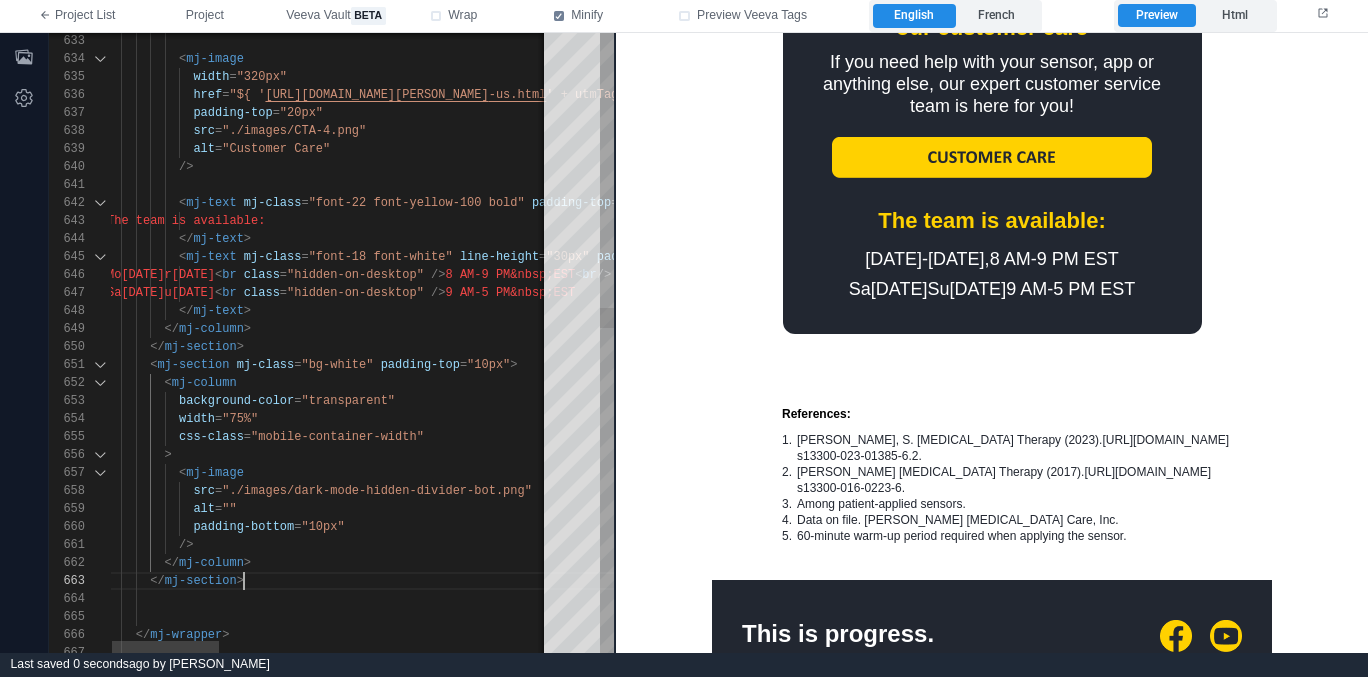 scroll, scrollTop: 108, scrollLeft: 217, axis: both 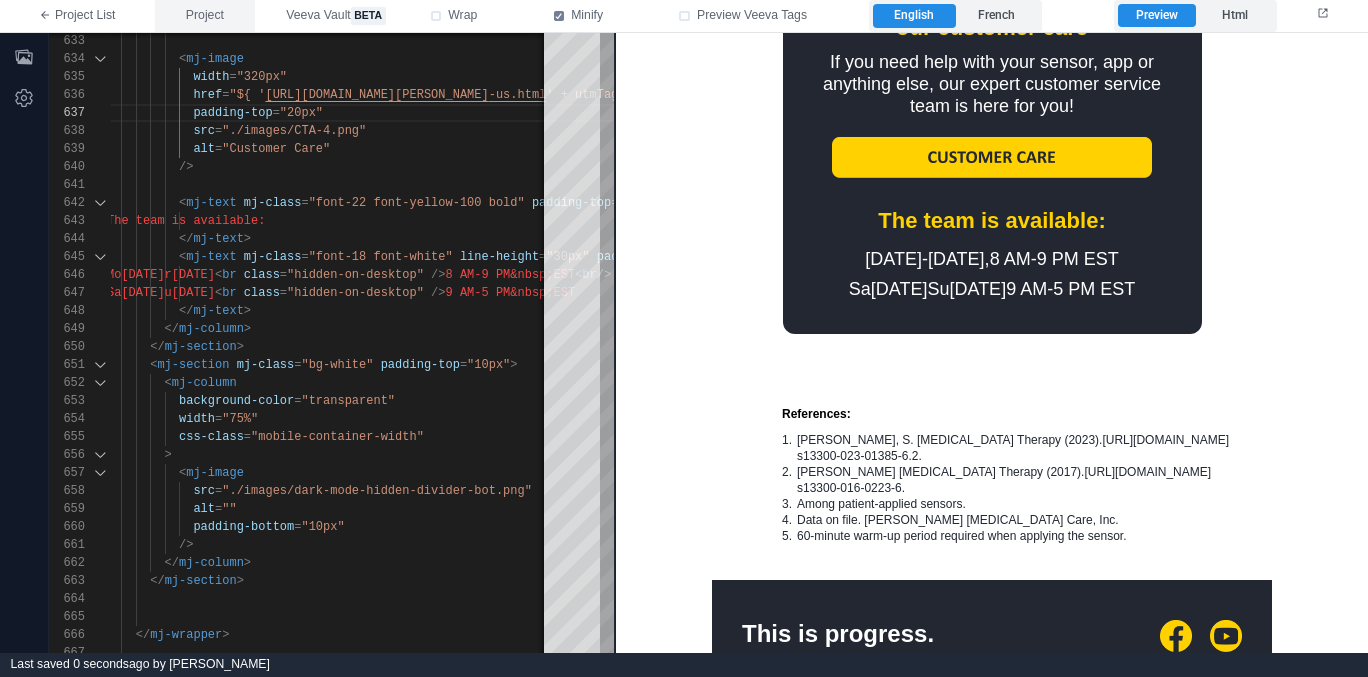 click on "Project" at bounding box center (205, 16) 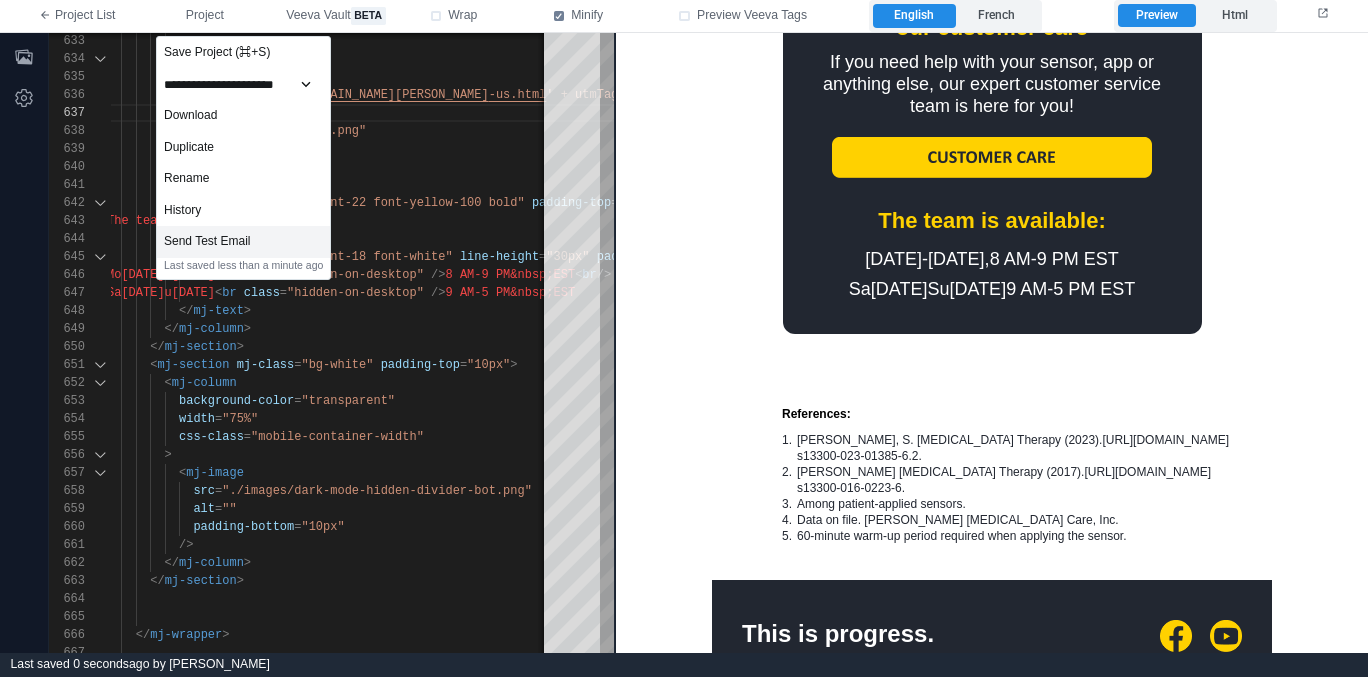 click on "Send Test Email" at bounding box center [243, 242] 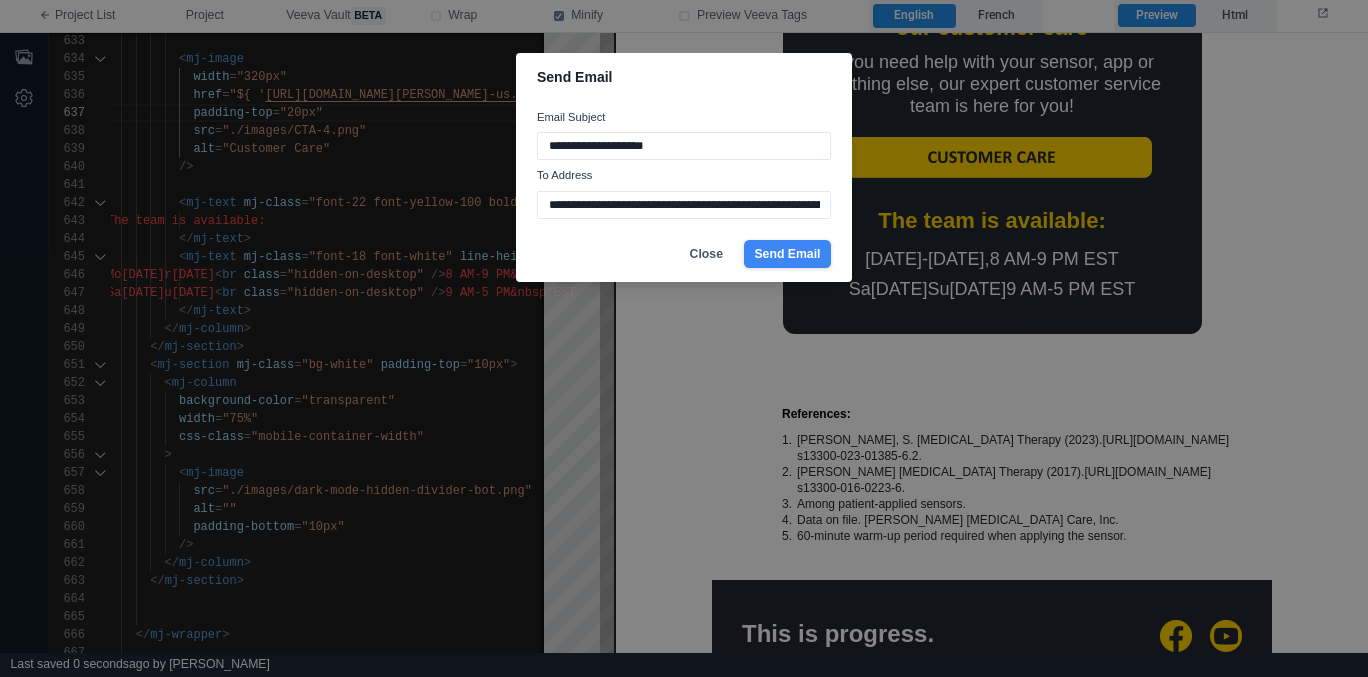 click on "Send Email" at bounding box center [787, 254] 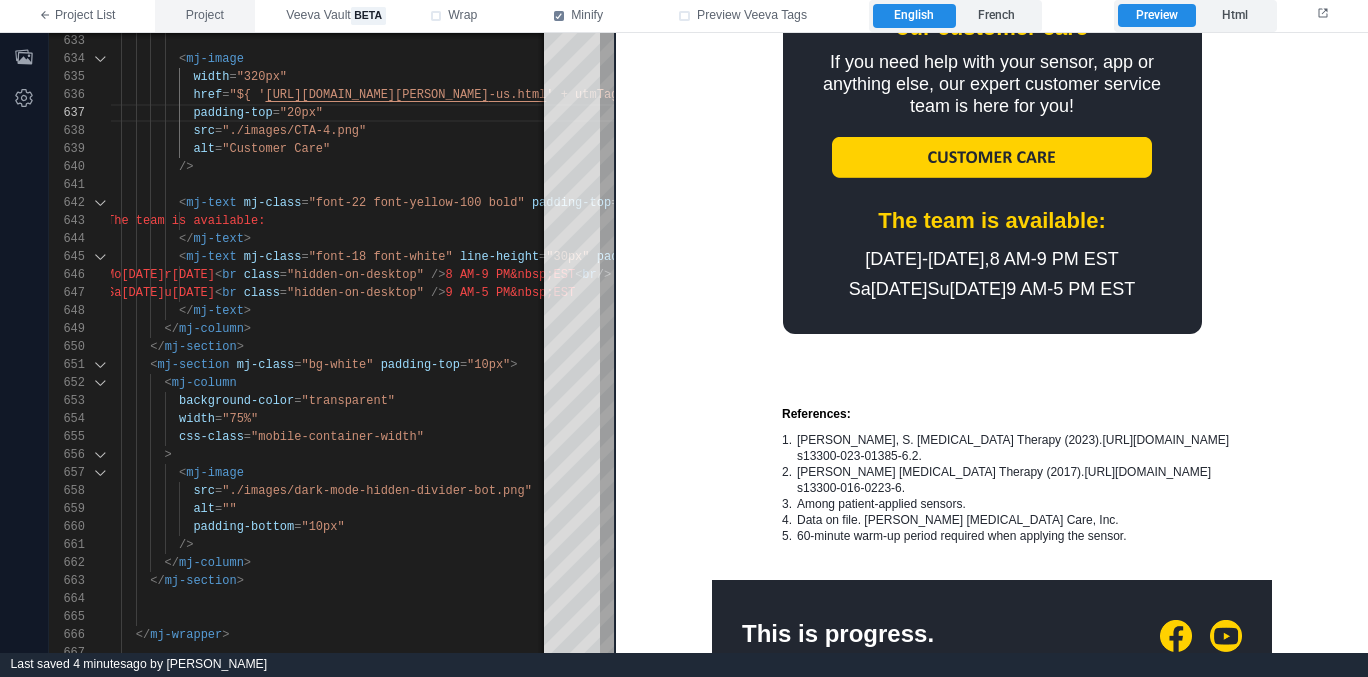 click on "Project" at bounding box center (205, 16) 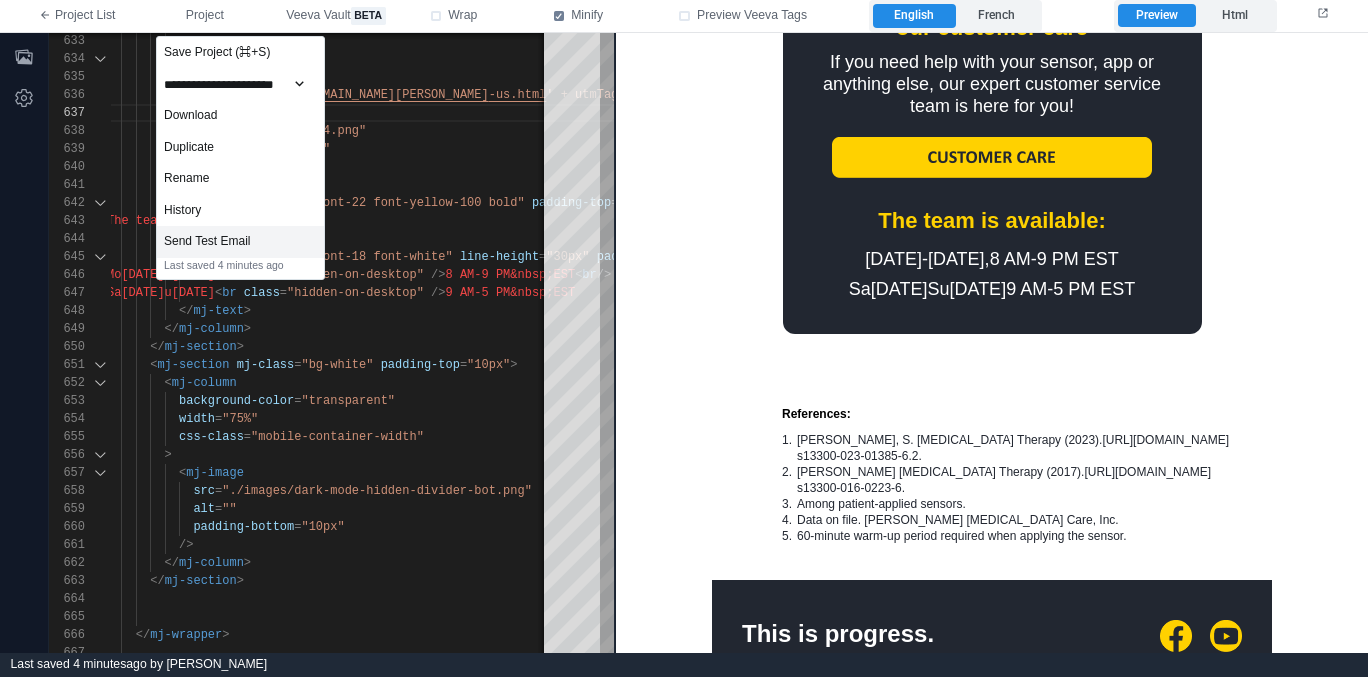 click on "Send Test Email" at bounding box center [240, 242] 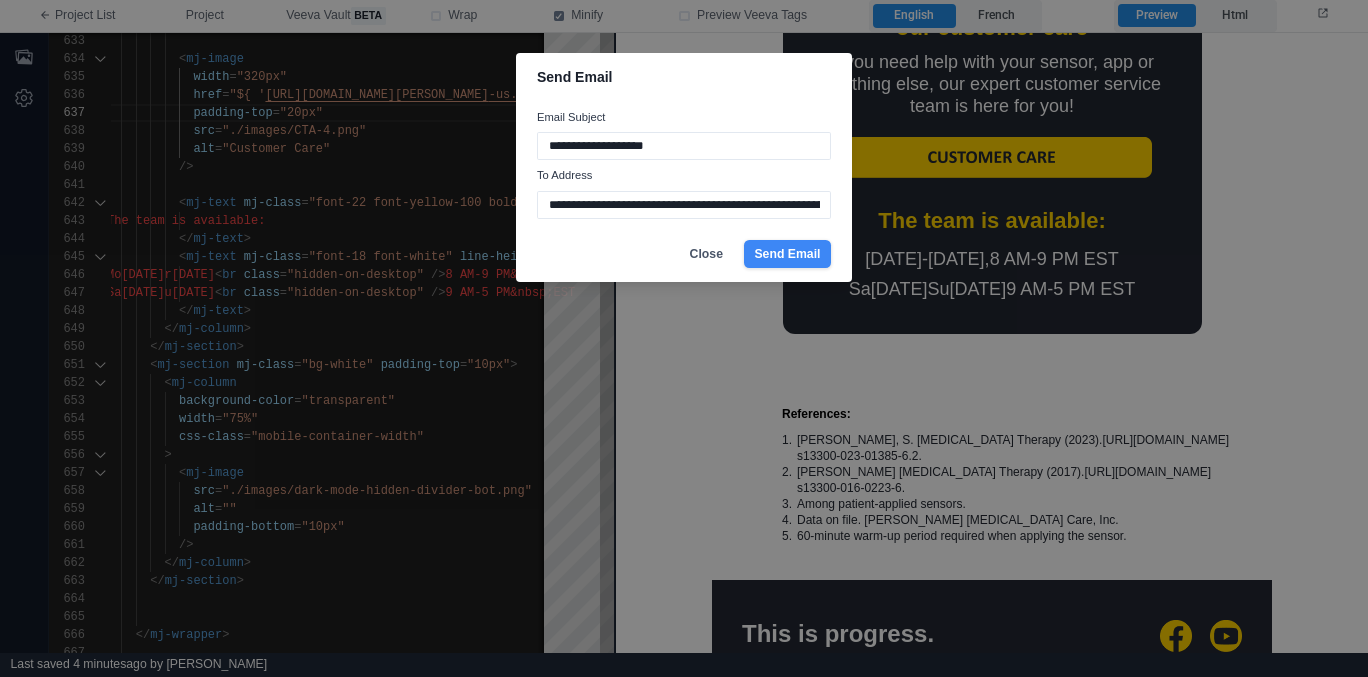 click on "Send Email" at bounding box center (787, 254) 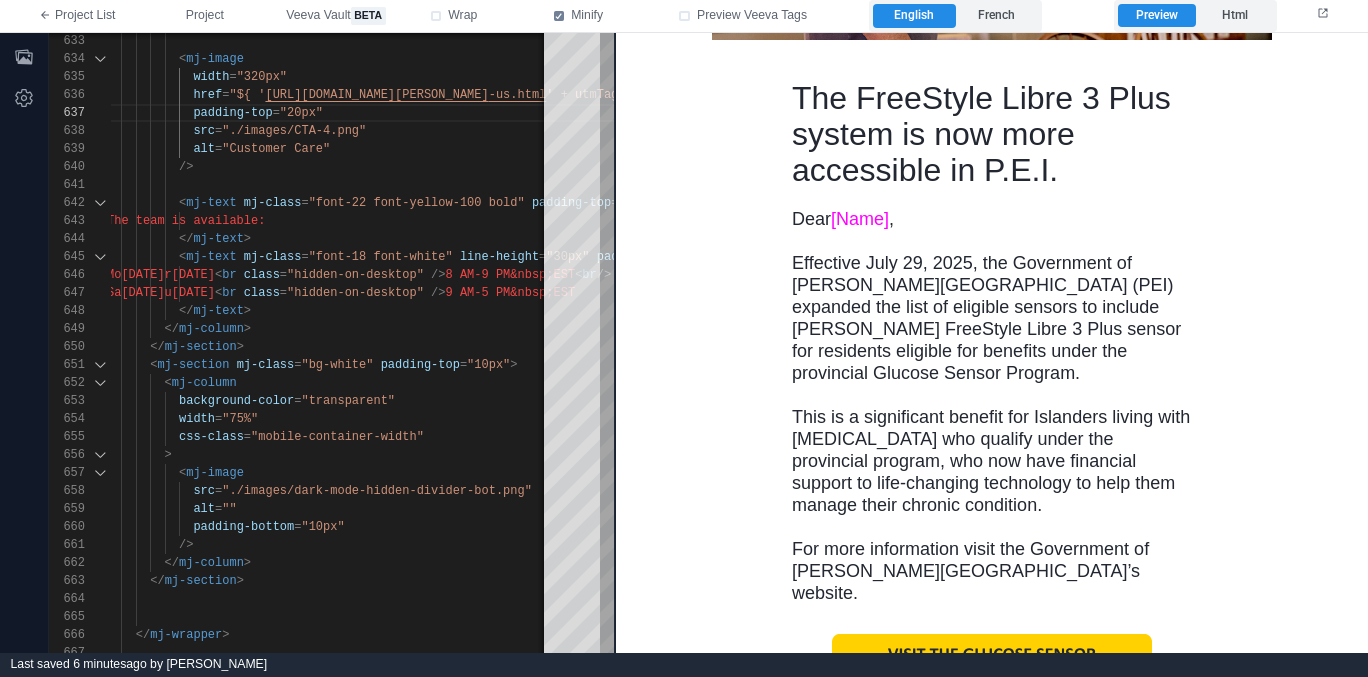 scroll, scrollTop: 0, scrollLeft: 0, axis: both 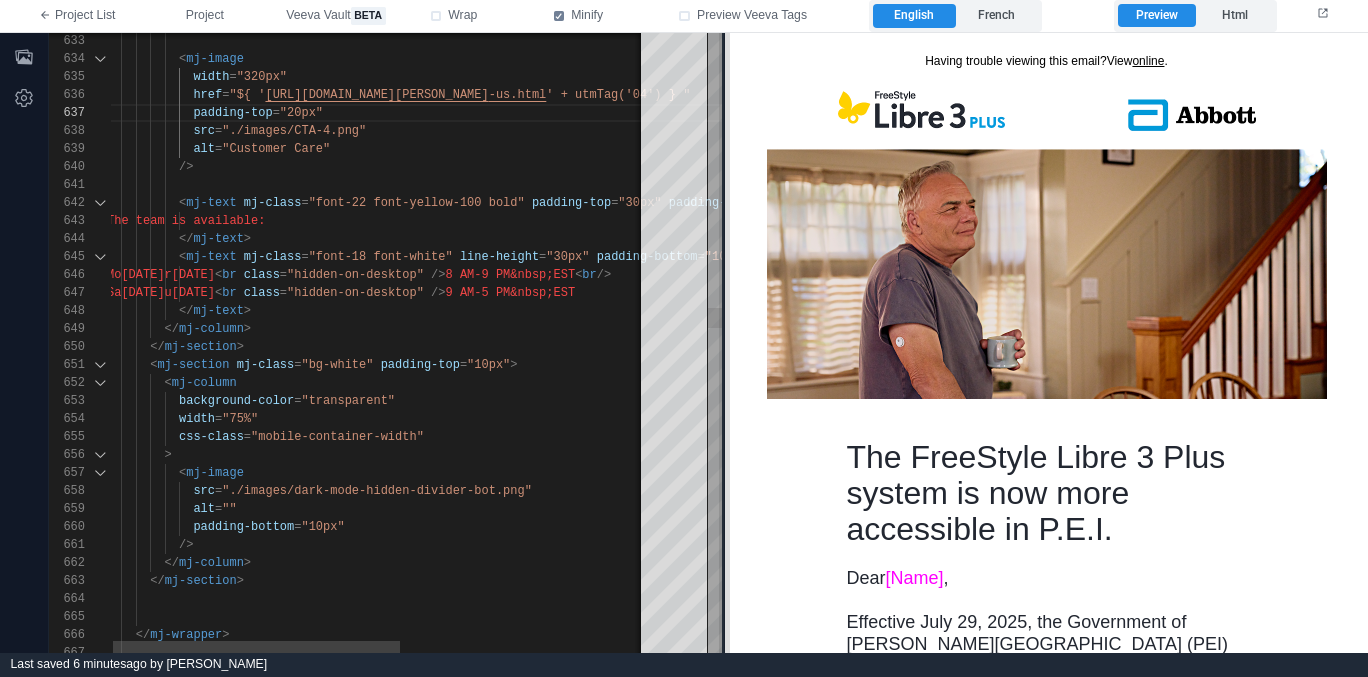 drag, startPoint x: 615, startPoint y: 397, endPoint x: 726, endPoint y: 383, distance: 111.8794 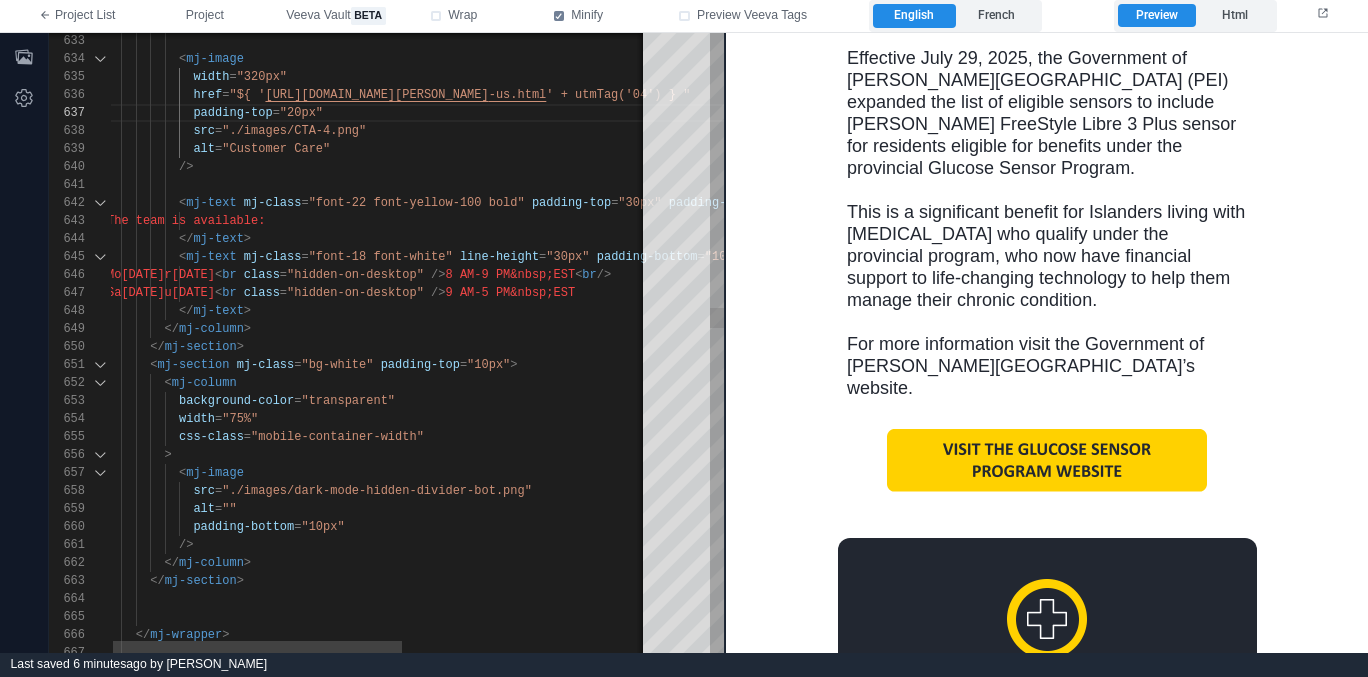 scroll, scrollTop: 764, scrollLeft: 0, axis: vertical 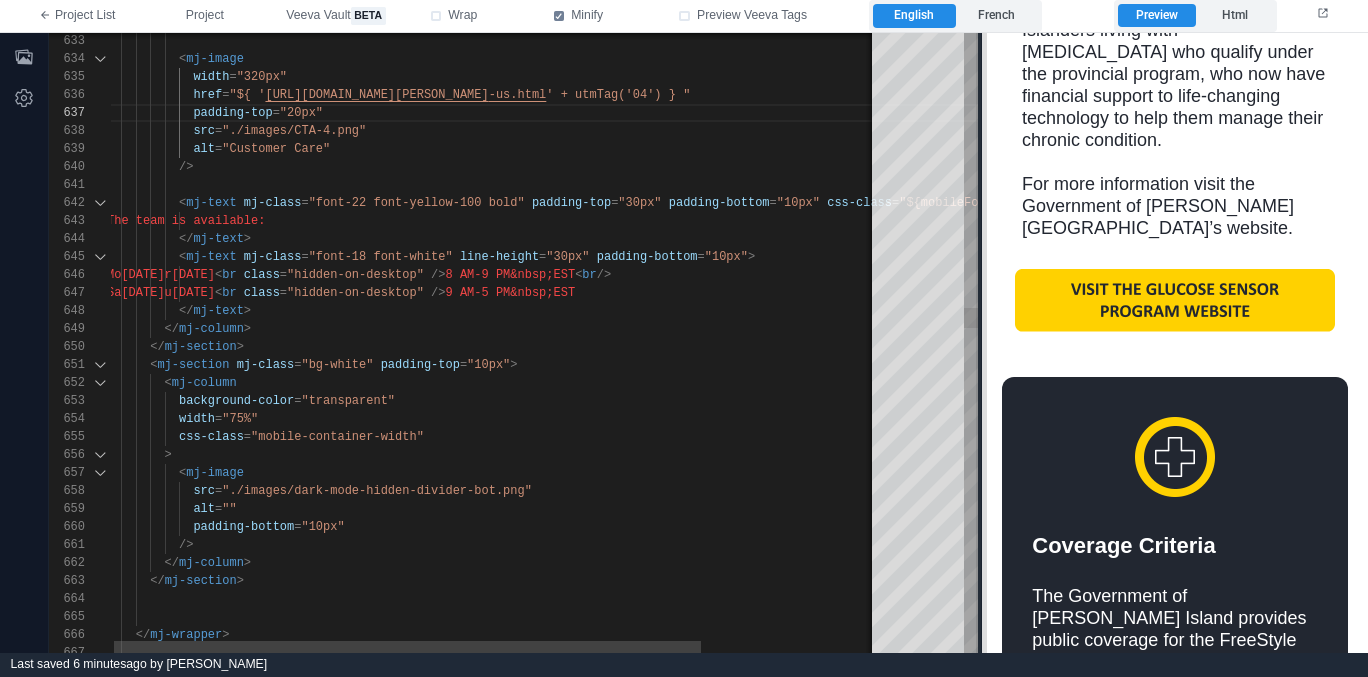 drag, startPoint x: 726, startPoint y: 346, endPoint x: 995, endPoint y: 315, distance: 270.78036 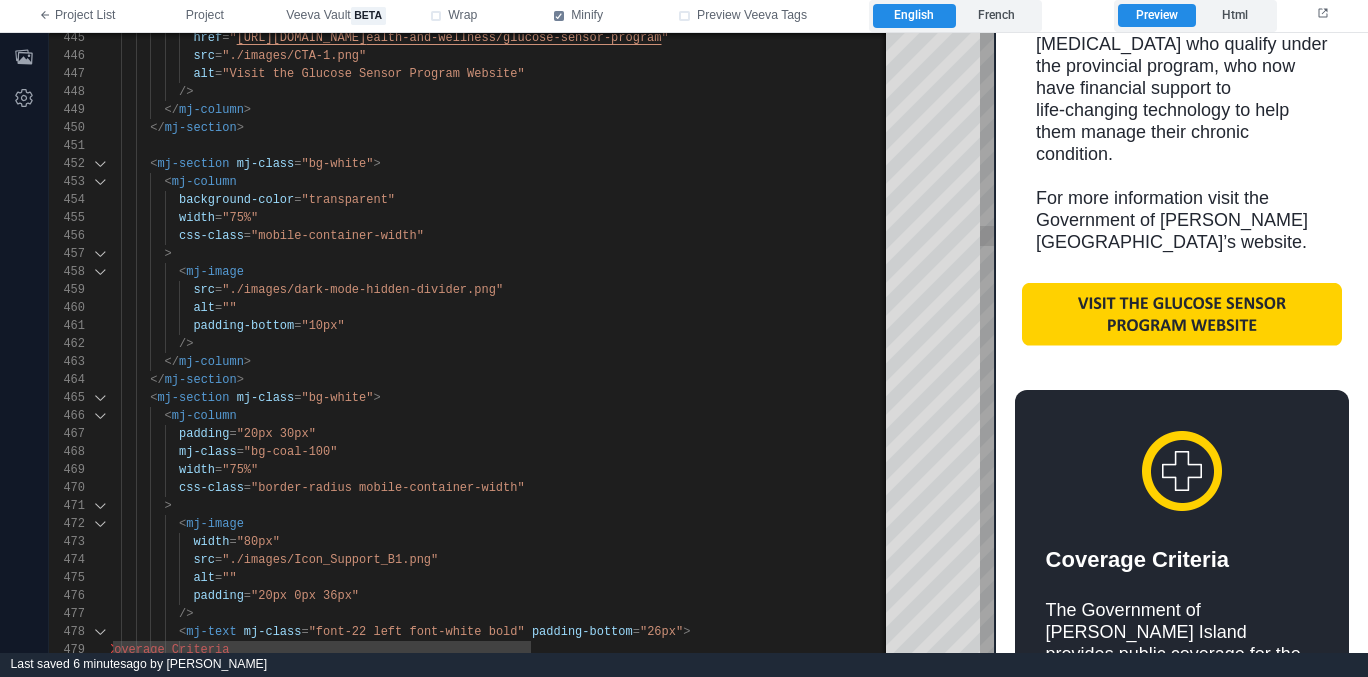 scroll, scrollTop: 18, scrollLeft: 87, axis: both 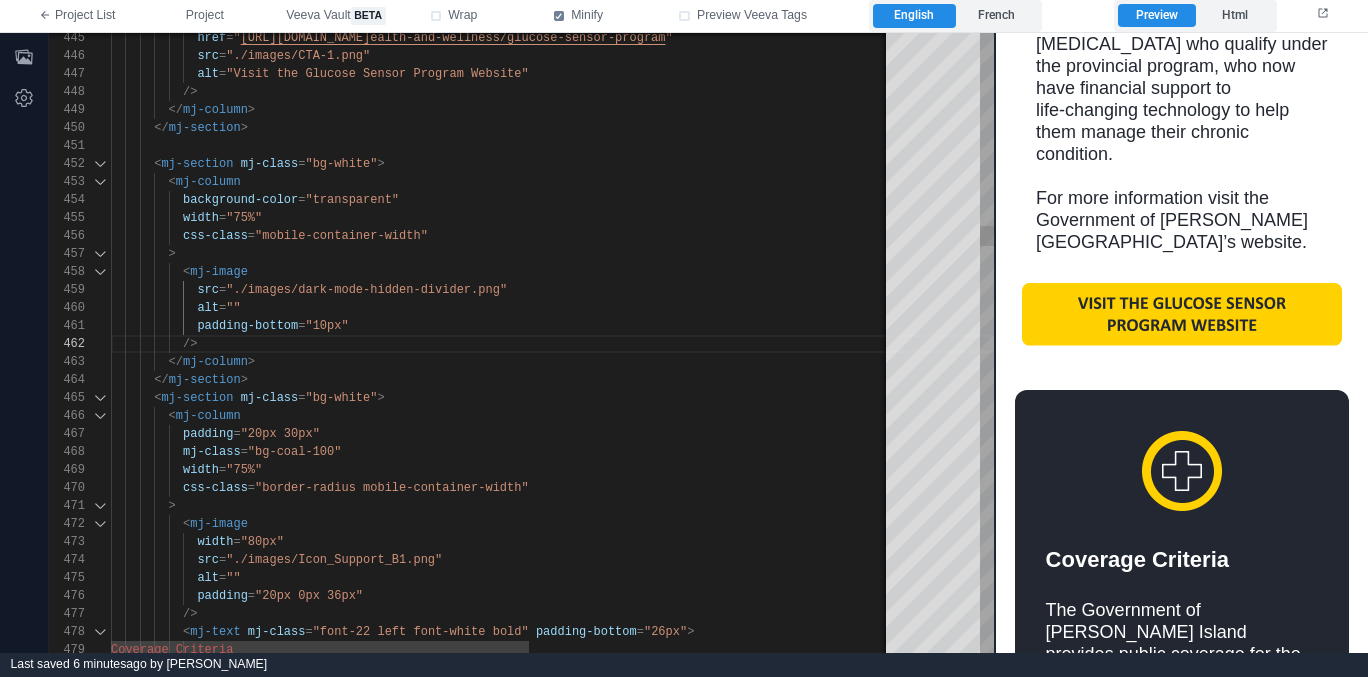 click on "css-class = "mobile-container-width"" at bounding box center [841, 236] 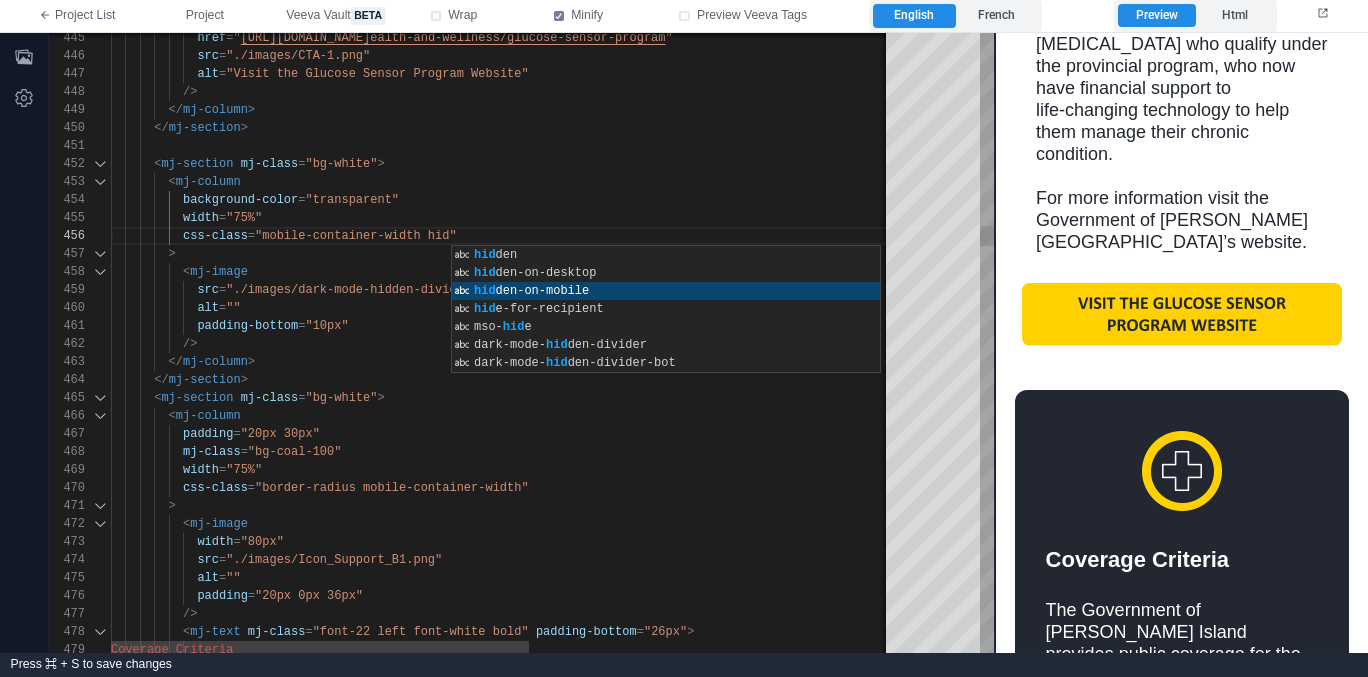 scroll, scrollTop: 90, scrollLeft: 434, axis: both 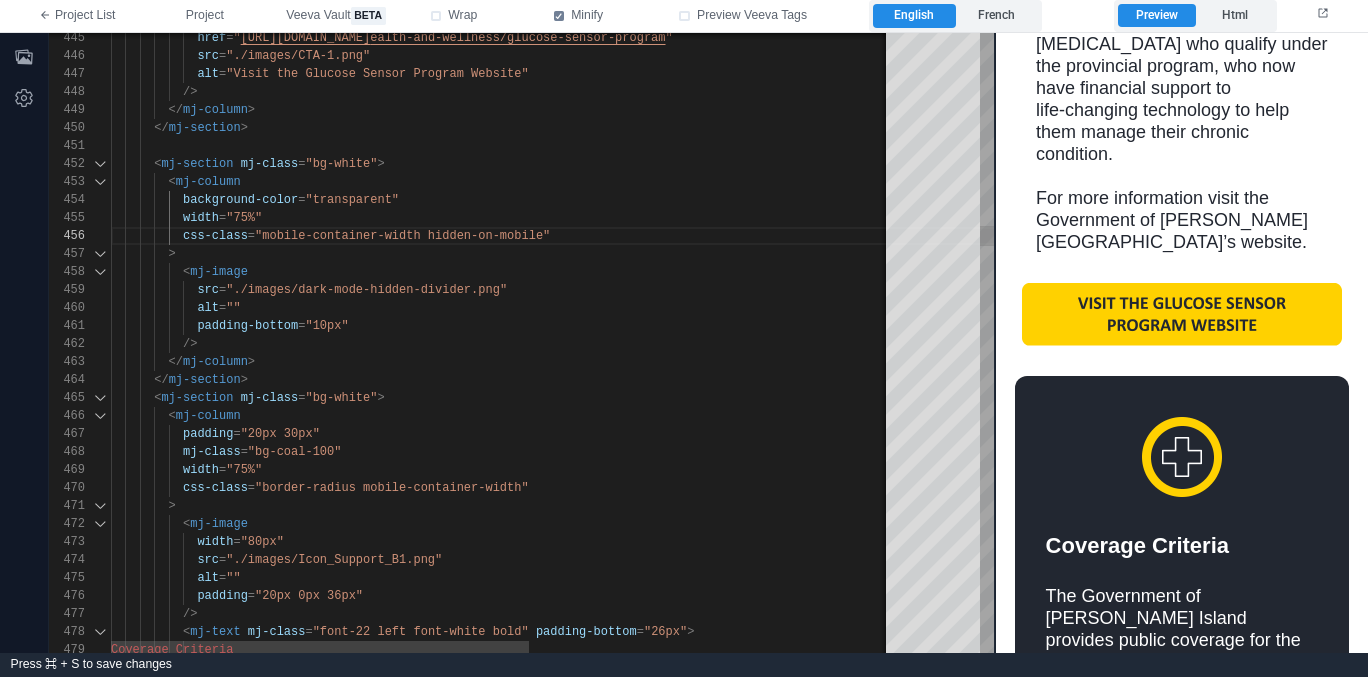 click on ">" at bounding box center (841, 254) 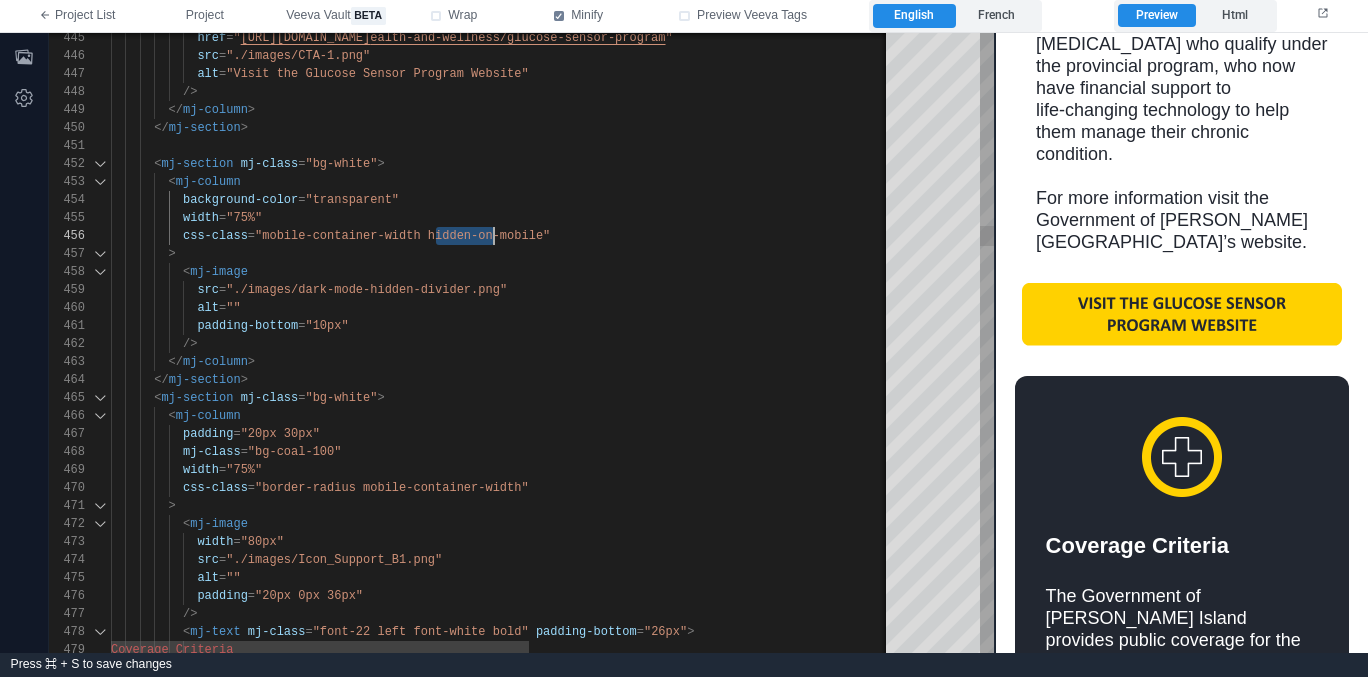 drag, startPoint x: 433, startPoint y: 234, endPoint x: 494, endPoint y: 230, distance: 61.13101 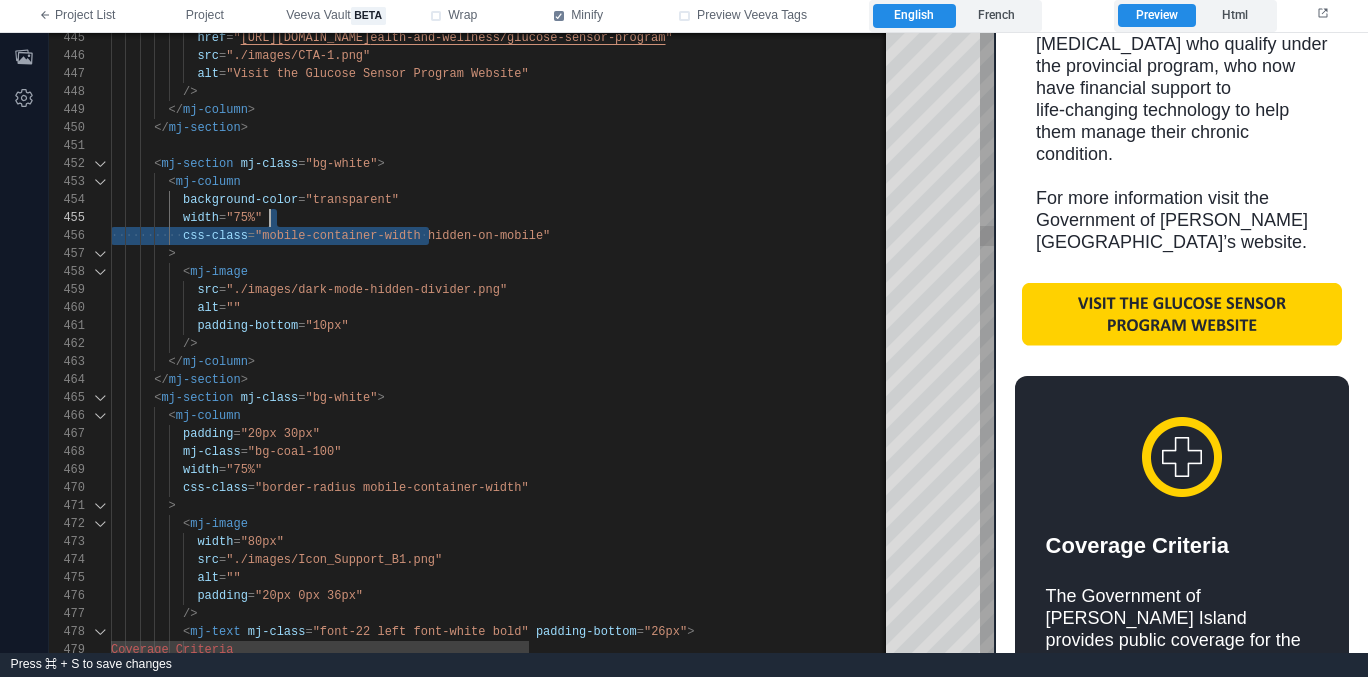 scroll, scrollTop: 90, scrollLeft: 434, axis: both 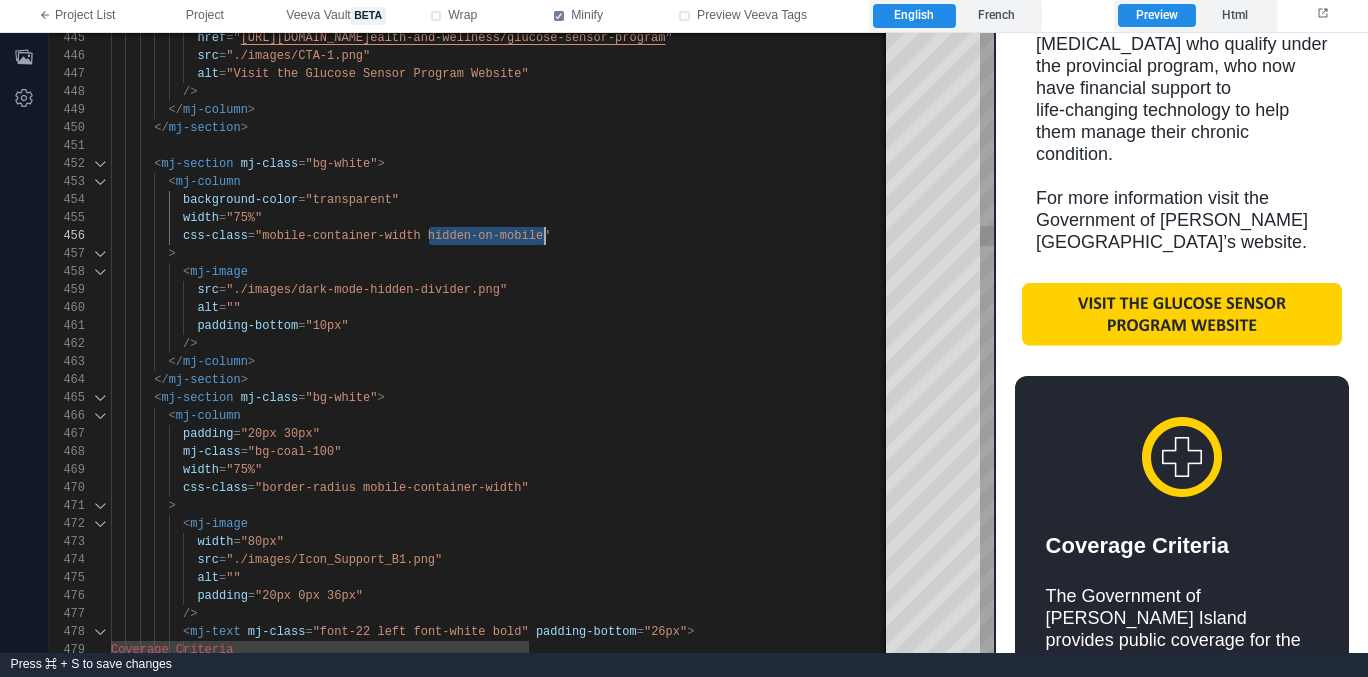 drag, startPoint x: 431, startPoint y: 234, endPoint x: 544, endPoint y: 229, distance: 113.110565 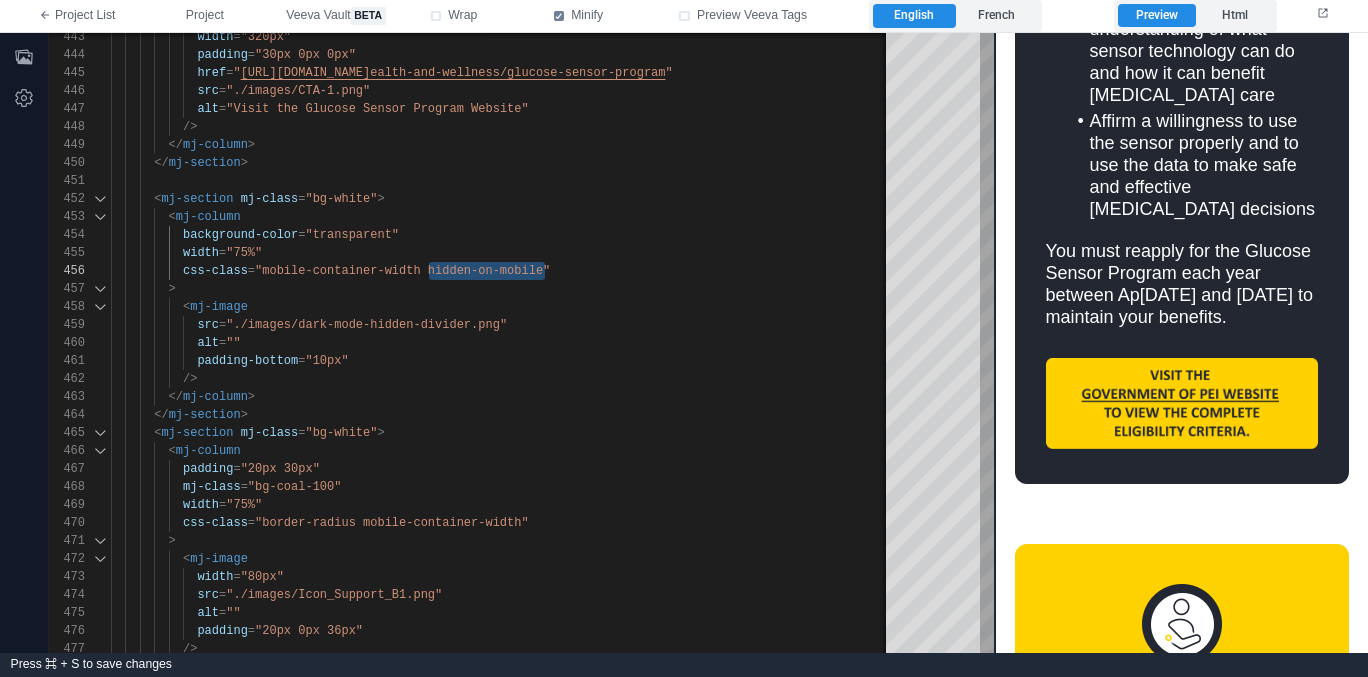 scroll, scrollTop: 2119, scrollLeft: 0, axis: vertical 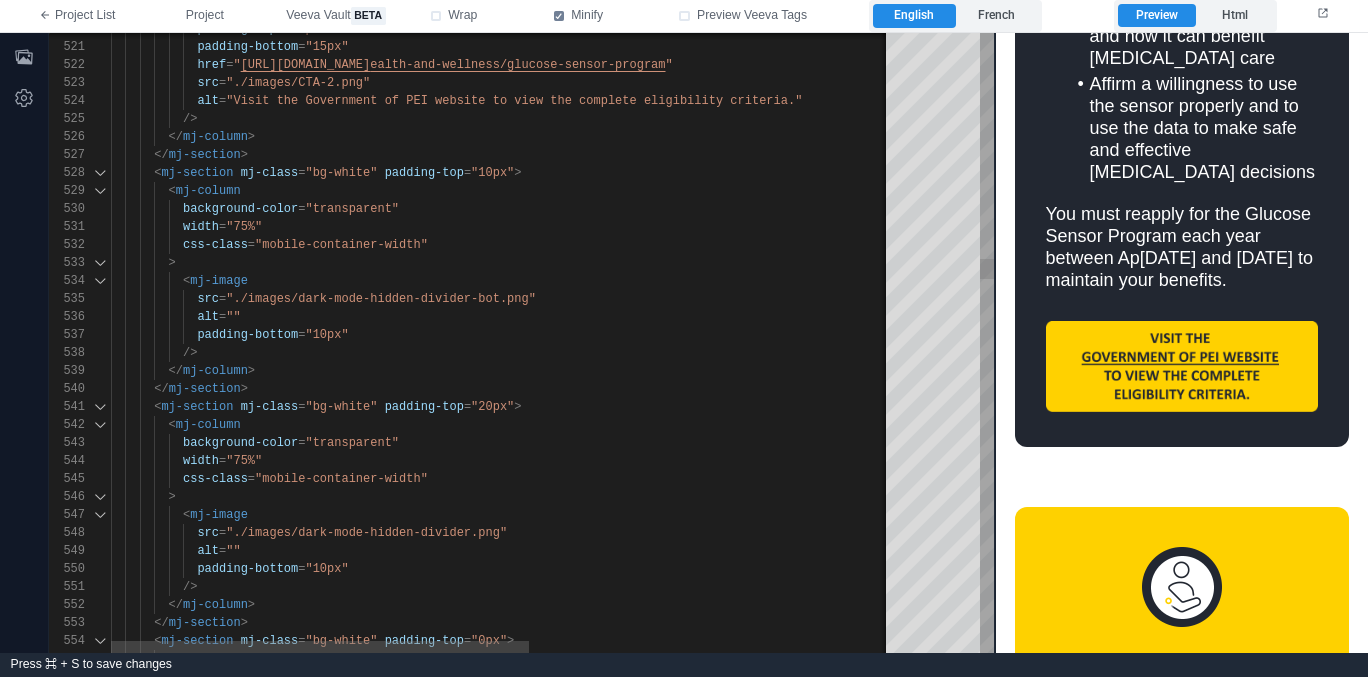 click on ""mobile-container-width"" at bounding box center (341, 245) 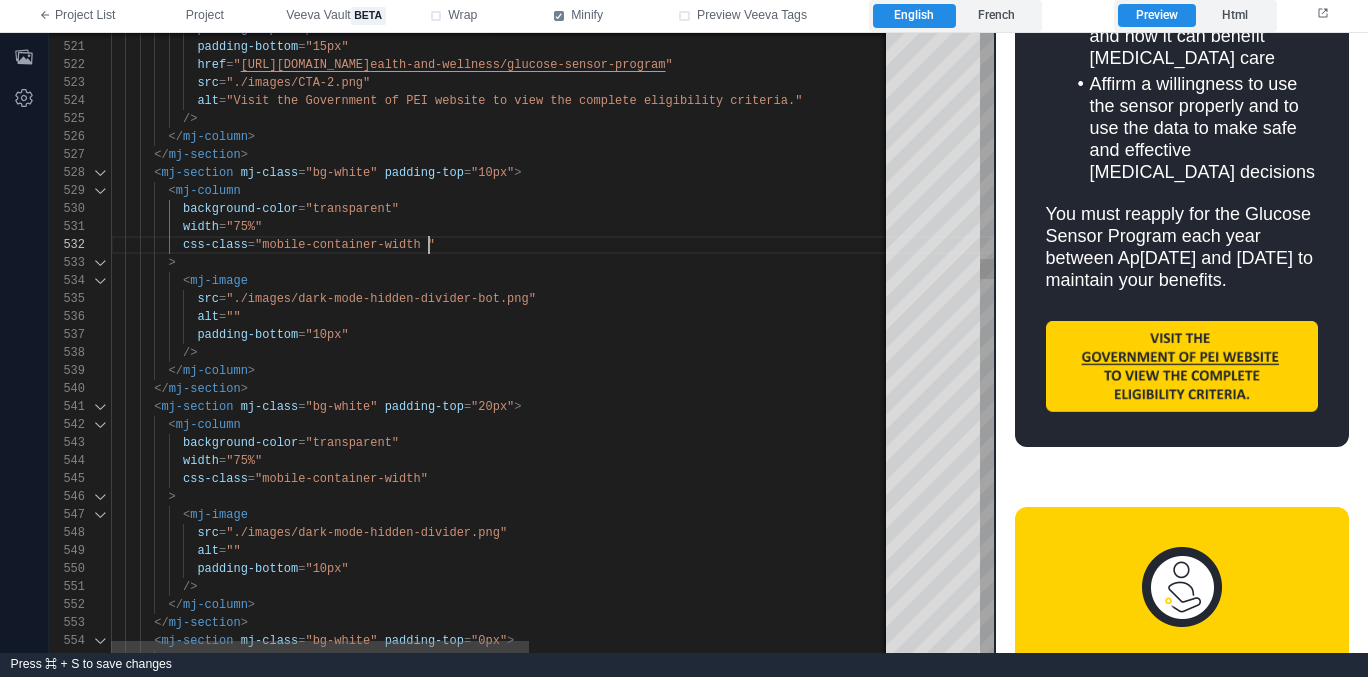 paste on "**********" 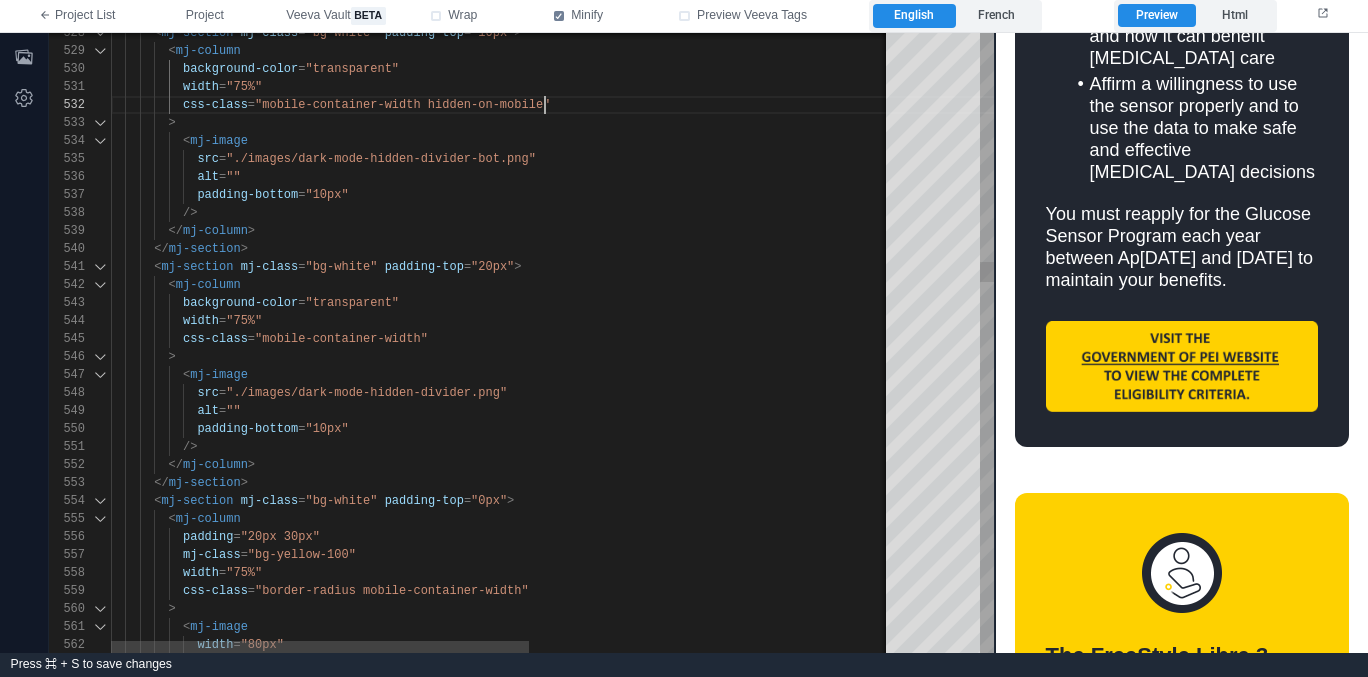 click on "width = "75%"              css-class = "mobile-container-width hidden-on-mobile"          >            < mj-image              src = "./images/dark-mode-hidden-divider-bot.png"              alt = ""              padding-bottom = "10px"            />          </ mj-column >        </ mj-section >        < mj-section   mj-class = "bg-white"   padding-top = "20px" >          < mj-column              background-color = "transparent"              width = "75%"              css-class = "mobile-container-width"          >            < mj-image              src = "./images/dark-mode-hidden-divider.png"              alt = ""              padding-bottom = "10px"            />          </ mj-column >        </ mj-section >        < mj-section   mj-class = "bg-white"   = "0px" >" at bounding box center [500111, 490538] 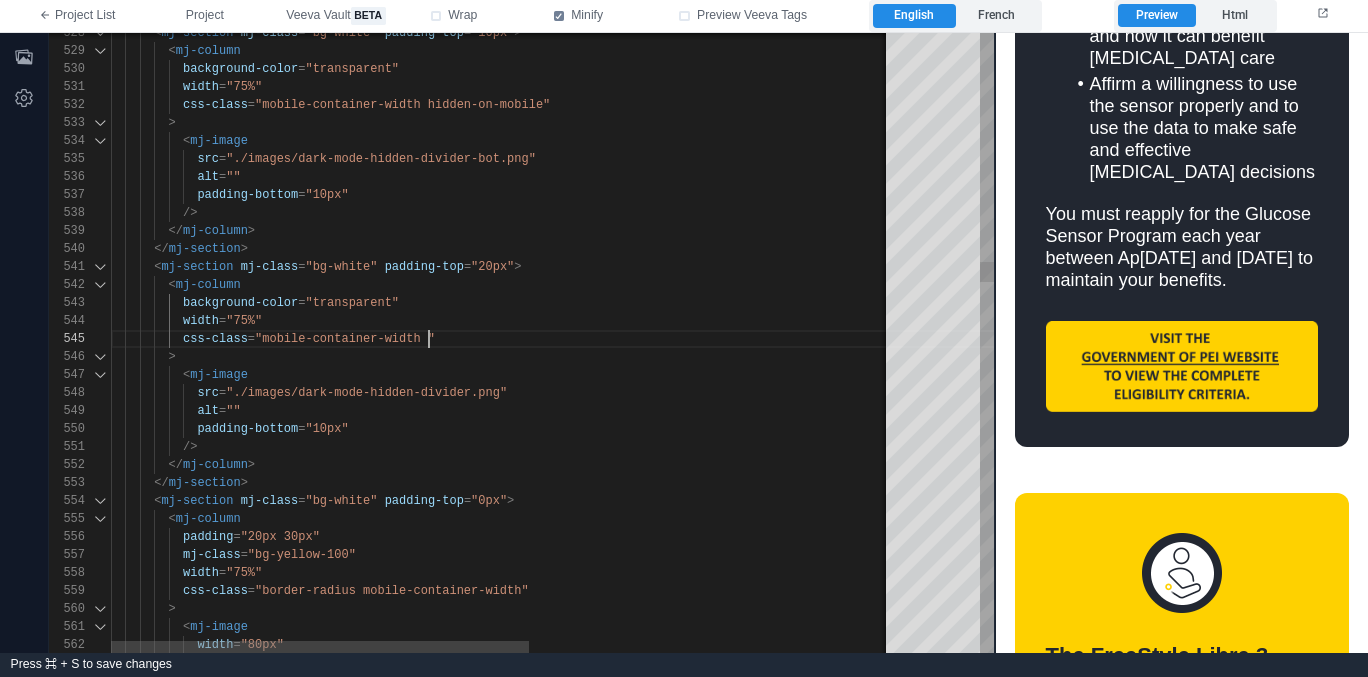 paste on "**********" 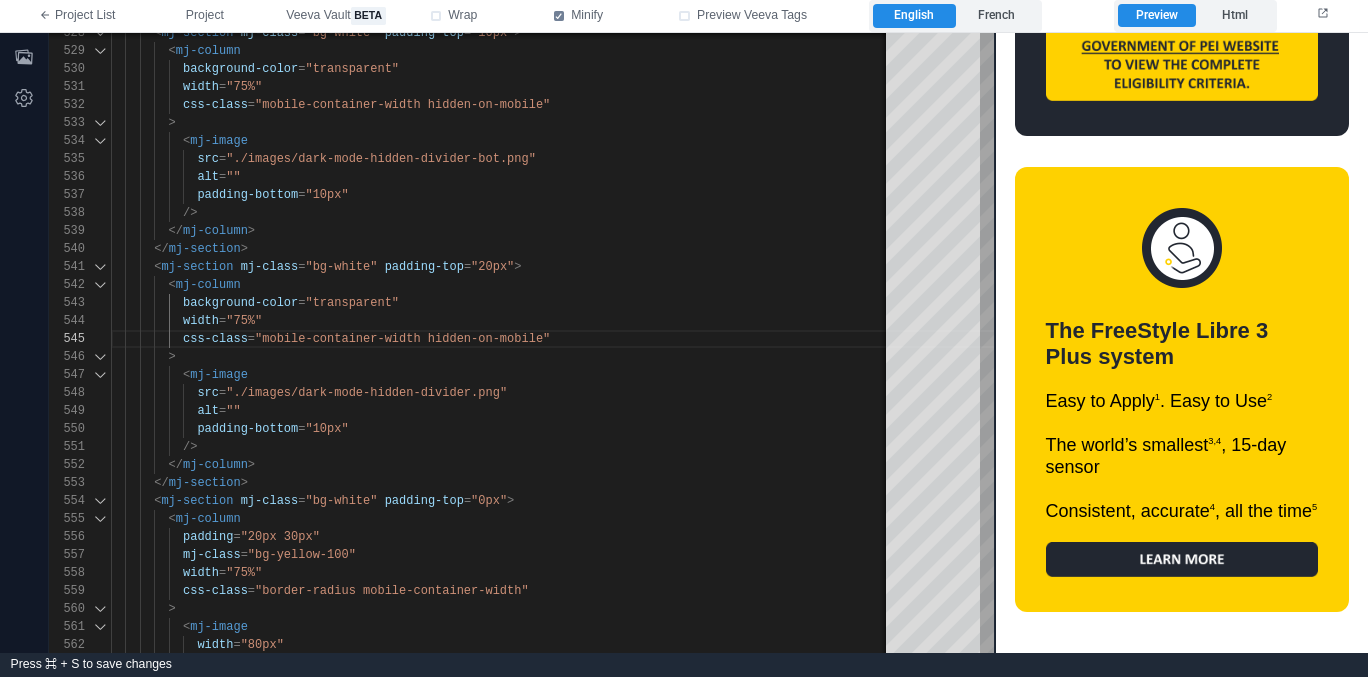 scroll, scrollTop: 2431, scrollLeft: 0, axis: vertical 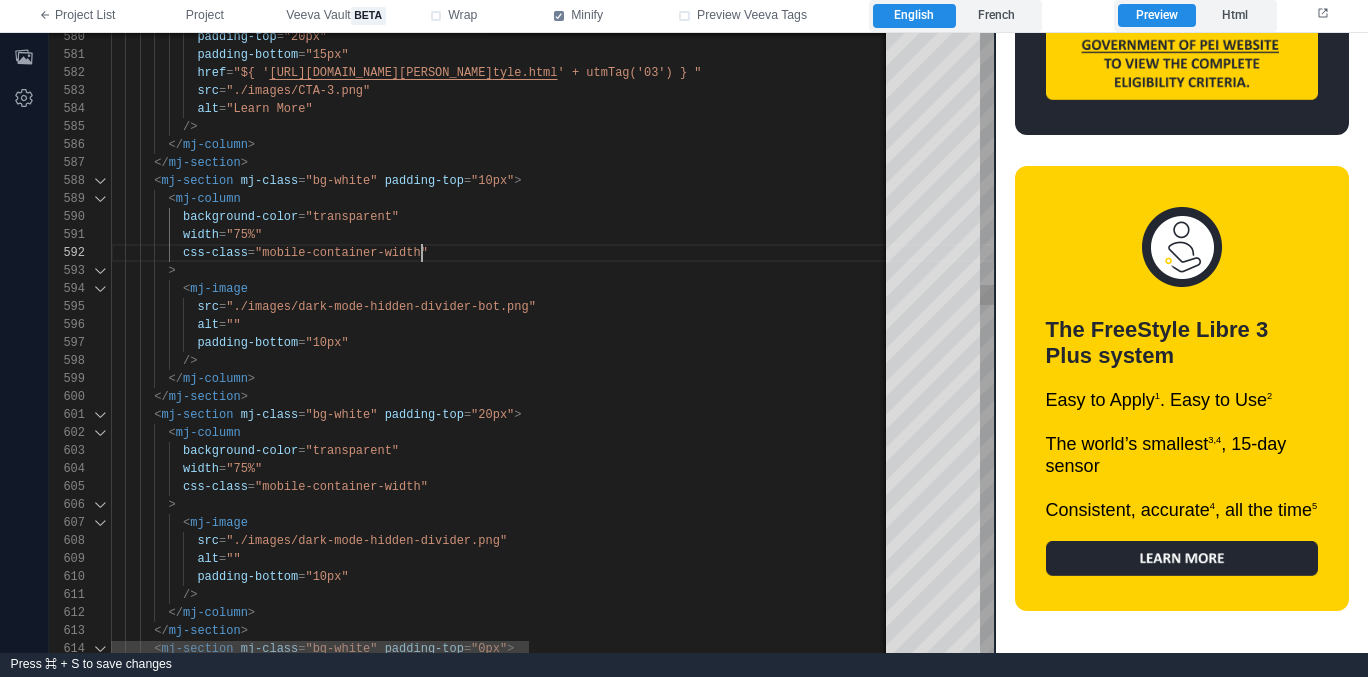 click on "580 581 582 583 584 585 586 587 588 589 590 591 592 593 594 595 596 597 598 599 600 601 602 603 604 605 606 607 608 609 610 611 612 613 614              padding-top = "20px"              padding-bottom = "15px"              href = "${ ' https://www.freestyle.abbott/en-ca/support/myfrees tyle.html ' + utmTag('03') } "              src = "./images/CTA-3.png"              alt = "Learn More"            />          </ mj-column >        </ mj-section >        < mj-section   mj-class = "bg-white"   padding-top = "10px" >          < mj-column              background-color = "transparent"              width = "75%"              css-class = "mobile-container-width"          >            < mj-image              src = "./images/dark-mode-hidden-divider-bot.png"              alt = ""              padding-bottom = "10px" /> </ > </" at bounding box center [521, 343] 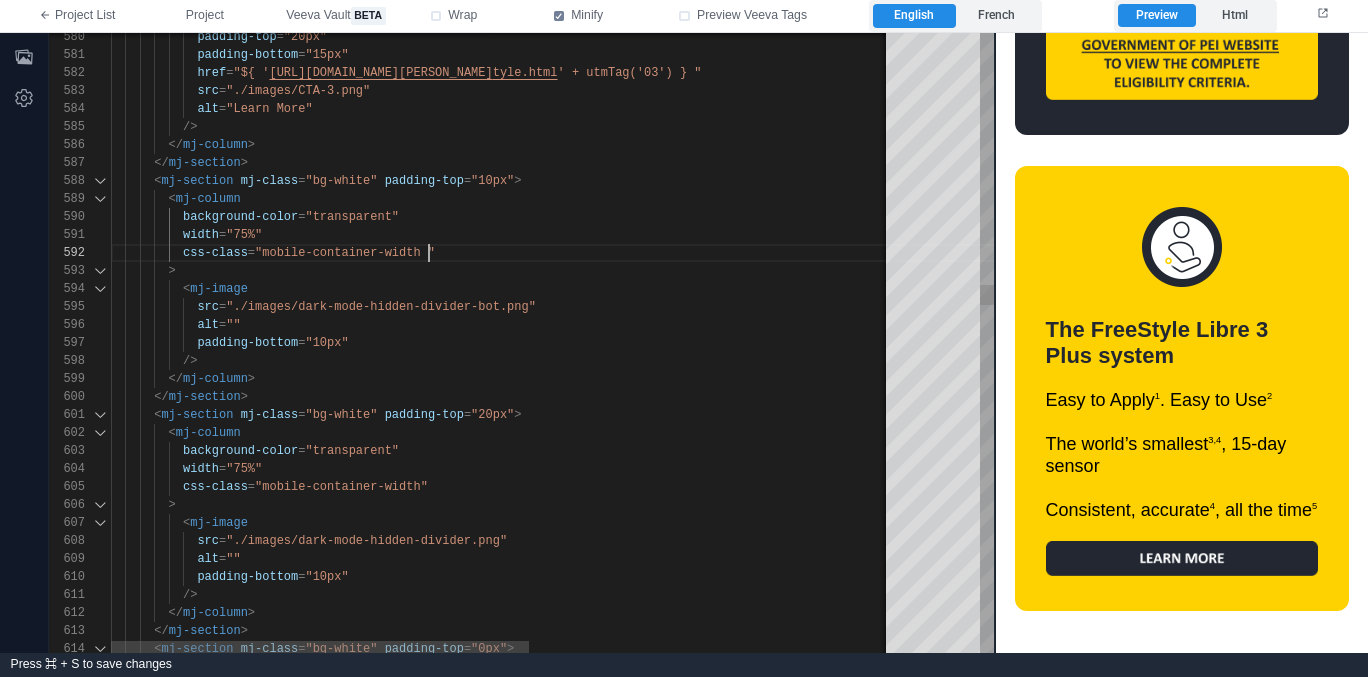 paste on "**********" 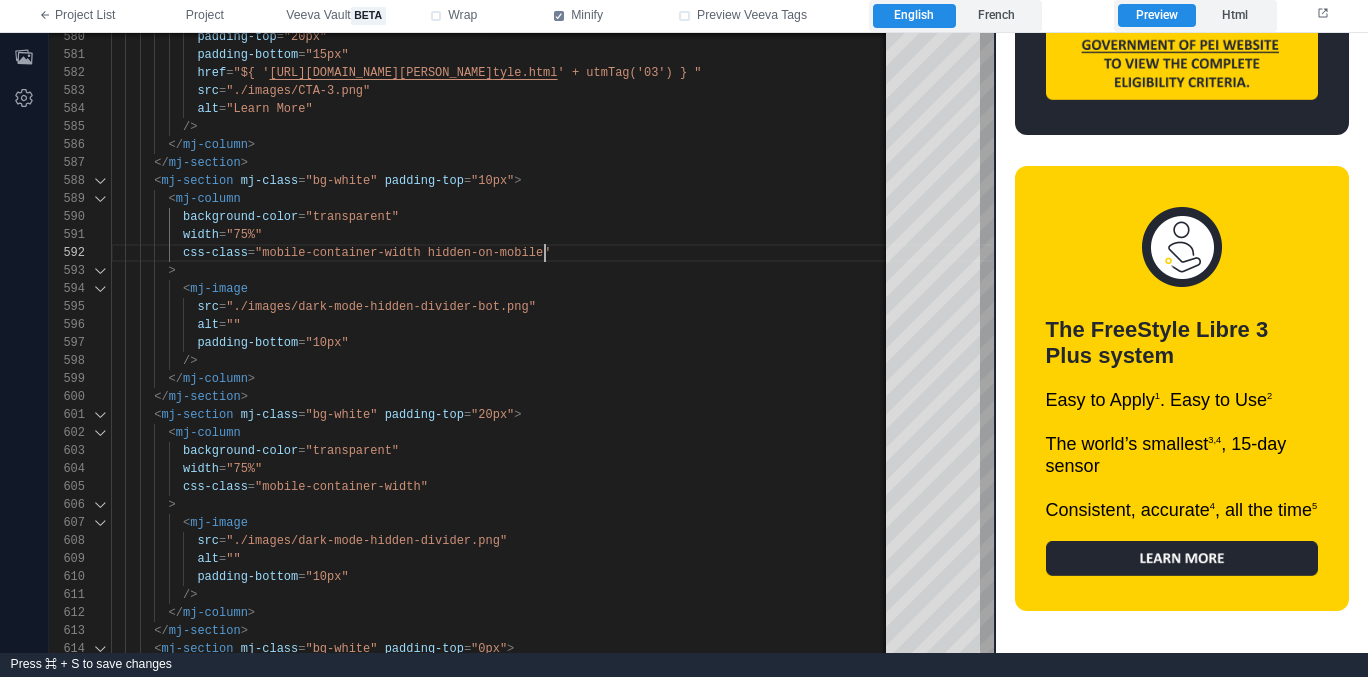 scroll, scrollTop: 18, scrollLeft: 434, axis: both 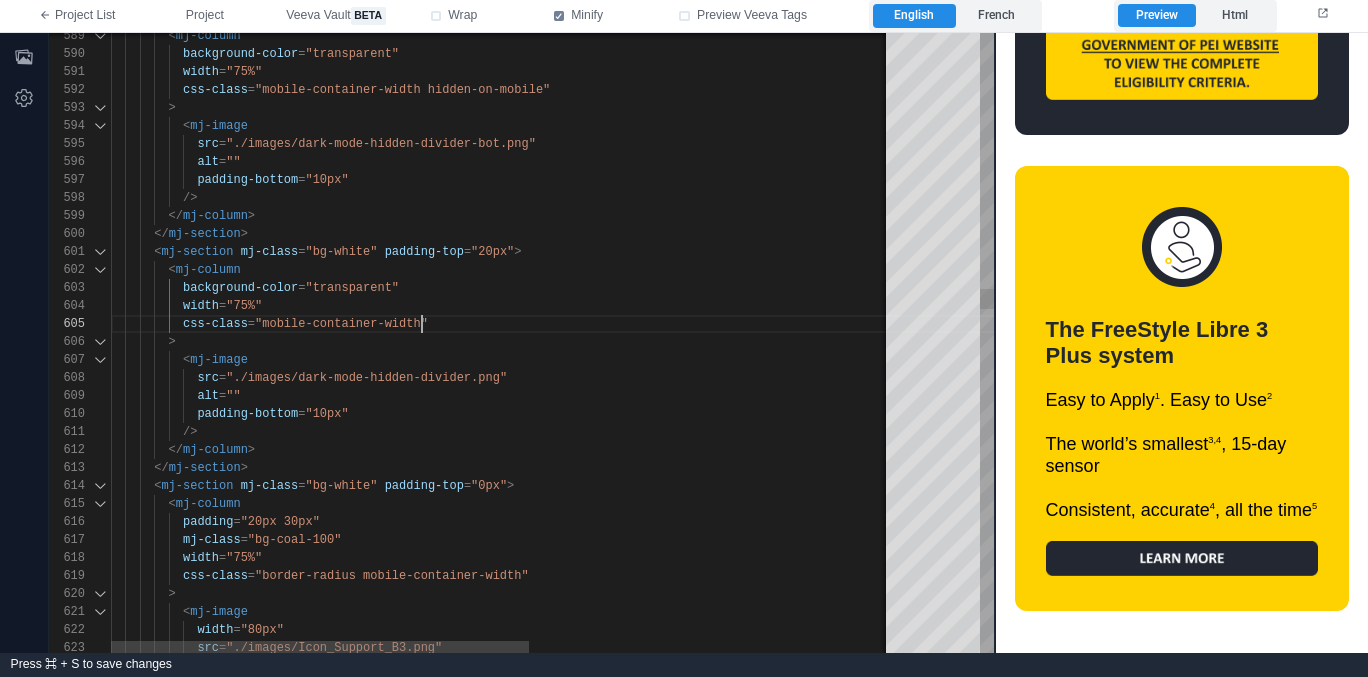click on "< mj-column              background-color = "transparent"              width = "75%"              css-class = "mobile-container-width hidden-on-mobile"          >            < mj-image              src = "./images/dark-mode-hidden-divider-bot.png"              alt = ""              padding-bottom = "10px"            />          </ mj-column >        </ mj-section >        < mj-section   mj-class = "bg-white"   padding-top = "20px" >          < mj-column              background-color = "transparent"              width = "75%"              css-class = "mobile-container-width"          >            < mj-image              src = "./images/dark-mode-hidden-divider.png"              alt = ""              padding-bottom = "10px"            />          </ mj-column > </ >" at bounding box center (500111, 489443) 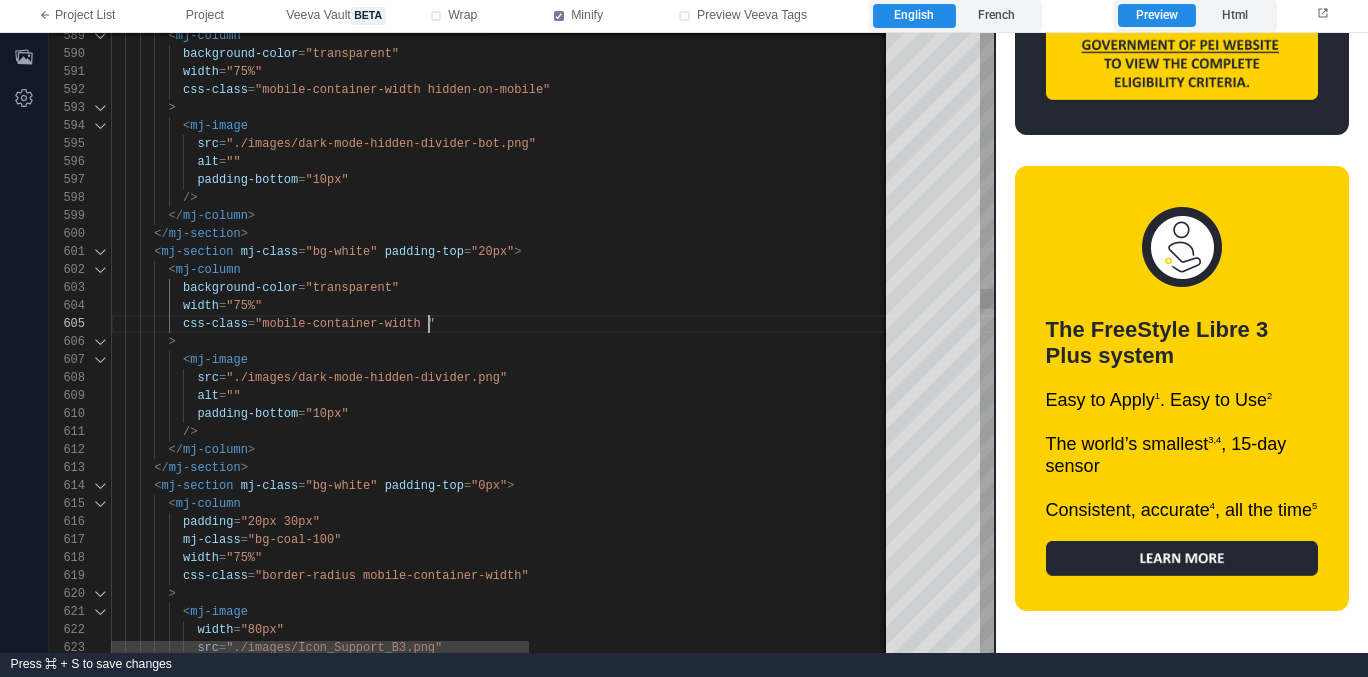 paste on "**********" 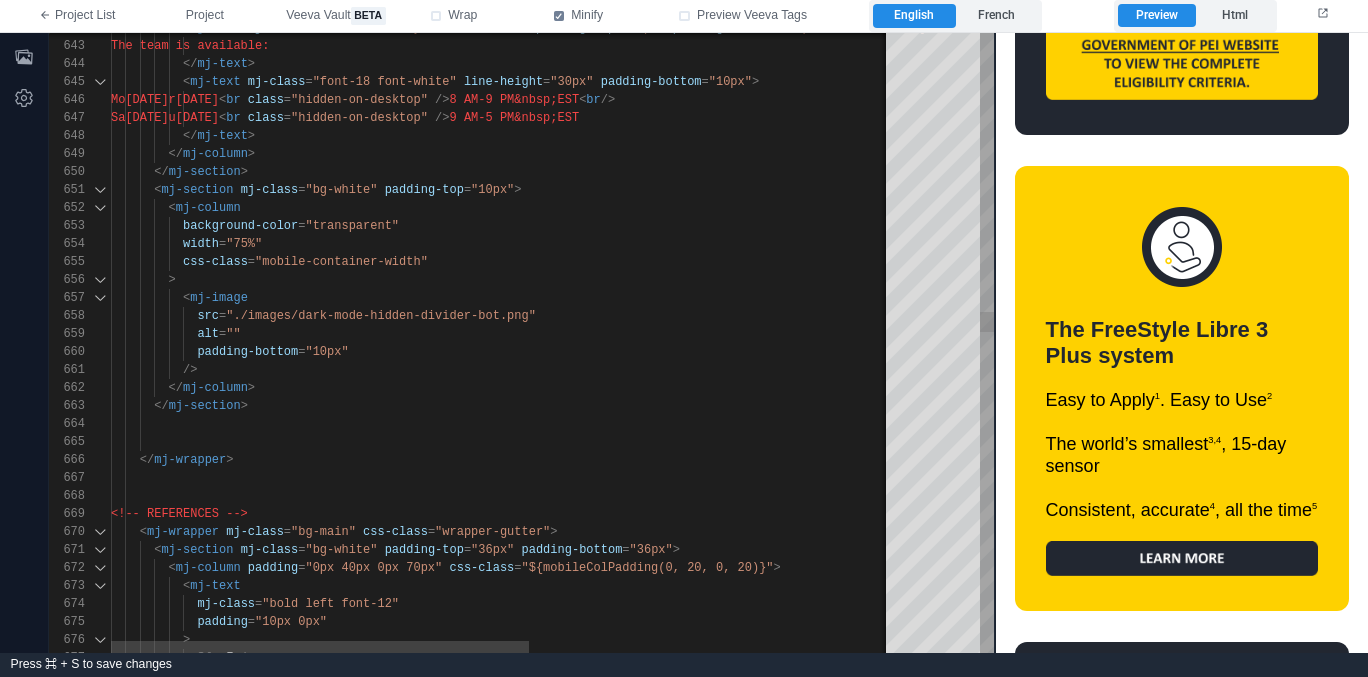 drag, startPoint x: 423, startPoint y: 260, endPoint x: 445, endPoint y: 279, distance: 29.068884 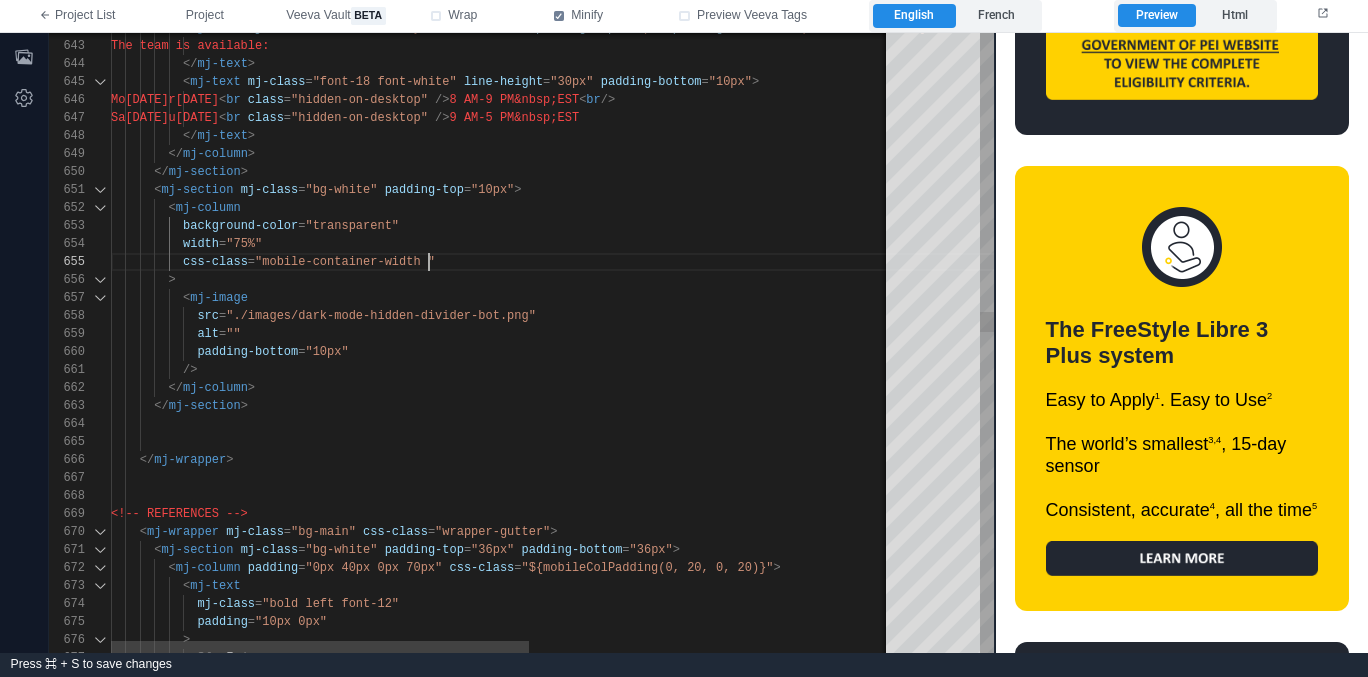 paste on "**********" 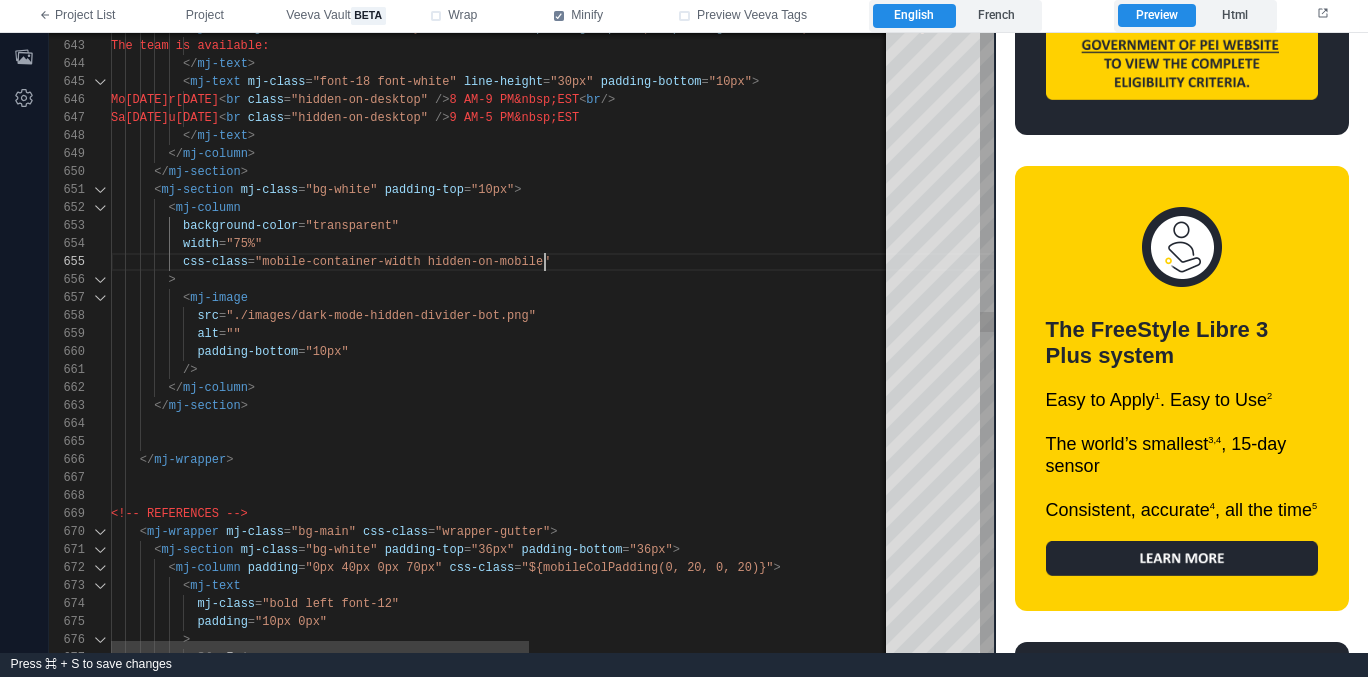 scroll, scrollTop: 72, scrollLeft: 434, axis: both 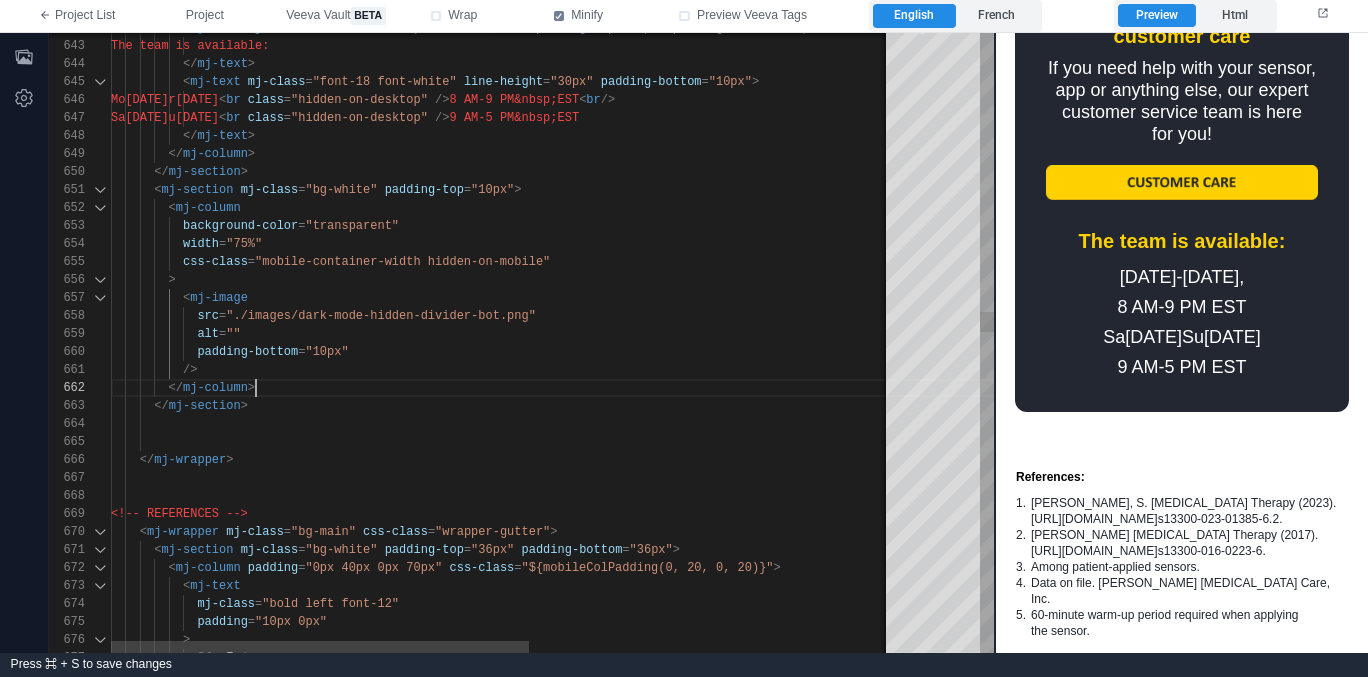 click on "</ mj-column >" at bounding box center [841, 388] 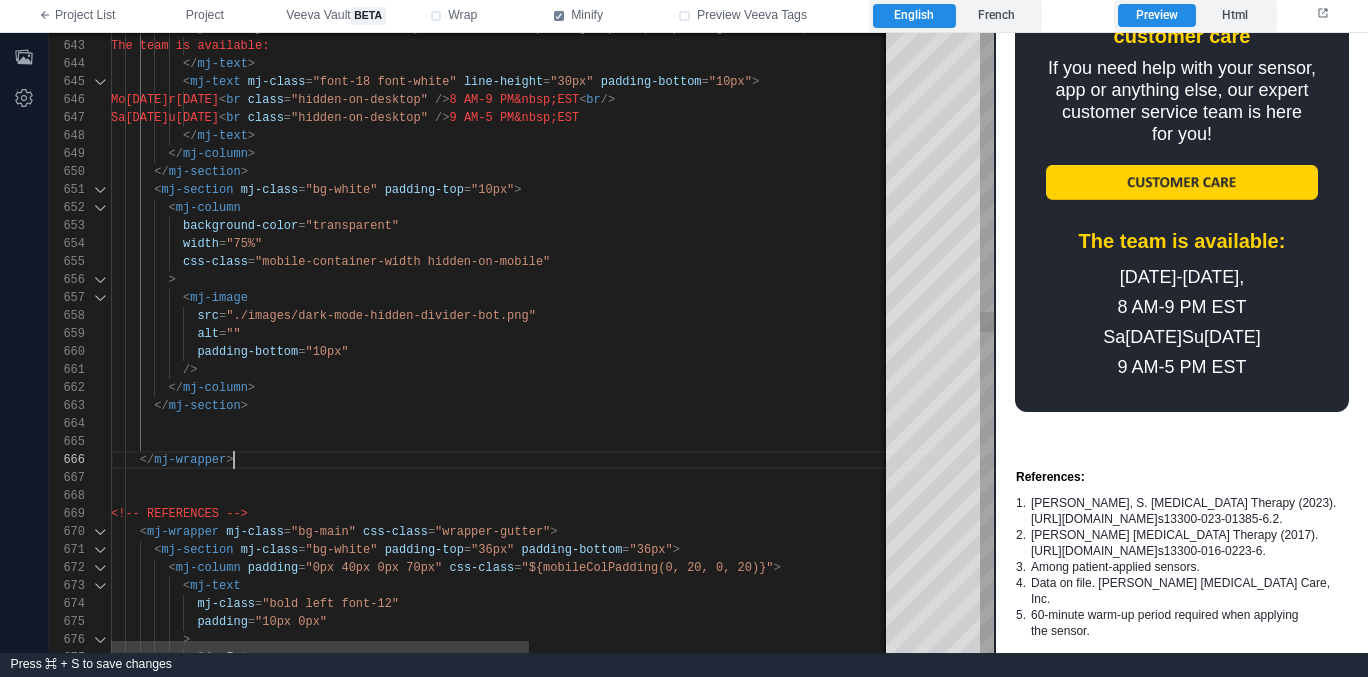 click at bounding box center (841, 424) 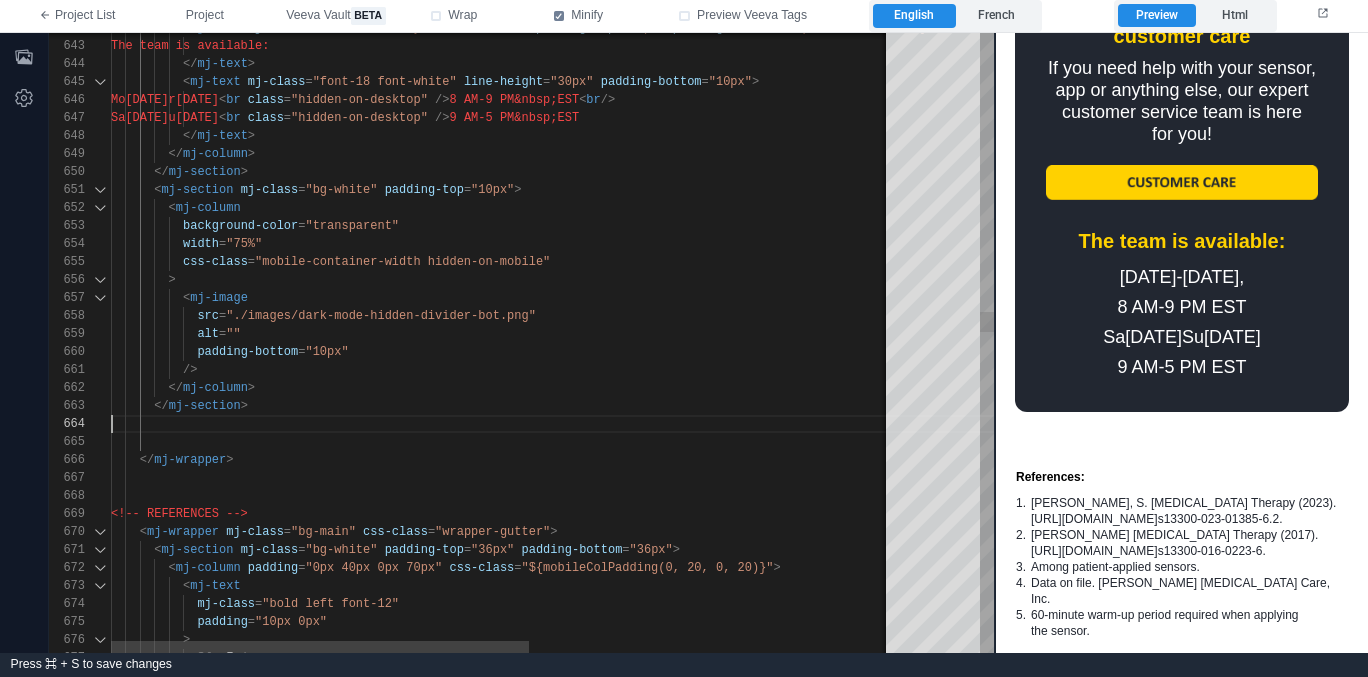 scroll, scrollTop: 36, scrollLeft: 137, axis: both 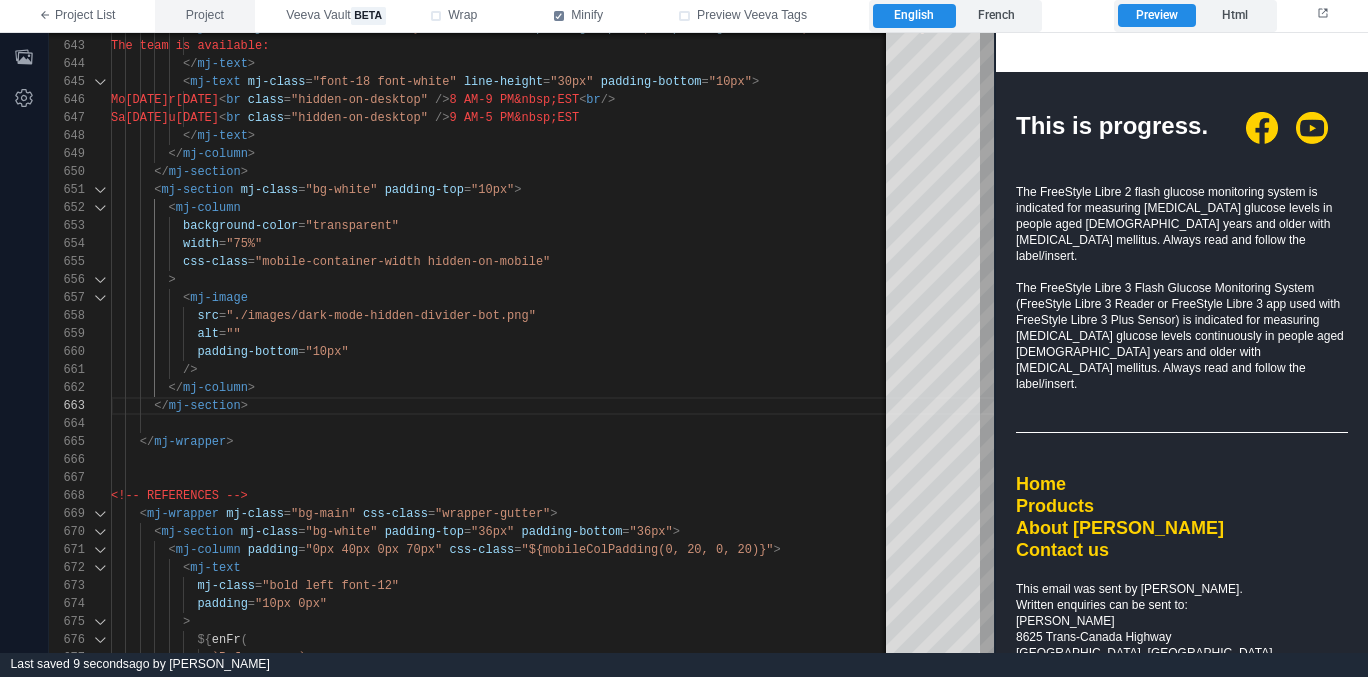 click on "Project" at bounding box center [205, 16] 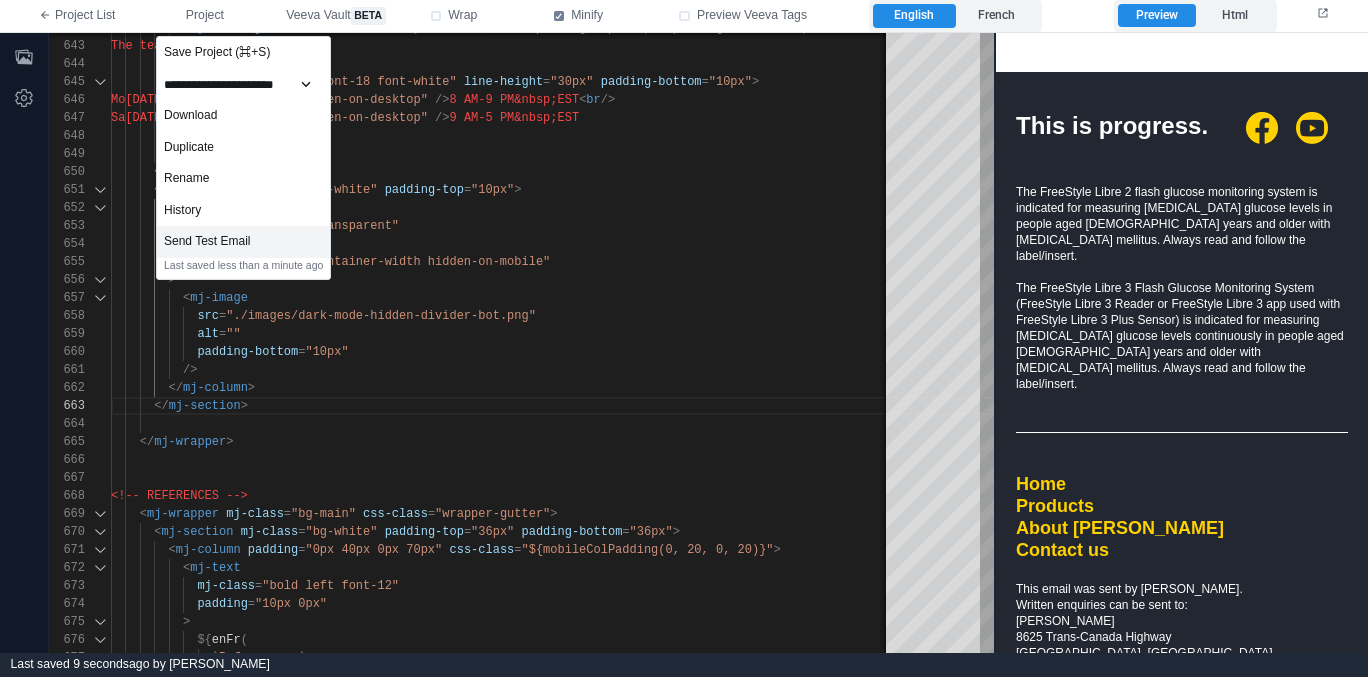 click on "Send Test Email" at bounding box center [243, 242] 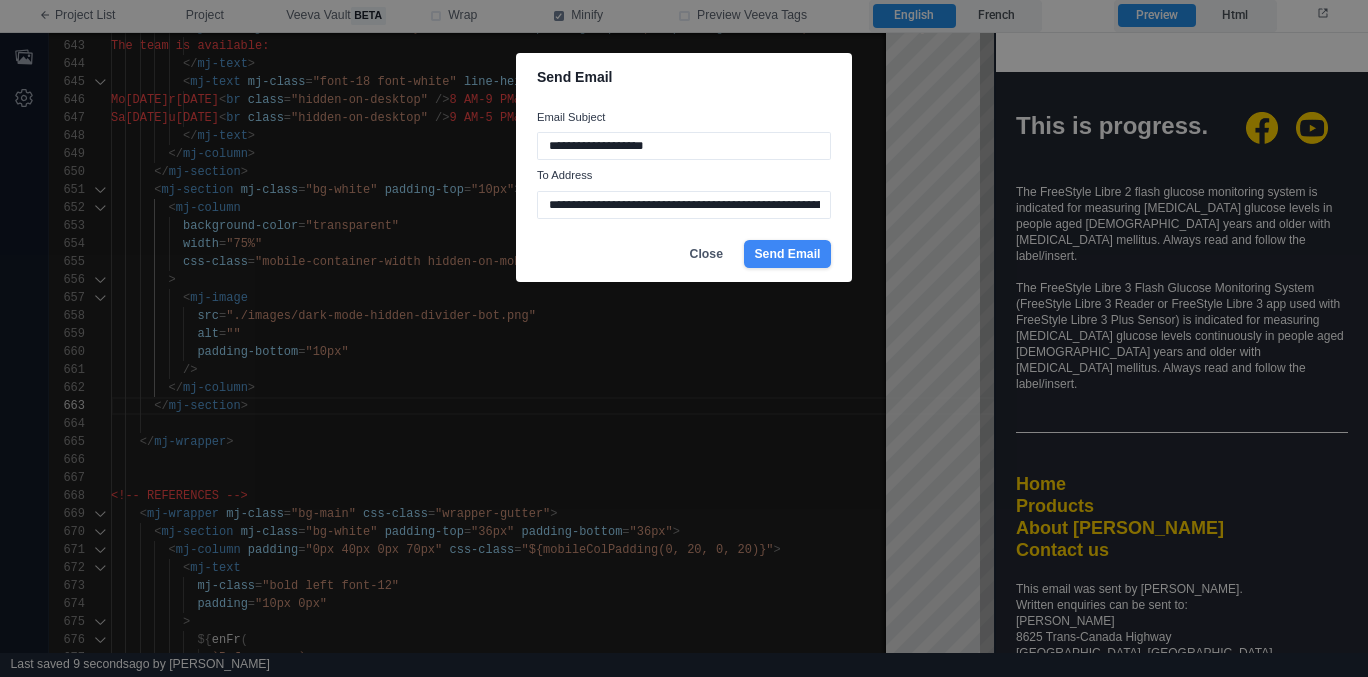 click on "Send Email" at bounding box center [787, 254] 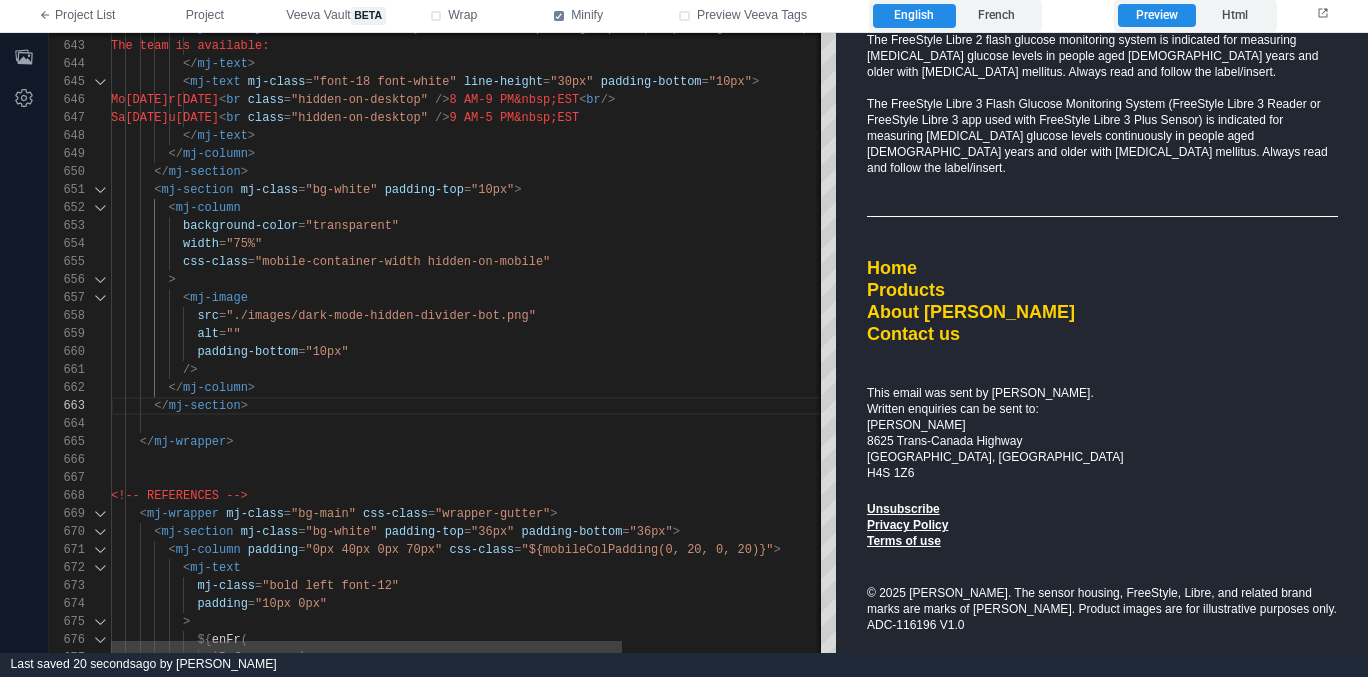 scroll, scrollTop: 3385, scrollLeft: 0, axis: vertical 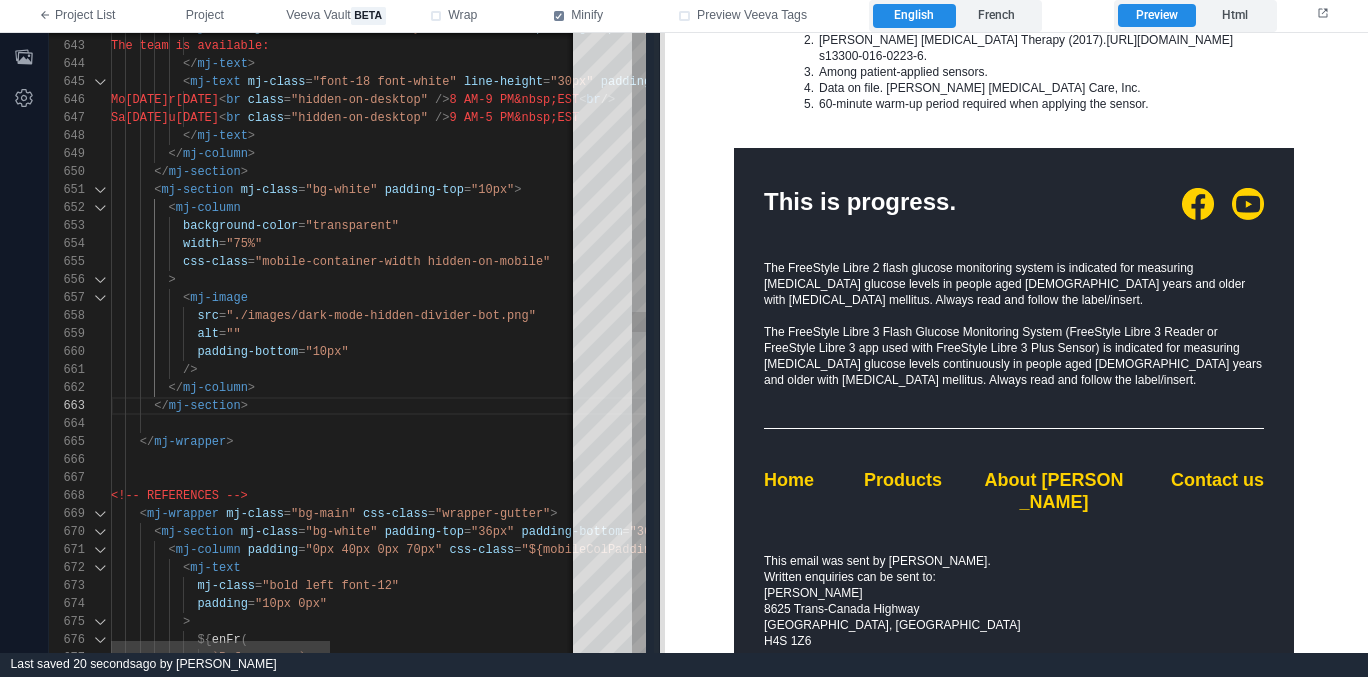 drag, startPoint x: 991, startPoint y: 174, endPoint x: 690, endPoint y: 163, distance: 301.20093 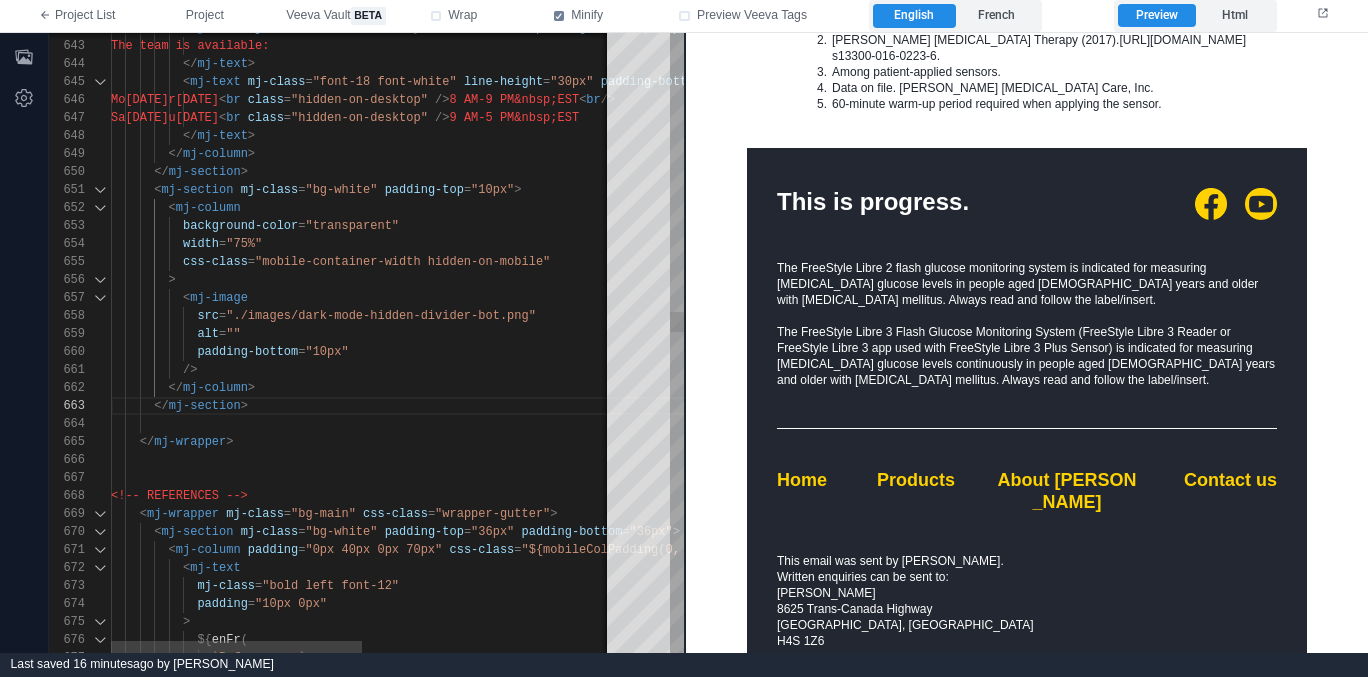 type on "**********" 